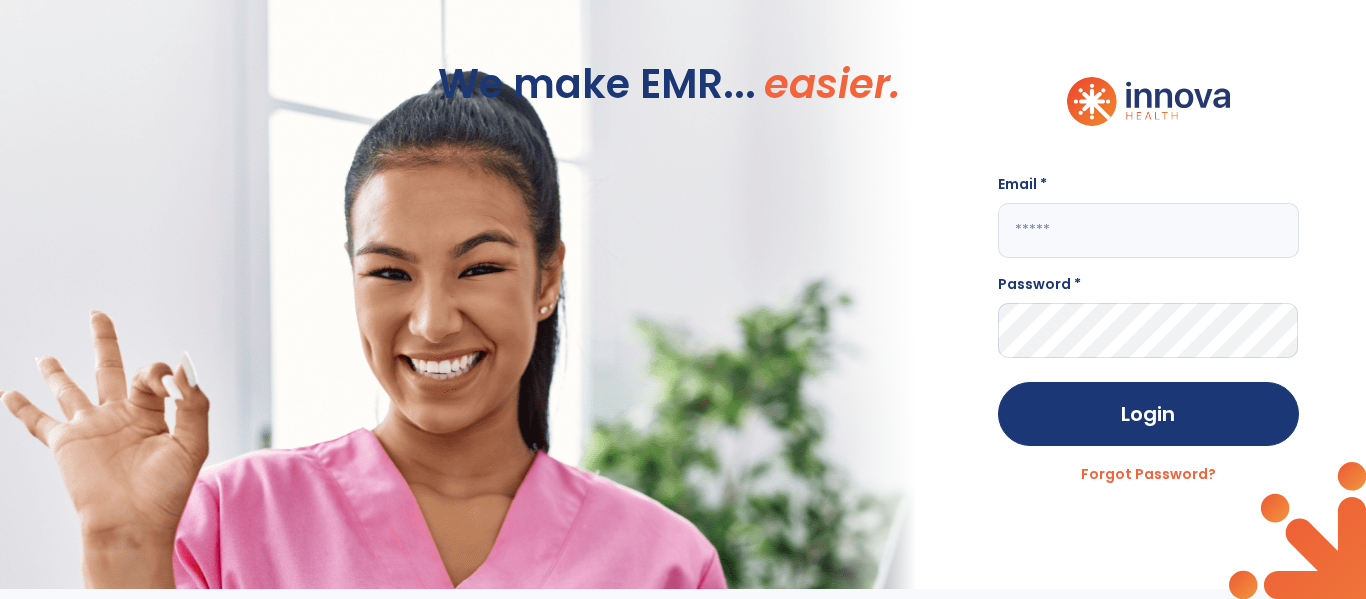 scroll, scrollTop: 0, scrollLeft: 0, axis: both 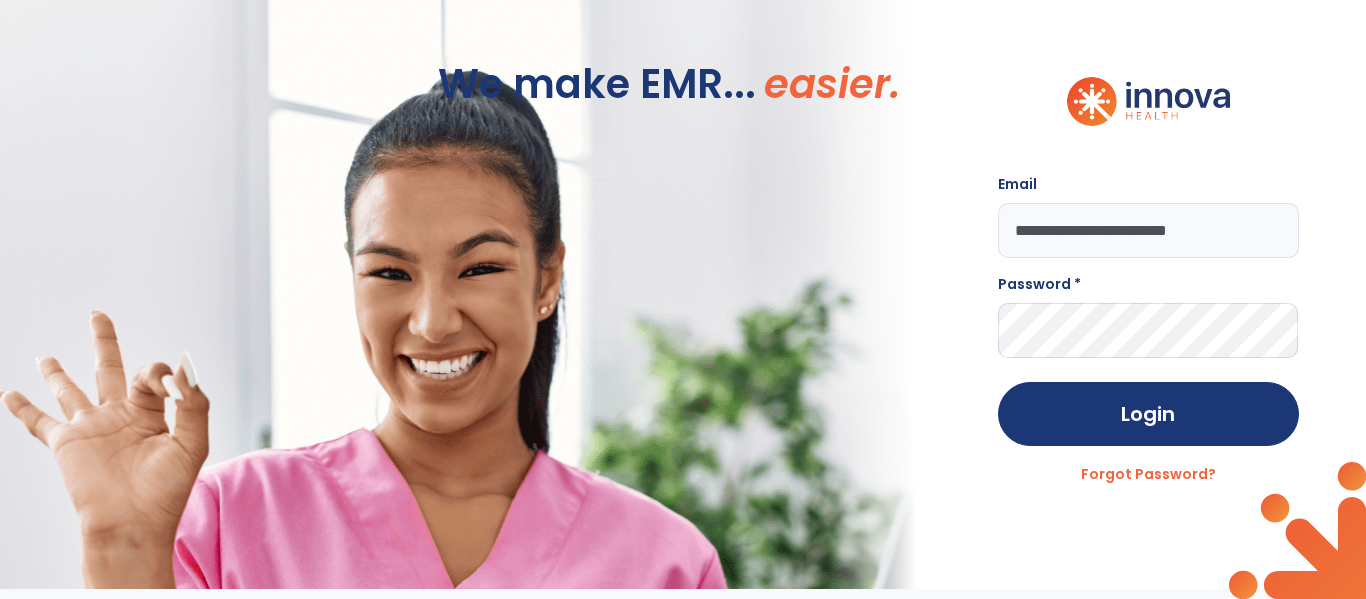 type on "**********" 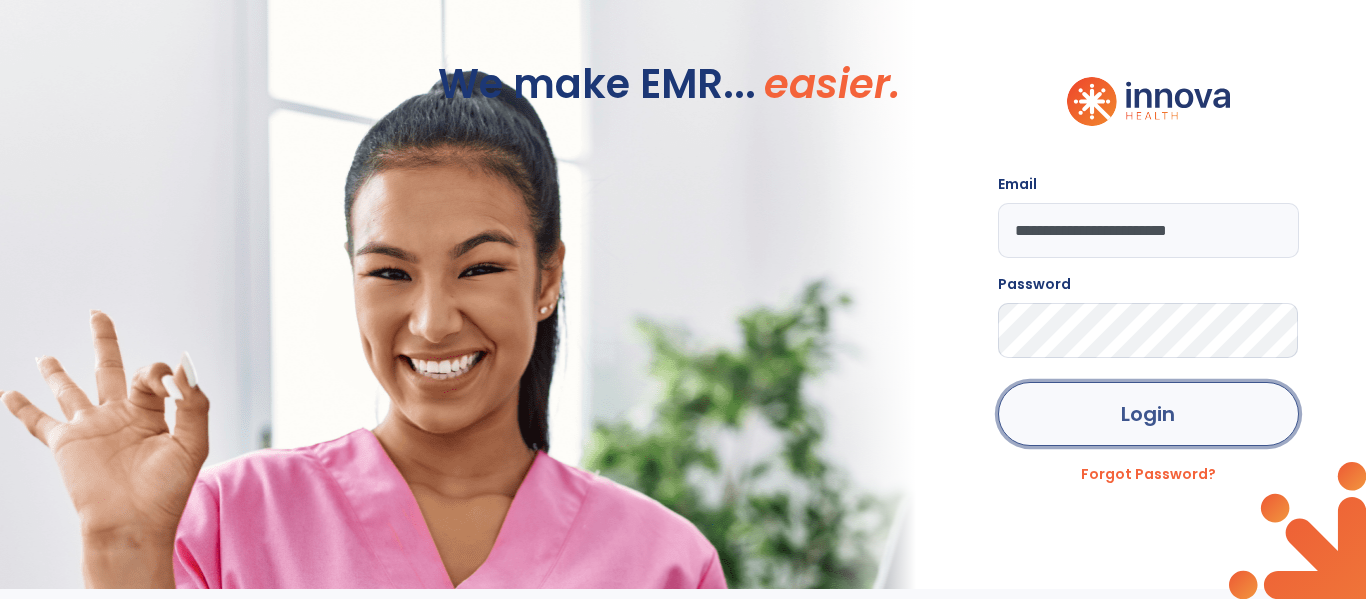 click on "Login" 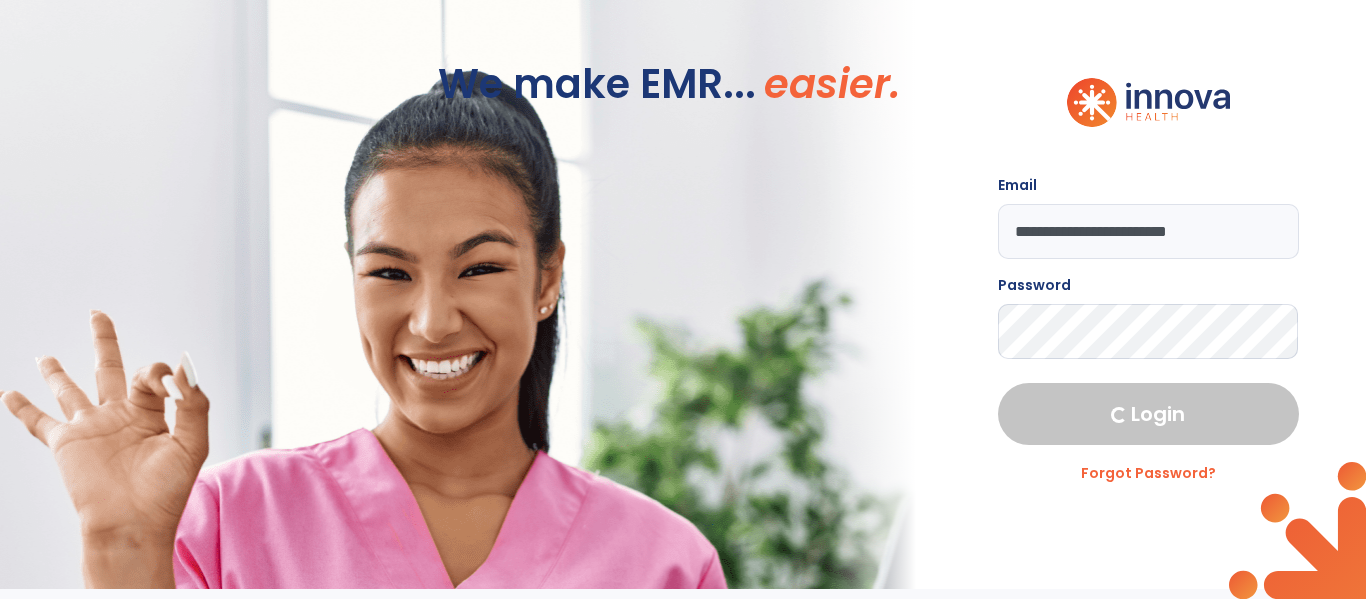 select on "****" 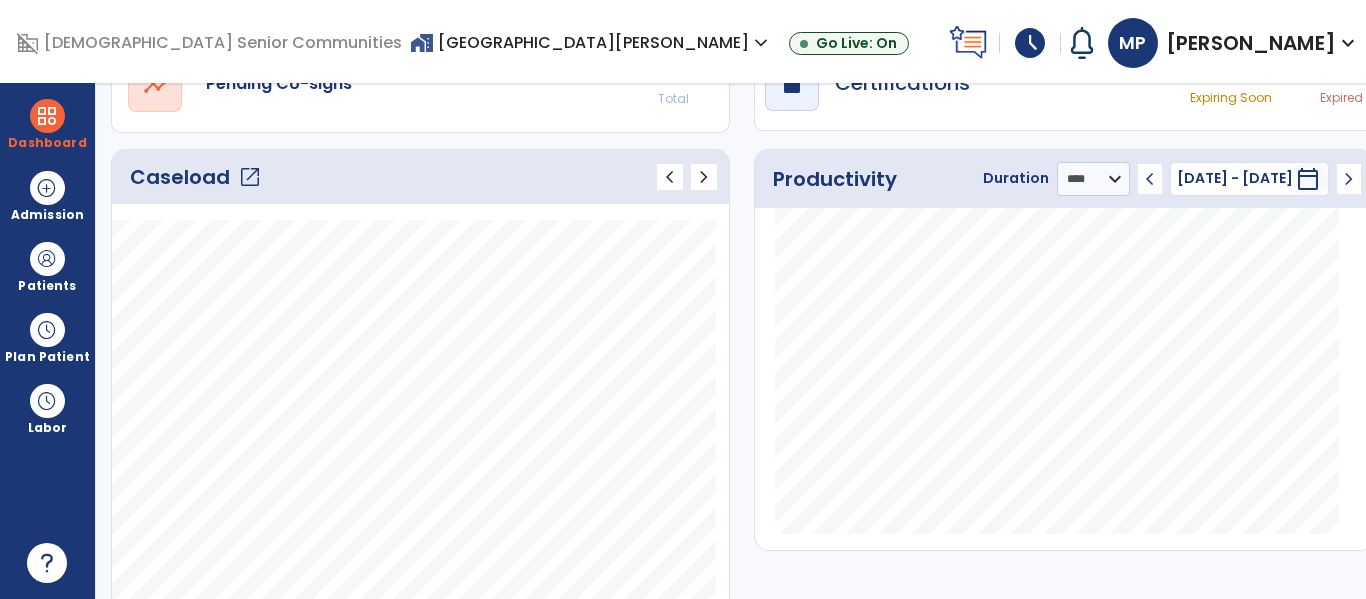 scroll, scrollTop: 138, scrollLeft: 0, axis: vertical 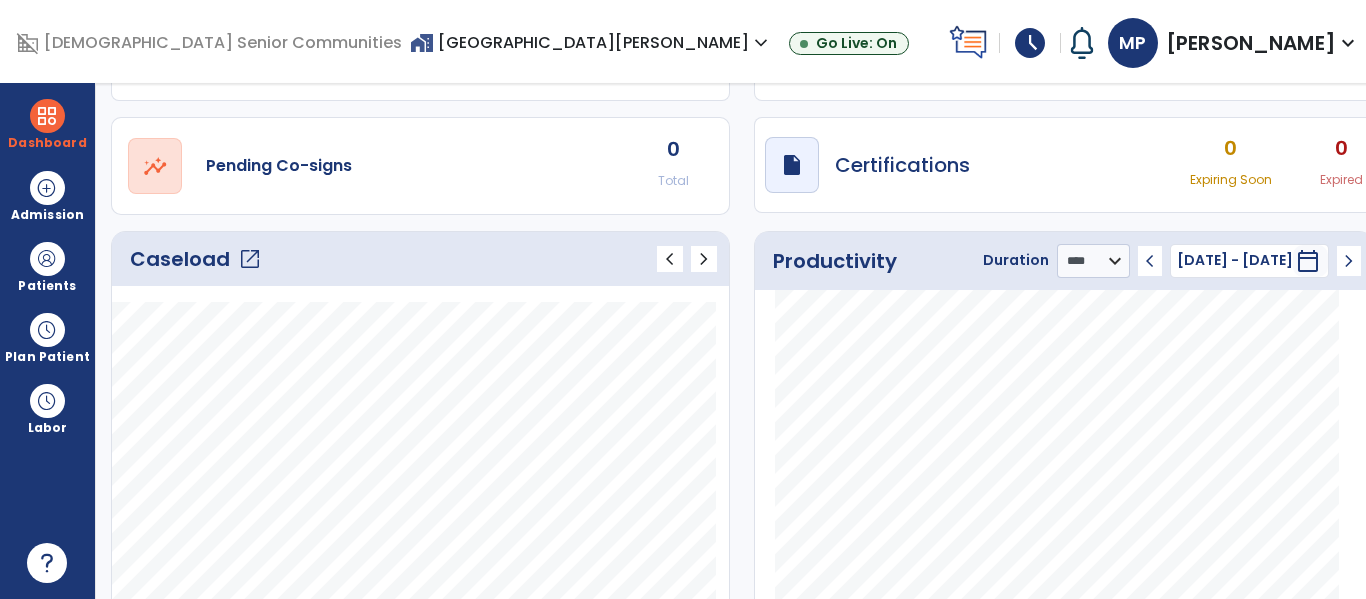 click on "open_in_new" 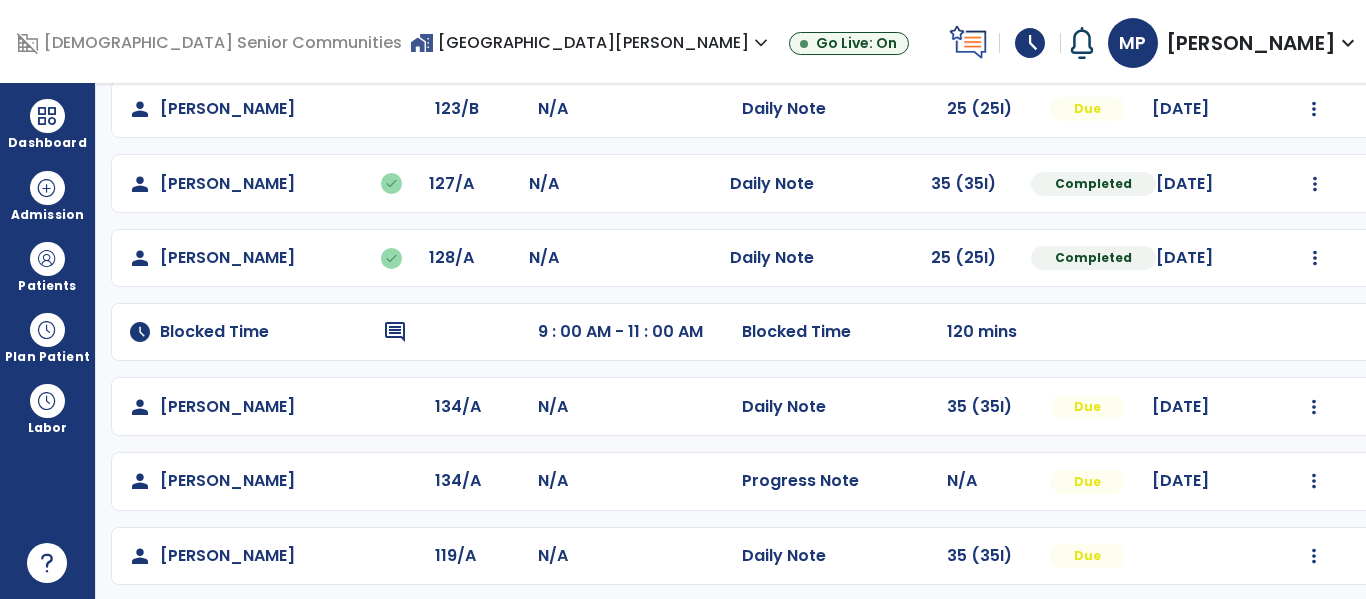 scroll, scrollTop: 185, scrollLeft: 0, axis: vertical 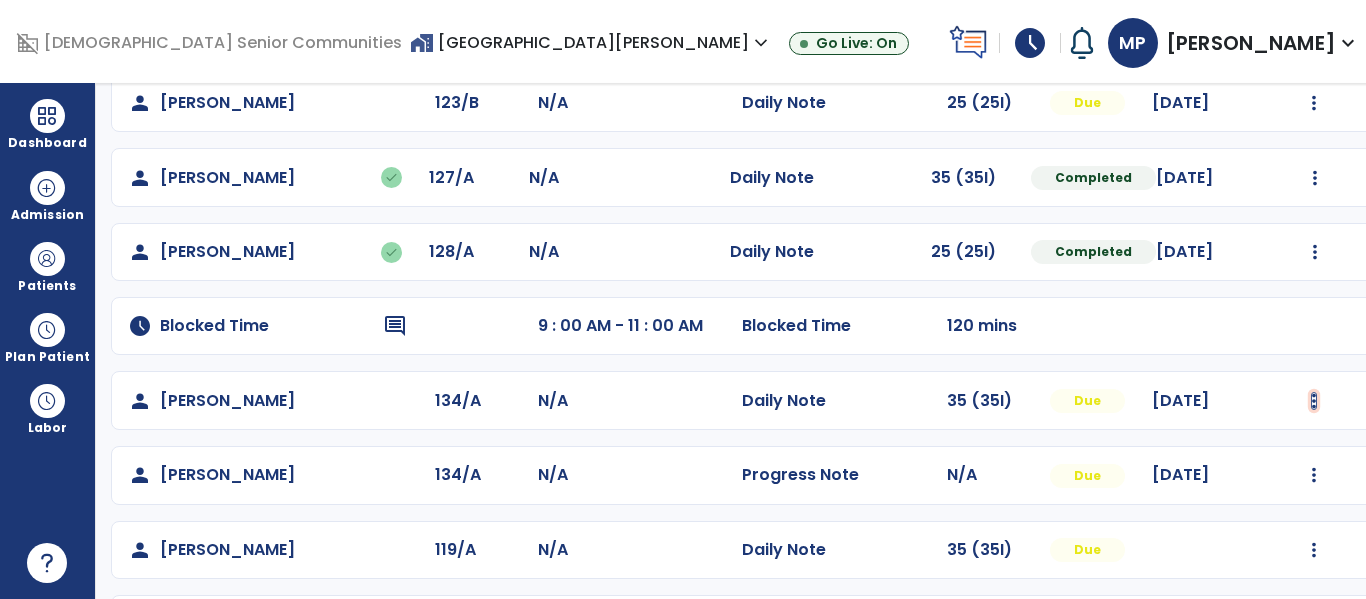 click at bounding box center [1314, 103] 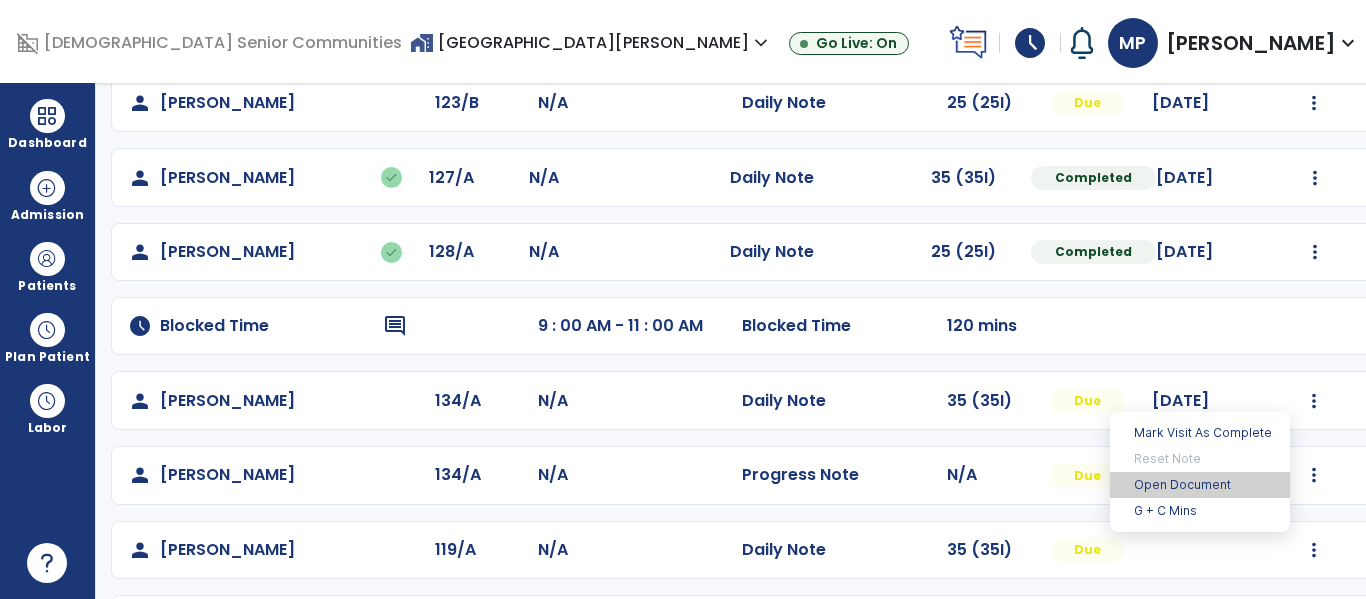 click on "Open Document" at bounding box center [1200, 485] 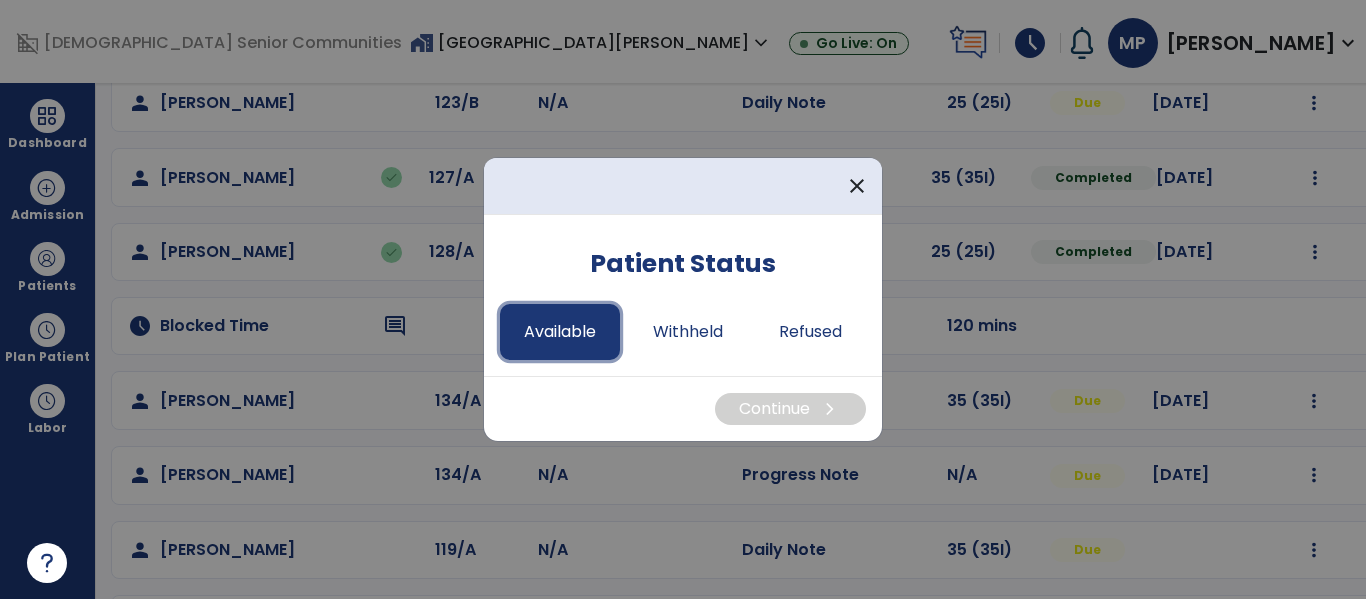 click on "Available" at bounding box center [560, 332] 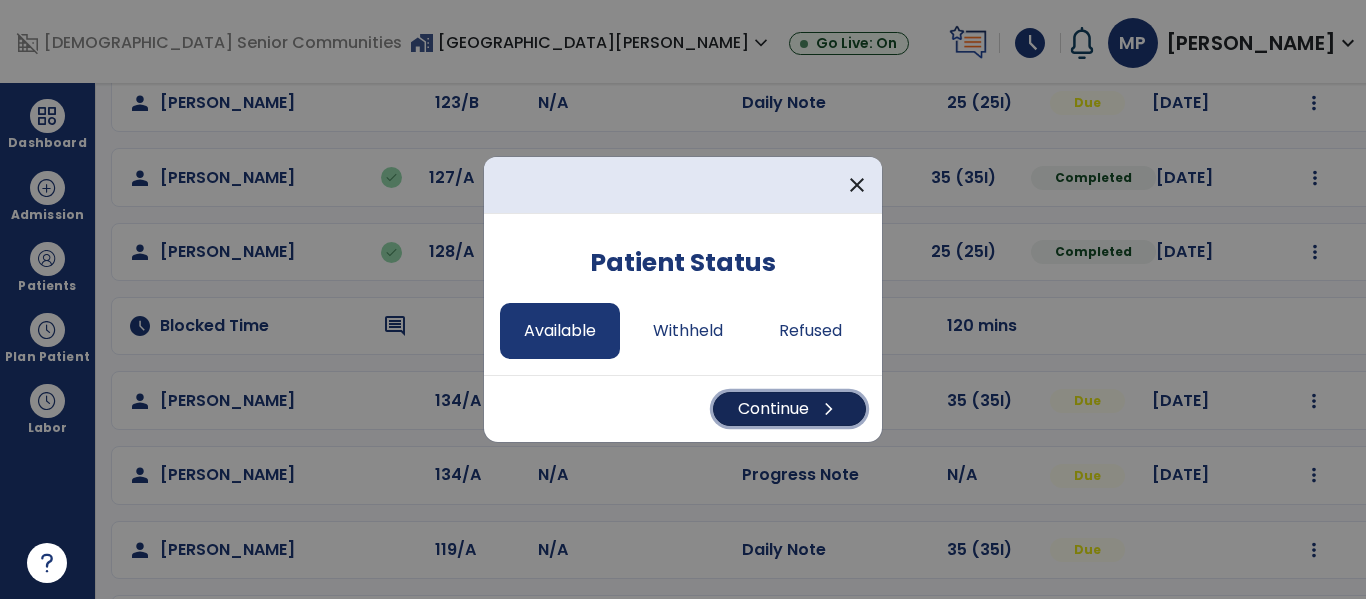 click on "Continue   chevron_right" at bounding box center (789, 409) 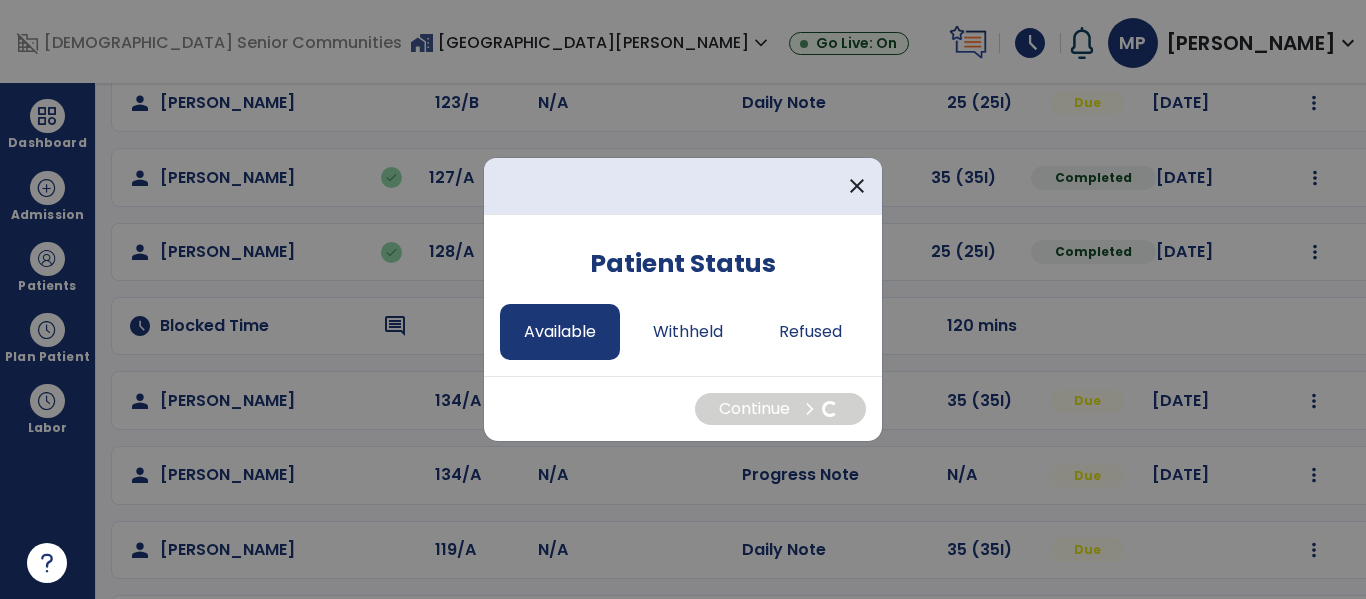 select on "*" 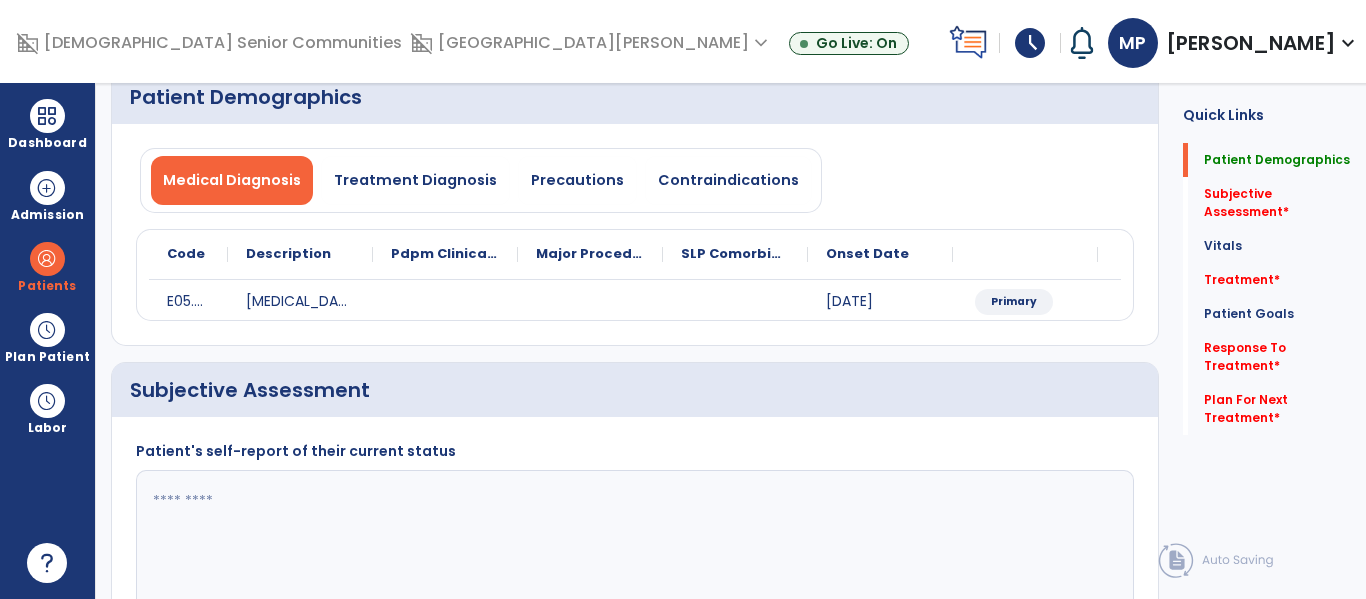 scroll, scrollTop: 0, scrollLeft: 0, axis: both 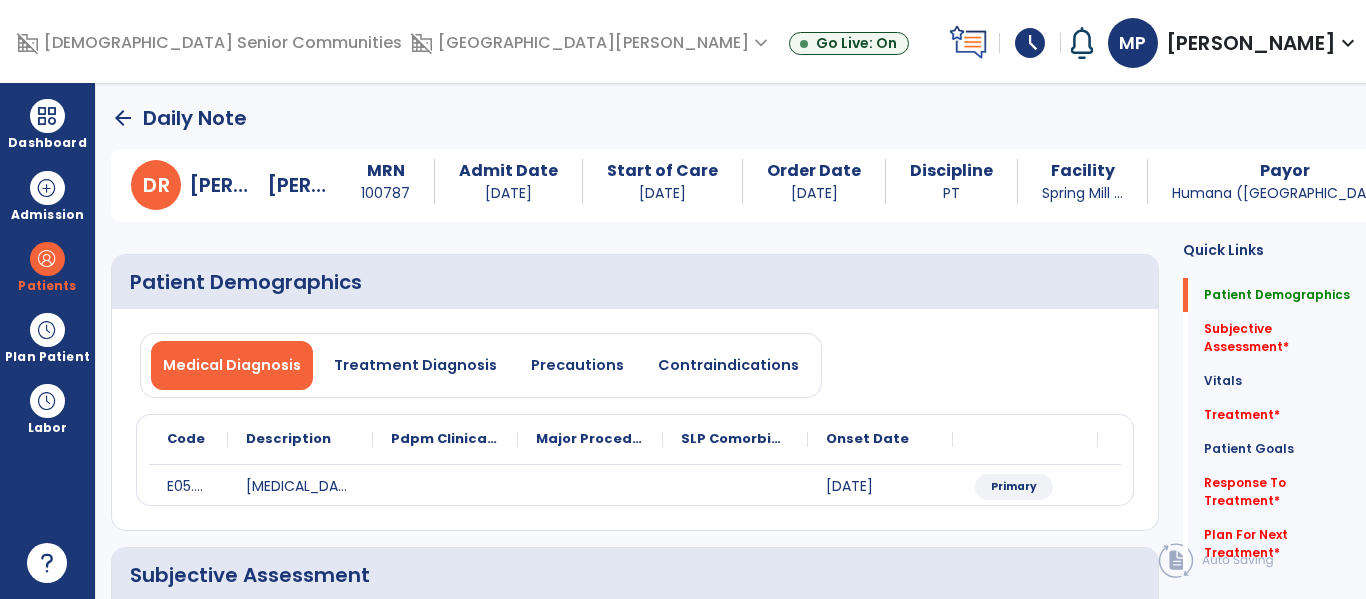 click on "arrow_back" 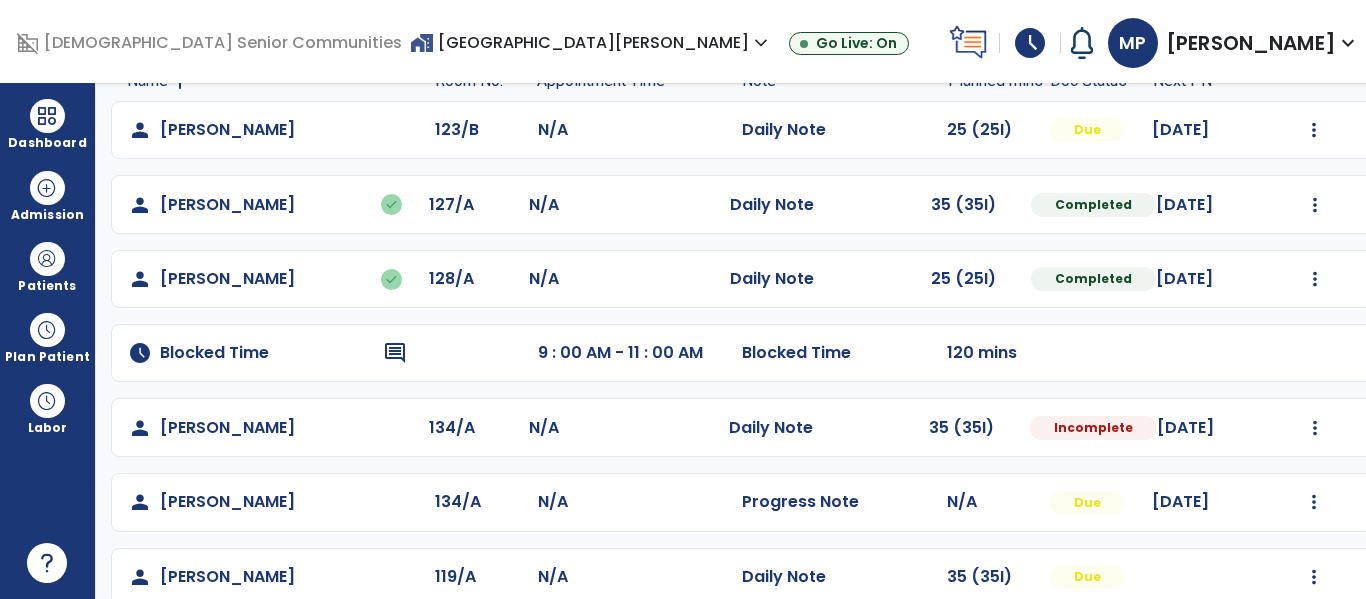 scroll, scrollTop: 160, scrollLeft: 0, axis: vertical 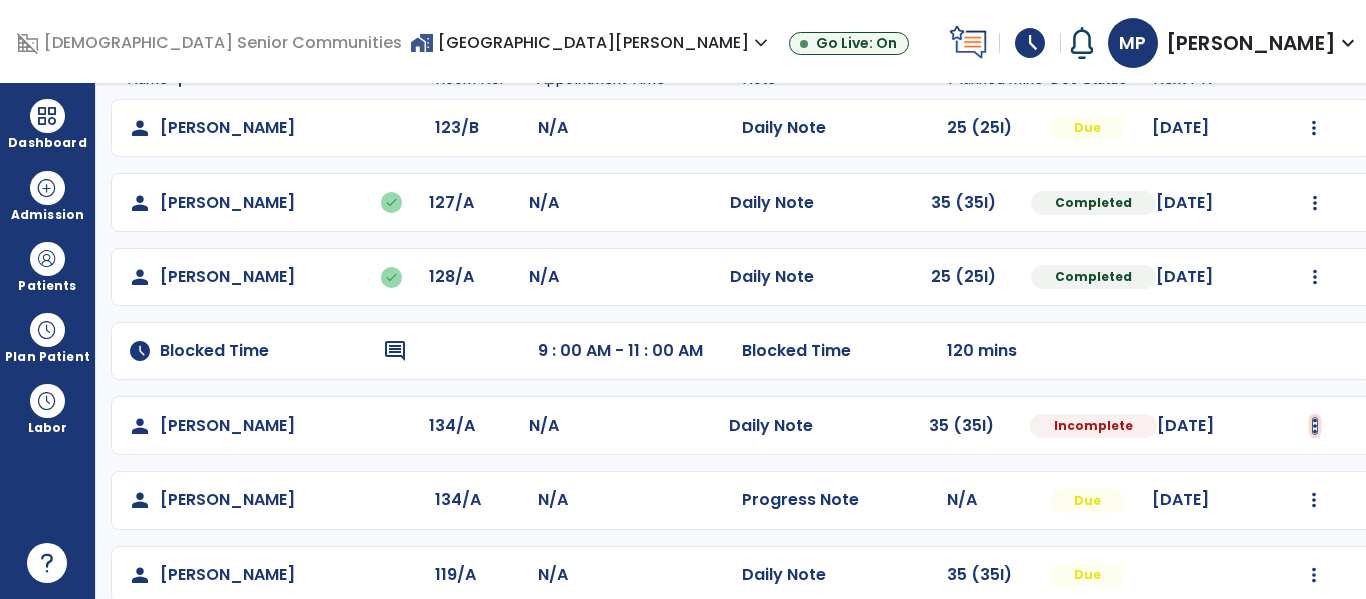 click at bounding box center [1314, 128] 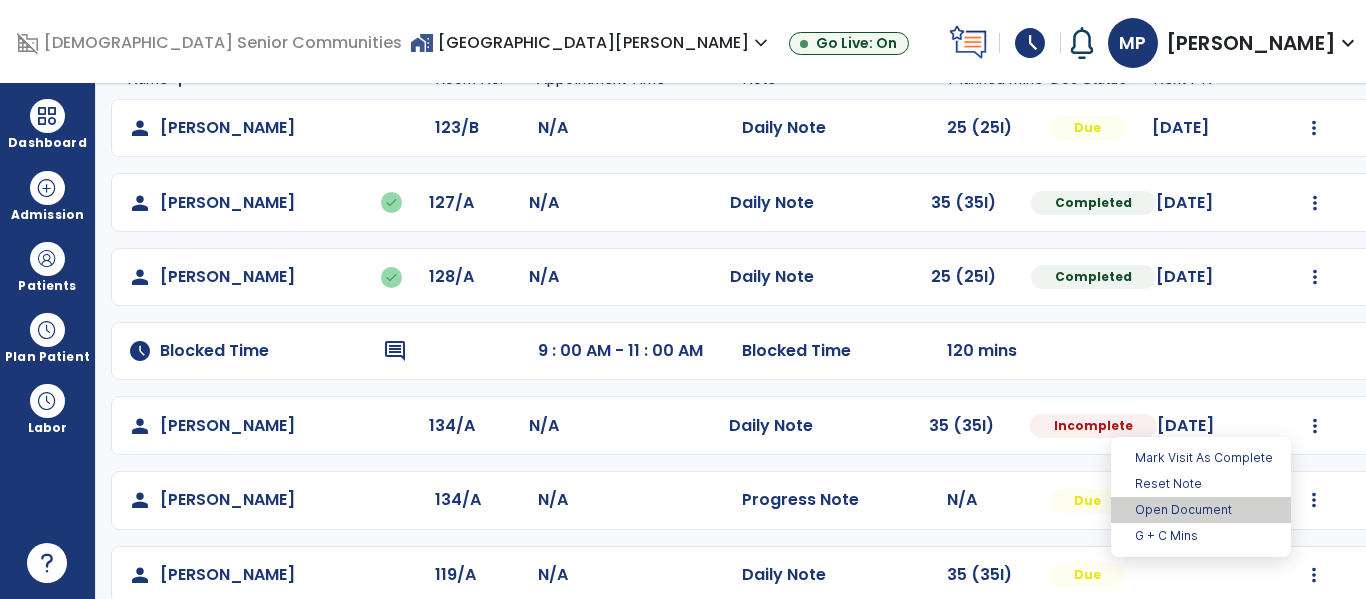 click on "Open Document" at bounding box center (1201, 510) 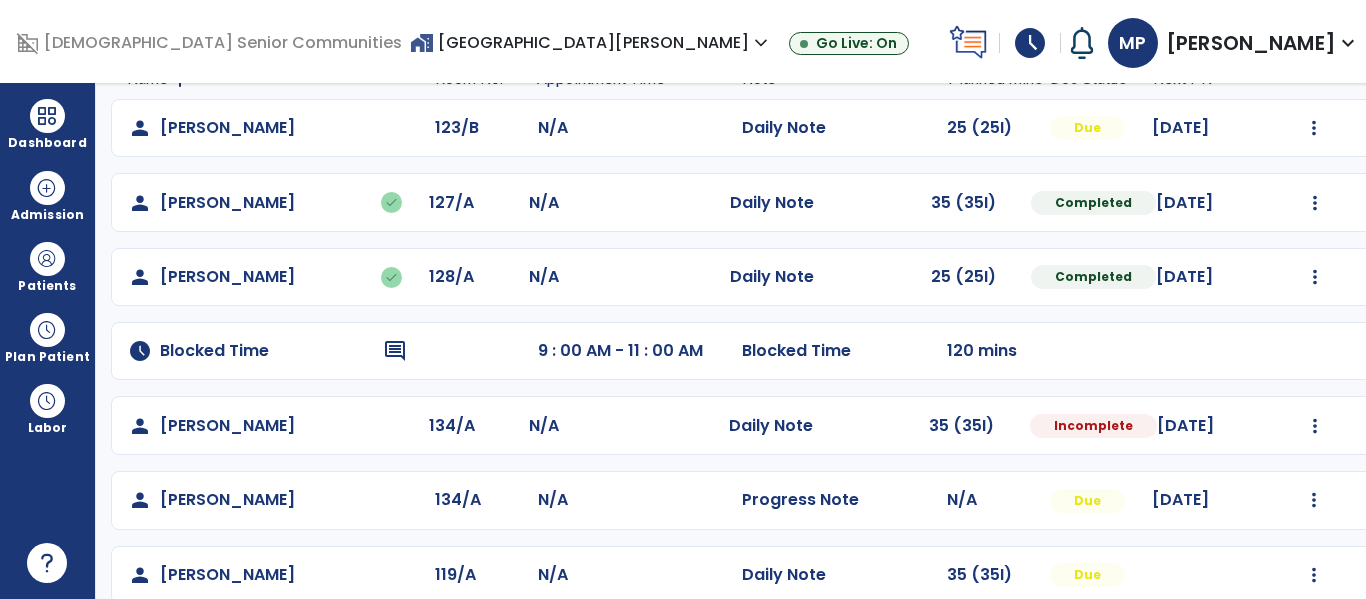 select on "*" 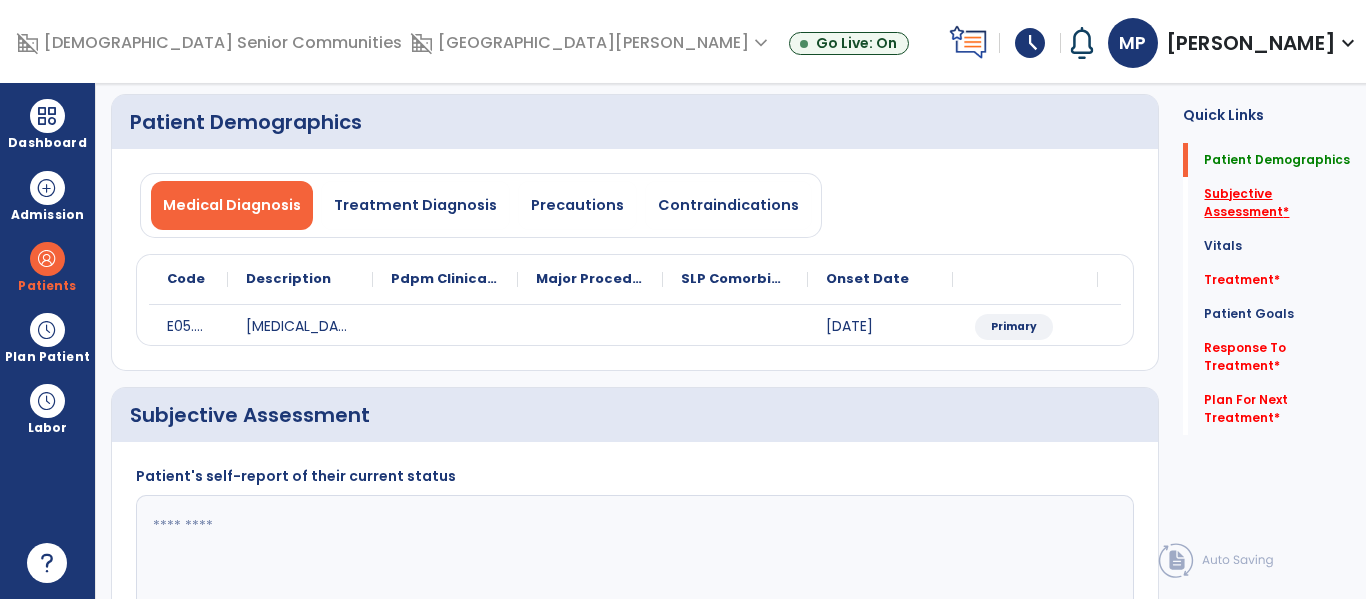 click on "Subjective Assessment   *" 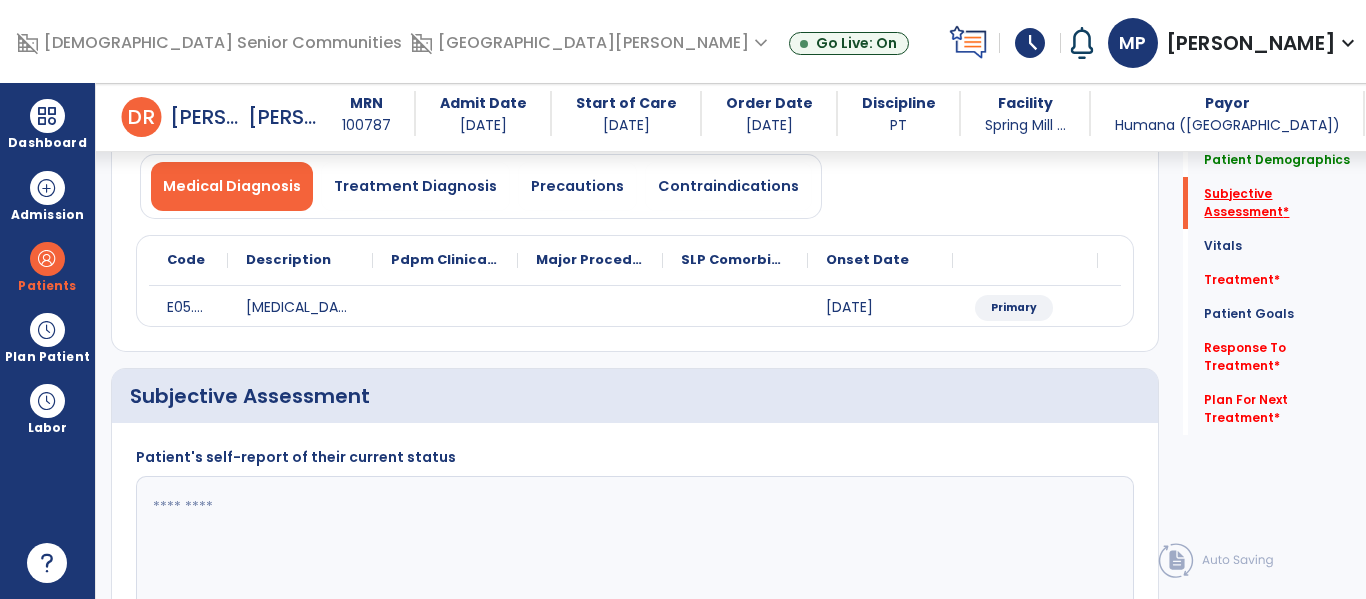 scroll, scrollTop: 347, scrollLeft: 0, axis: vertical 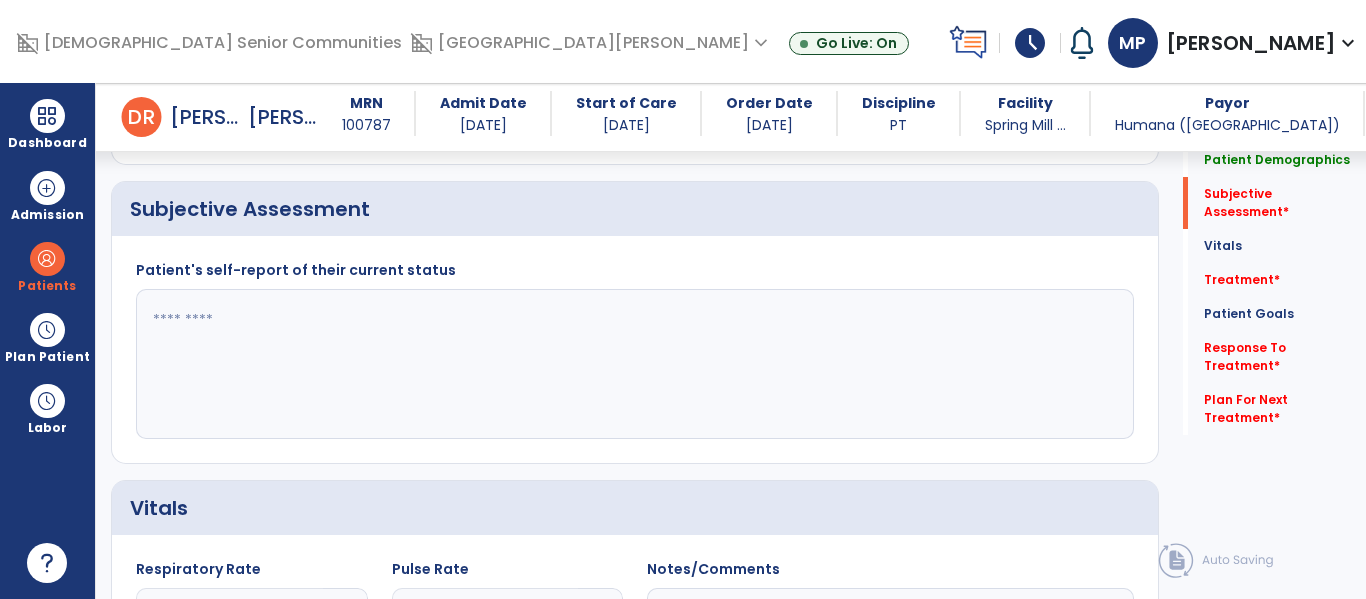 click 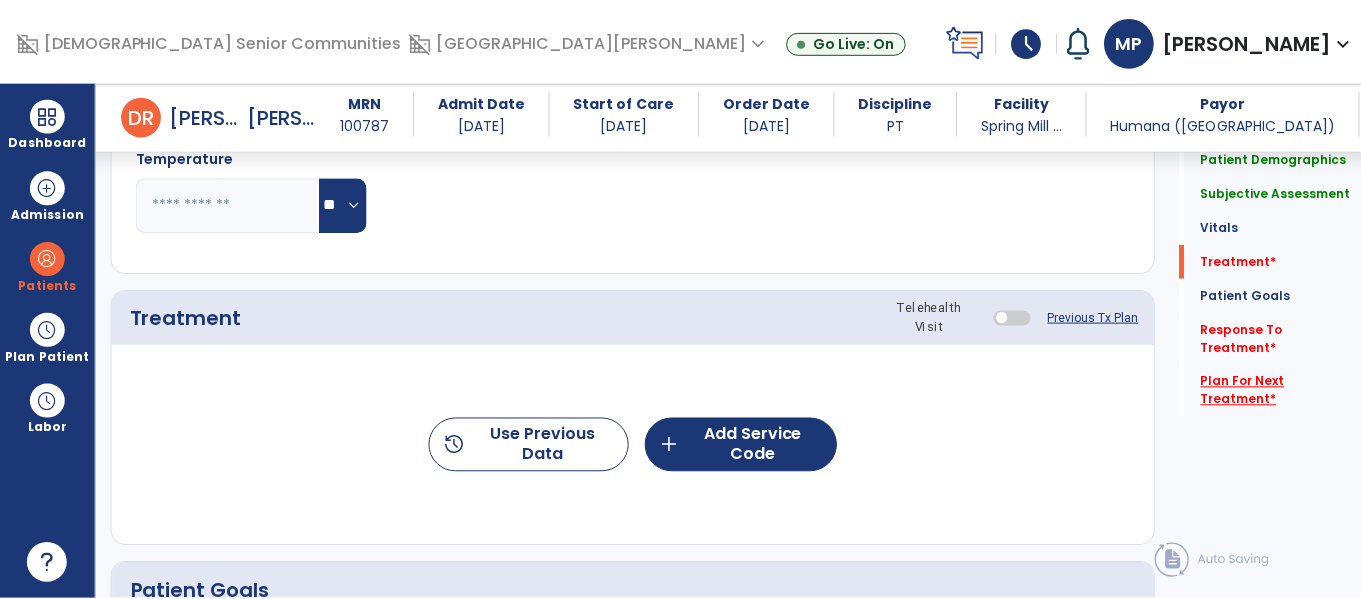 scroll, scrollTop: 973, scrollLeft: 0, axis: vertical 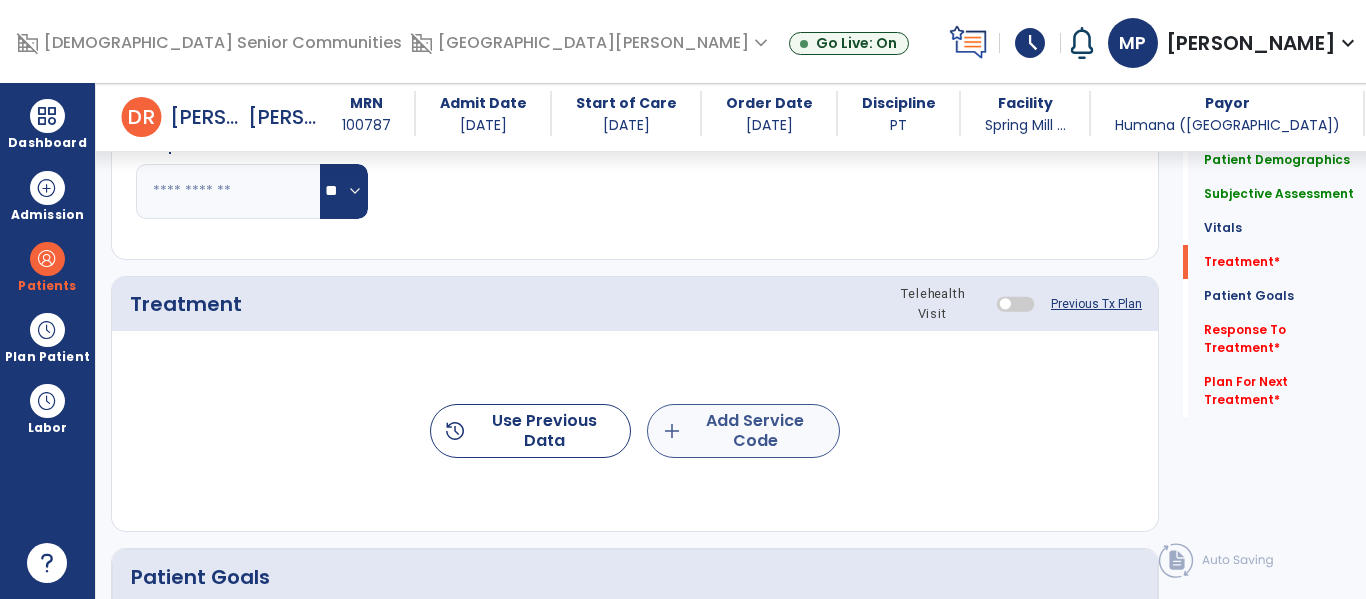 type on "**********" 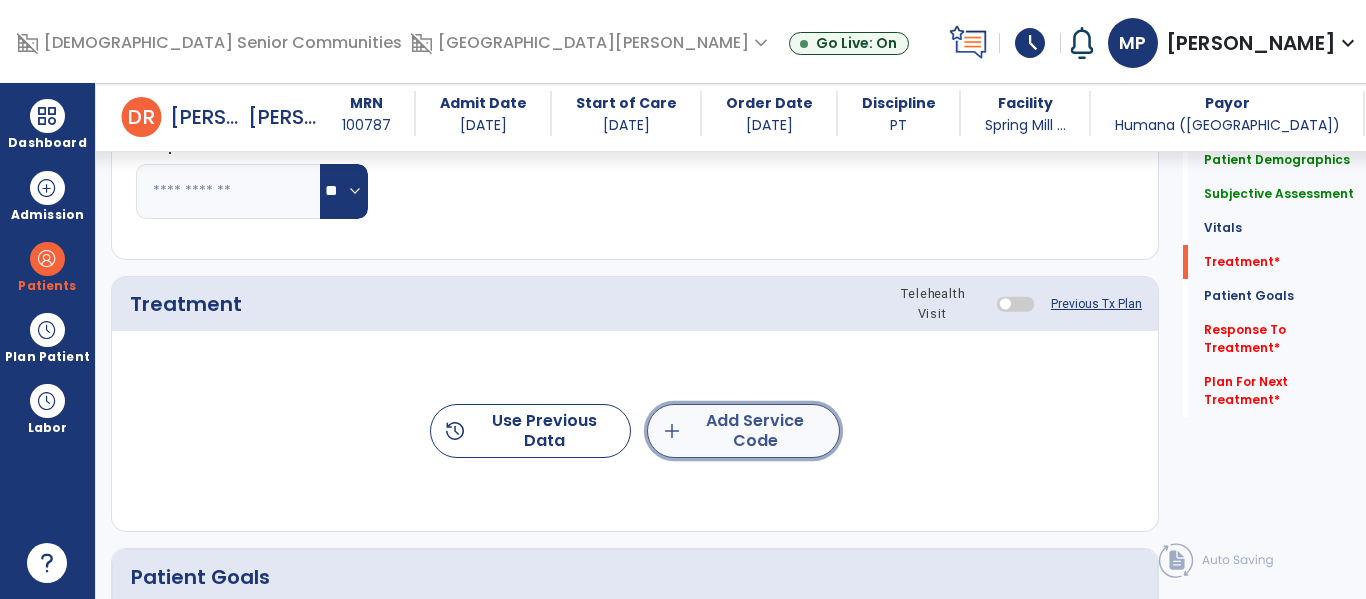 click on "add  Add Service Code" 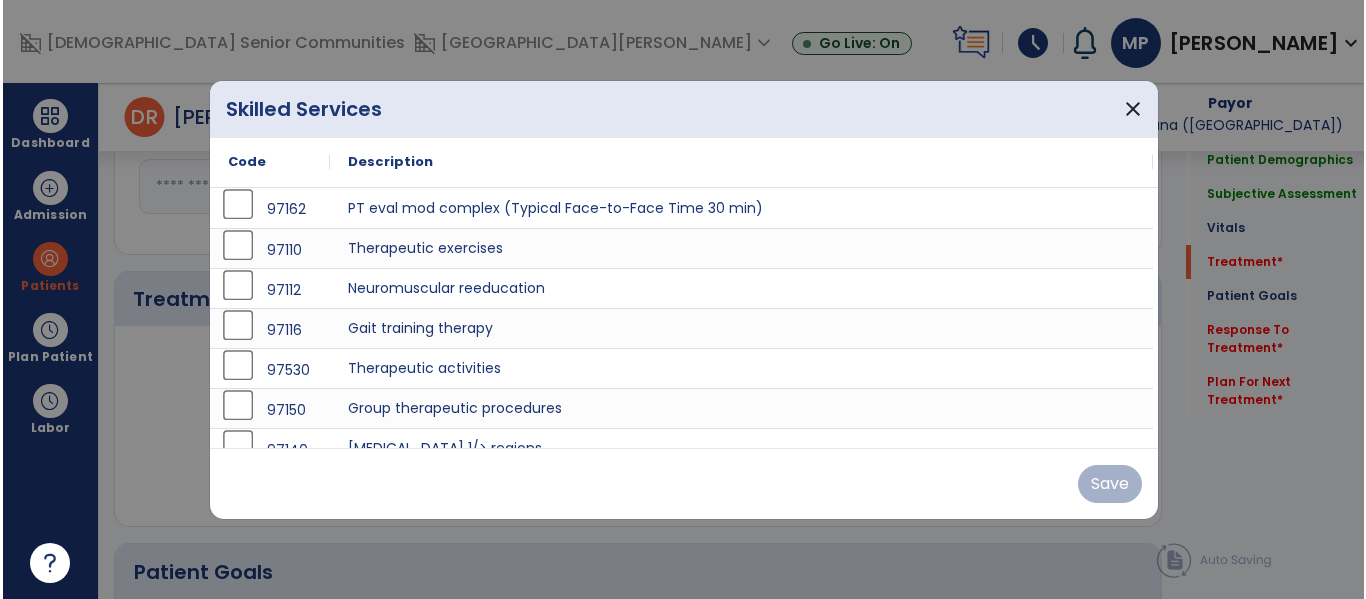 scroll, scrollTop: 973, scrollLeft: 0, axis: vertical 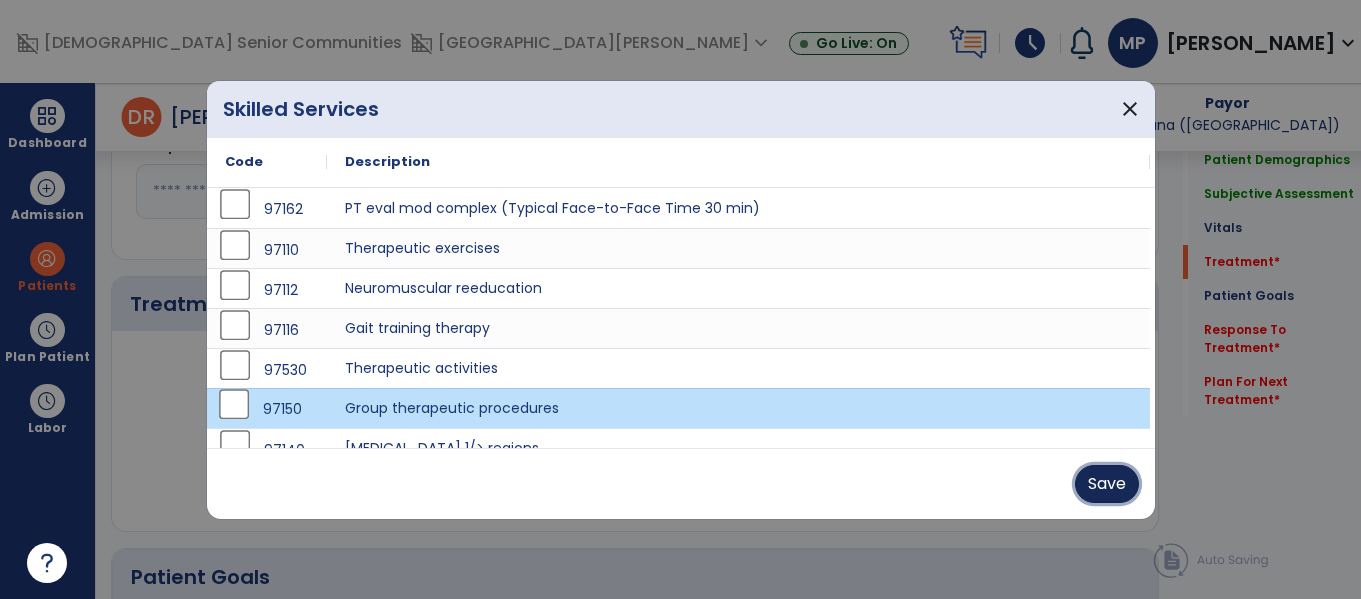 click on "Save" at bounding box center [1107, 484] 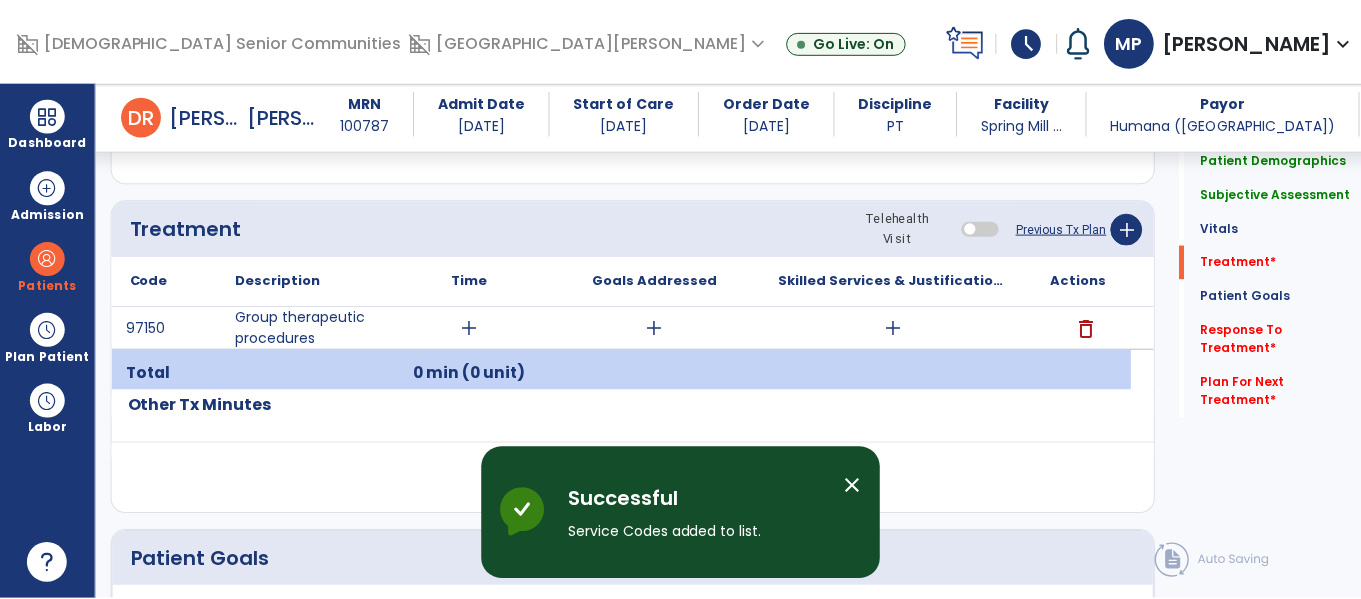 scroll, scrollTop: 1058, scrollLeft: 0, axis: vertical 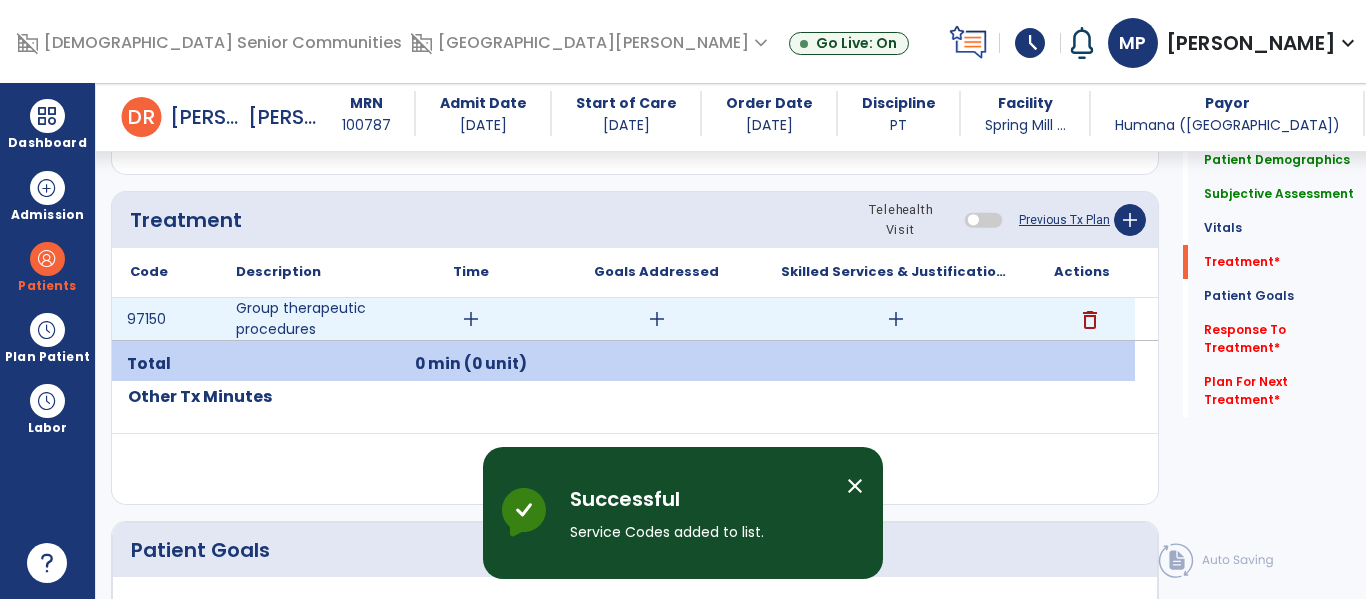 click on "add" at bounding box center (471, 319) 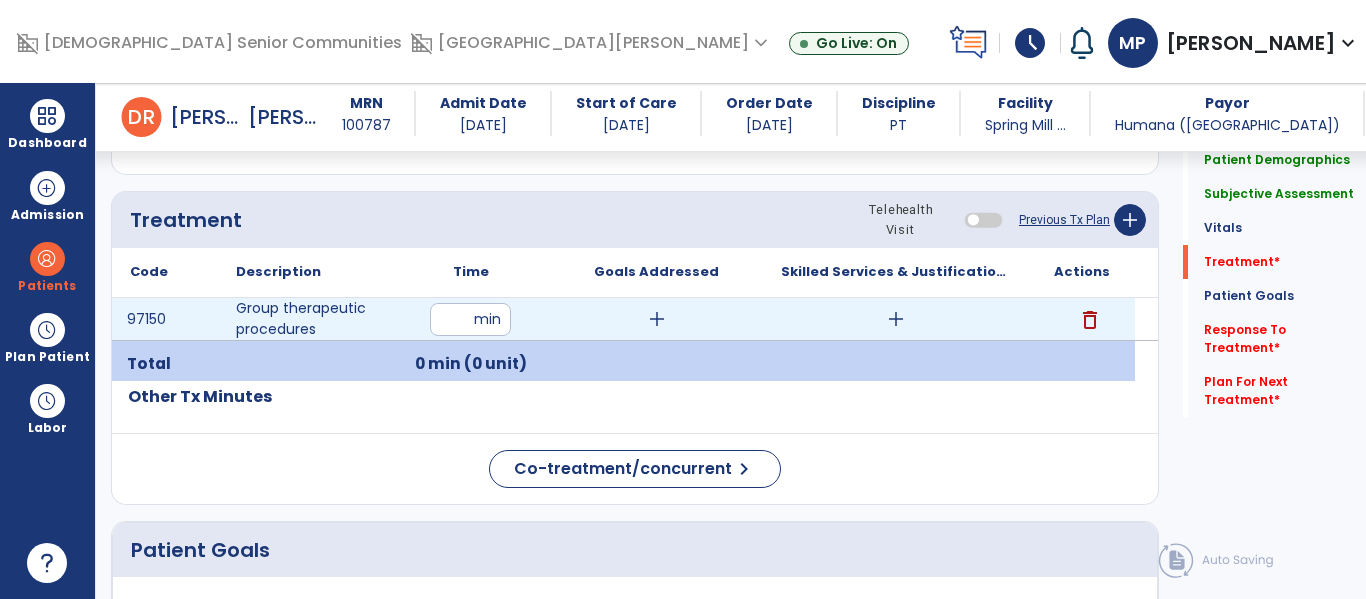 type on "**" 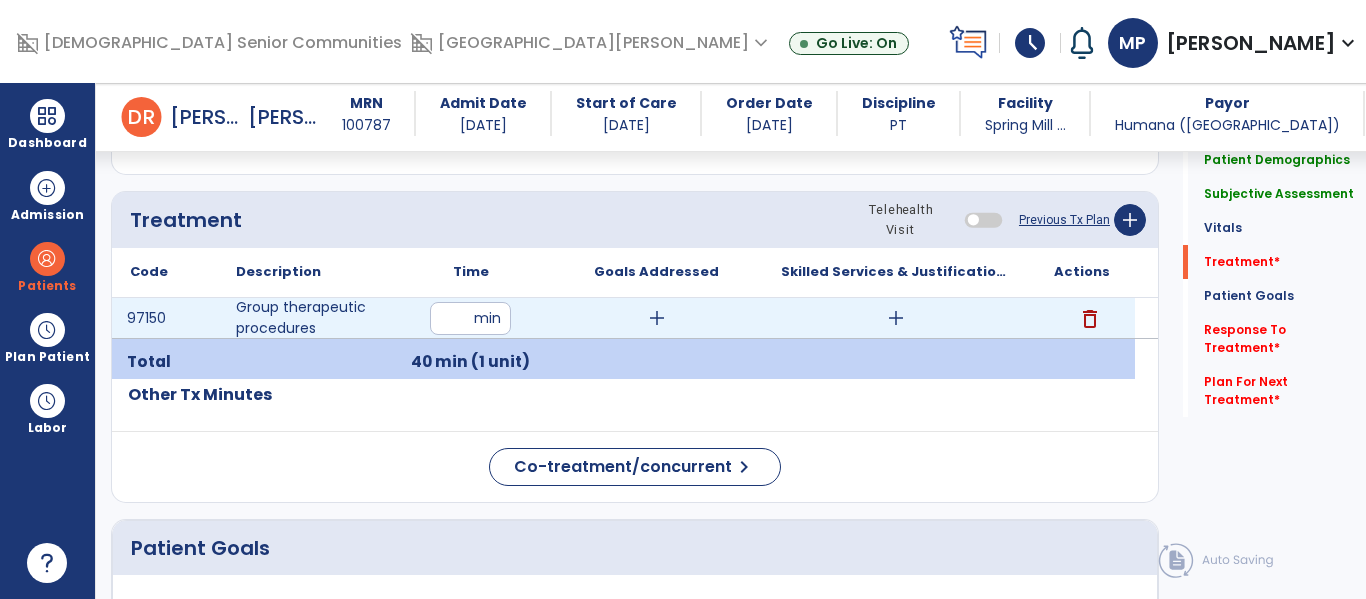 click on "add" at bounding box center [896, 318] 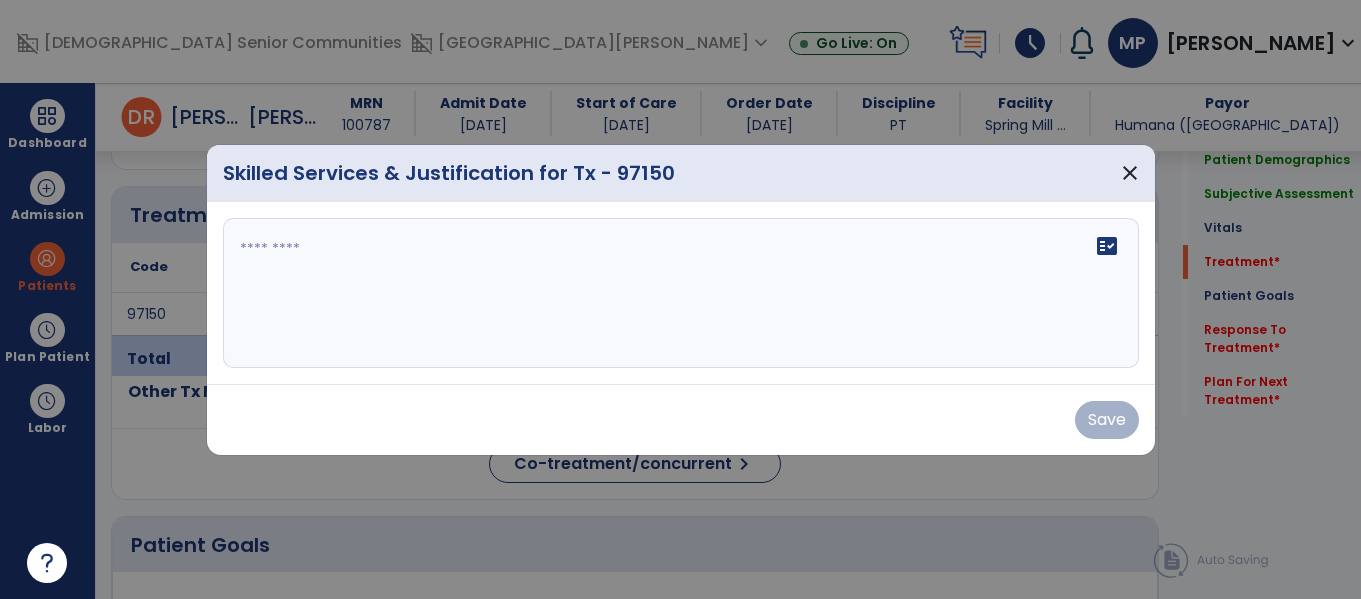 scroll, scrollTop: 1058, scrollLeft: 0, axis: vertical 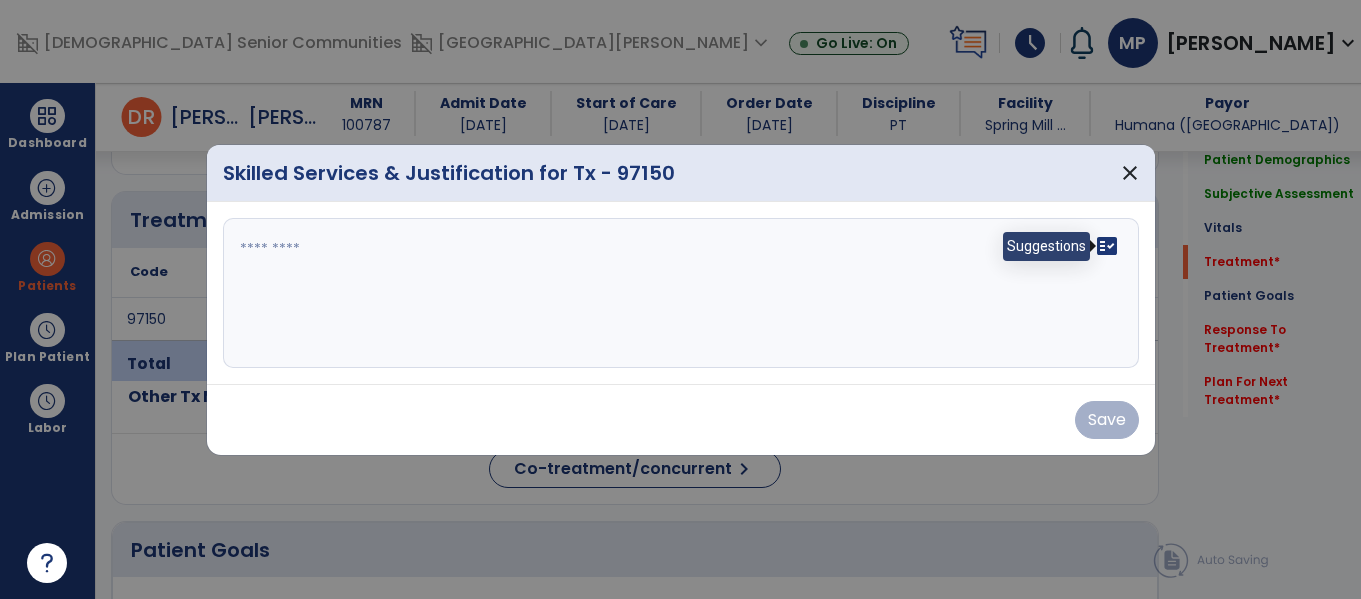 click on "fact_check" at bounding box center [1107, 246] 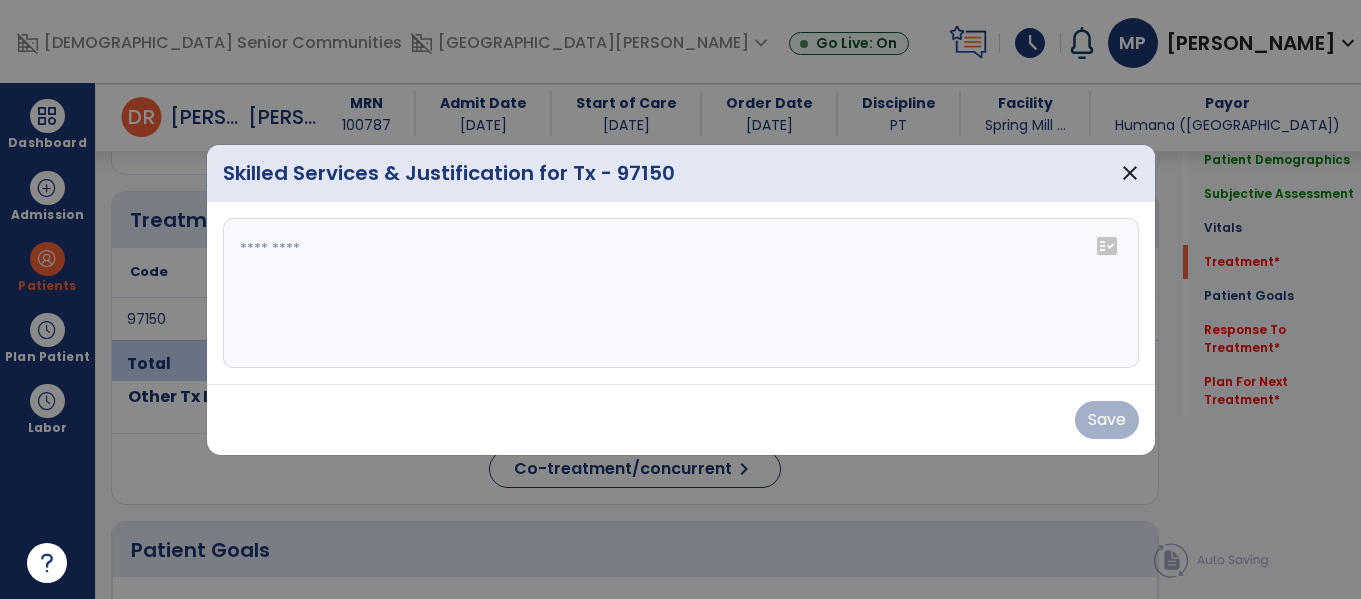 click on "fact_check" at bounding box center (1107, 246) 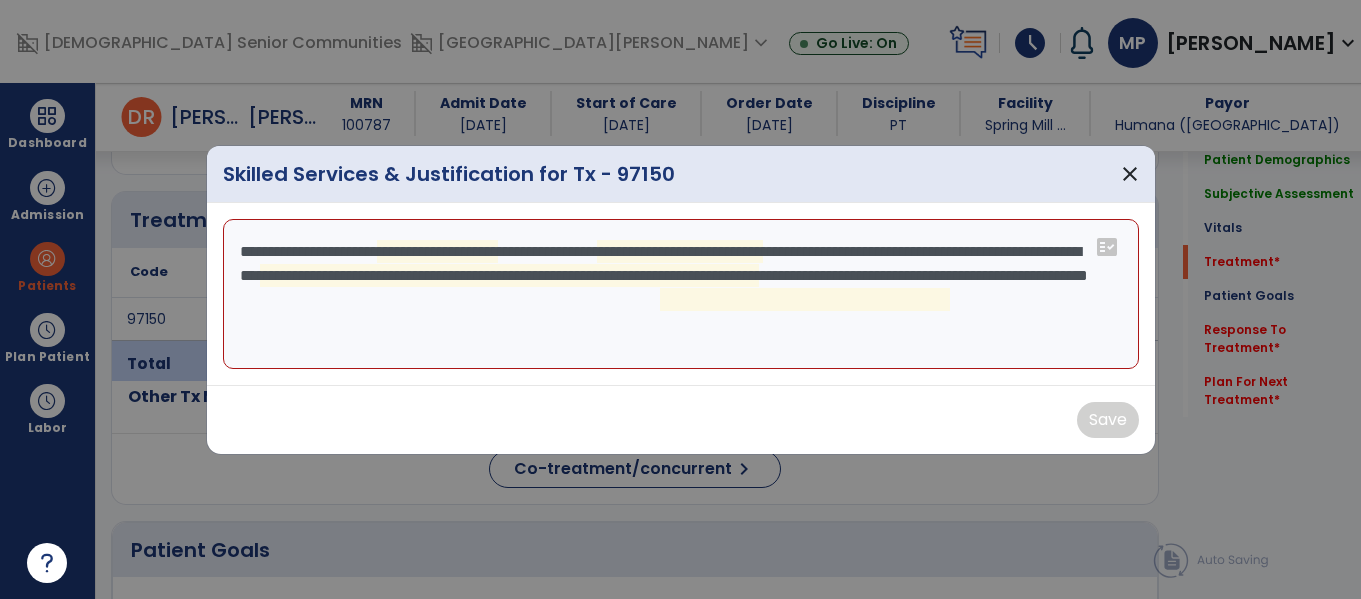 click on "**********" at bounding box center [681, 294] 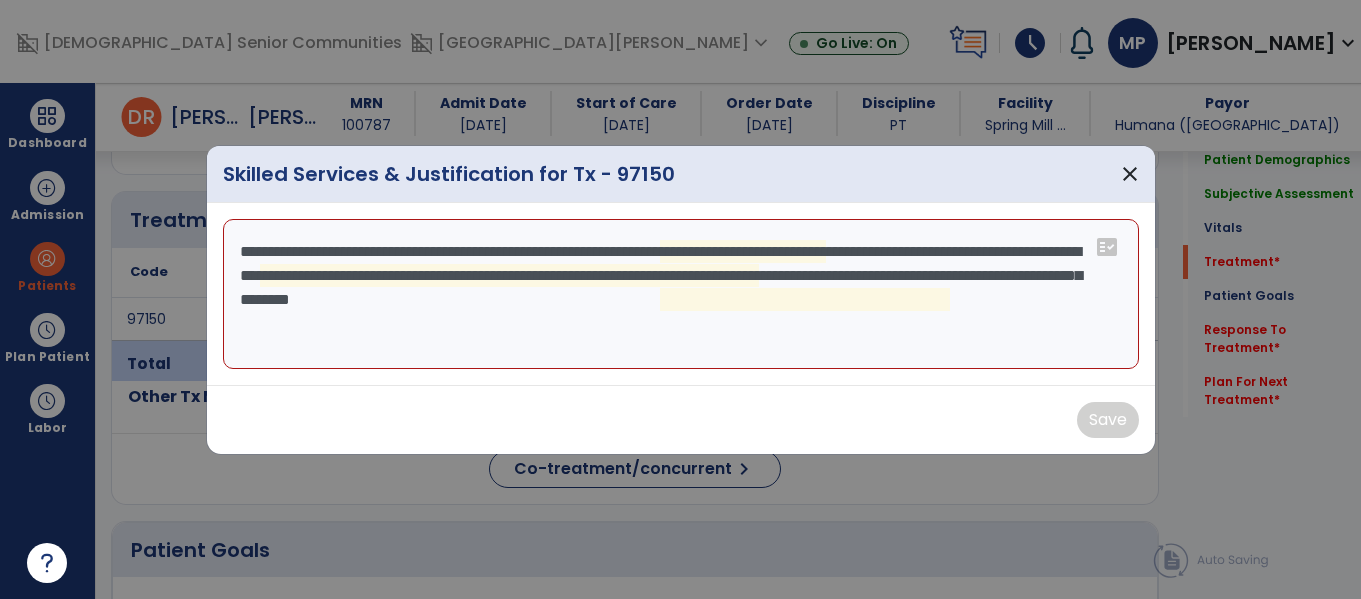 click on "**********" at bounding box center (681, 294) 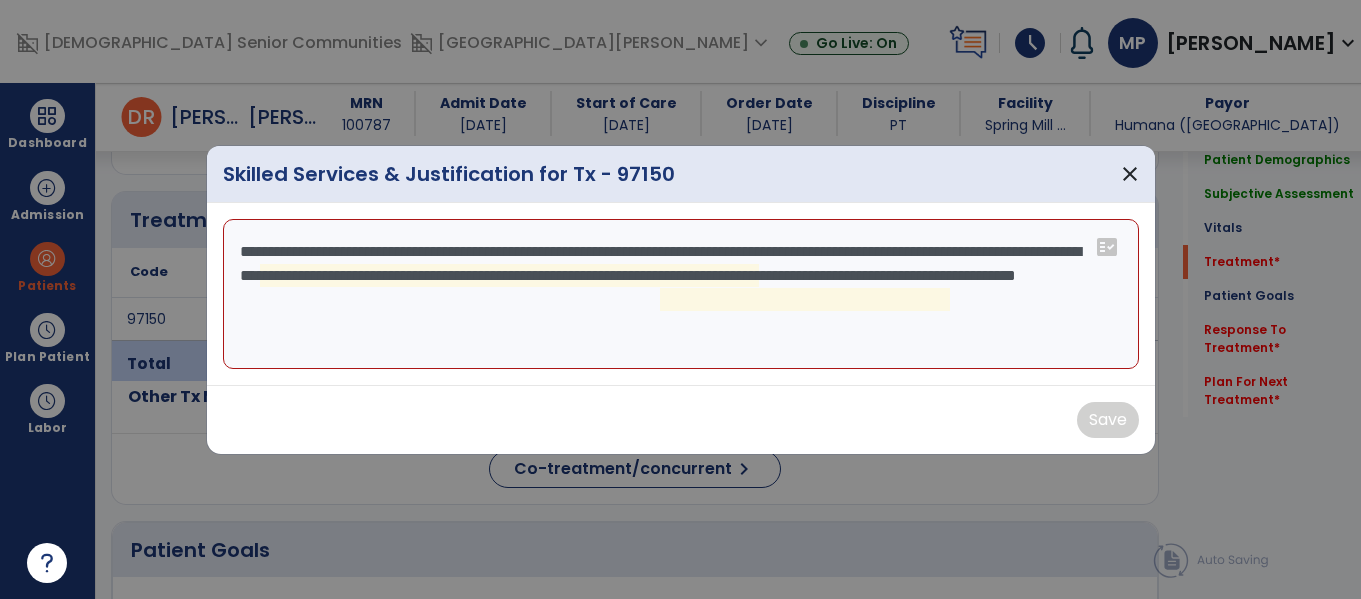 click on "**********" at bounding box center (681, 294) 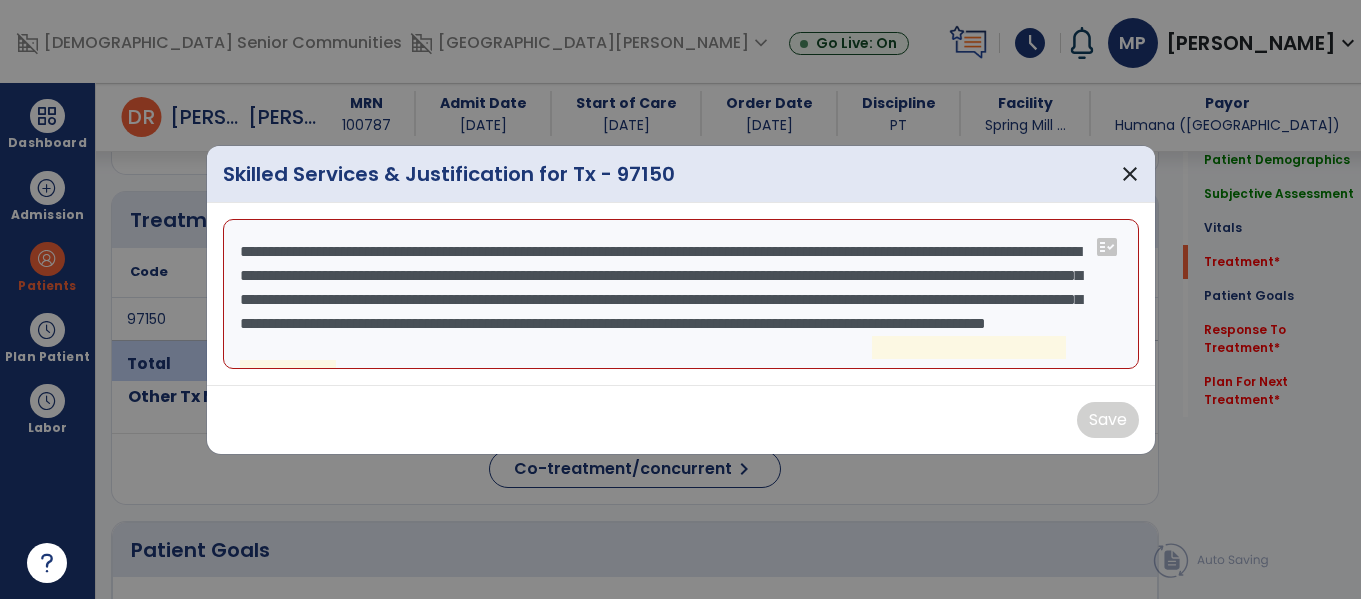 scroll, scrollTop: 24, scrollLeft: 0, axis: vertical 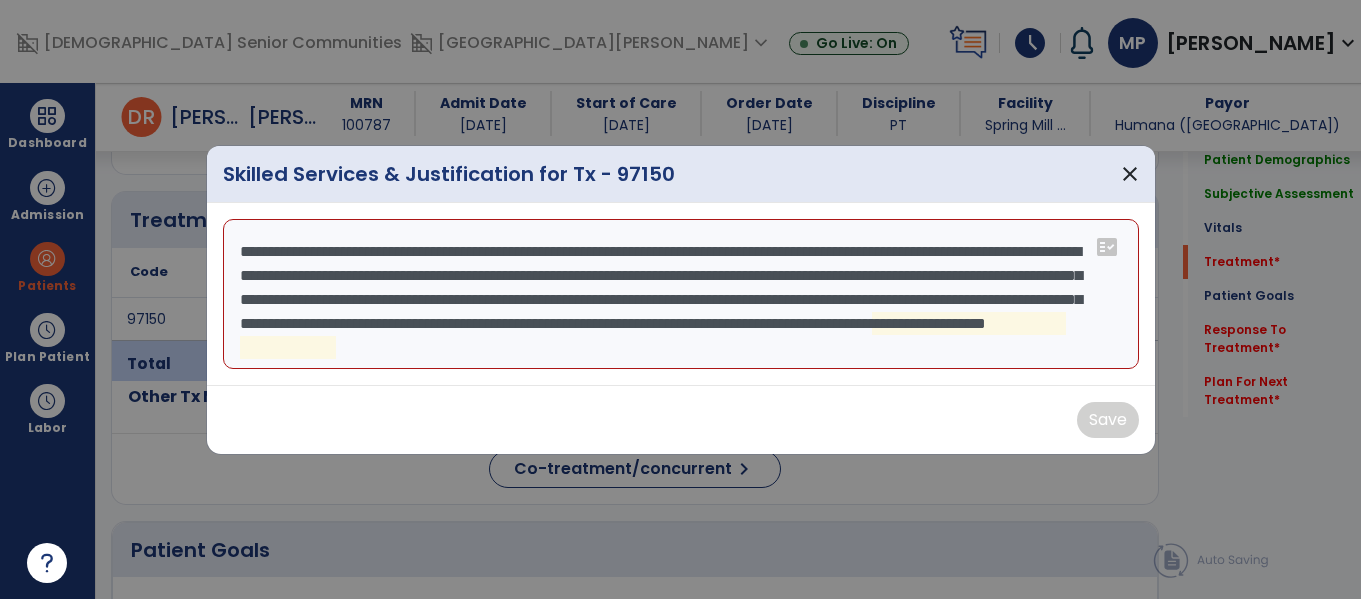 click on "**********" at bounding box center (681, 294) 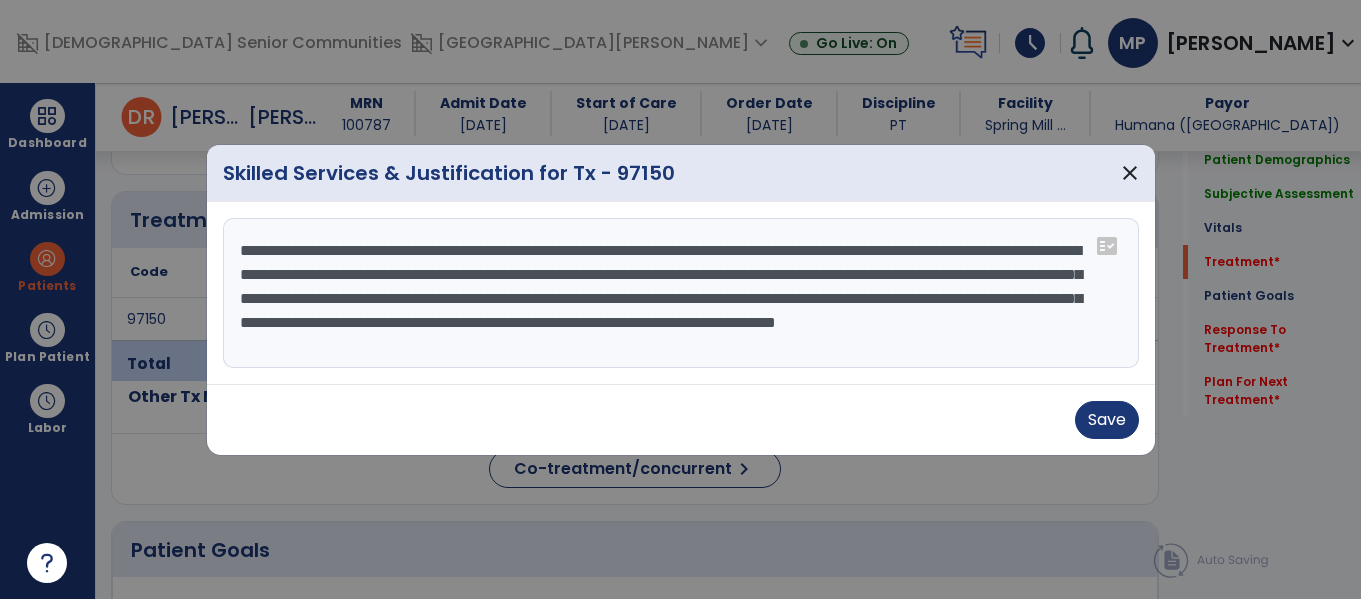 scroll, scrollTop: 0, scrollLeft: 0, axis: both 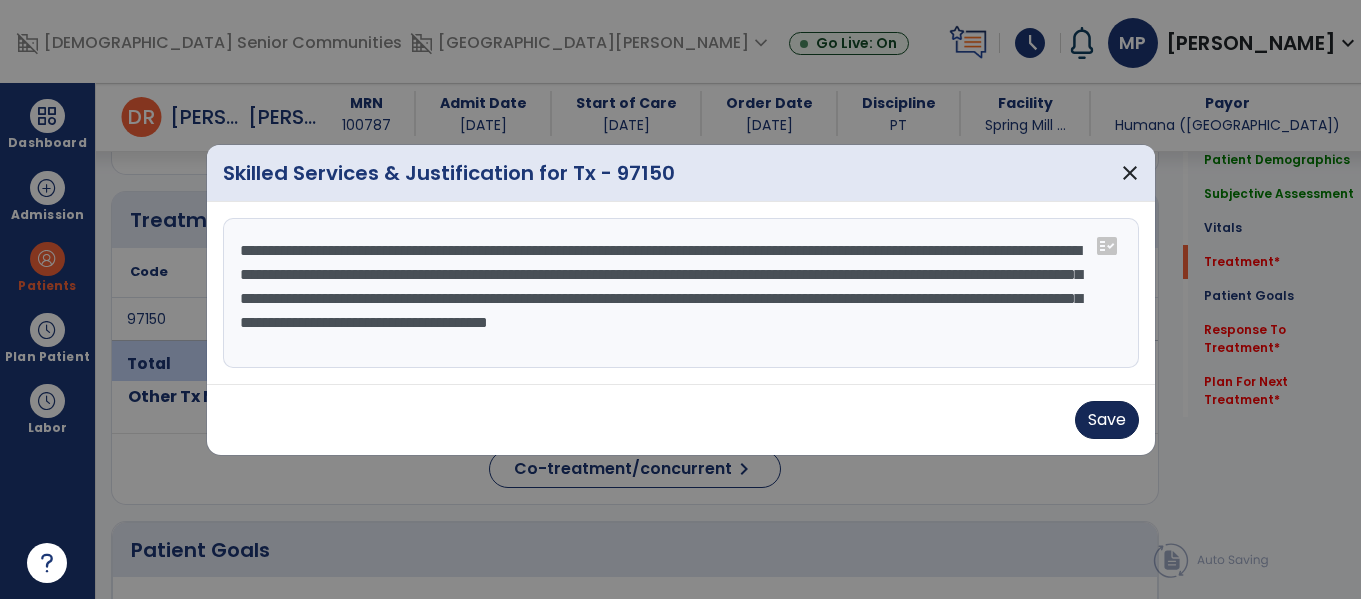 type on "**********" 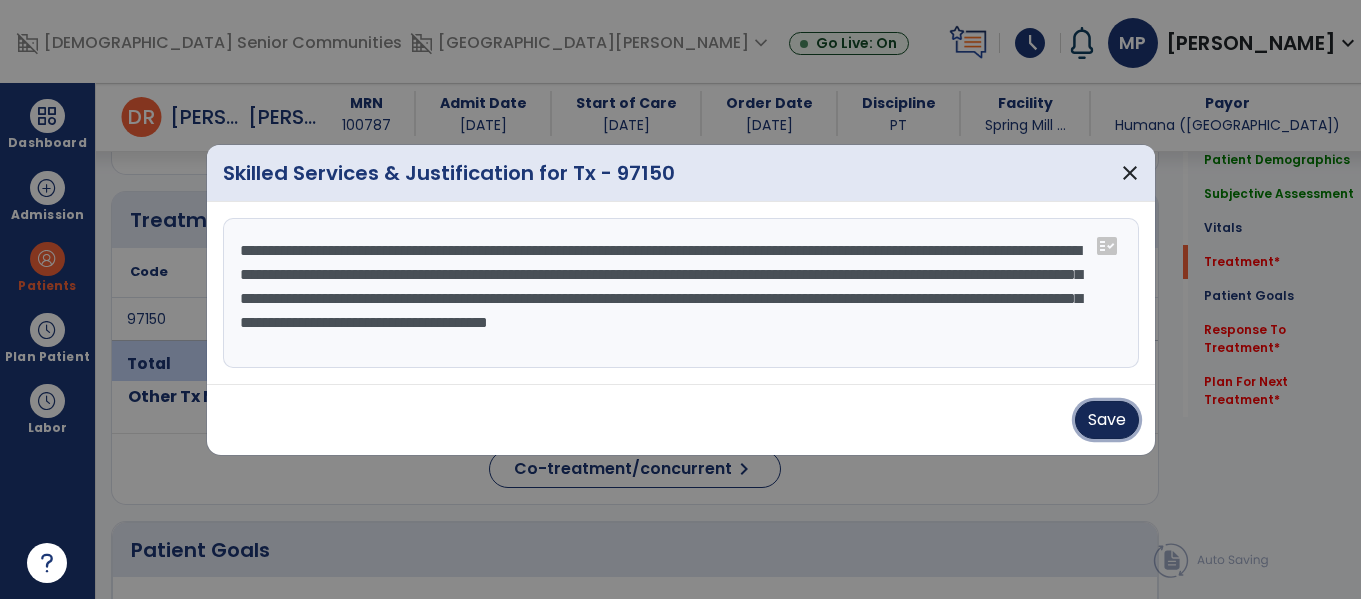 click on "Save" at bounding box center [1107, 420] 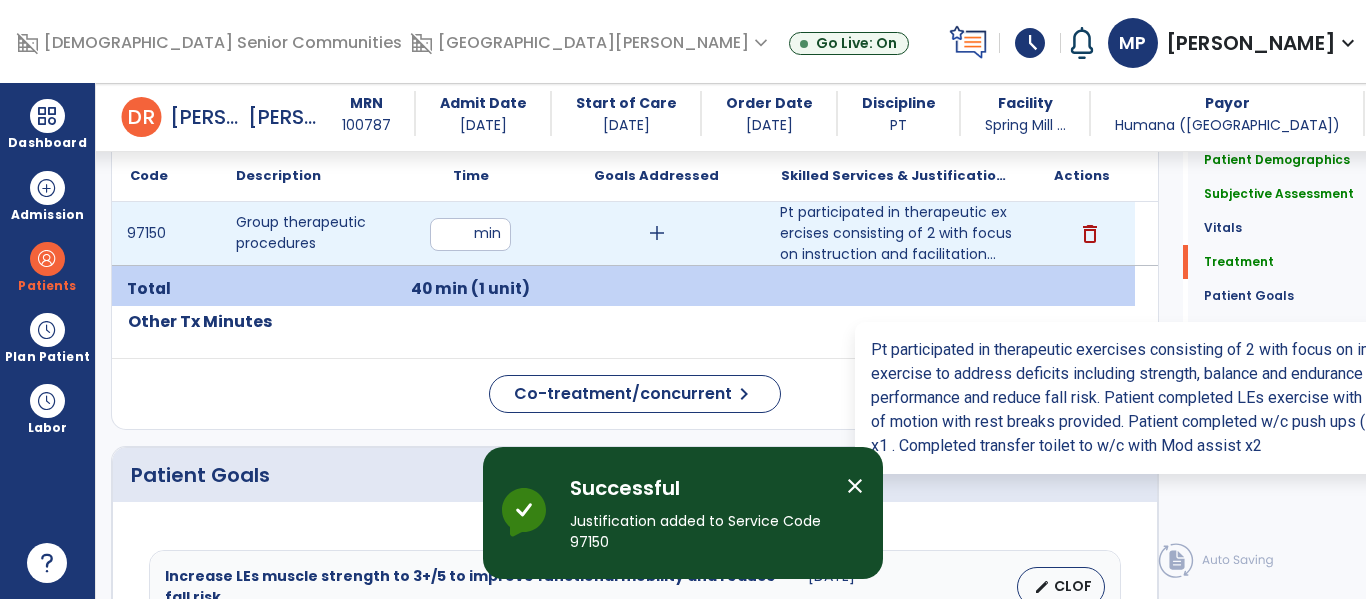 scroll, scrollTop: 1179, scrollLeft: 0, axis: vertical 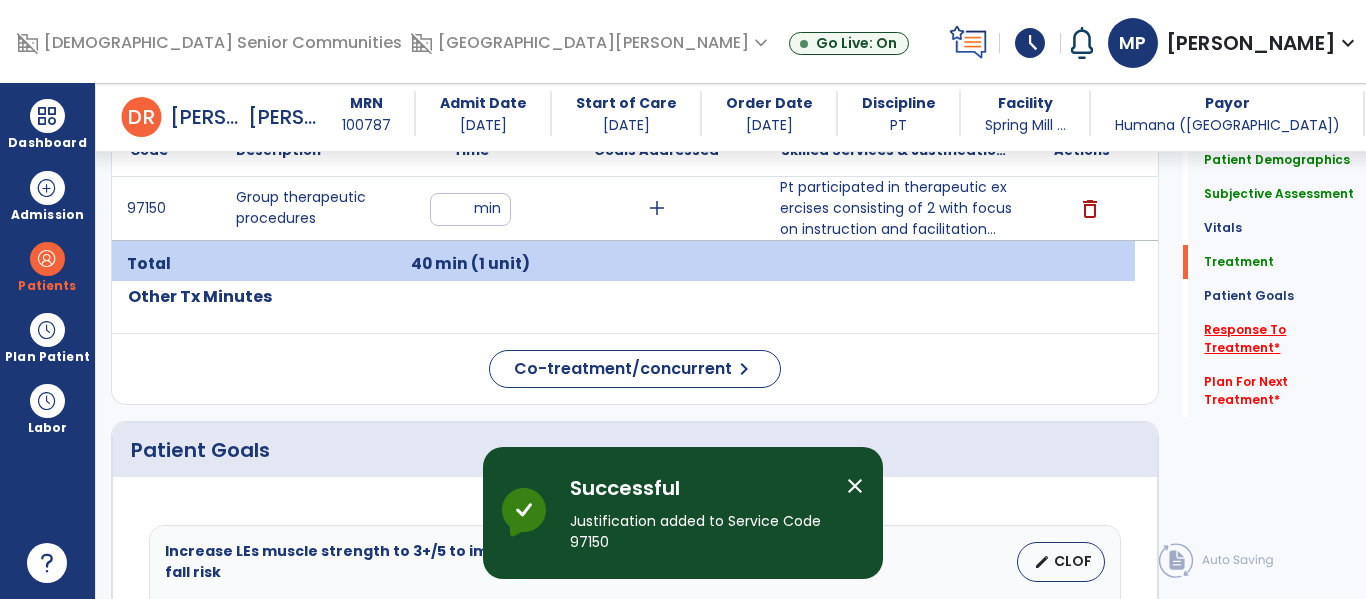 click on "Response To Treatment   *" 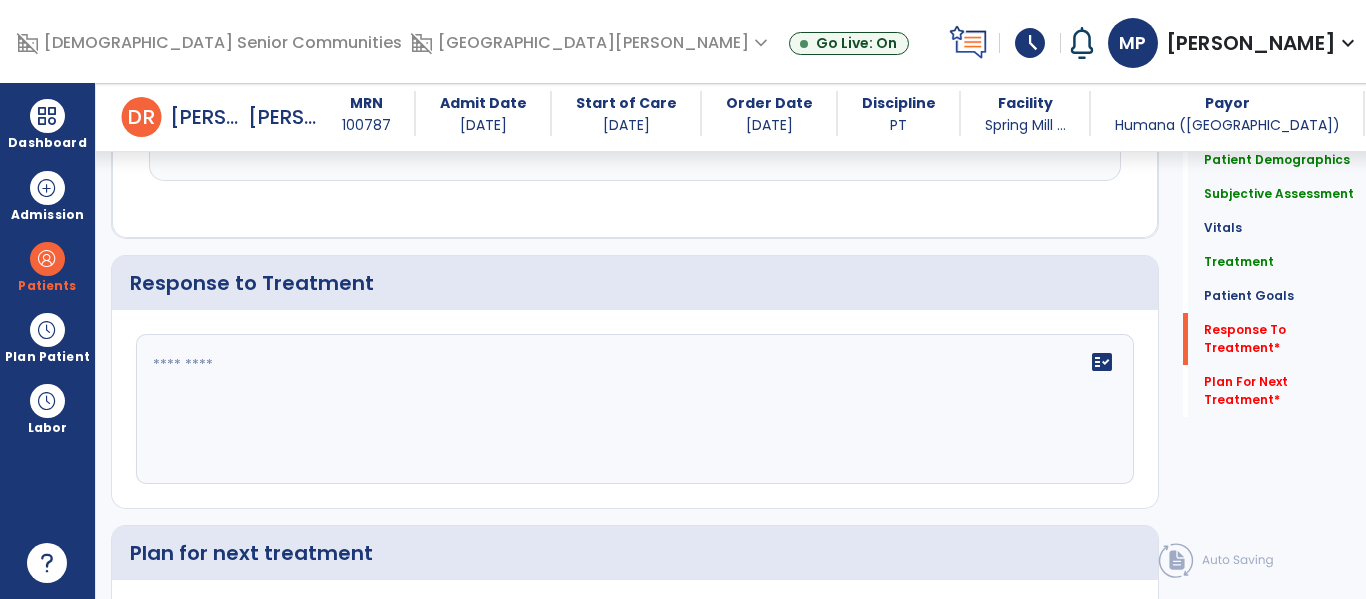 scroll, scrollTop: 2434, scrollLeft: 0, axis: vertical 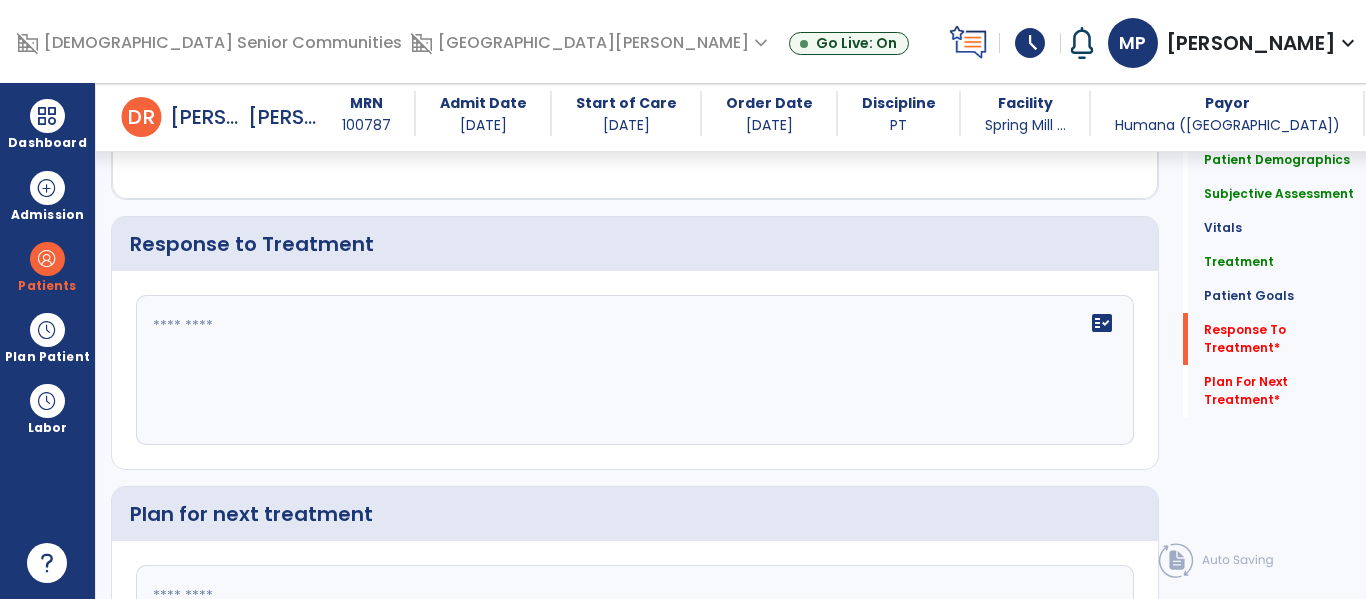 click on "fact_check" 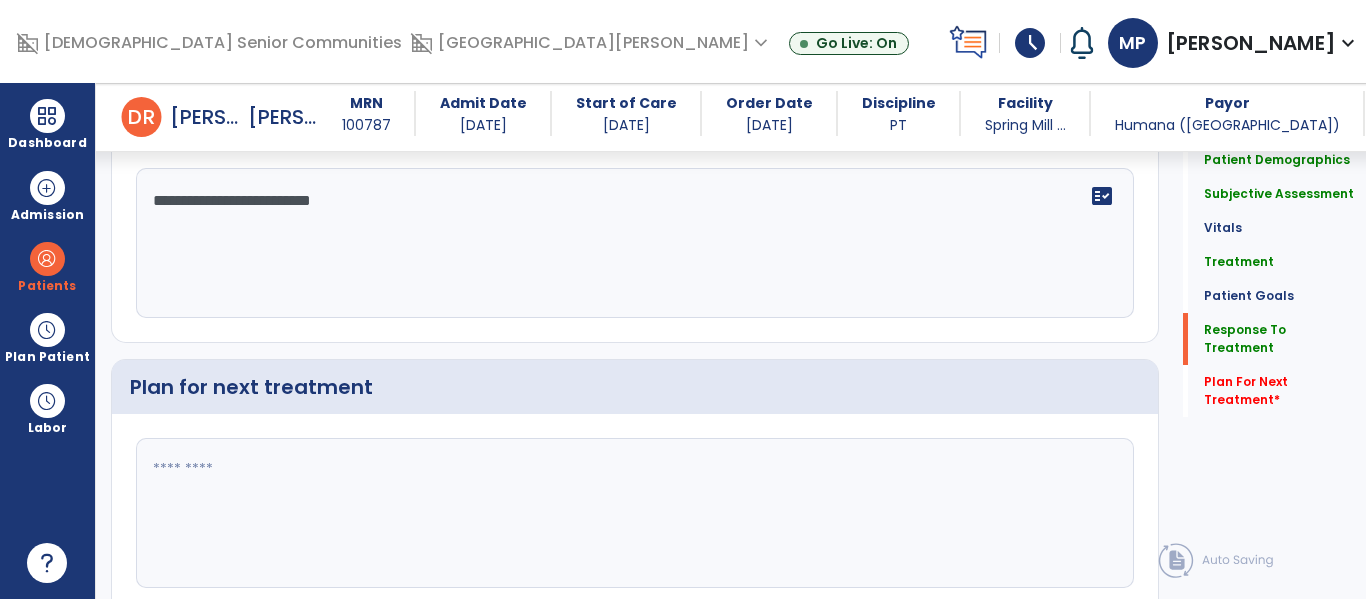 scroll, scrollTop: 2639, scrollLeft: 0, axis: vertical 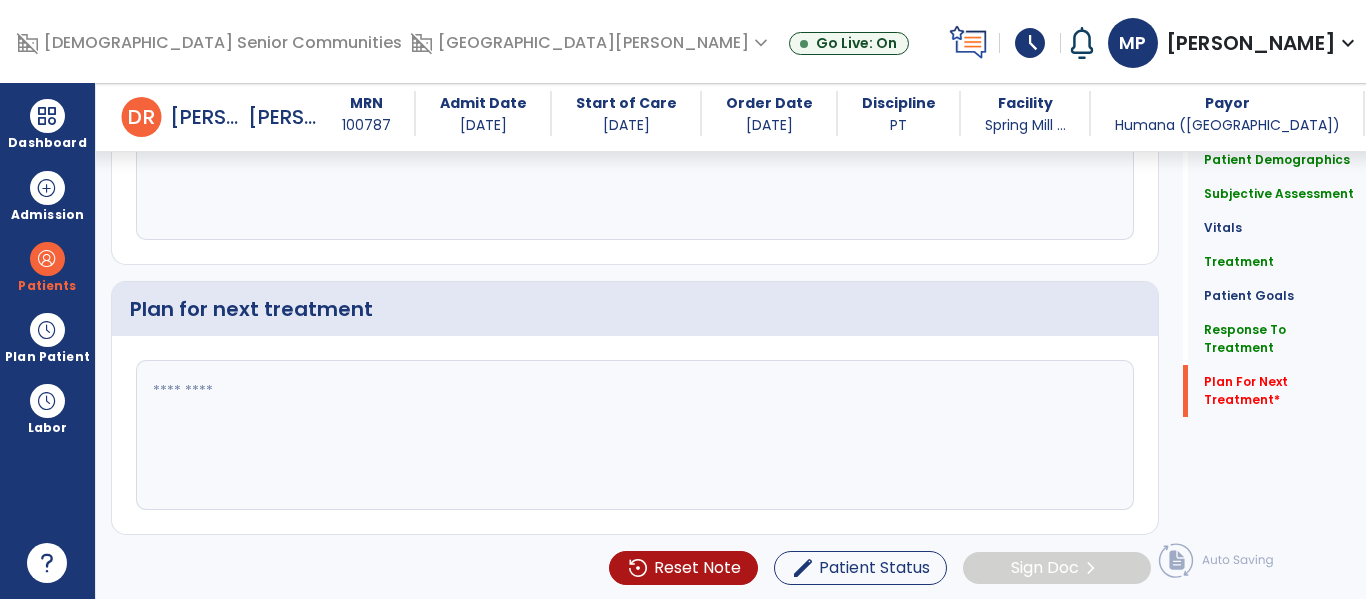 type on "**********" 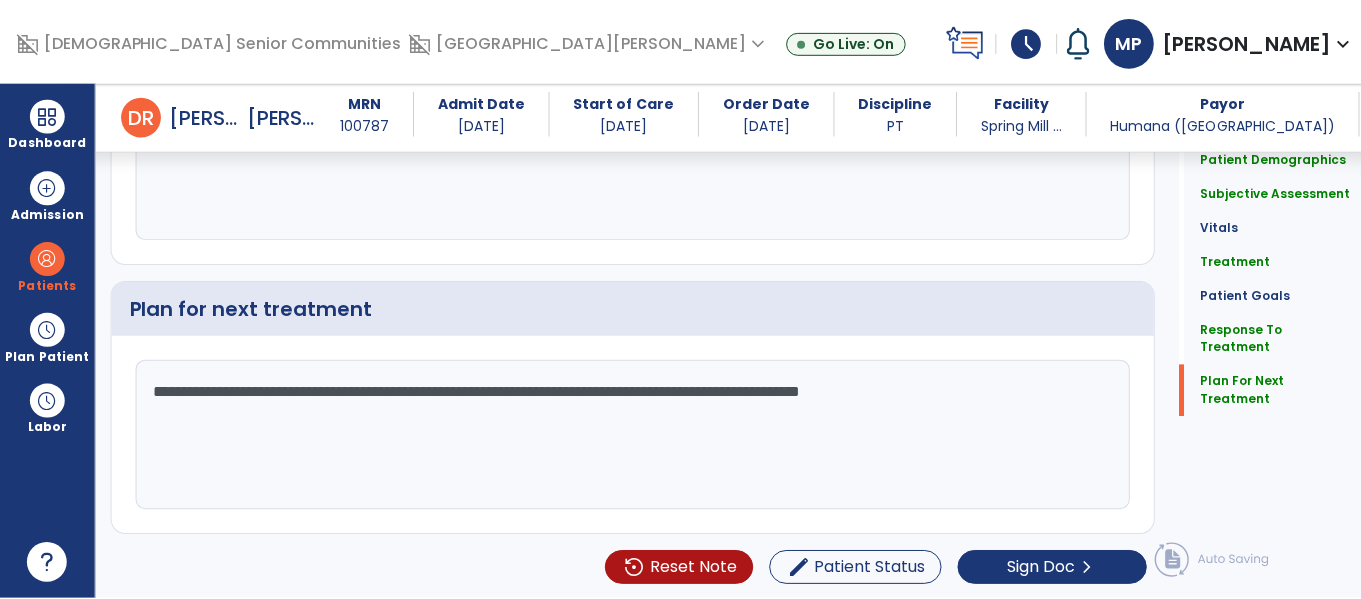 scroll, scrollTop: 2639, scrollLeft: 0, axis: vertical 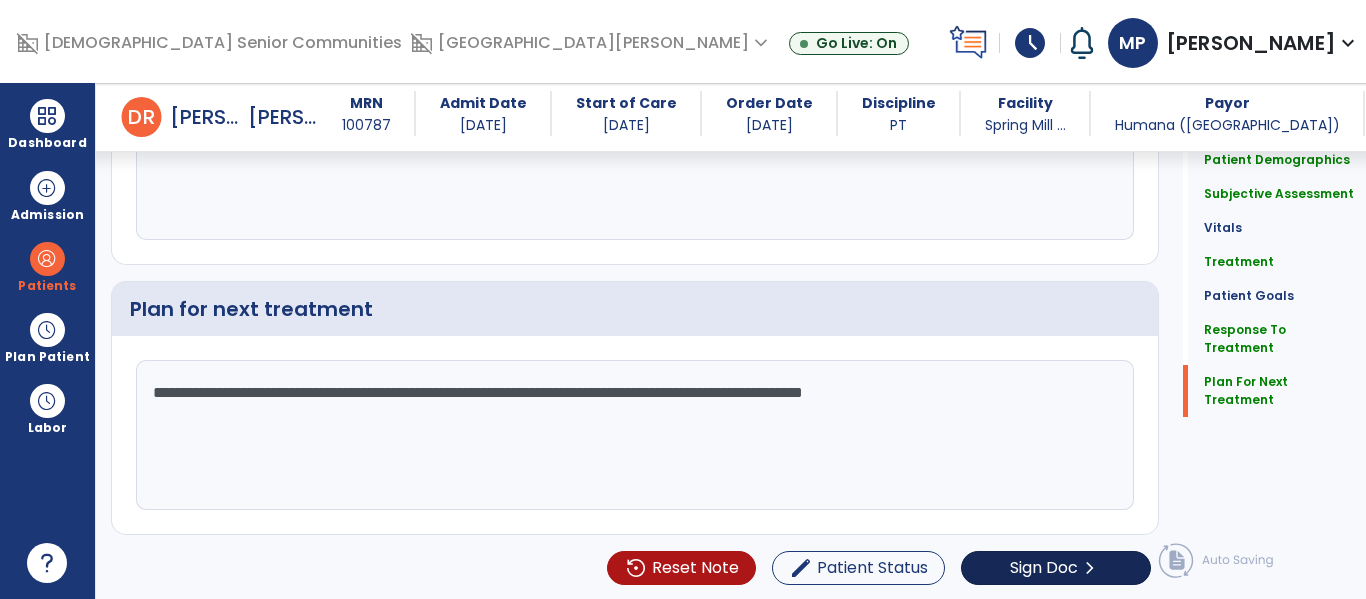 type on "**********" 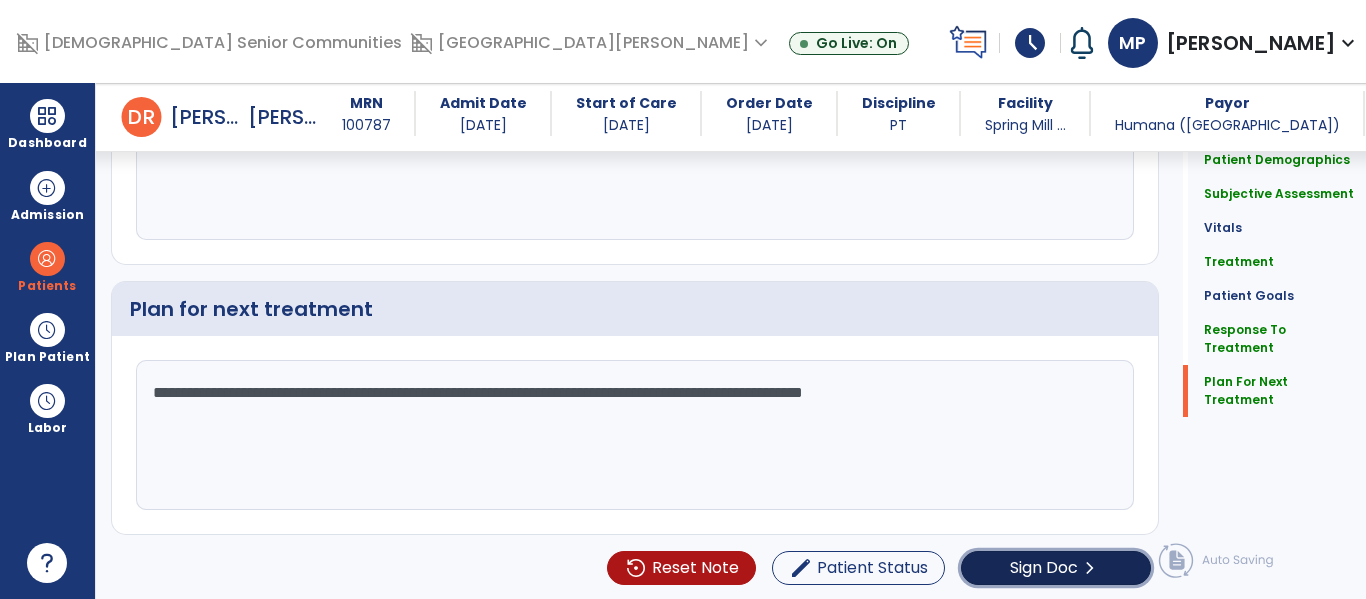 click on "Sign Doc" 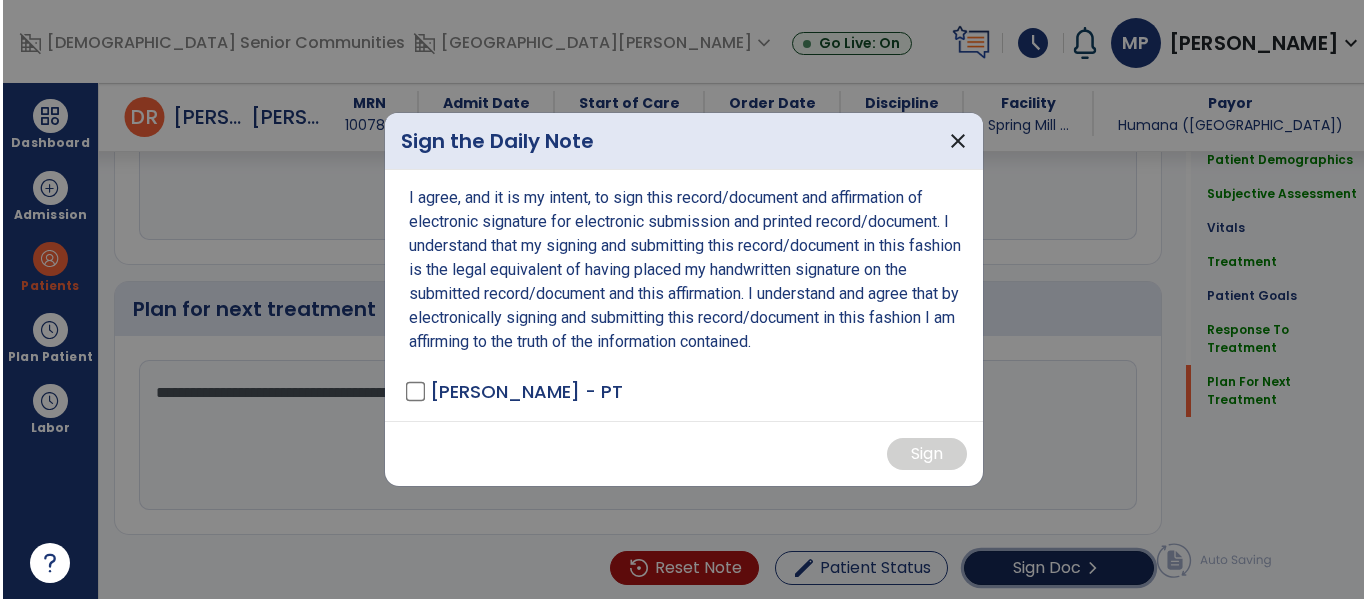 scroll, scrollTop: 2639, scrollLeft: 0, axis: vertical 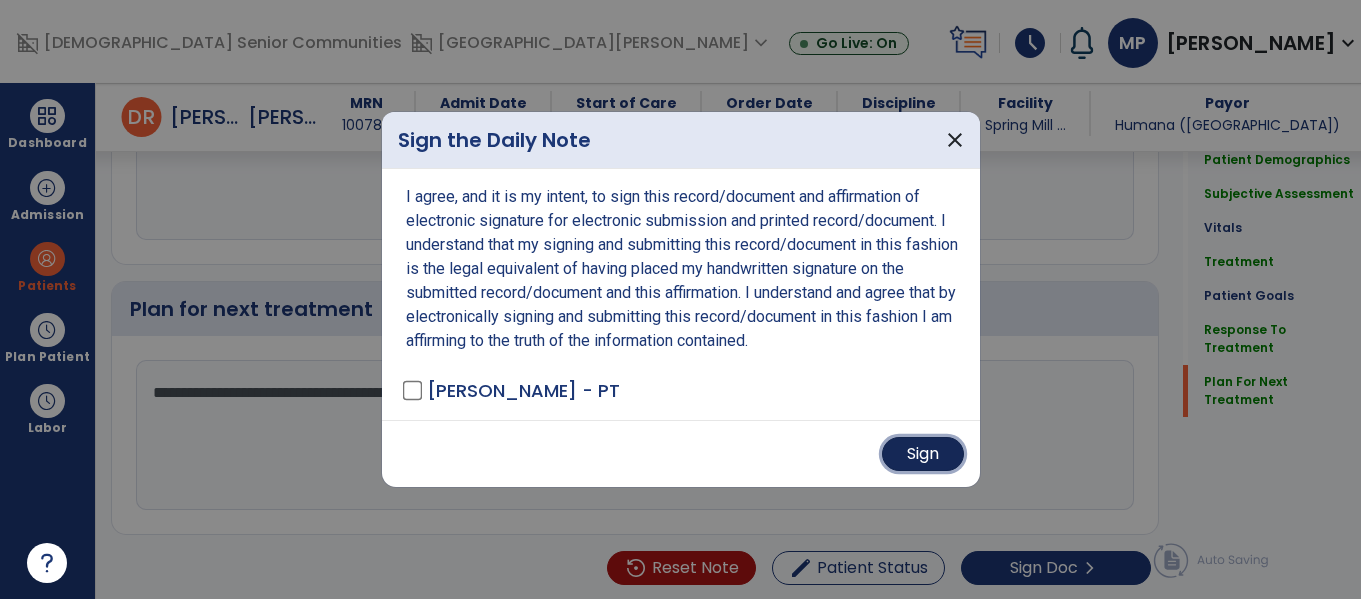 click on "Sign" at bounding box center (923, 454) 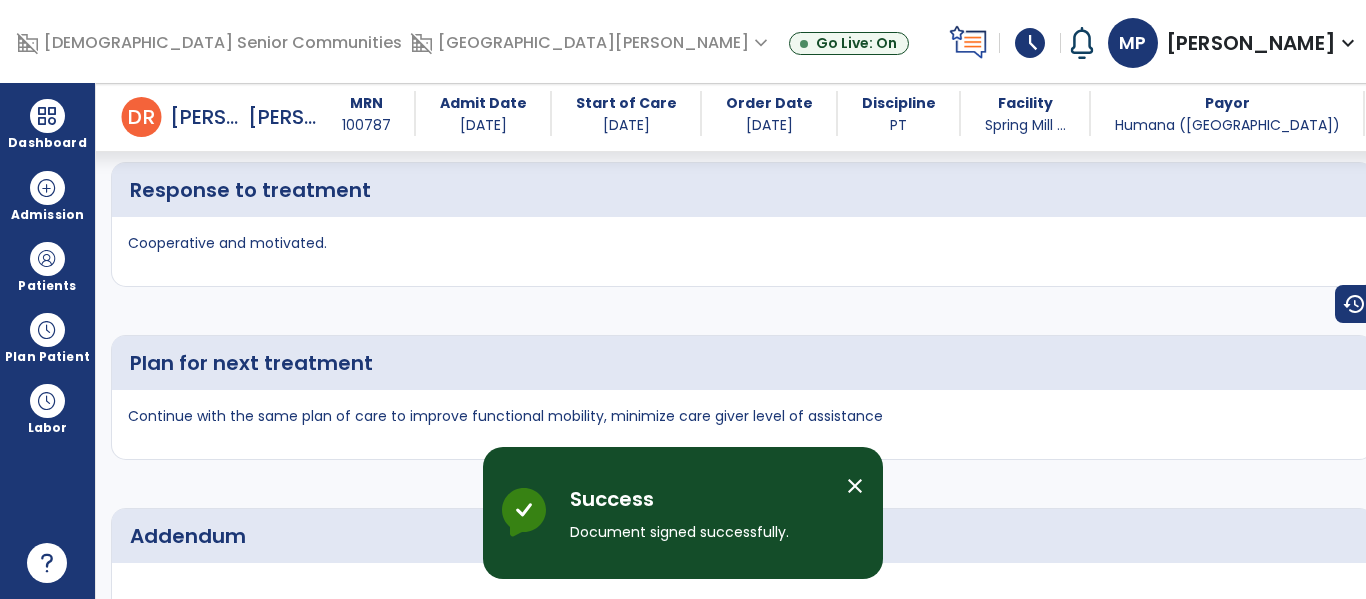 scroll, scrollTop: 0, scrollLeft: 0, axis: both 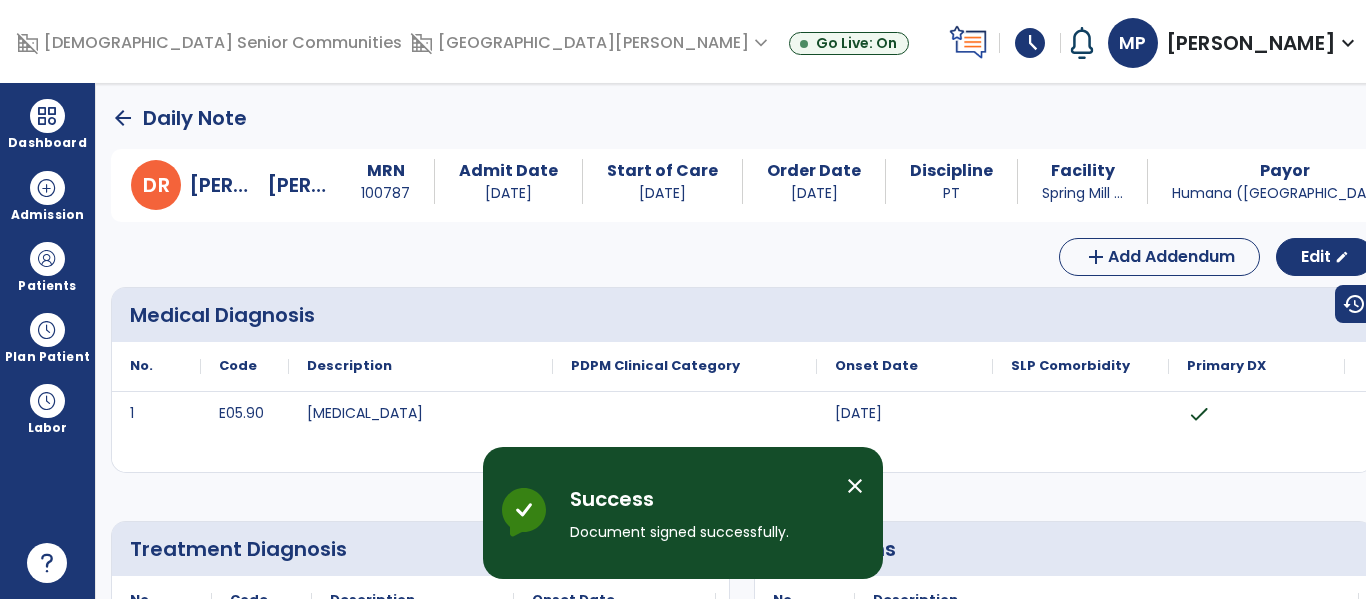click on "arrow_back" 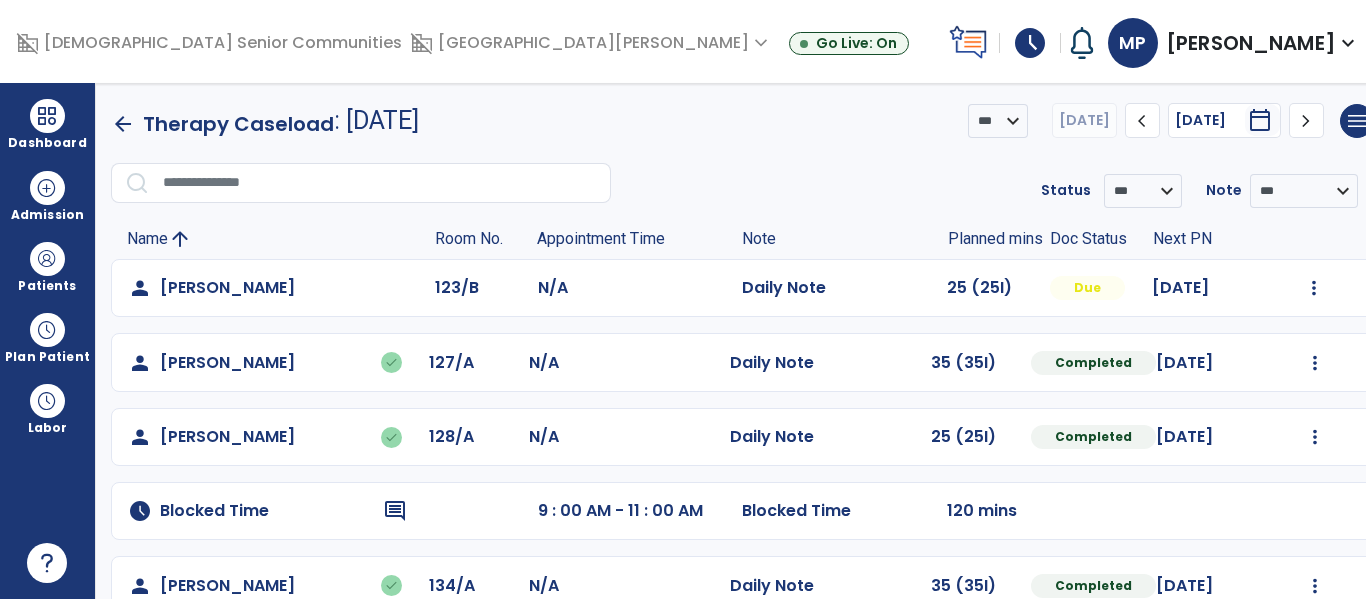 scroll, scrollTop: 935, scrollLeft: 0, axis: vertical 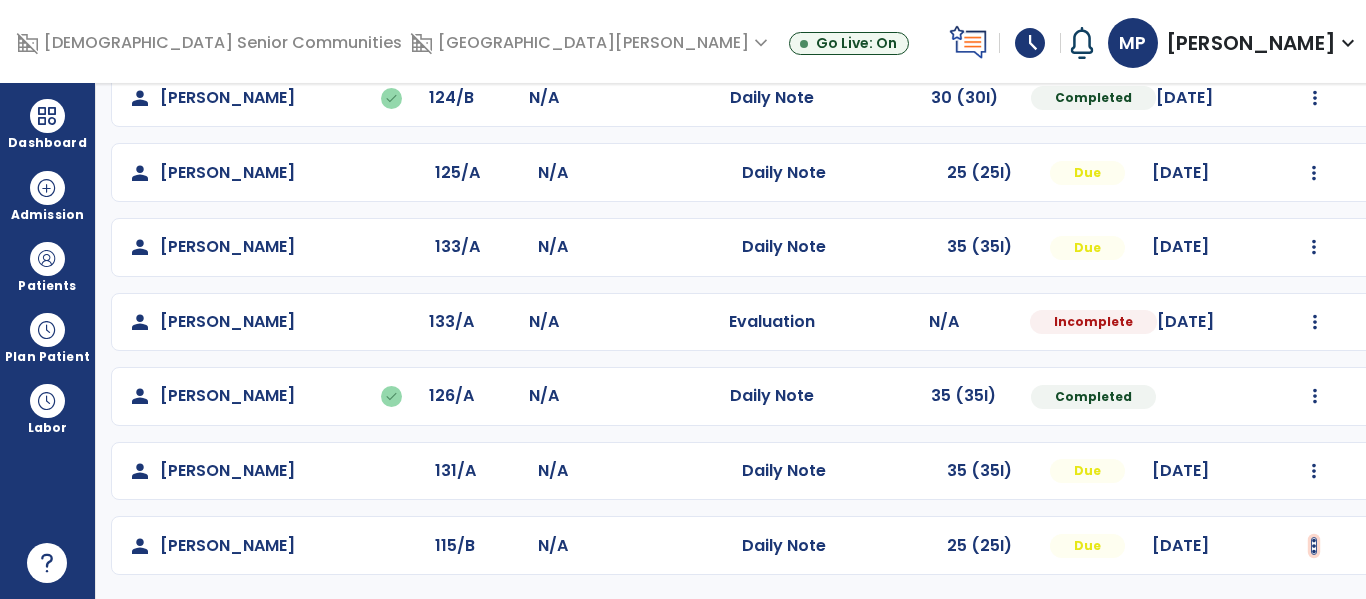 click at bounding box center (1314, -647) 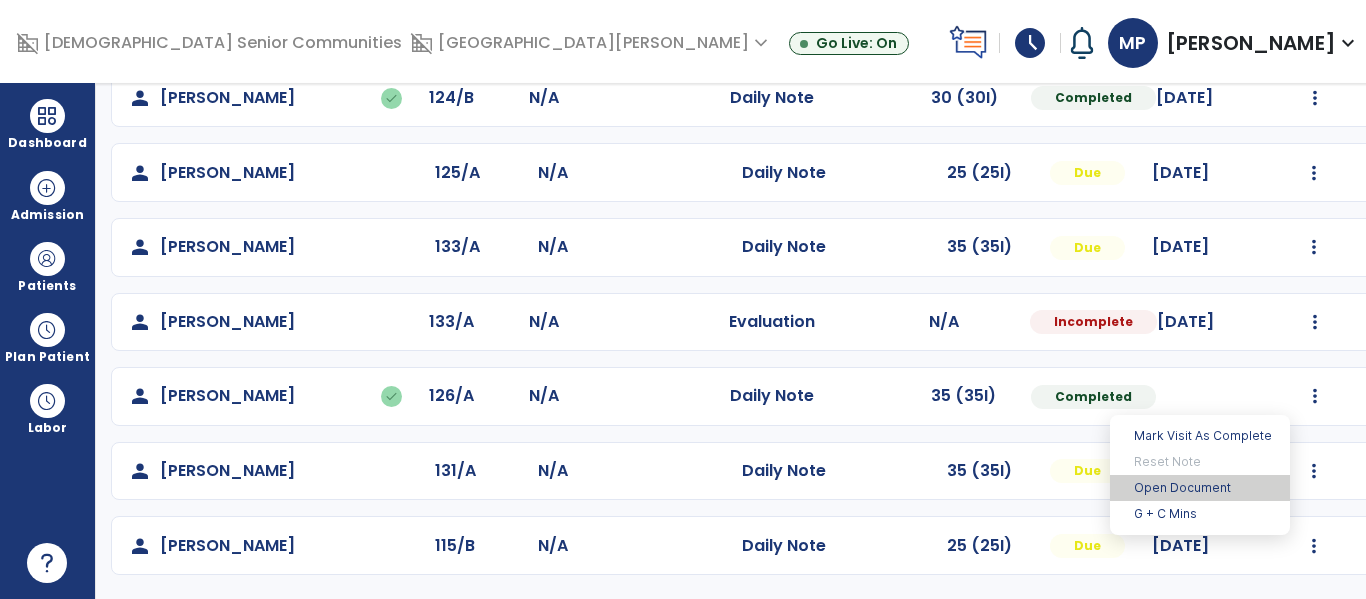click on "Open Document" at bounding box center (1200, 488) 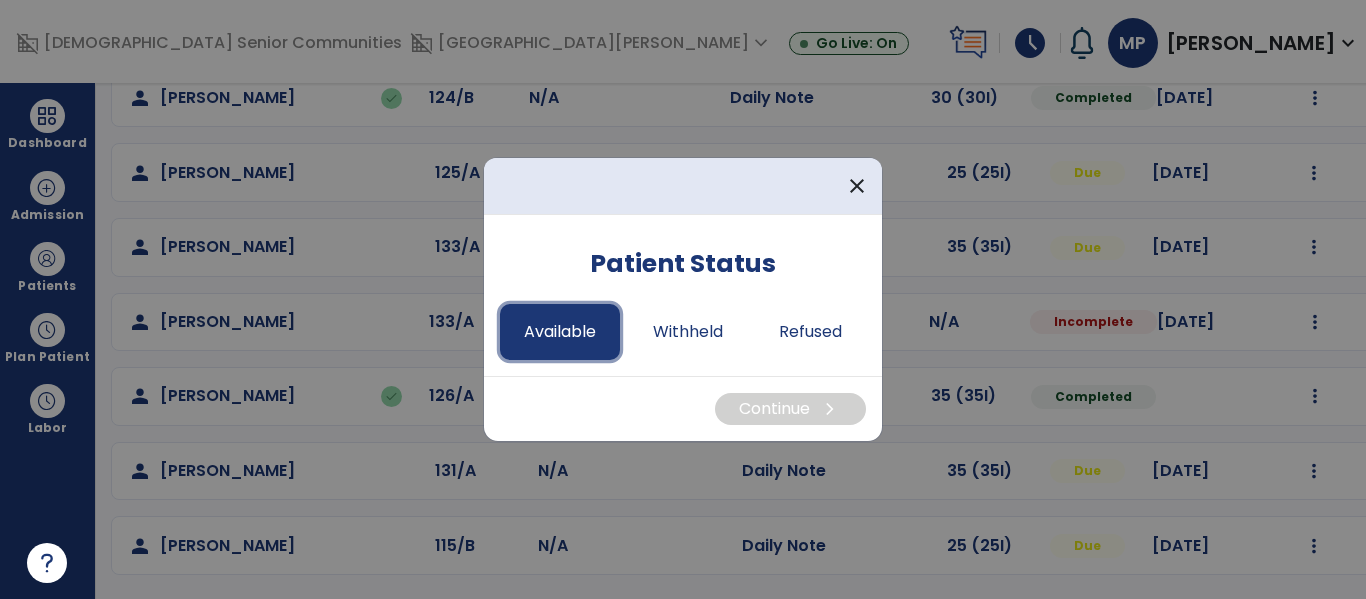 click on "Available" at bounding box center (560, 332) 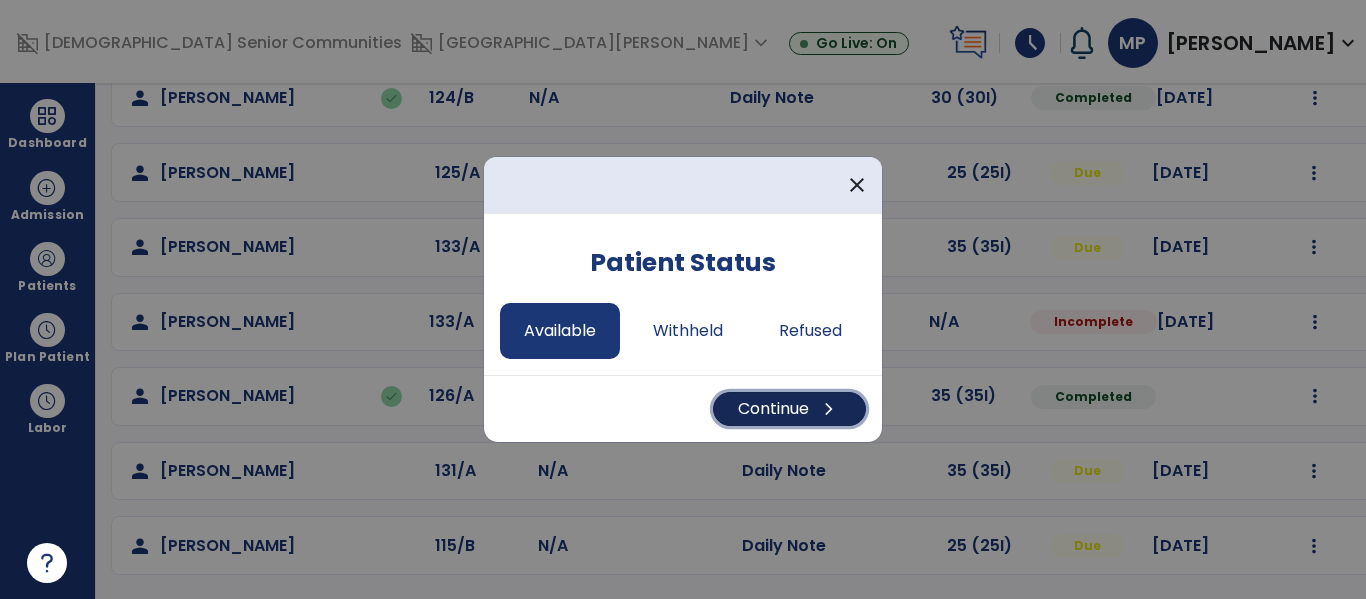 click on "Continue   chevron_right" at bounding box center [789, 409] 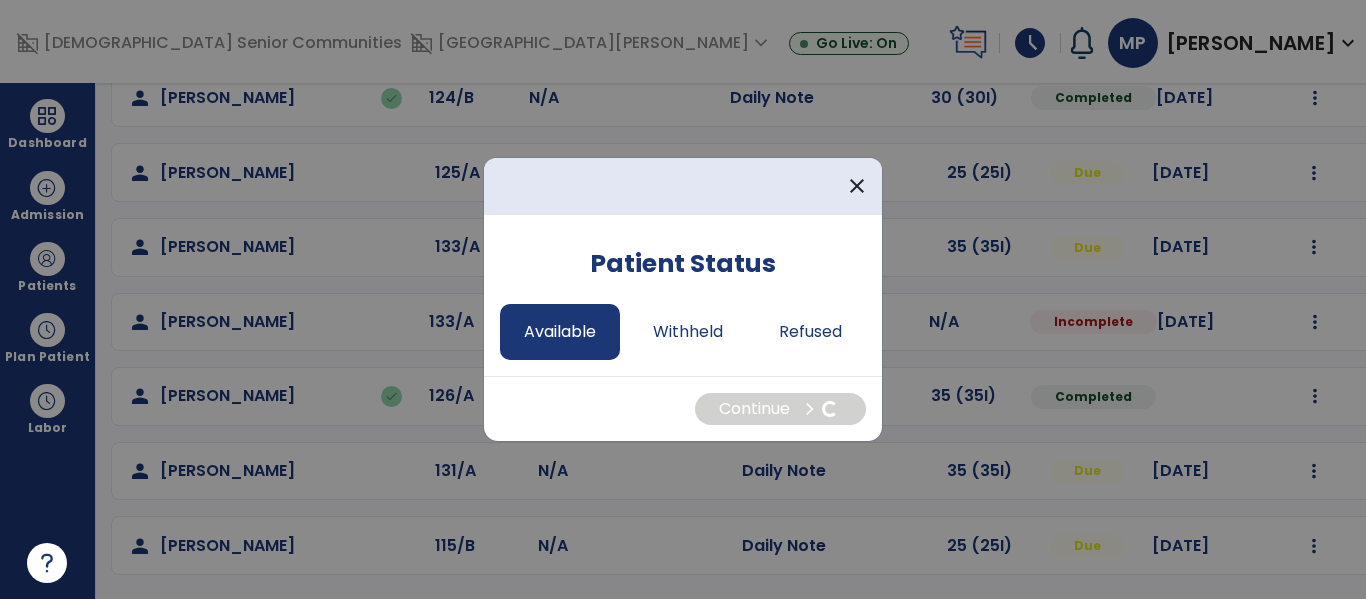 select on "*" 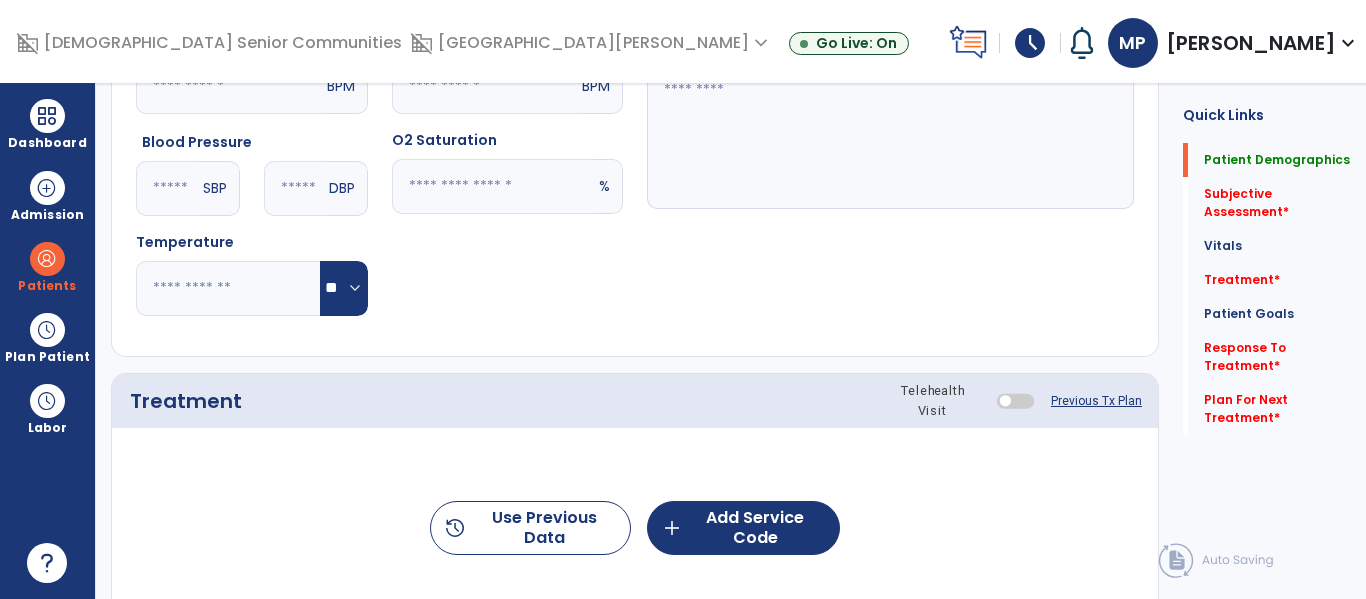 scroll, scrollTop: 0, scrollLeft: 0, axis: both 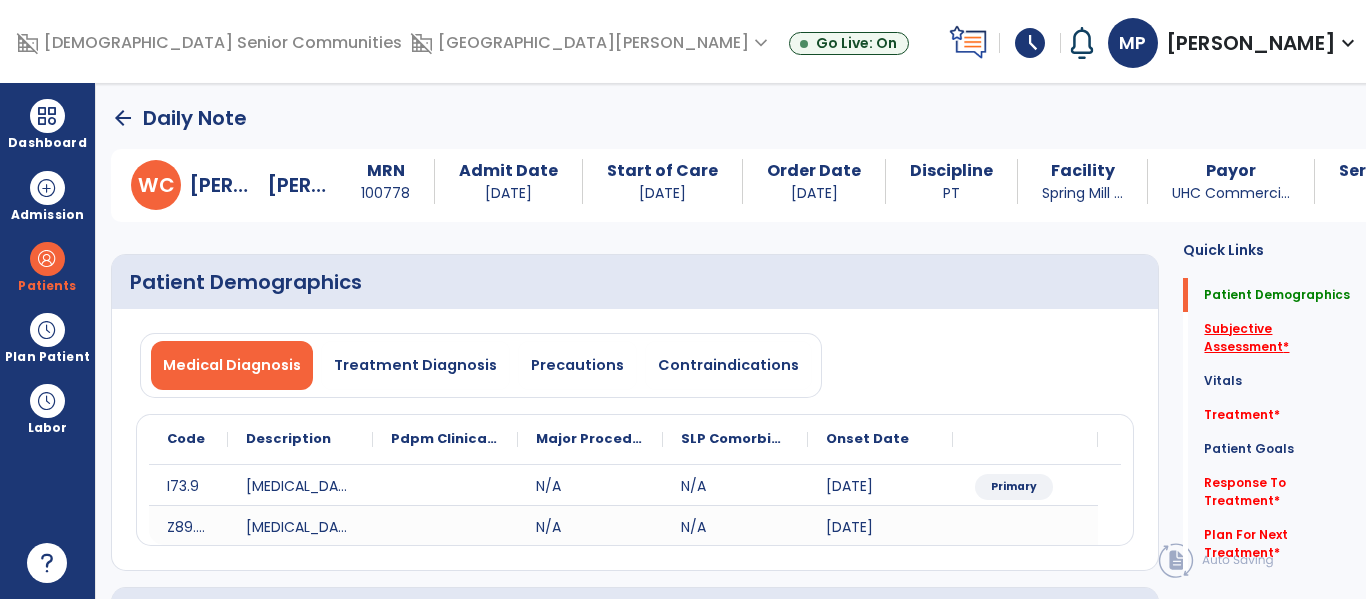 click on "Subjective Assessment   *" 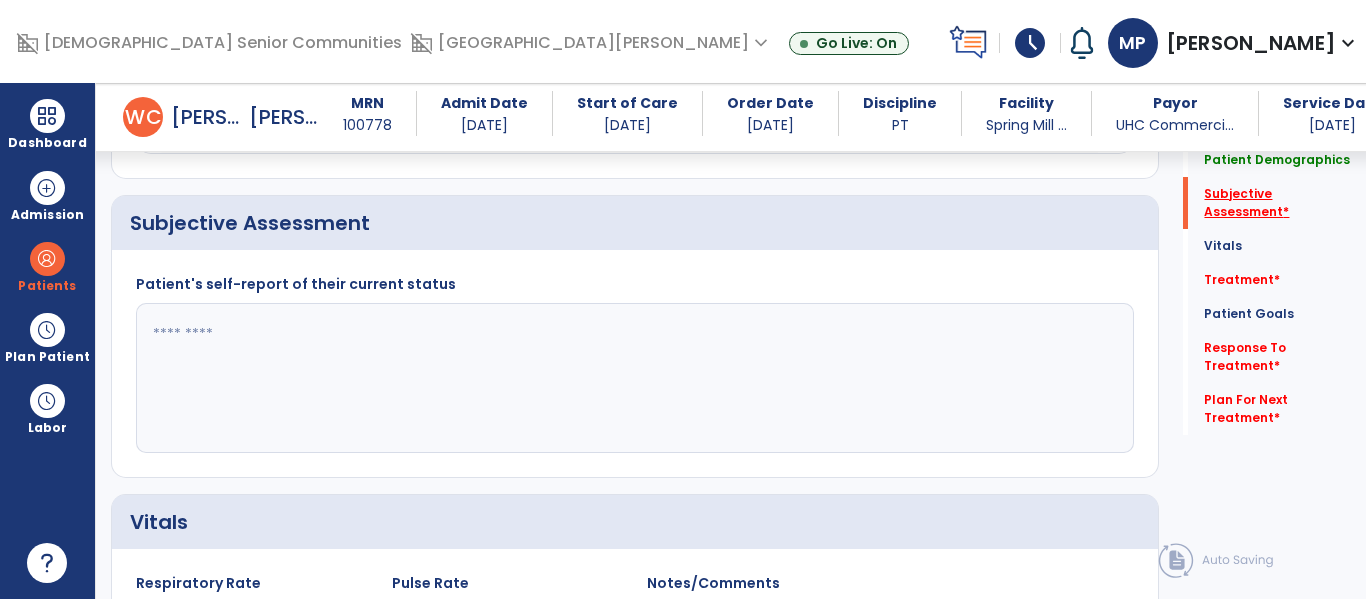 scroll, scrollTop: 387, scrollLeft: 0, axis: vertical 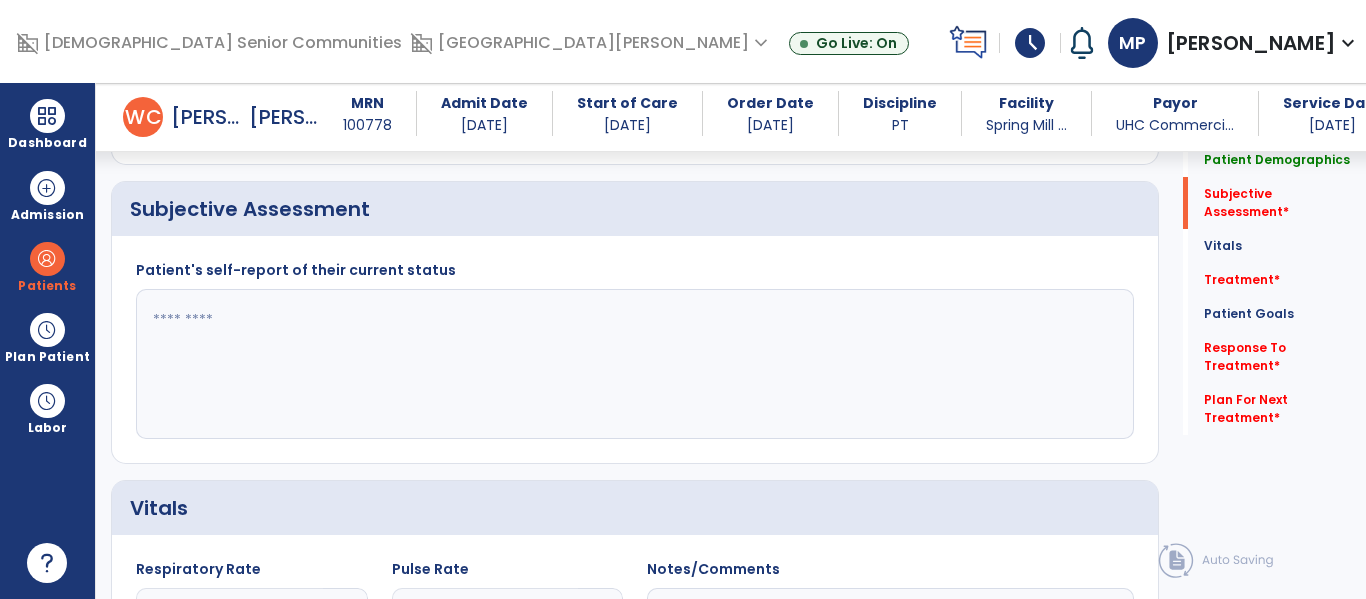 click 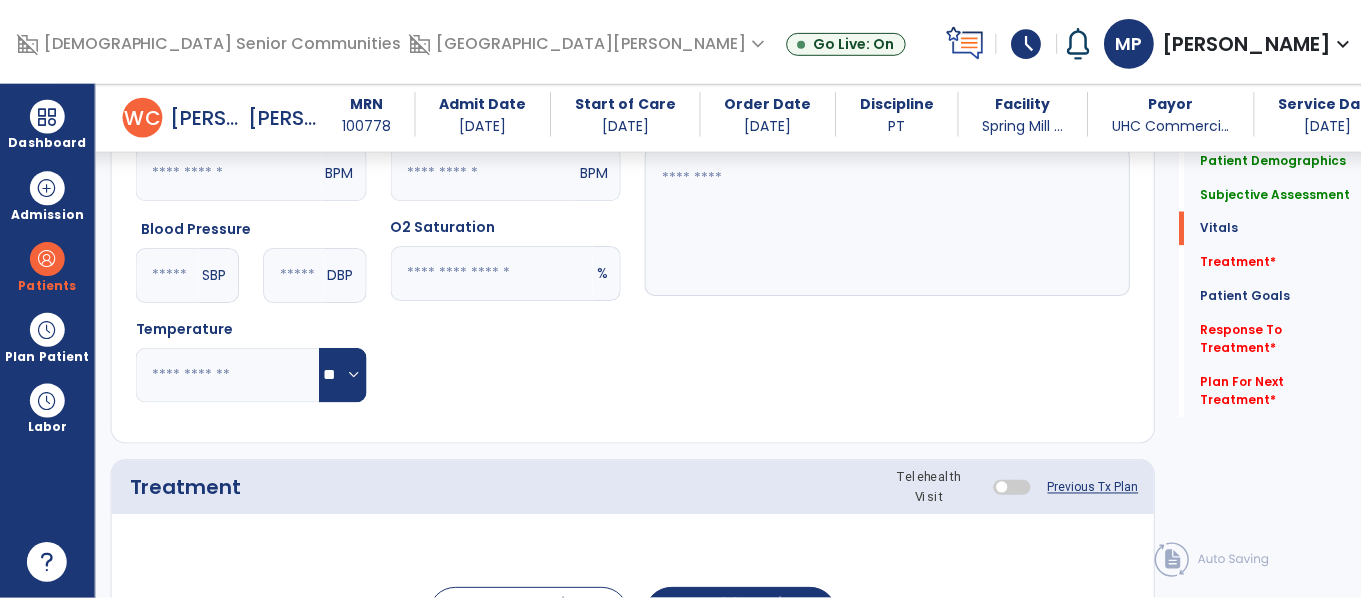 scroll, scrollTop: 946, scrollLeft: 0, axis: vertical 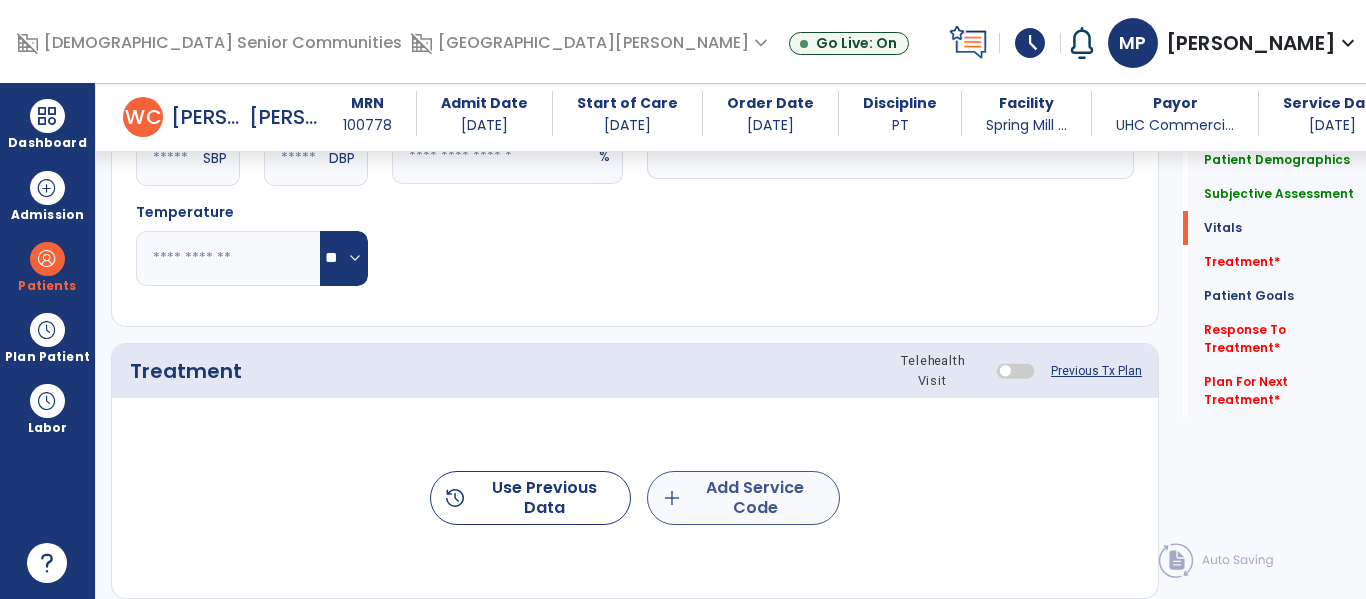 type on "**********" 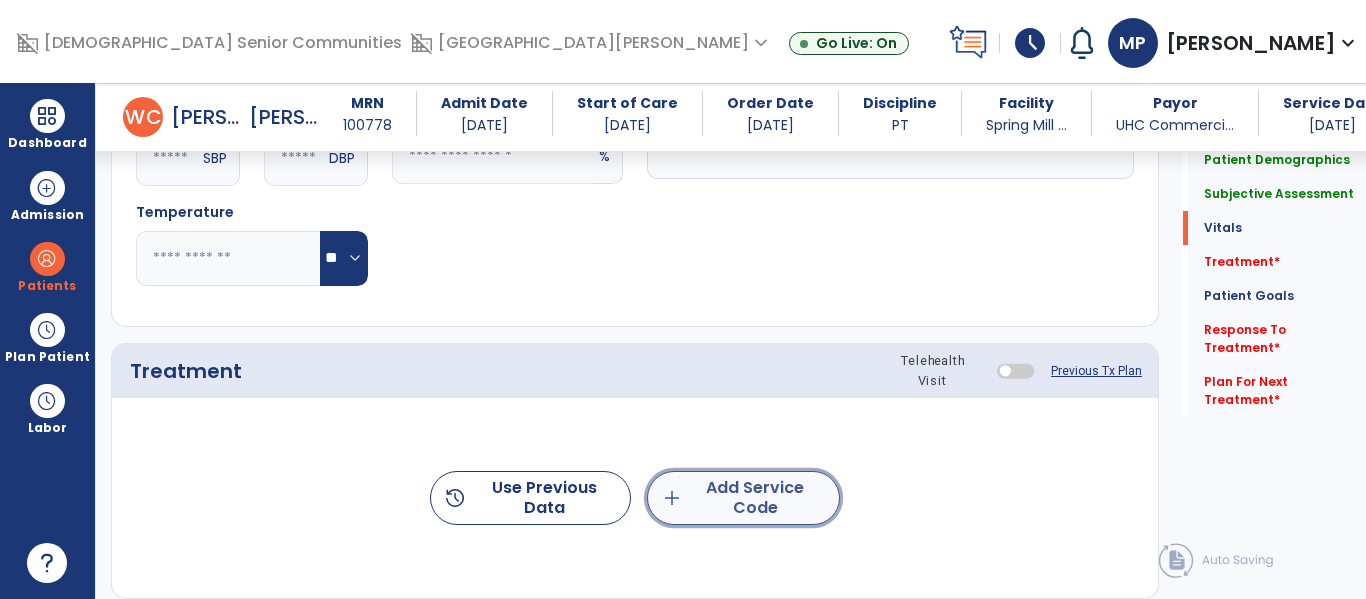 click on "add  Add Service Code" 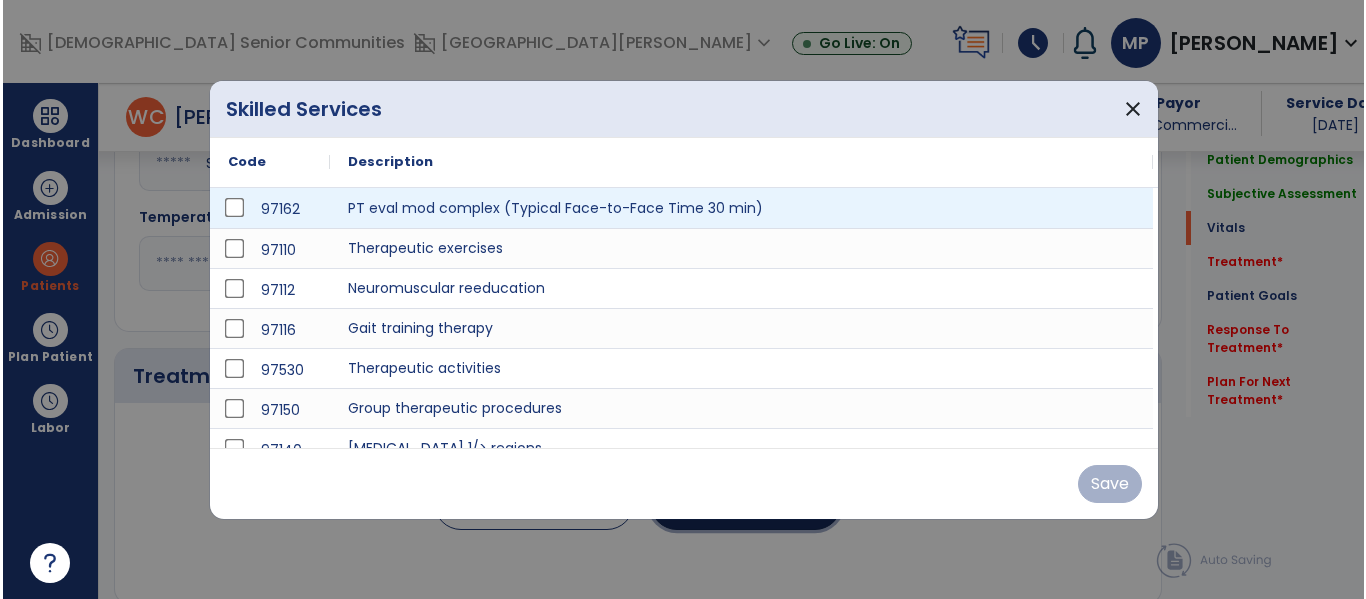 scroll, scrollTop: 946, scrollLeft: 0, axis: vertical 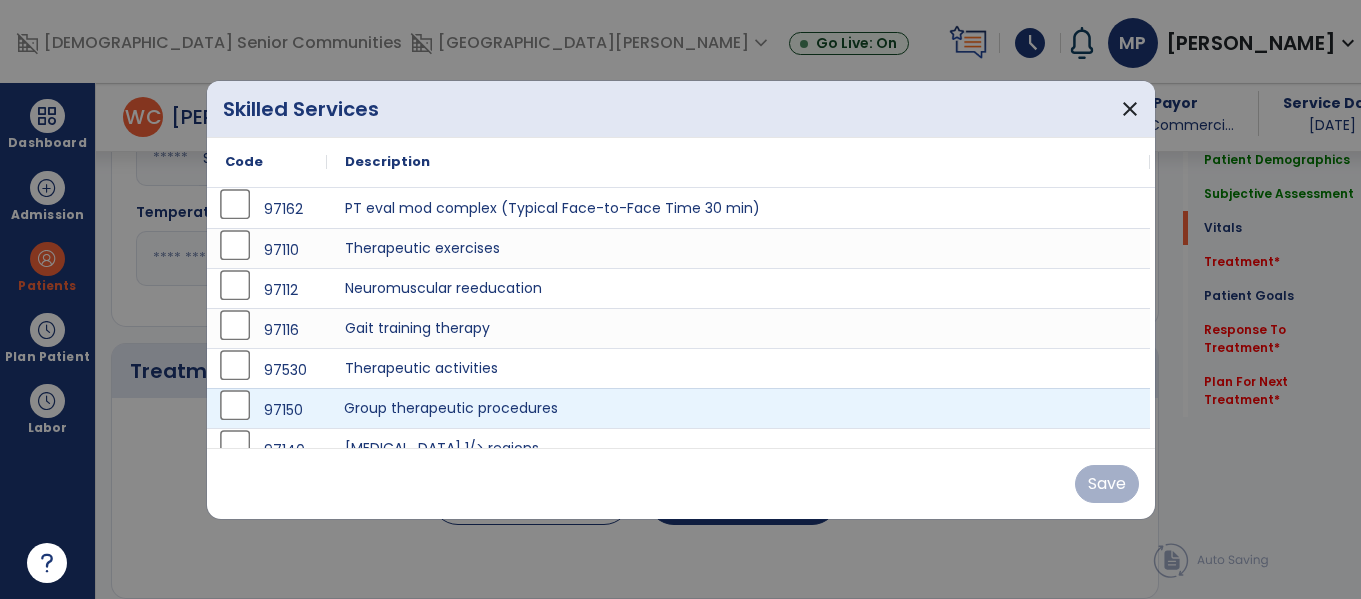 click on "Group therapeutic procedures" at bounding box center [738, 408] 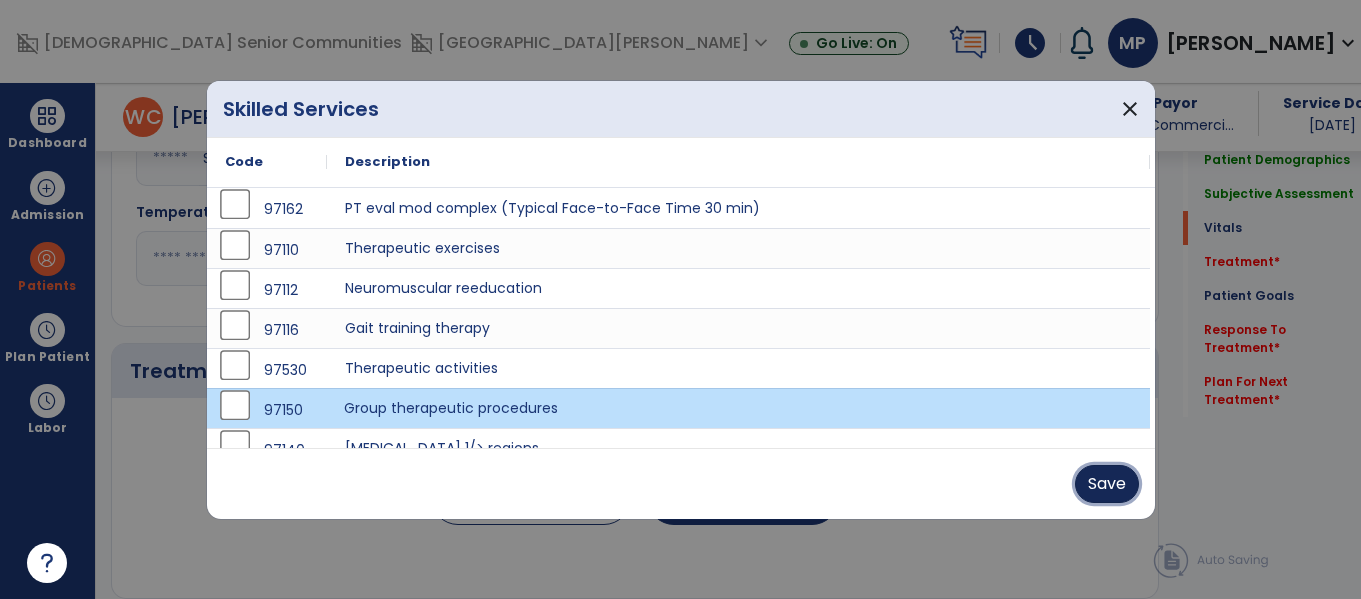 click on "Save" at bounding box center (1107, 484) 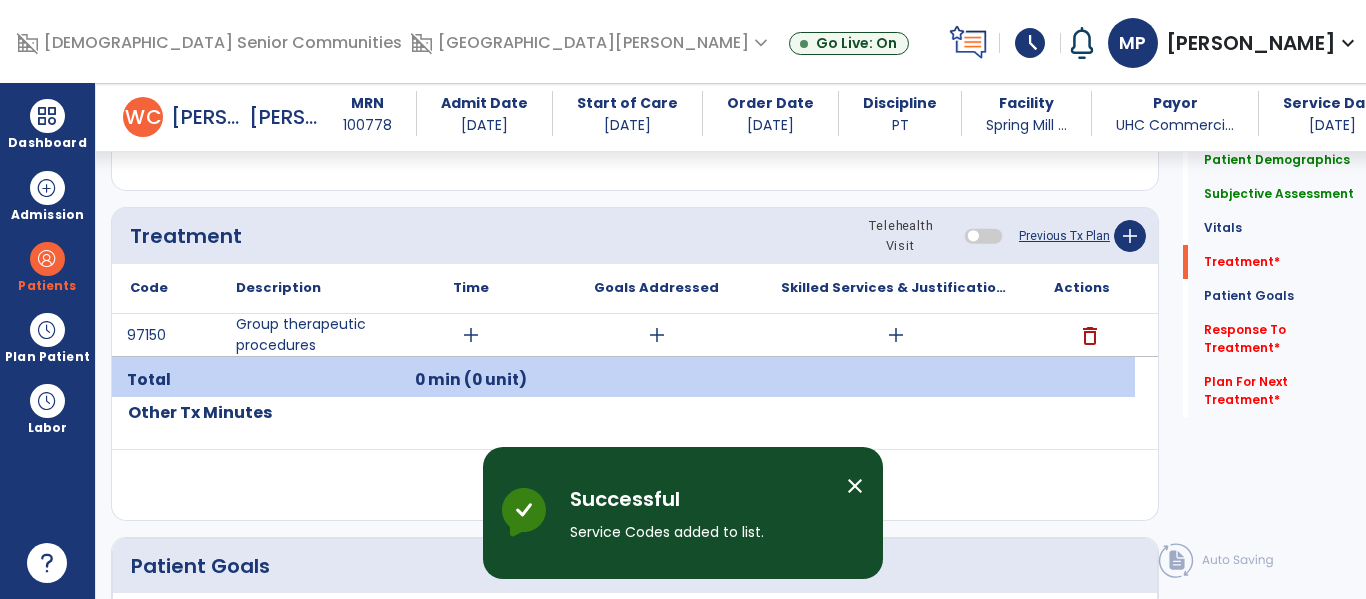 scroll, scrollTop: 1096, scrollLeft: 0, axis: vertical 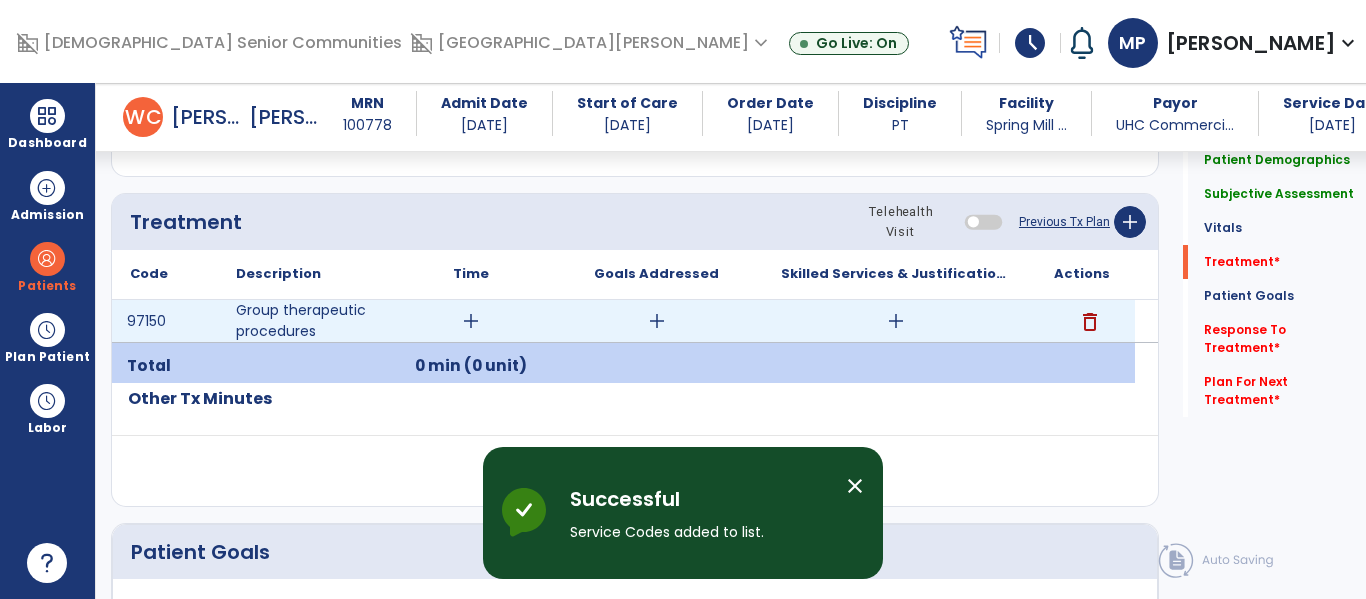 click on "add" at bounding box center [471, 321] 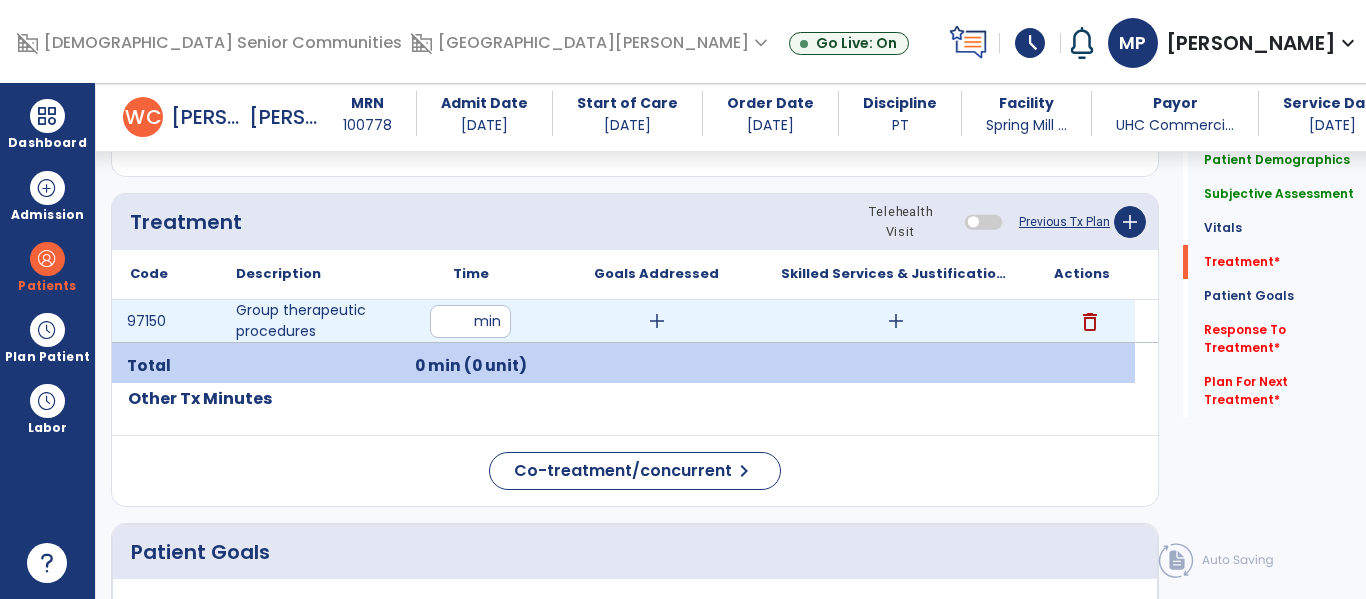 type on "**" 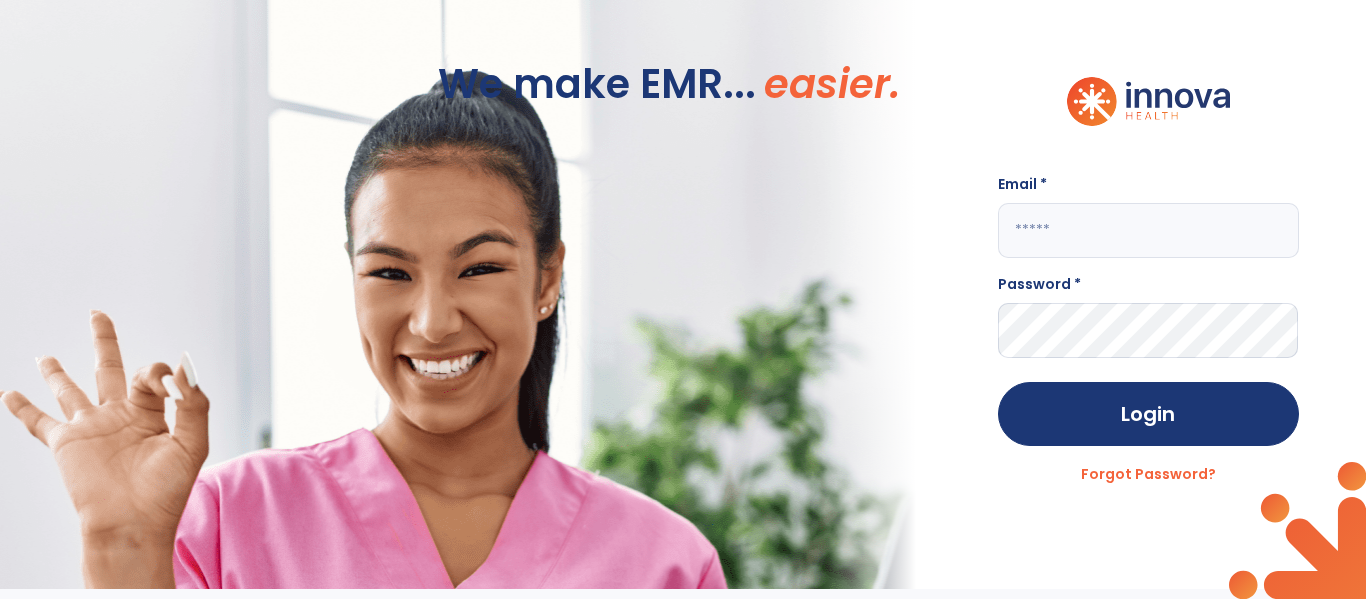 scroll, scrollTop: 0, scrollLeft: 0, axis: both 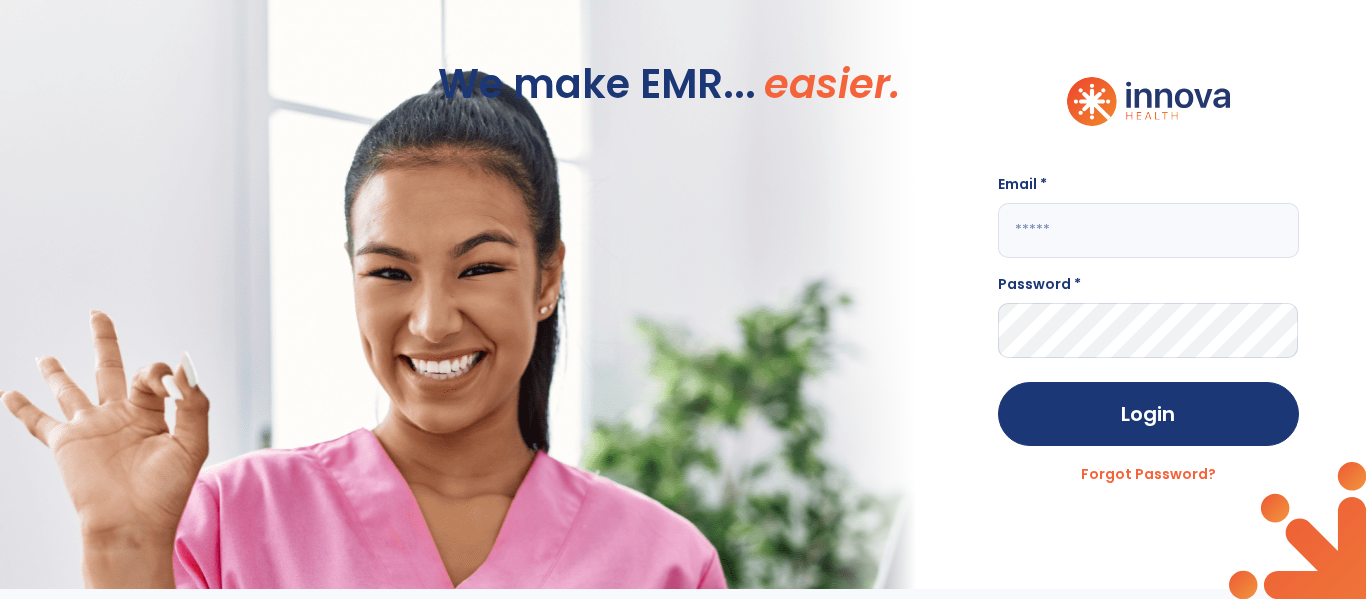click 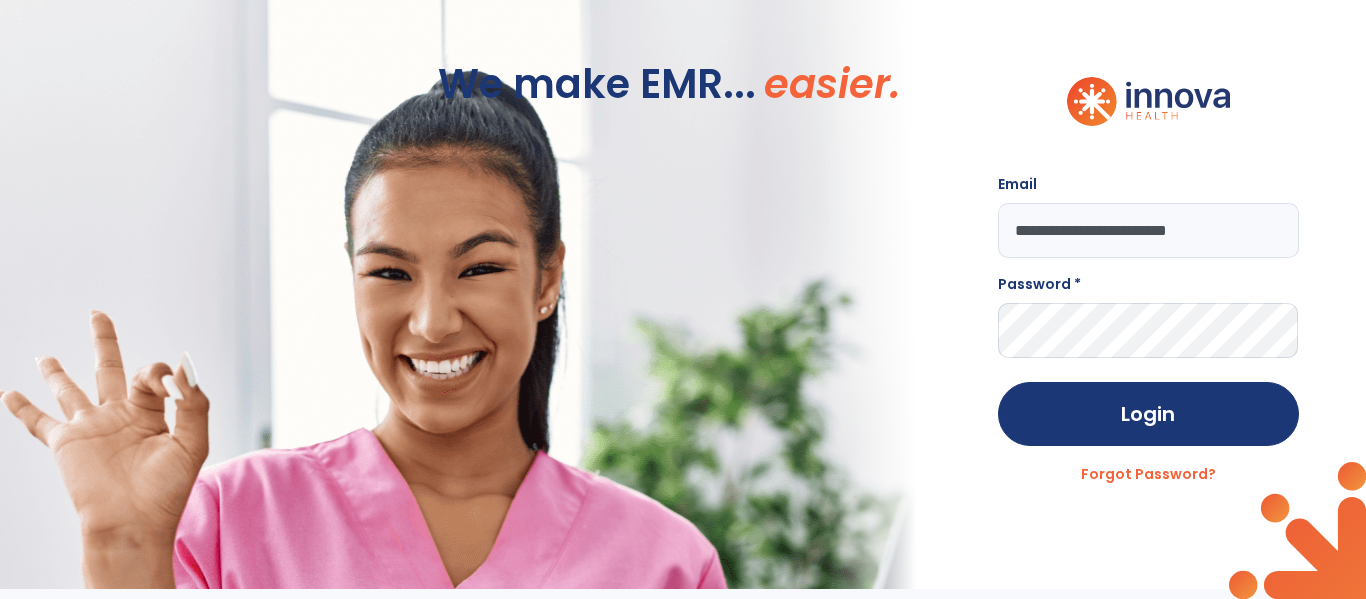 type on "**********" 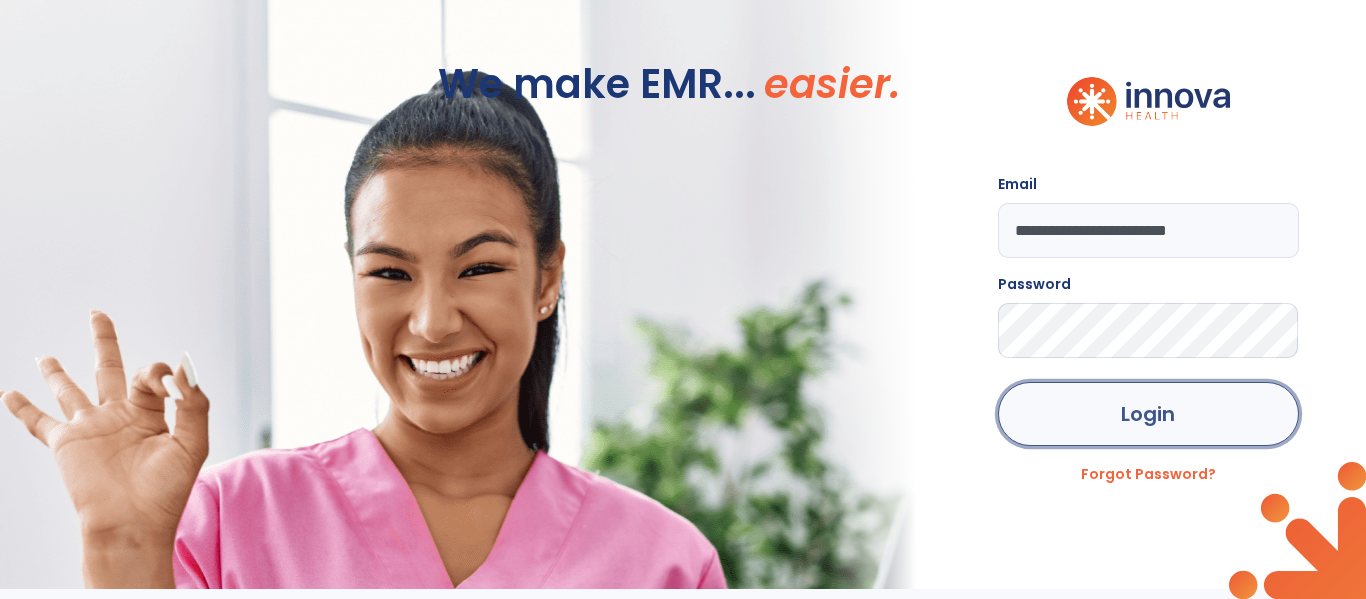 click on "Login" 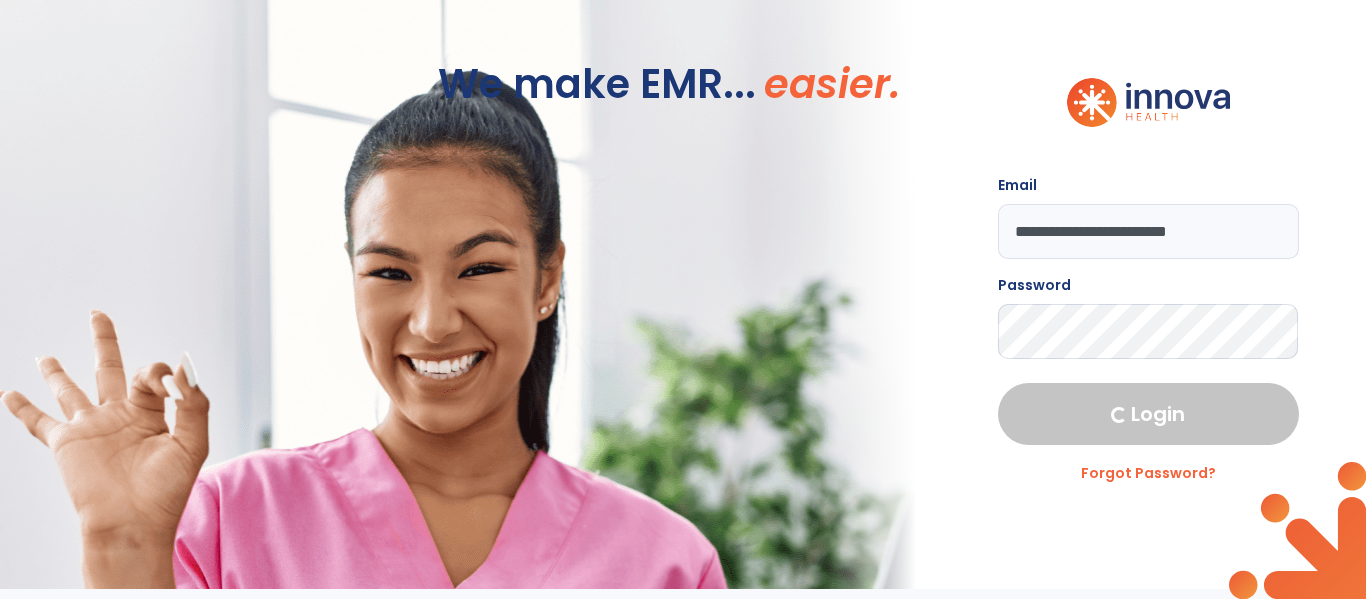 select on "****" 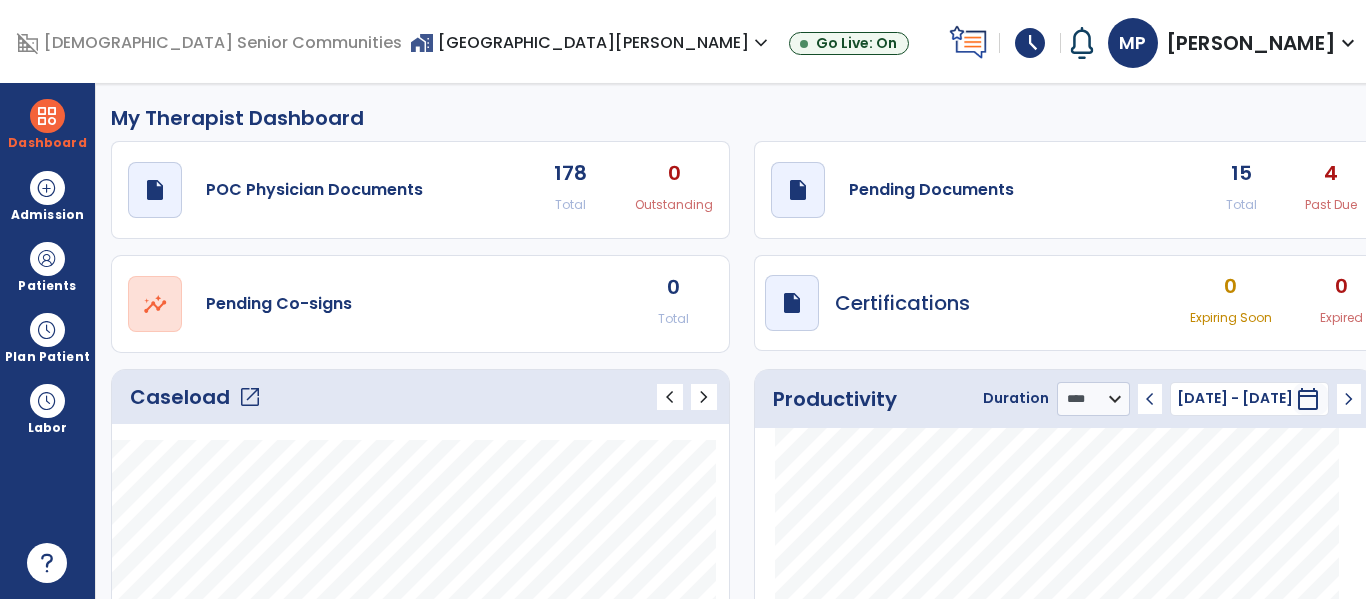 scroll, scrollTop: 1, scrollLeft: 0, axis: vertical 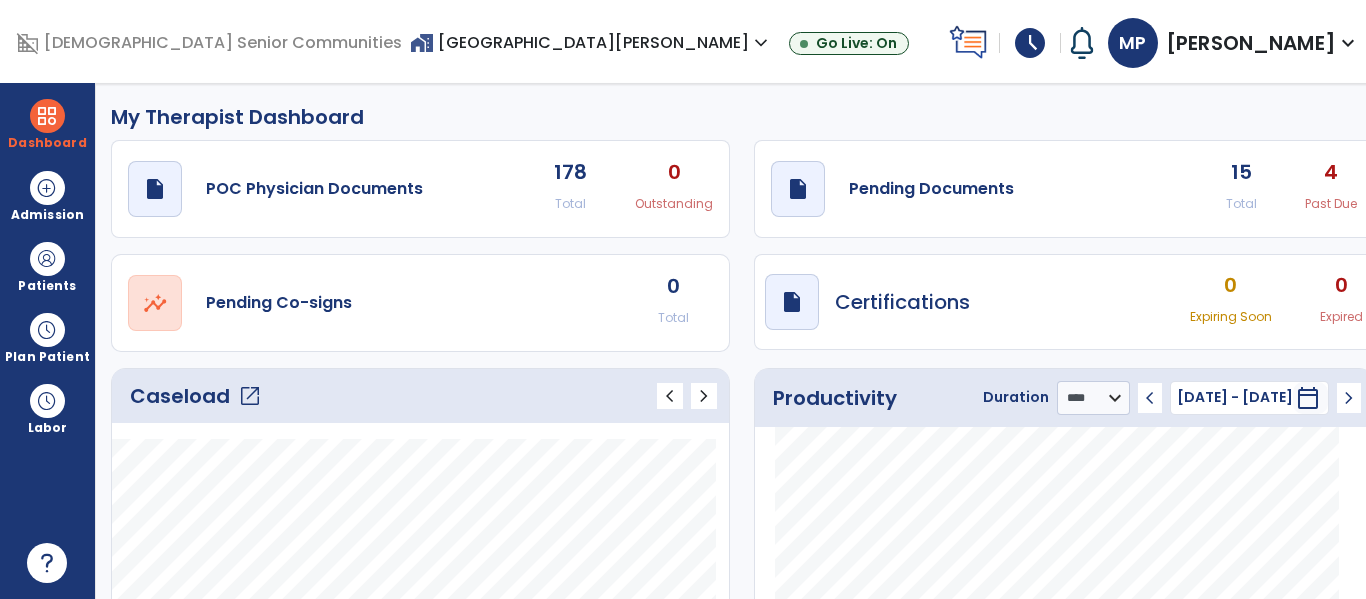 click on "open_in_new" 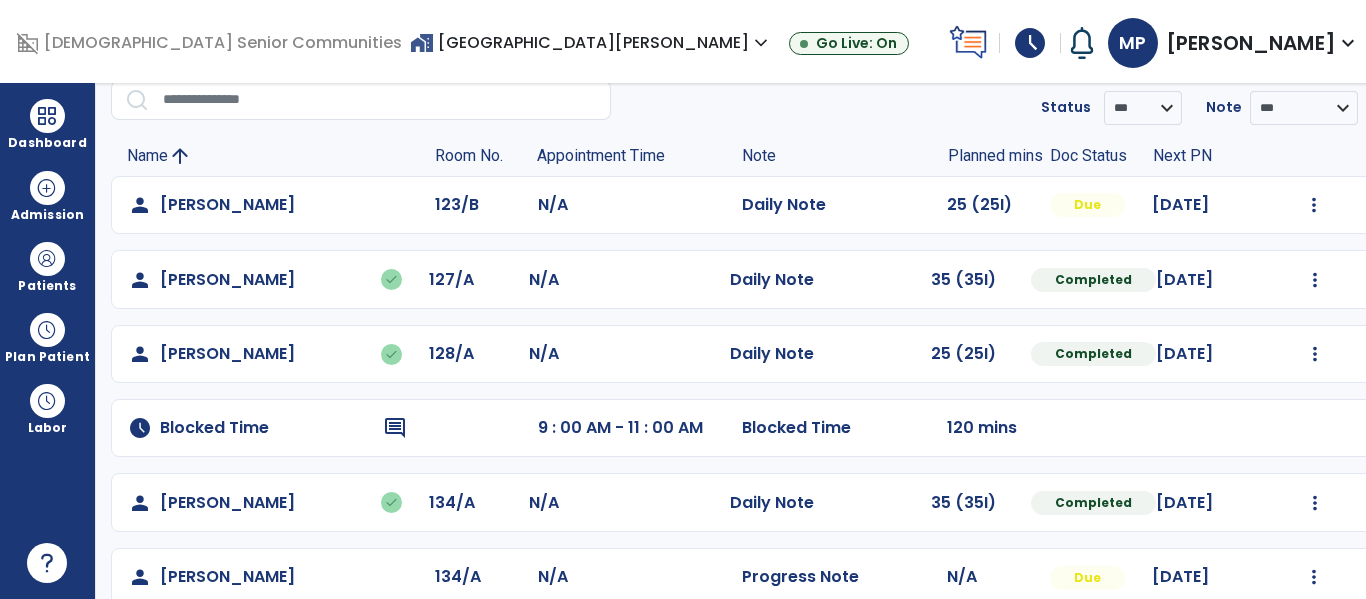 scroll, scrollTop: 76, scrollLeft: 0, axis: vertical 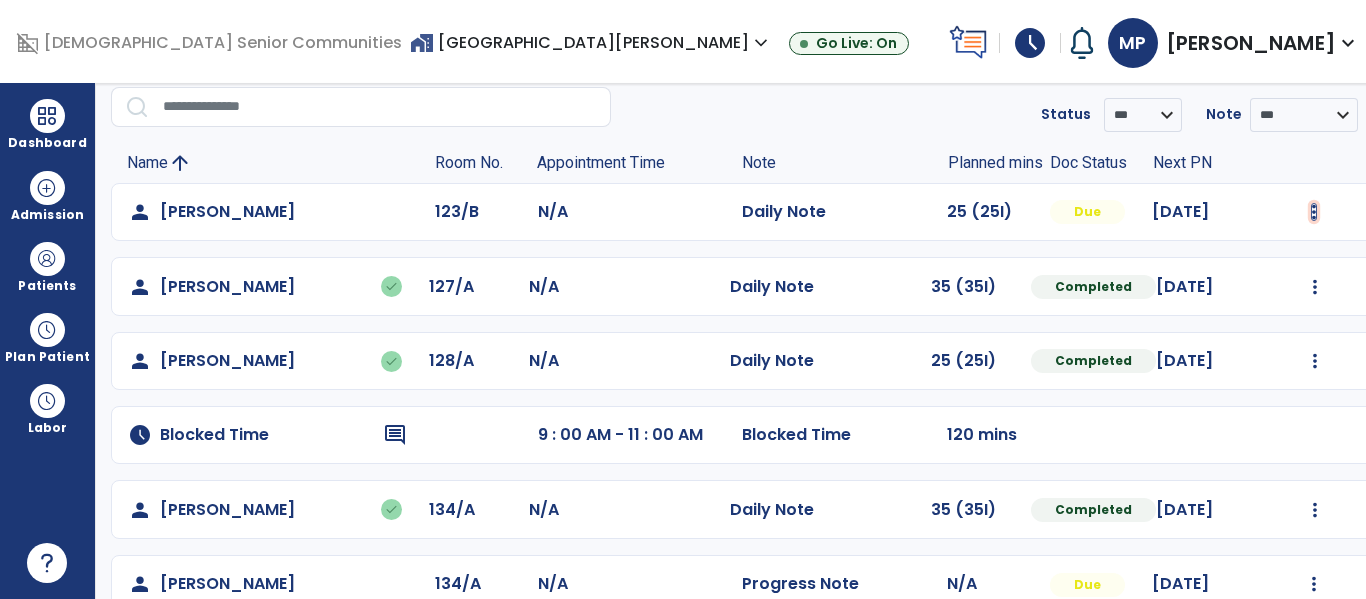 click at bounding box center (1314, 212) 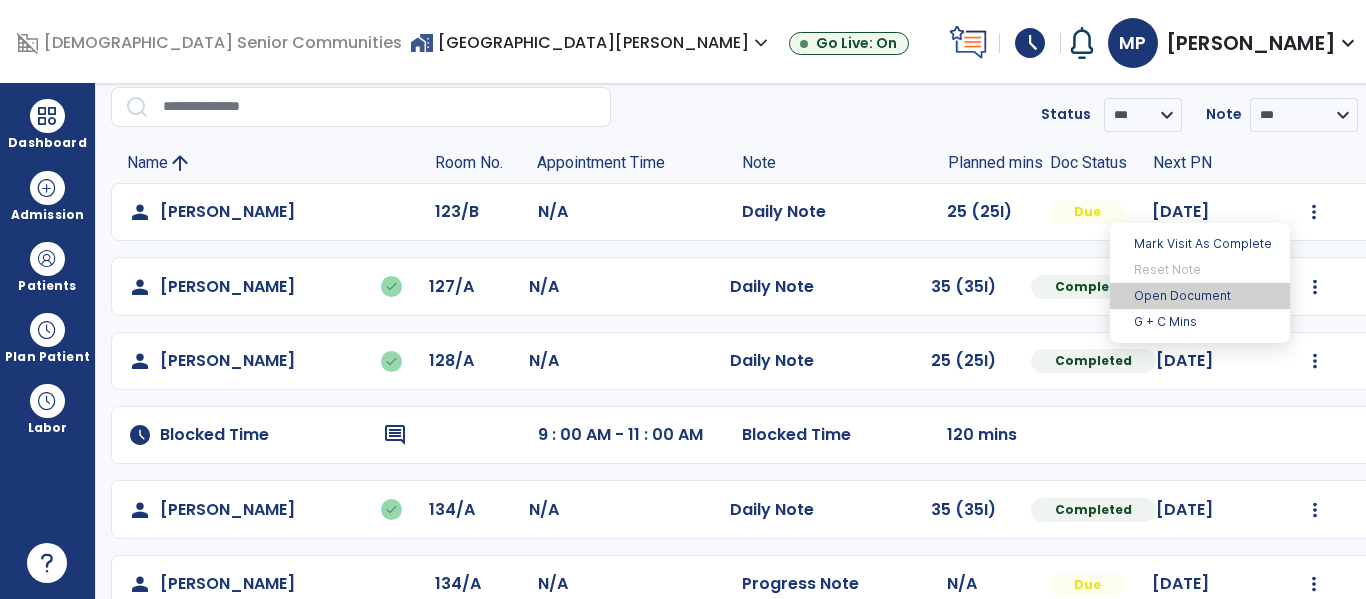 click on "Open Document" at bounding box center [1200, 296] 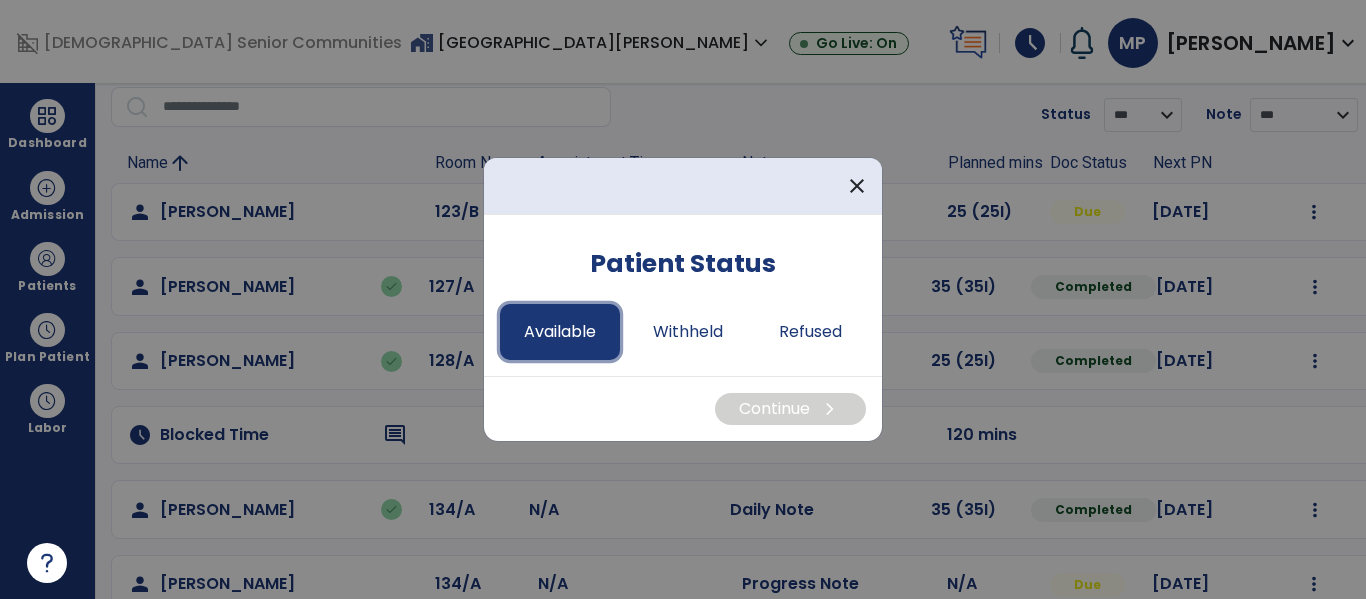 click on "Available" at bounding box center (560, 332) 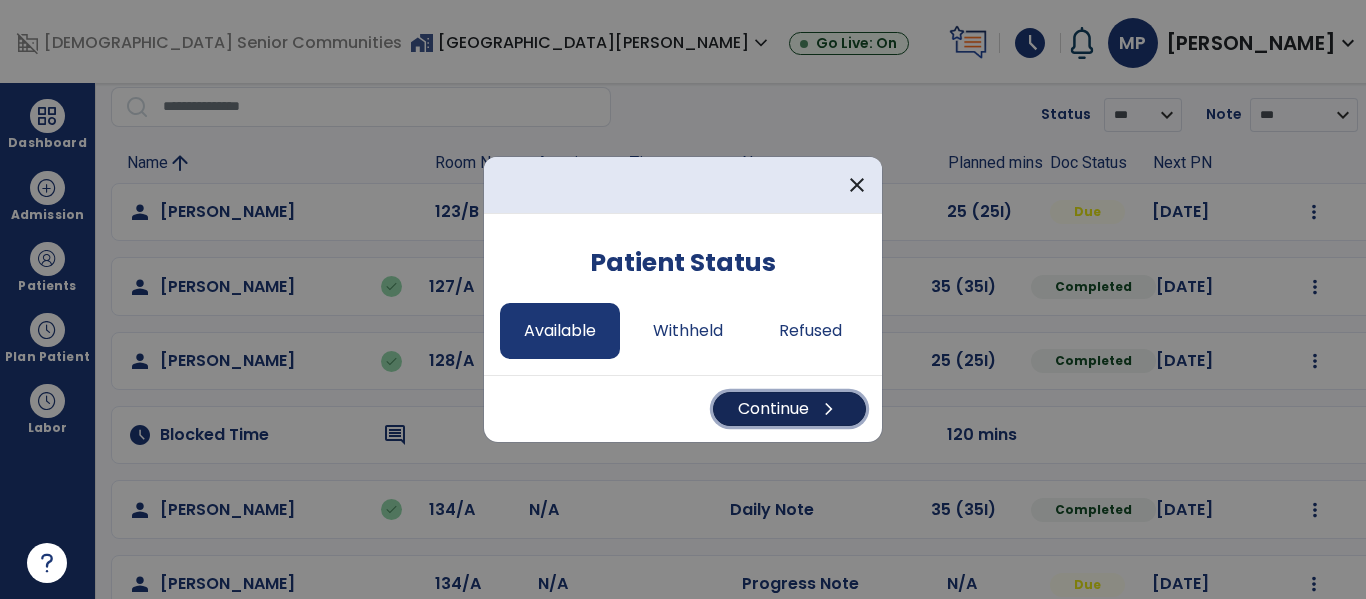 click on "Continue   chevron_right" at bounding box center [789, 409] 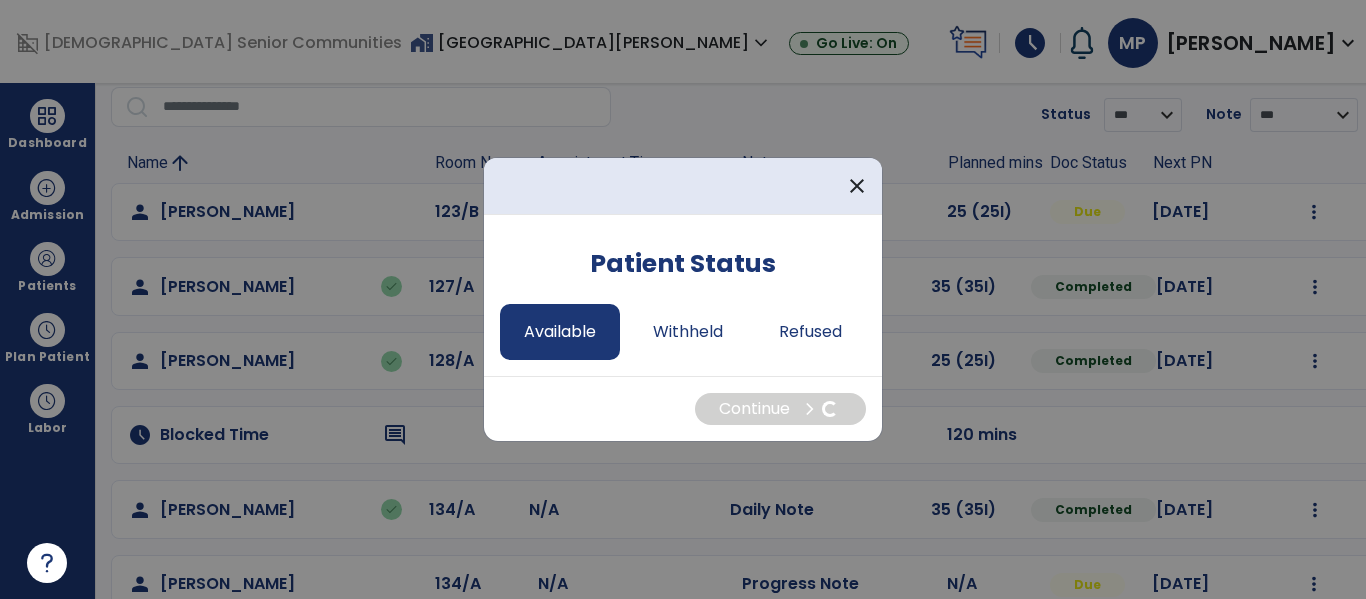 select on "*" 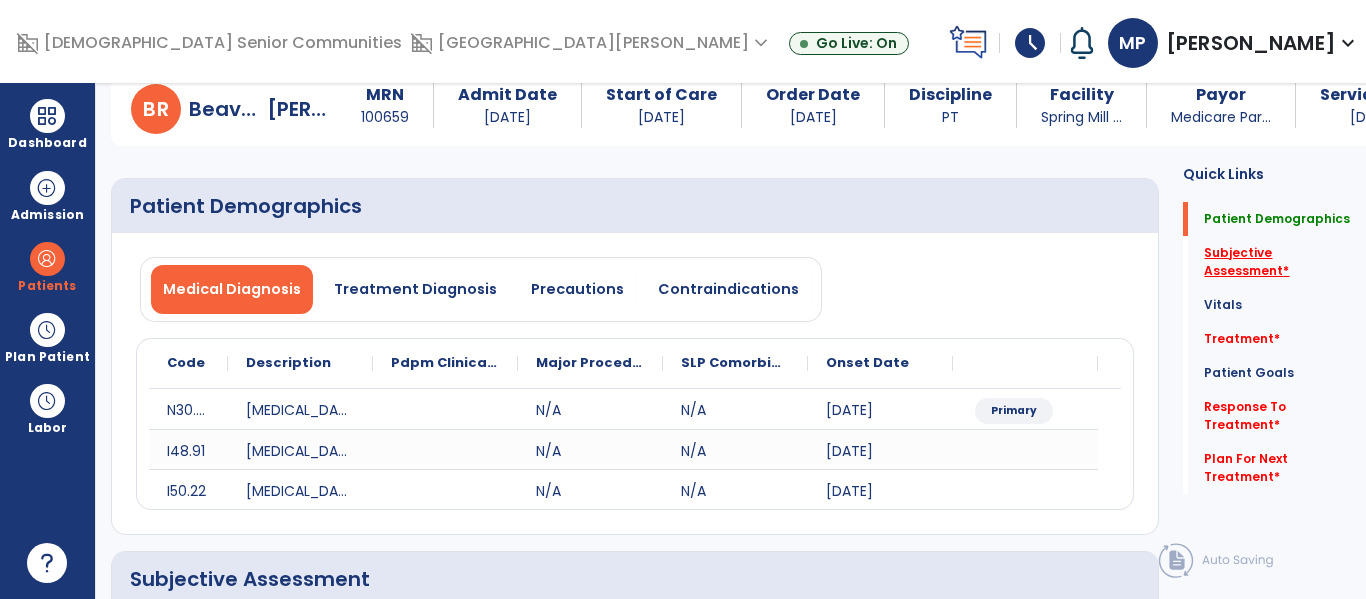 click on "Subjective Assessment   *" 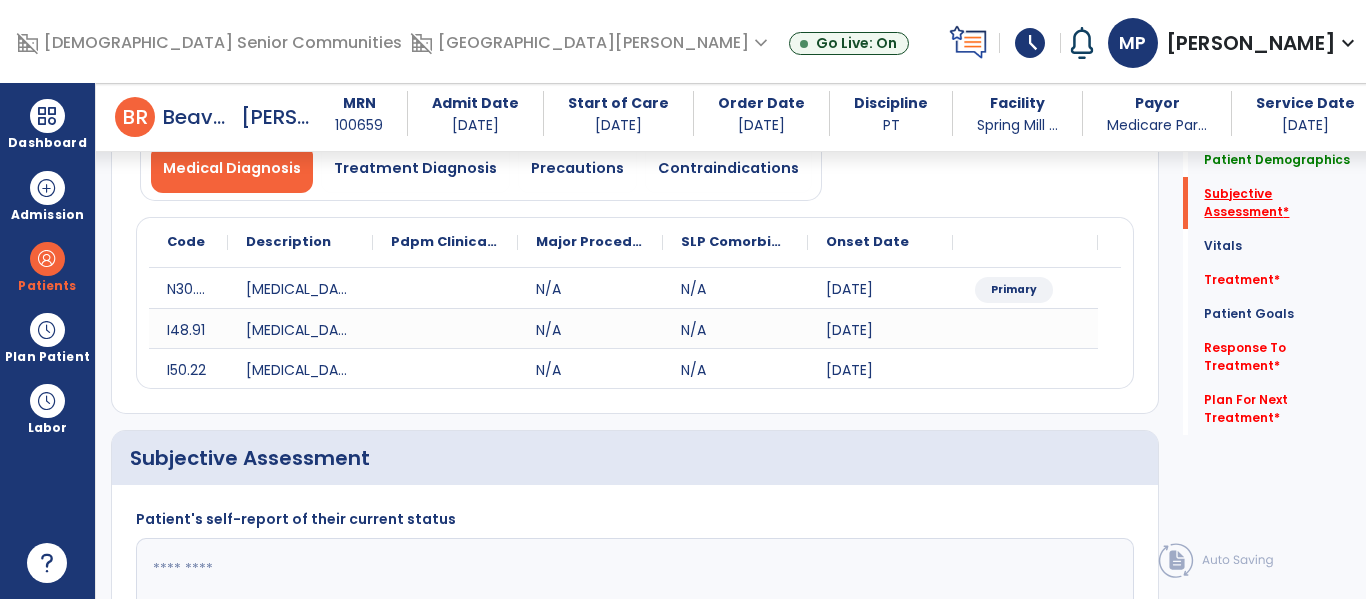 scroll, scrollTop: 427, scrollLeft: 0, axis: vertical 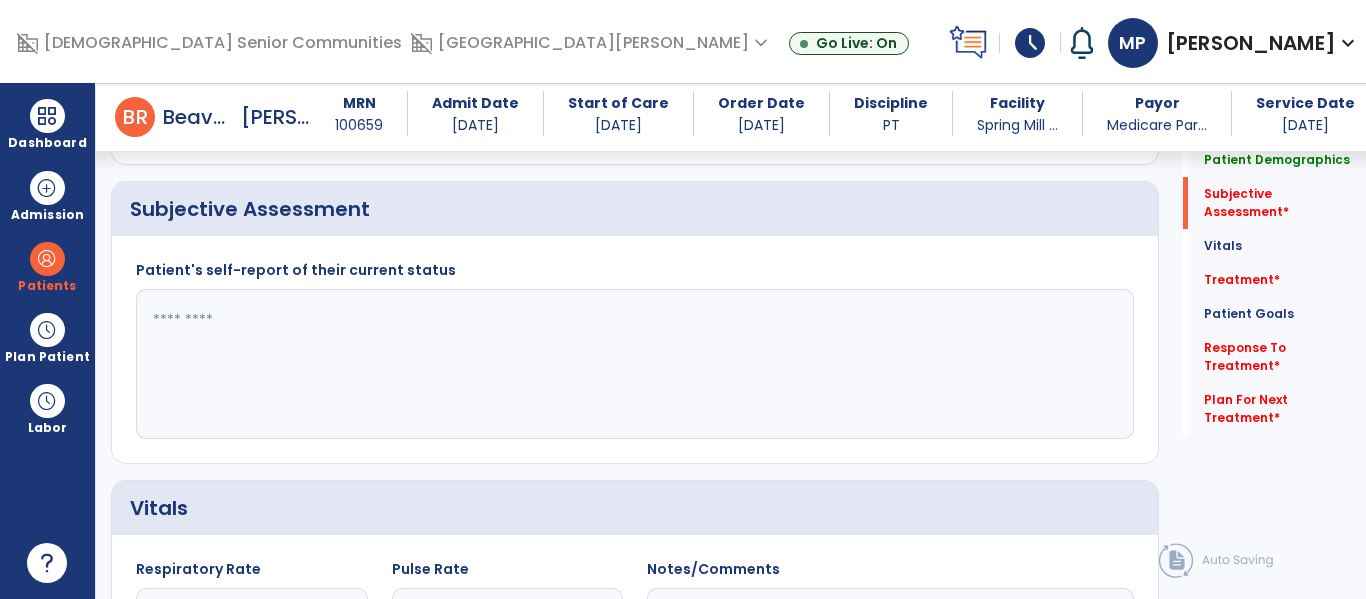 click 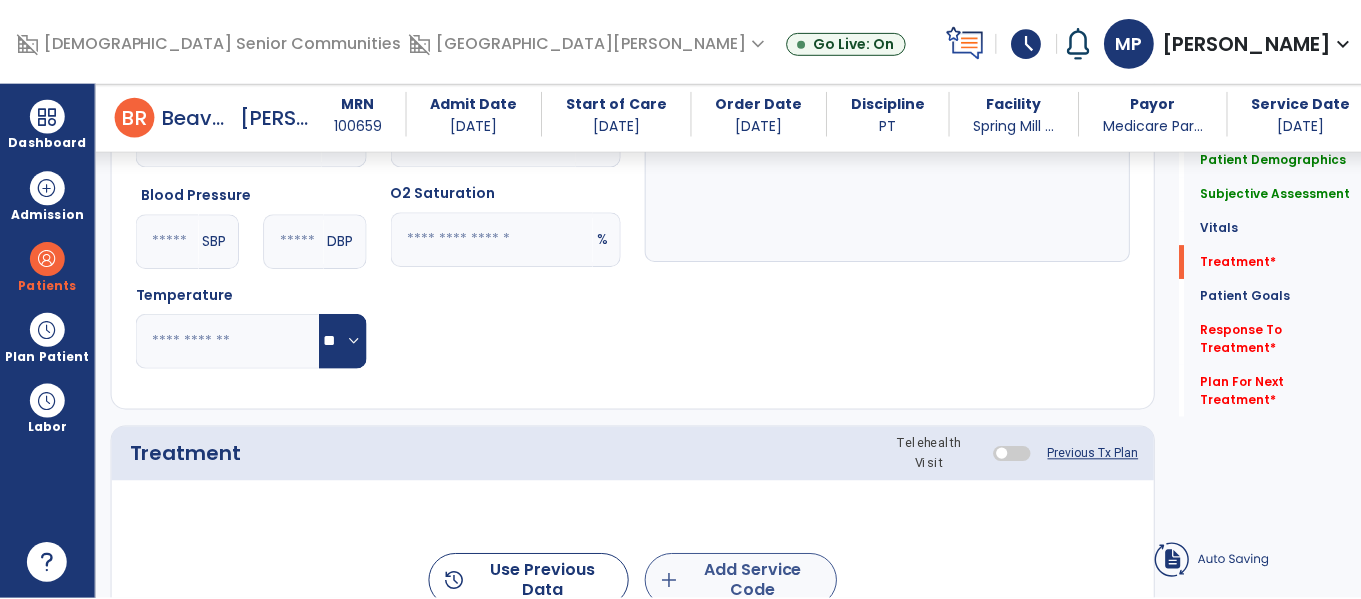 scroll, scrollTop: 1029, scrollLeft: 0, axis: vertical 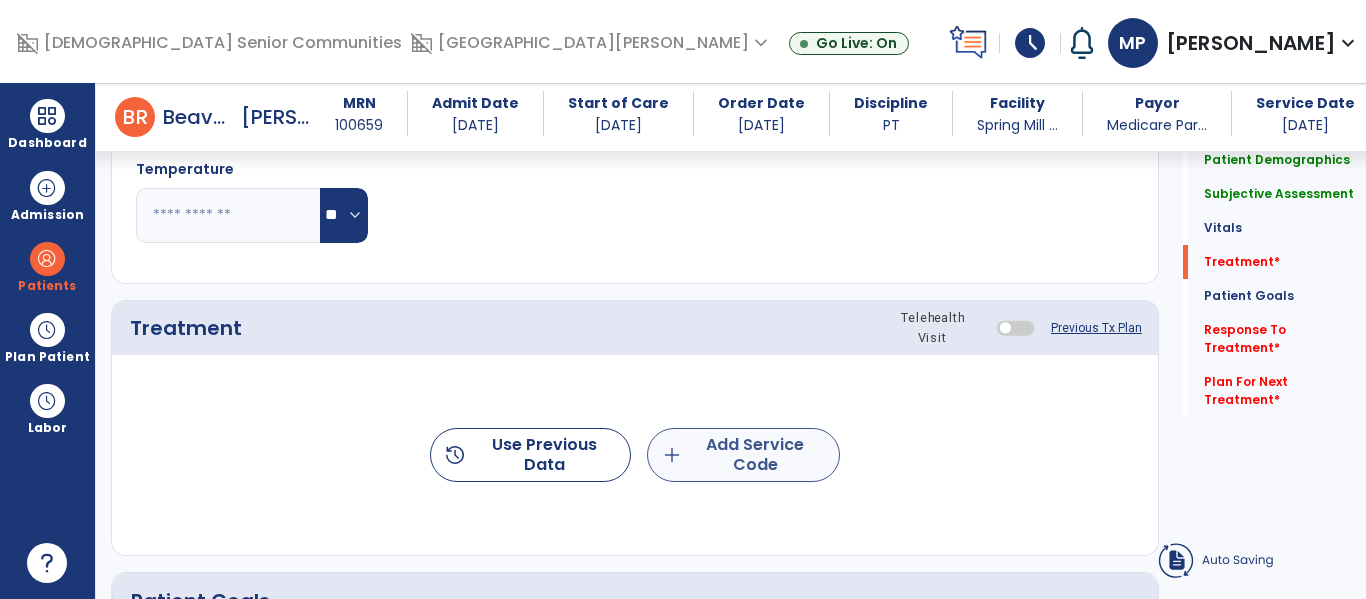 type on "**********" 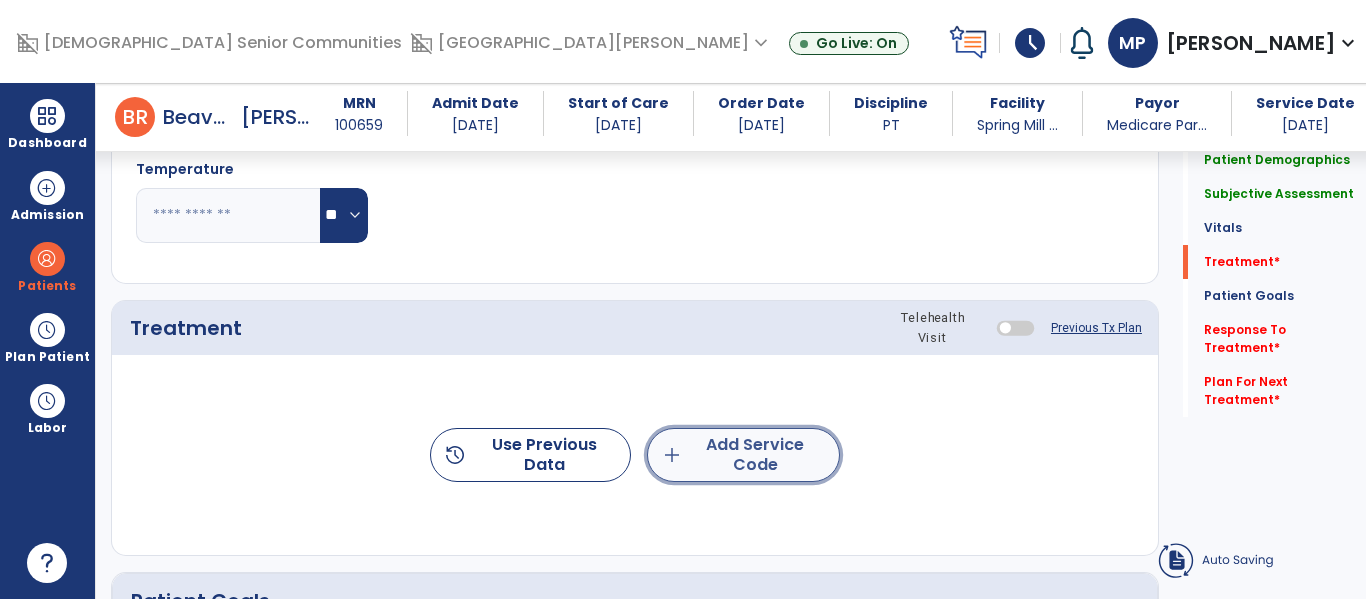 click on "add  Add Service Code" 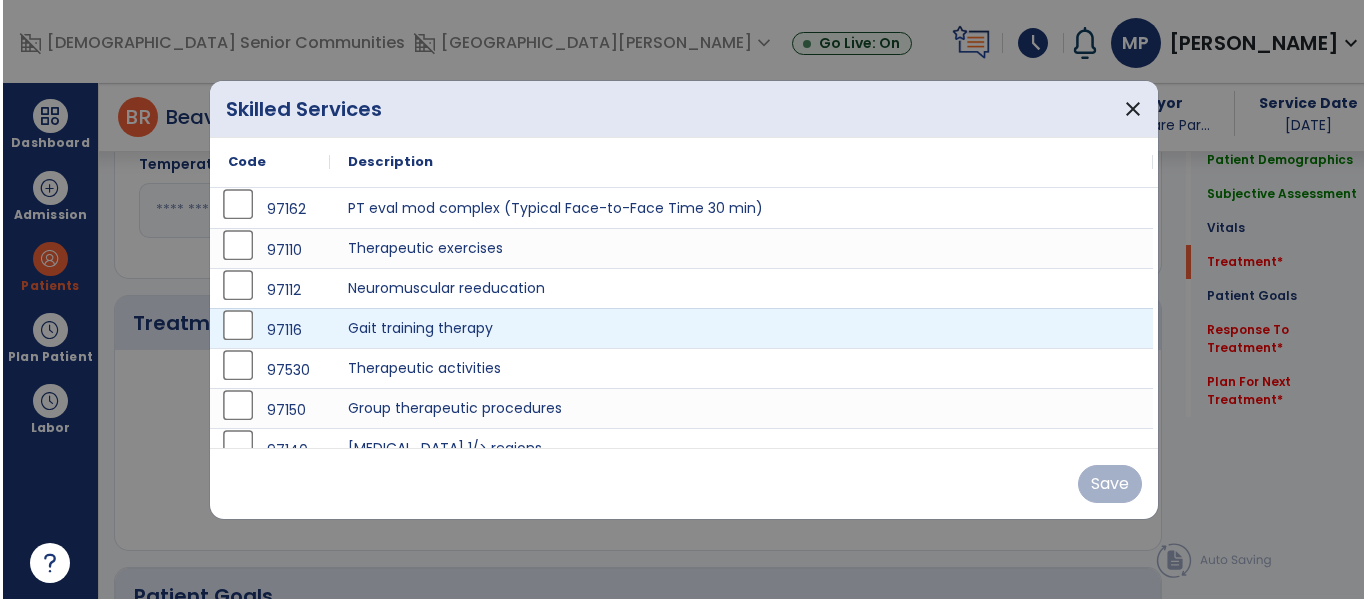 scroll, scrollTop: 1029, scrollLeft: 0, axis: vertical 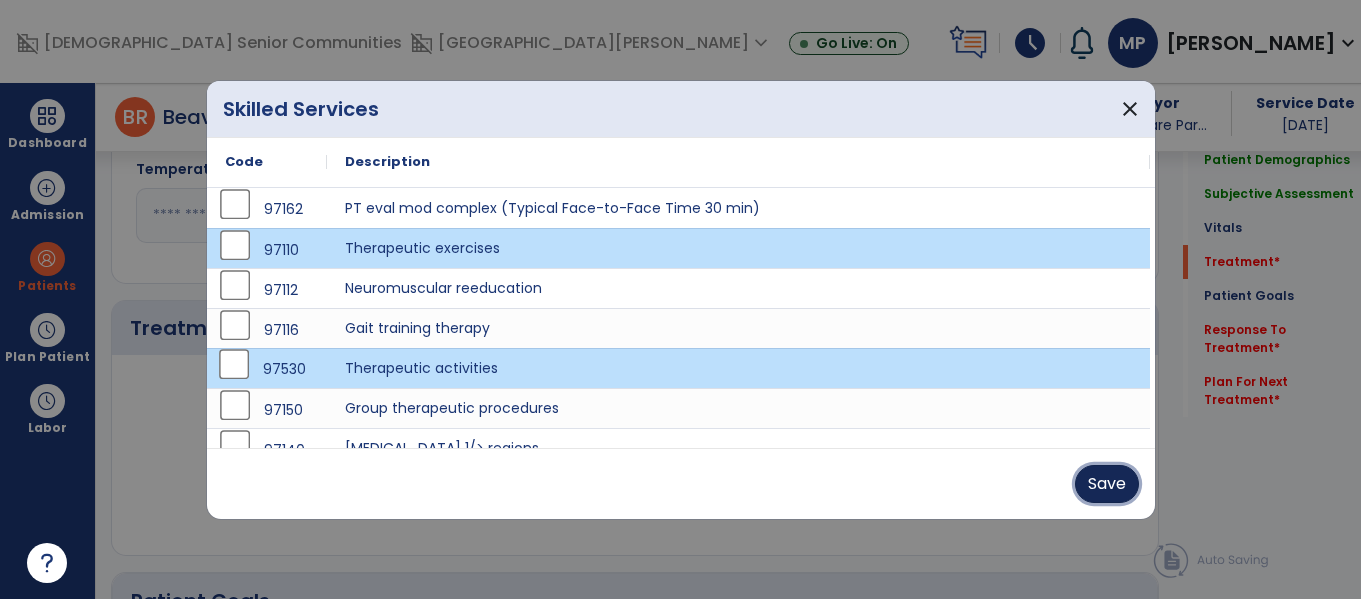 click on "Save" at bounding box center (1107, 484) 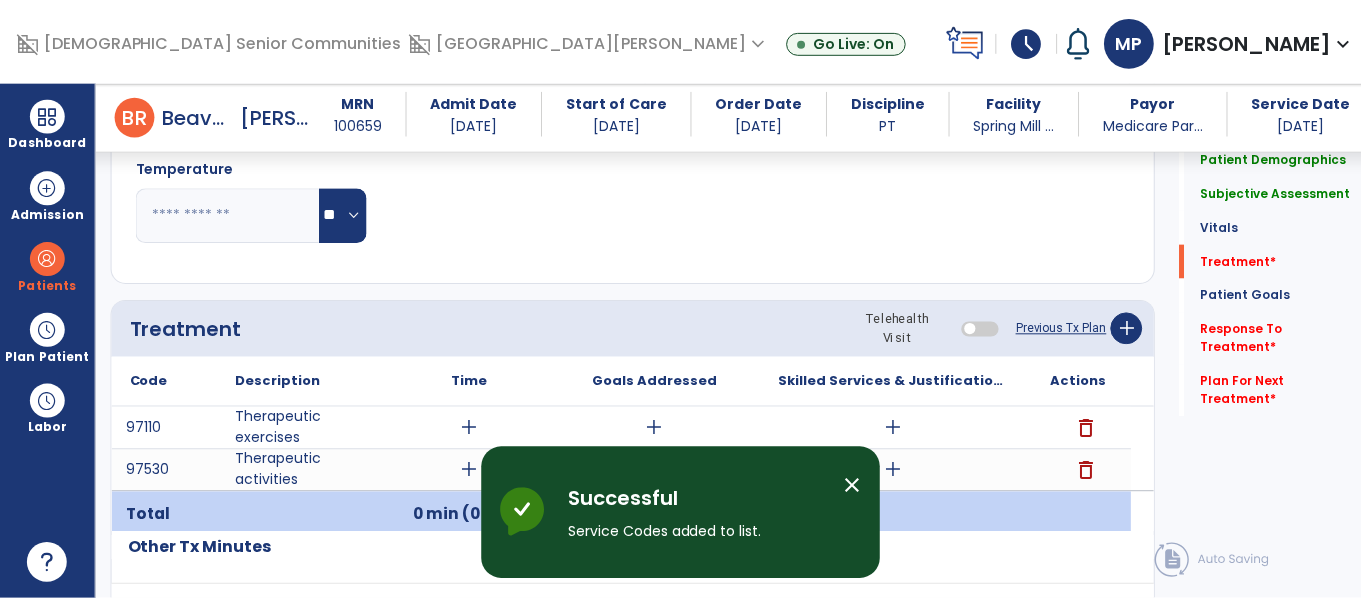 scroll, scrollTop: 1144, scrollLeft: 0, axis: vertical 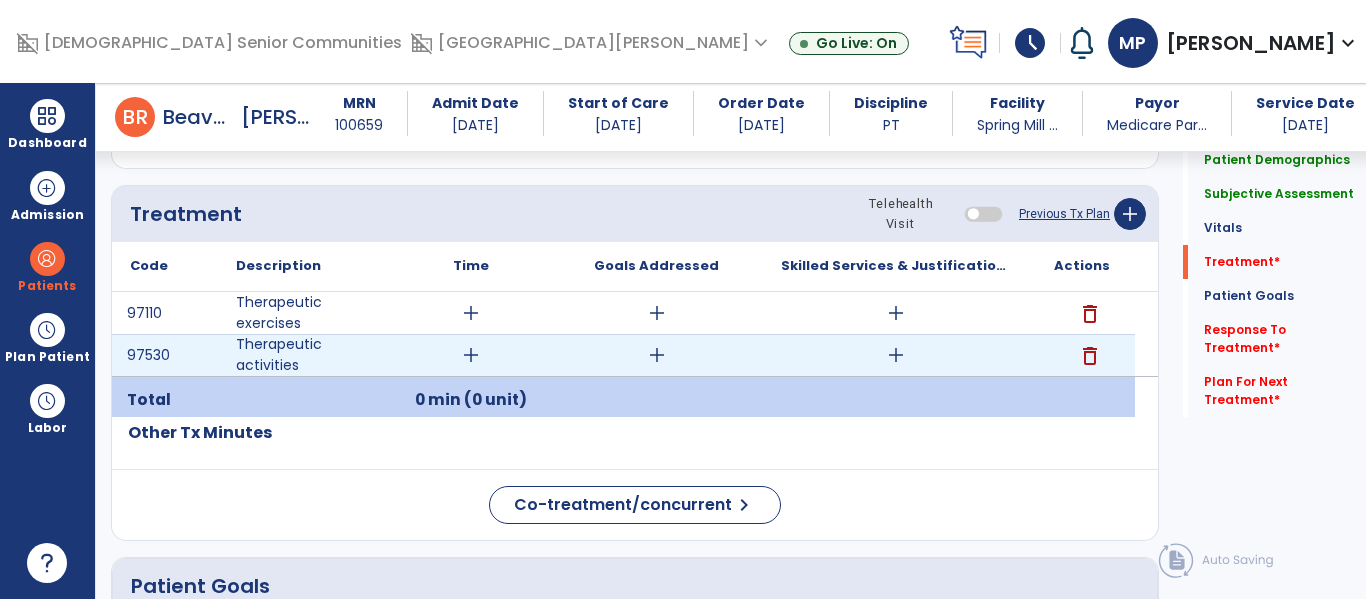 click on "add" at bounding box center (471, 355) 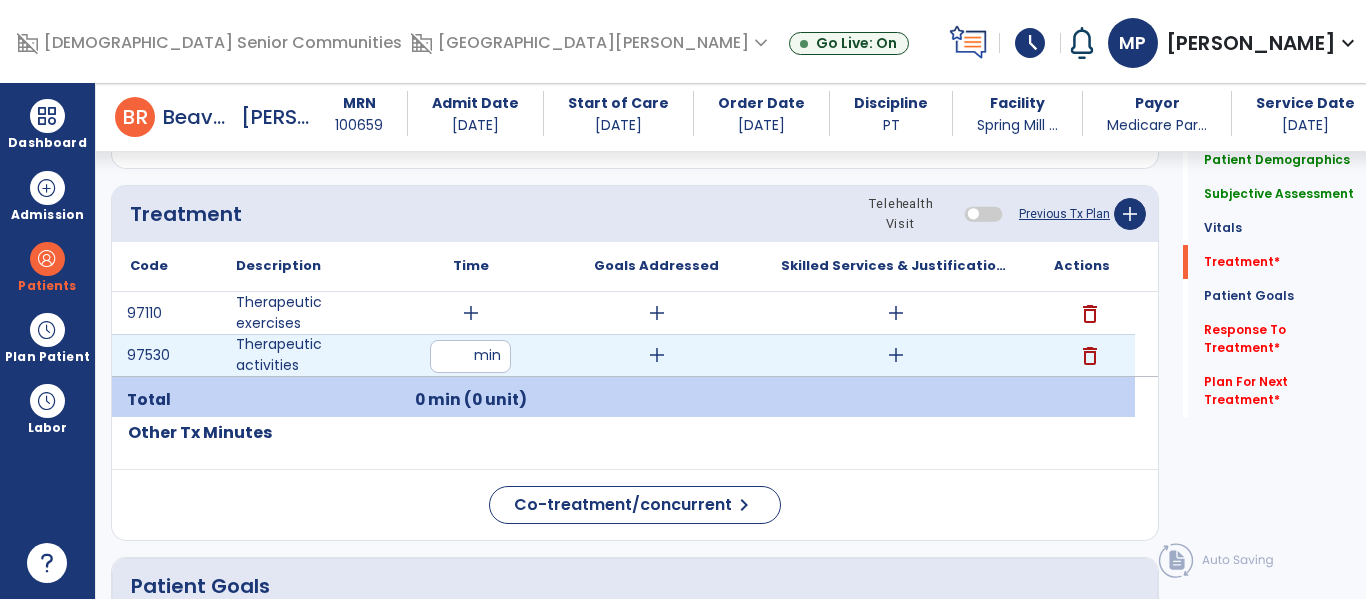 type on "**" 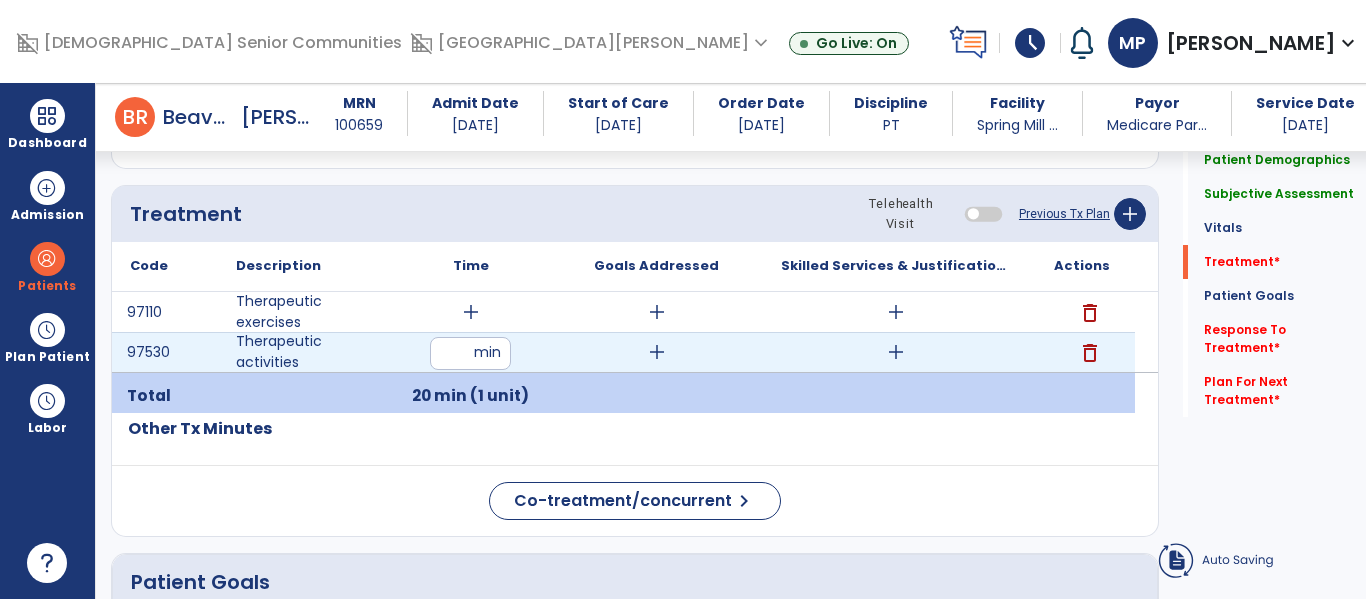 click on "add" at bounding box center [896, 352] 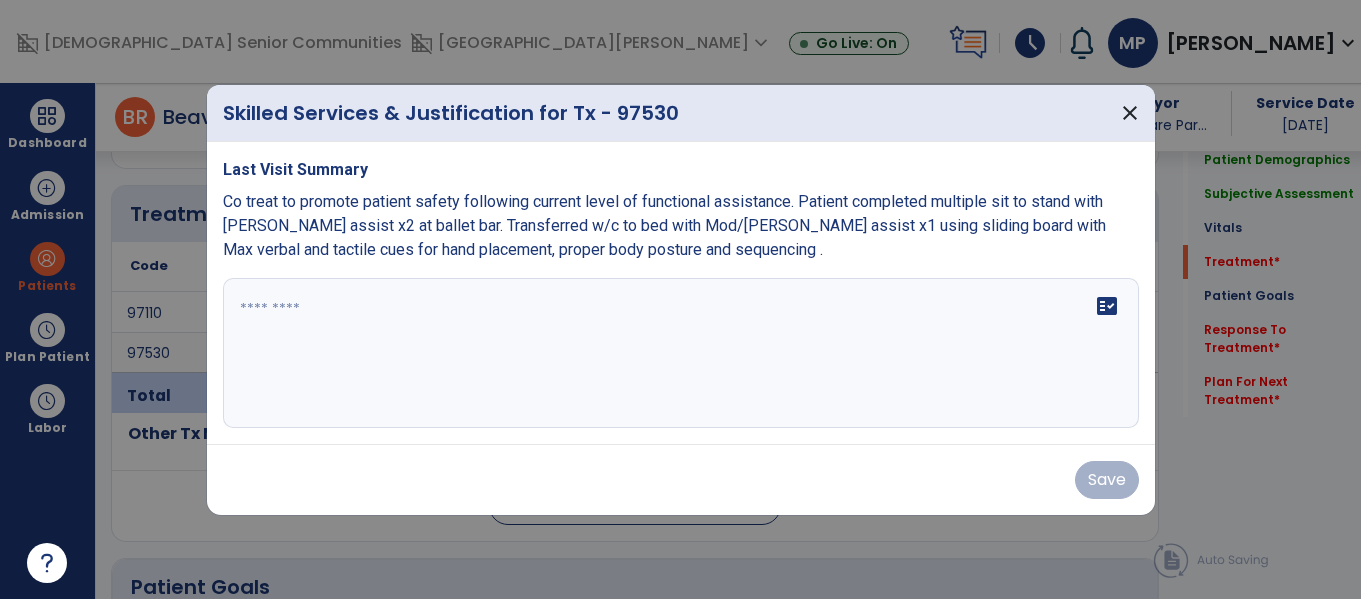 click on "fact_check" at bounding box center (681, 353) 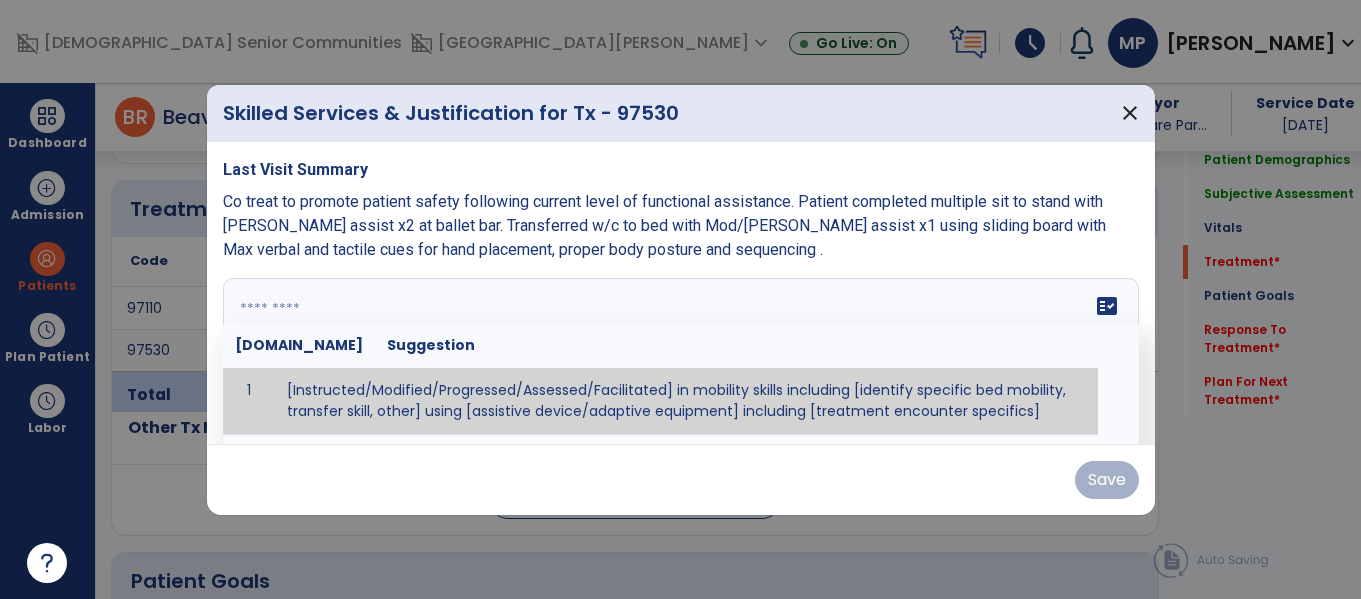 scroll, scrollTop: 1144, scrollLeft: 0, axis: vertical 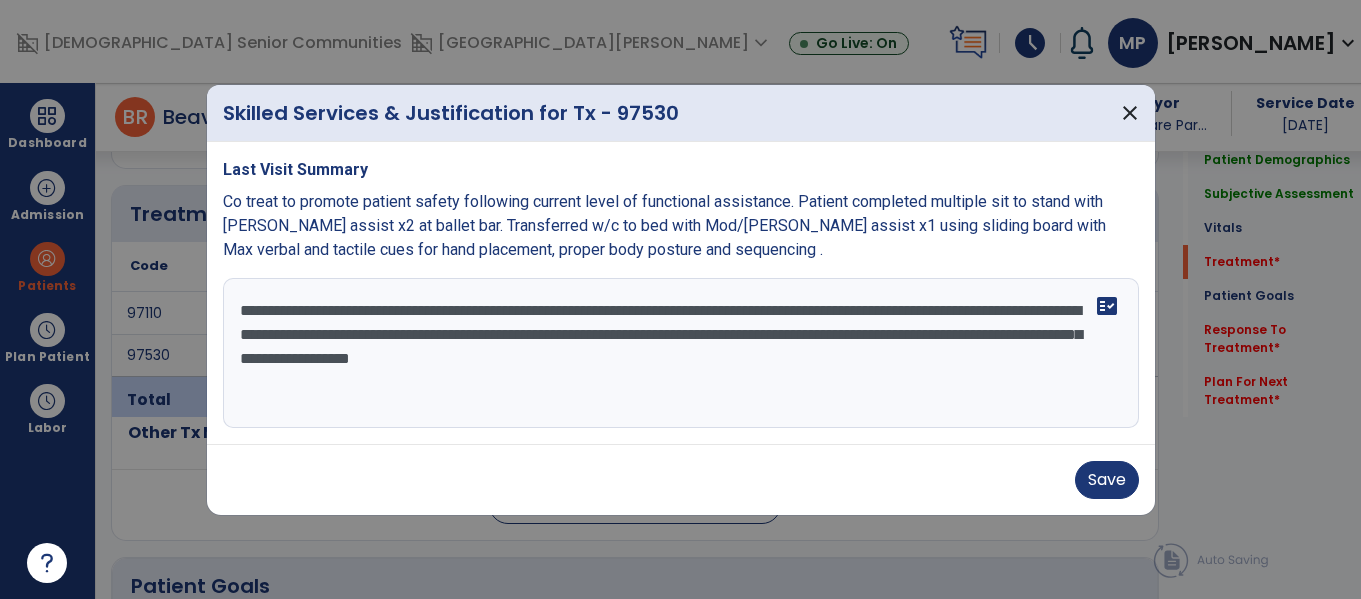 click on "**********" at bounding box center (681, 353) 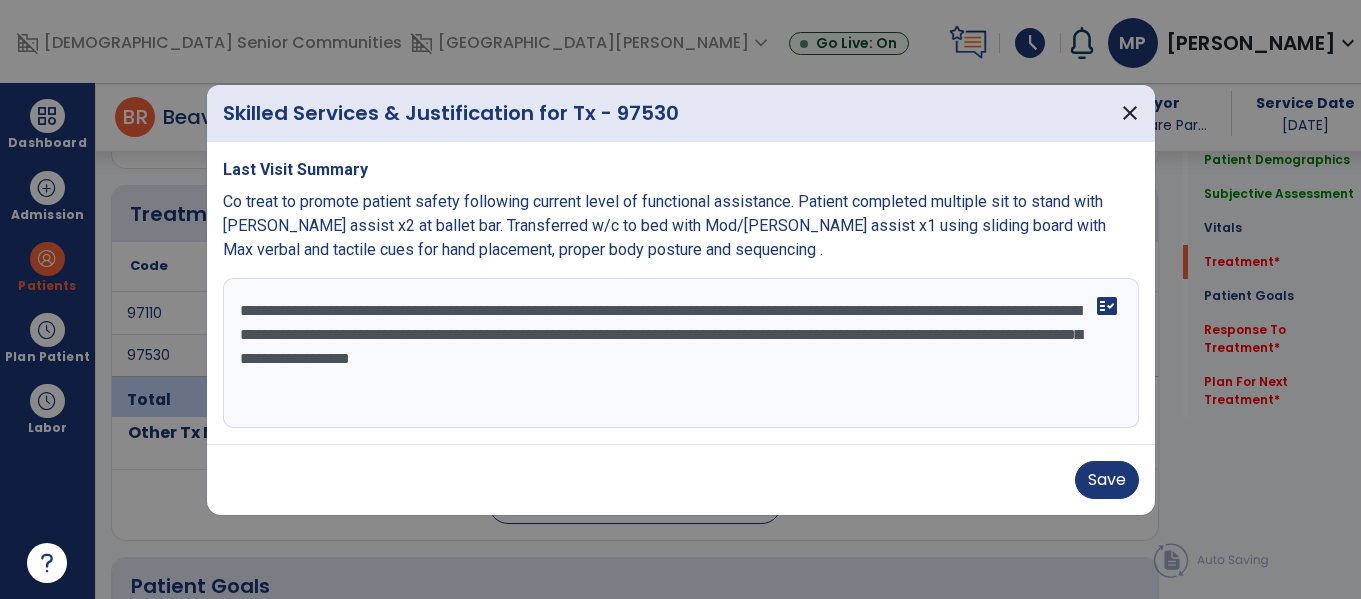 click on "**********" at bounding box center (681, 353) 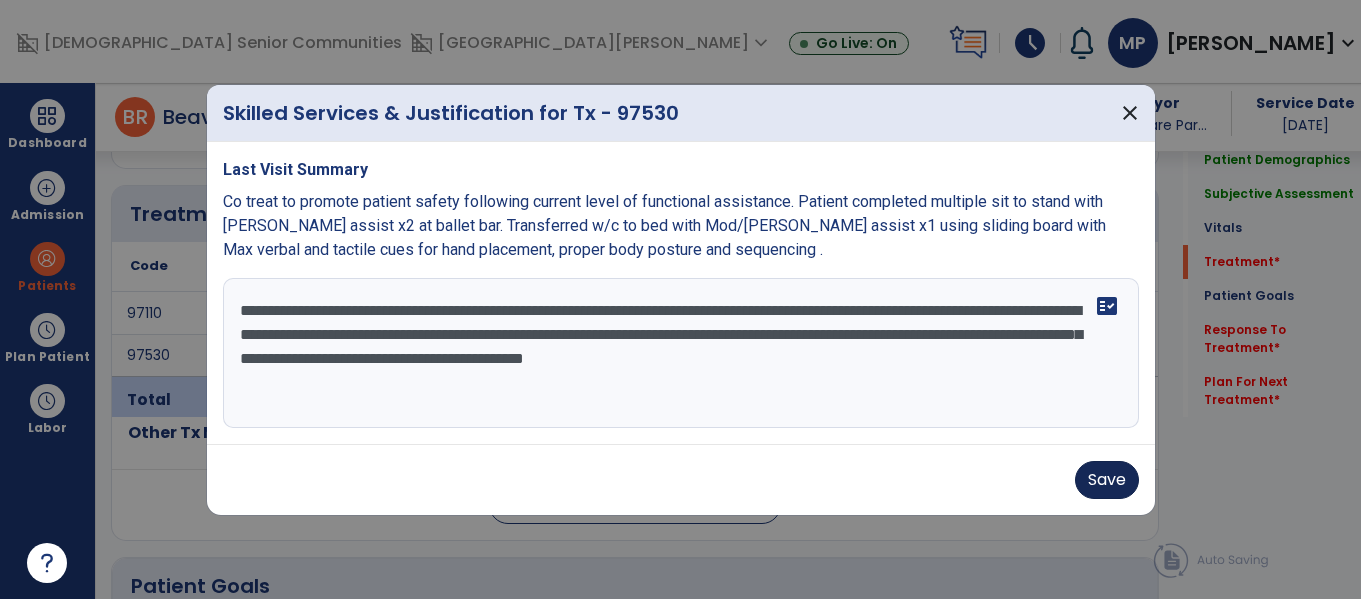 type on "**********" 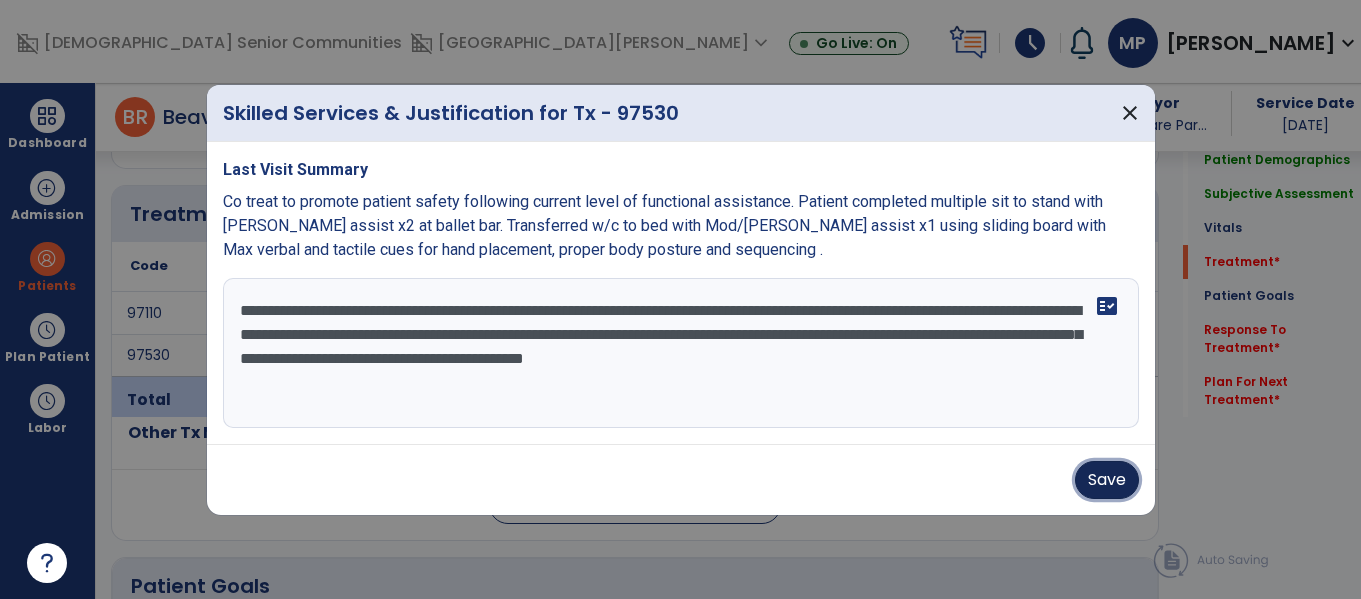 click on "Save" at bounding box center (1107, 480) 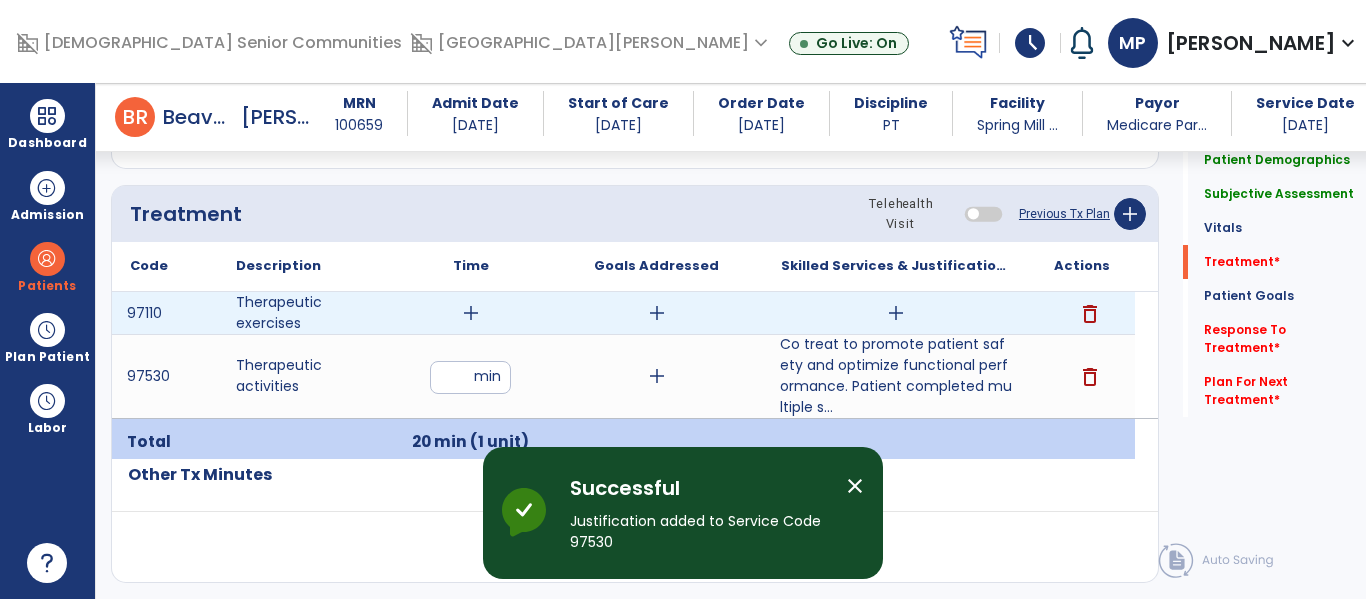 click on "add" at bounding box center (471, 313) 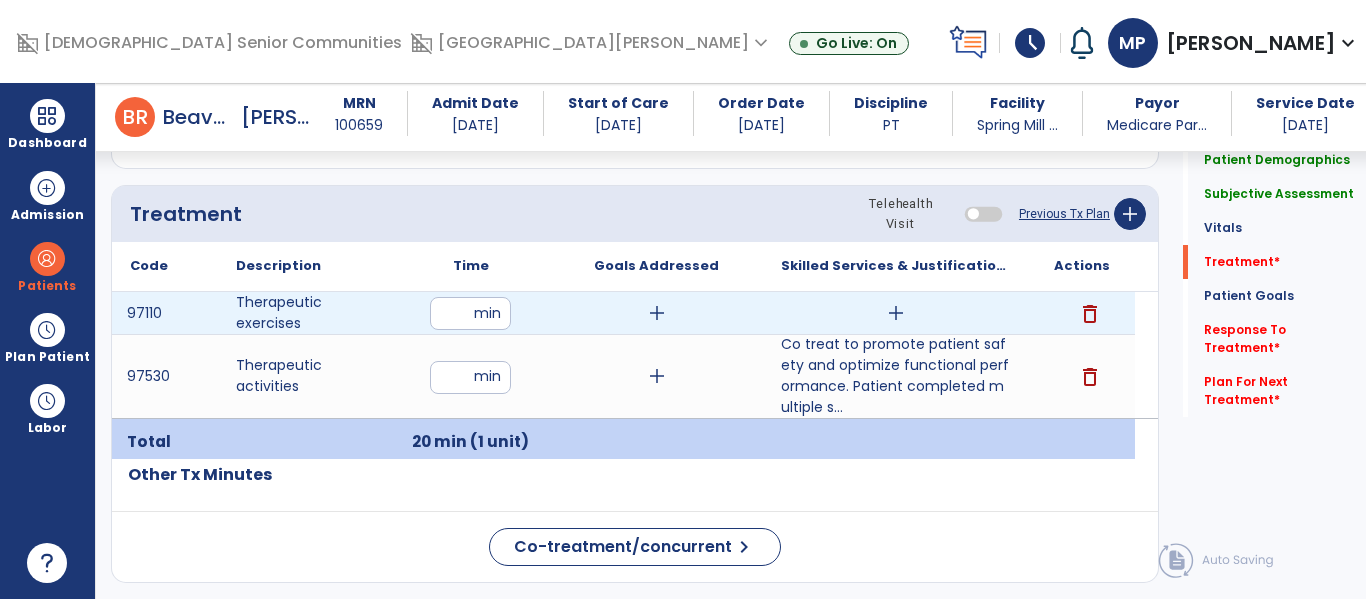 type on "*" 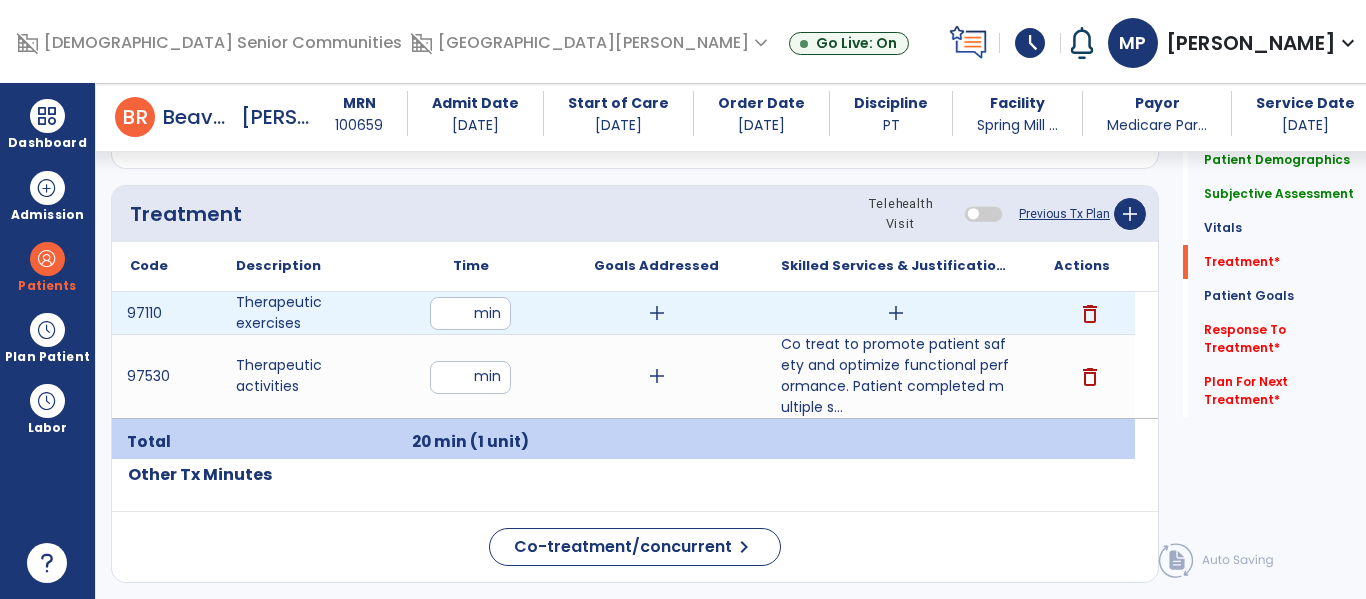 type on "**" 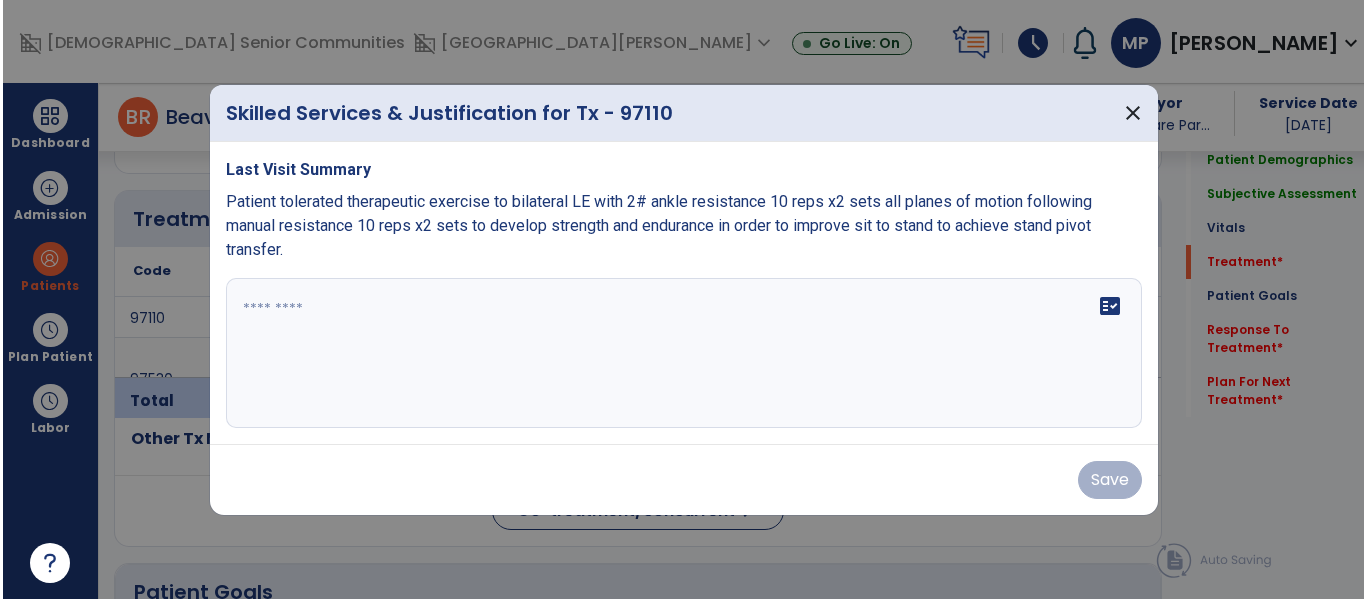 scroll, scrollTop: 1144, scrollLeft: 0, axis: vertical 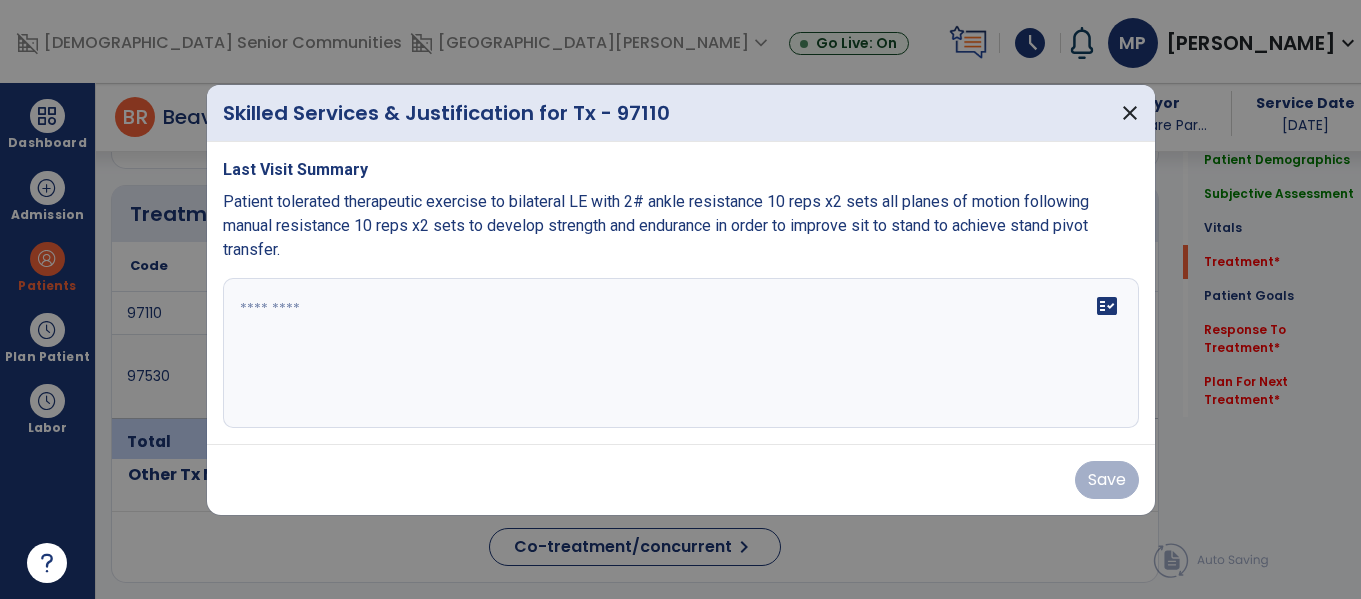 click on "fact_check" at bounding box center [681, 353] 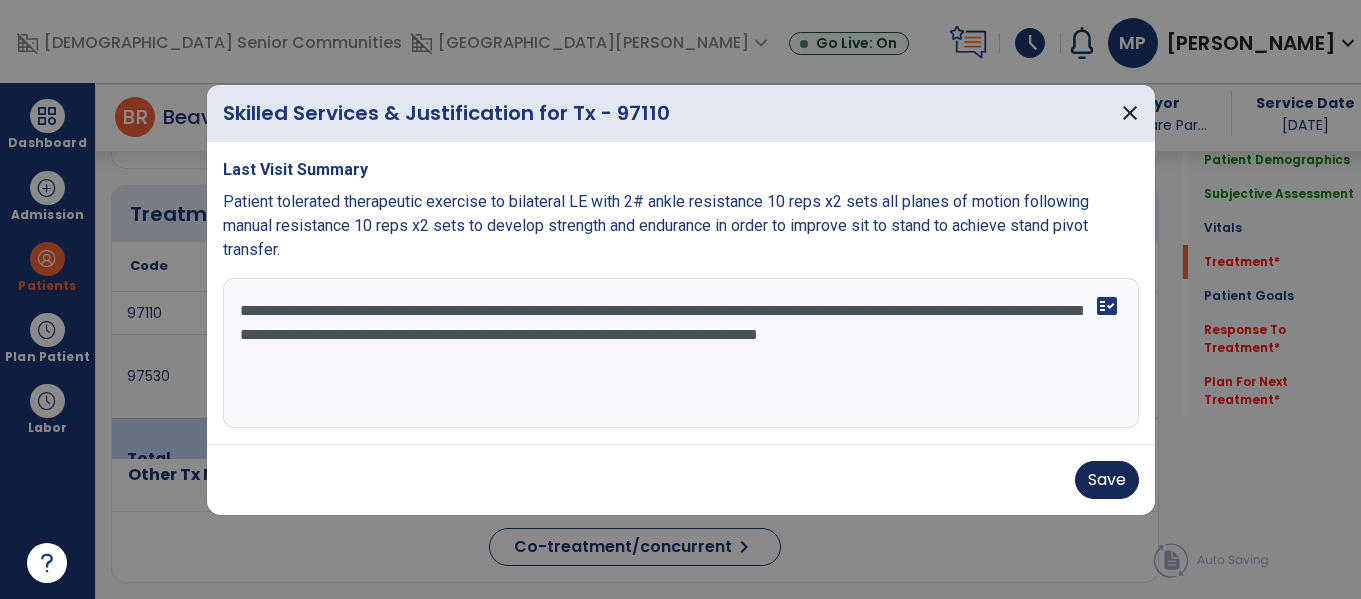type on "**********" 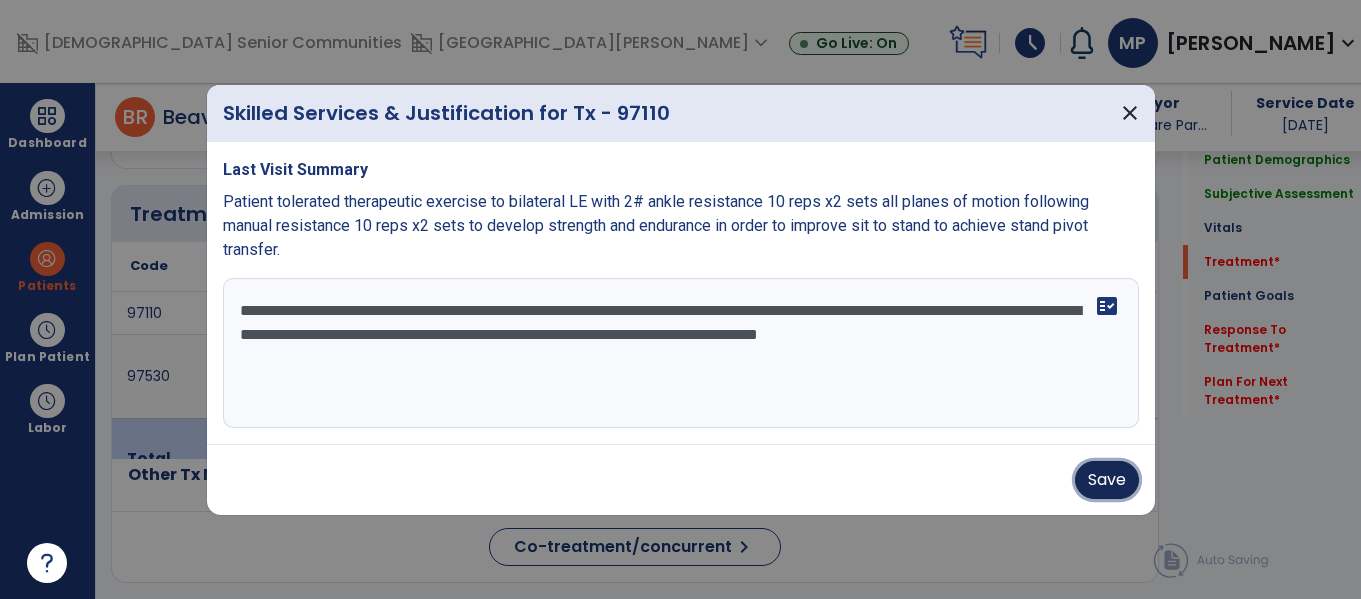 click on "Save" at bounding box center [1107, 480] 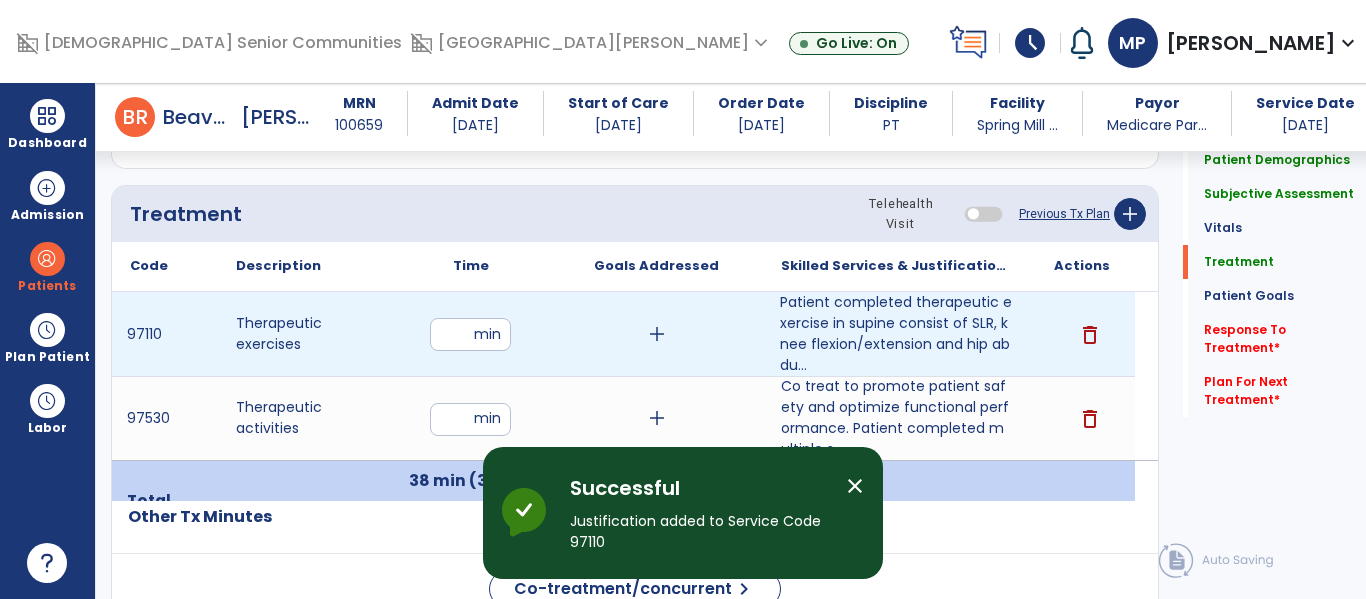 click on "**" at bounding box center [470, 334] 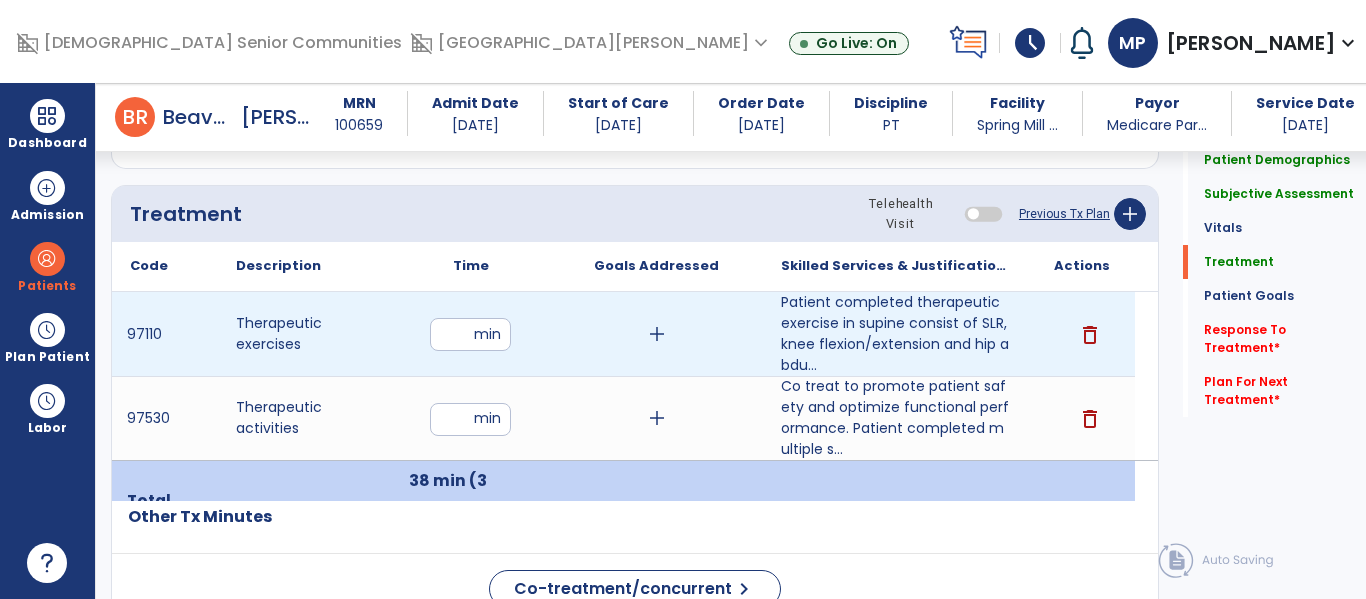 type on "*" 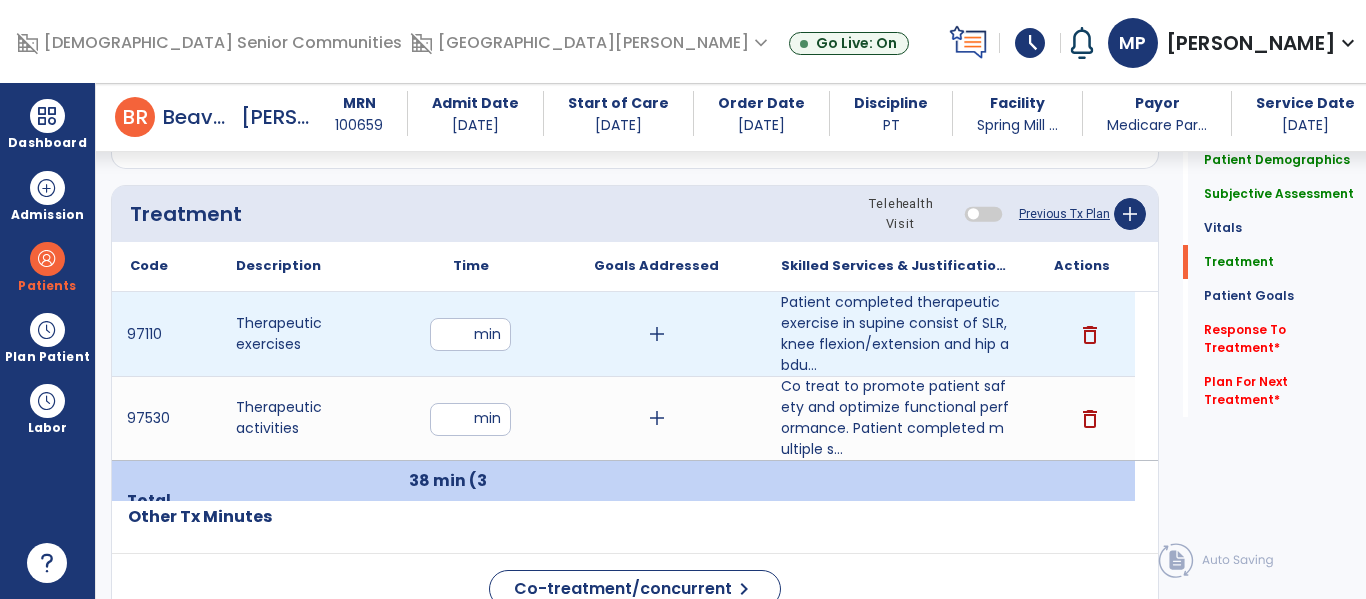 type on "*" 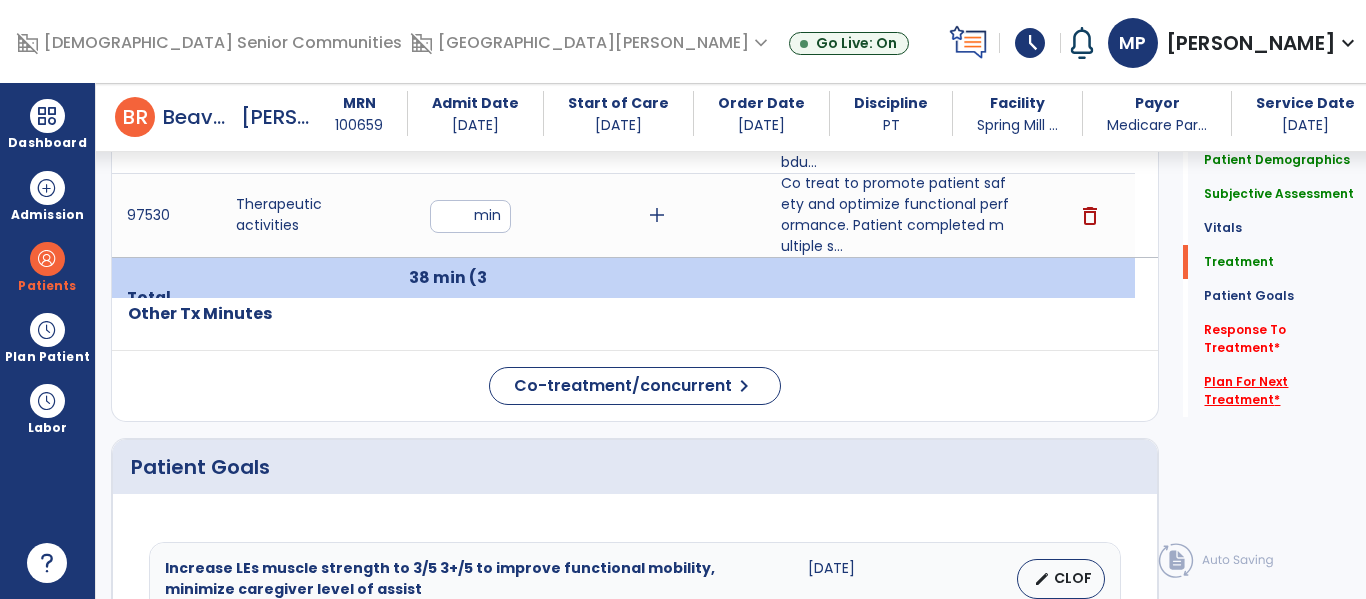 scroll, scrollTop: 1352, scrollLeft: 0, axis: vertical 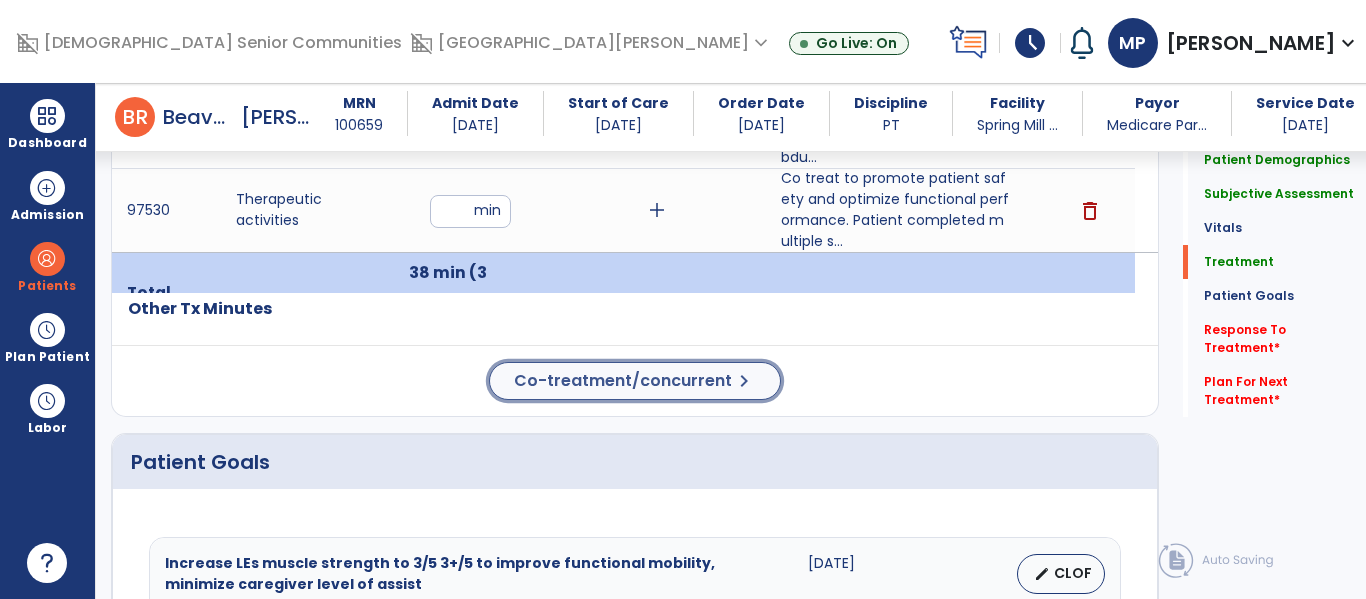 click on "Patient Demographics  Medical Diagnosis   Treatment Diagnosis   Precautions   Contraindications
Code
Description
Pdpm Clinical Category
N30.00" 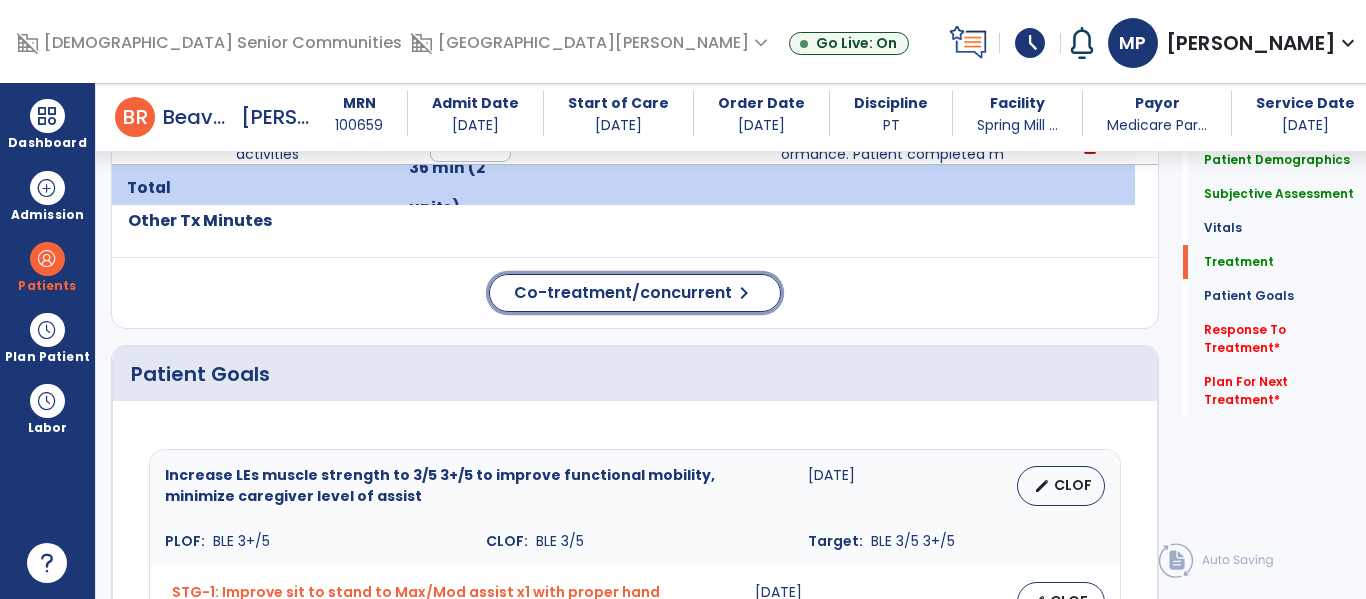 scroll, scrollTop: 1139, scrollLeft: 0, axis: vertical 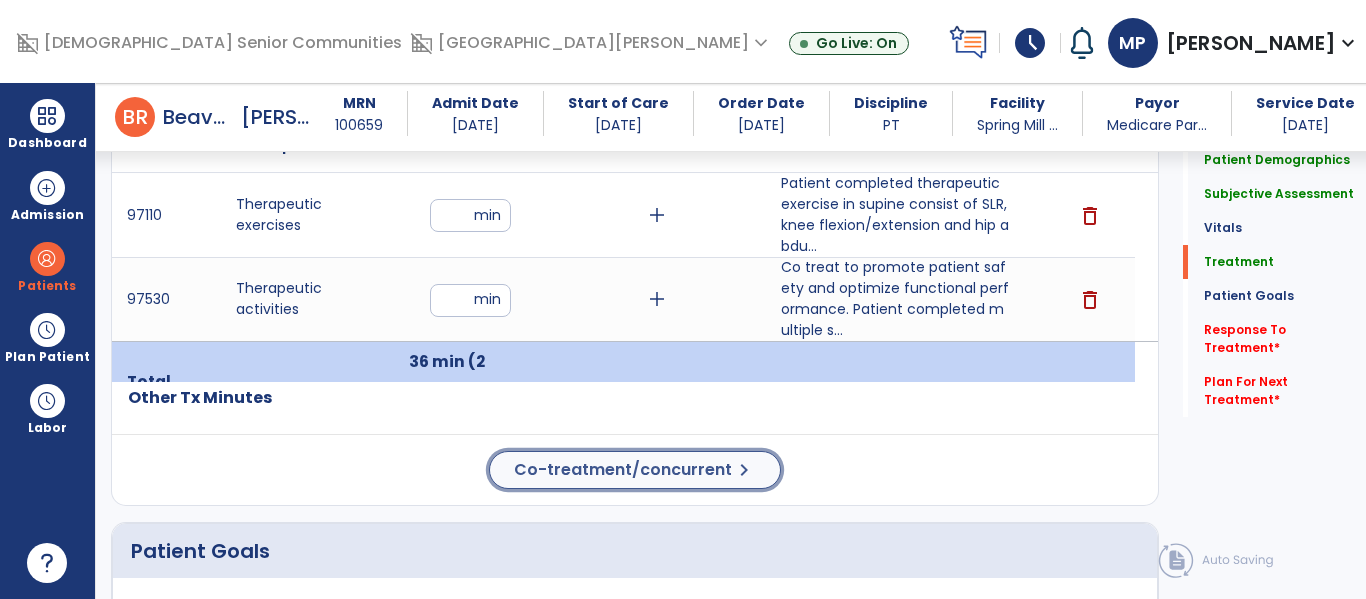 click on "Co-treatment/concurrent" 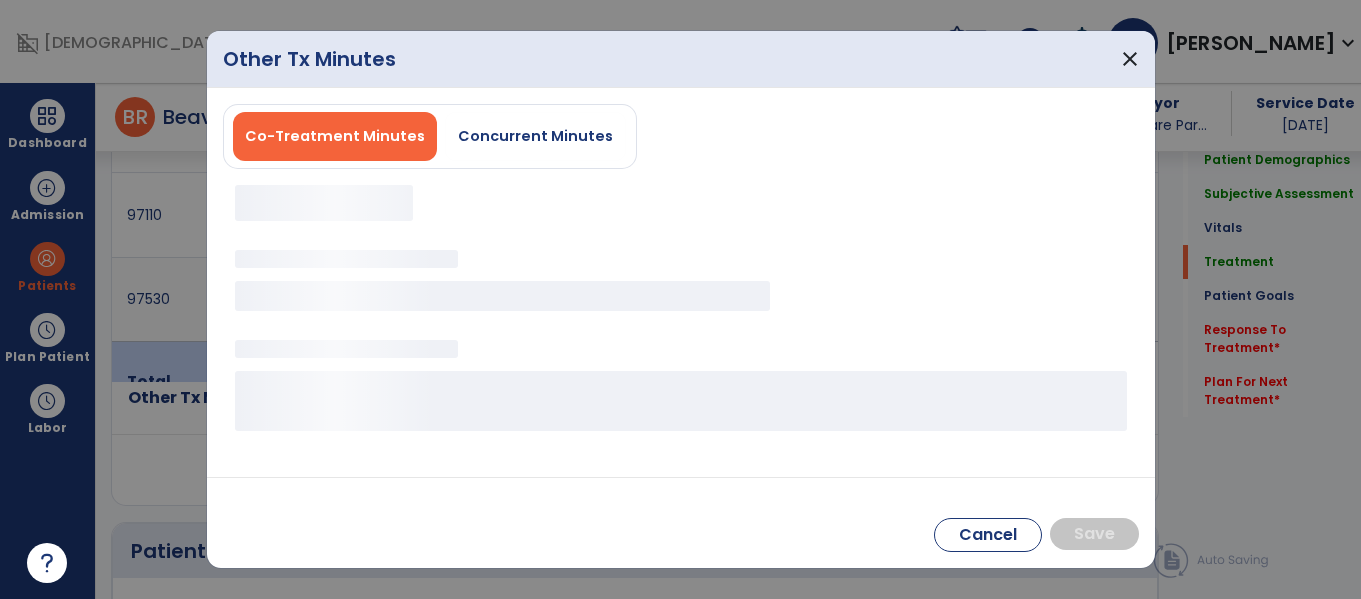scroll, scrollTop: 1263, scrollLeft: 0, axis: vertical 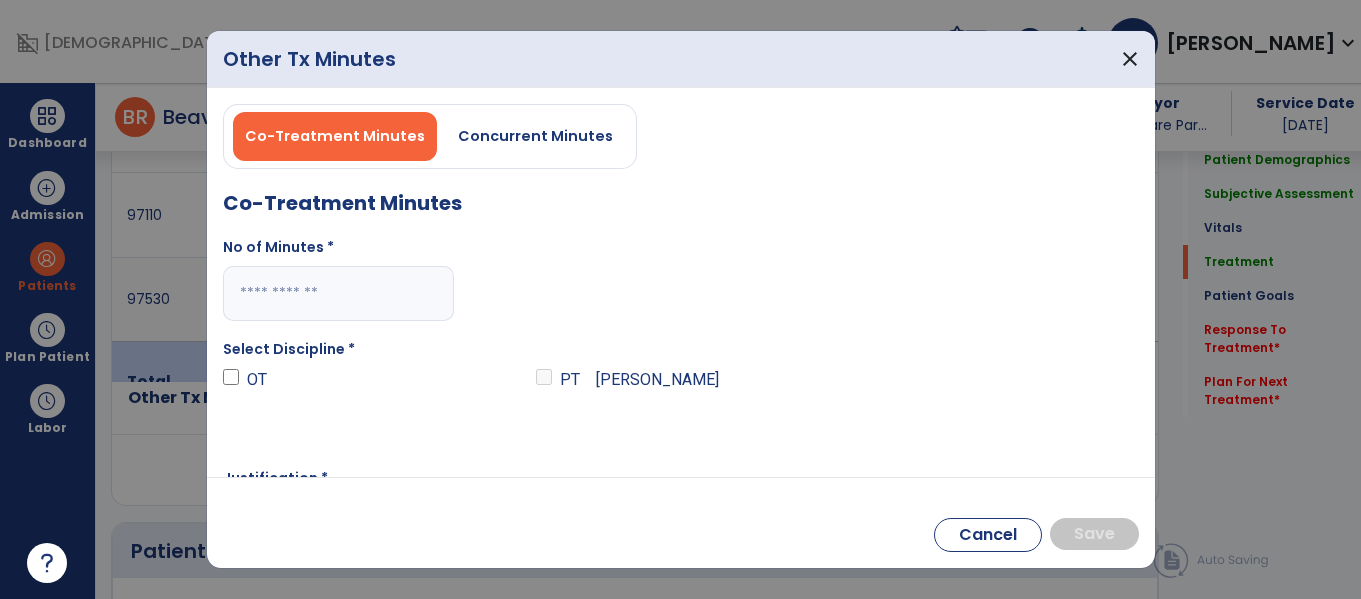 click at bounding box center (338, 293) 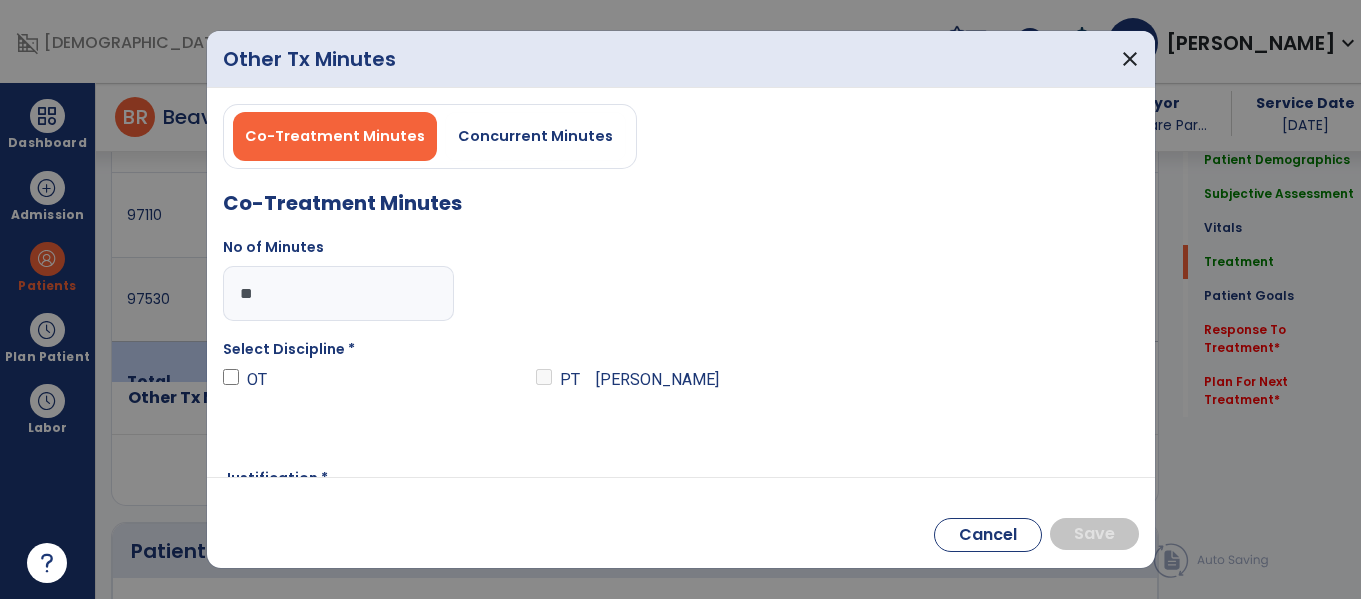 type on "**" 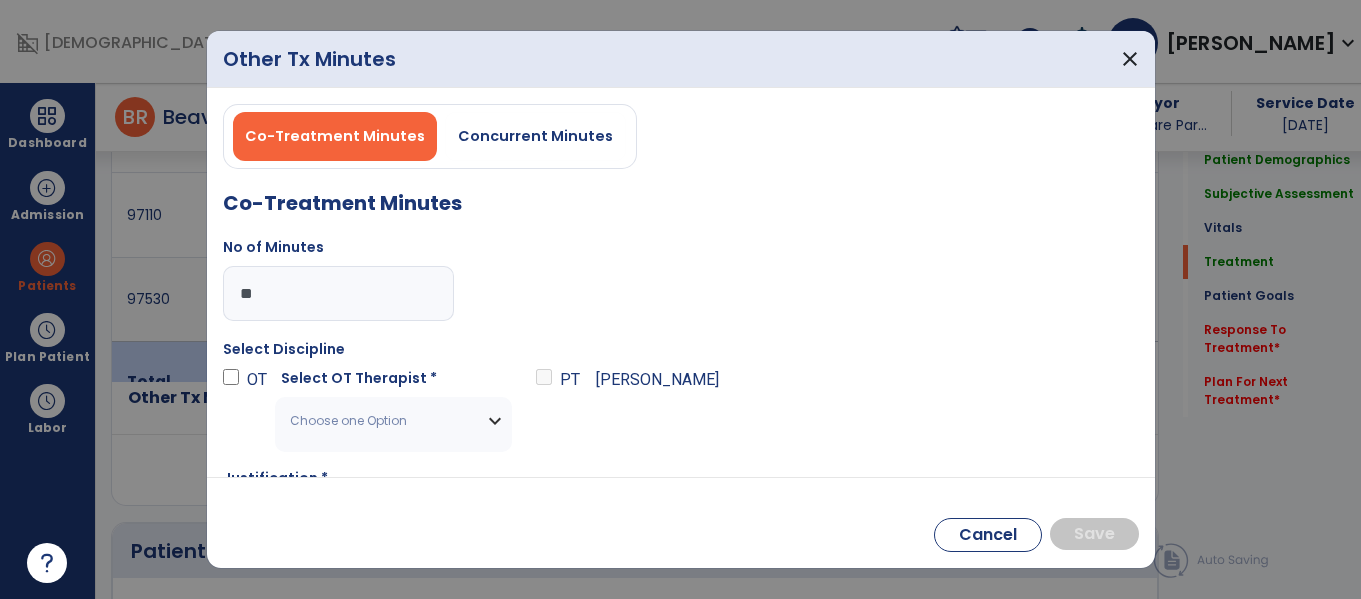 click on "Choose one Option" at bounding box center [393, 421] 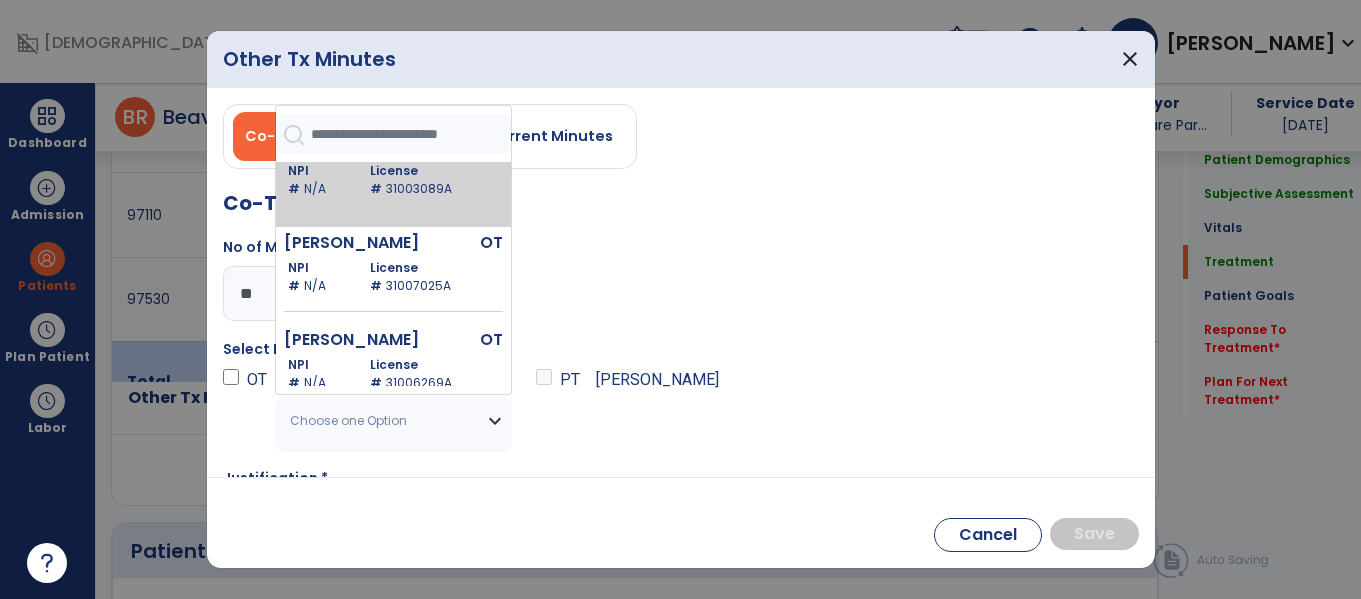 scroll, scrollTop: 136, scrollLeft: 0, axis: vertical 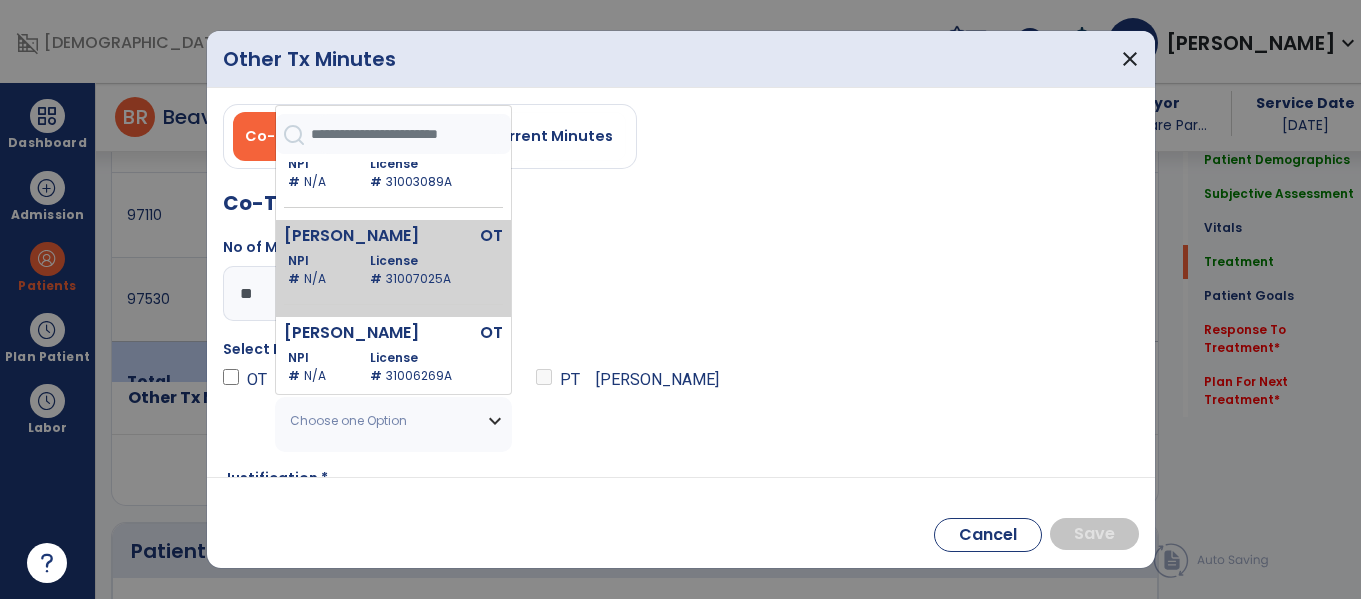 click on "Ferendo Lauren  OT   NPI #  N/A   License #  31007025A" at bounding box center [393, 268] 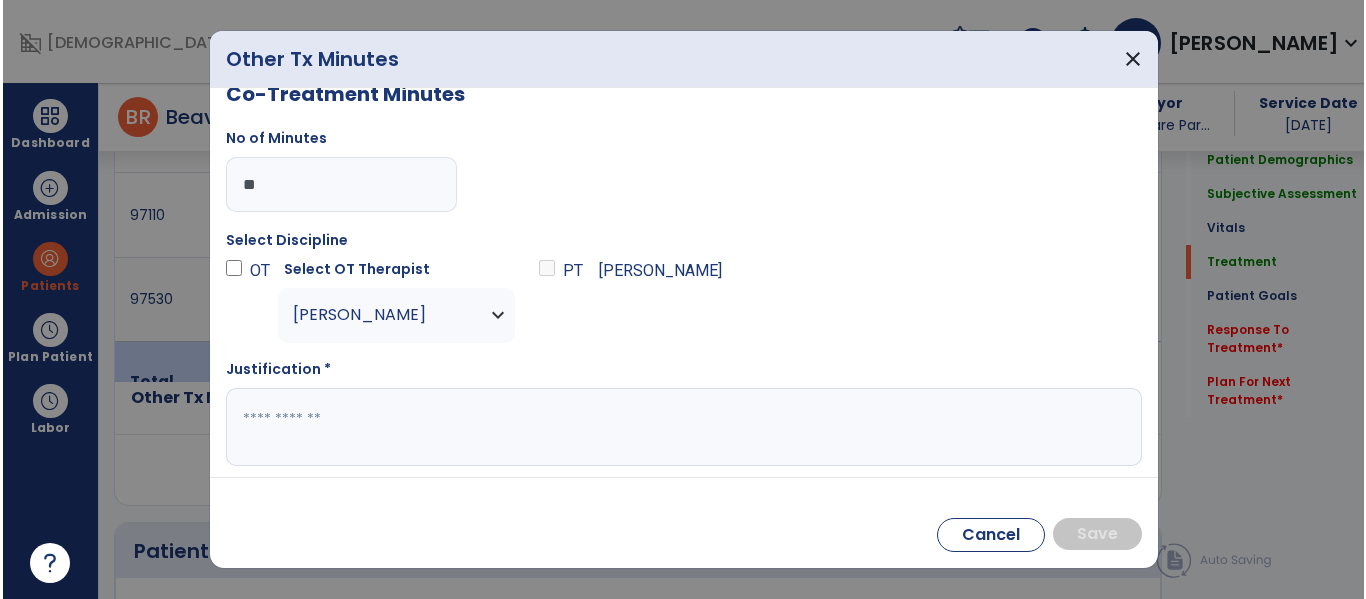 scroll, scrollTop: 114, scrollLeft: 0, axis: vertical 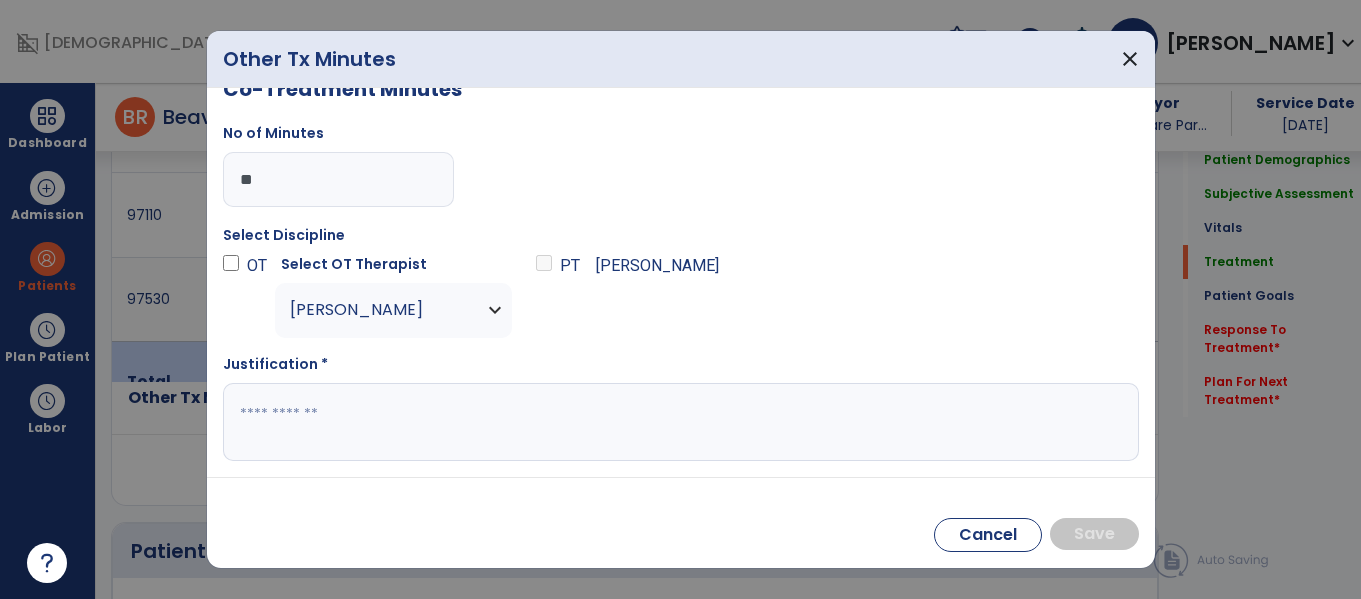 click at bounding box center (678, 422) 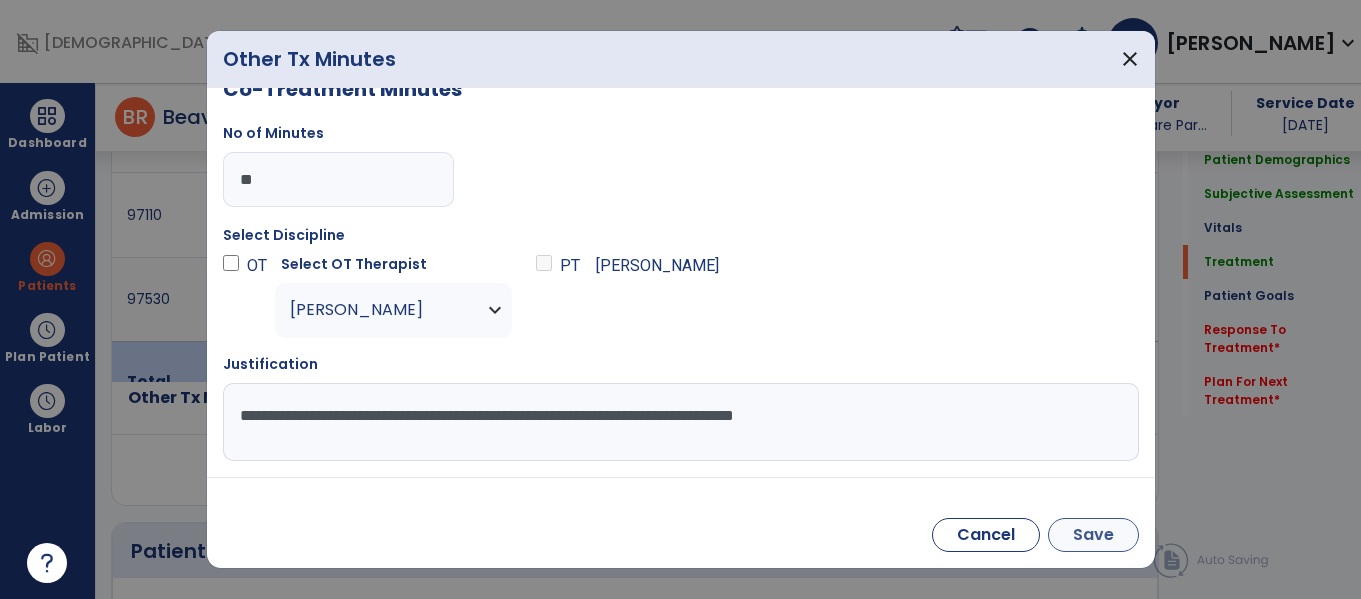 type on "**********" 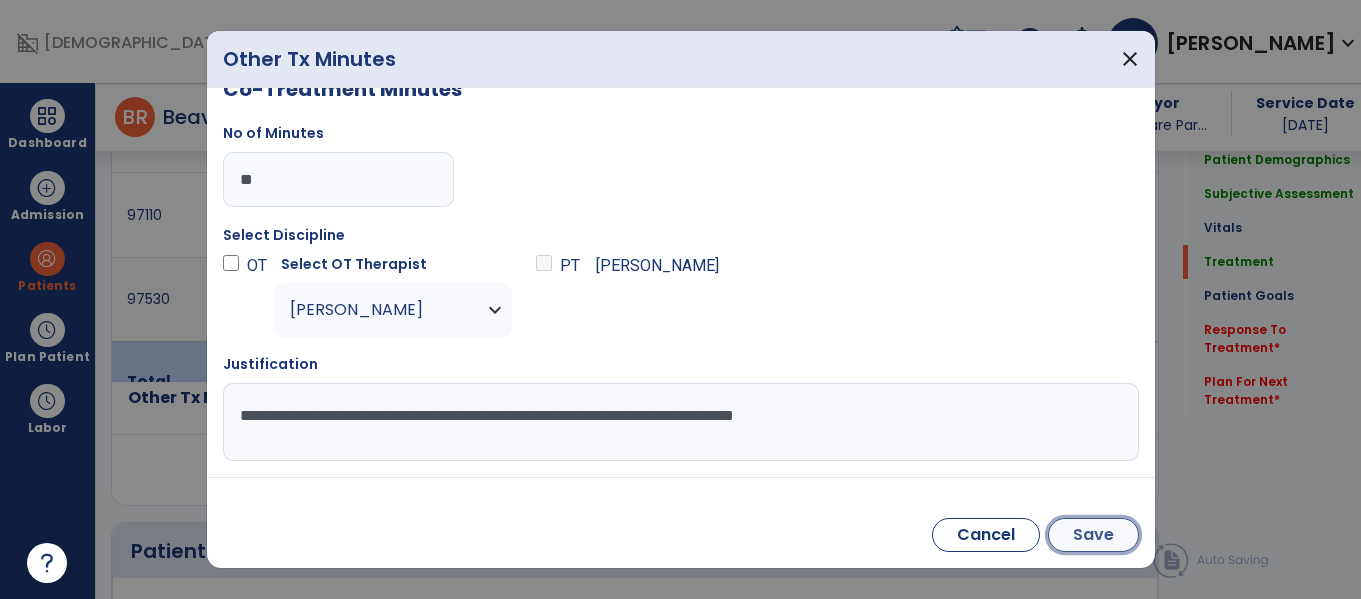 click on "Save" at bounding box center (1093, 535) 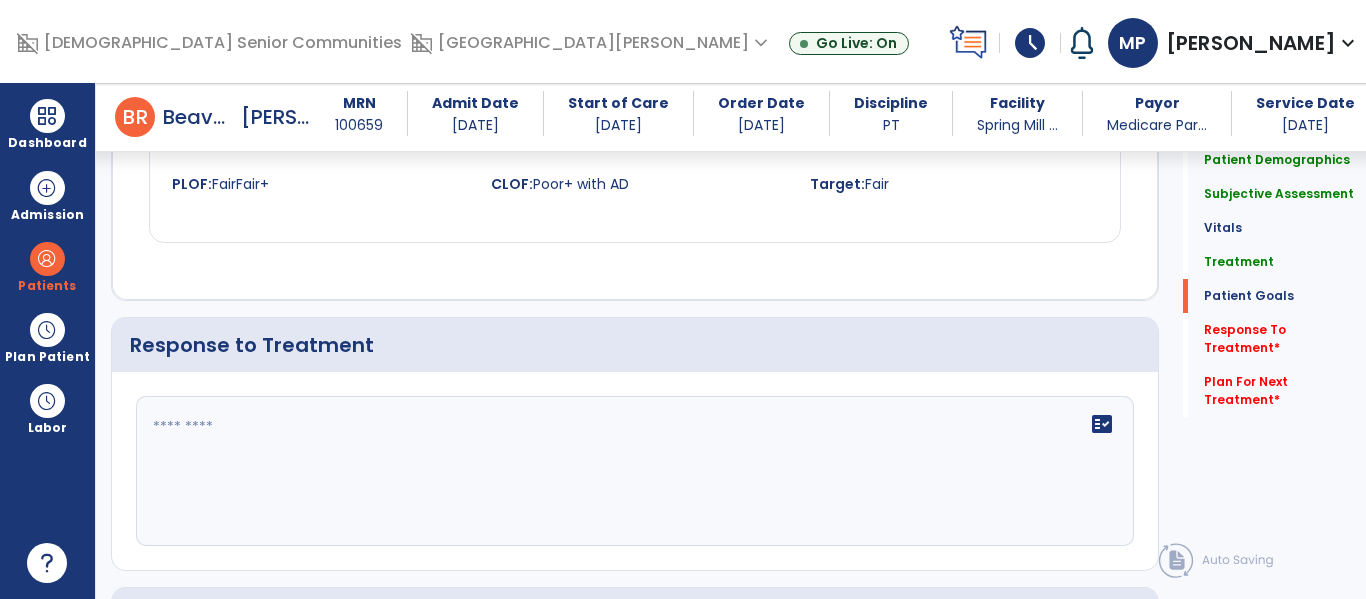 scroll, scrollTop: 2290, scrollLeft: 0, axis: vertical 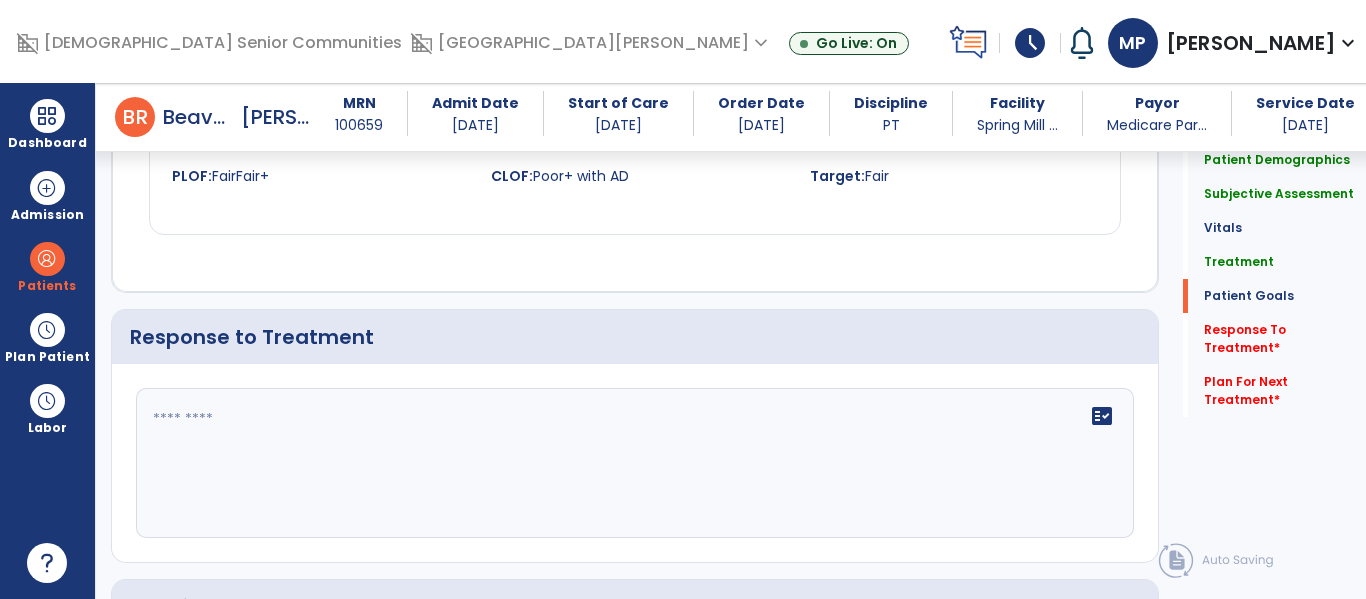click on "fact_check" 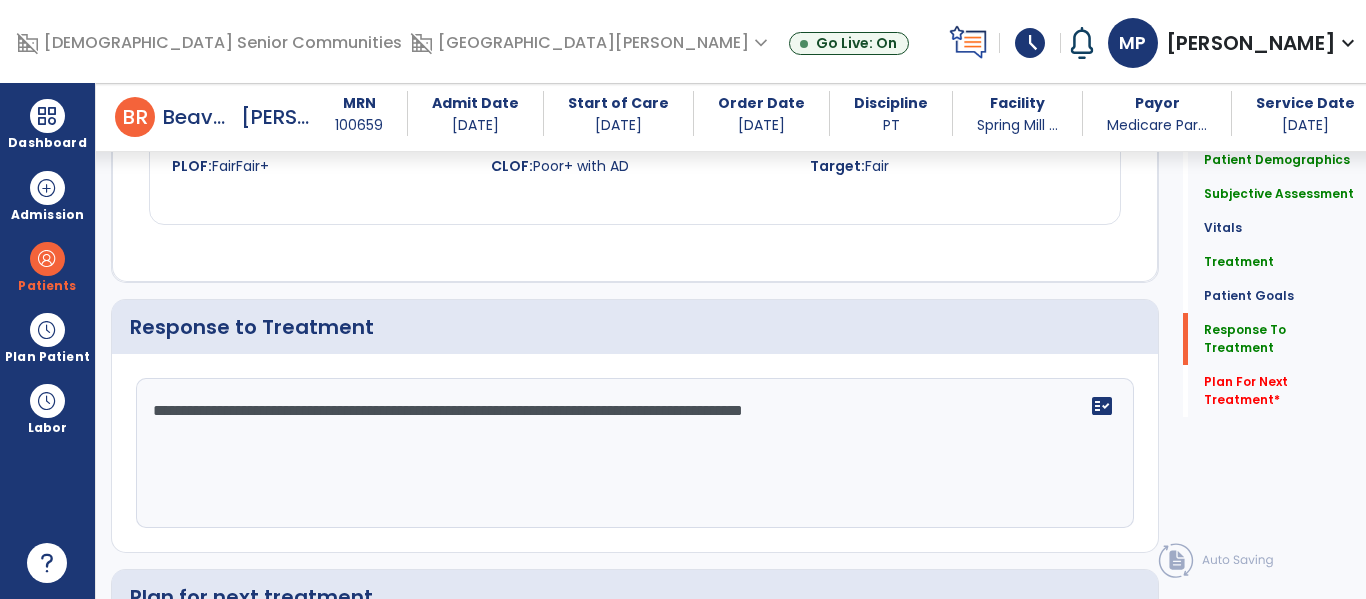 scroll, scrollTop: 2428, scrollLeft: 0, axis: vertical 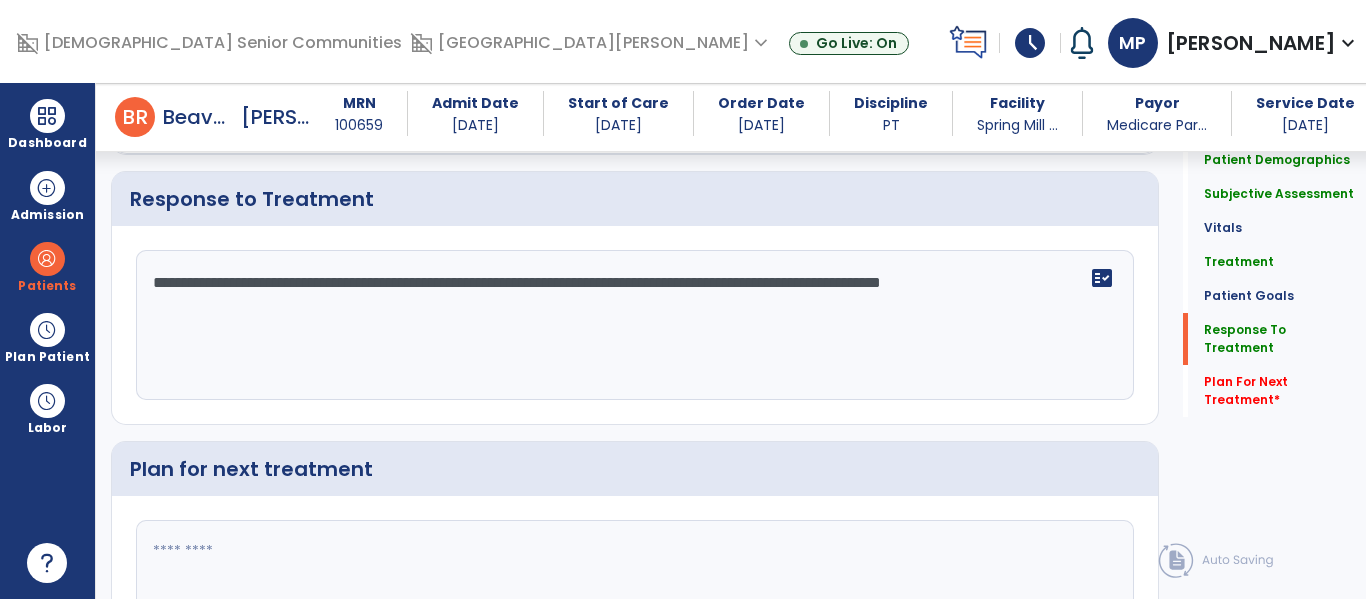type on "**********" 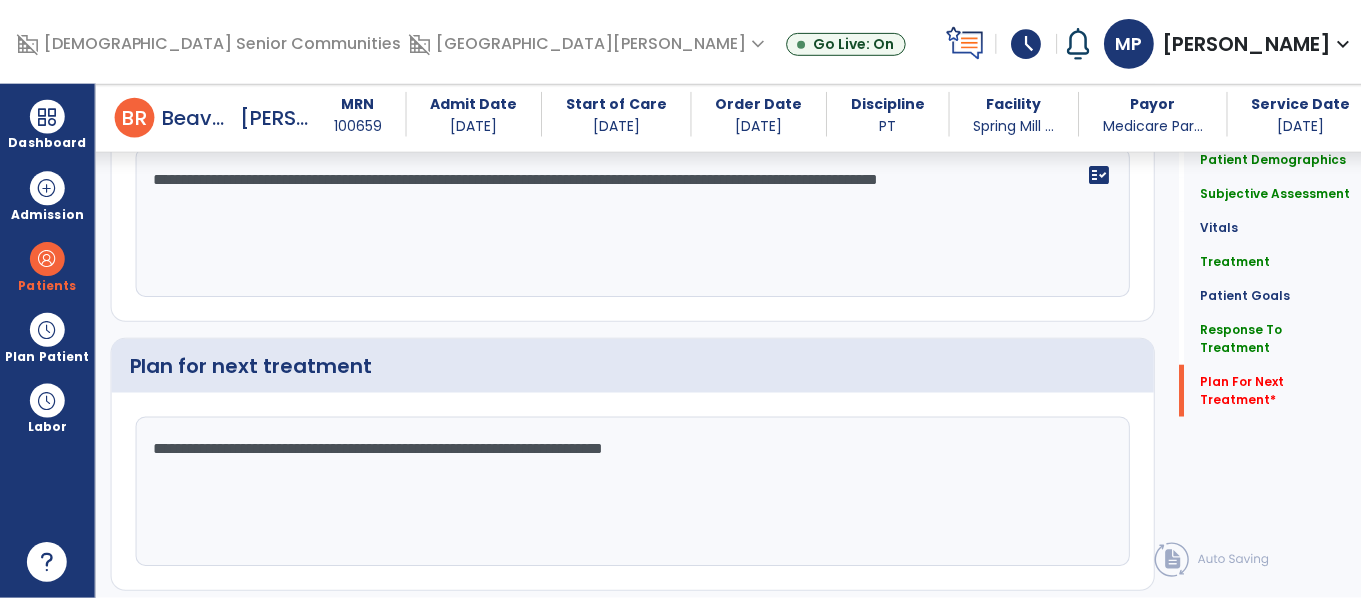 scroll, scrollTop: 2590, scrollLeft: 0, axis: vertical 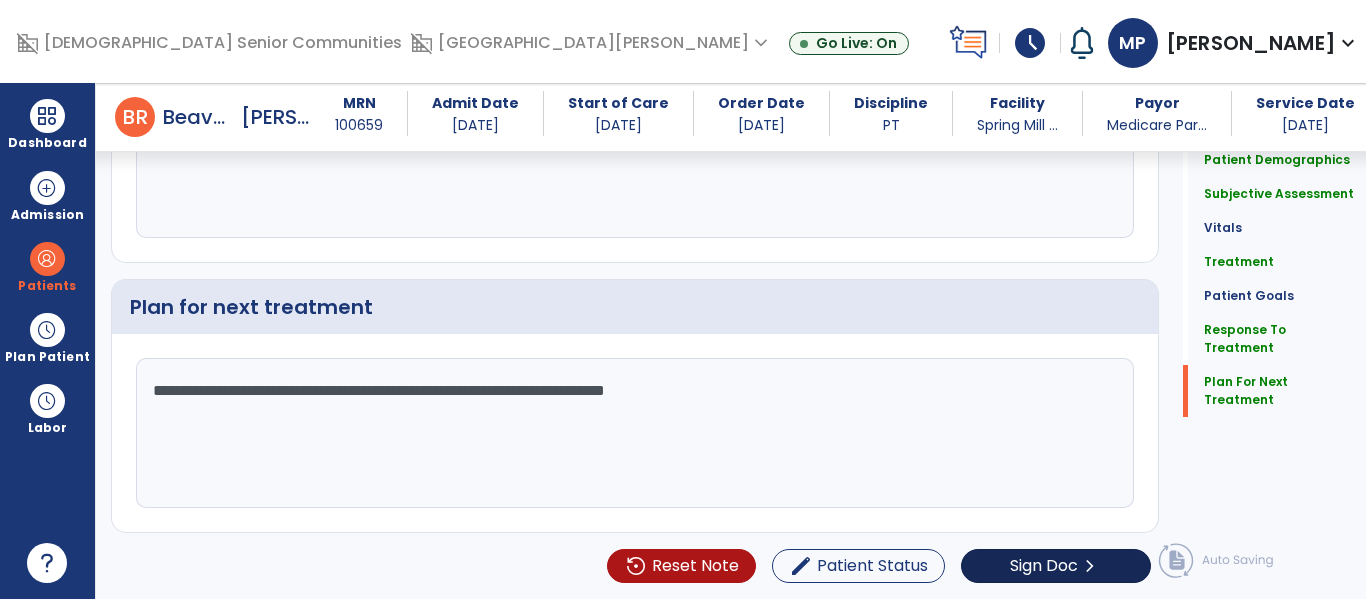 type on "**********" 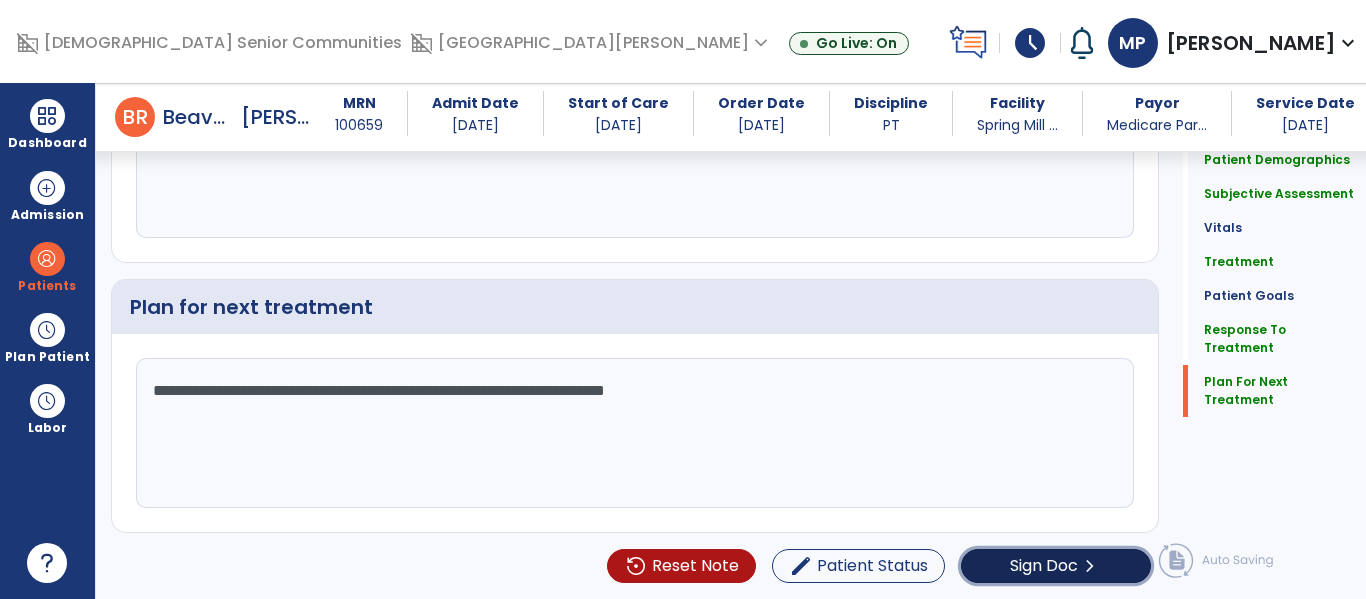click on "Sign Doc" 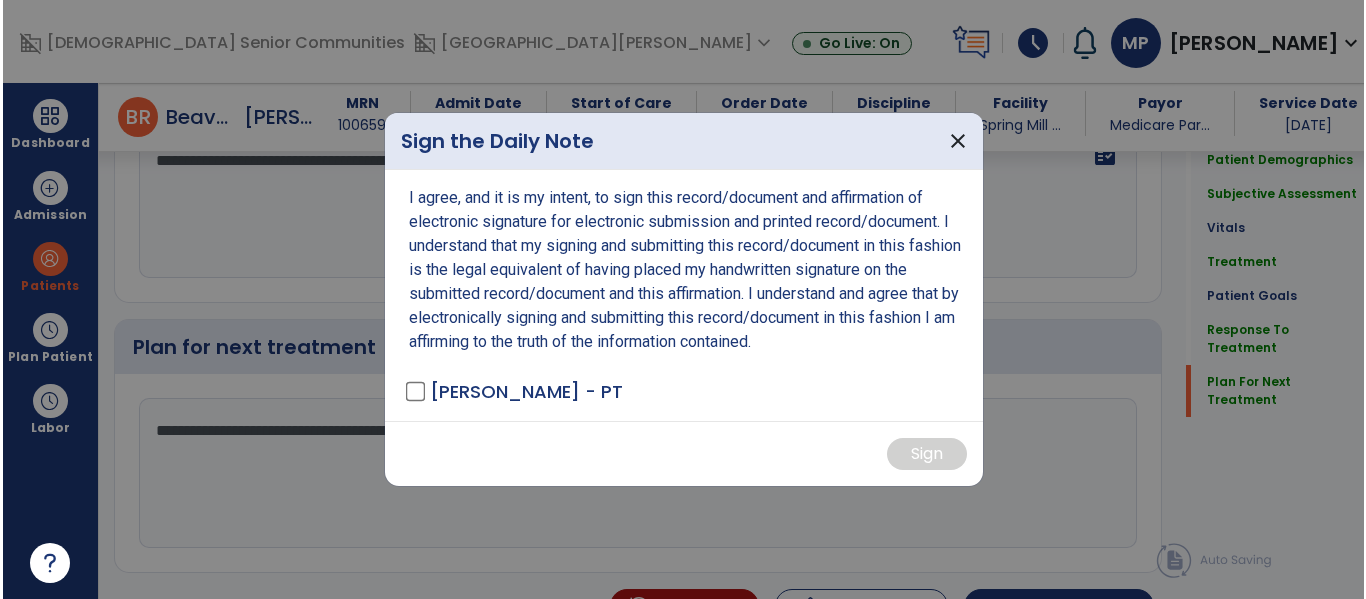 scroll, scrollTop: 2630, scrollLeft: 0, axis: vertical 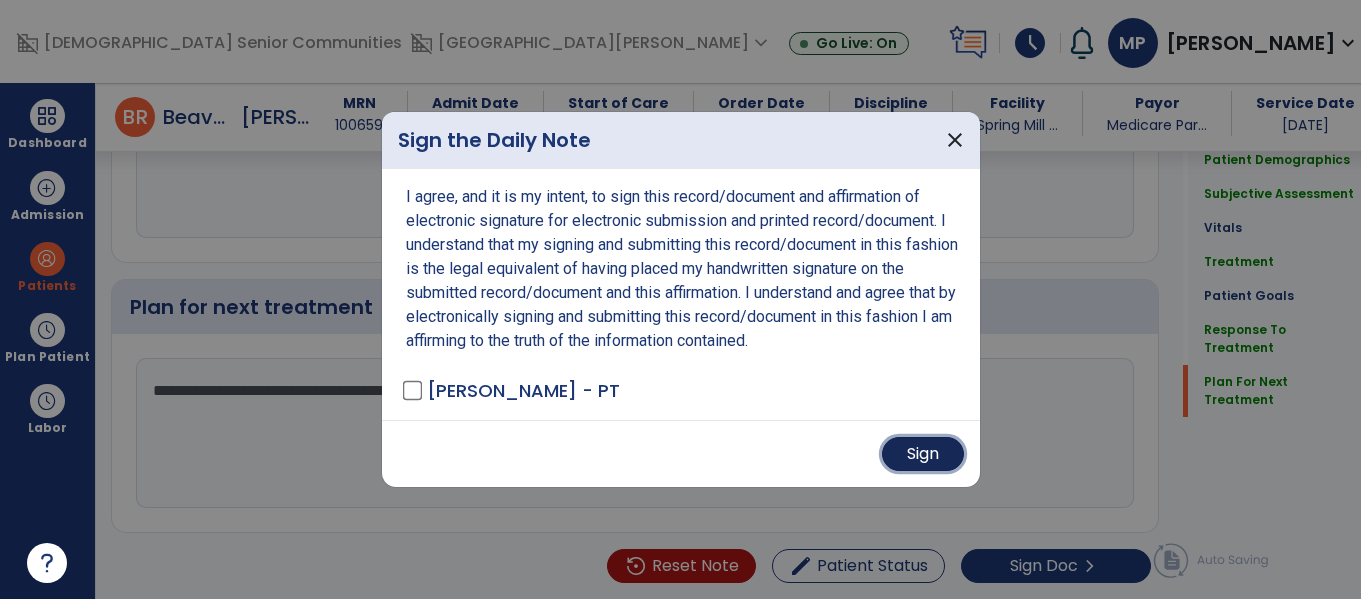click on "Sign" at bounding box center [923, 454] 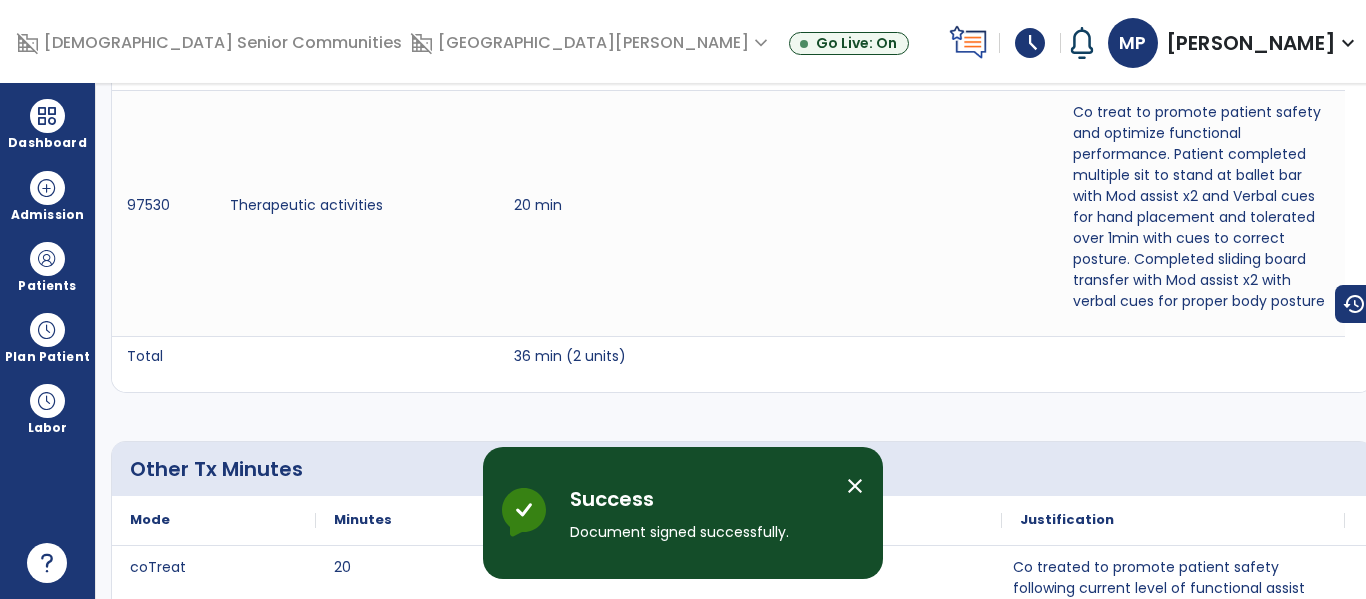 scroll, scrollTop: 0, scrollLeft: 0, axis: both 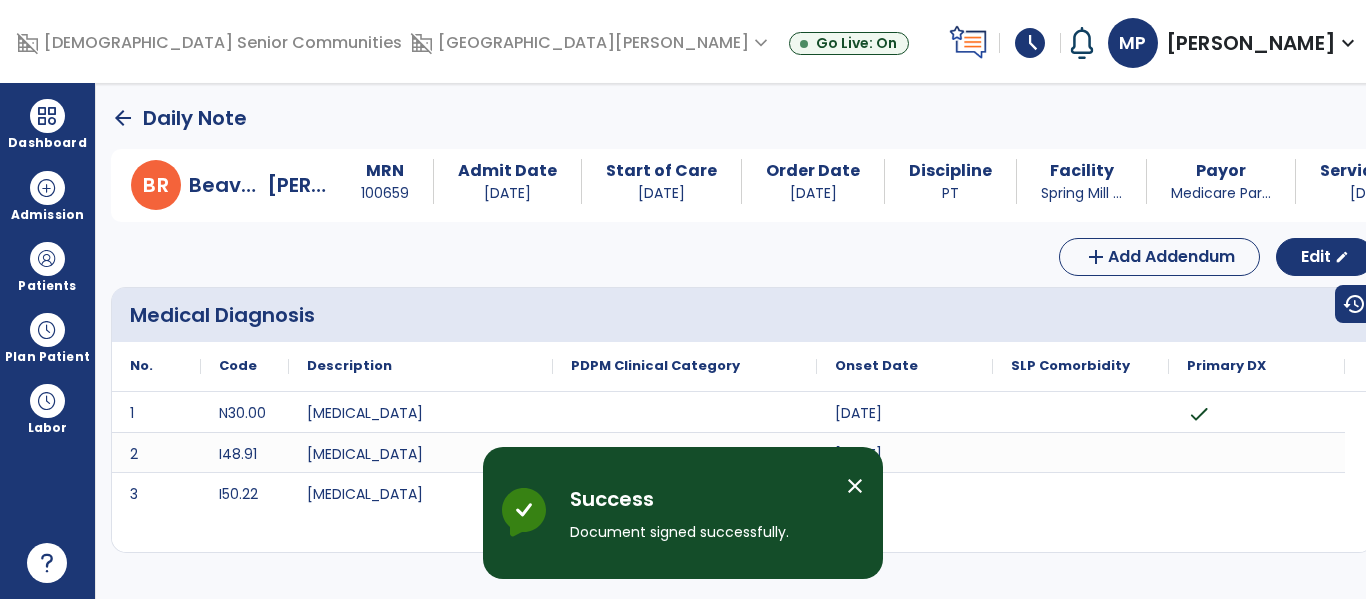 click on "arrow_back" 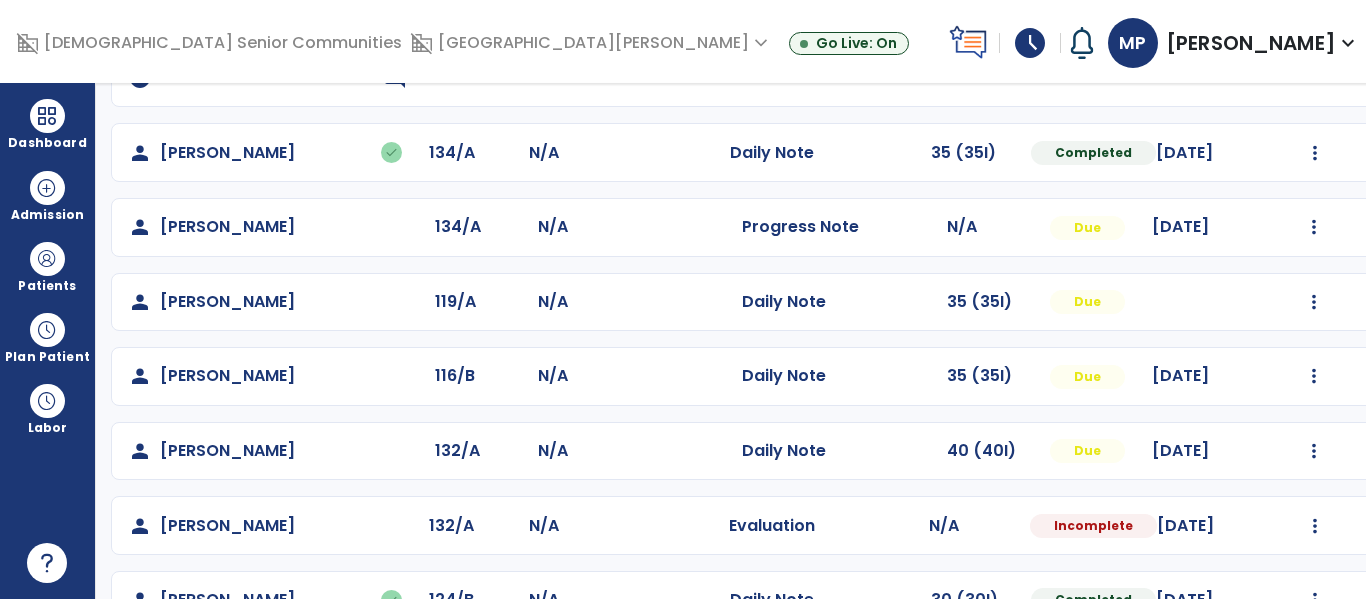 scroll, scrollTop: 436, scrollLeft: 0, axis: vertical 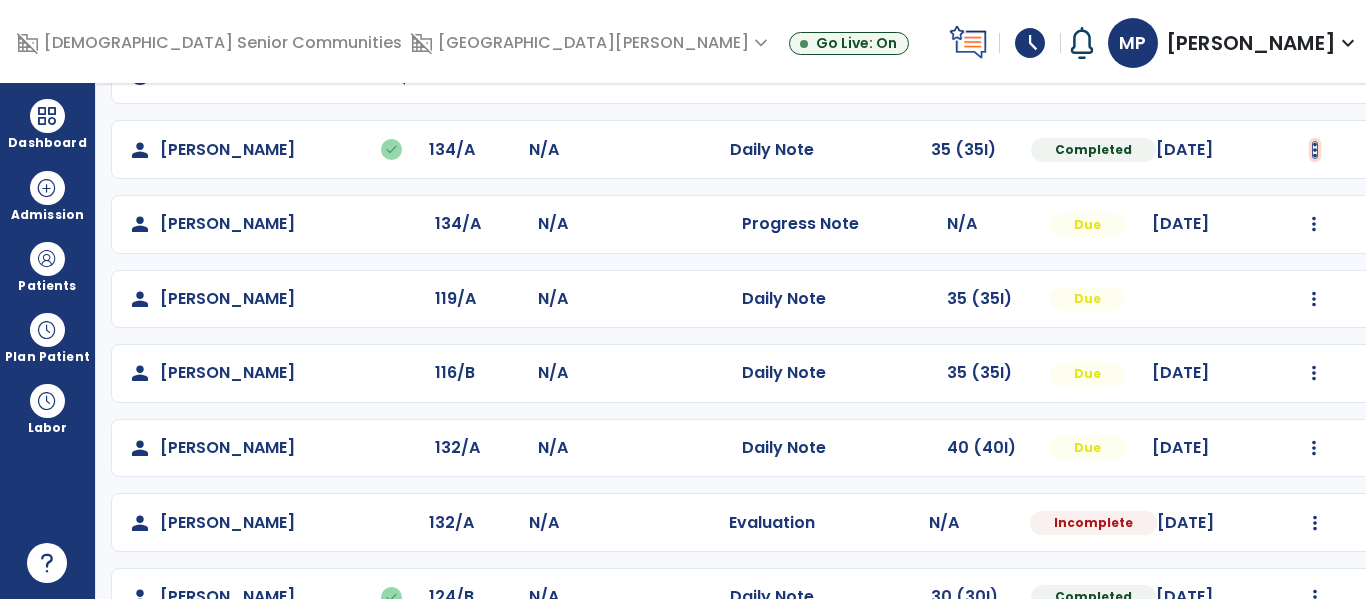 click at bounding box center (1315, -148) 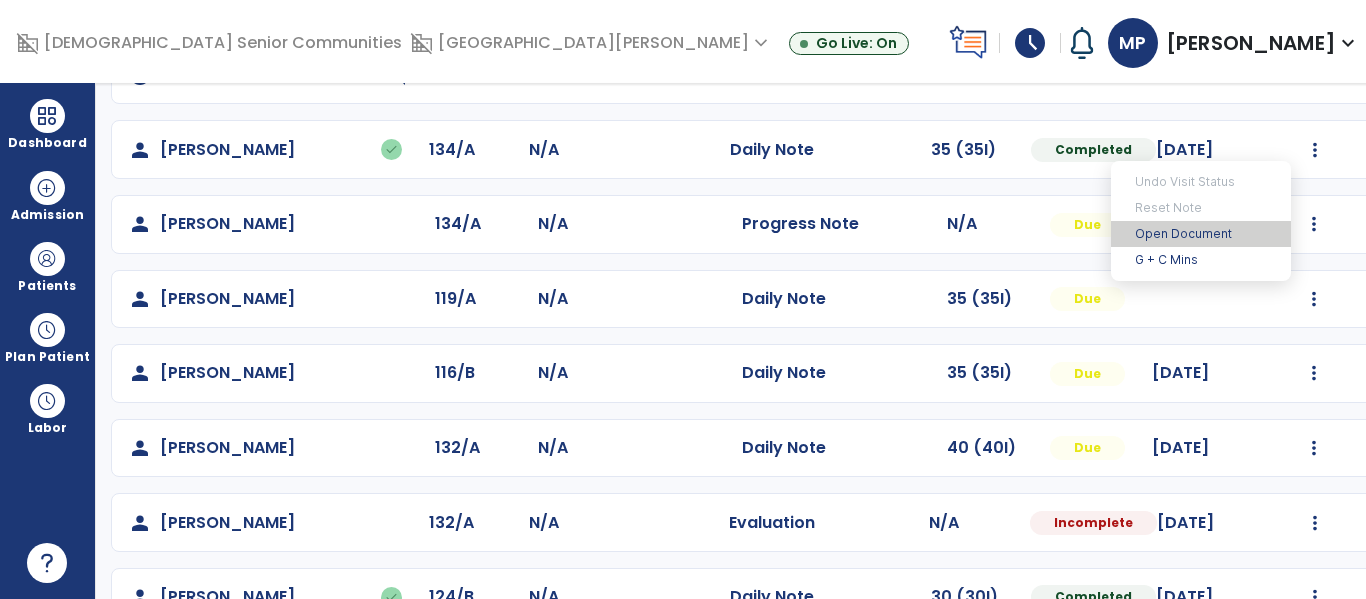 click on "Open Document" at bounding box center (1201, 234) 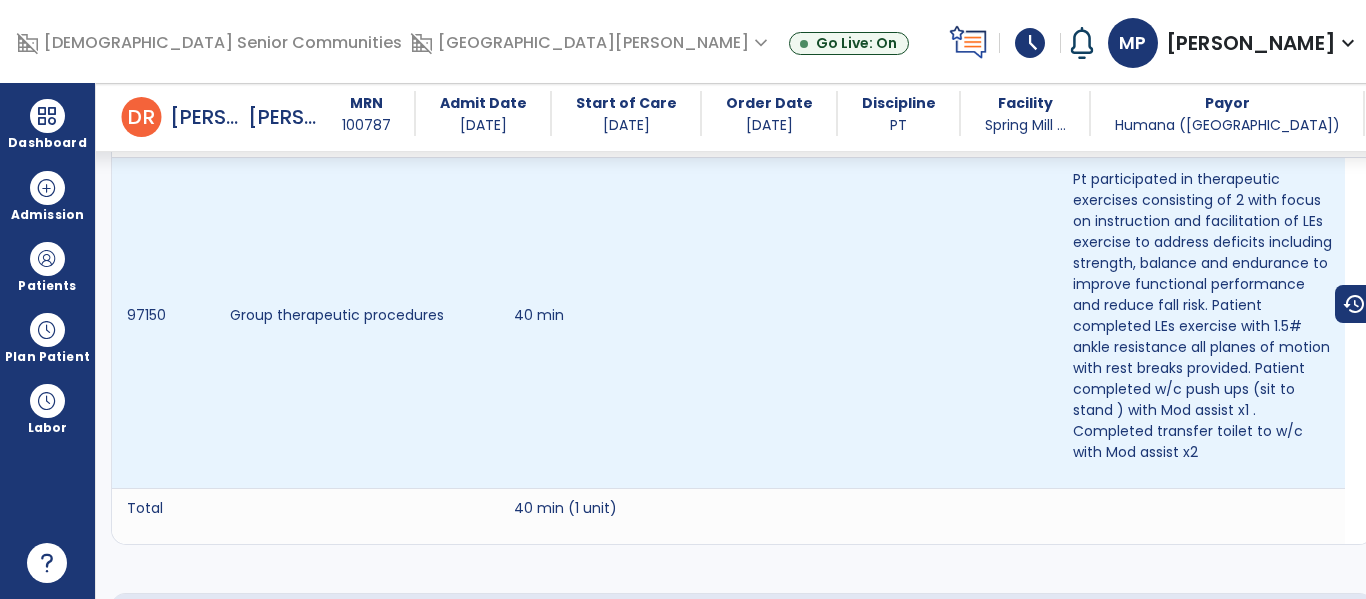 scroll, scrollTop: 0, scrollLeft: 0, axis: both 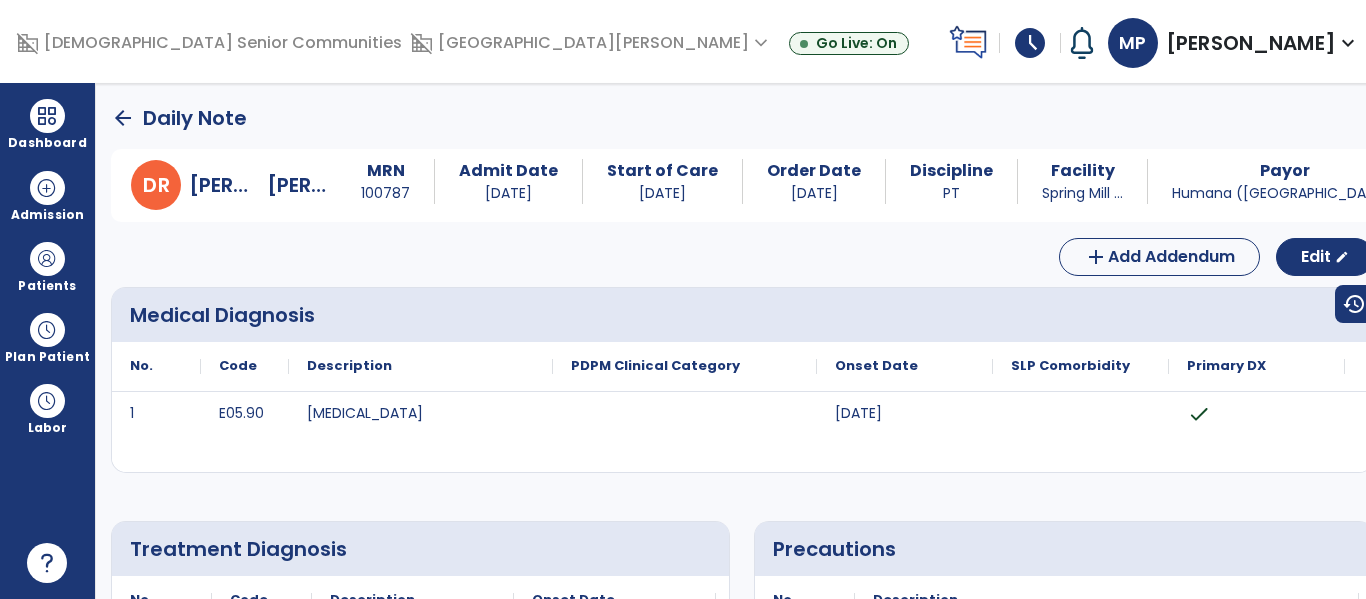 click on "arrow_back" 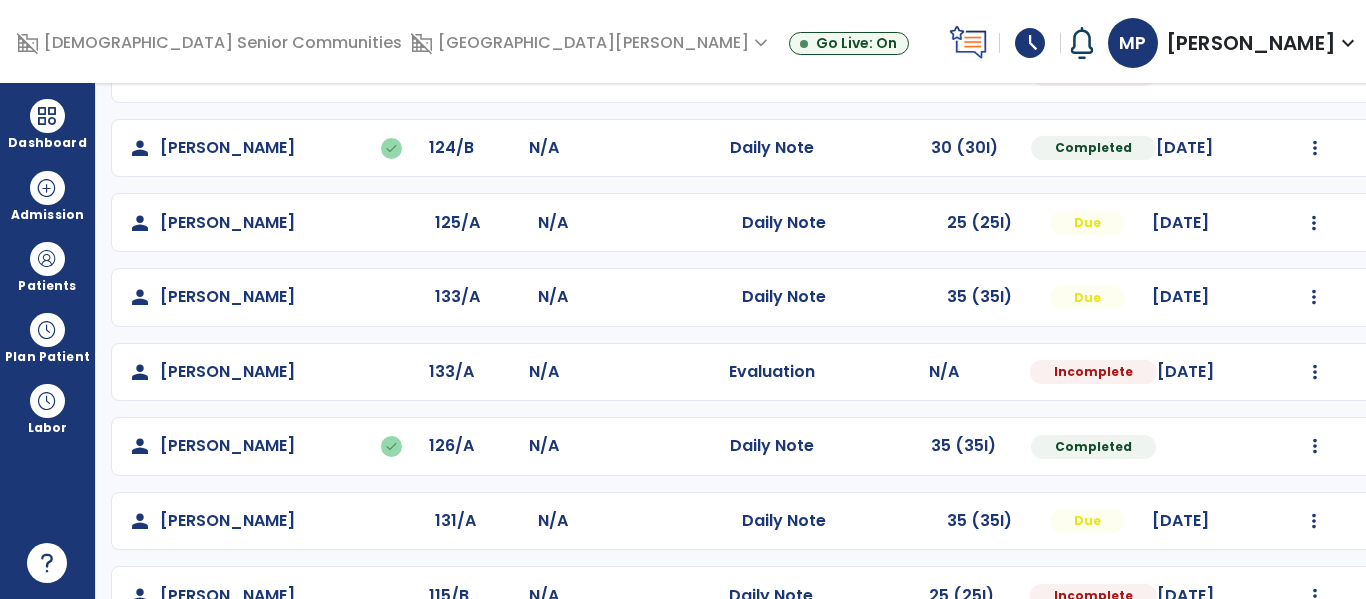 scroll, scrollTop: 935, scrollLeft: 0, axis: vertical 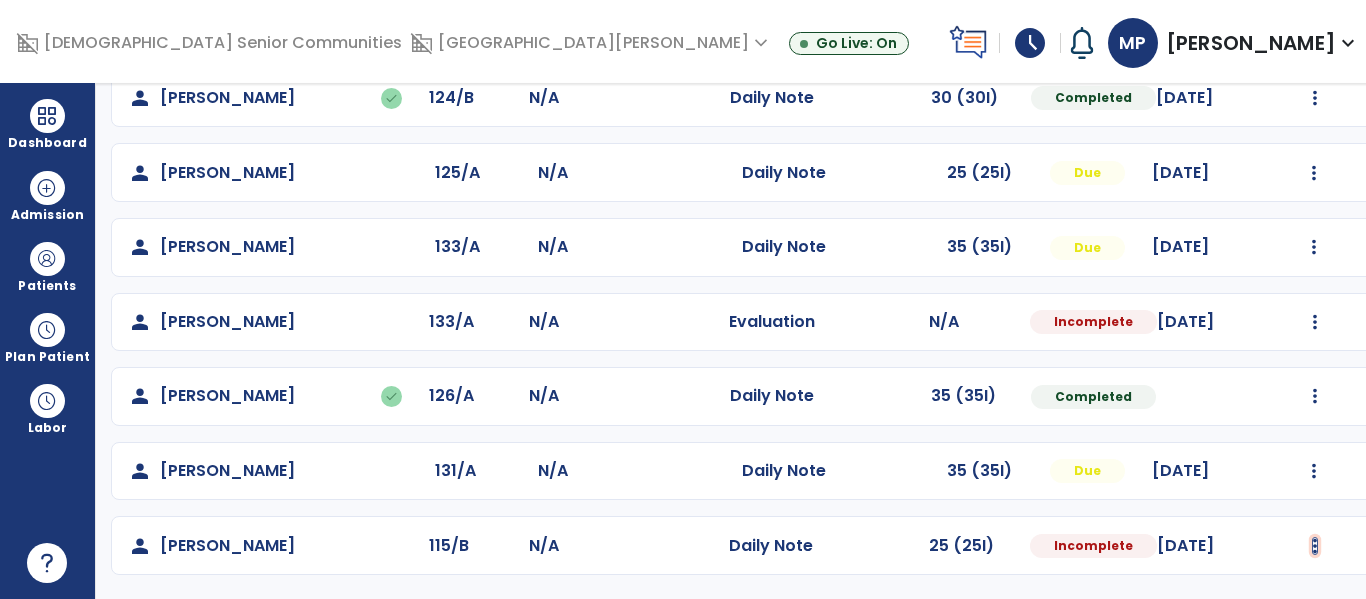 click at bounding box center [1315, -647] 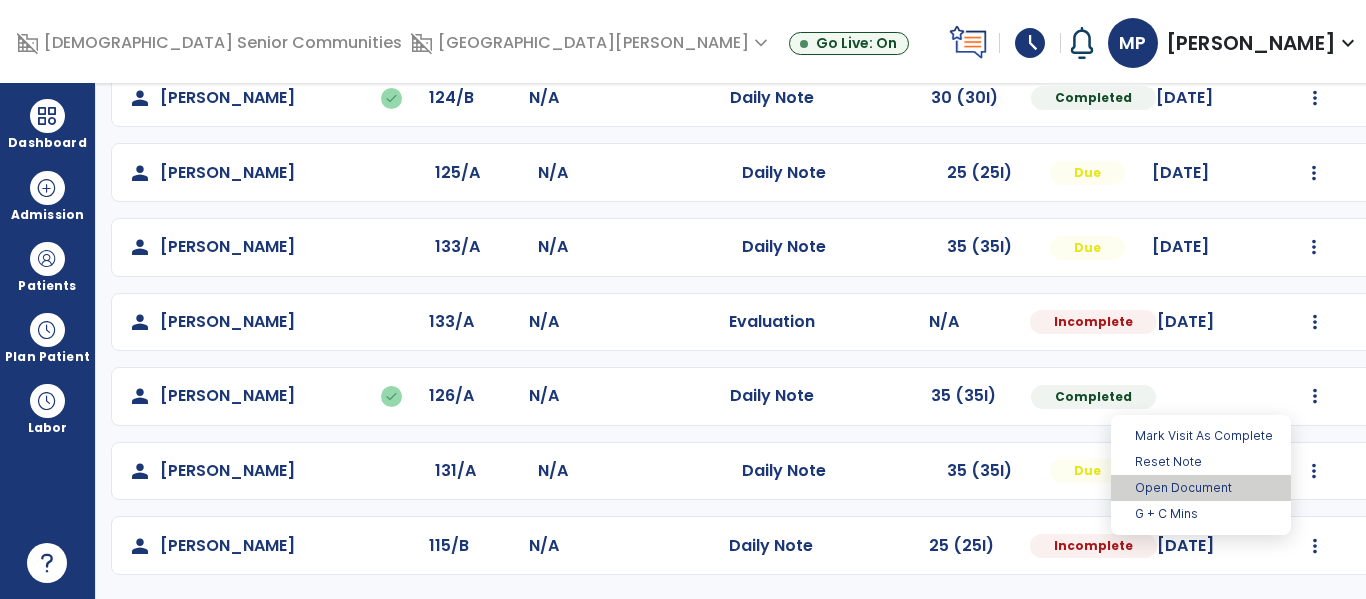 click on "Open Document" at bounding box center (1201, 488) 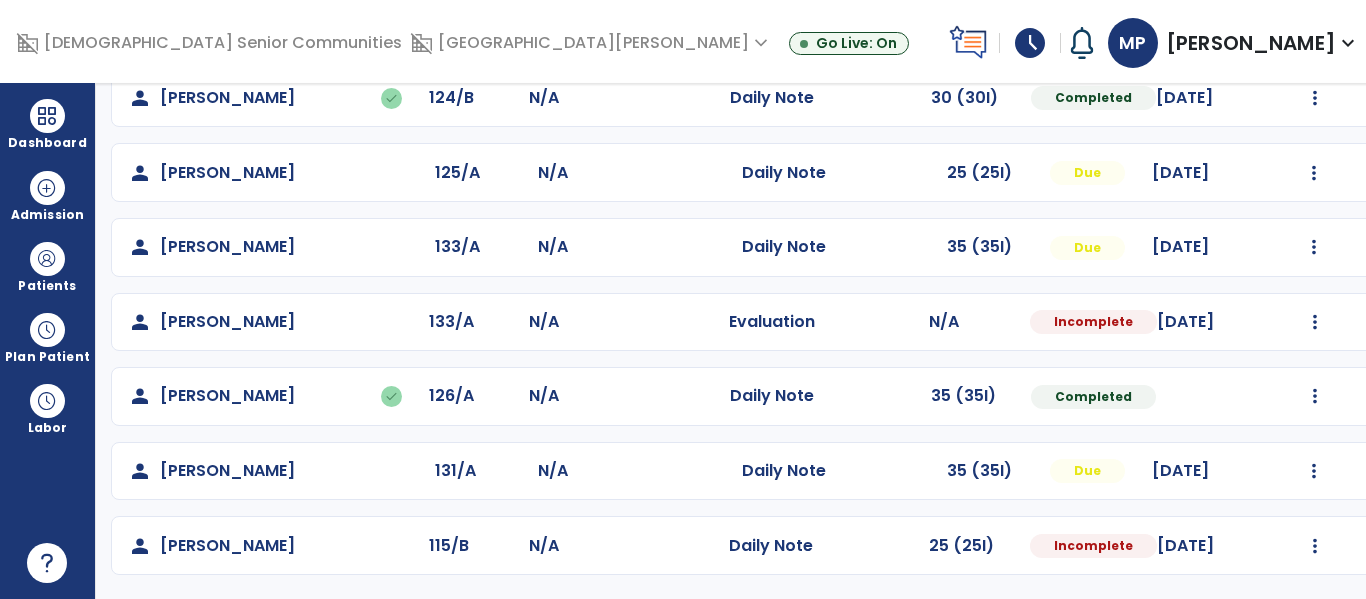 select on "*" 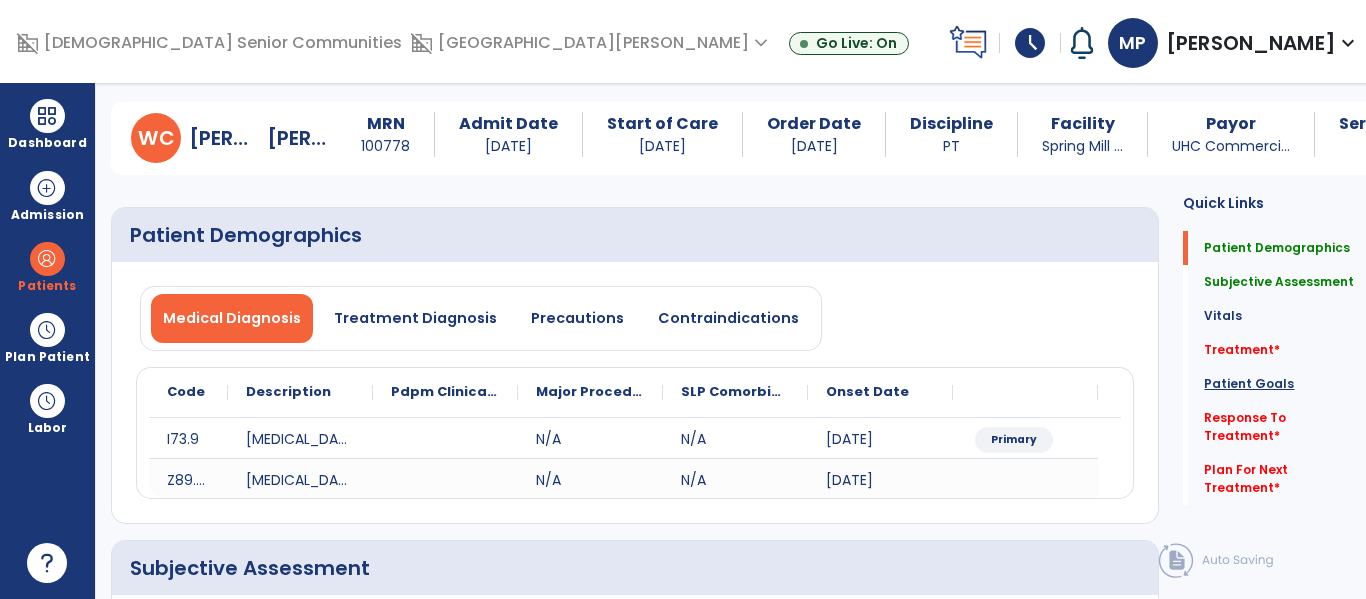 scroll, scrollTop: 52, scrollLeft: 0, axis: vertical 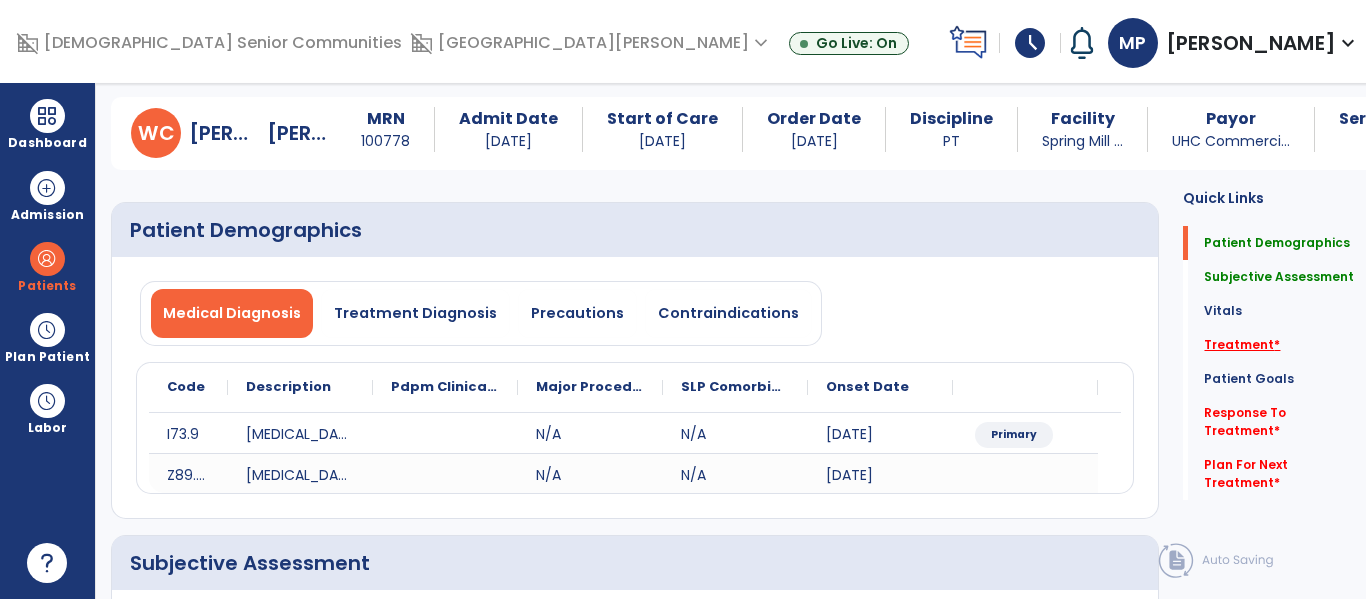 click on "Treatment   *" 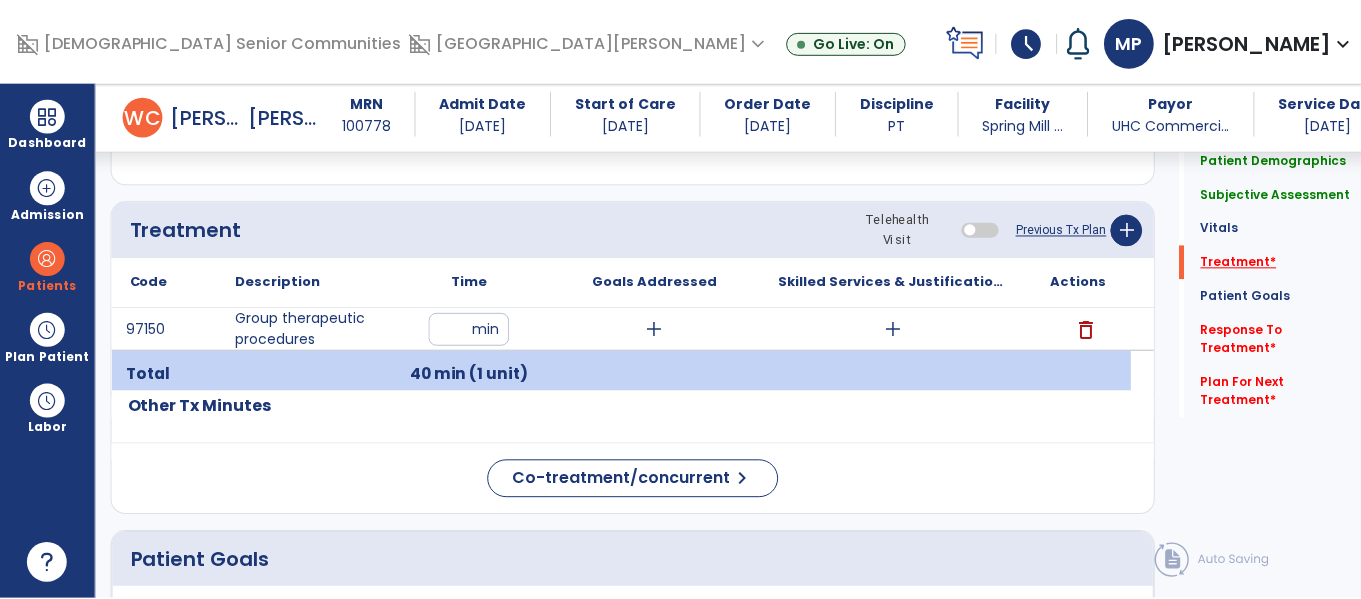 scroll, scrollTop: 1078, scrollLeft: 0, axis: vertical 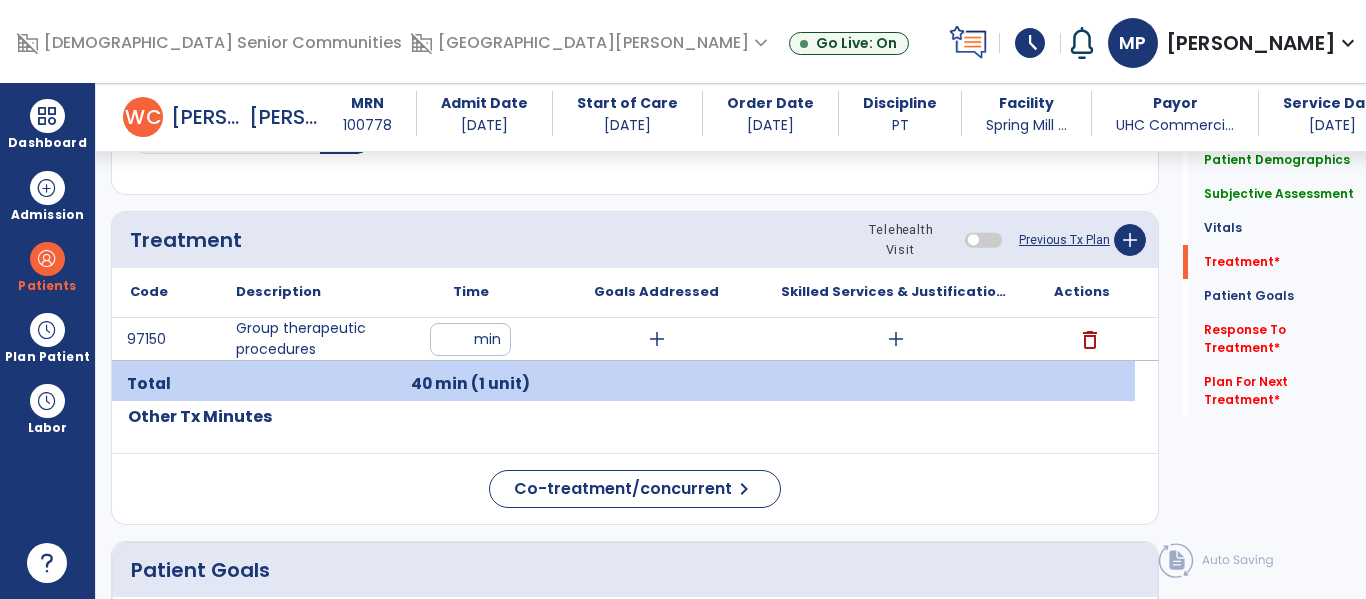 click at bounding box center [983, 240] 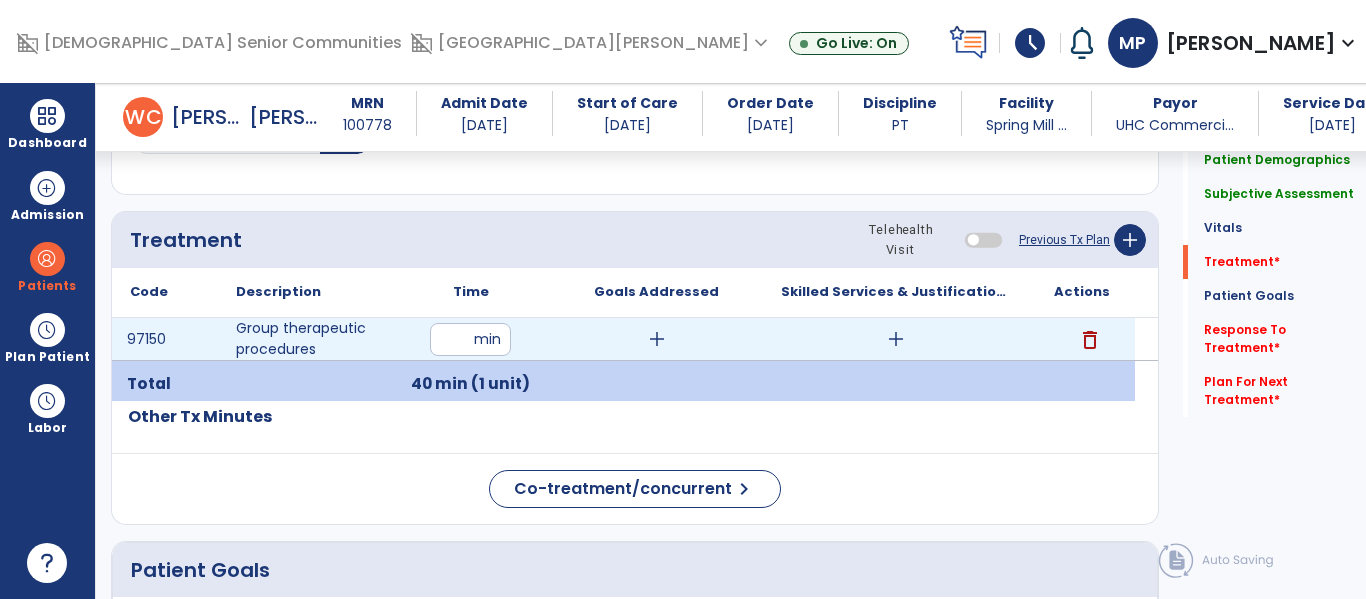 click on "add" at bounding box center (896, 339) 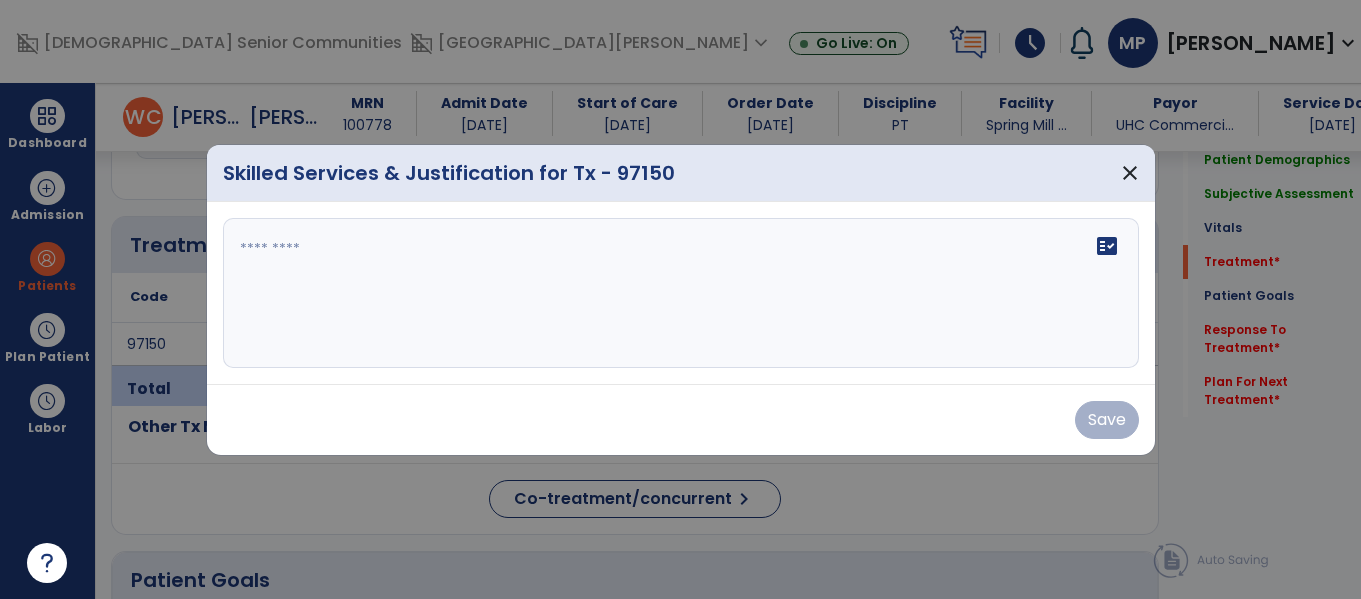 scroll, scrollTop: 1078, scrollLeft: 0, axis: vertical 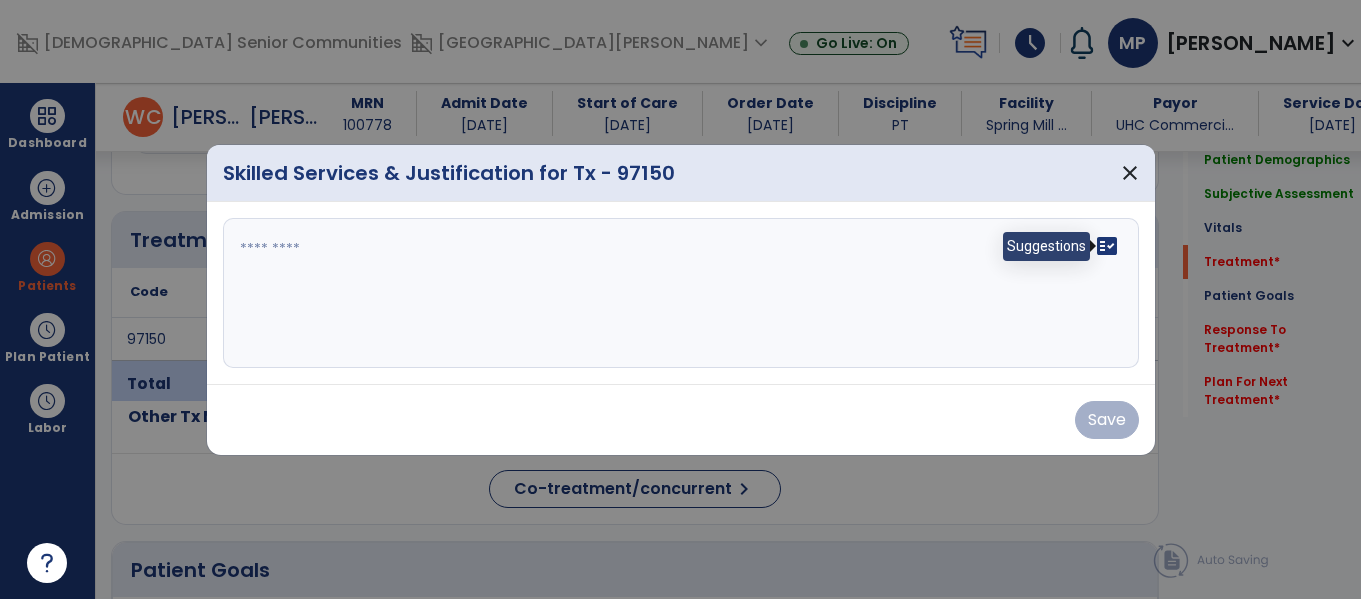 click on "fact_check" at bounding box center [1107, 246] 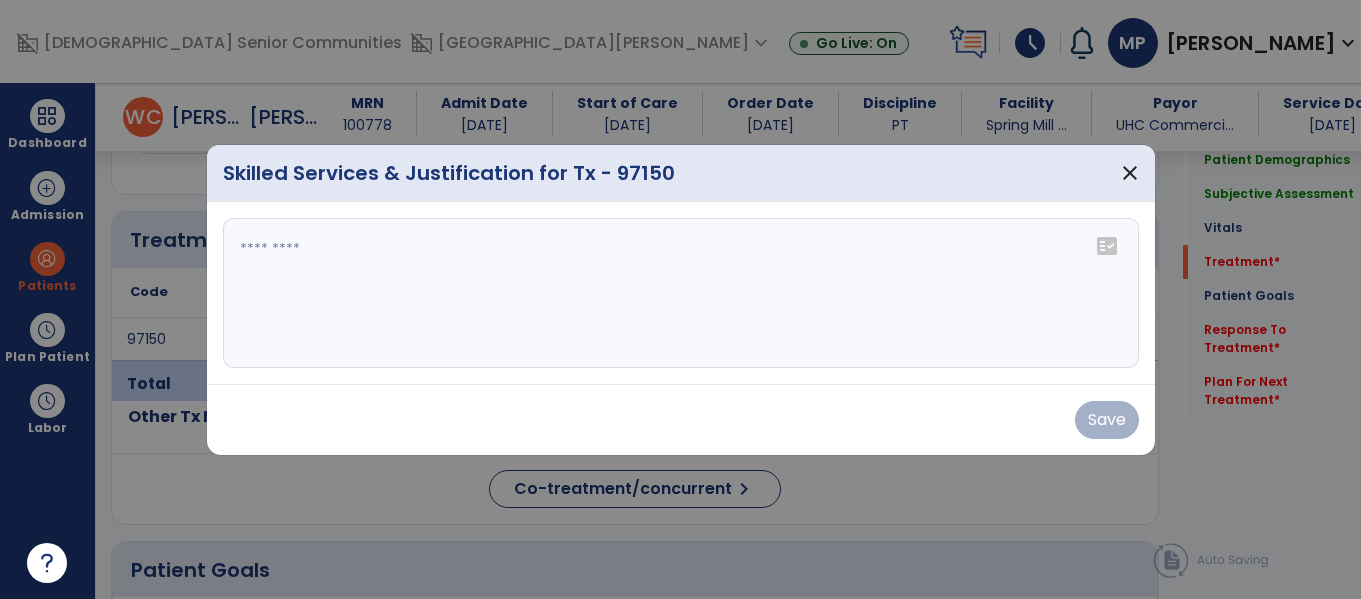 click on "fact_check" at bounding box center [1107, 246] 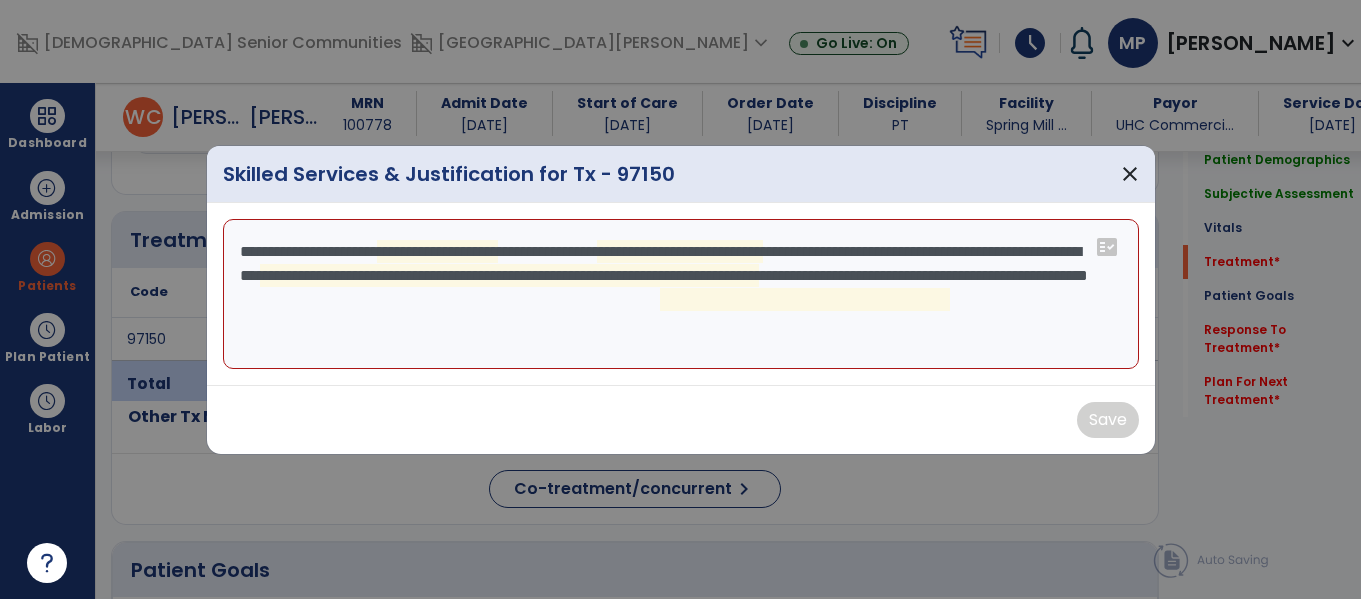 click on "**********" at bounding box center (681, 294) 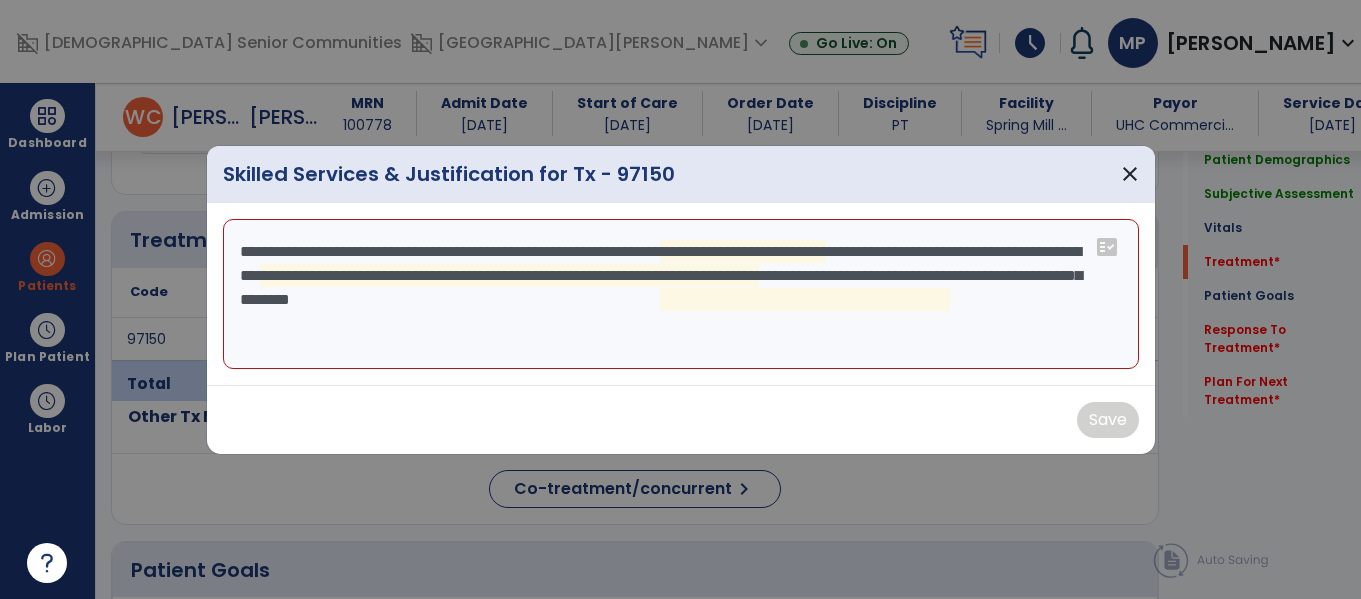 click on "**********" at bounding box center (681, 294) 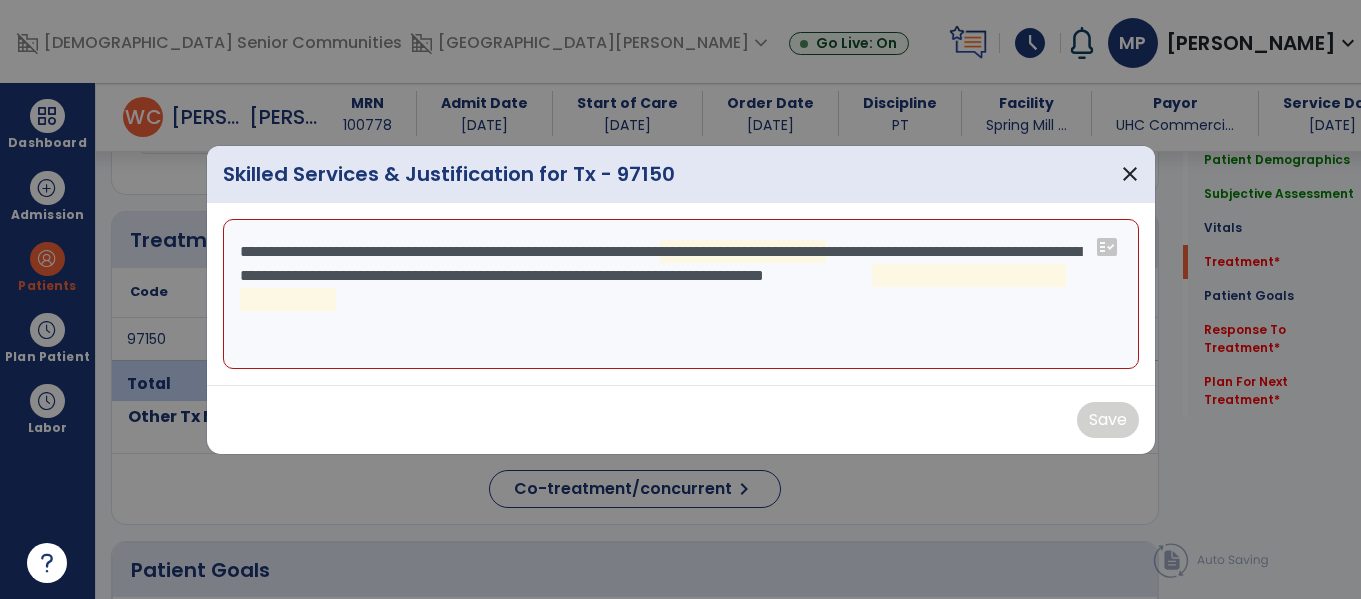 click on "**********" at bounding box center (681, 294) 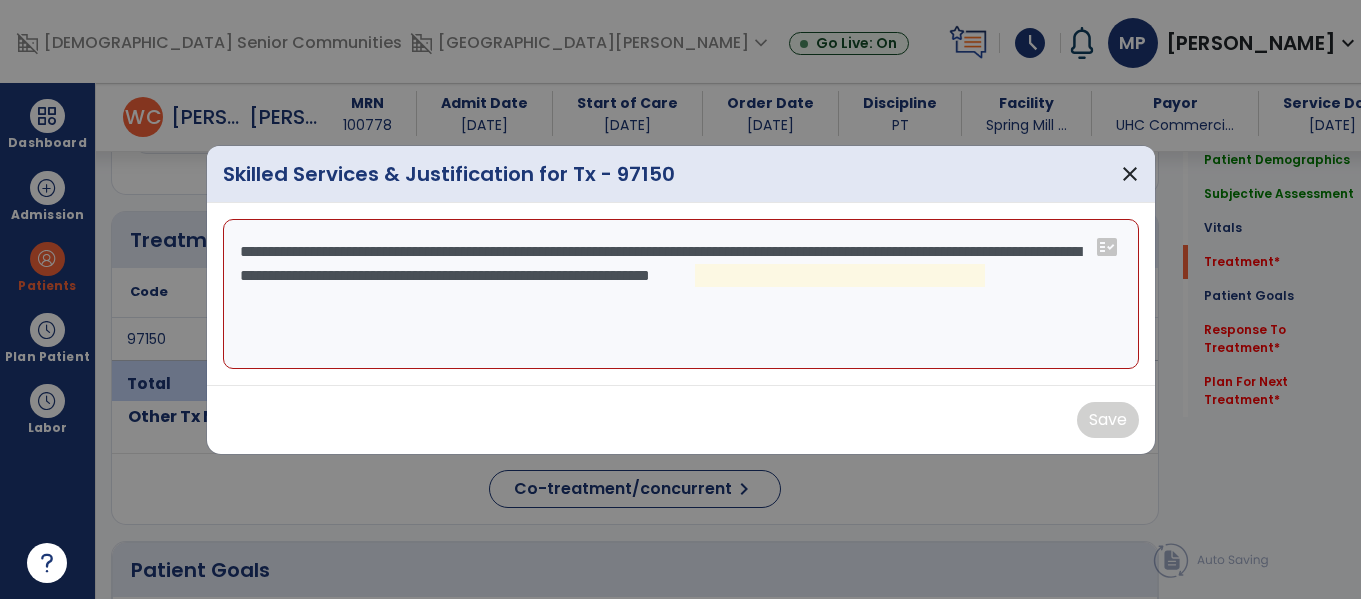 click on "**********" at bounding box center (681, 294) 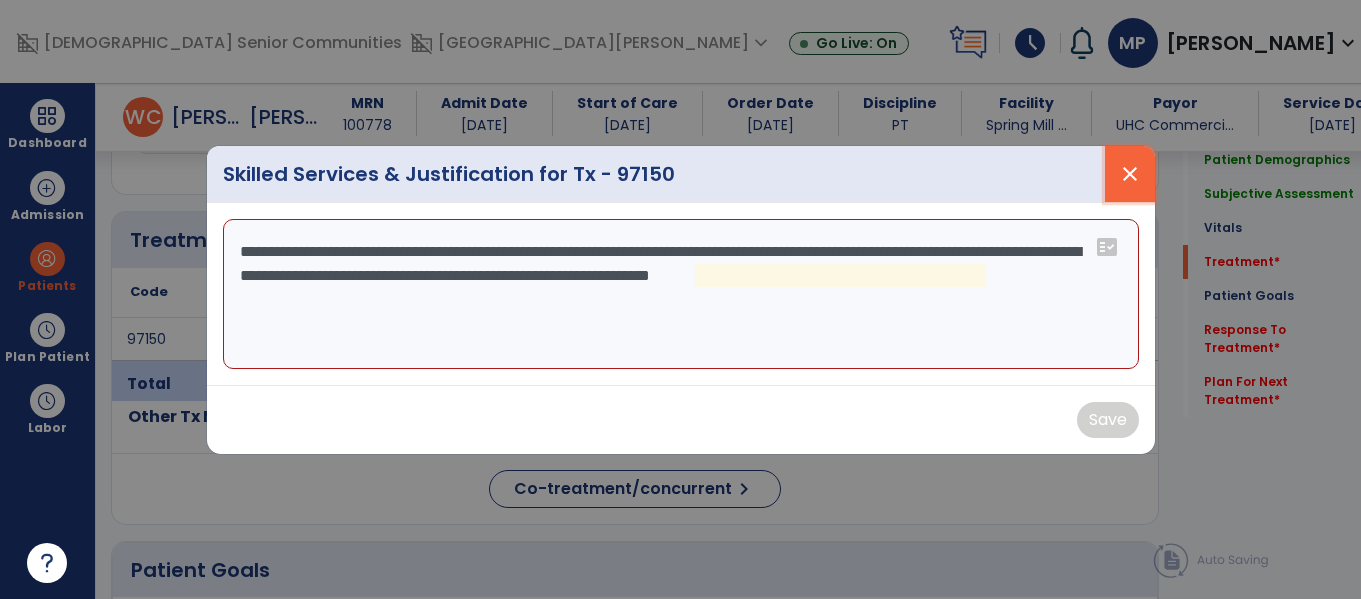 click on "close" at bounding box center (1130, 174) 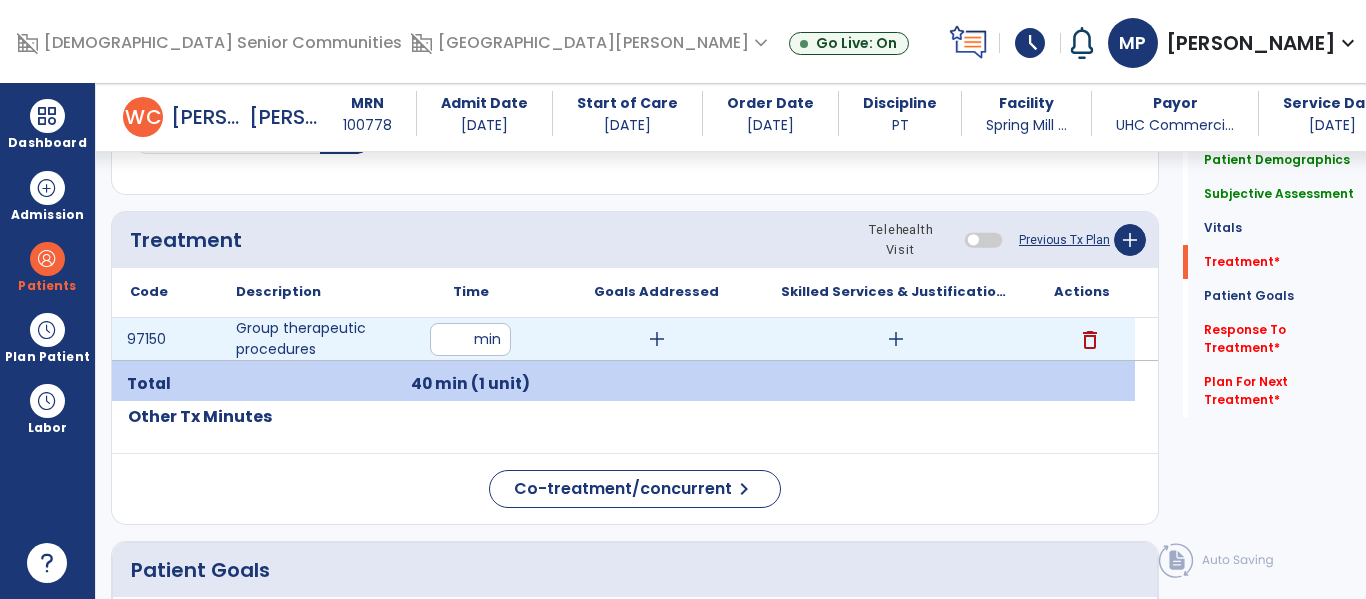 click on "add" at bounding box center (896, 339) 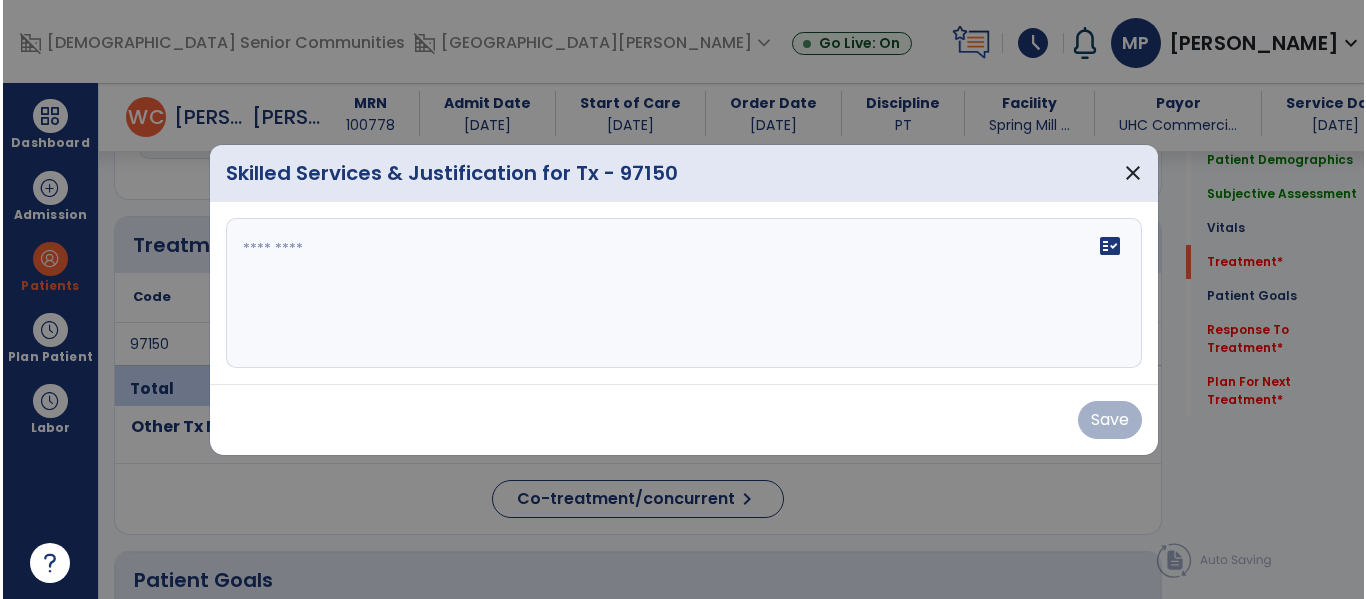 scroll, scrollTop: 1078, scrollLeft: 0, axis: vertical 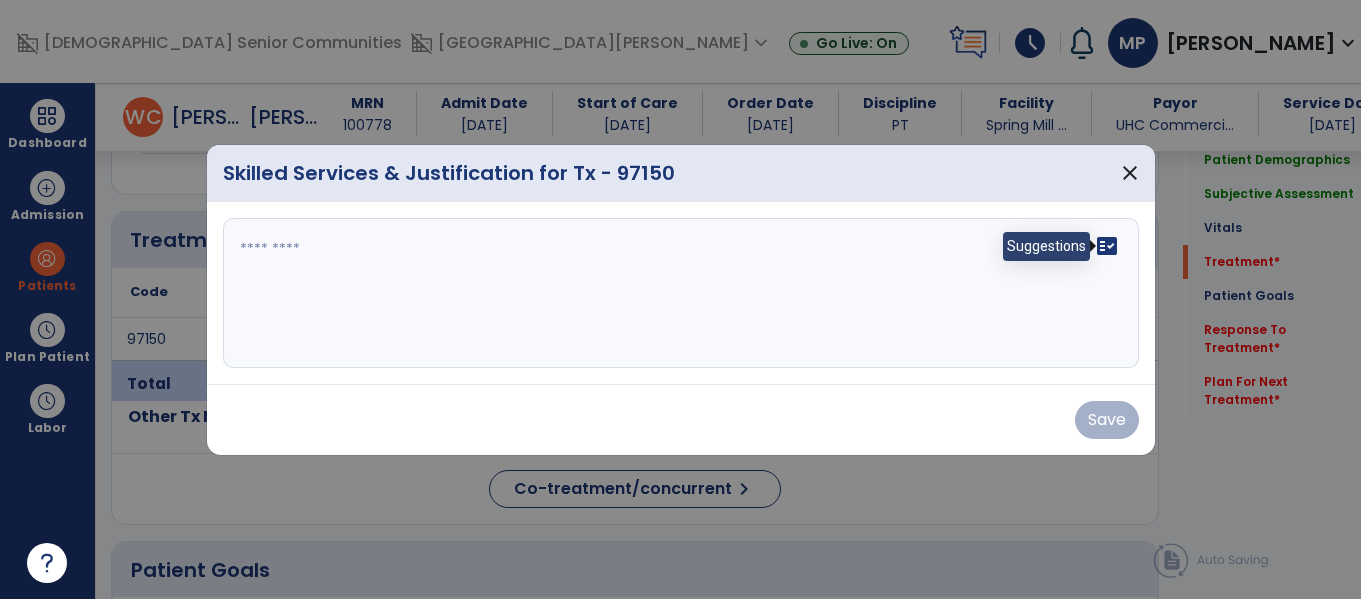 click on "fact_check" at bounding box center [1107, 246] 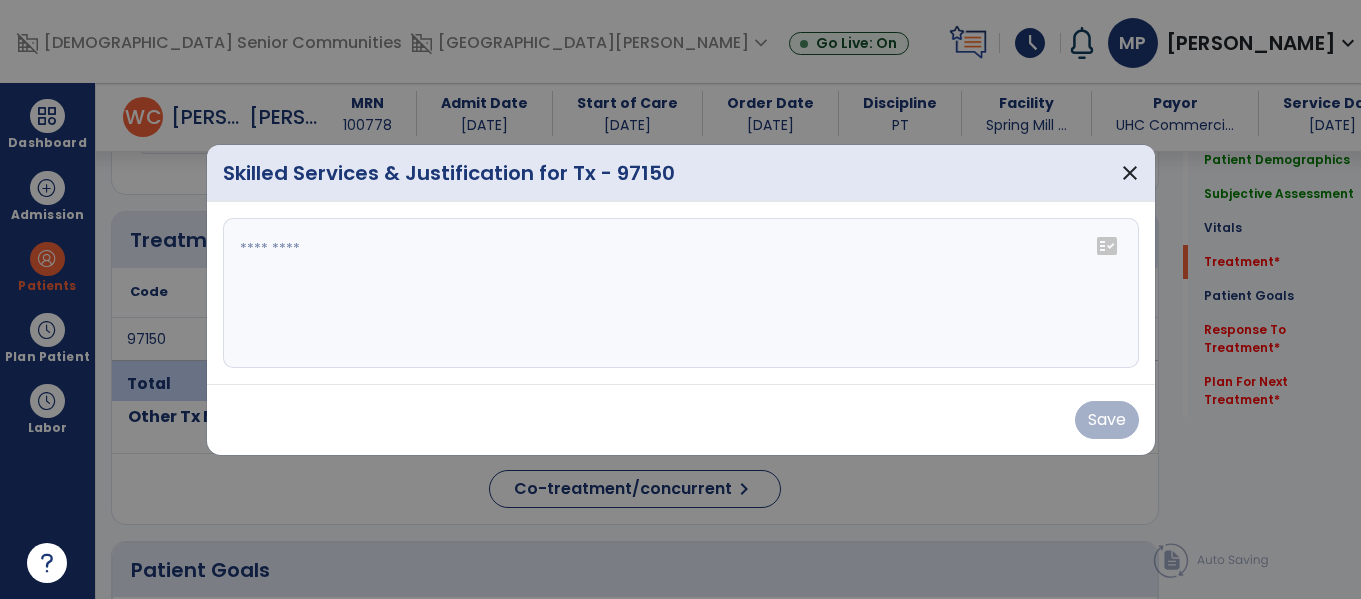 click on "fact_check" at bounding box center [1107, 246] 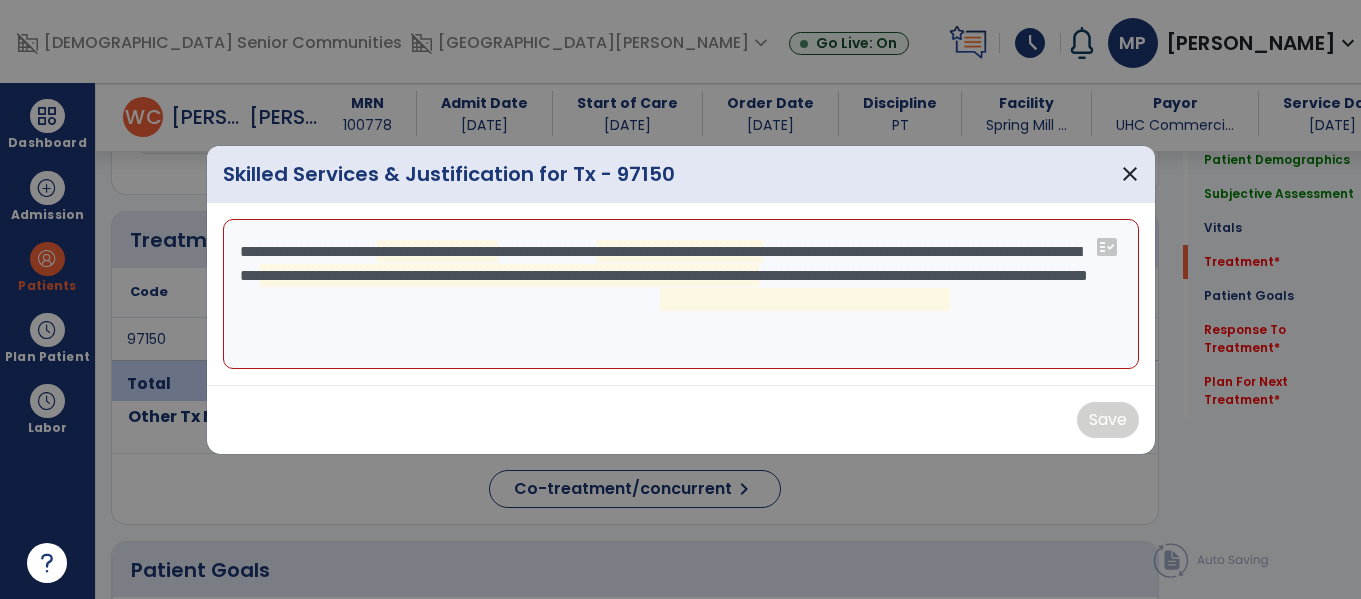 click on "**********" at bounding box center (681, 294) 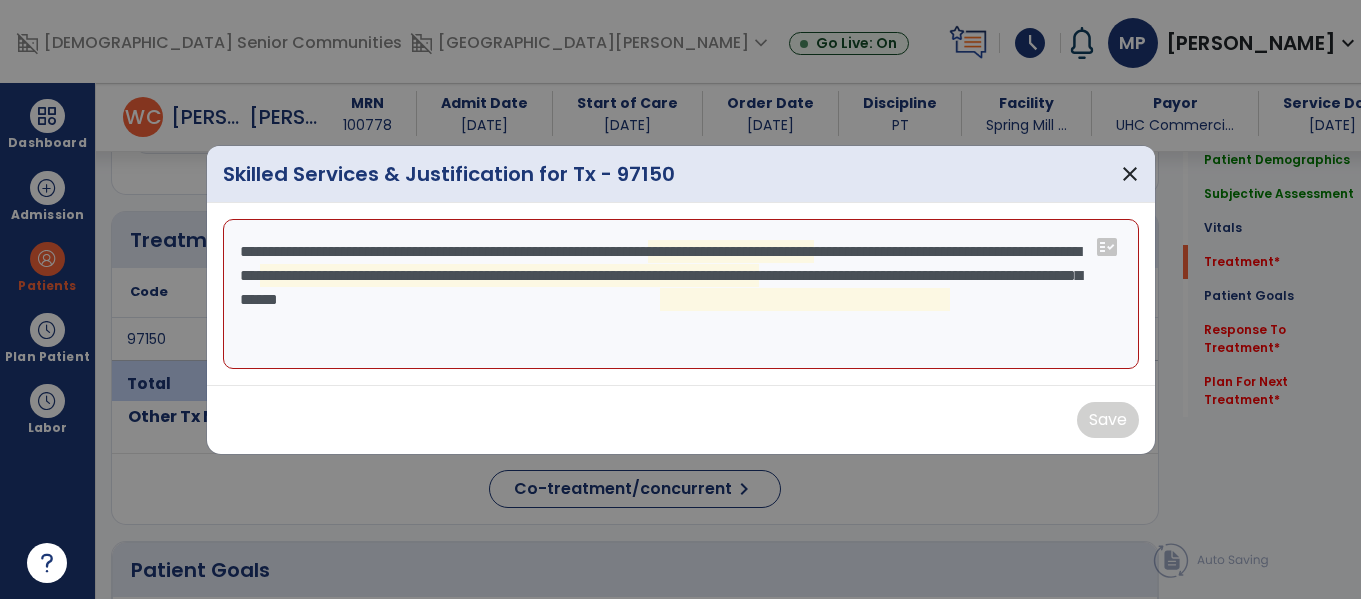 click on "**********" at bounding box center [681, 294] 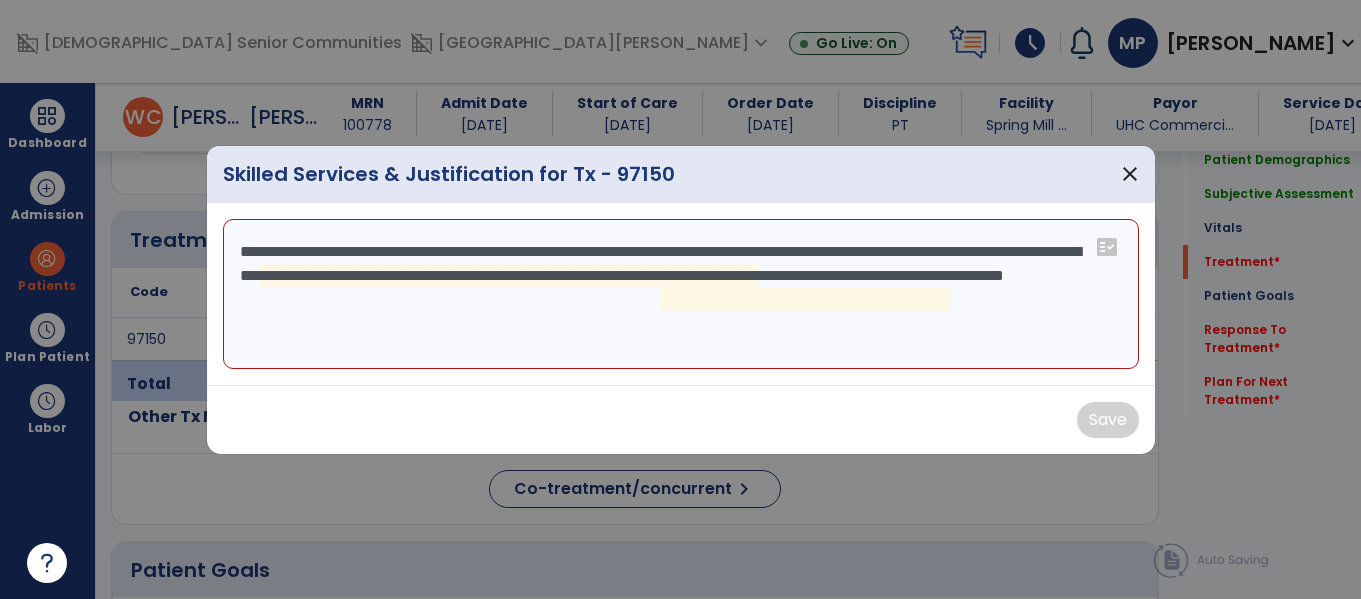 click on "**********" at bounding box center (681, 294) 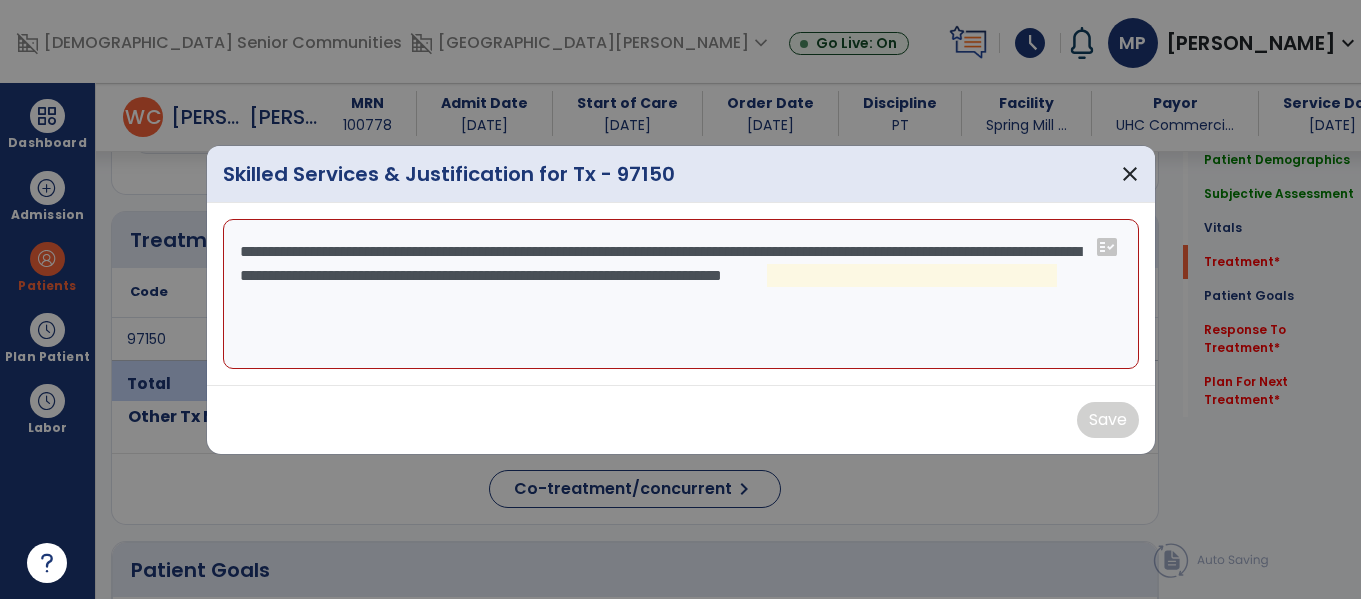 click on "**********" at bounding box center [681, 294] 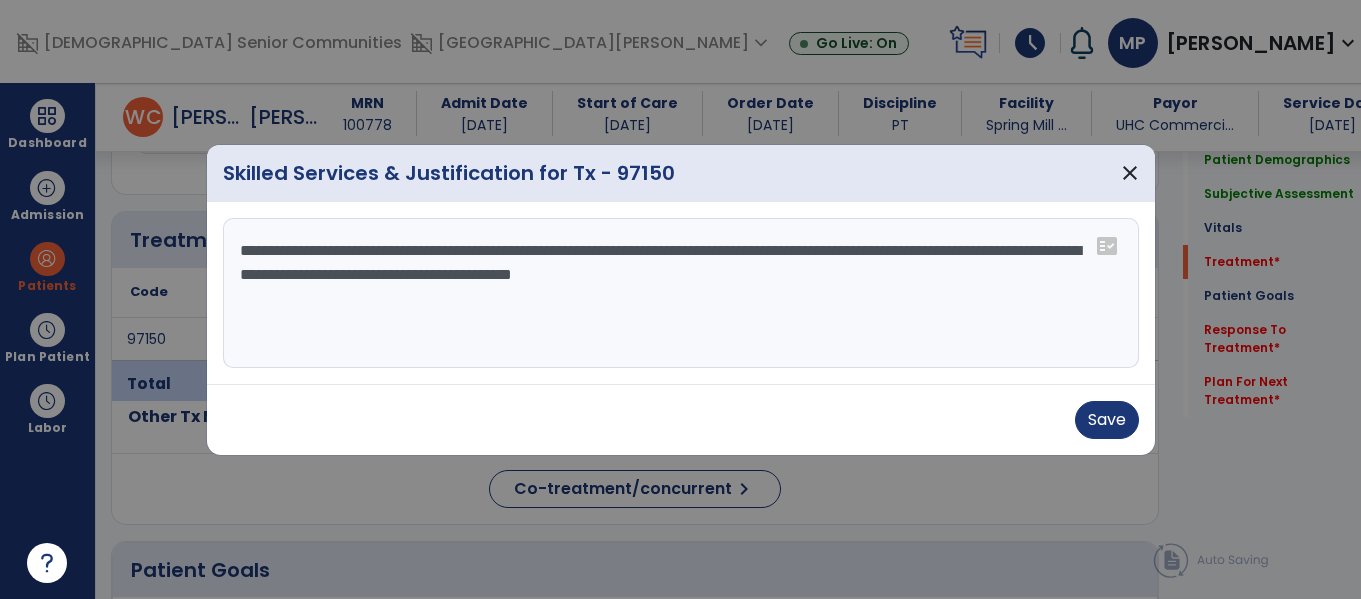 click on "**********" at bounding box center [681, 293] 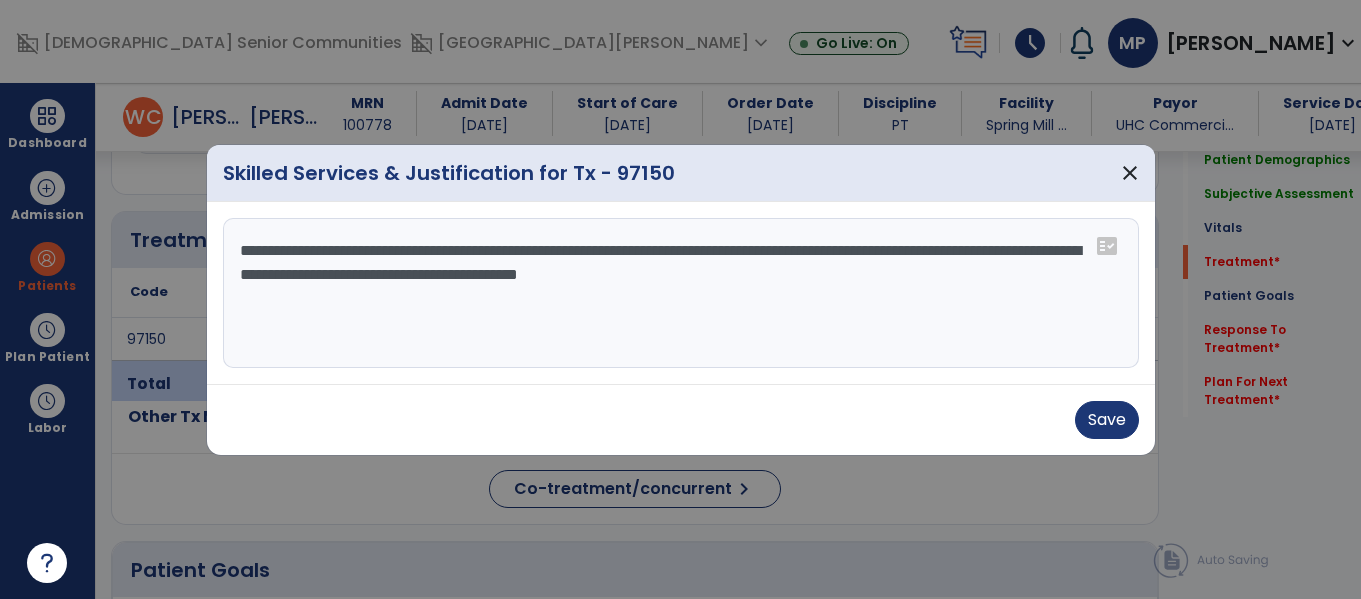 click on "**********" at bounding box center [681, 293] 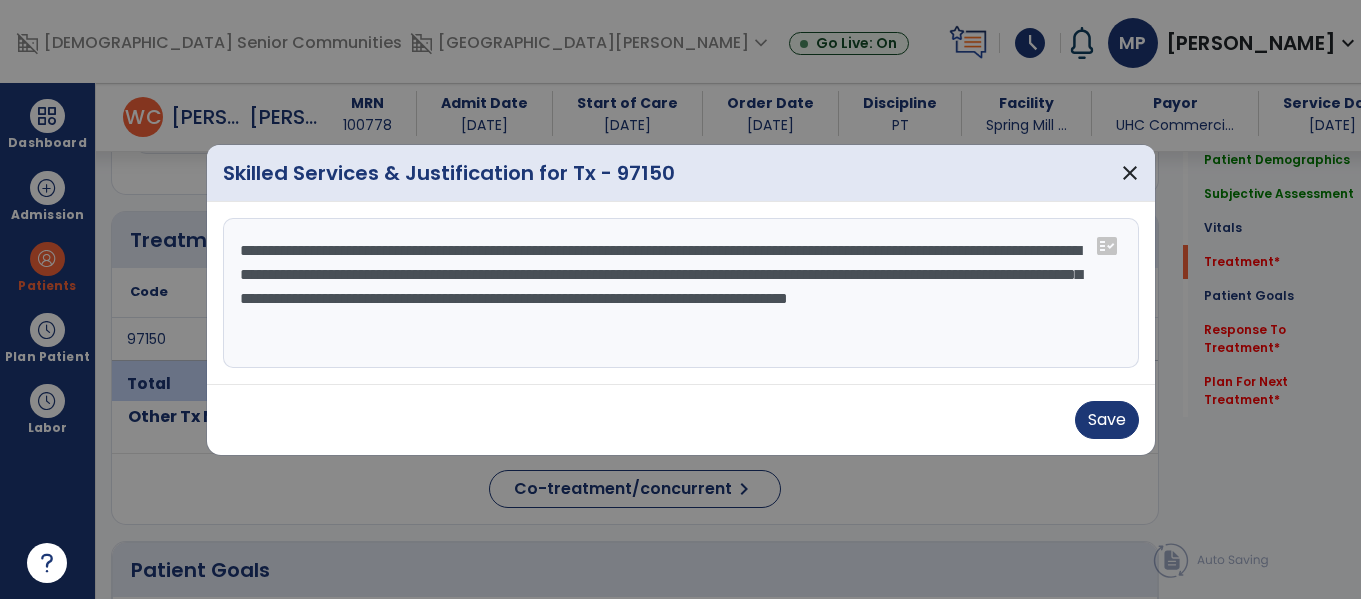 click on "**********" at bounding box center [681, 293] 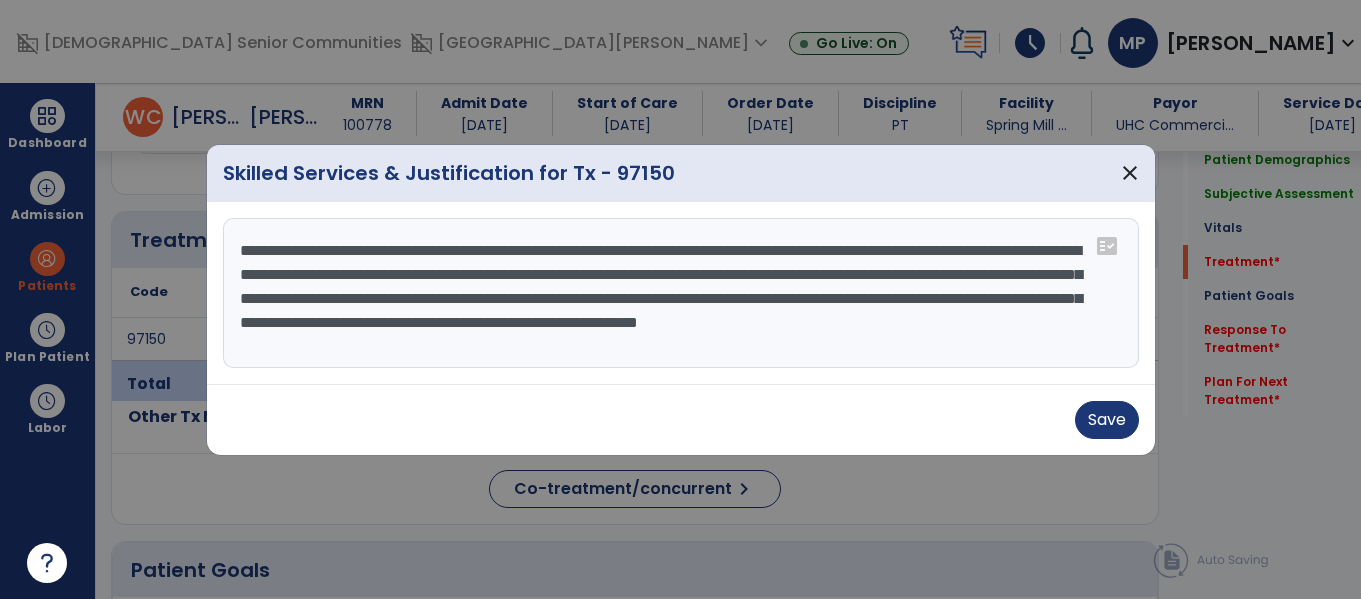 click on "**********" at bounding box center [681, 293] 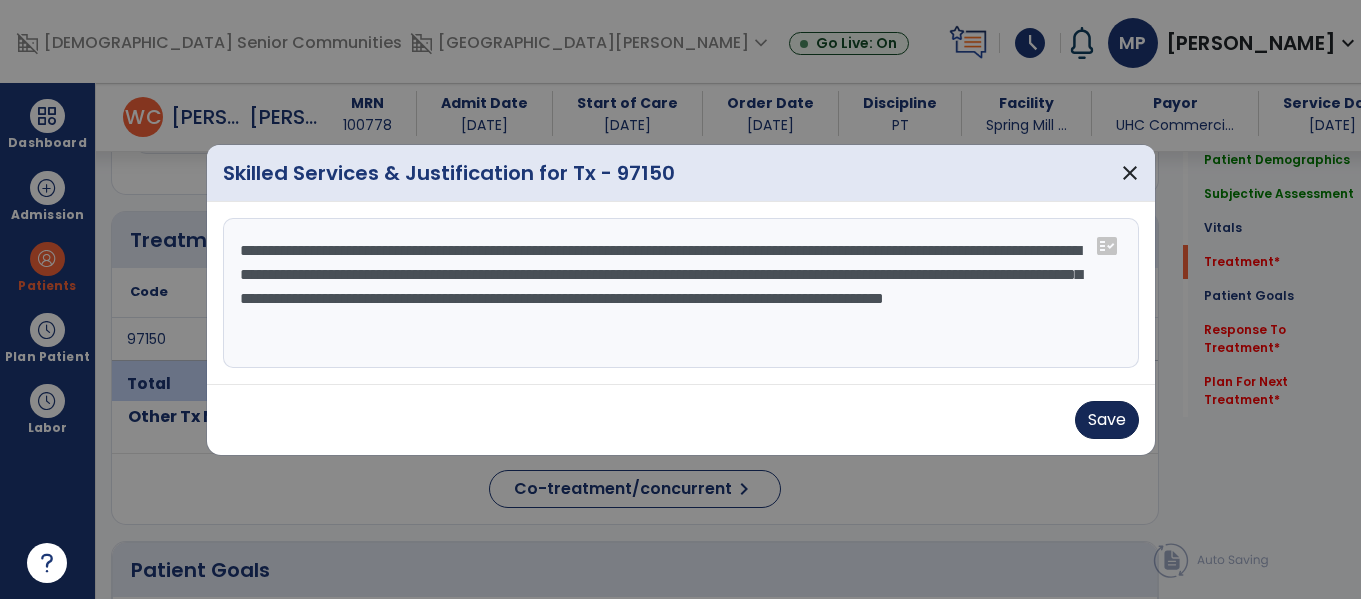 type on "**********" 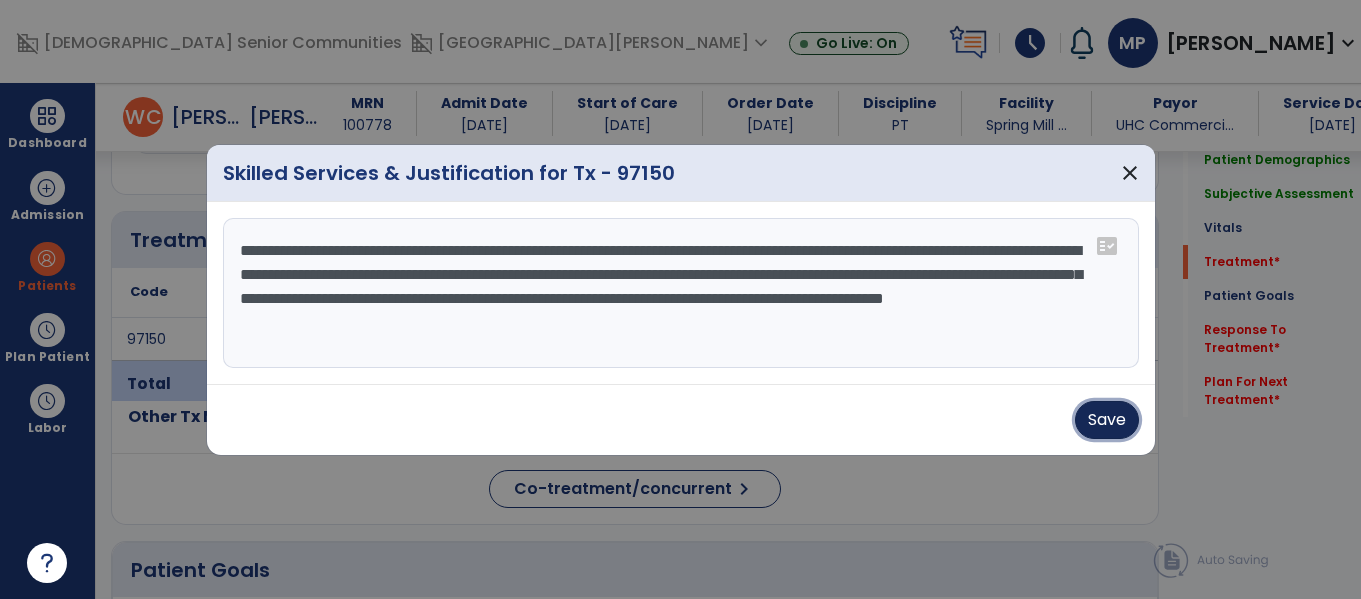 click on "Save" at bounding box center (1107, 420) 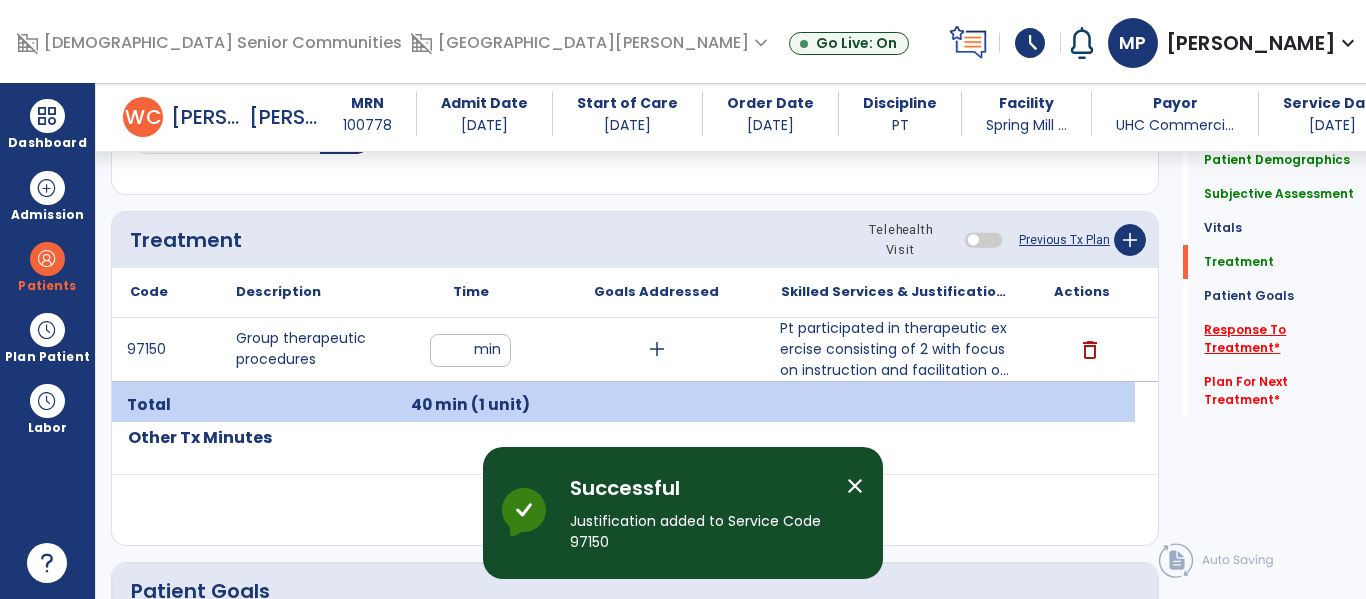 click on "Response To Treatment   *" 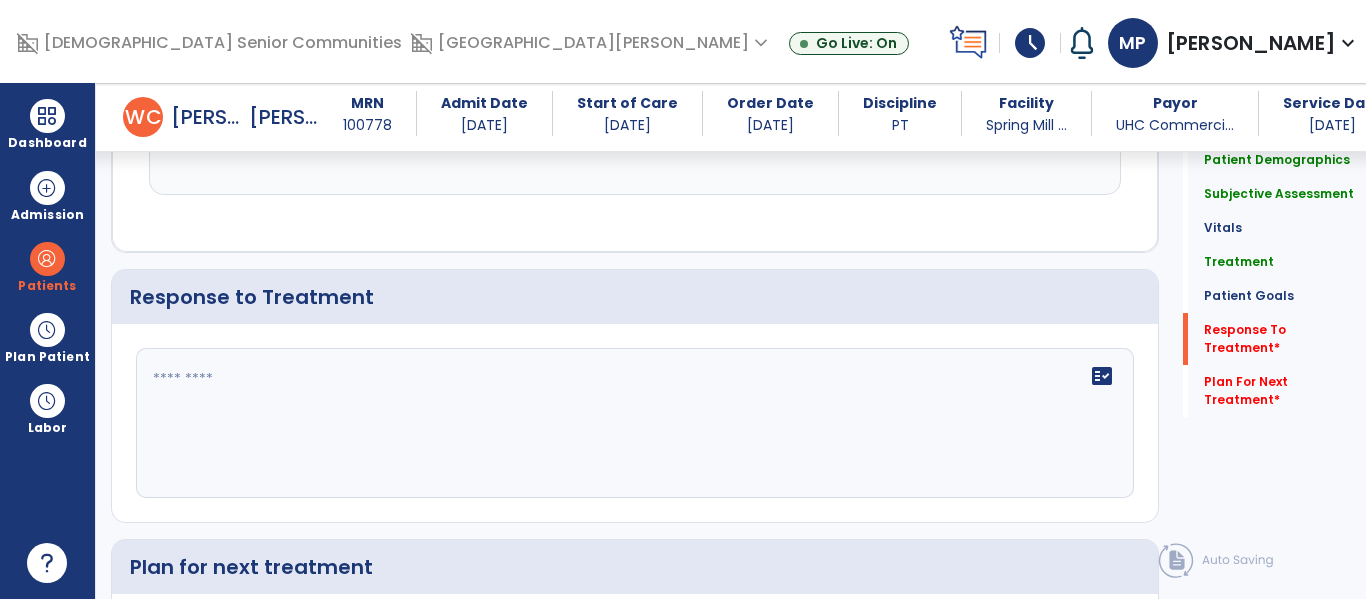scroll, scrollTop: 2390, scrollLeft: 0, axis: vertical 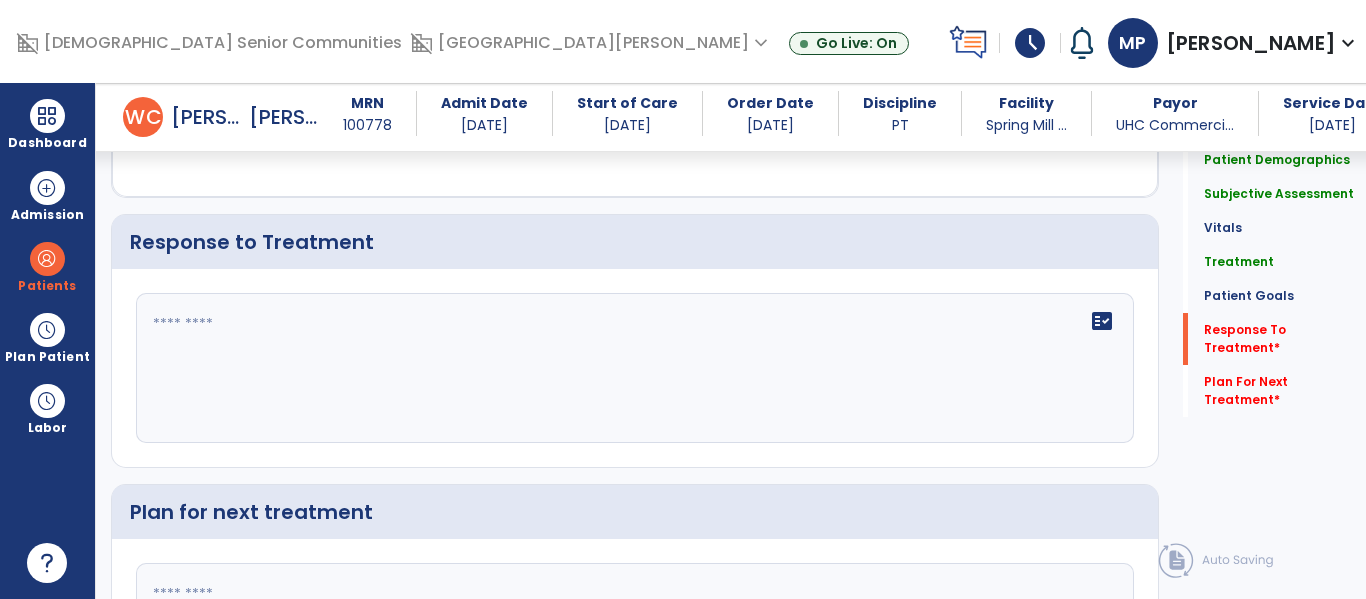 click on "fact_check" 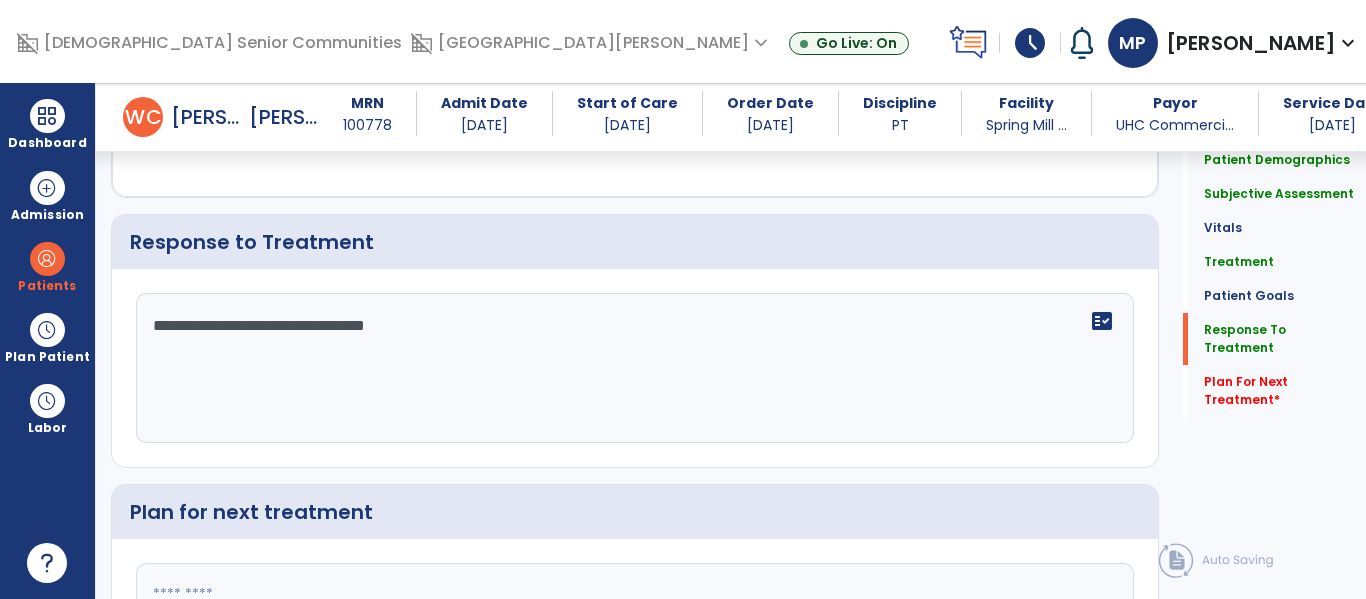 scroll, scrollTop: 2474, scrollLeft: 0, axis: vertical 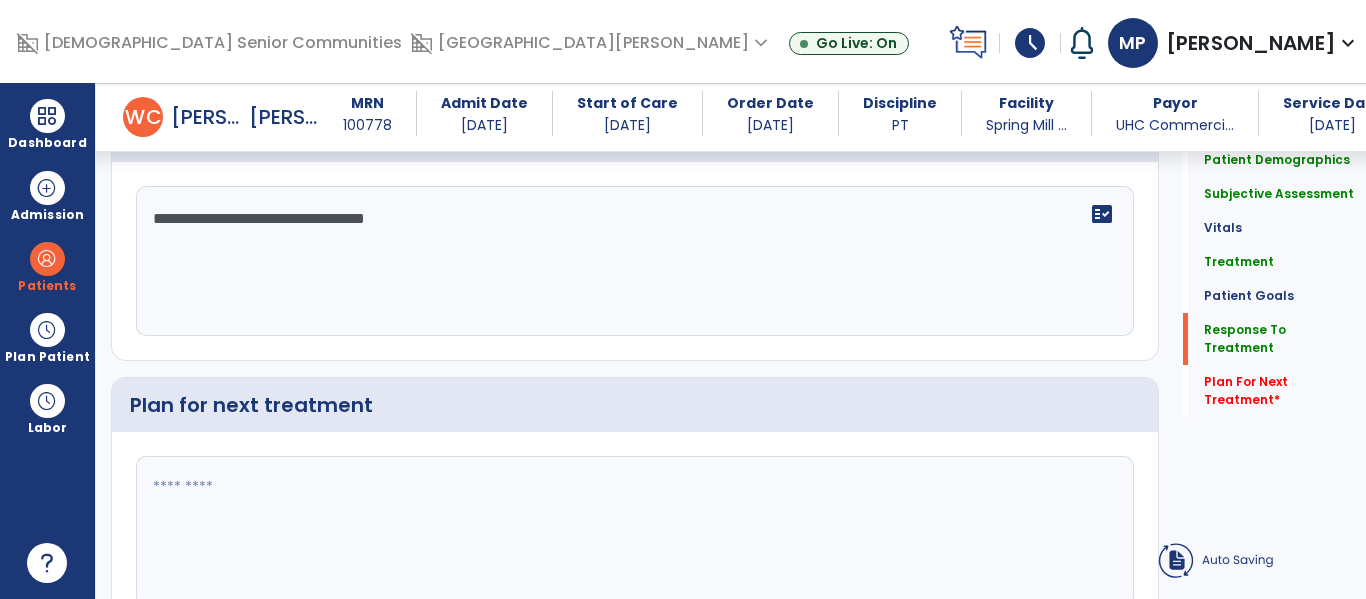type on "**********" 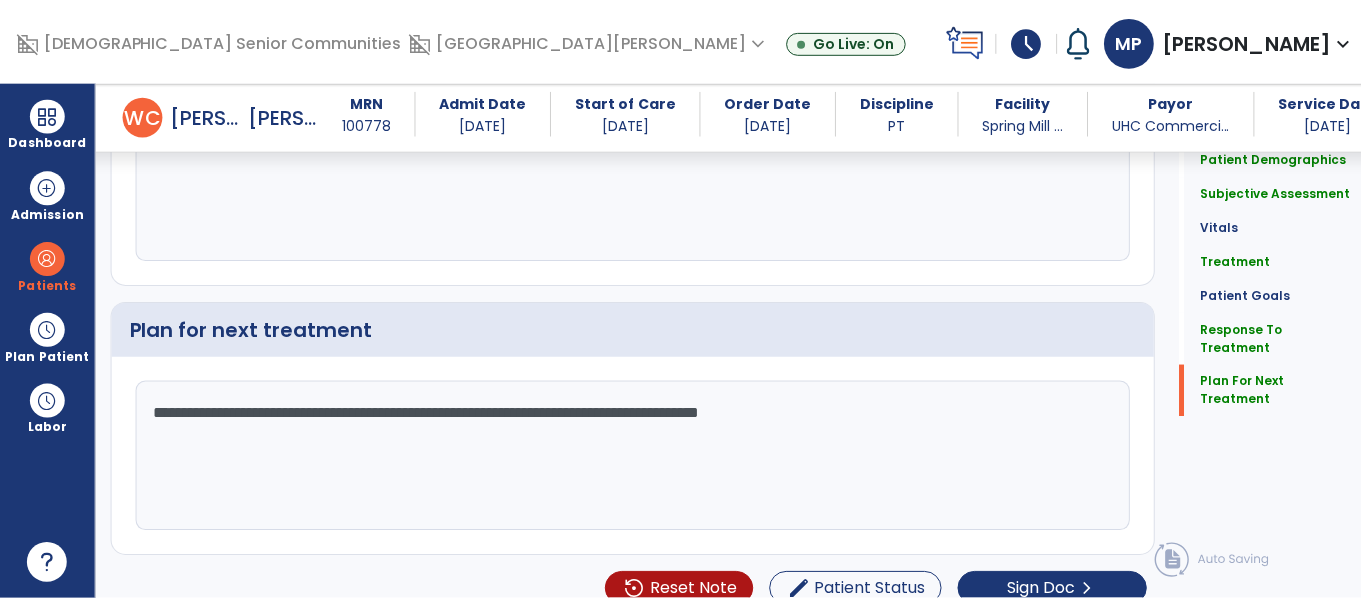 scroll, scrollTop: 2595, scrollLeft: 0, axis: vertical 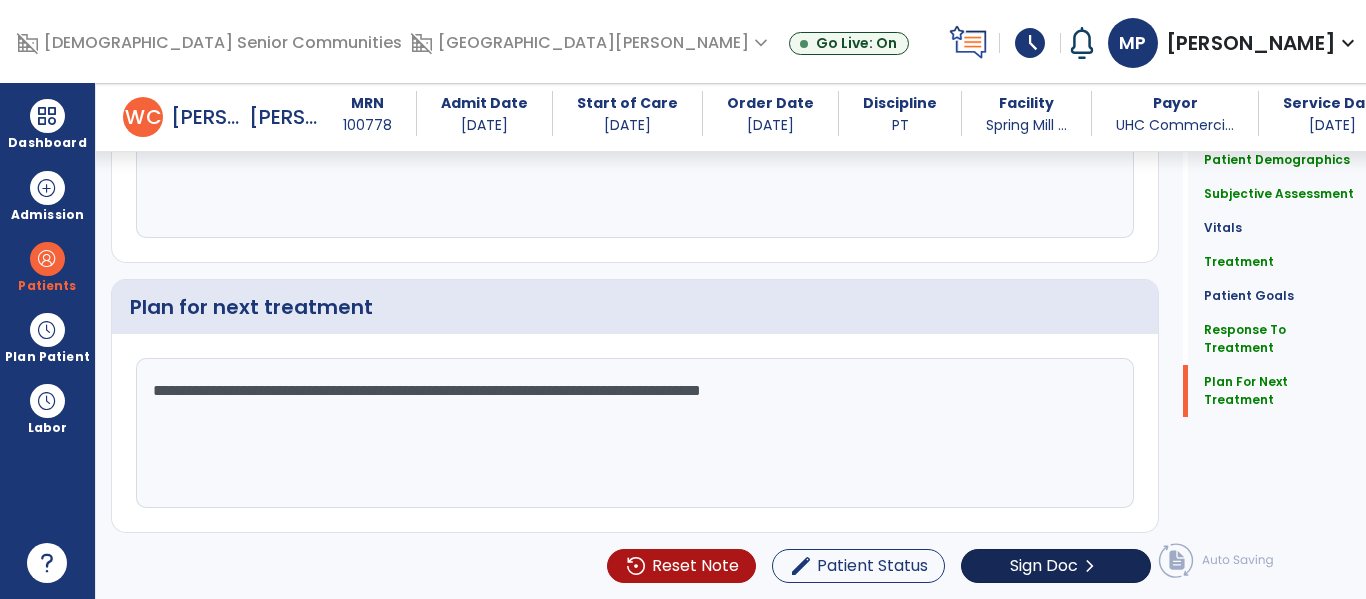 type on "**********" 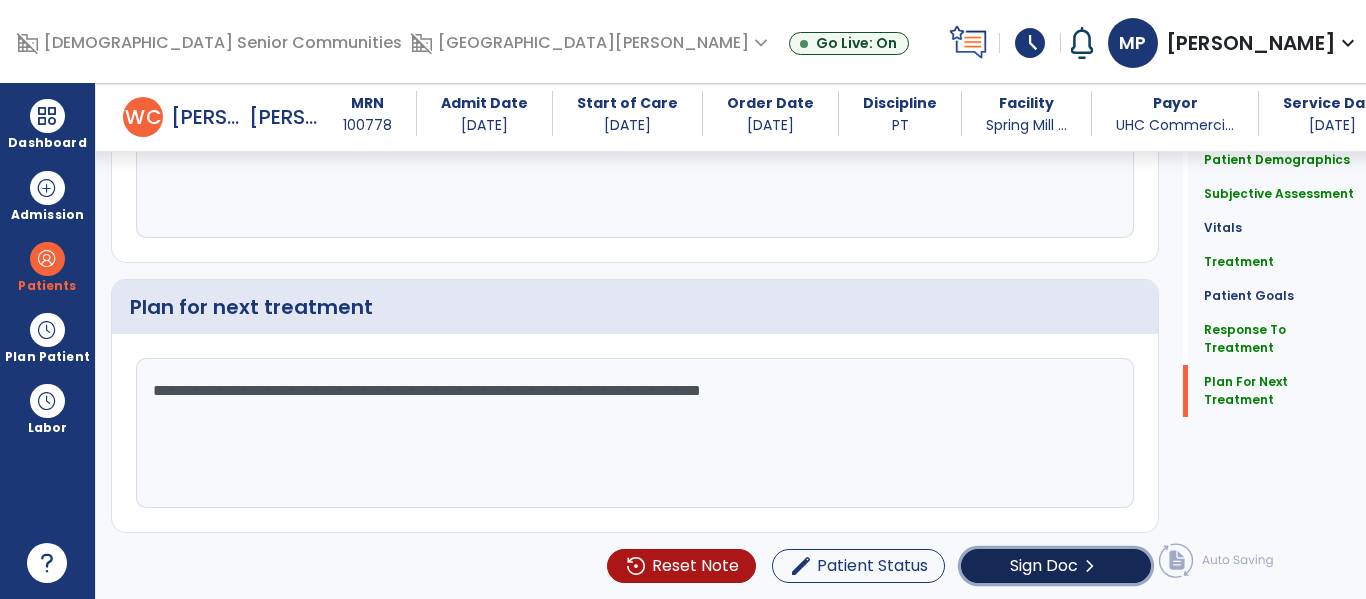 click on "Sign Doc" 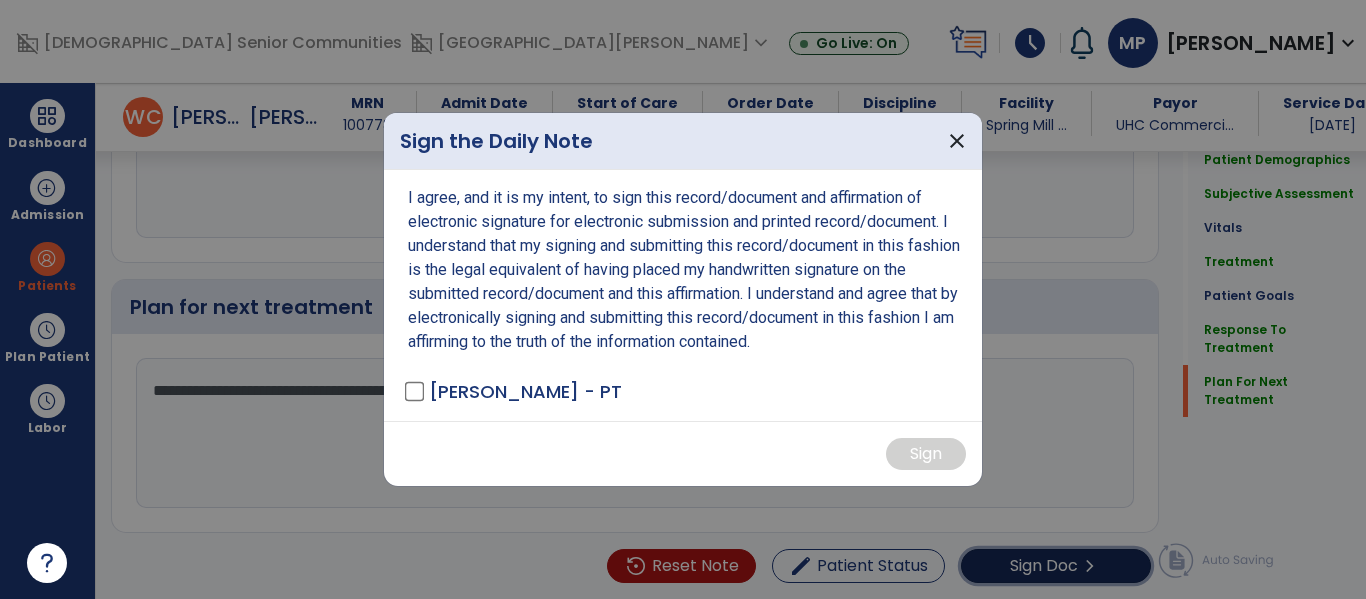 scroll, scrollTop: 2595, scrollLeft: 0, axis: vertical 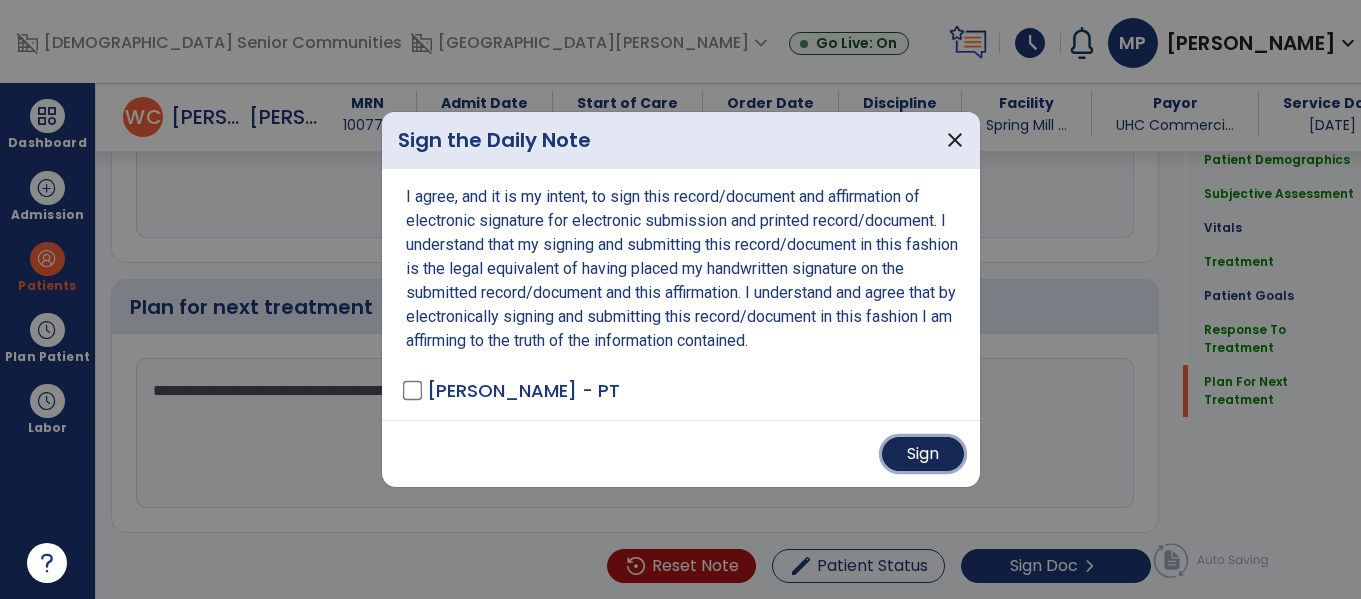 click on "Sign" at bounding box center (923, 454) 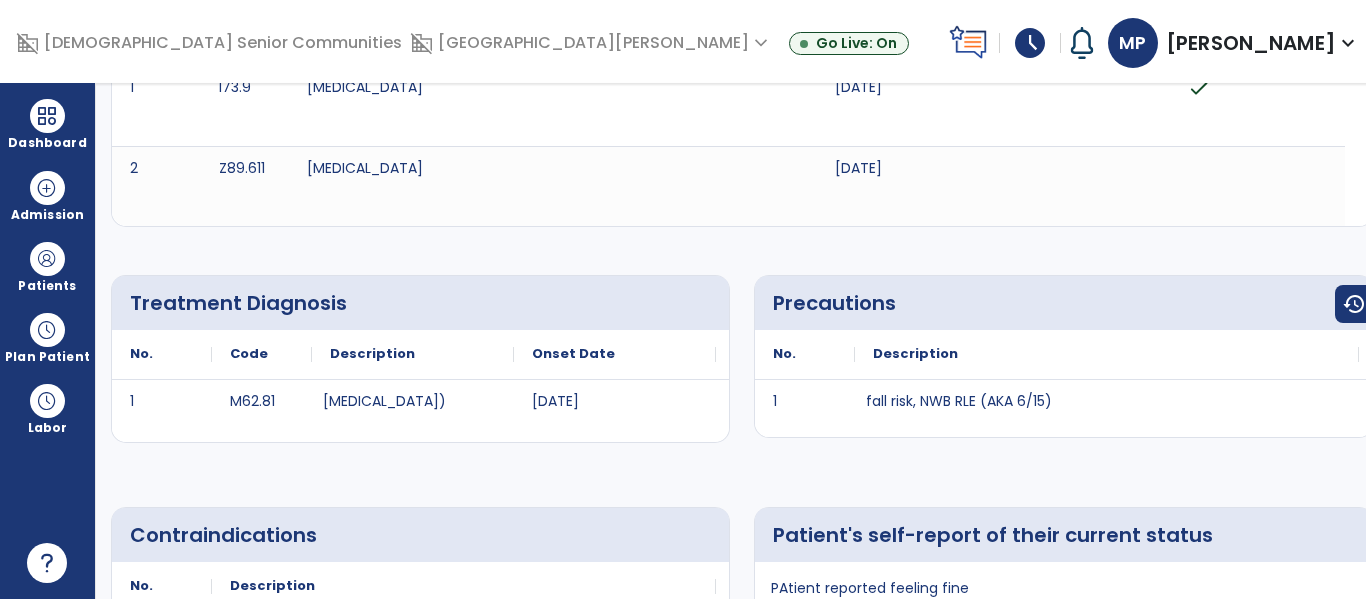 scroll, scrollTop: 0, scrollLeft: 0, axis: both 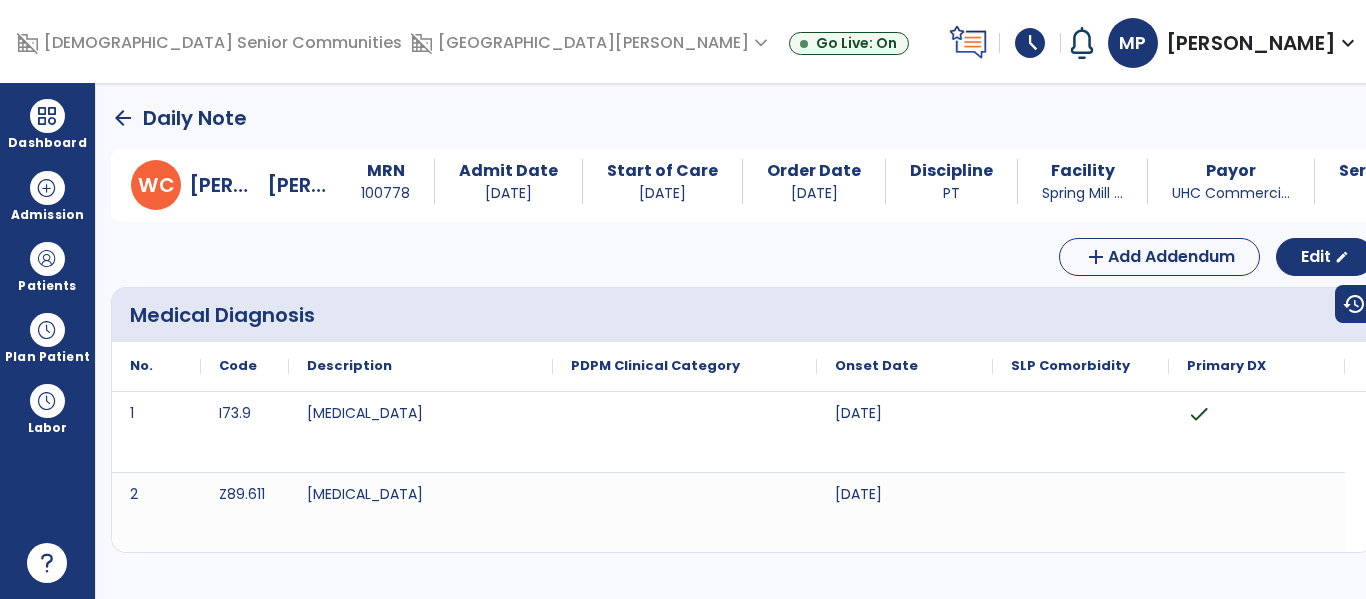 click on "arrow_back" 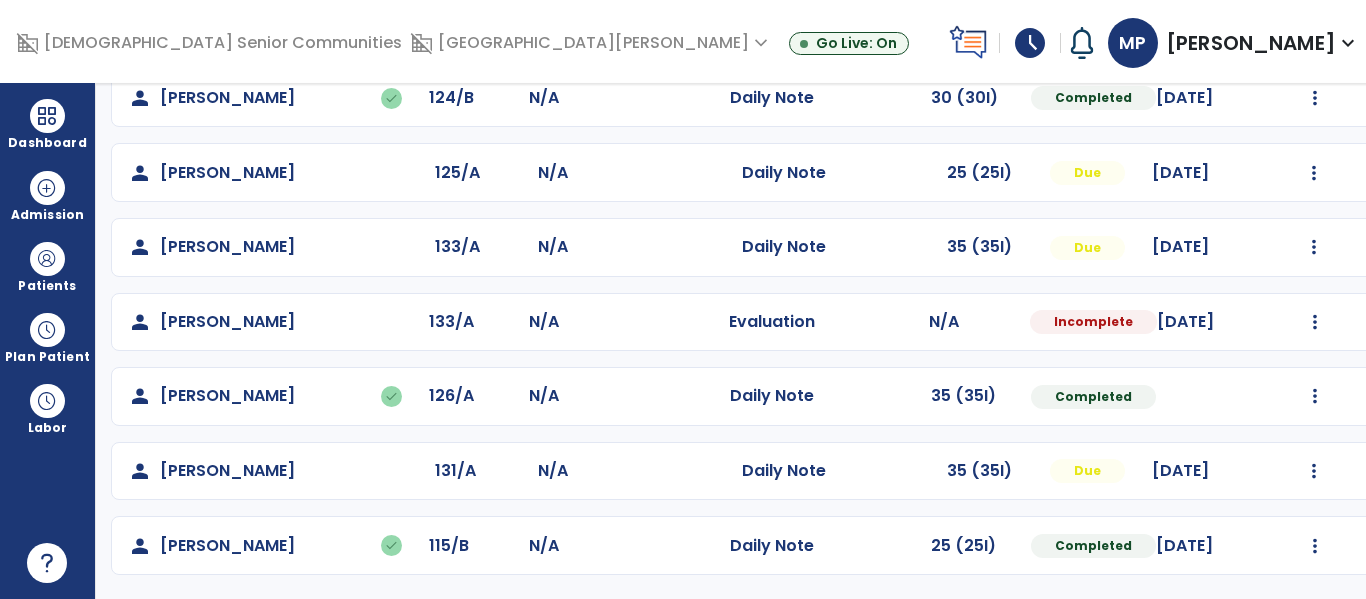 scroll, scrollTop: 0, scrollLeft: 0, axis: both 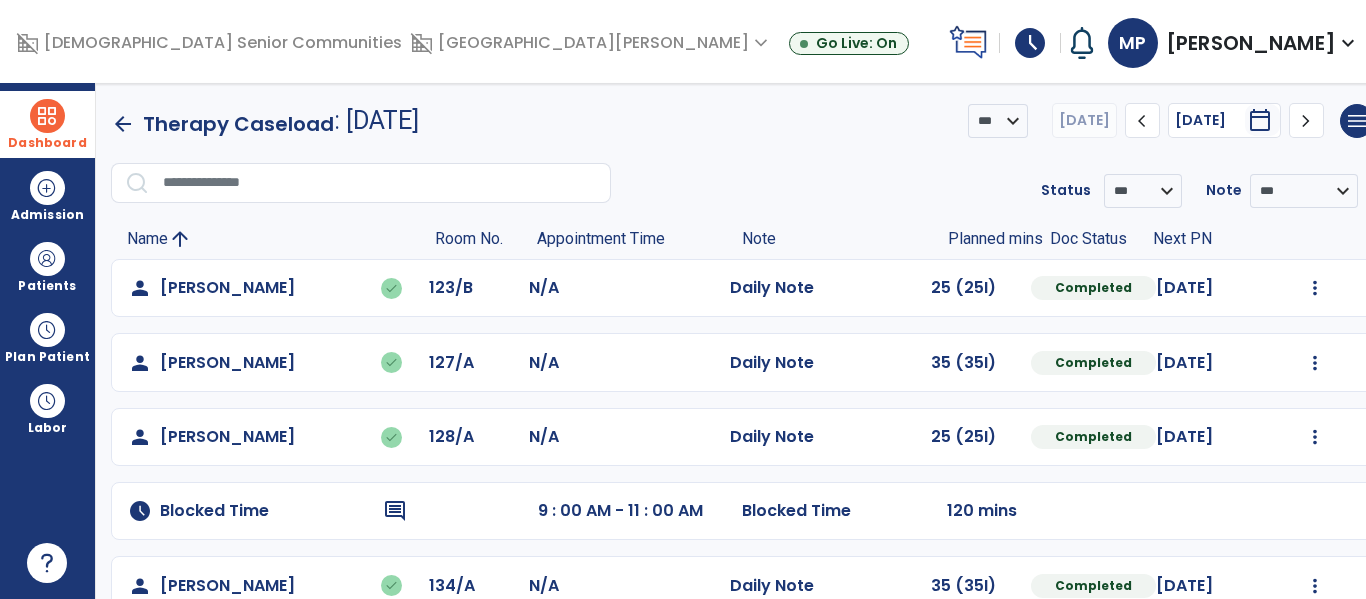 click at bounding box center [47, 116] 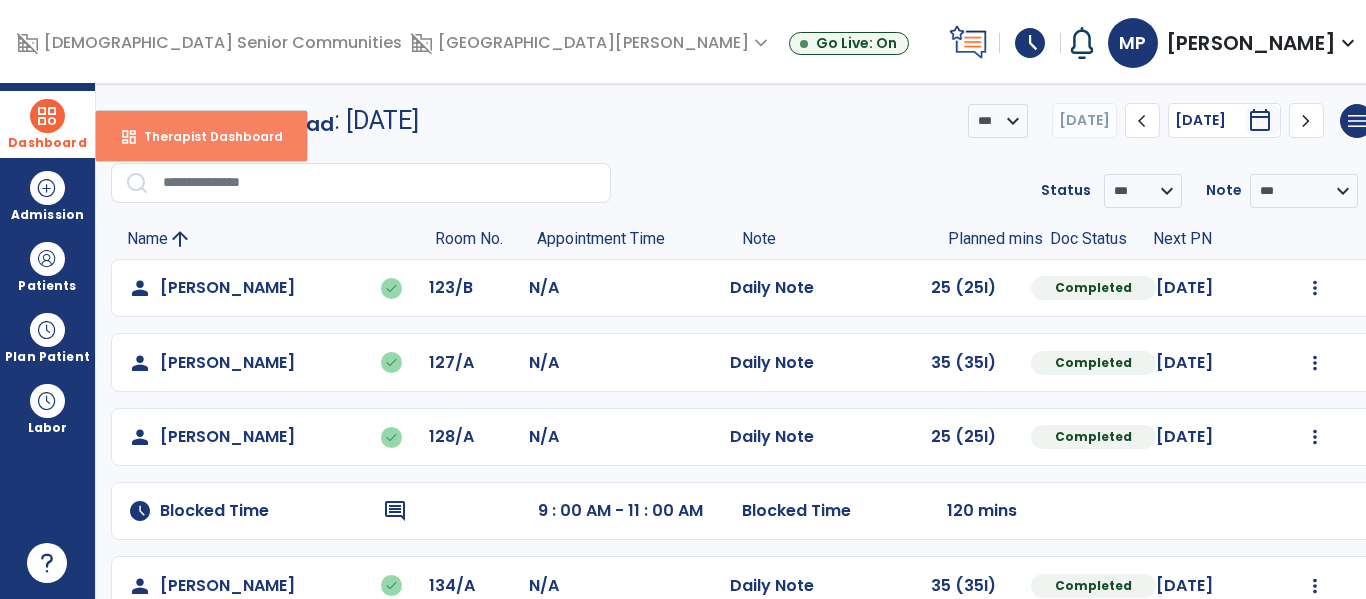 click on "Therapist Dashboard" at bounding box center [205, 136] 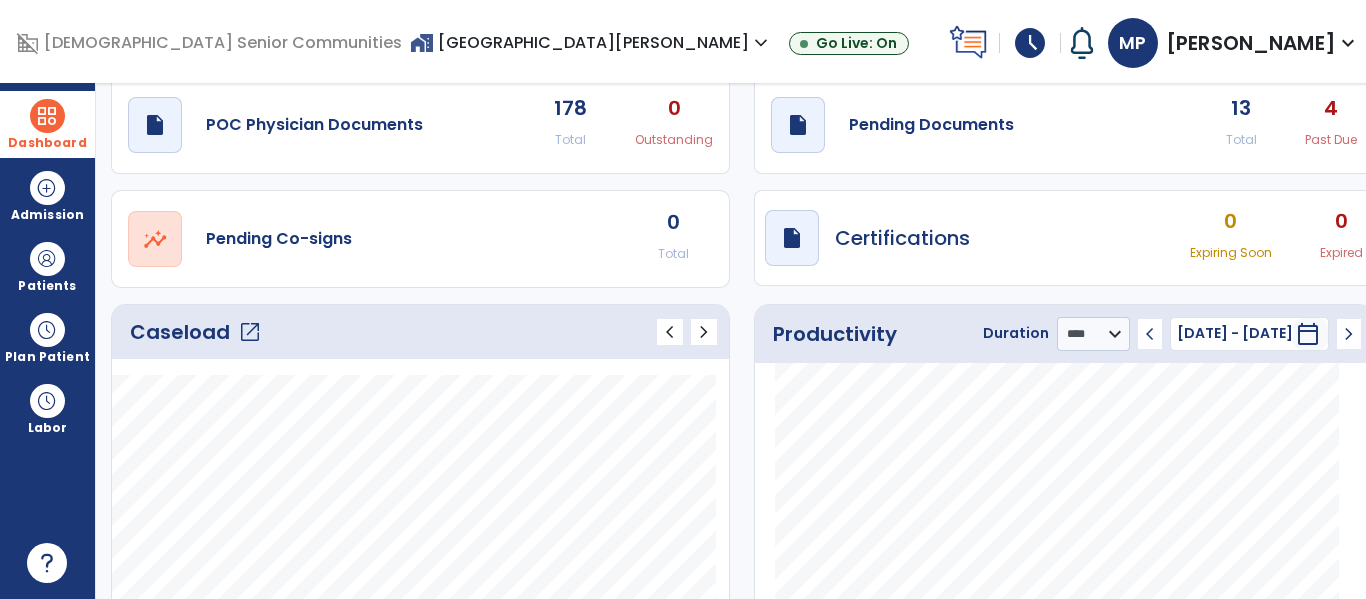 scroll, scrollTop: 0, scrollLeft: 0, axis: both 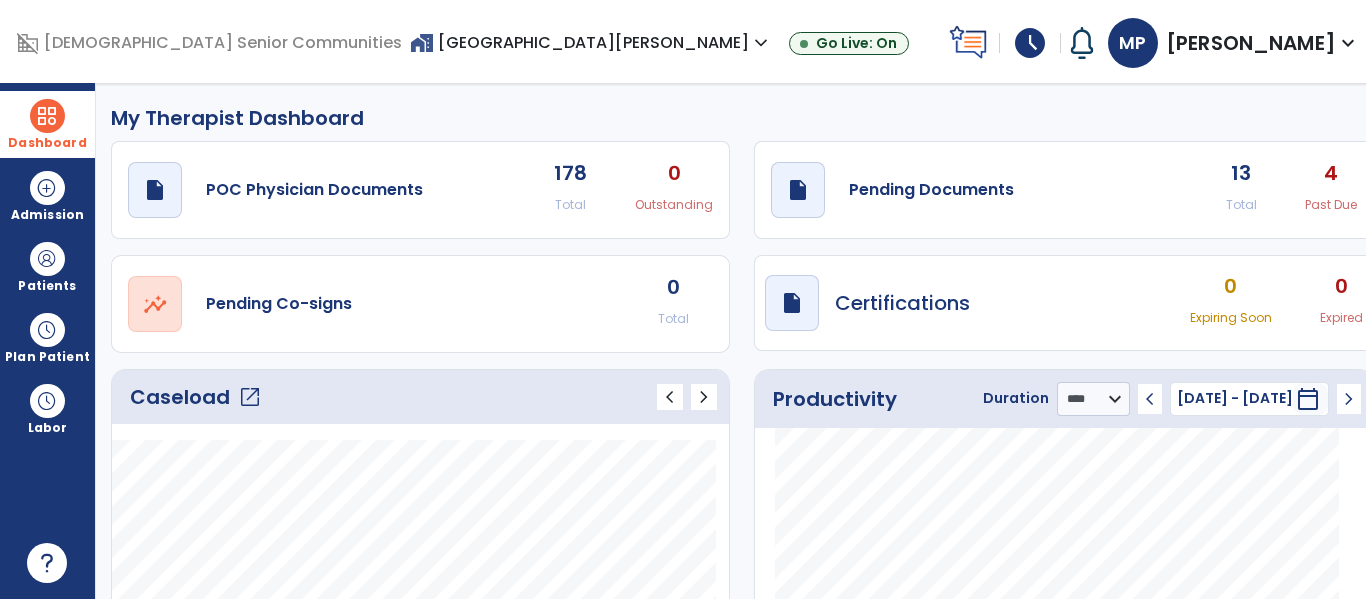 click on "open_in_new" 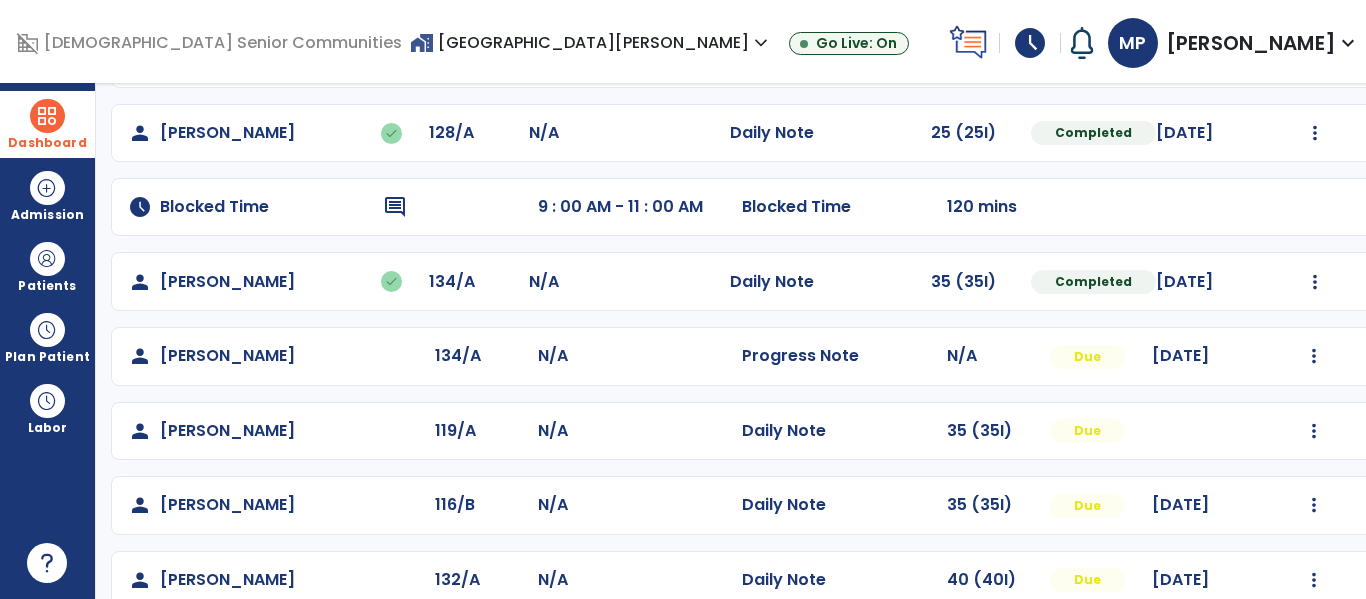 scroll, scrollTop: 336, scrollLeft: 0, axis: vertical 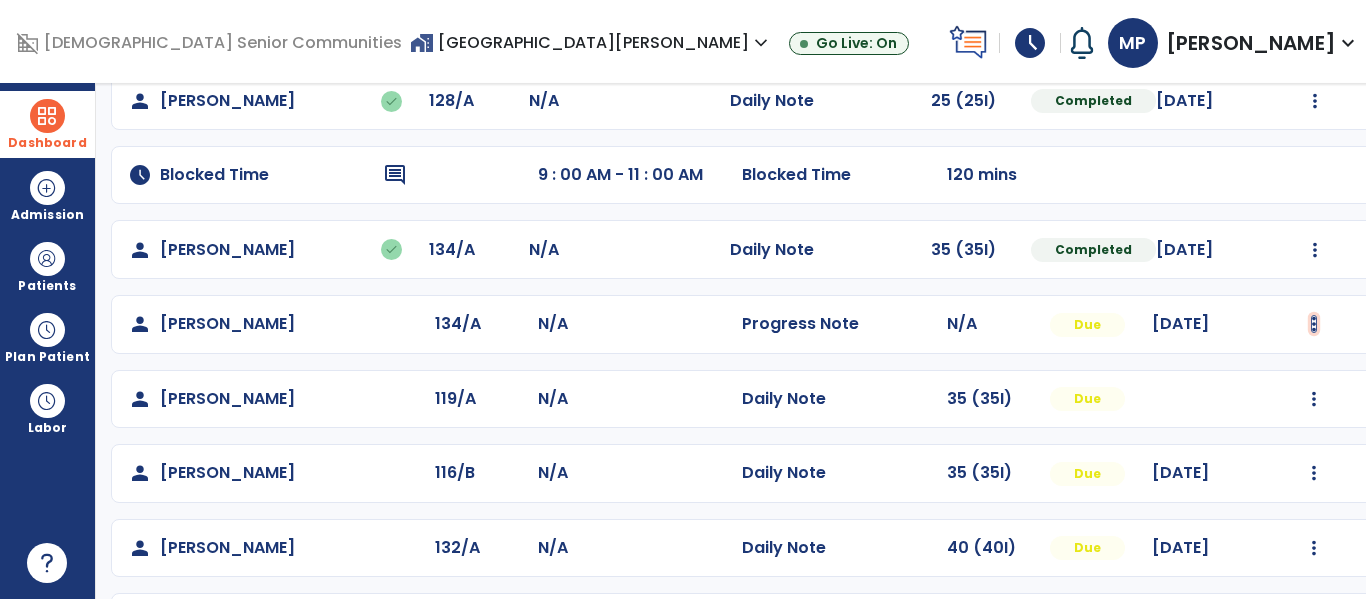 click at bounding box center (1315, -48) 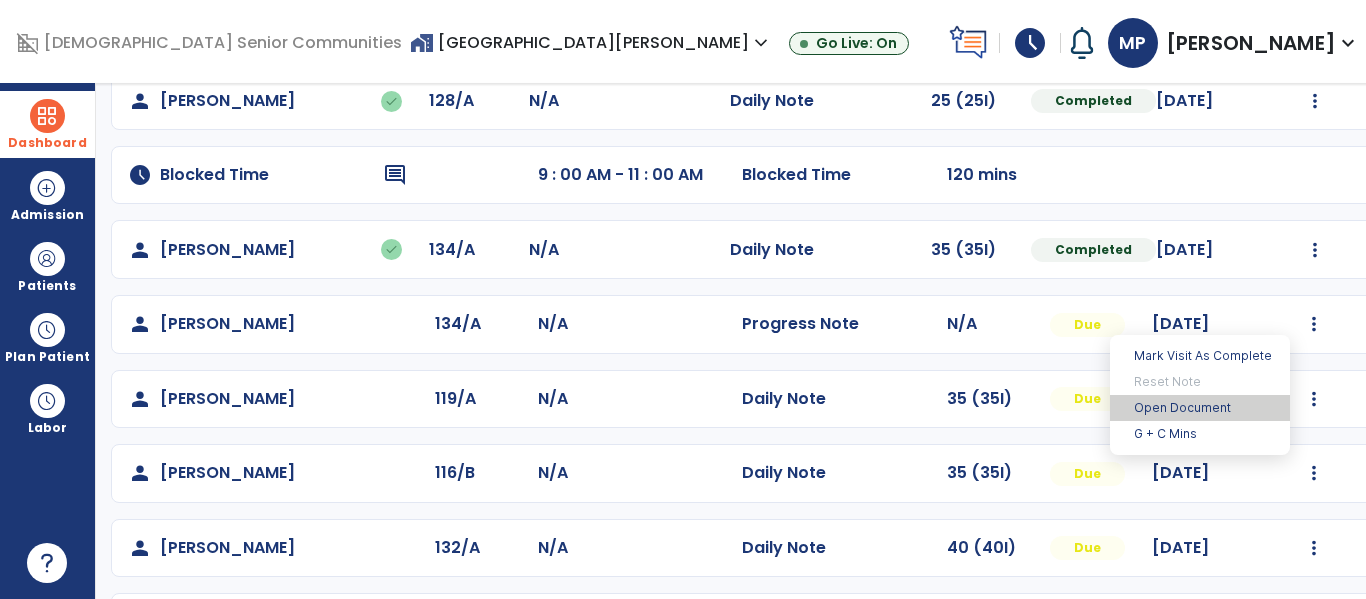 click on "Open Document" at bounding box center (1200, 408) 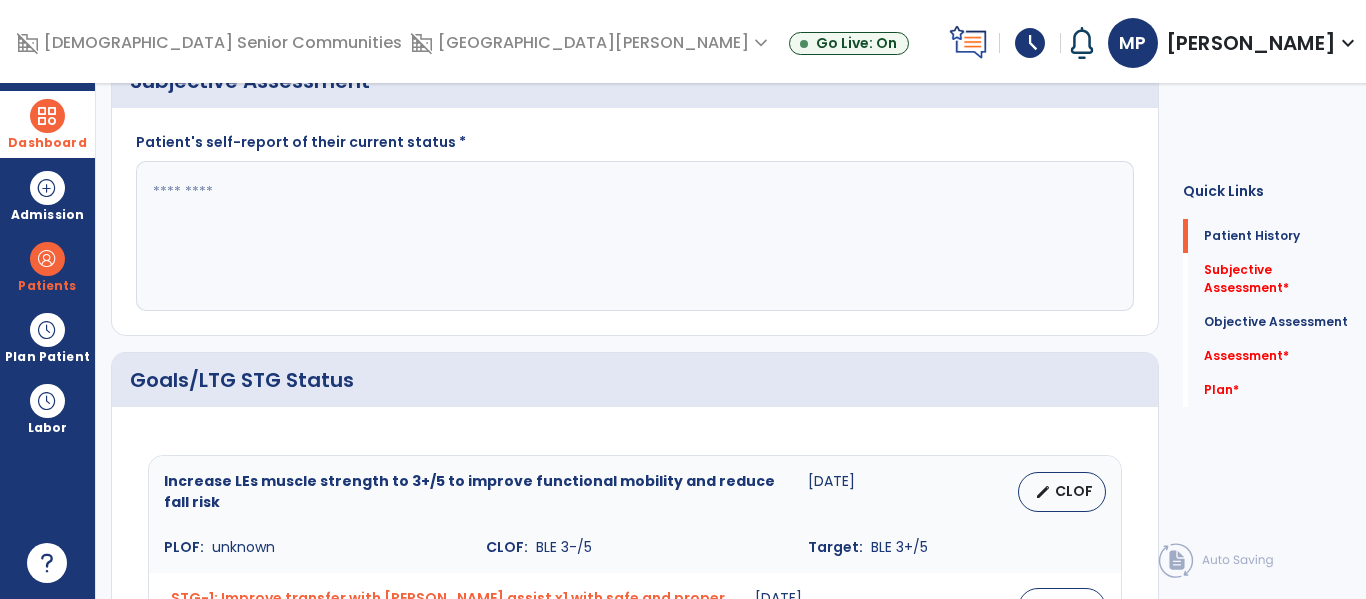 scroll, scrollTop: 0, scrollLeft: 0, axis: both 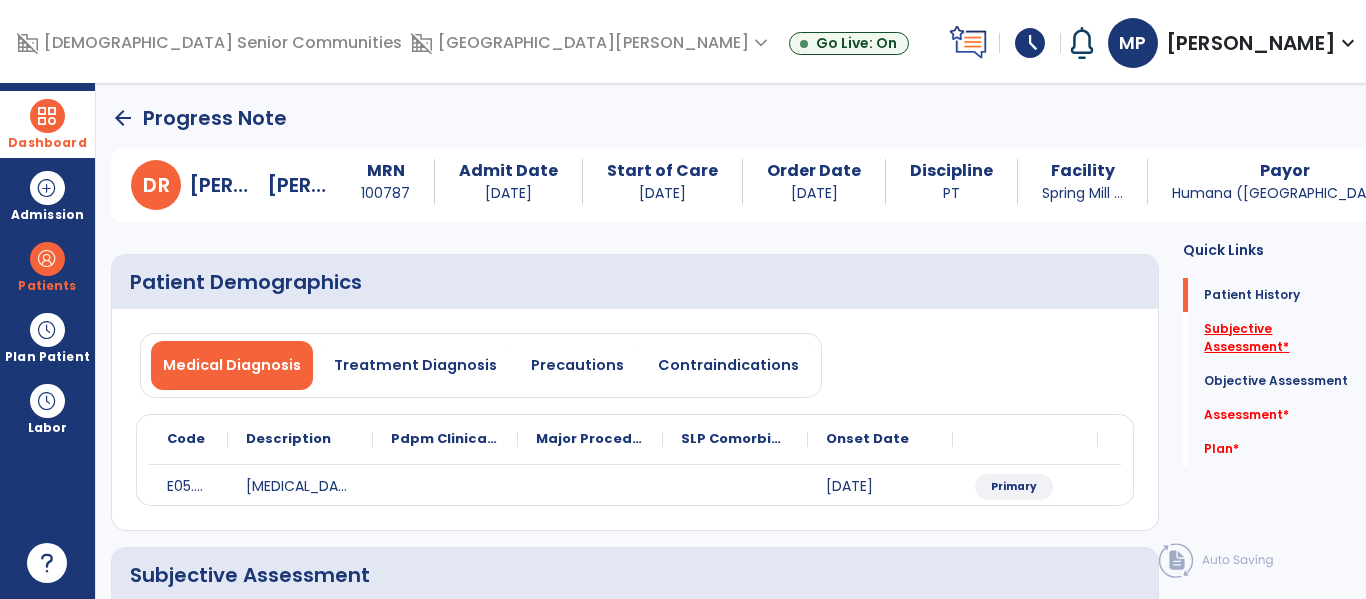 click on "Subjective Assessment   *" 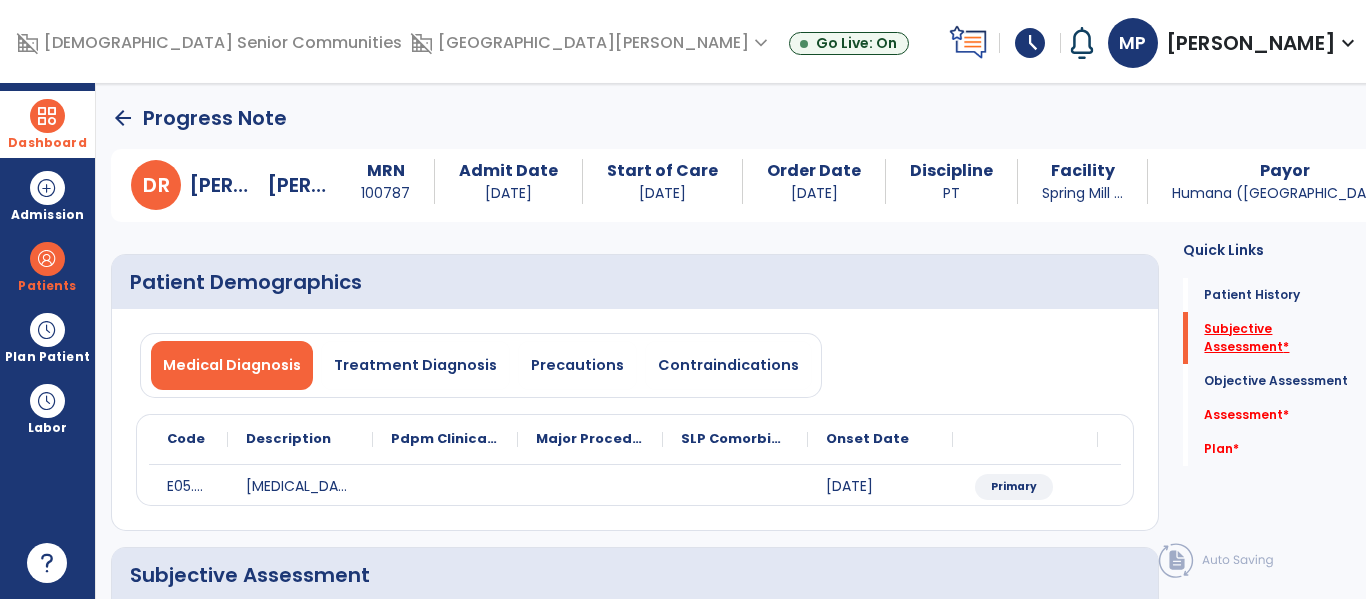 scroll, scrollTop: 41, scrollLeft: 0, axis: vertical 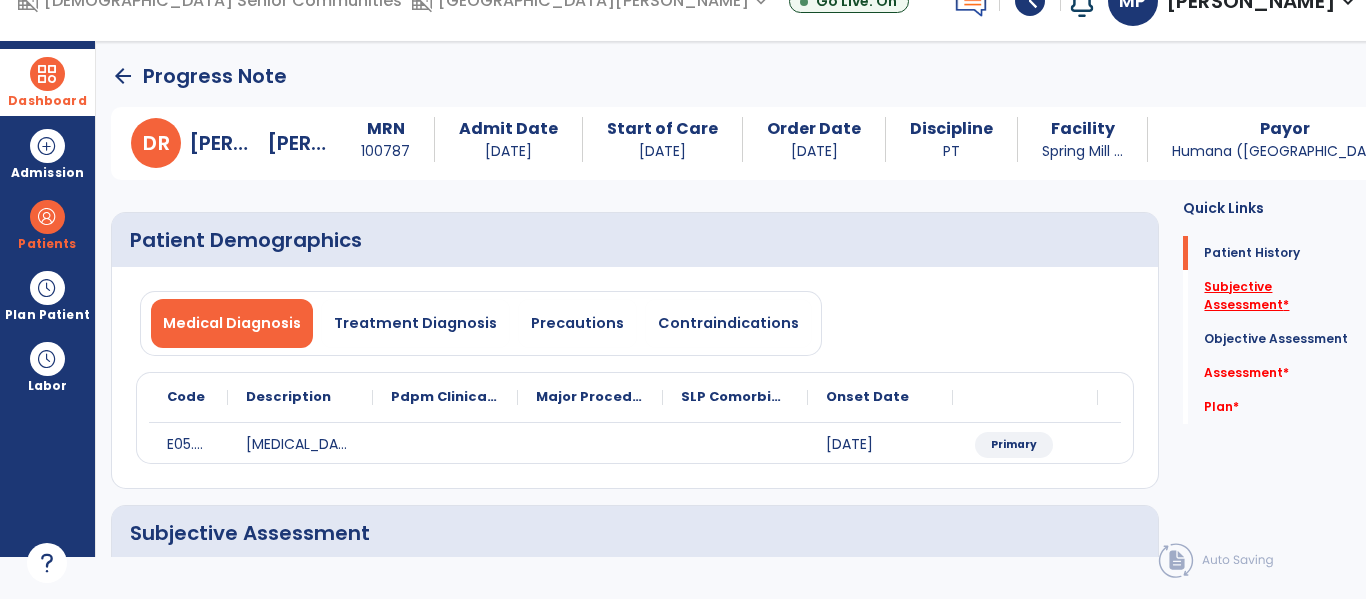 click on "Subjective Assessment   *" 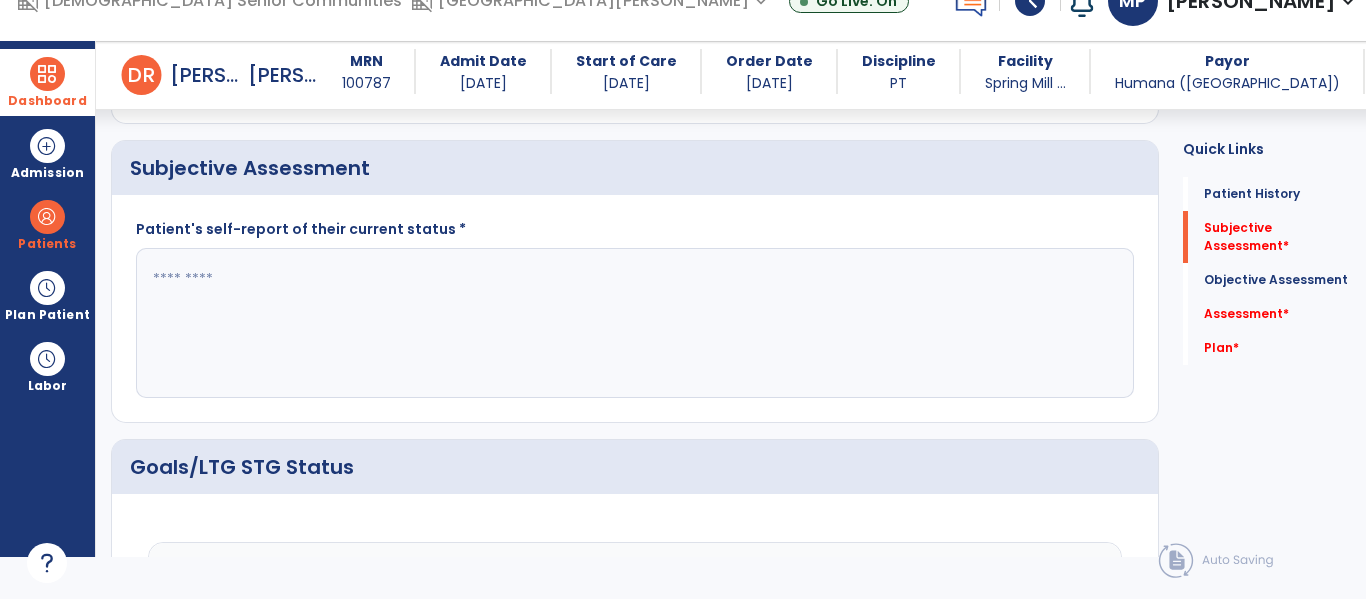 scroll, scrollTop: 347, scrollLeft: 0, axis: vertical 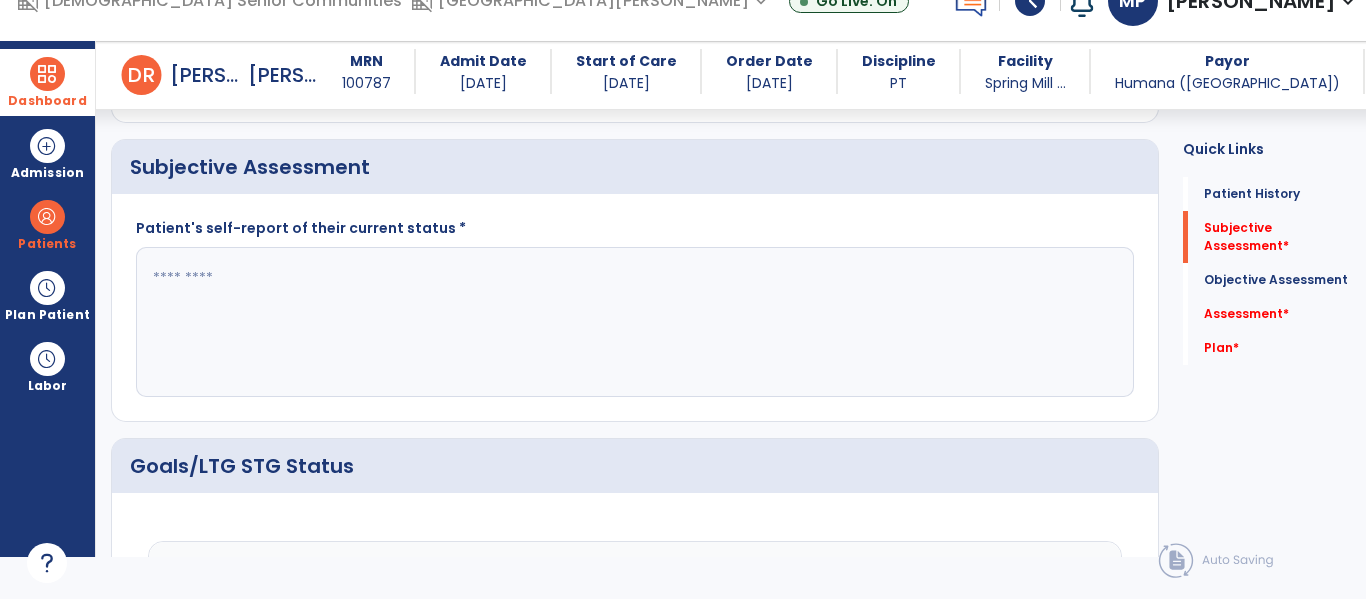 click 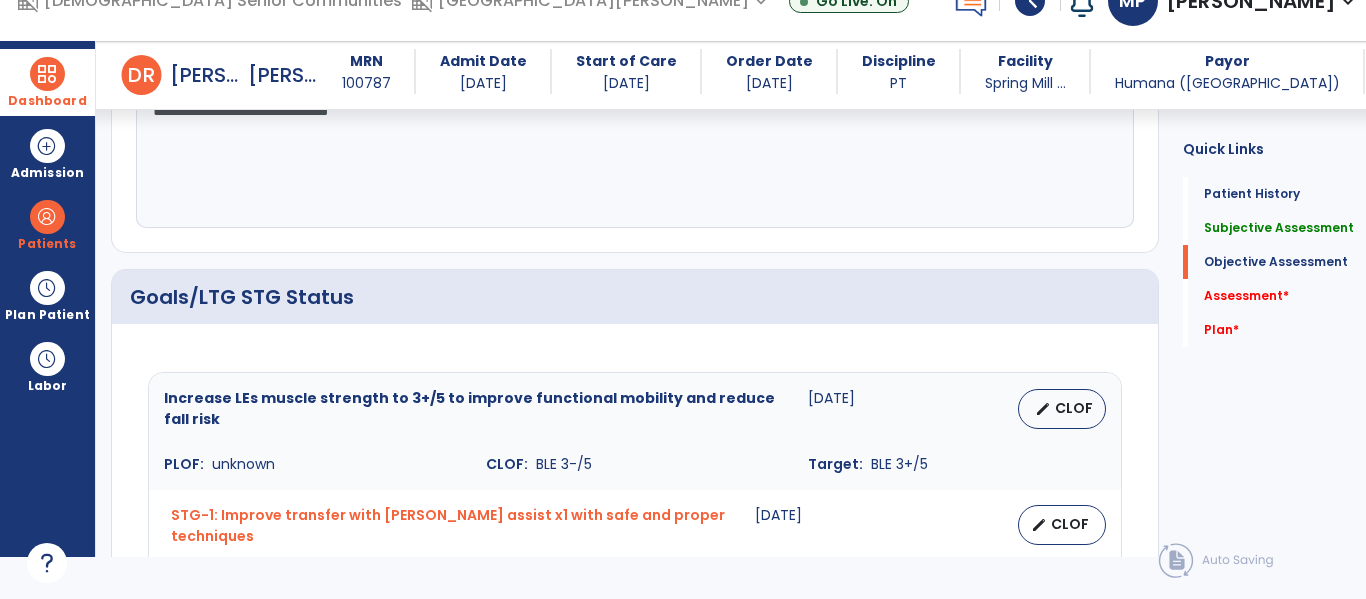 scroll, scrollTop: 517, scrollLeft: 0, axis: vertical 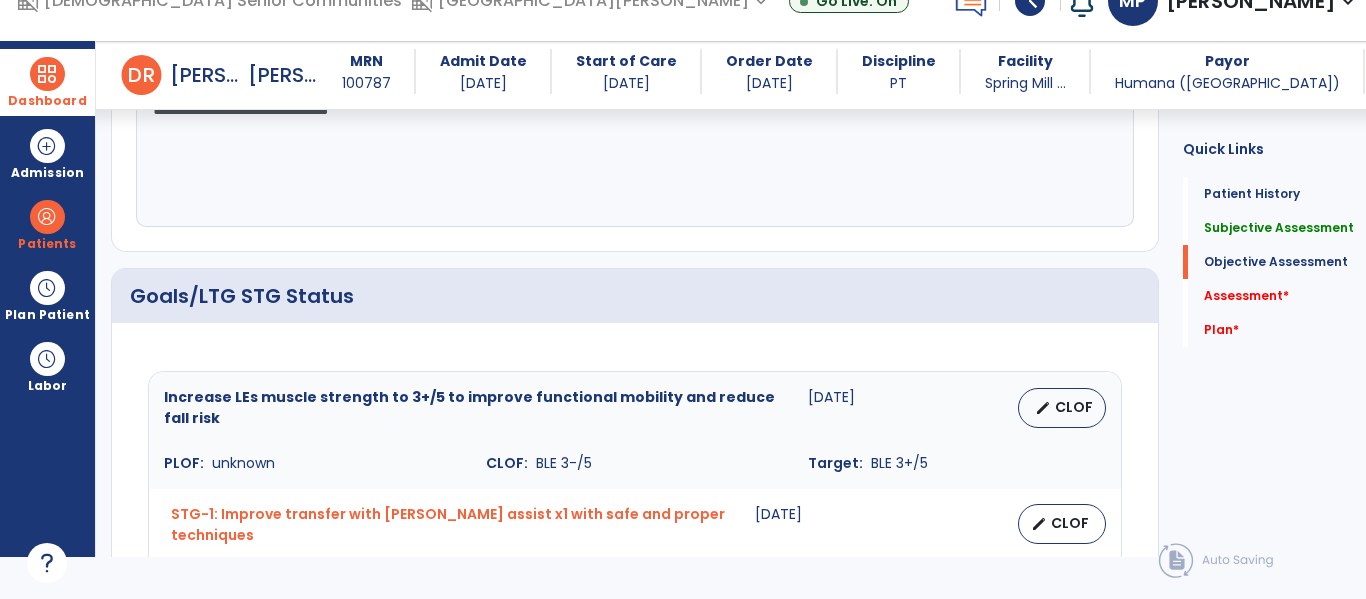 type on "**********" 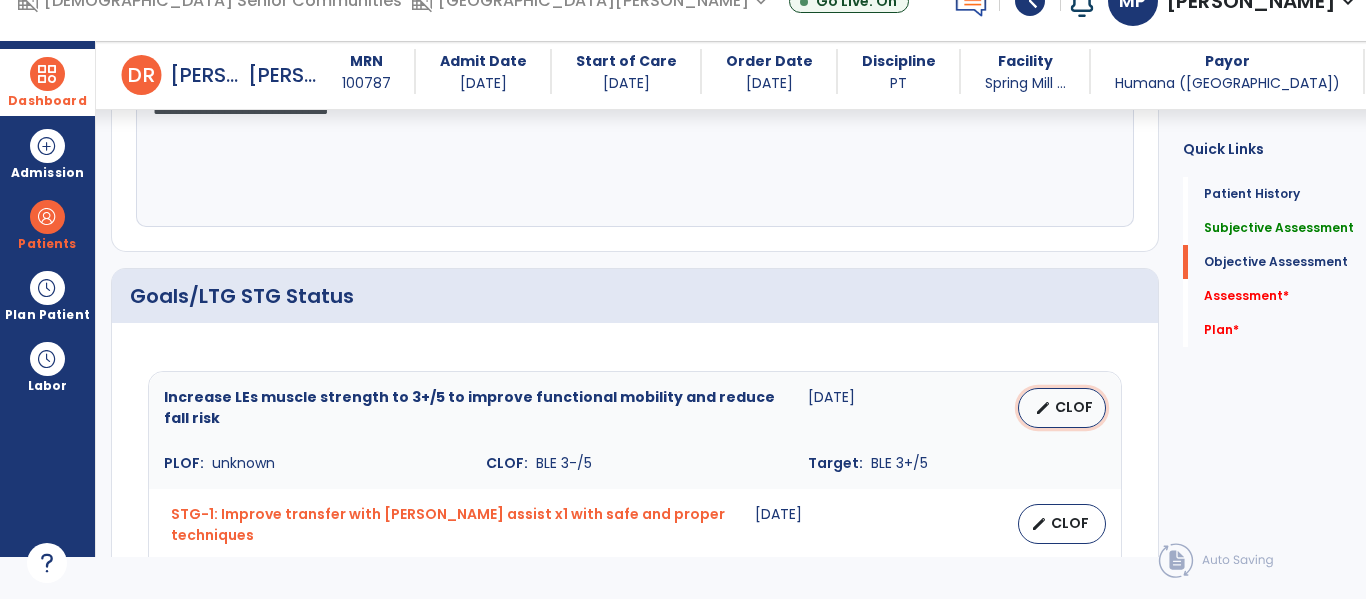 click on "CLOF" at bounding box center (1074, 407) 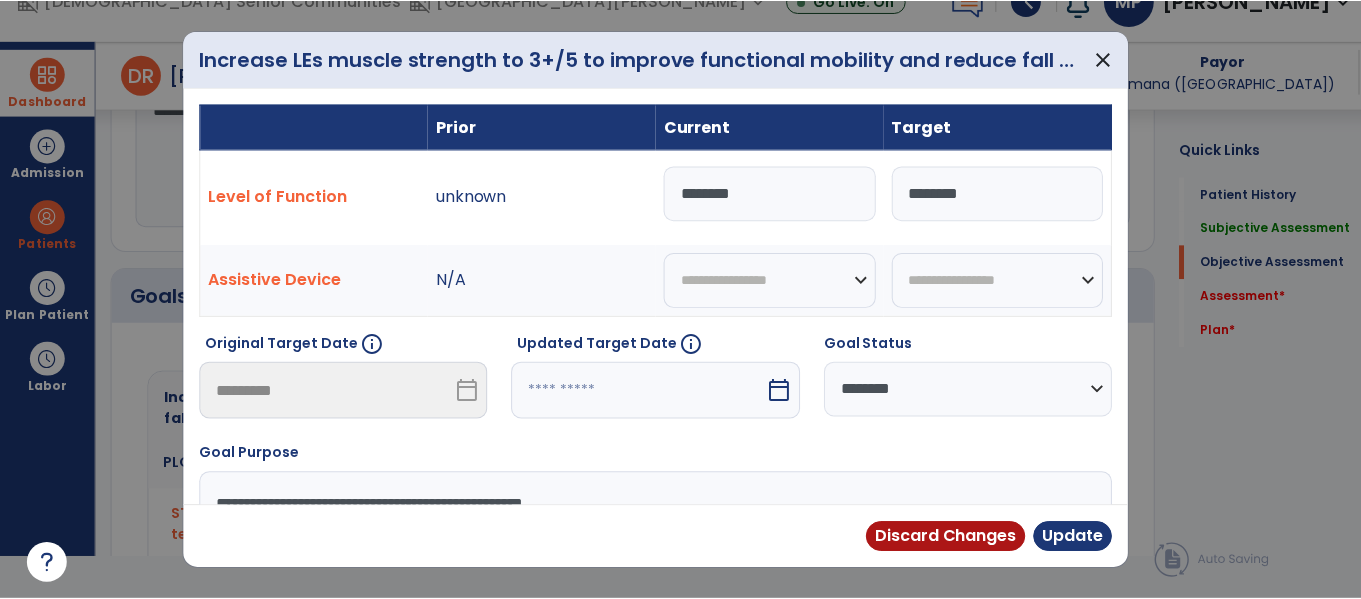 scroll, scrollTop: 0, scrollLeft: 0, axis: both 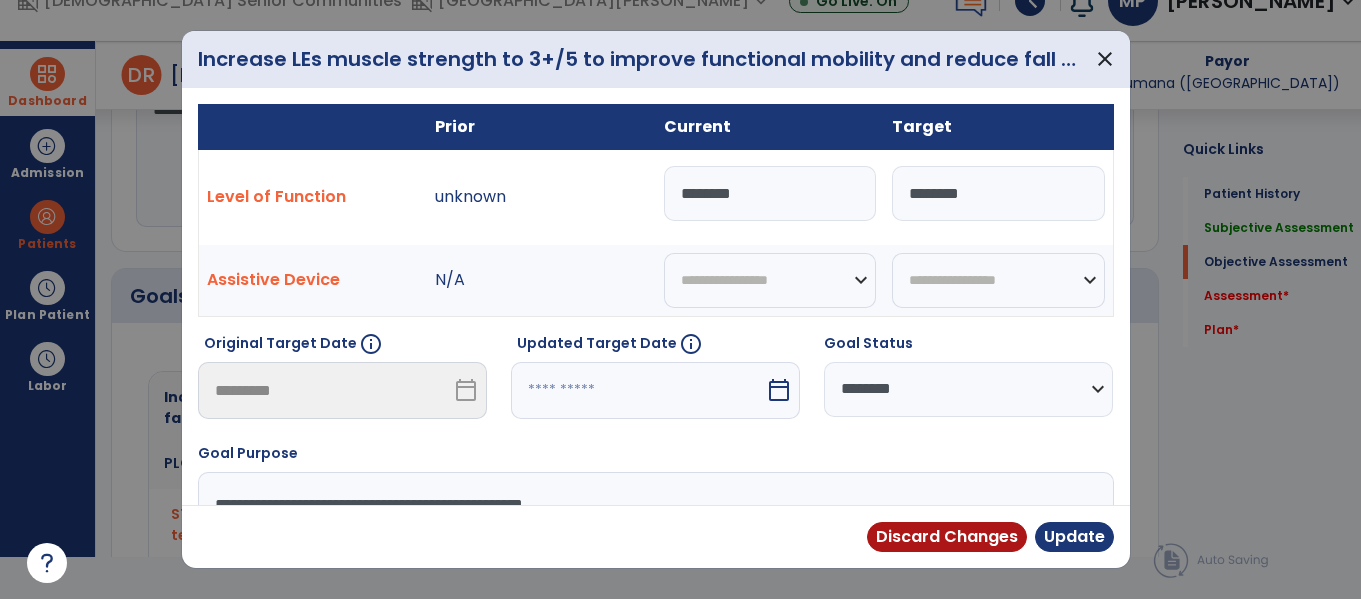 click on "********" at bounding box center (770, 193) 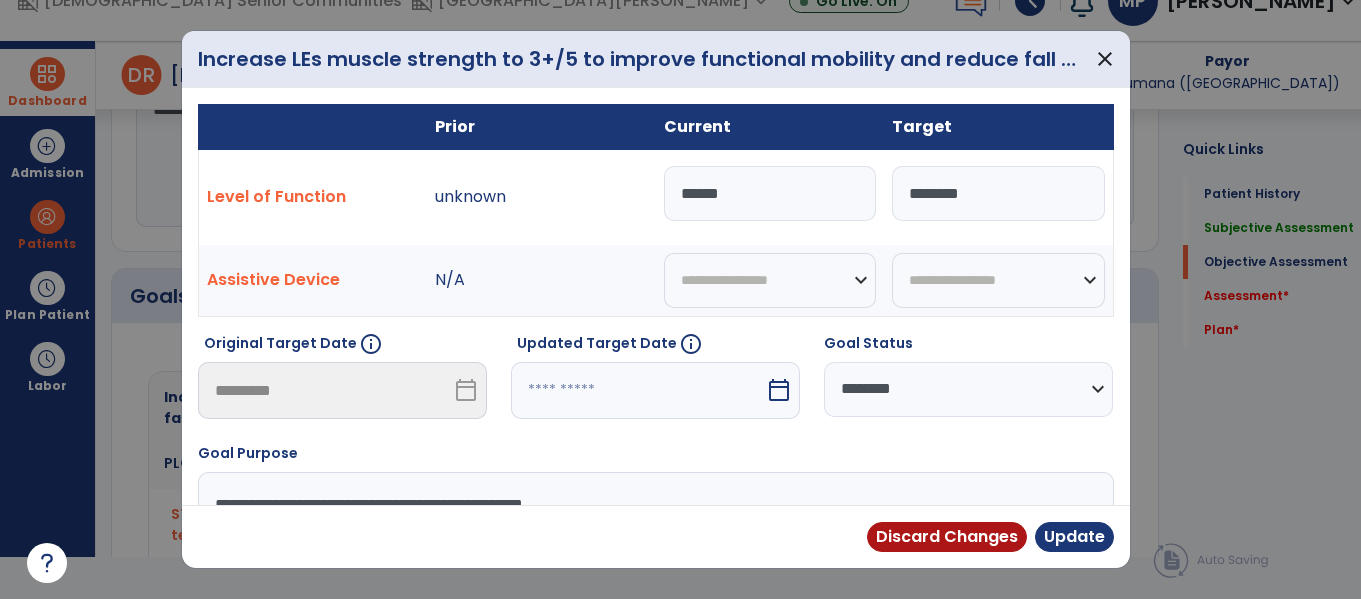 type on "*******" 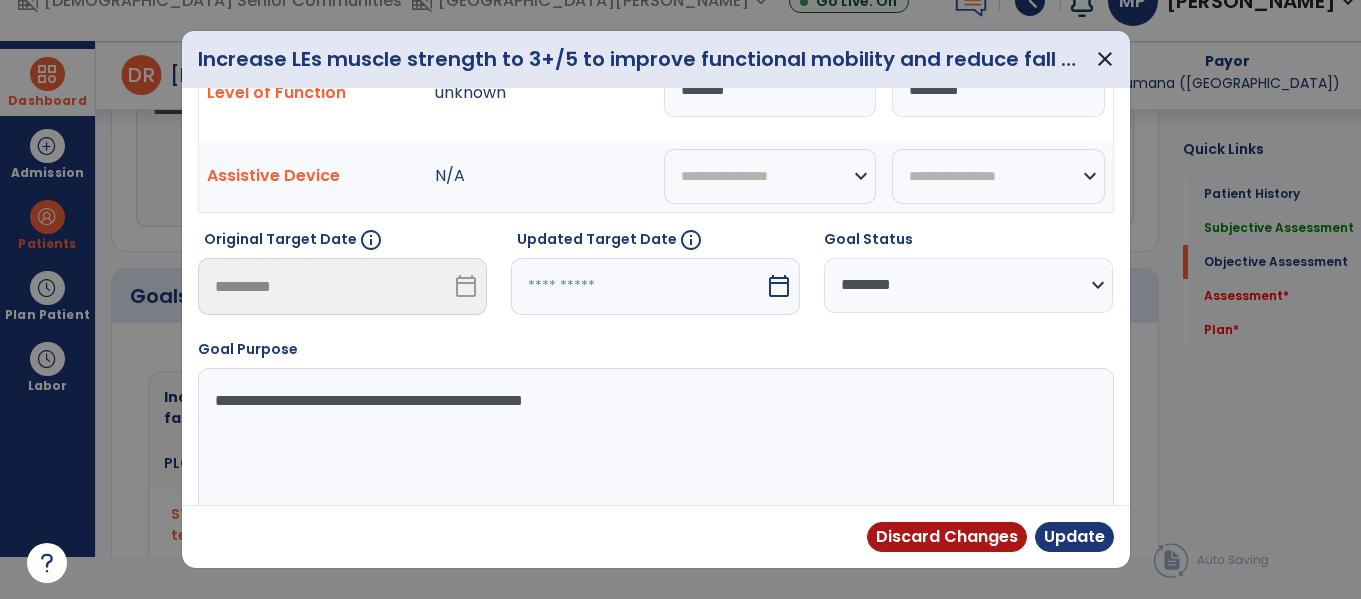 scroll, scrollTop: 106, scrollLeft: 0, axis: vertical 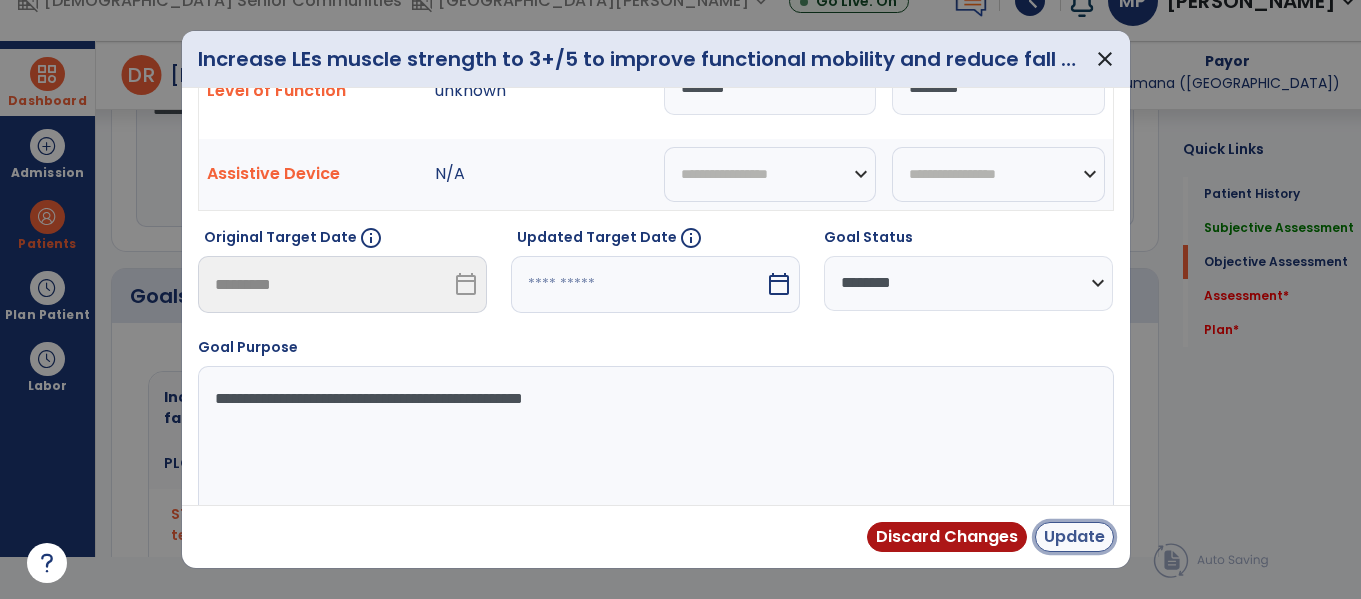 click on "Update" at bounding box center (1074, 537) 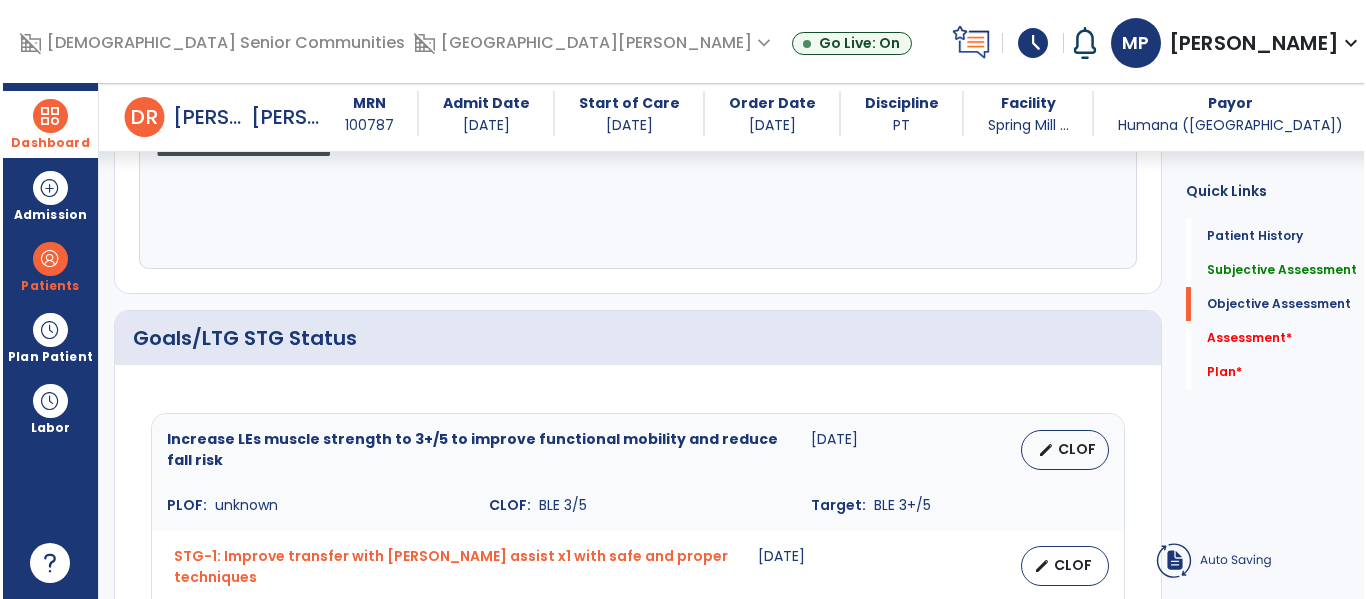 scroll, scrollTop: 42, scrollLeft: 0, axis: vertical 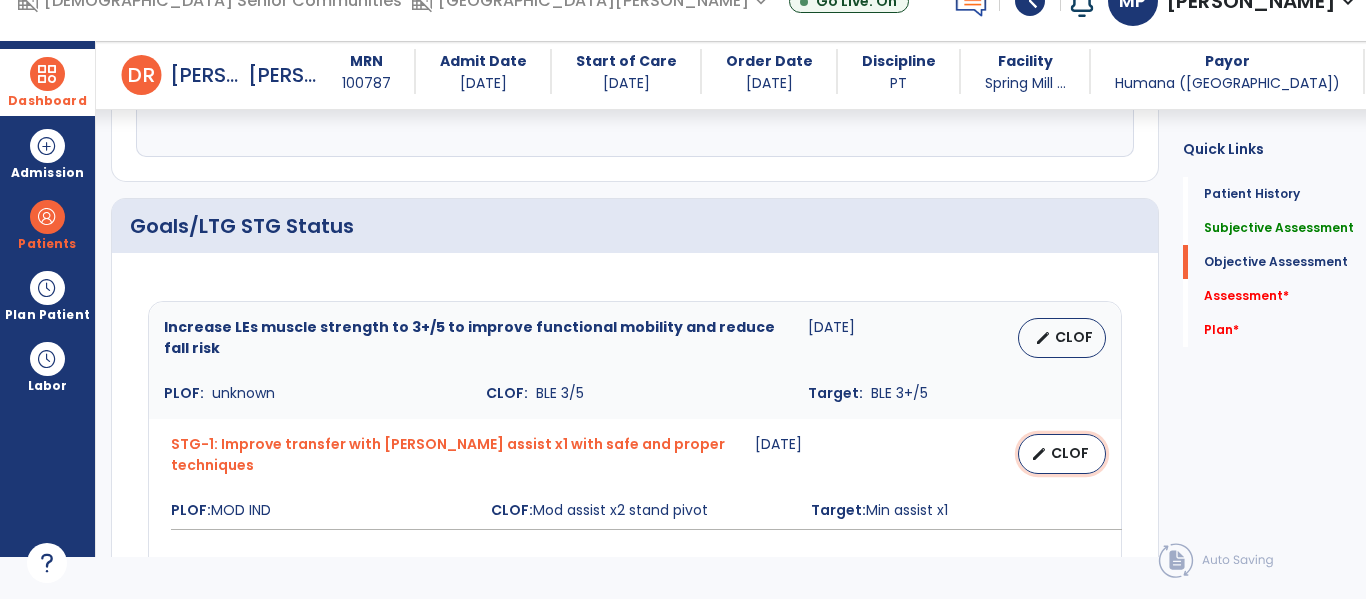 click on "CLOF" at bounding box center [1070, 453] 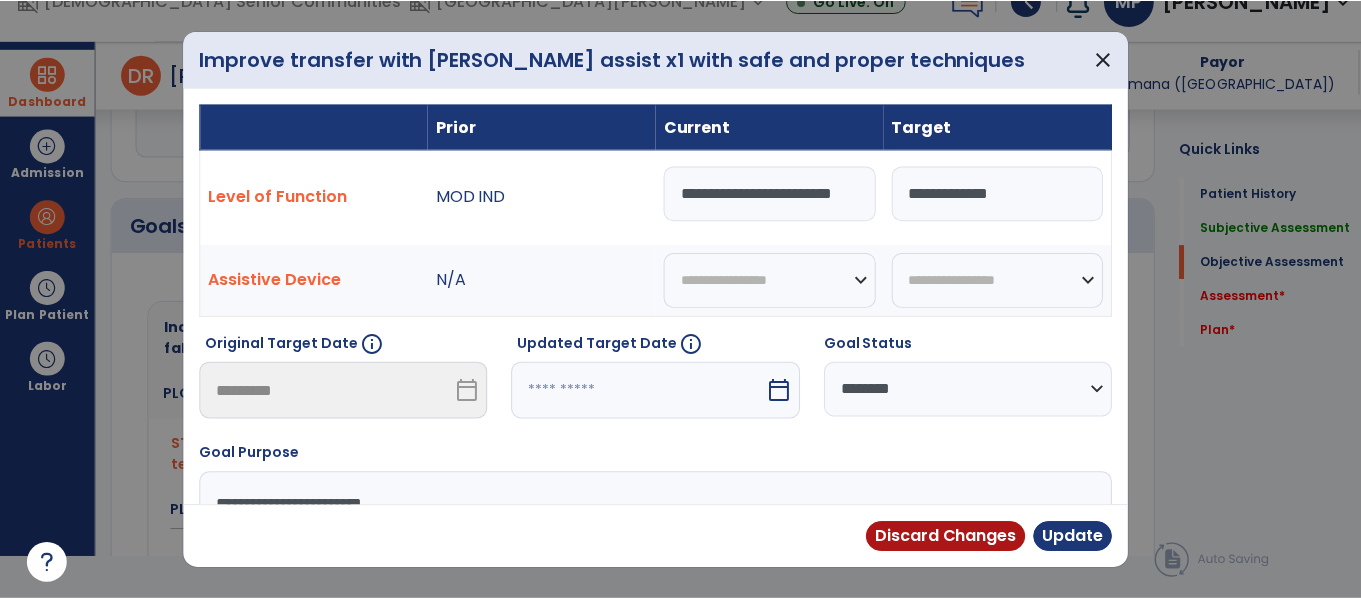 scroll, scrollTop: 0, scrollLeft: 0, axis: both 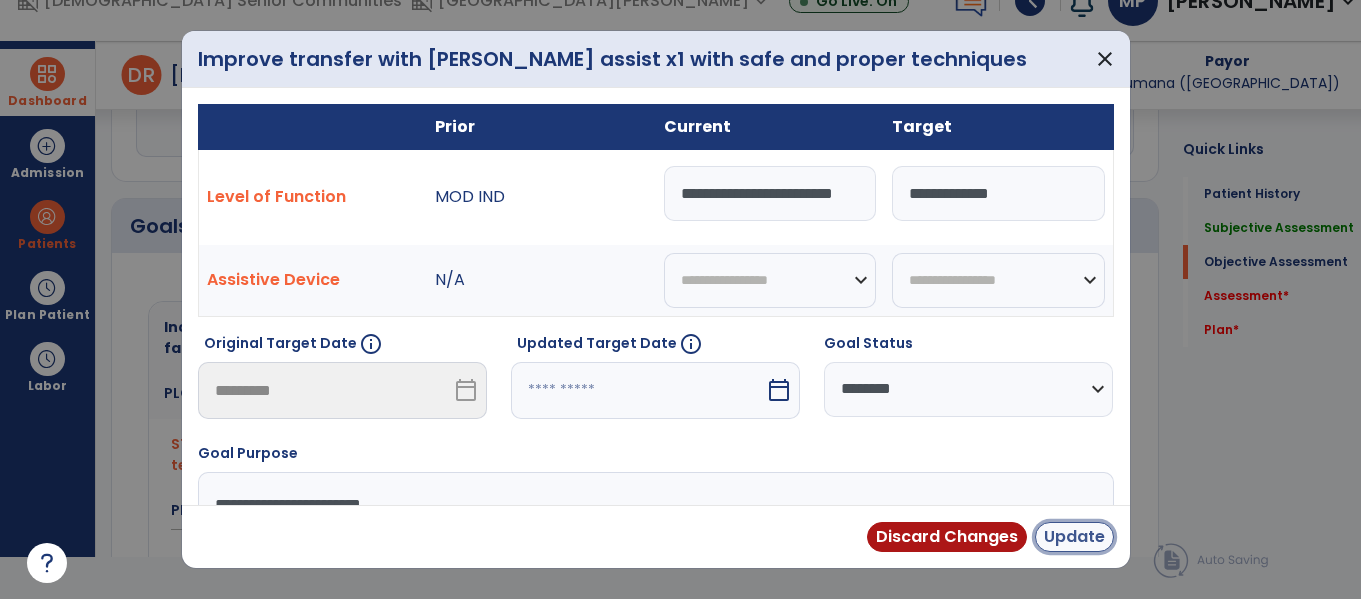 click on "Update" at bounding box center (1074, 537) 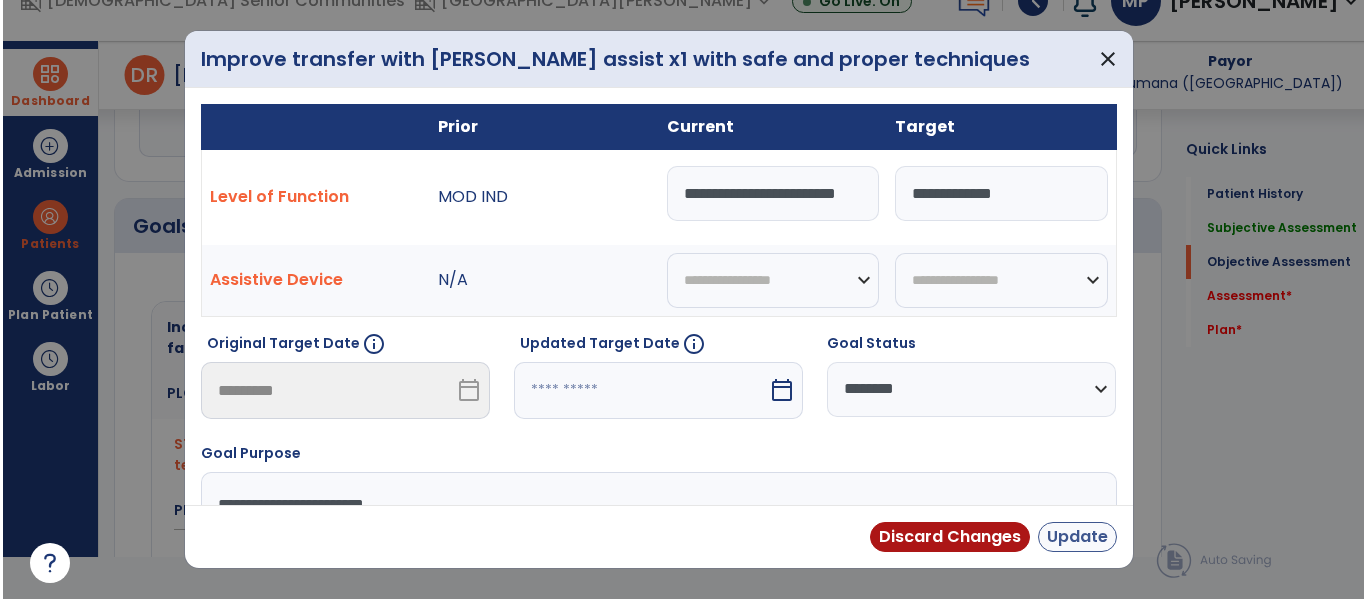 scroll, scrollTop: 42, scrollLeft: 0, axis: vertical 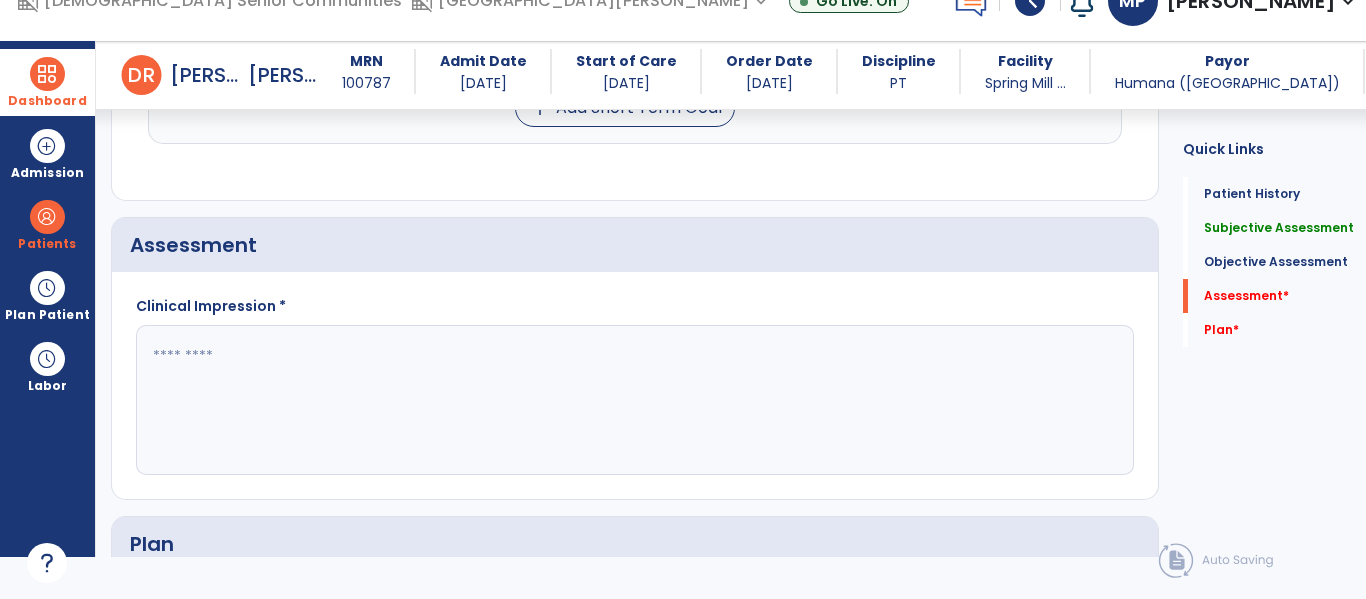 click 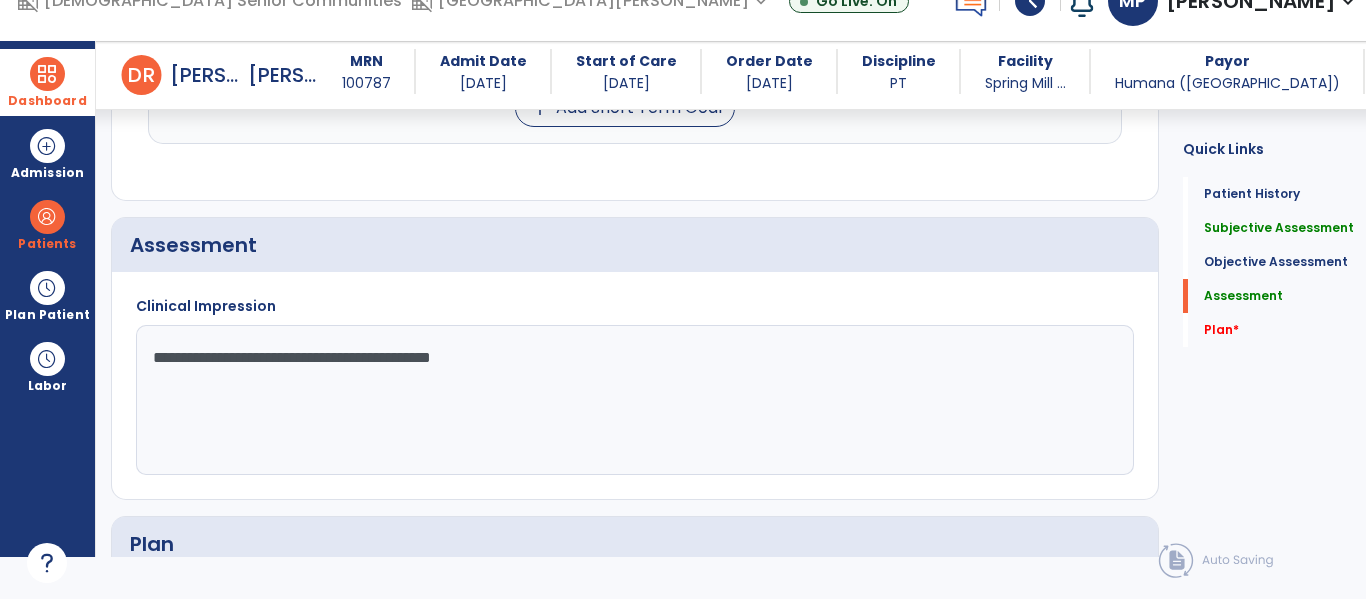 click on "**********" 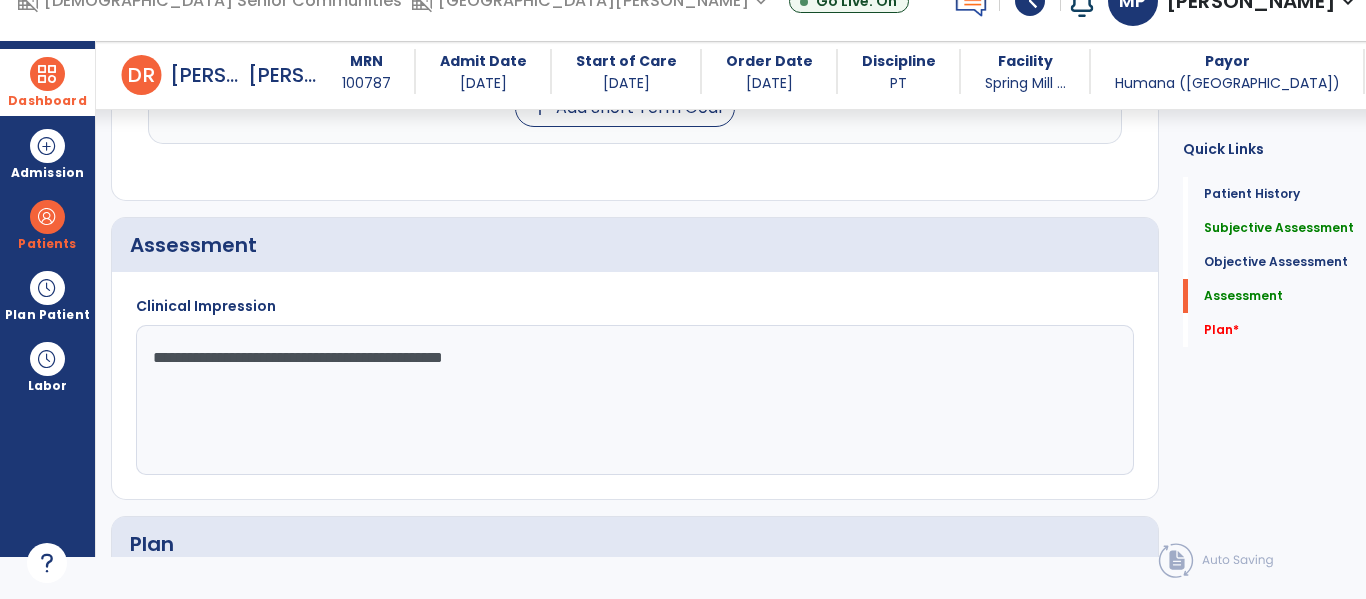 scroll, scrollTop: 1948, scrollLeft: 0, axis: vertical 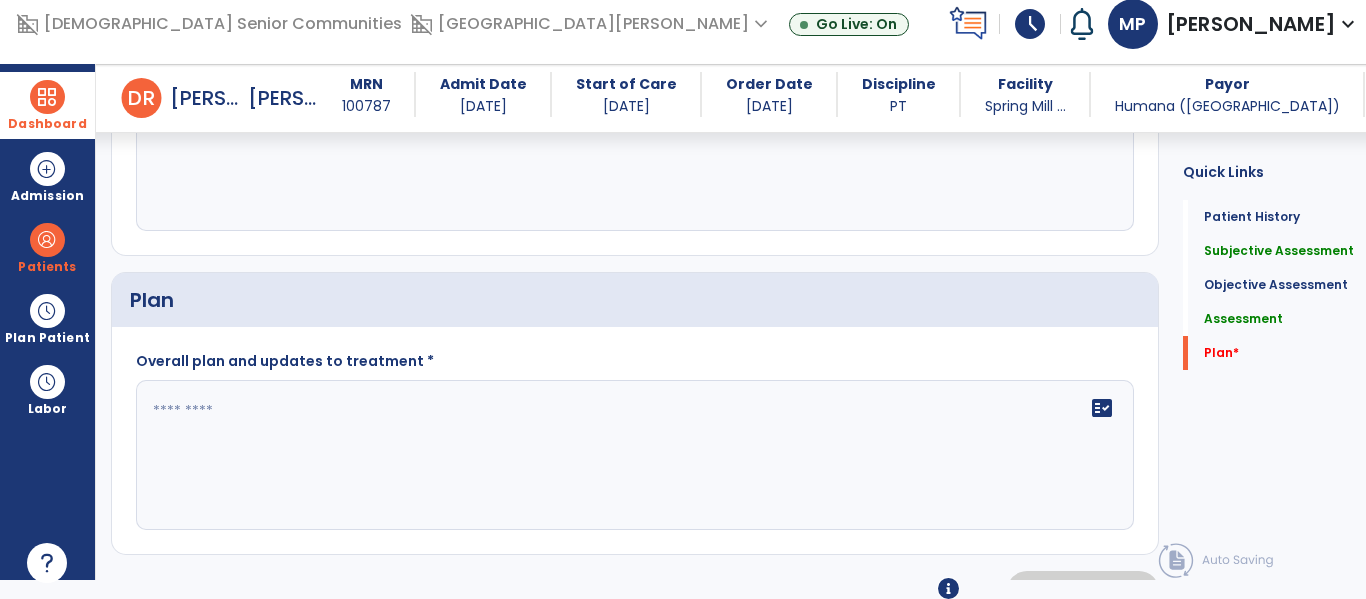 type on "**********" 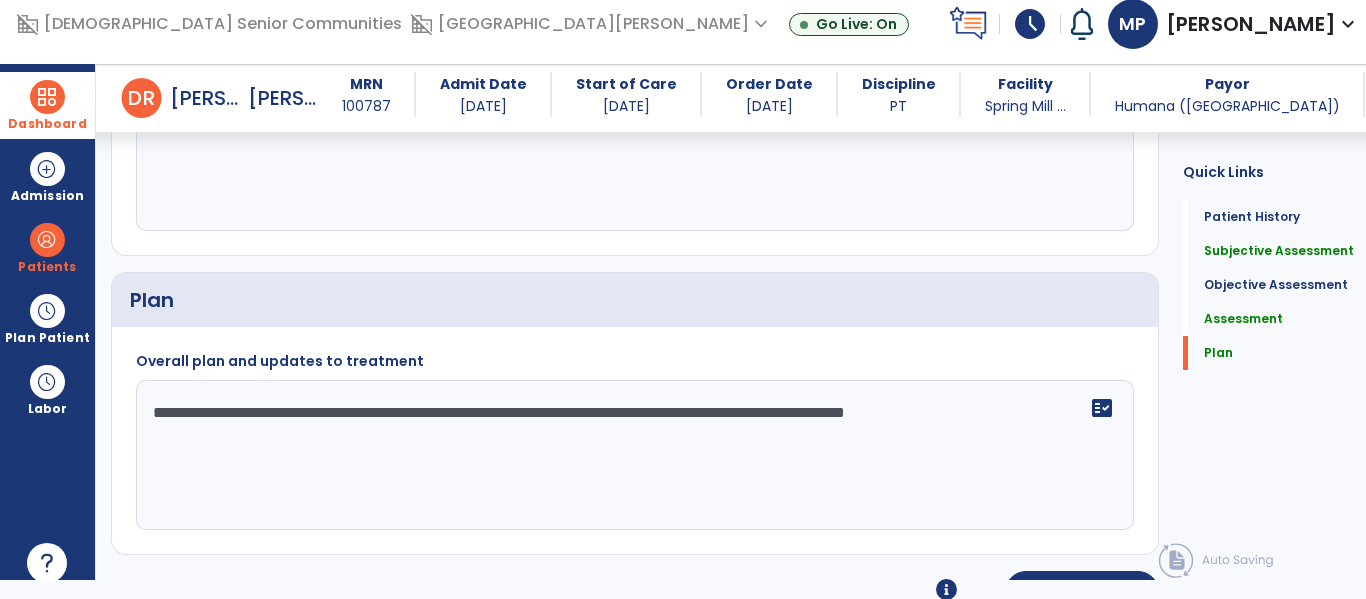 scroll, scrollTop: 2006, scrollLeft: 0, axis: vertical 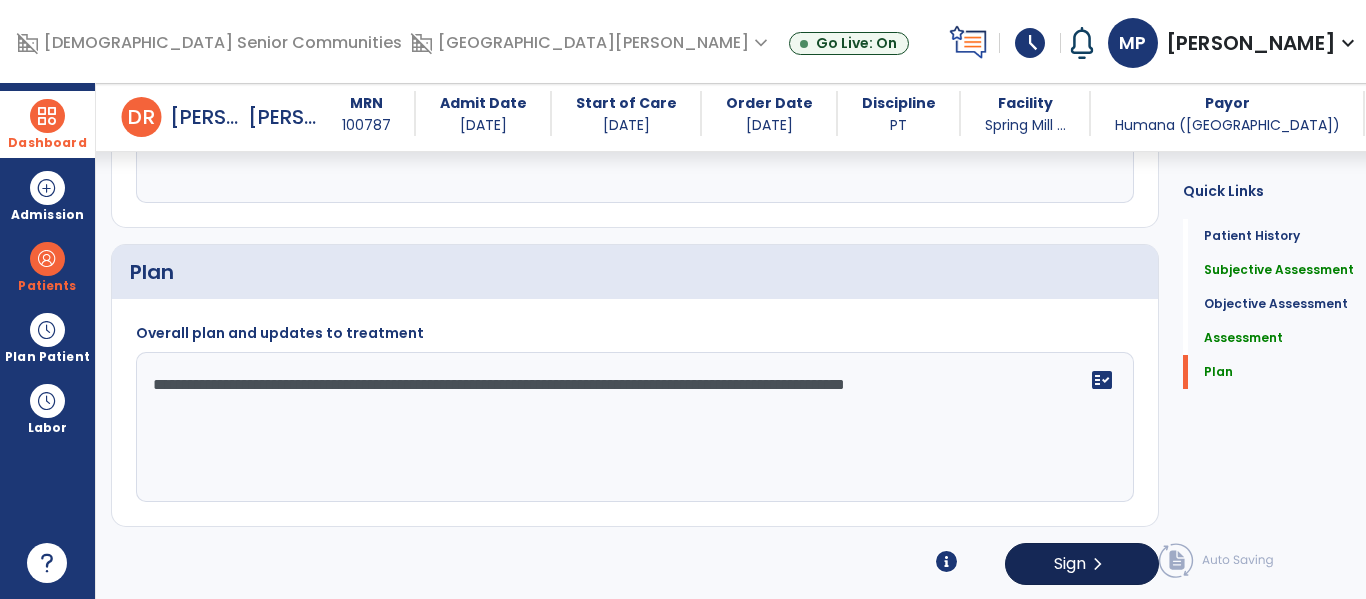 type on "**********" 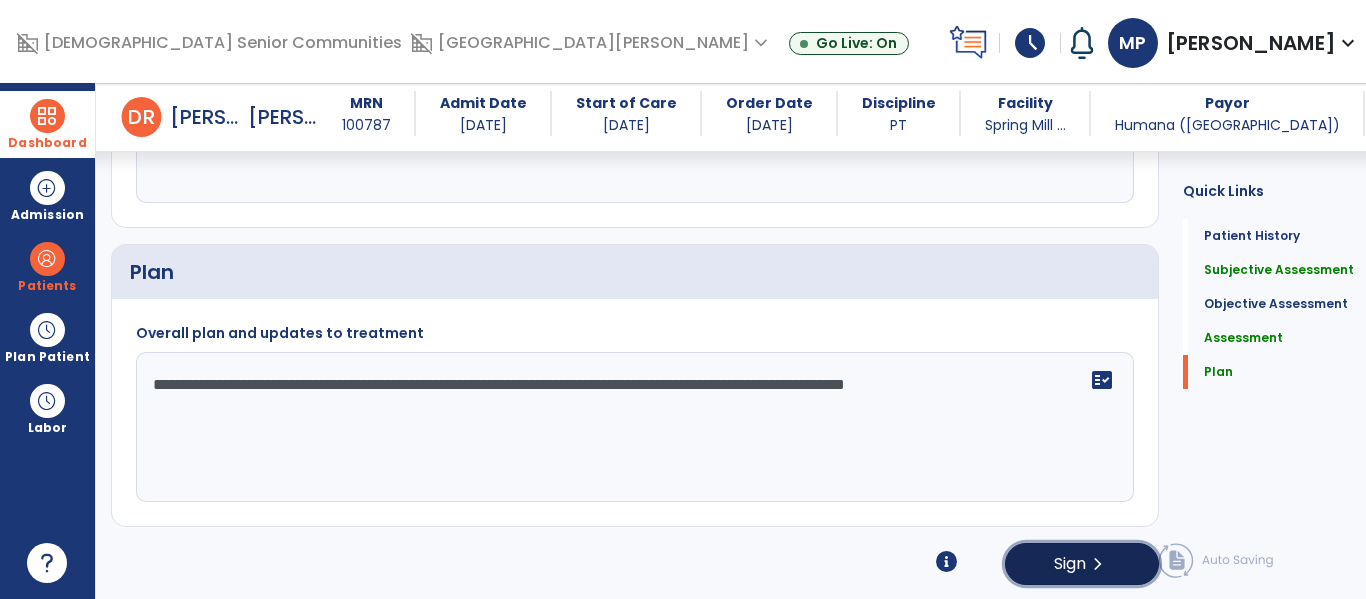 click on "Sign" 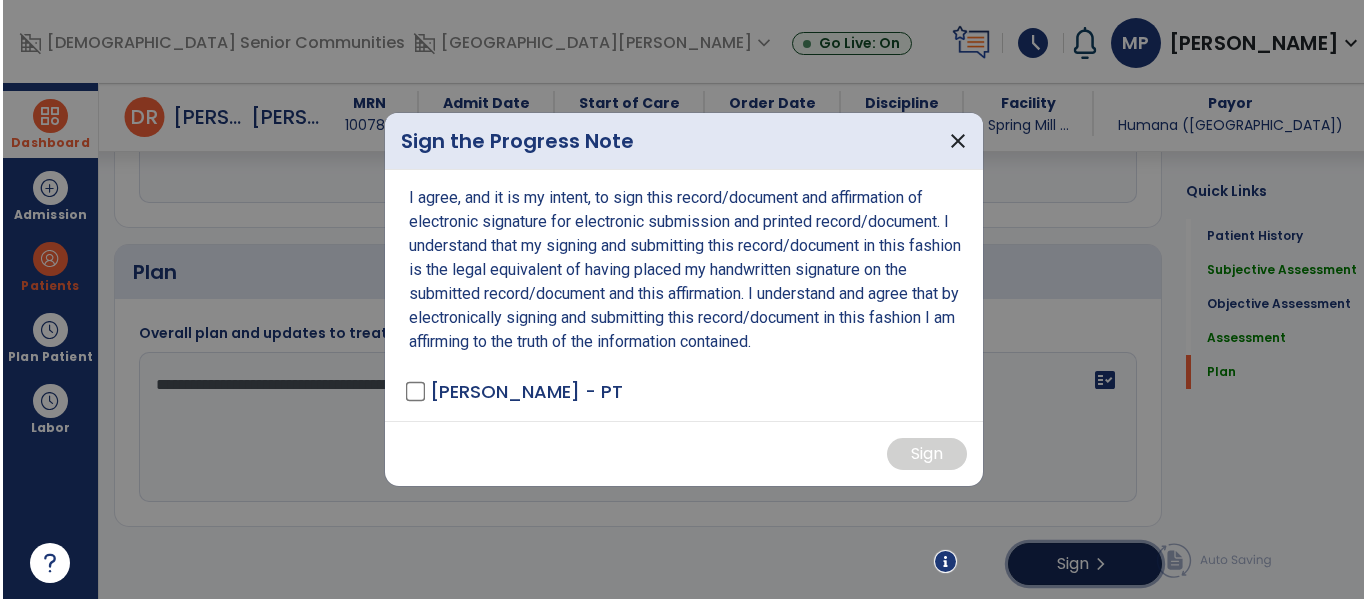 scroll, scrollTop: 2006, scrollLeft: 0, axis: vertical 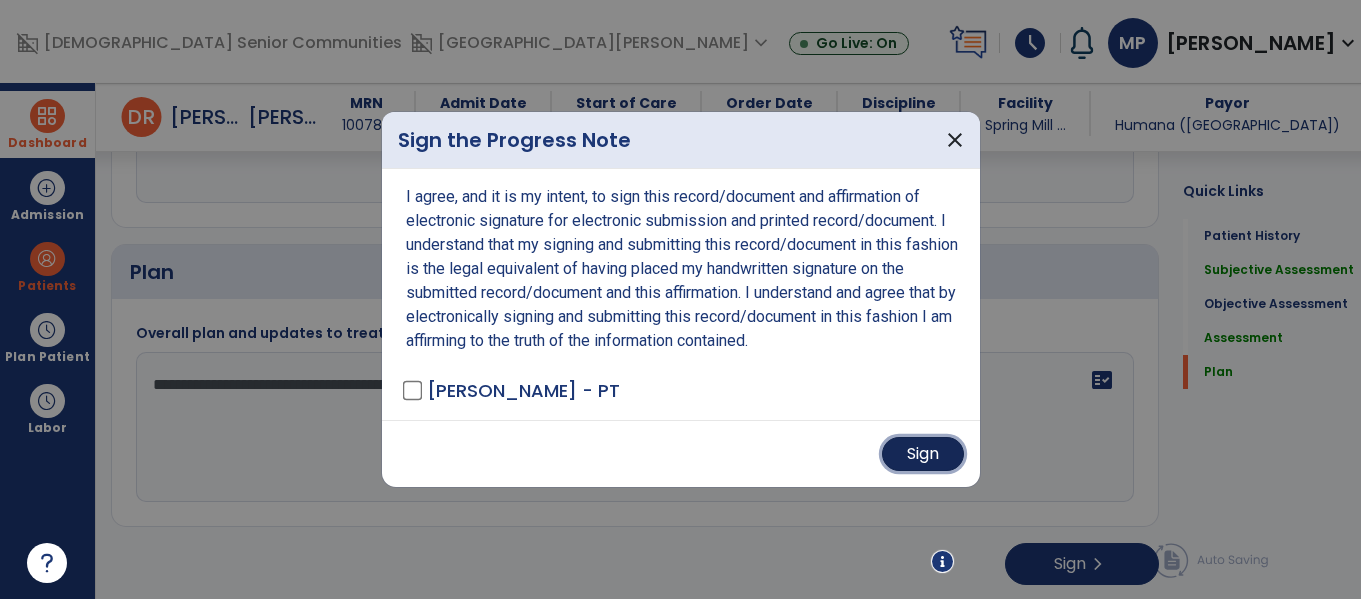 click on "Sign" at bounding box center (923, 454) 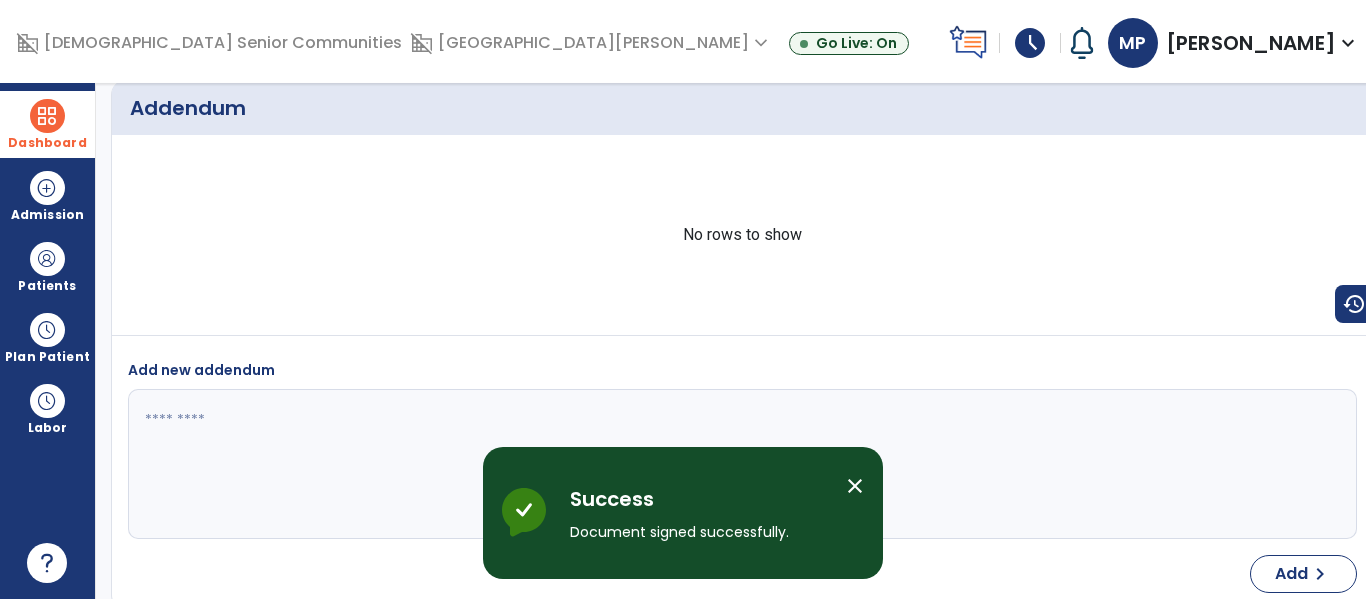 scroll, scrollTop: 0, scrollLeft: 0, axis: both 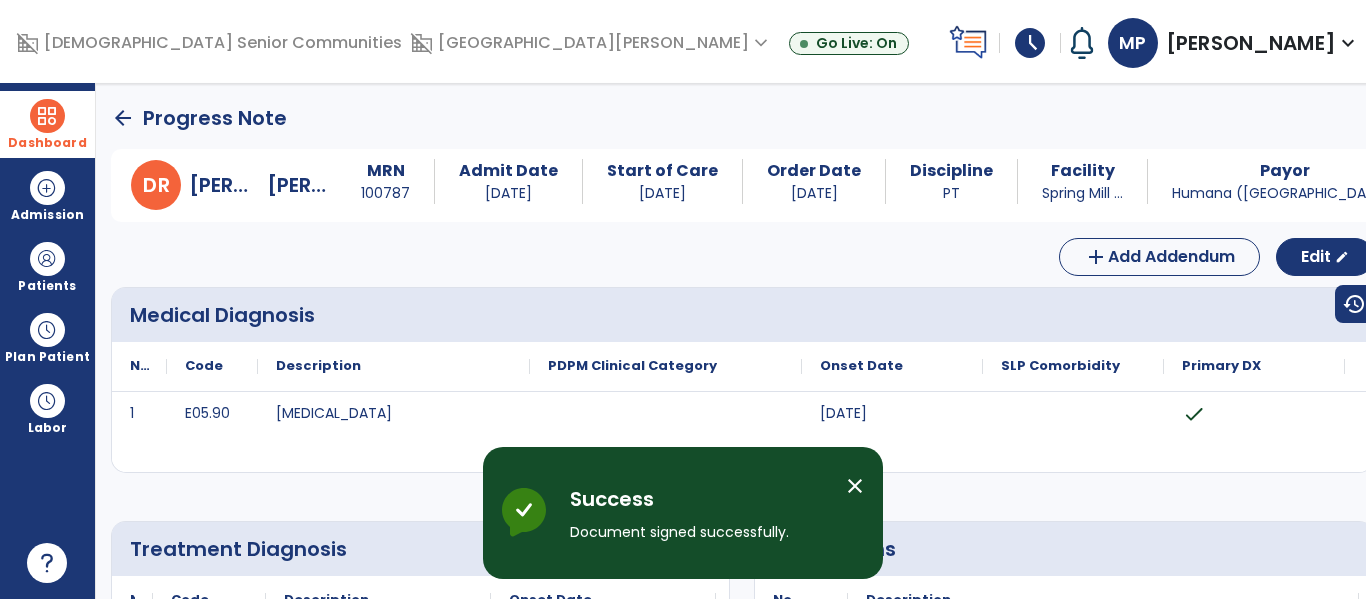 click on "arrow_back" 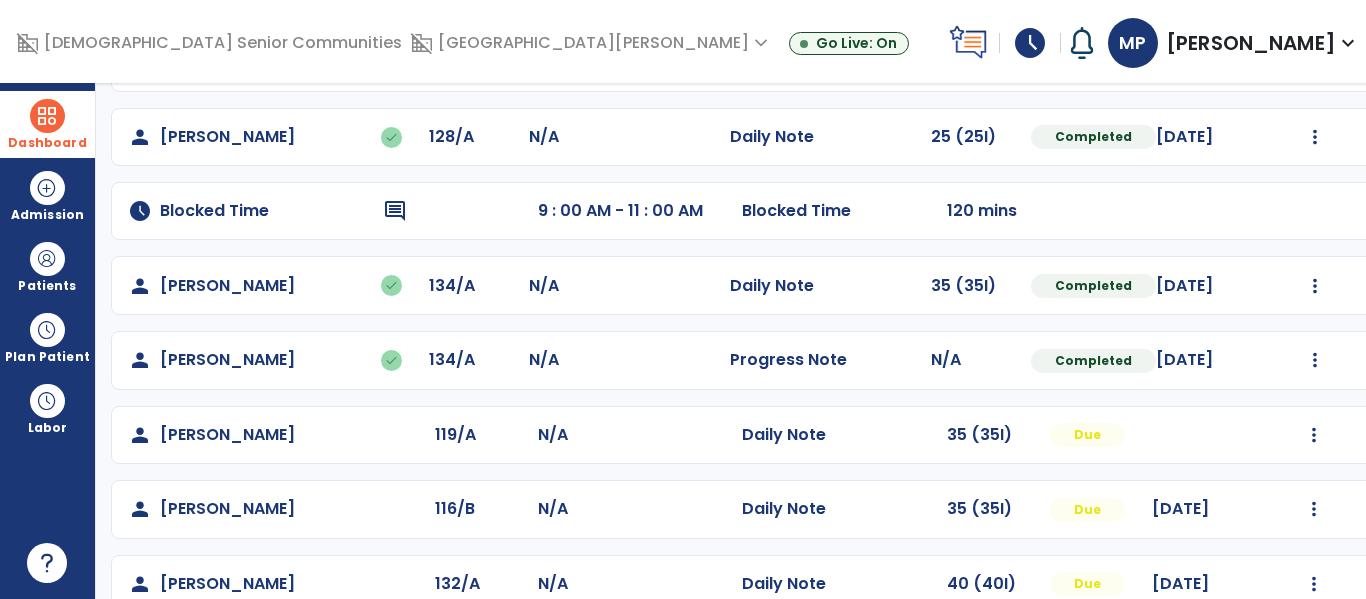 scroll, scrollTop: 301, scrollLeft: 0, axis: vertical 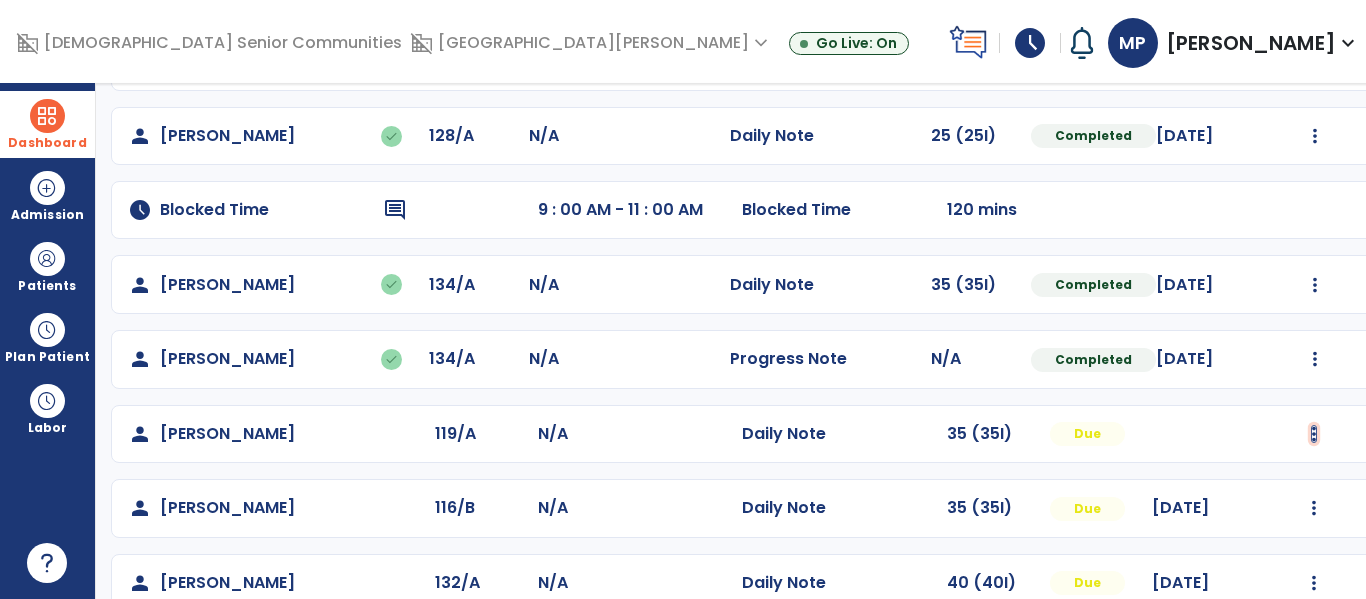 click at bounding box center (1315, -13) 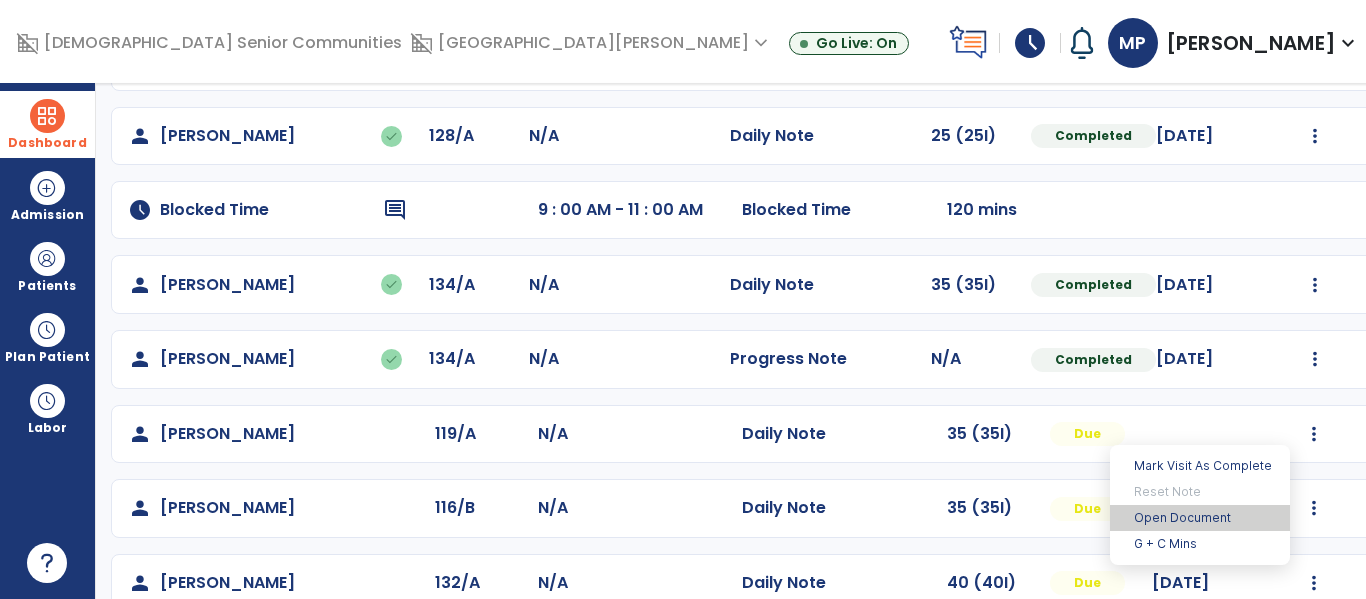 click on "Open Document" at bounding box center [1200, 518] 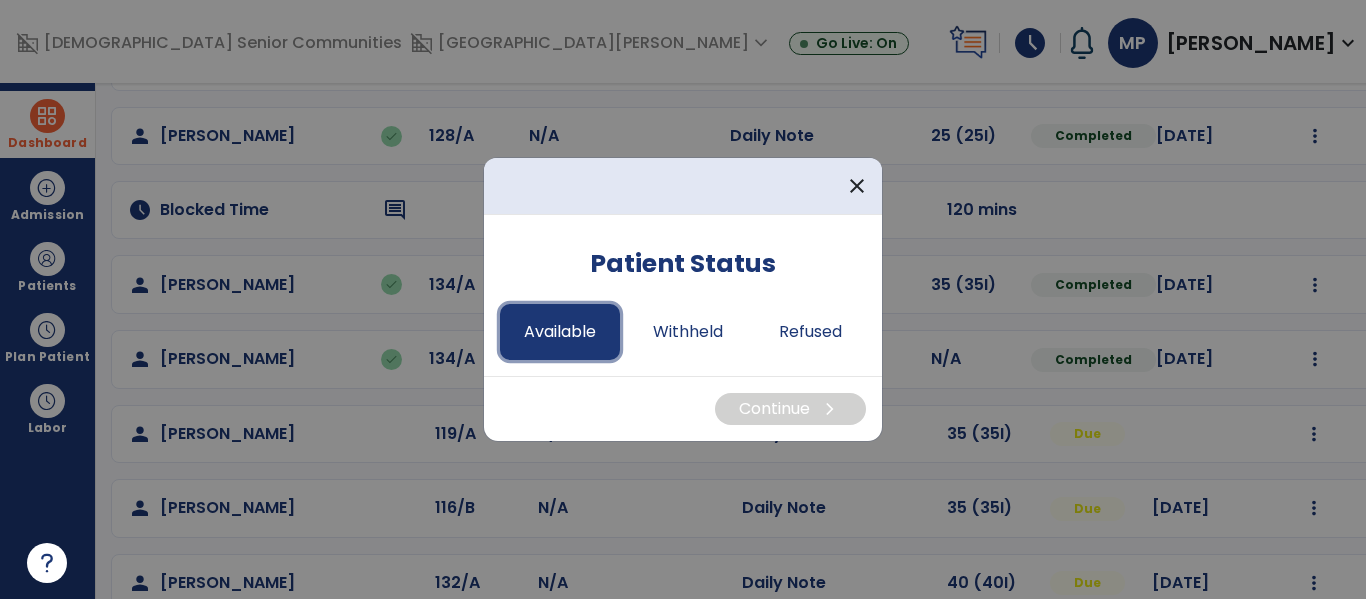 click on "Available" at bounding box center (560, 332) 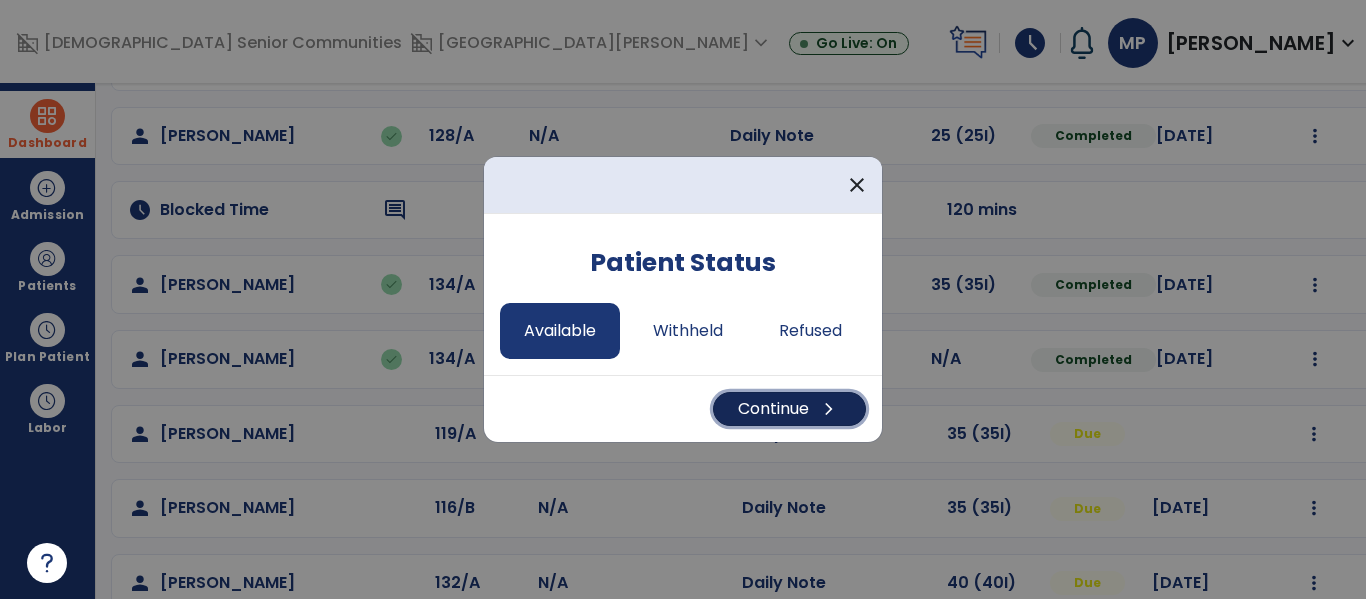 click on "Continue   chevron_right" at bounding box center (789, 409) 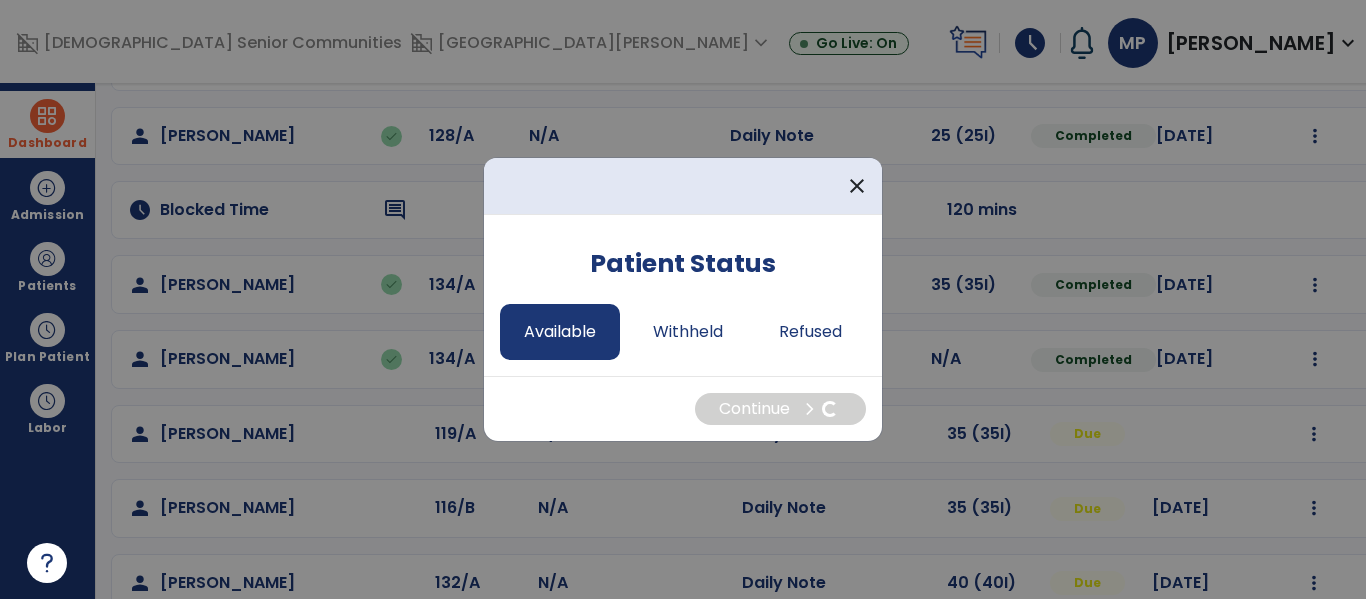 select on "*" 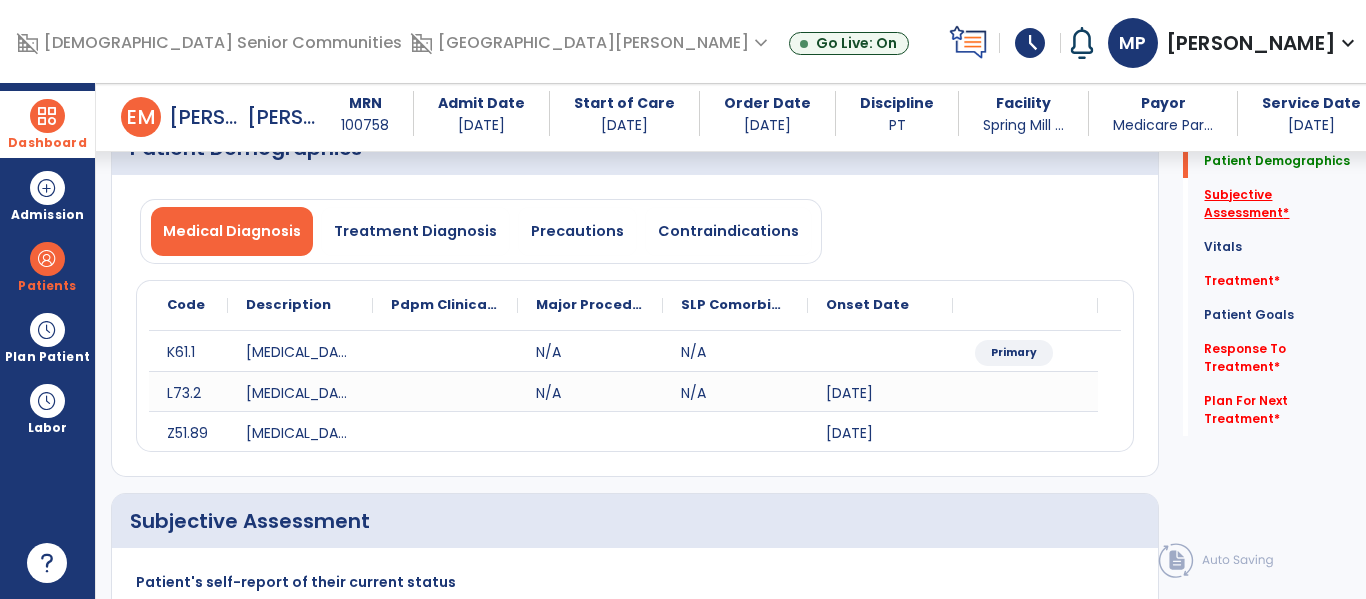 scroll, scrollTop: 108, scrollLeft: 0, axis: vertical 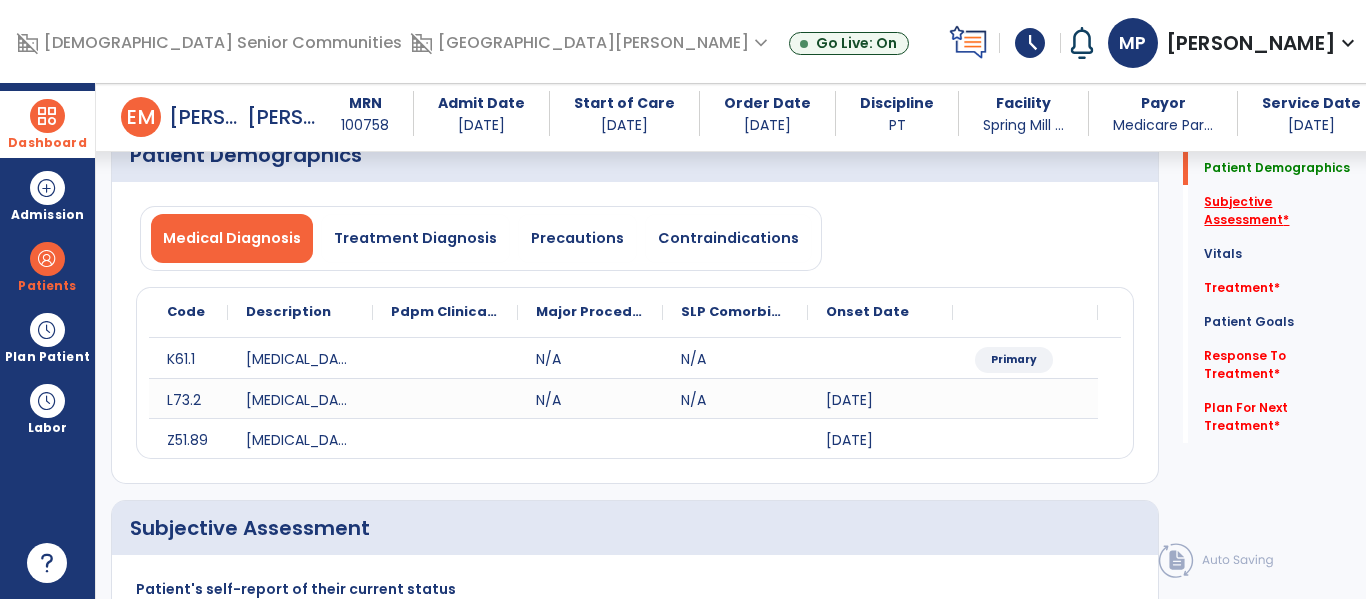 click on "Subjective Assessment   *" 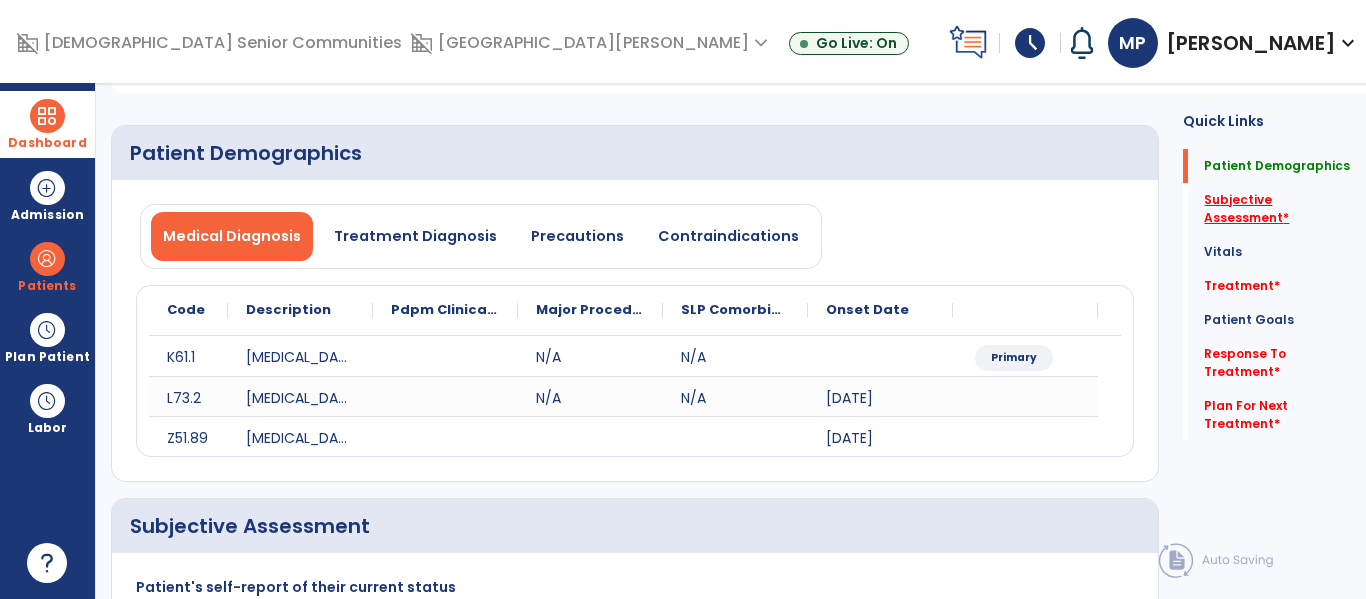 scroll, scrollTop: 0, scrollLeft: 0, axis: both 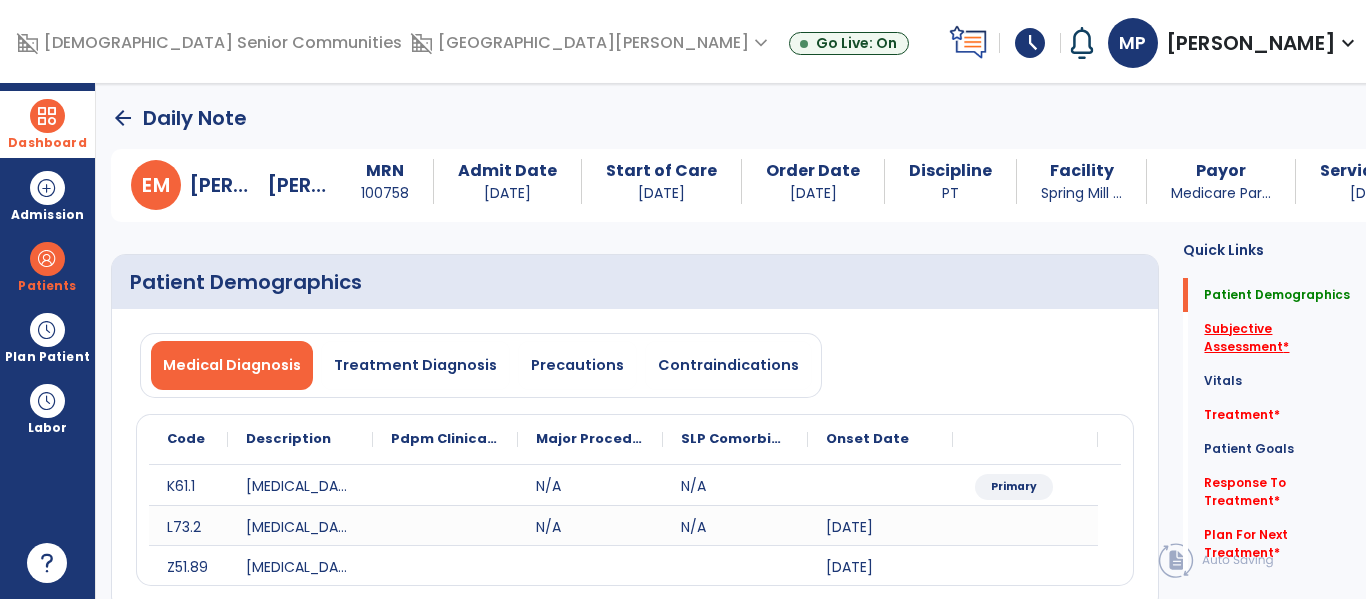 click on "Subjective Assessment   *" 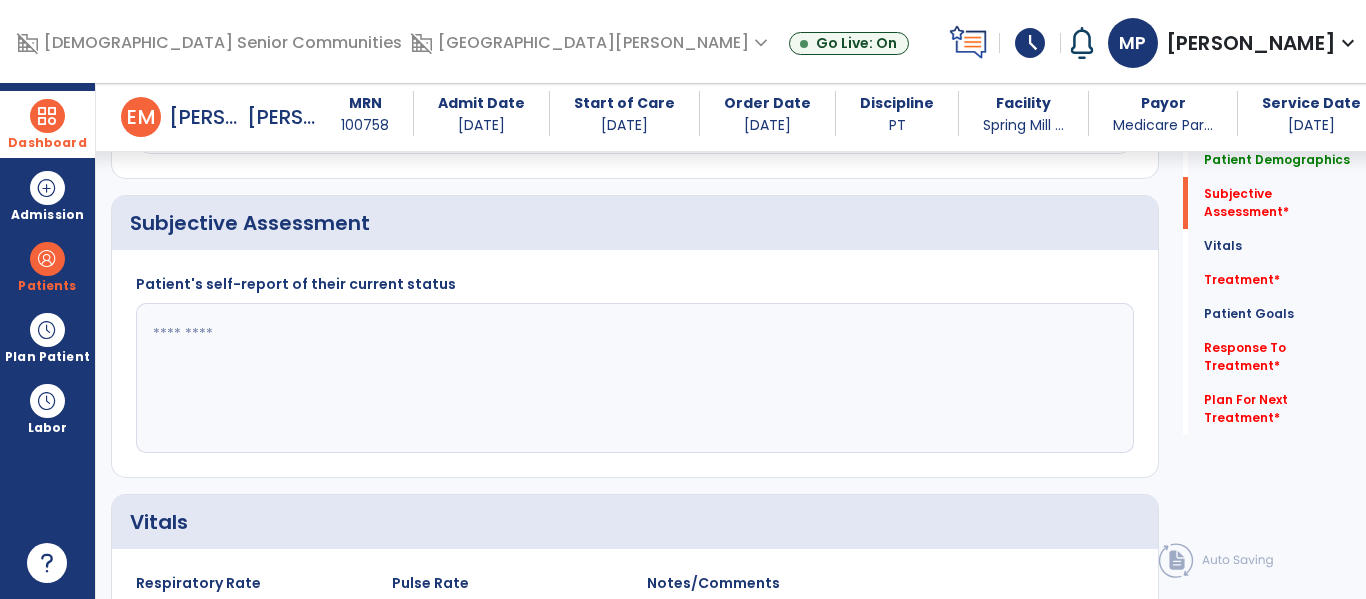 scroll, scrollTop: 427, scrollLeft: 0, axis: vertical 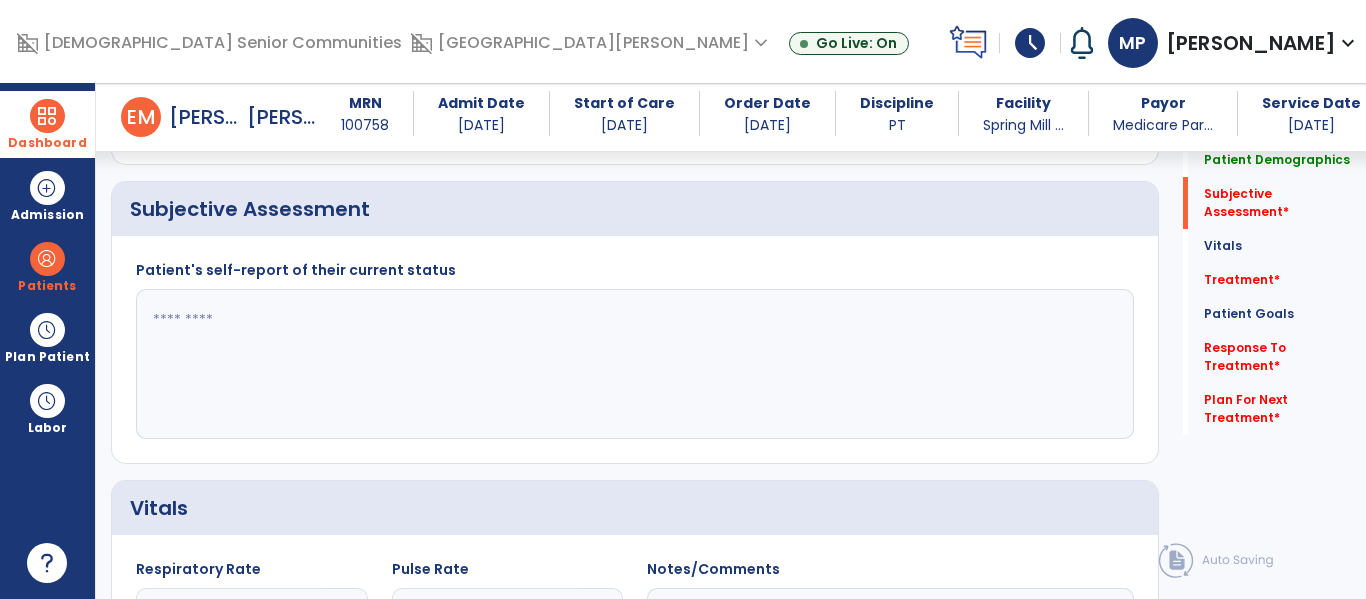 click 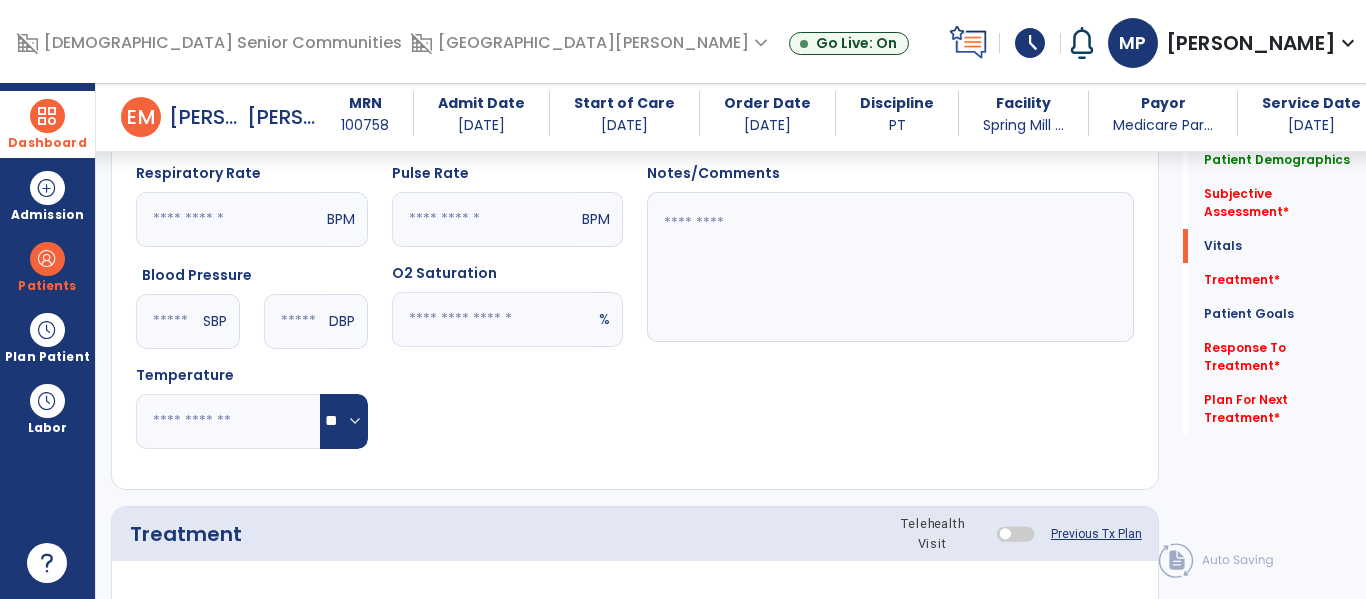 scroll, scrollTop: 1006, scrollLeft: 0, axis: vertical 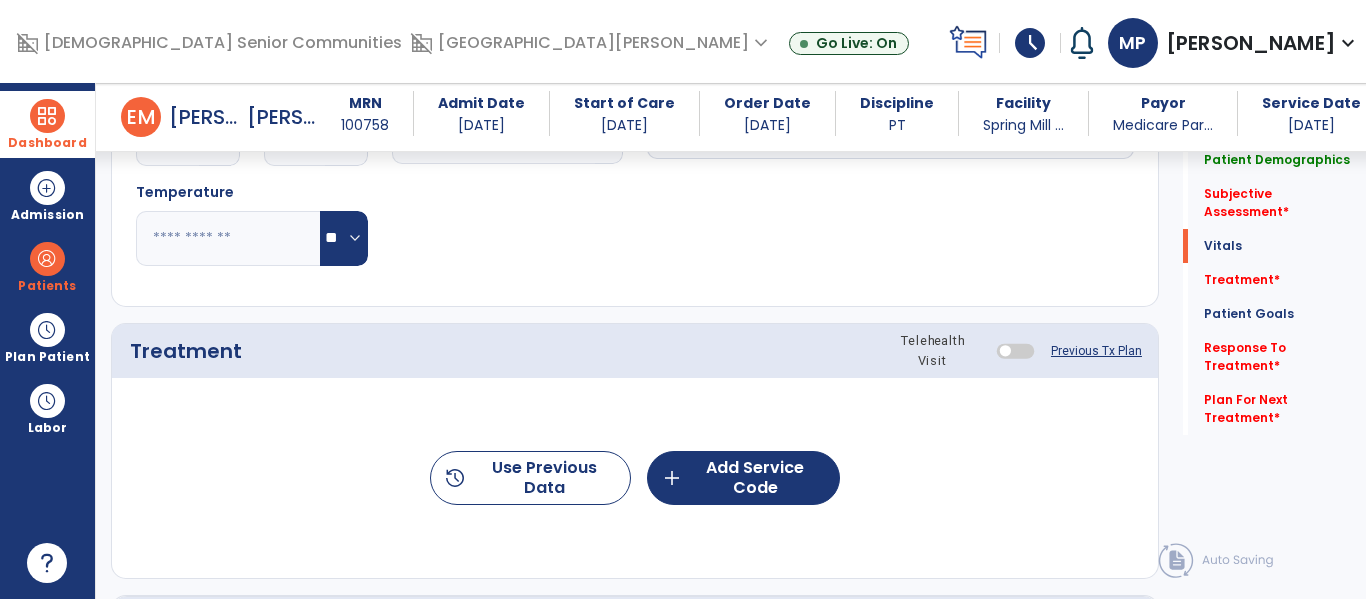 type on "**********" 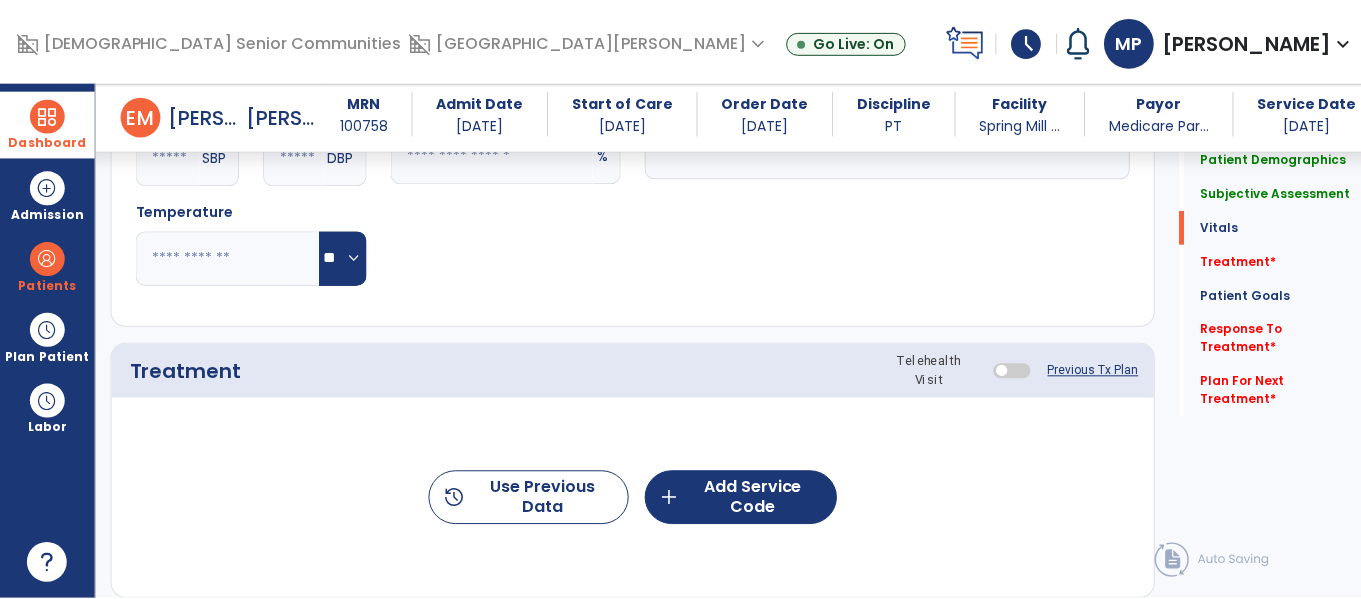 scroll, scrollTop: 1000, scrollLeft: 0, axis: vertical 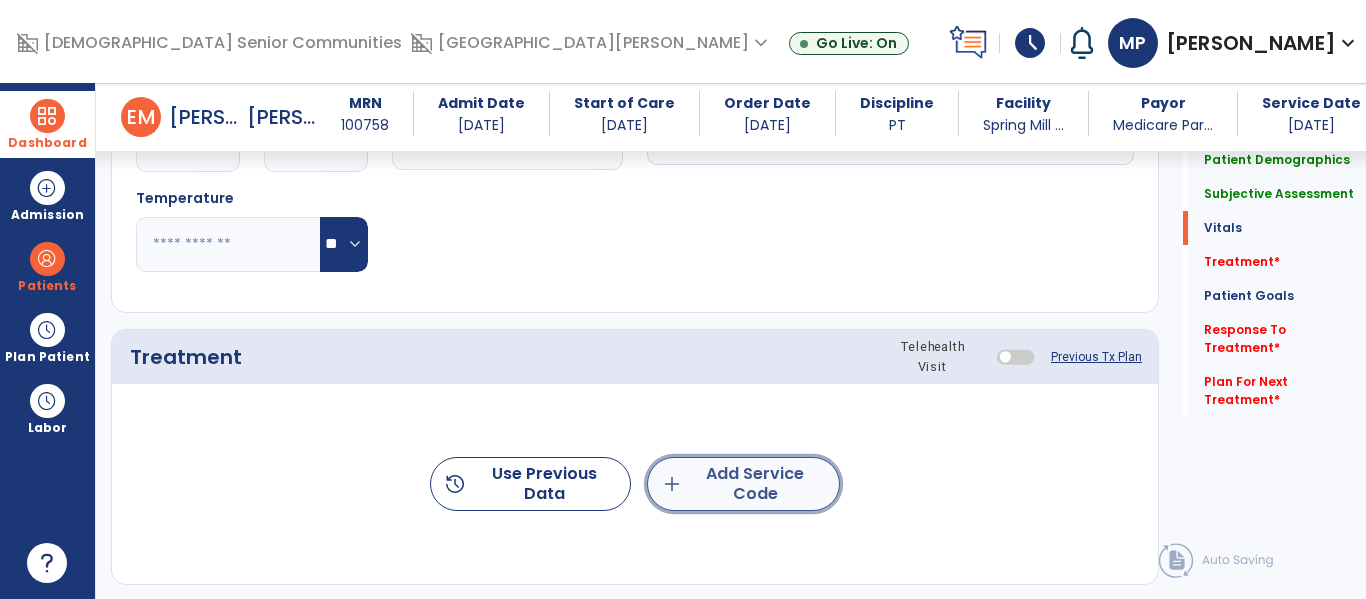 click on "add  Add Service Code" 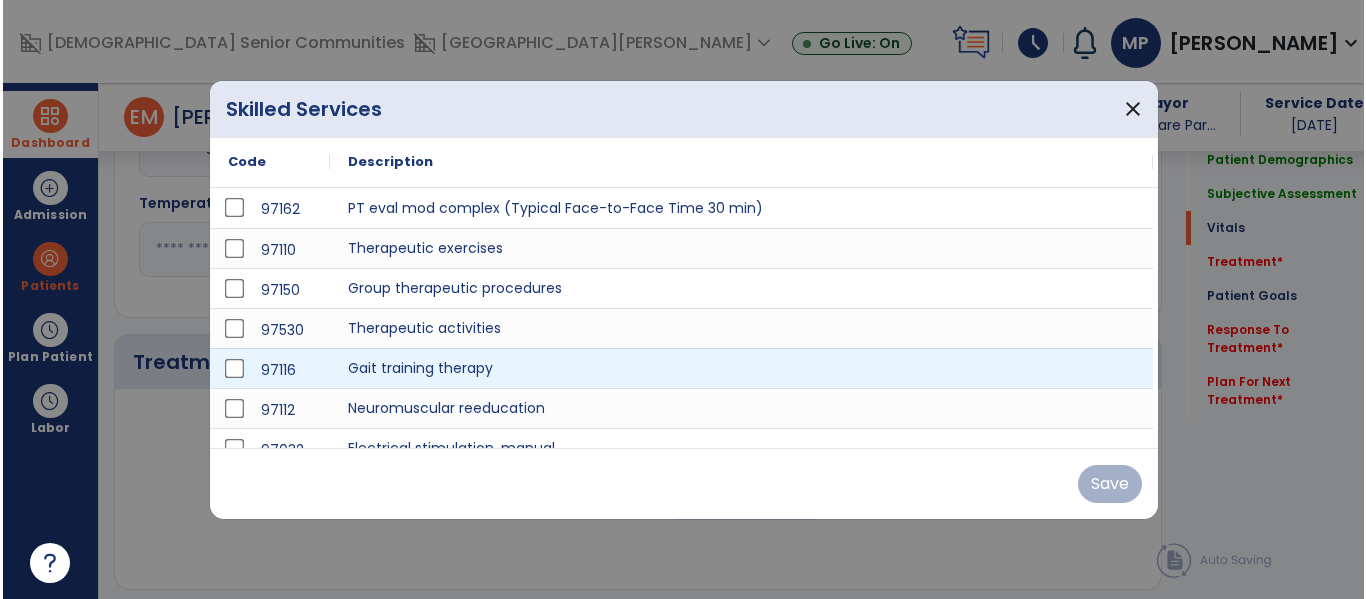 scroll, scrollTop: 1000, scrollLeft: 0, axis: vertical 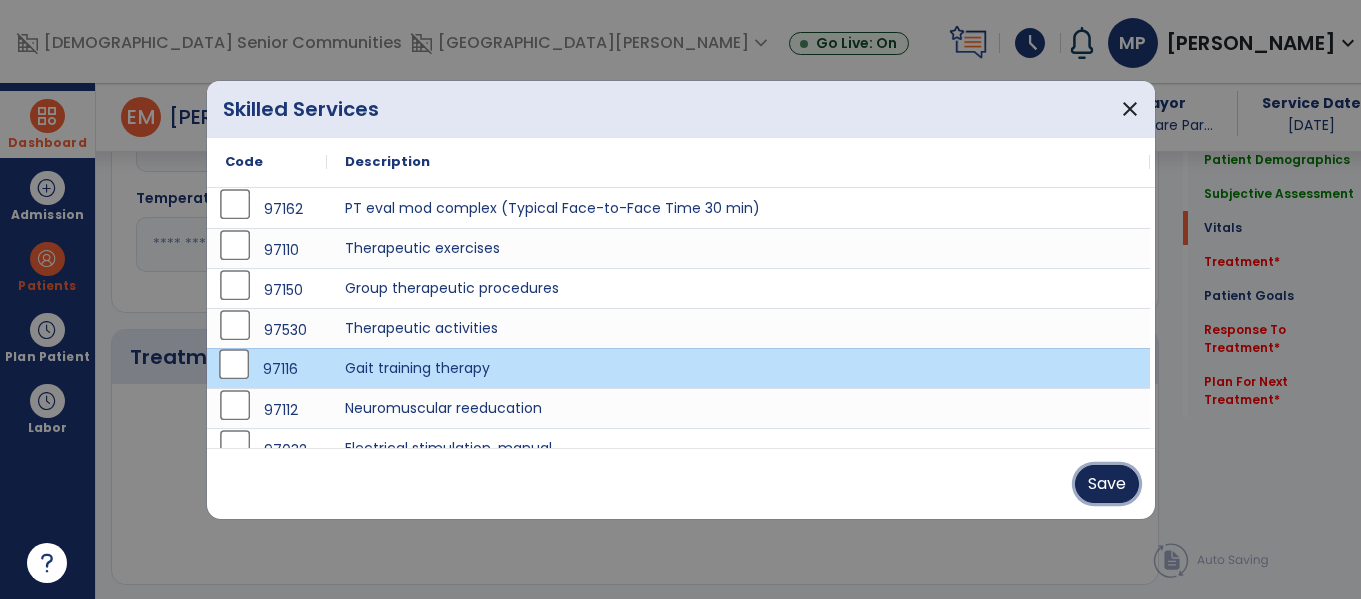 click on "Save" at bounding box center (1107, 484) 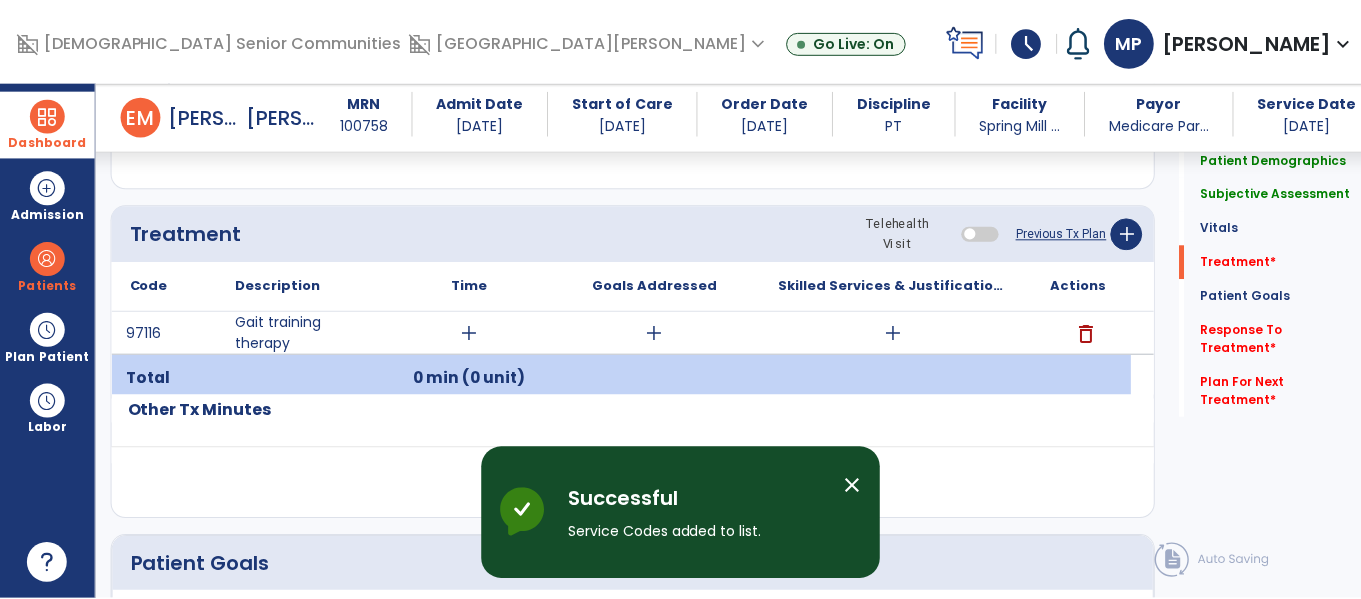 scroll, scrollTop: 1162, scrollLeft: 0, axis: vertical 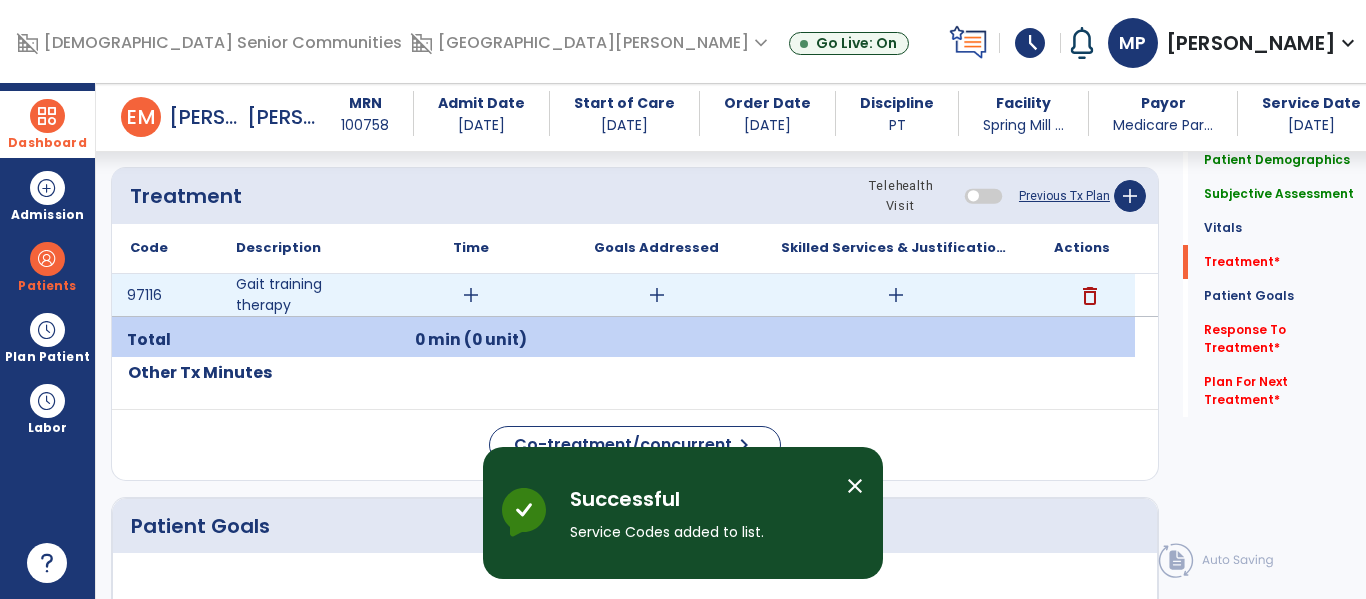 click on "add" at bounding box center (471, 295) 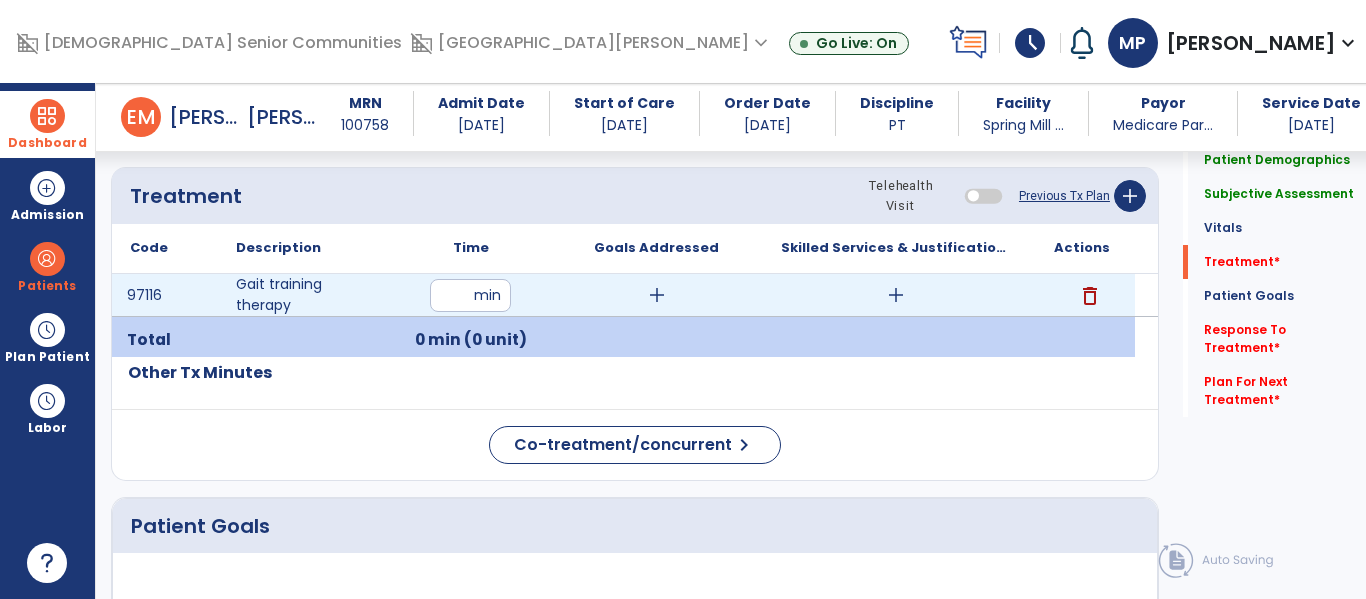 type on "*" 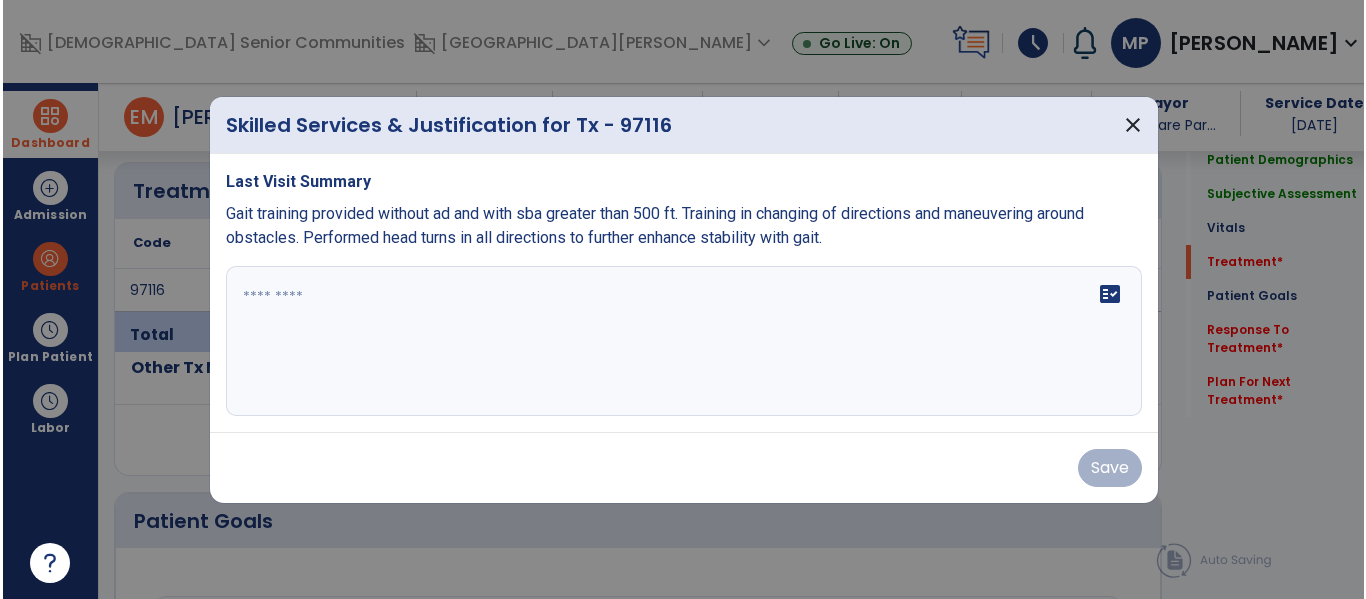 scroll, scrollTop: 1162, scrollLeft: 0, axis: vertical 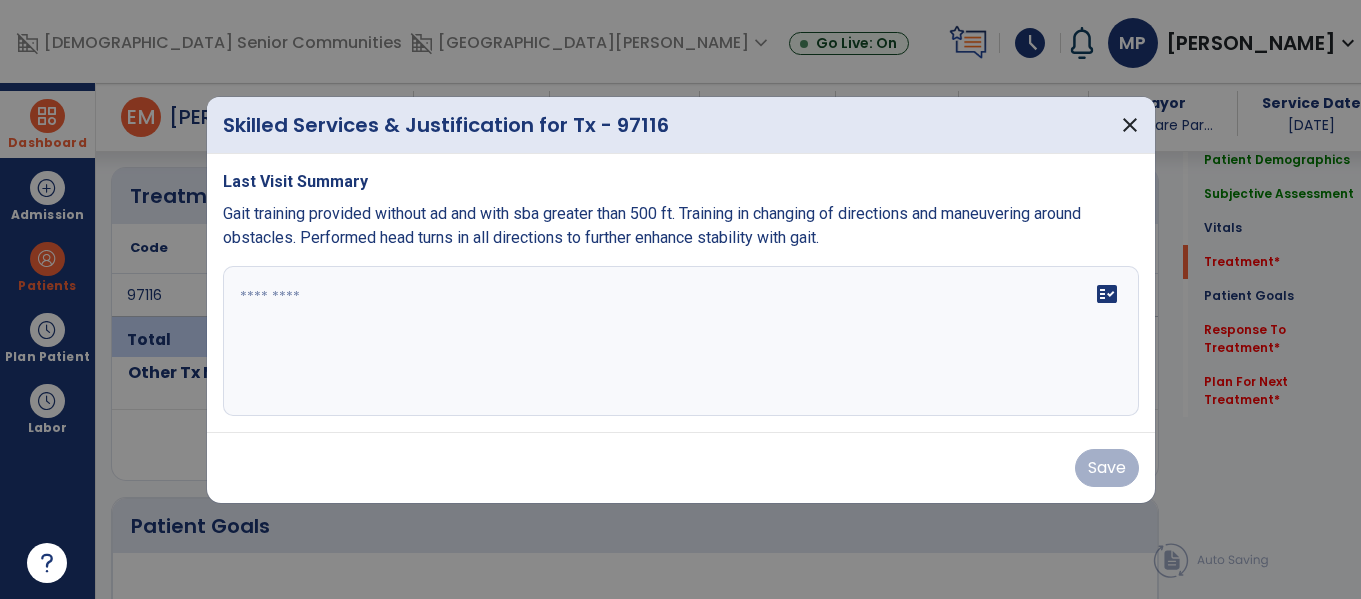 click on "fact_check" at bounding box center [681, 341] 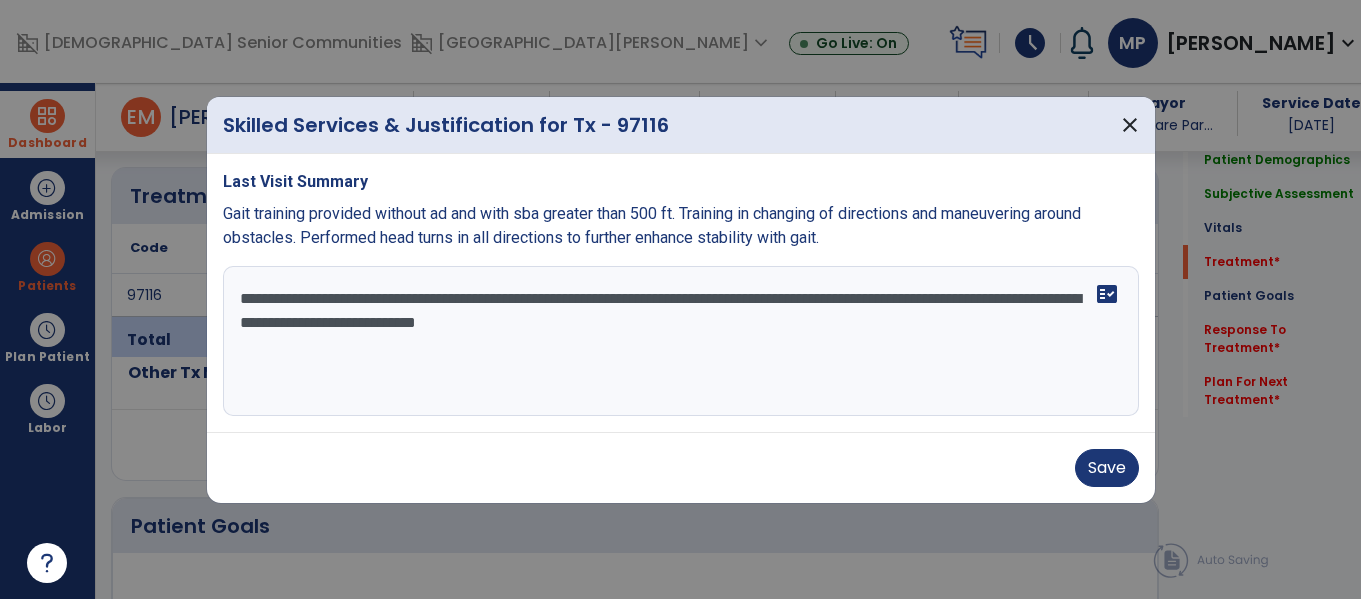 click on "**********" at bounding box center [681, 341] 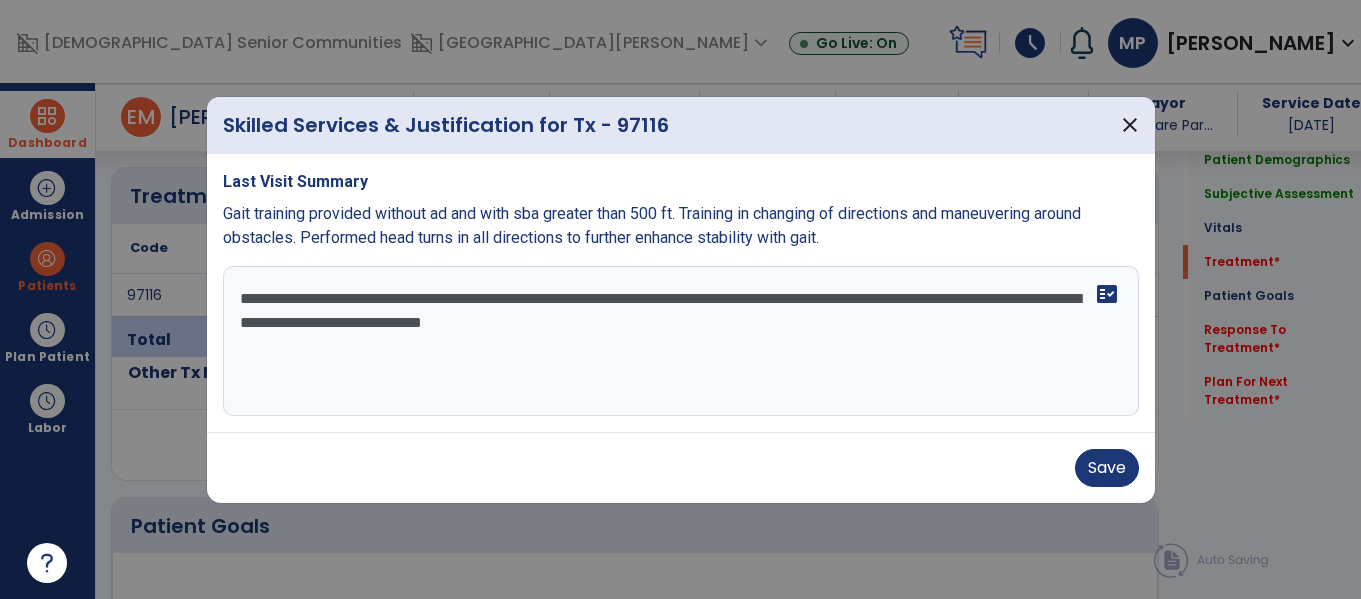 click on "**********" at bounding box center [681, 341] 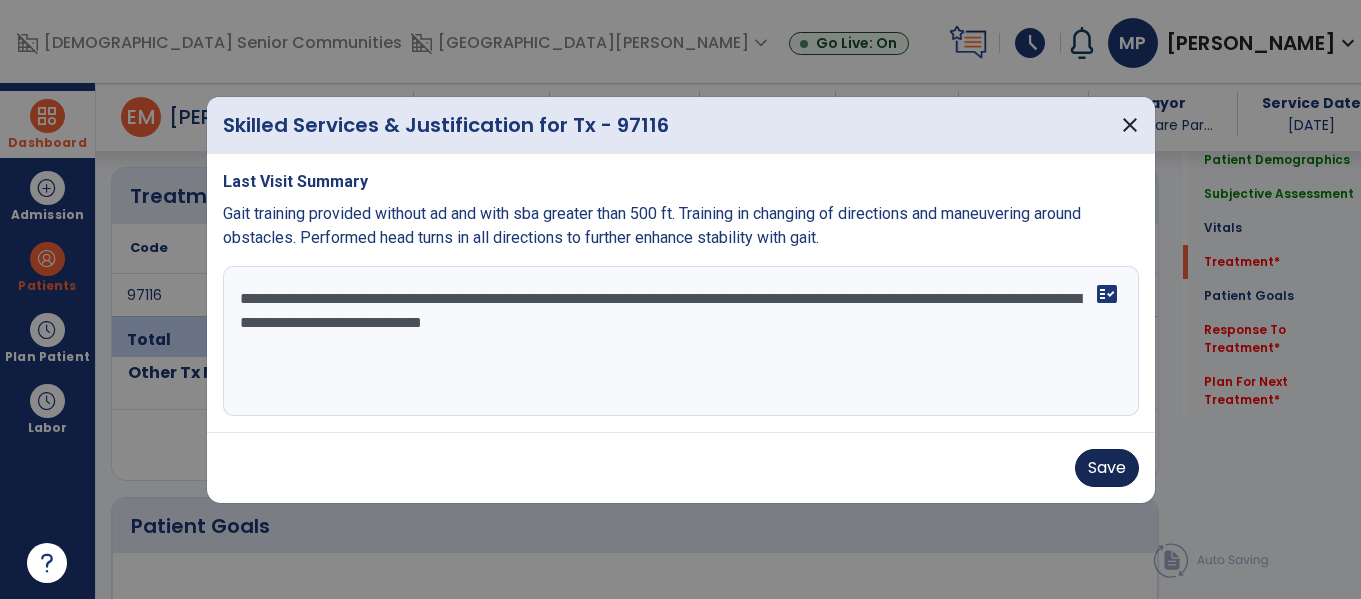 type on "**********" 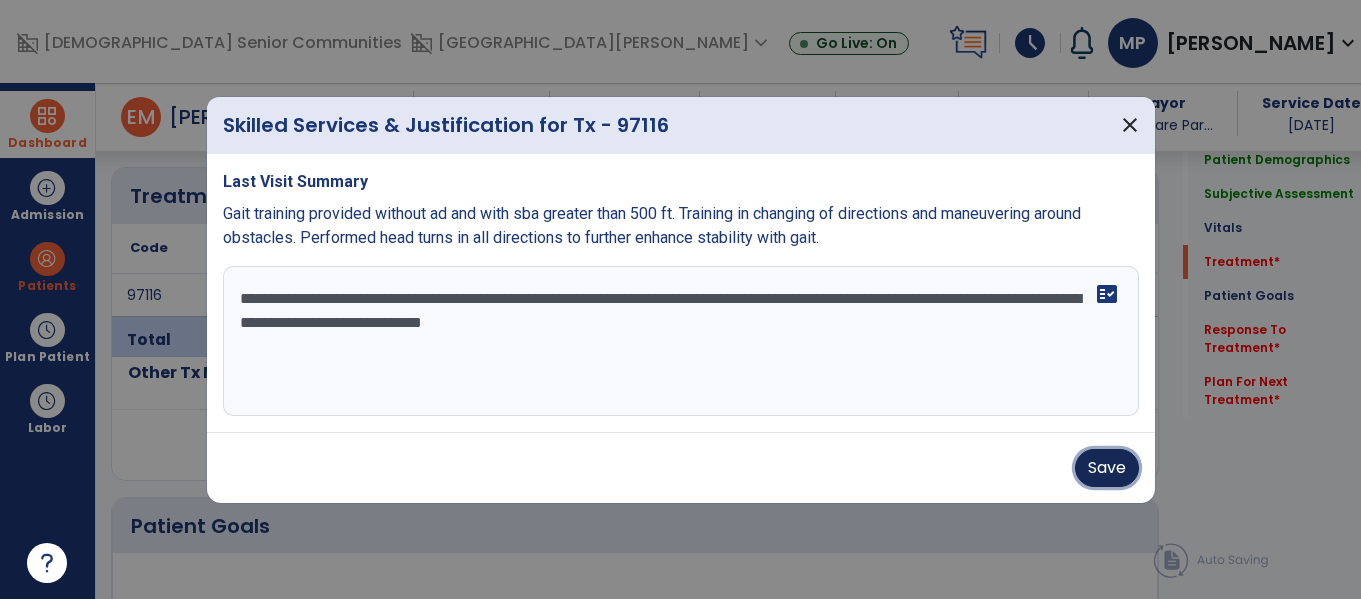 click on "Save" at bounding box center (1107, 468) 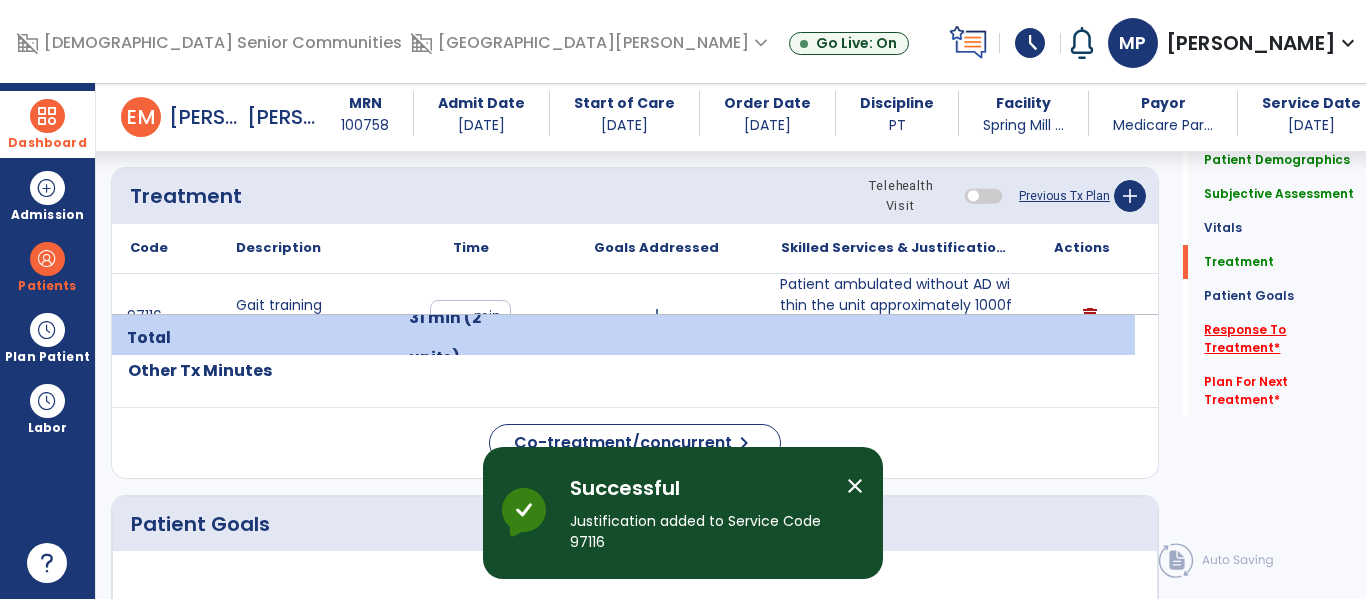 click on "Response To Treatment   *" 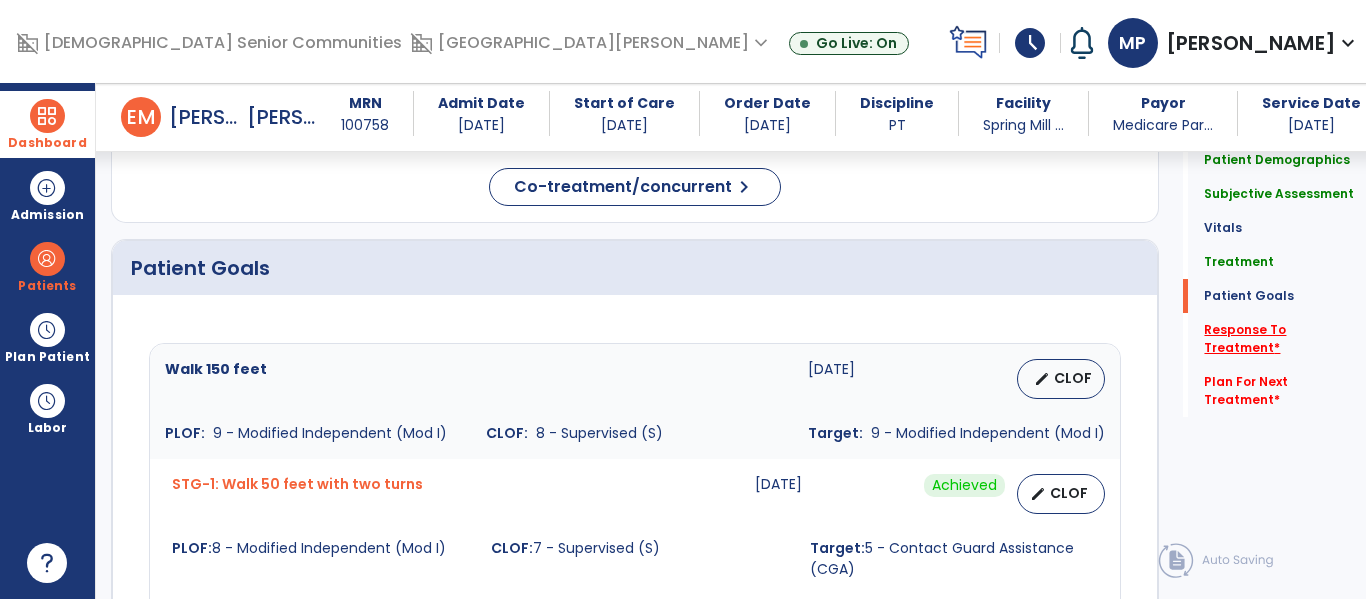 scroll, scrollTop: 2299, scrollLeft: 0, axis: vertical 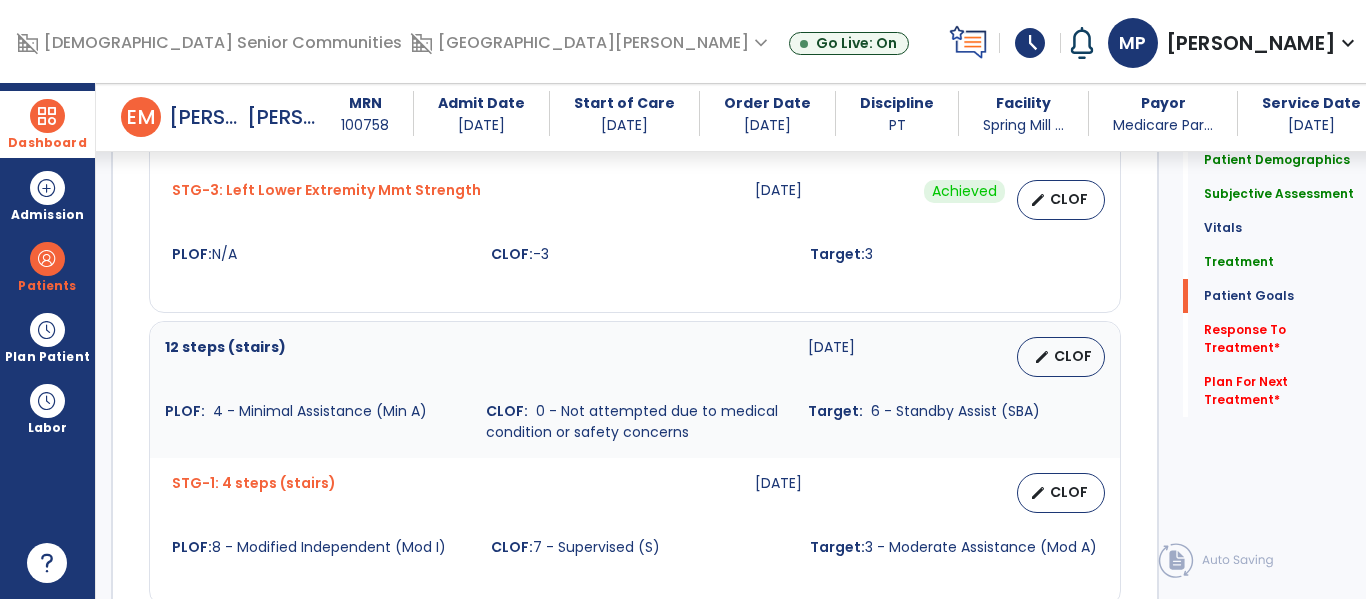 click on "fact_check" 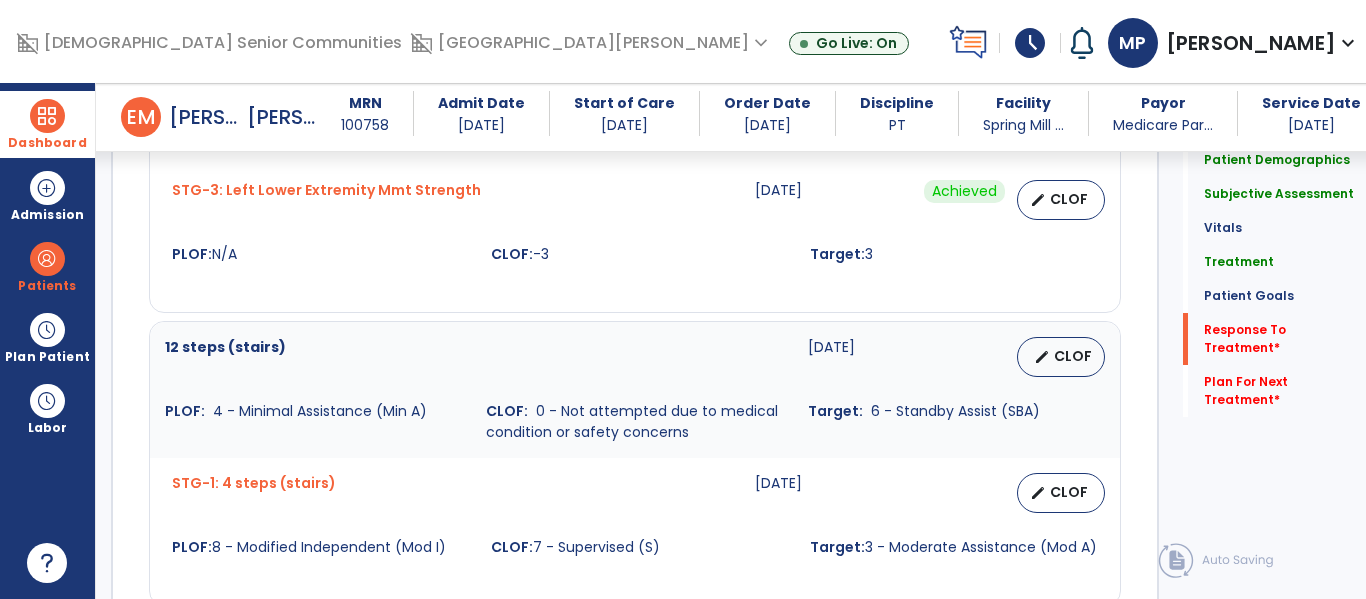 scroll, scrollTop: 2786, scrollLeft: 0, axis: vertical 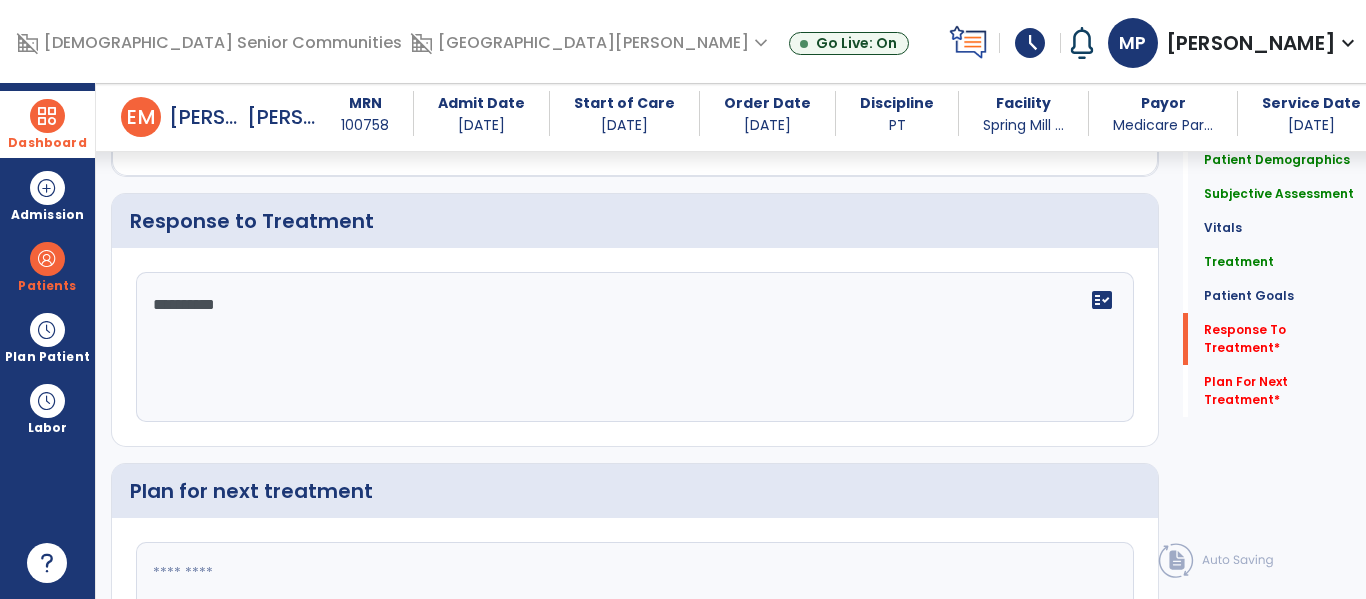 type on "**********" 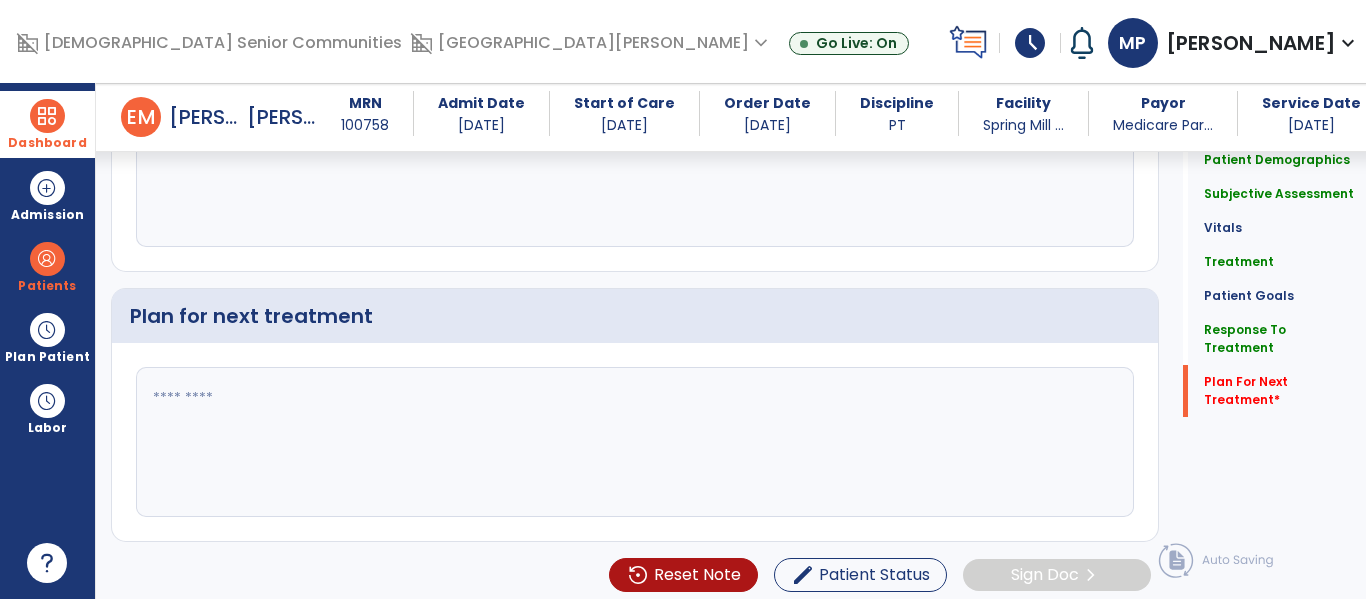 scroll, scrollTop: 2975, scrollLeft: 0, axis: vertical 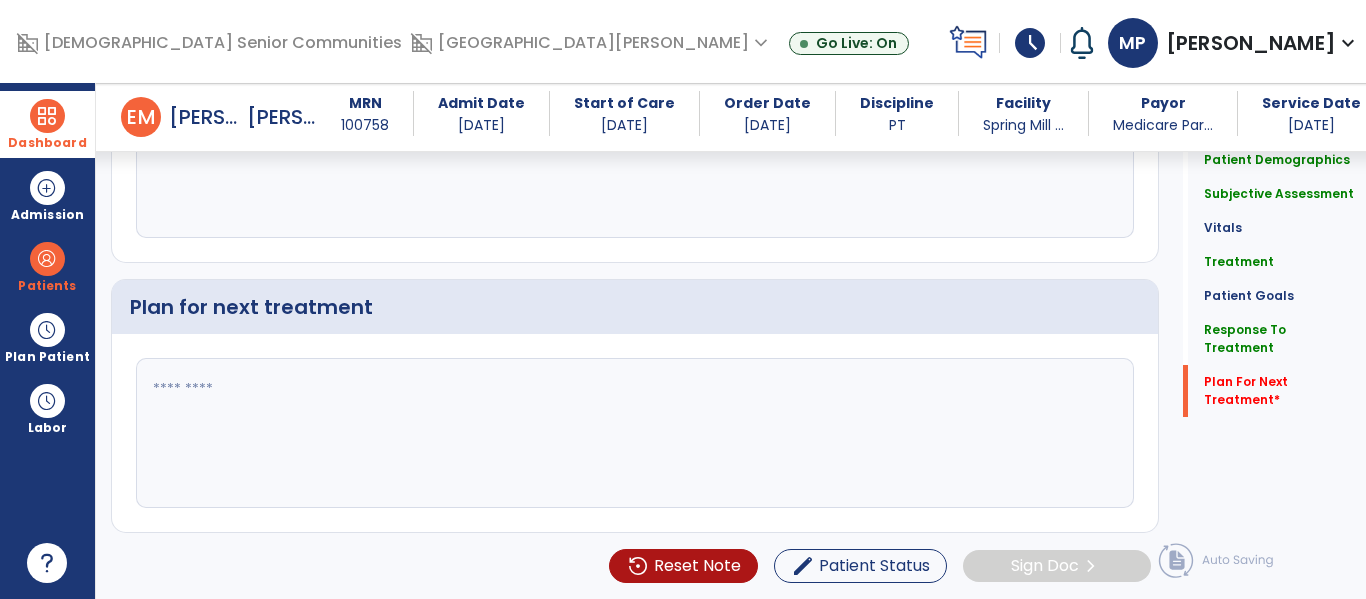 type on "**********" 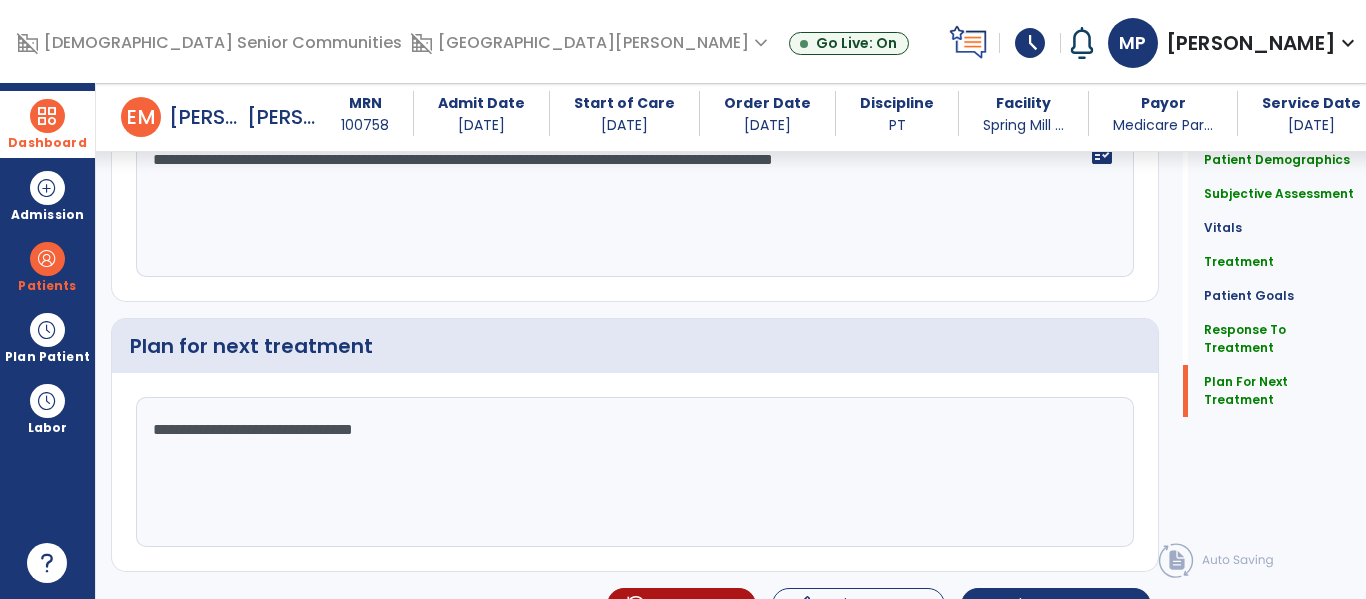 scroll, scrollTop: 2975, scrollLeft: 0, axis: vertical 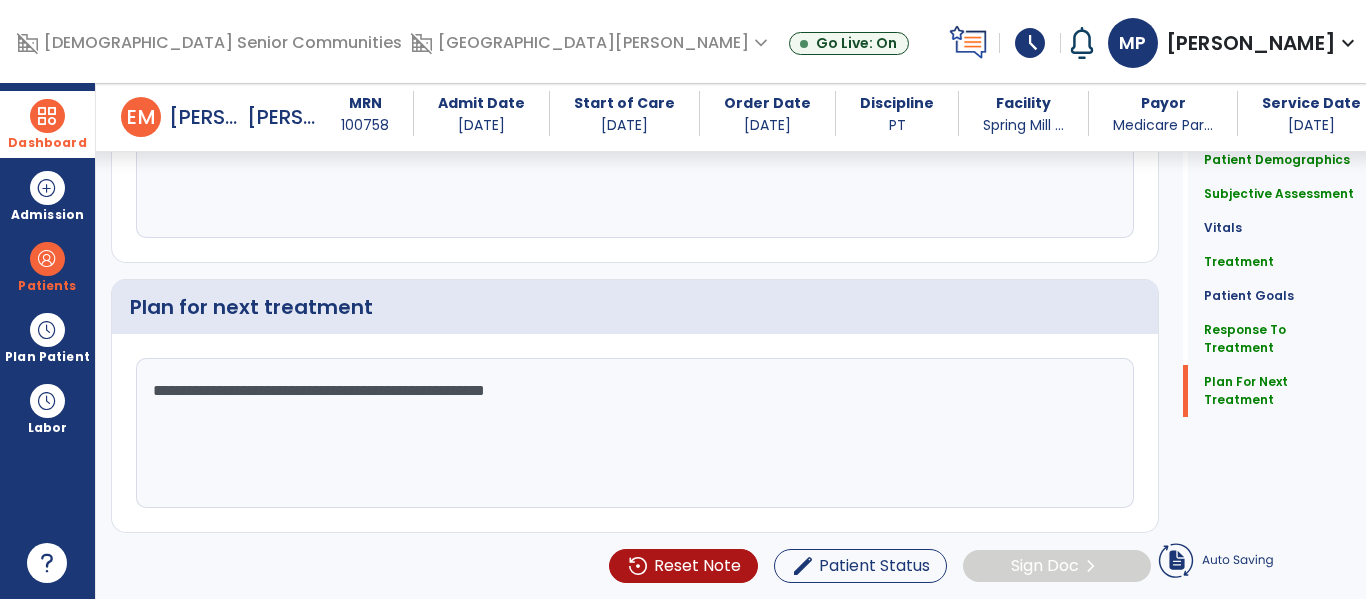type on "**********" 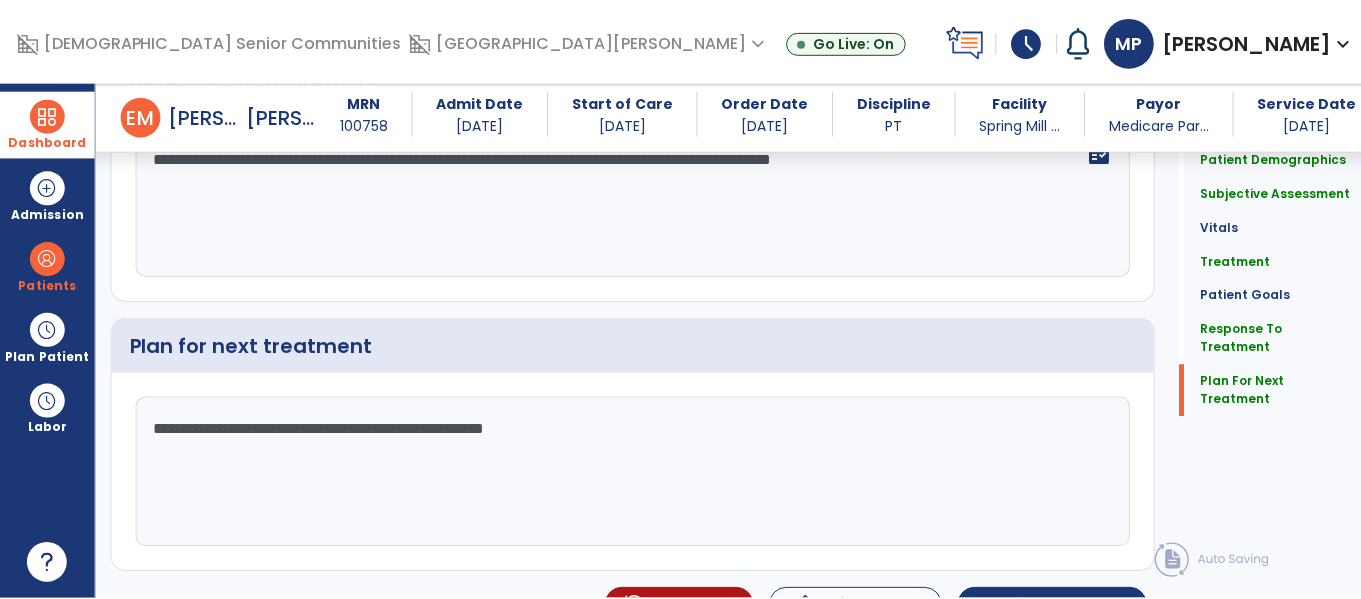 scroll, scrollTop: 2975, scrollLeft: 0, axis: vertical 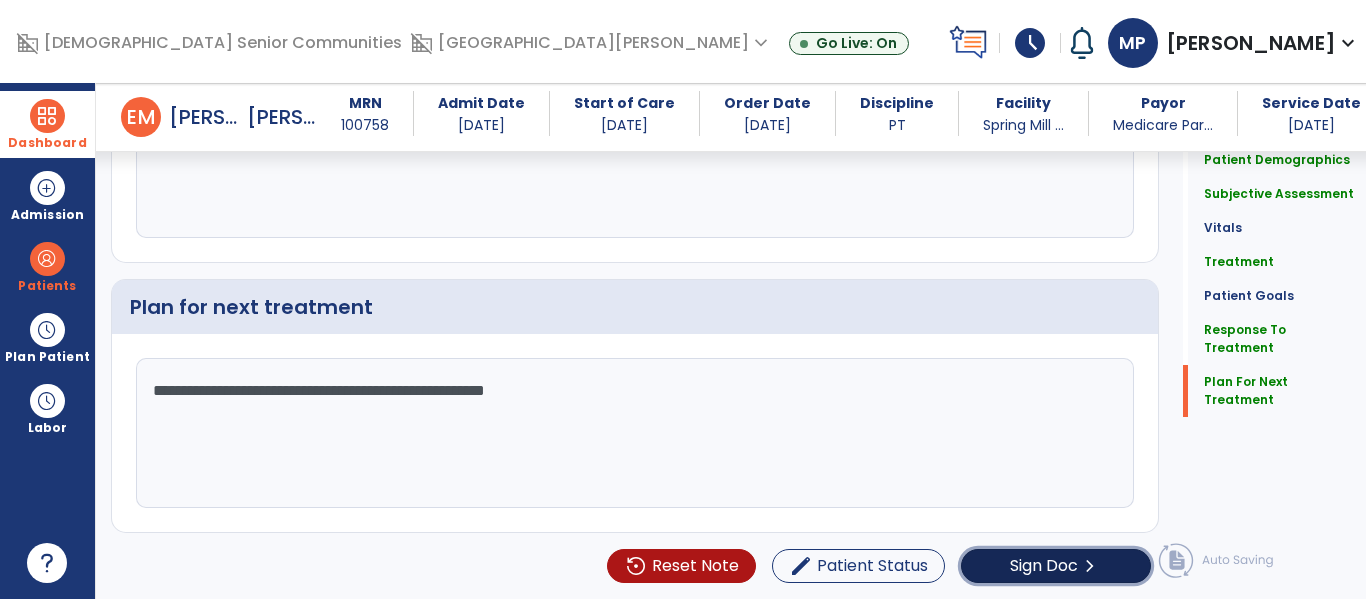 click on "Sign Doc" 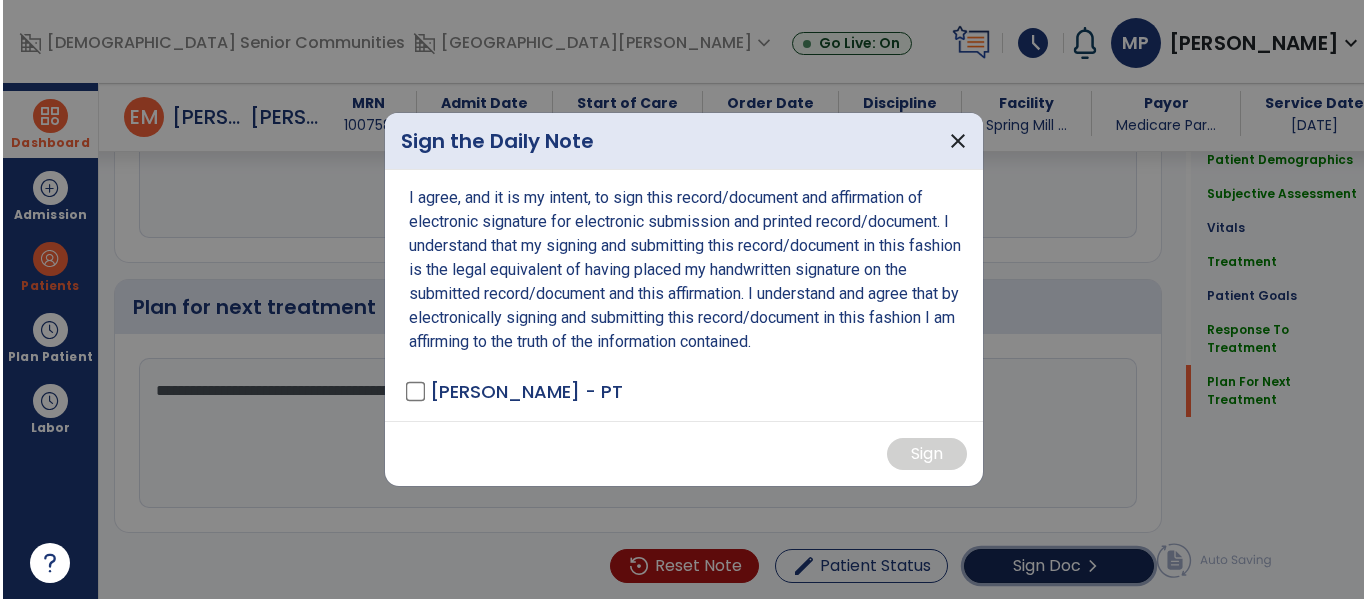 scroll, scrollTop: 2975, scrollLeft: 0, axis: vertical 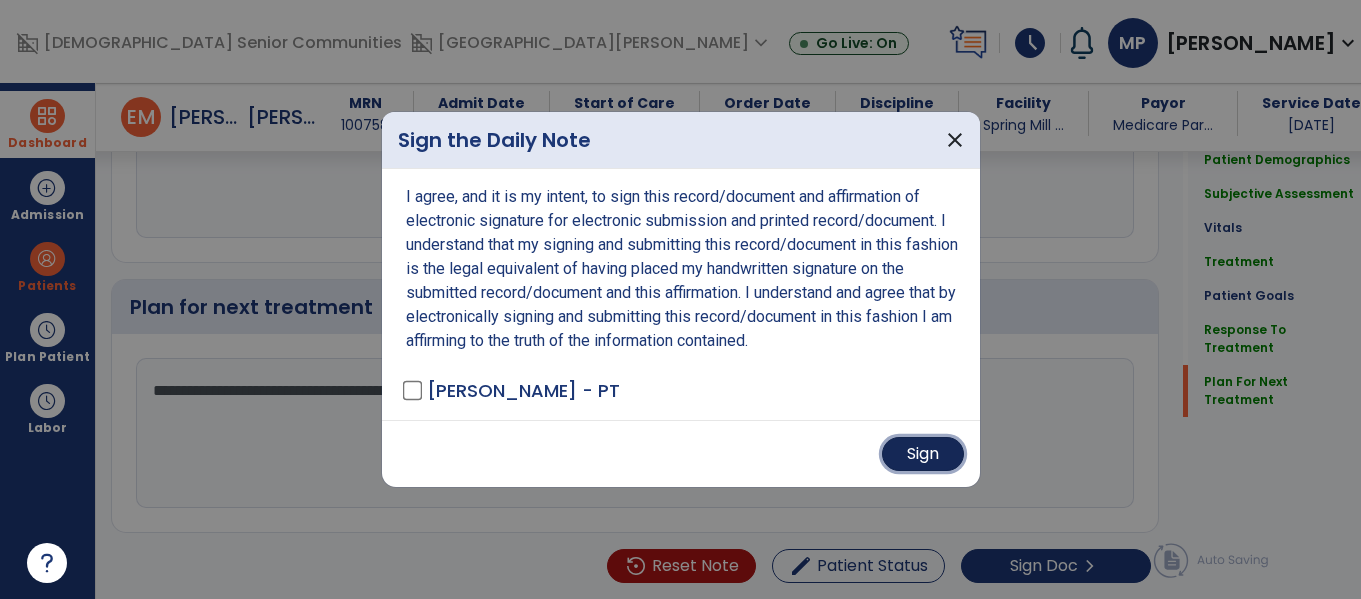 click on "Sign" at bounding box center (923, 454) 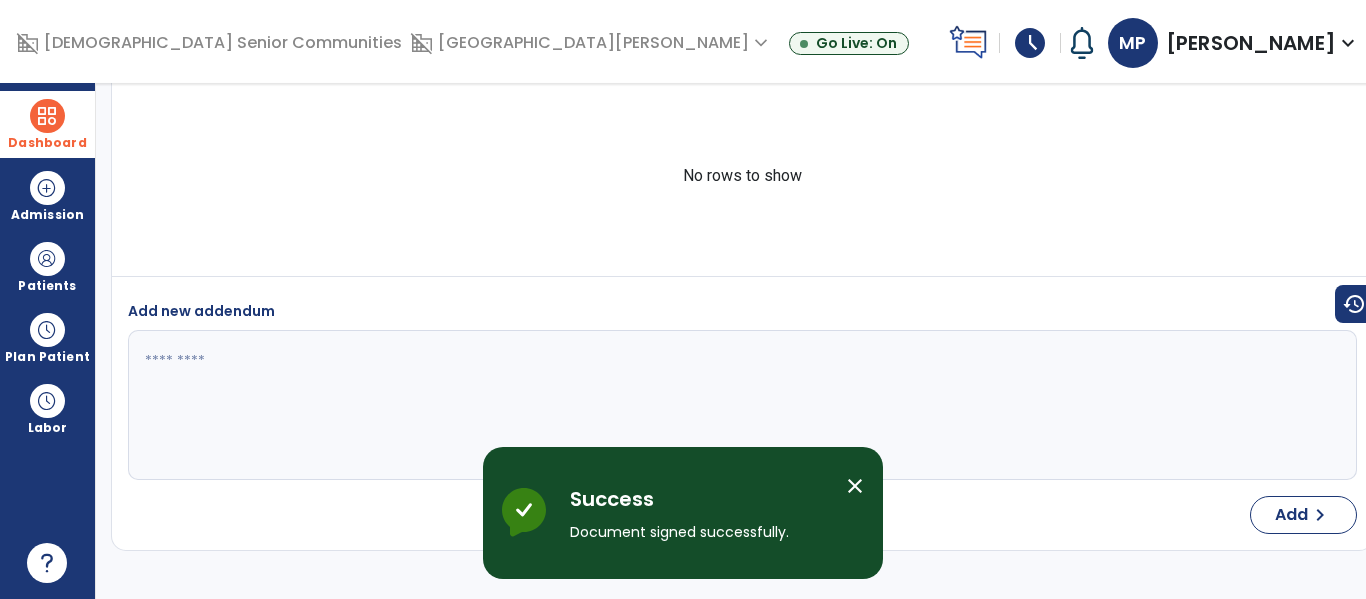 scroll, scrollTop: 0, scrollLeft: 0, axis: both 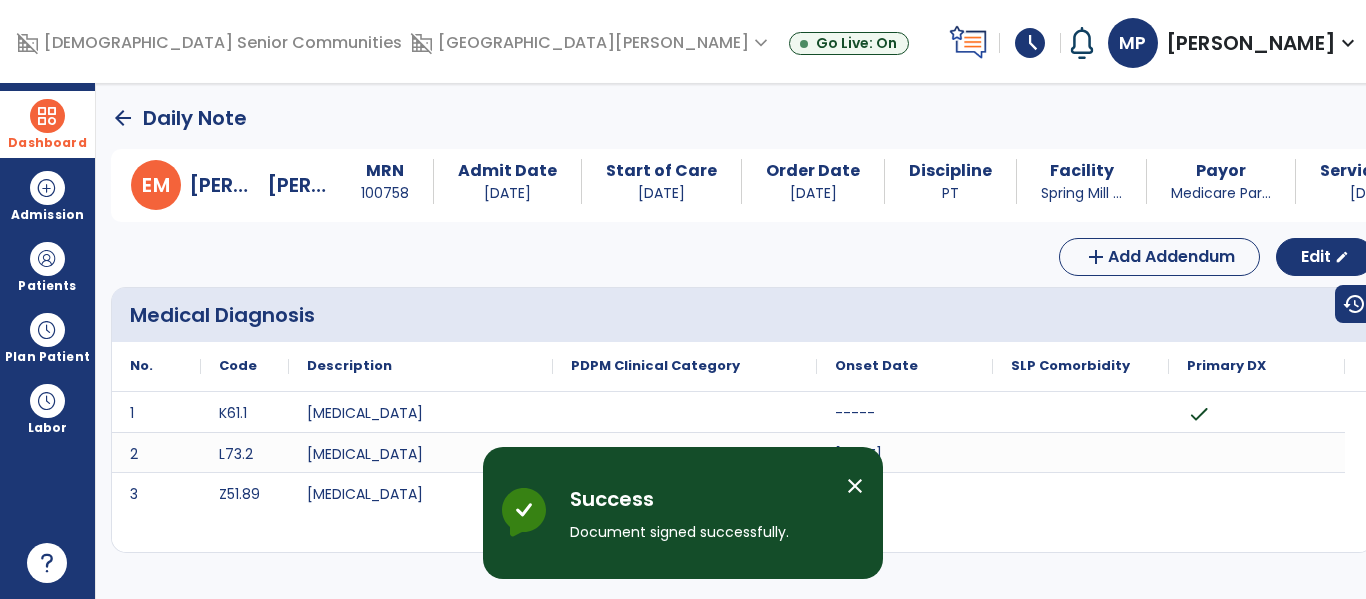 click on "arrow_back" 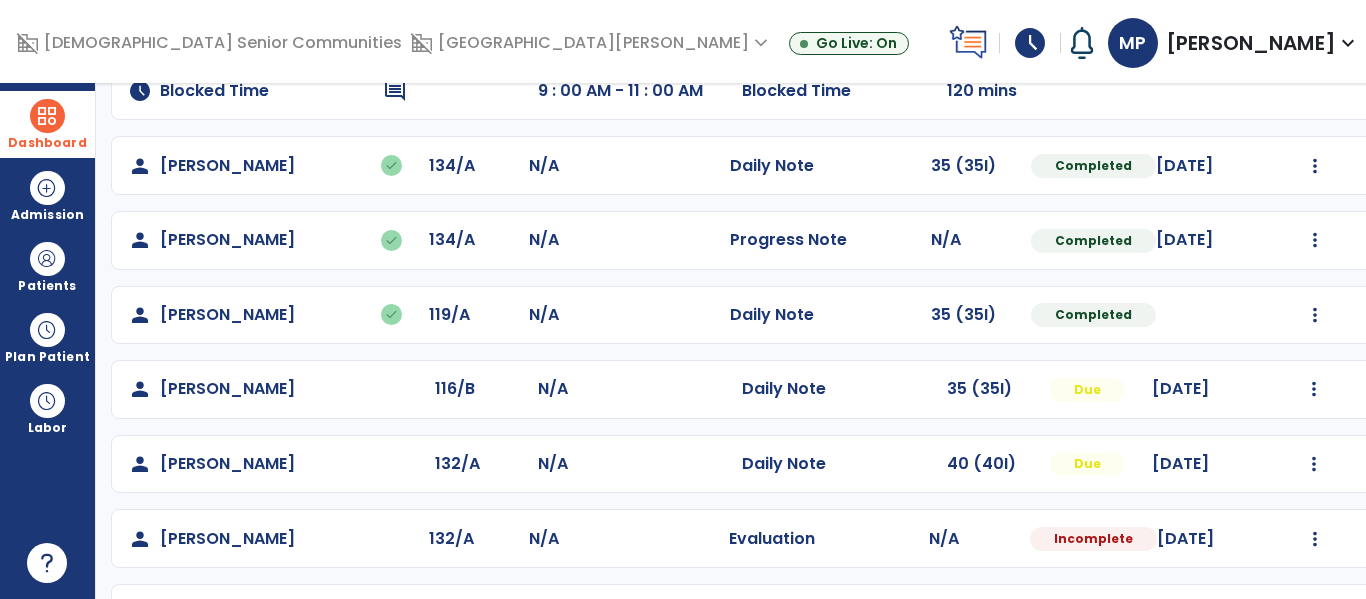 scroll, scrollTop: 407, scrollLeft: 0, axis: vertical 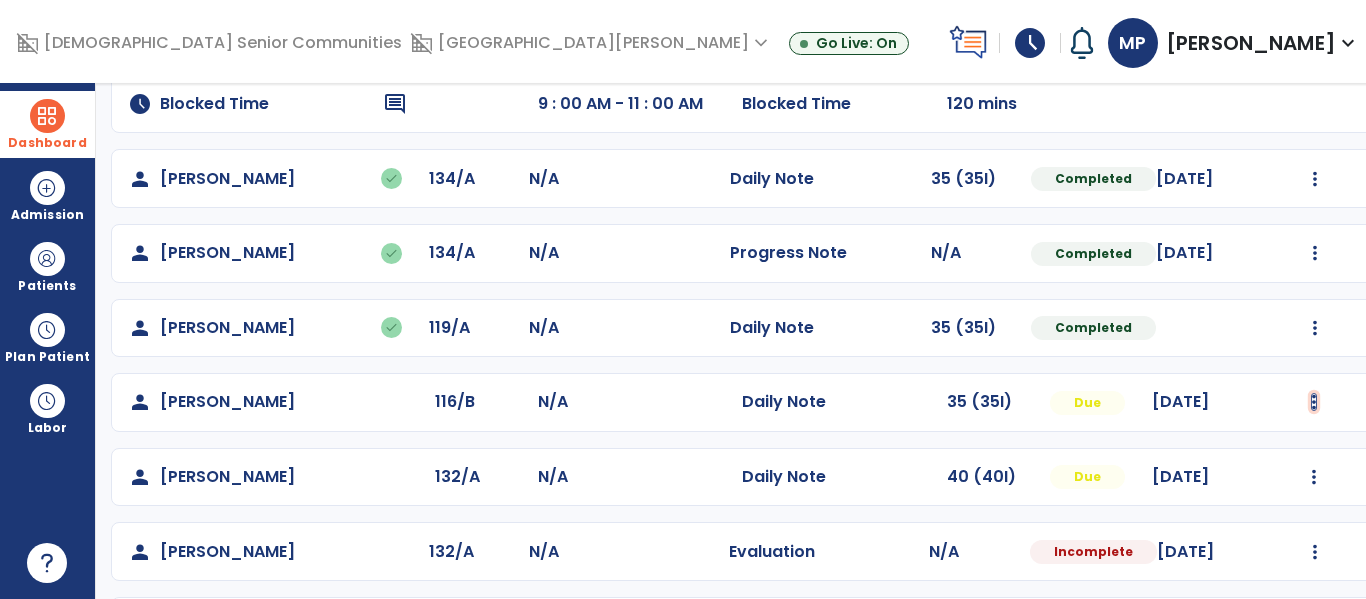 click at bounding box center (1315, -119) 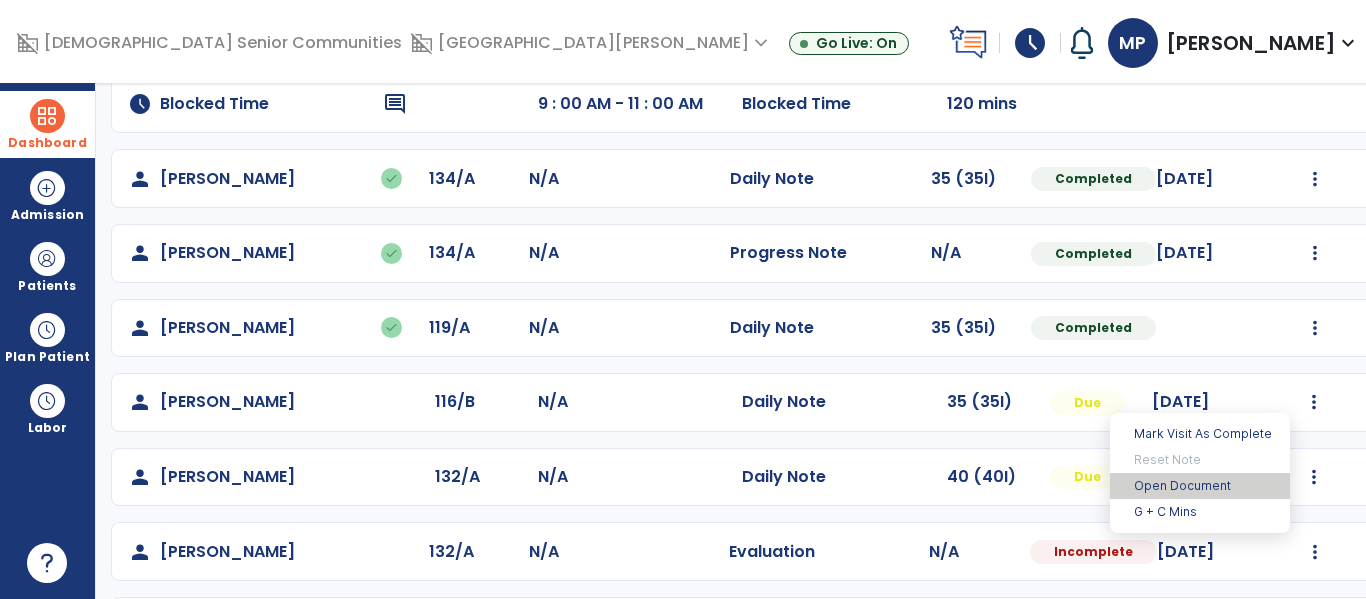 click on "Open Document" at bounding box center [1200, 486] 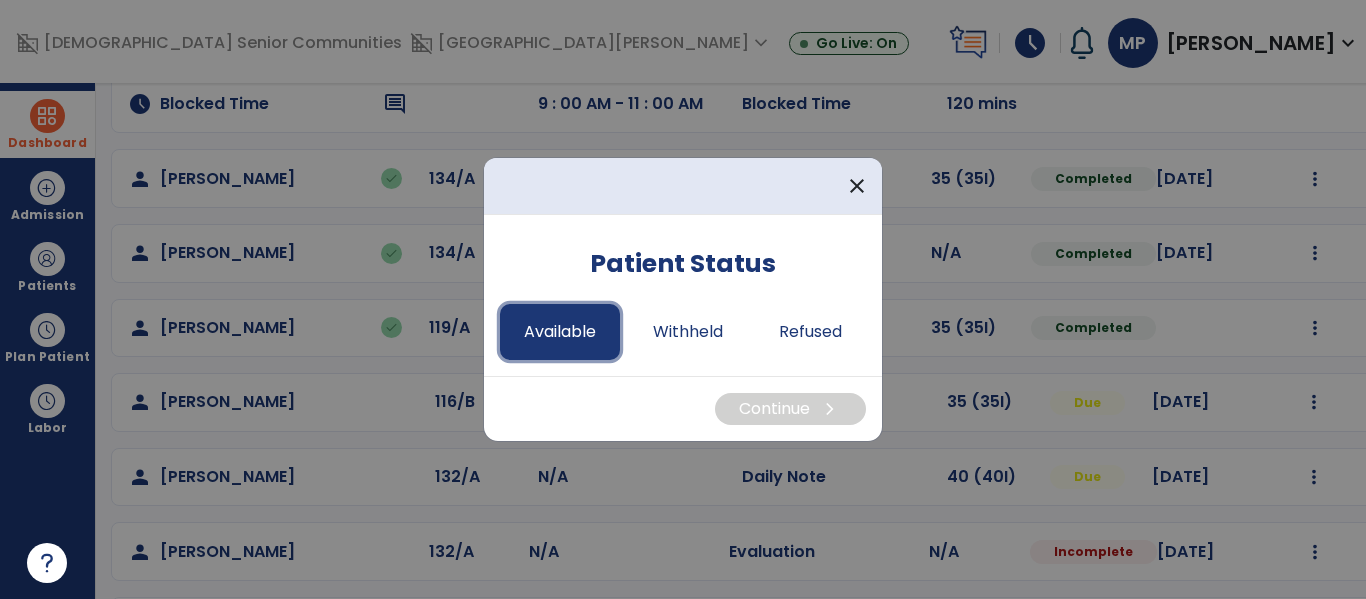 click on "Available" at bounding box center (560, 332) 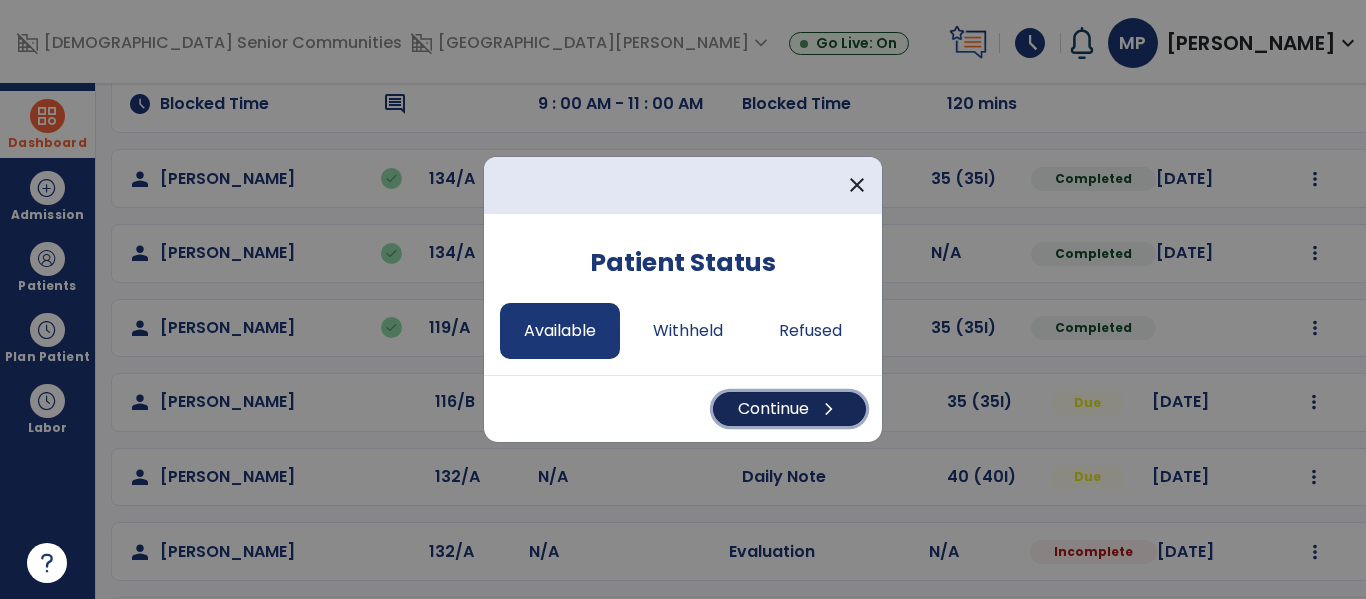 click on "Continue   chevron_right" at bounding box center [789, 409] 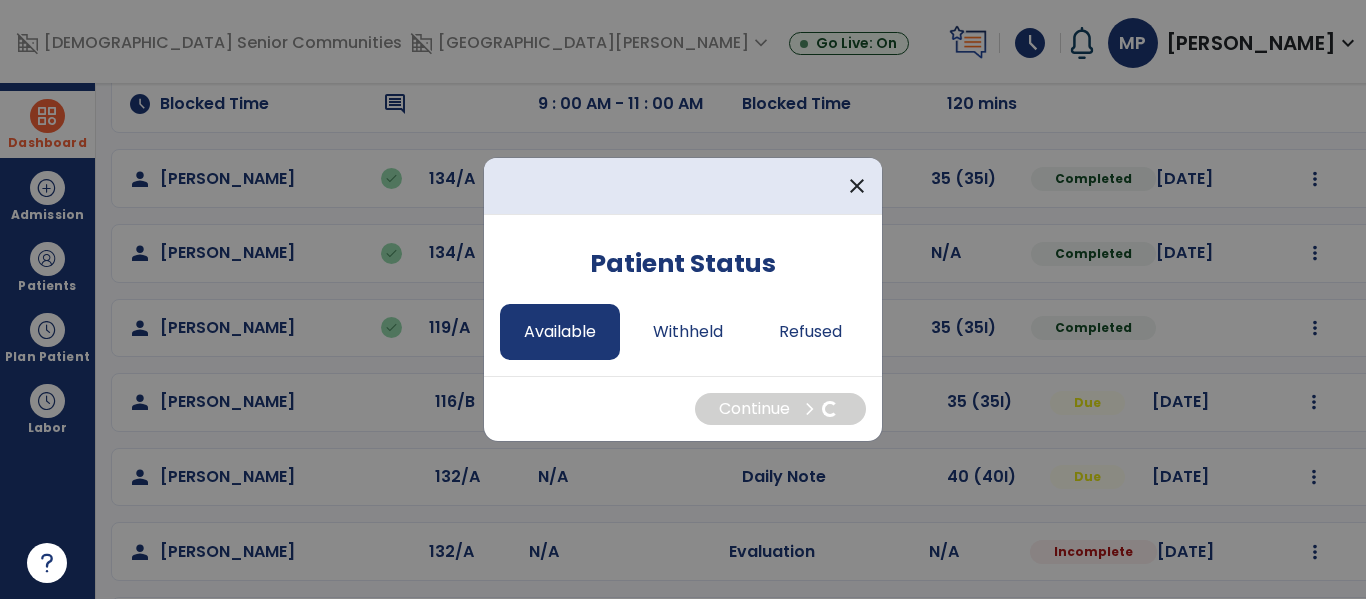 select on "*" 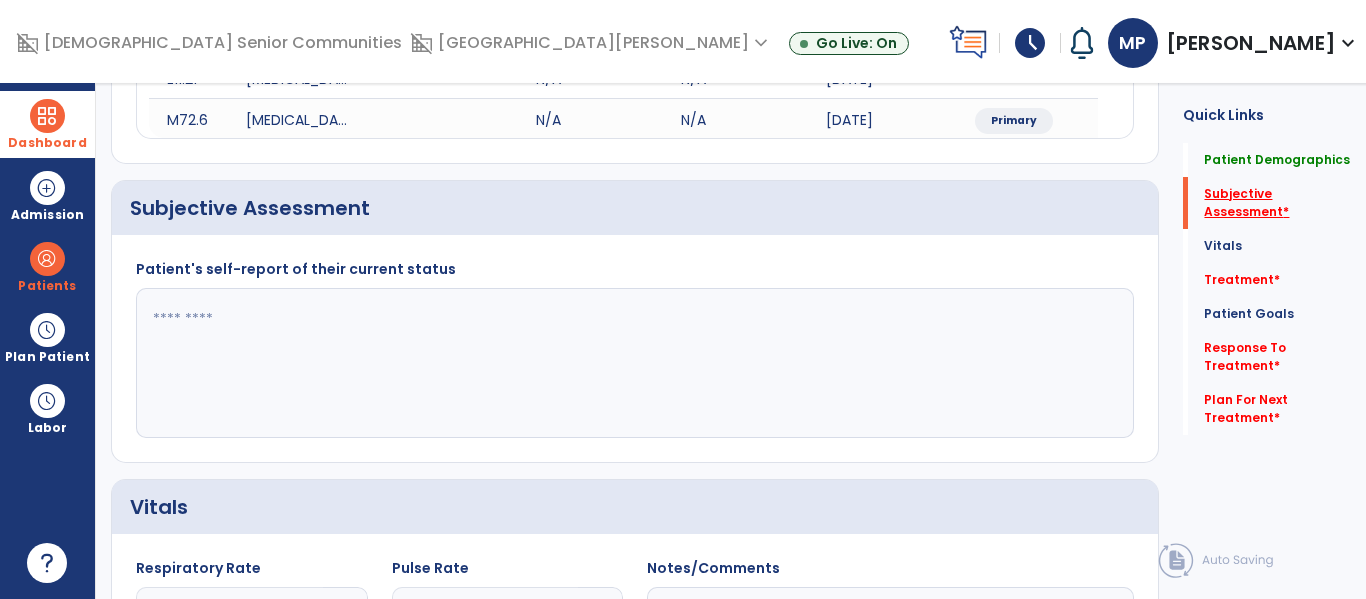 click on "Subjective Assessment   *" 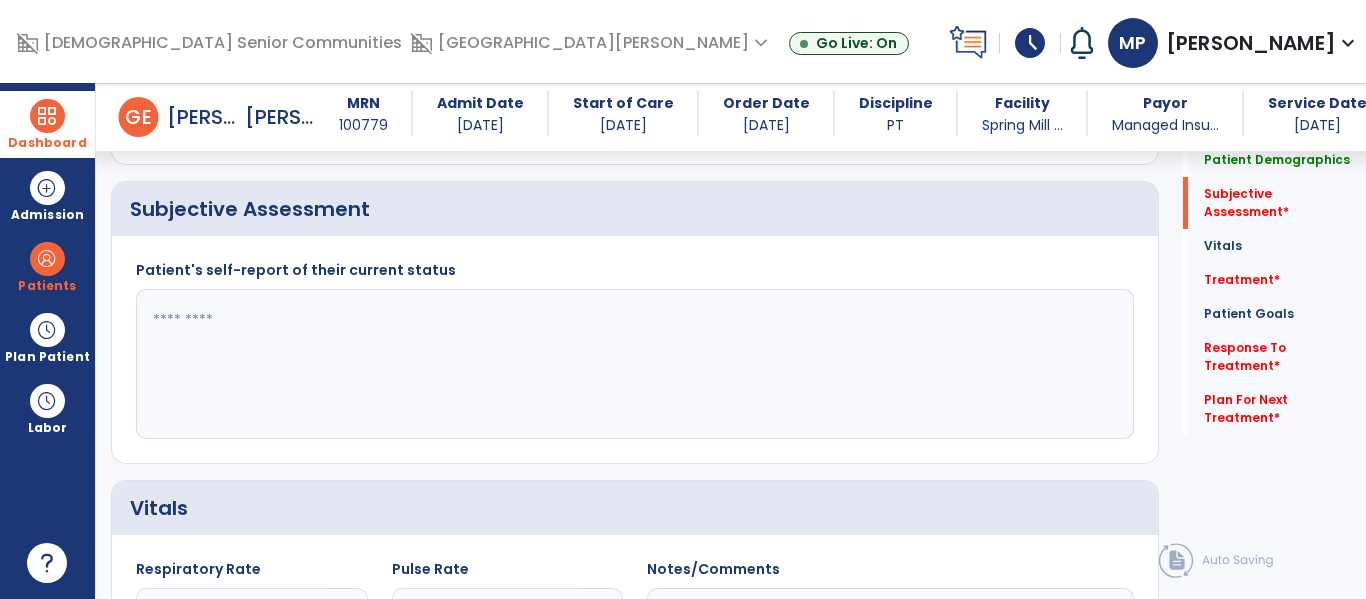 click 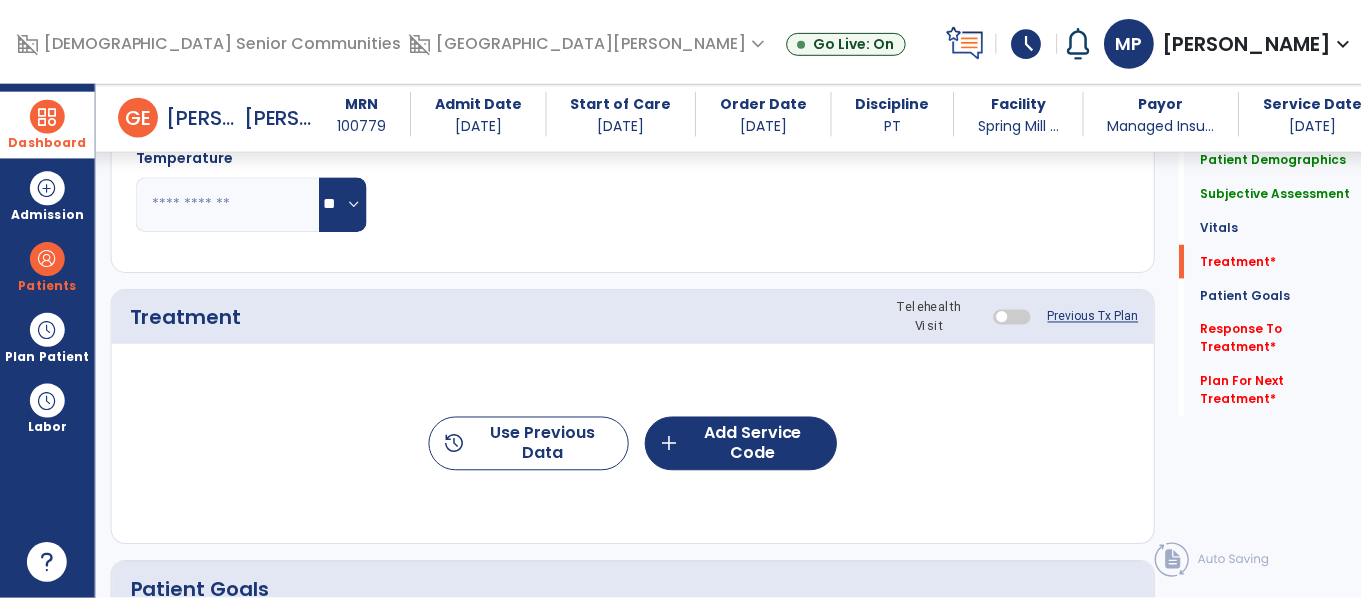 scroll, scrollTop: 1035, scrollLeft: 0, axis: vertical 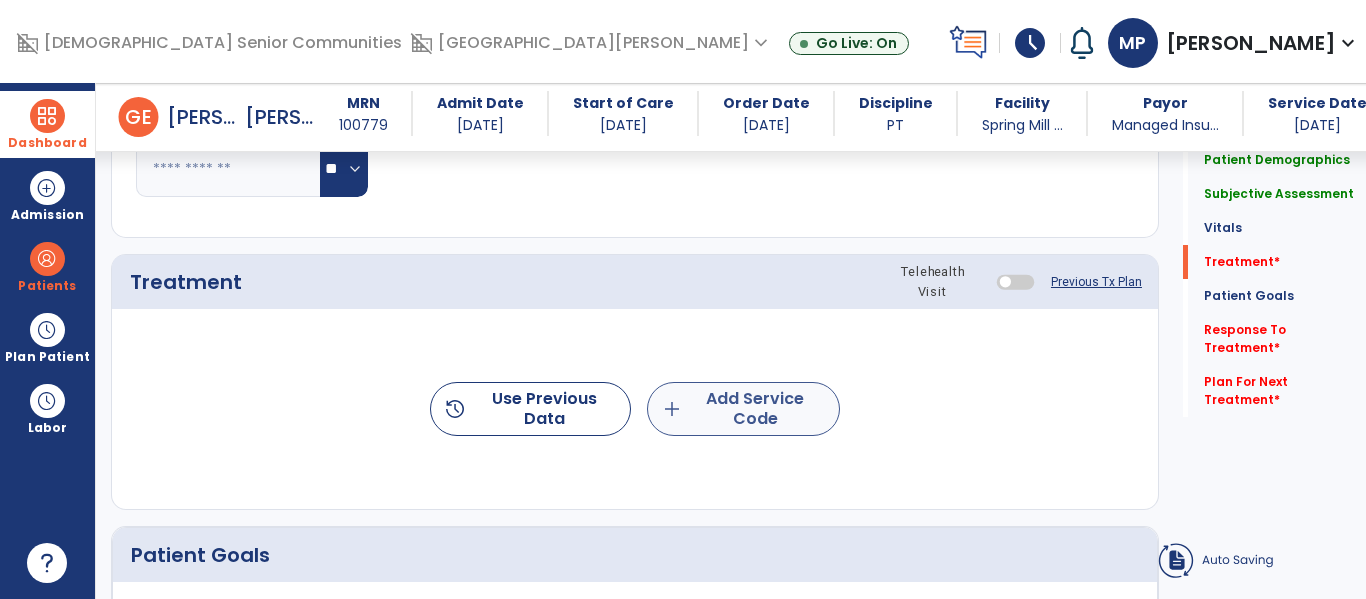 type on "**********" 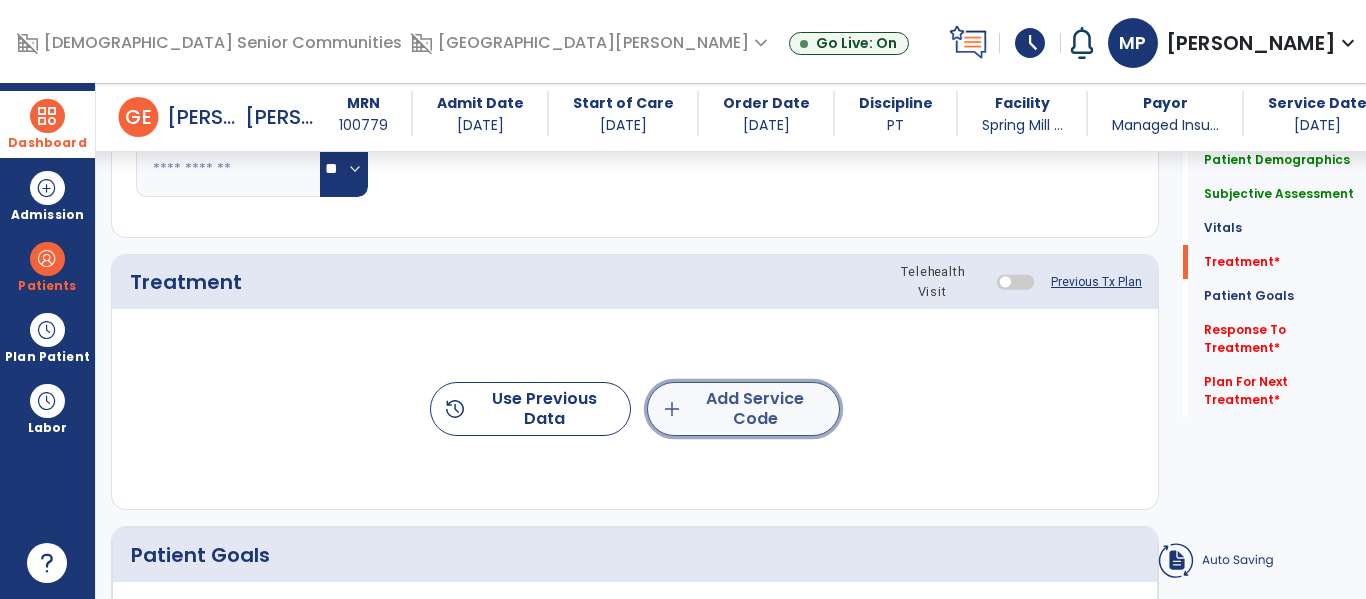click on "add  Add Service Code" 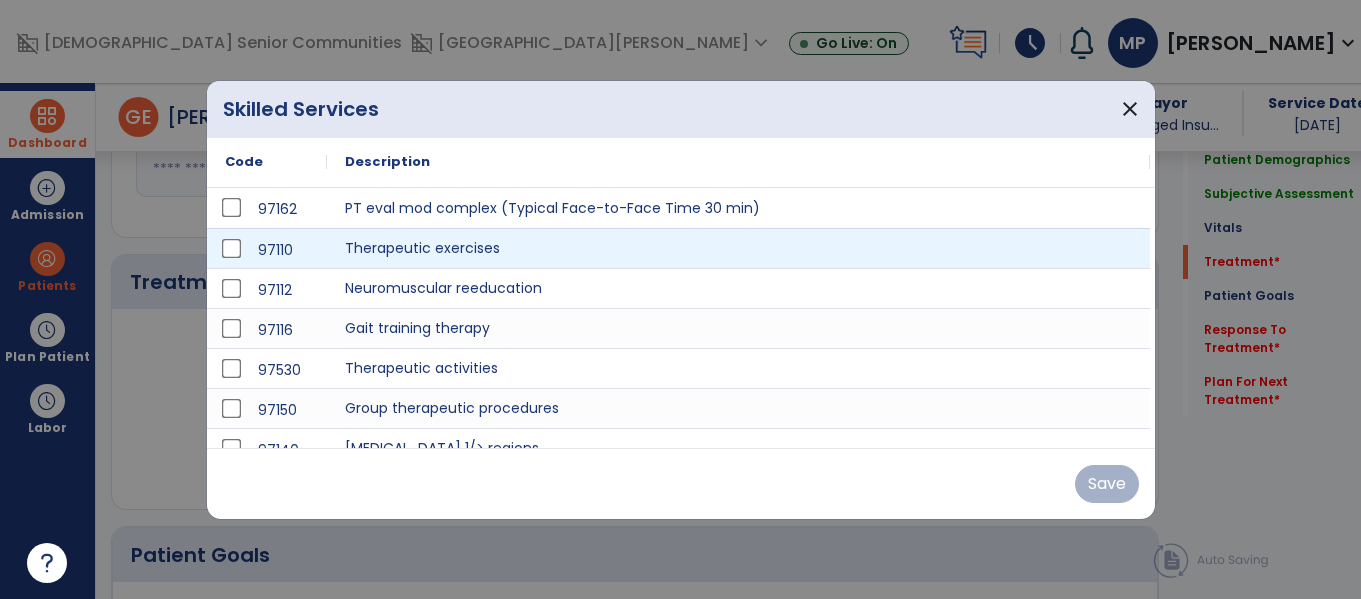 scroll, scrollTop: 1035, scrollLeft: 0, axis: vertical 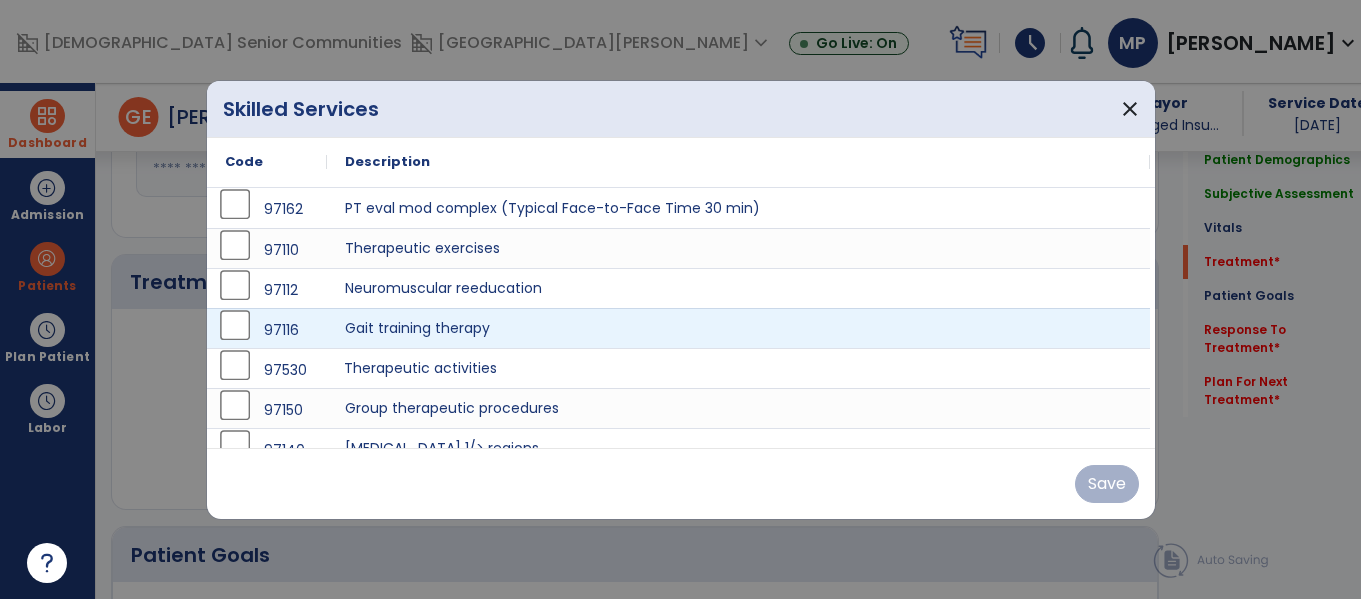 click on "Therapeutic activities" at bounding box center (738, 368) 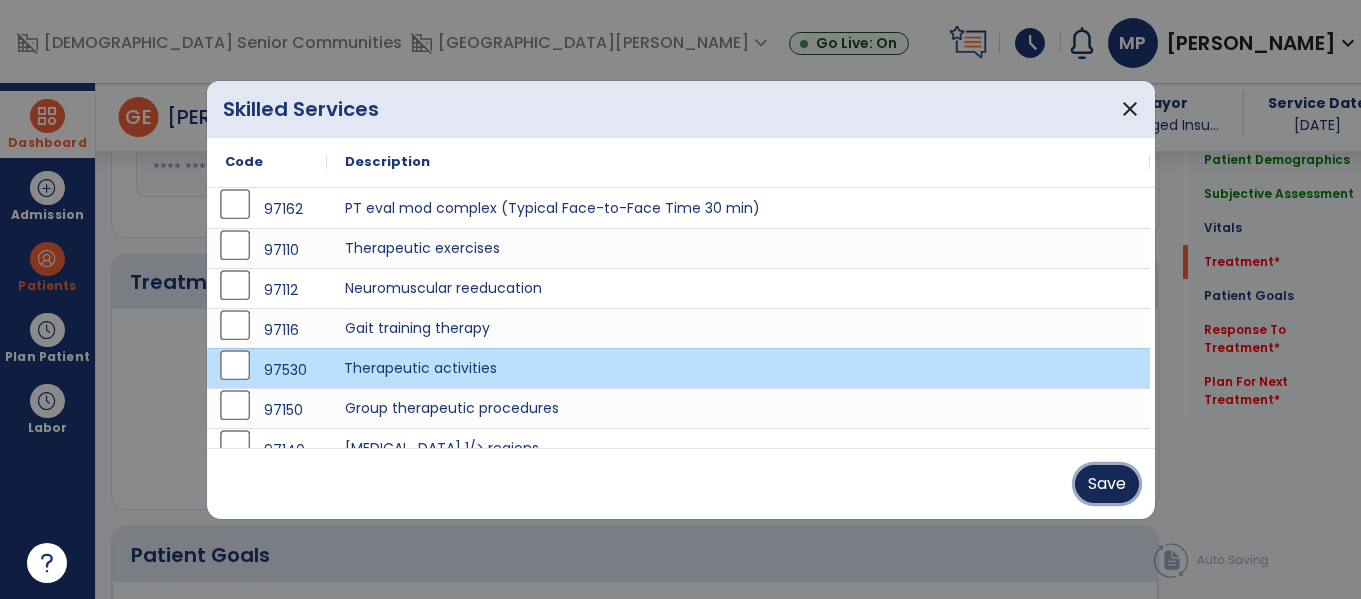 click on "Save" at bounding box center (1107, 484) 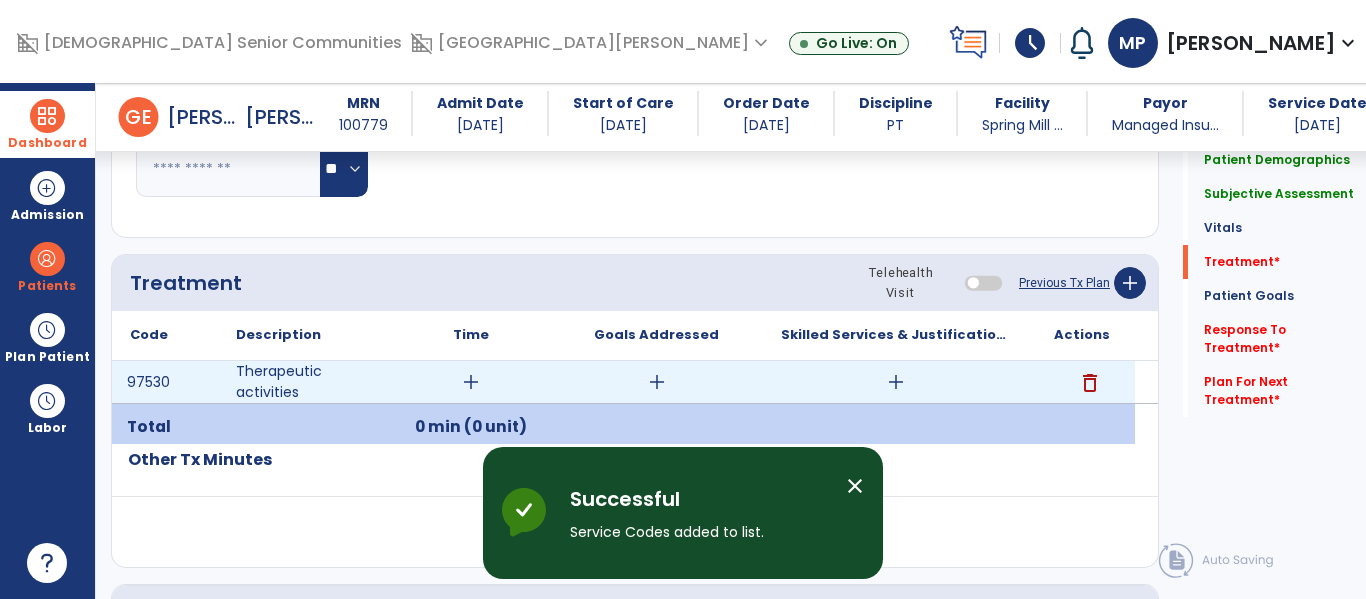 click on "add" at bounding box center [471, 382] 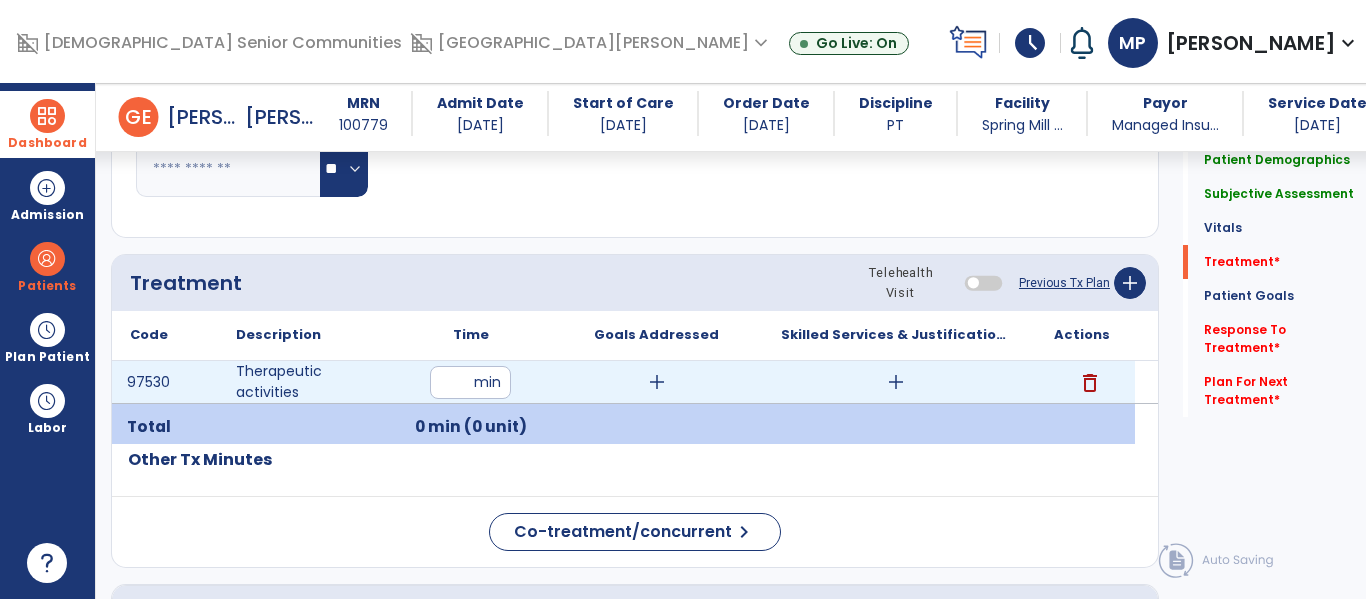 type on "**" 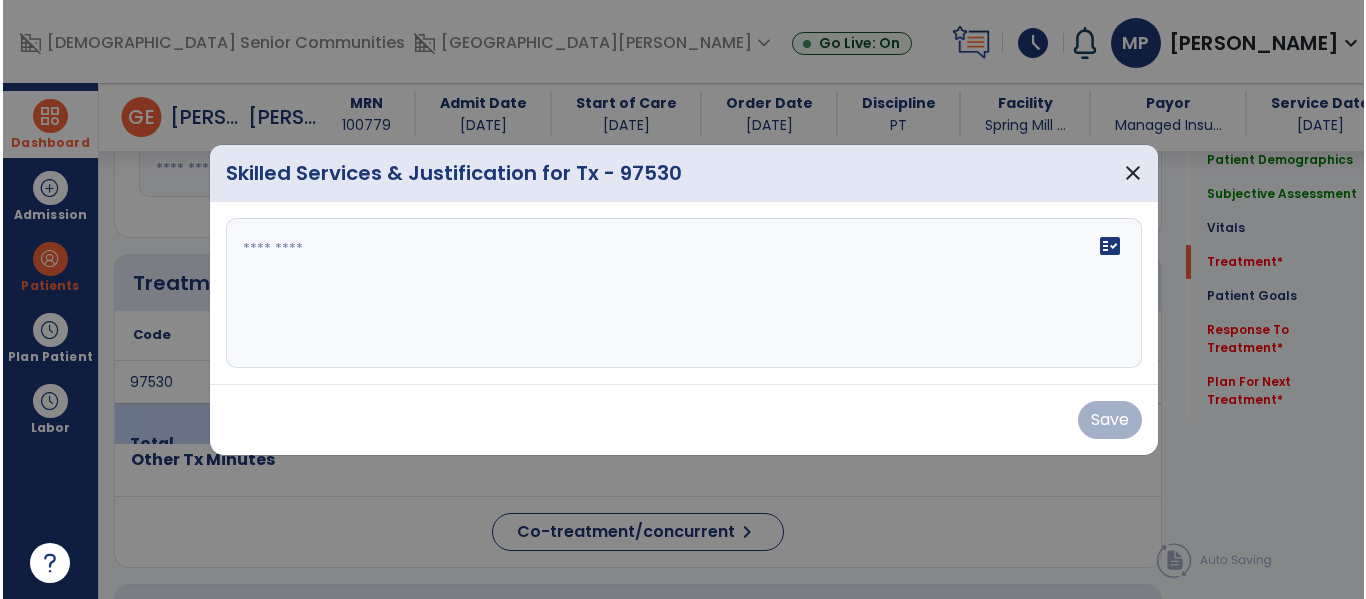 scroll, scrollTop: 1035, scrollLeft: 0, axis: vertical 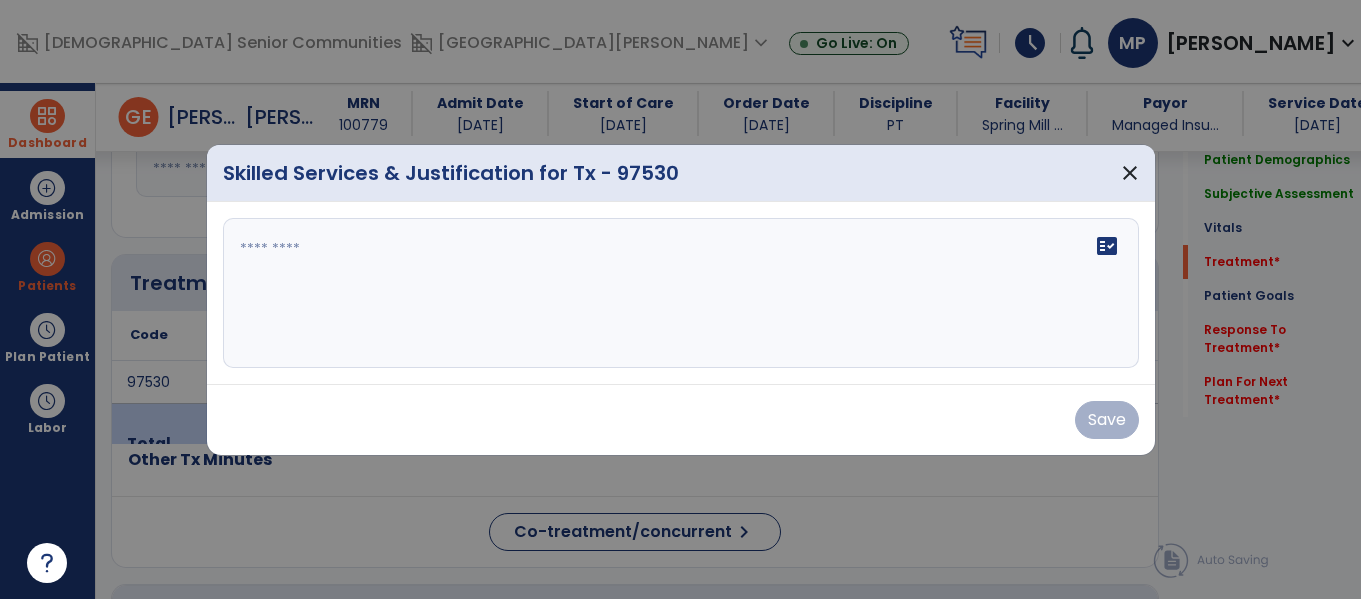 click on "fact_check" at bounding box center [681, 293] 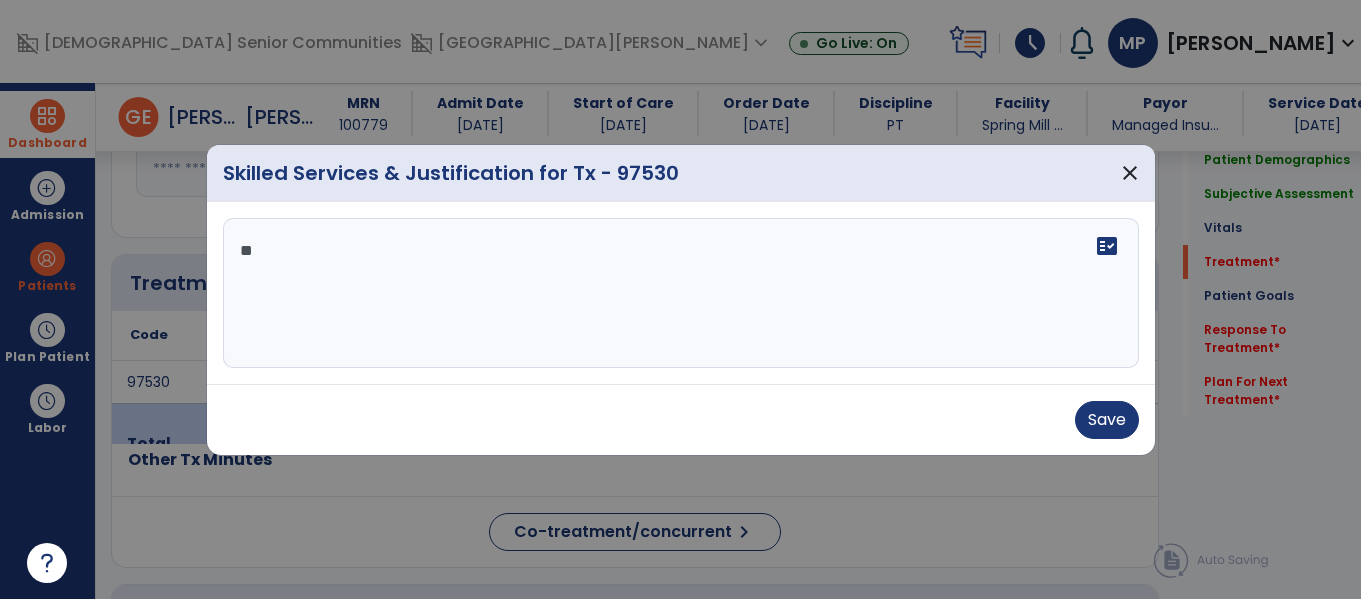type on "*" 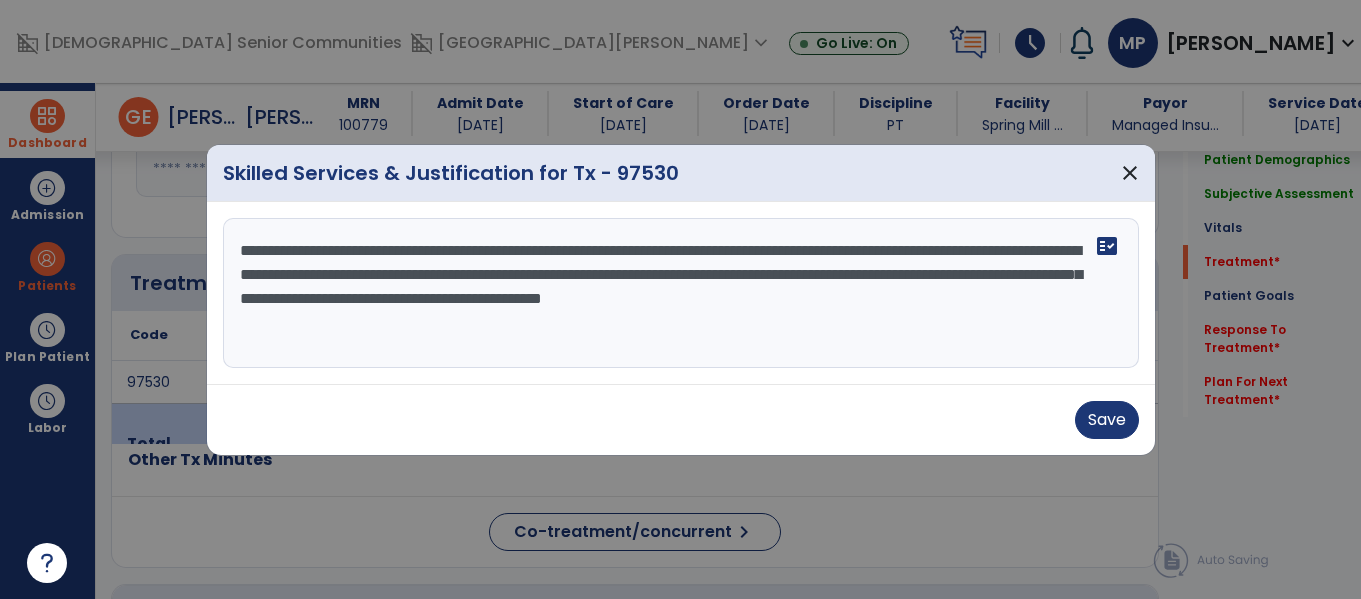 click on "**********" at bounding box center [681, 293] 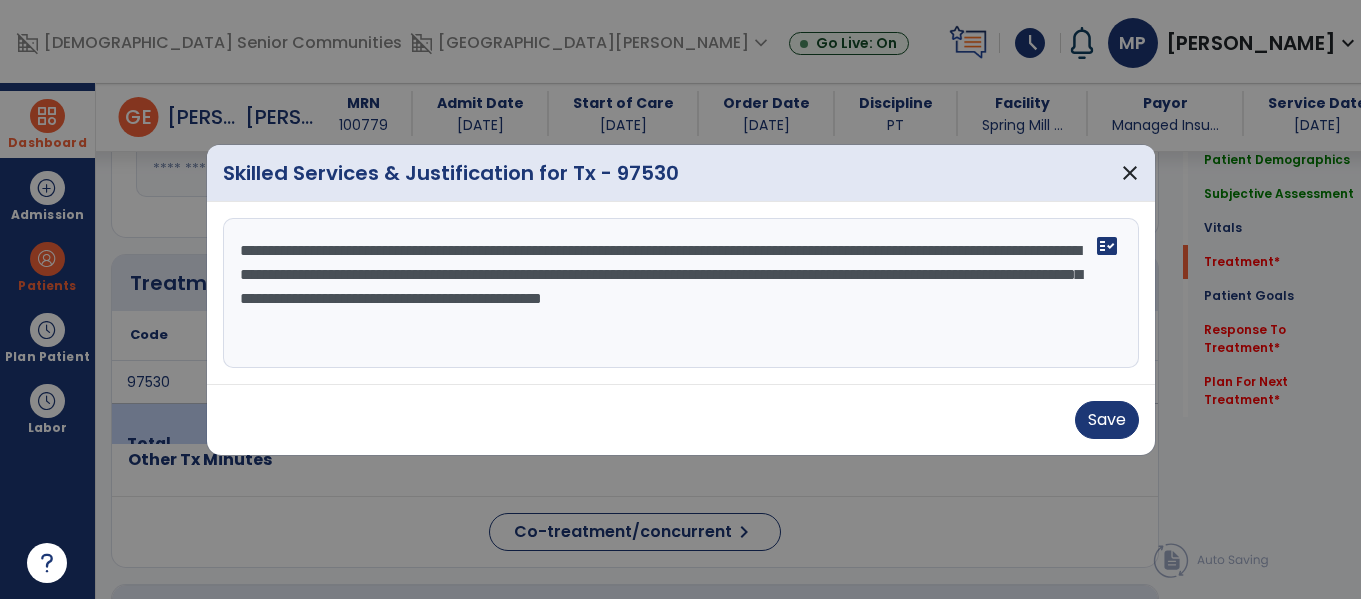 click on "**********" at bounding box center (681, 293) 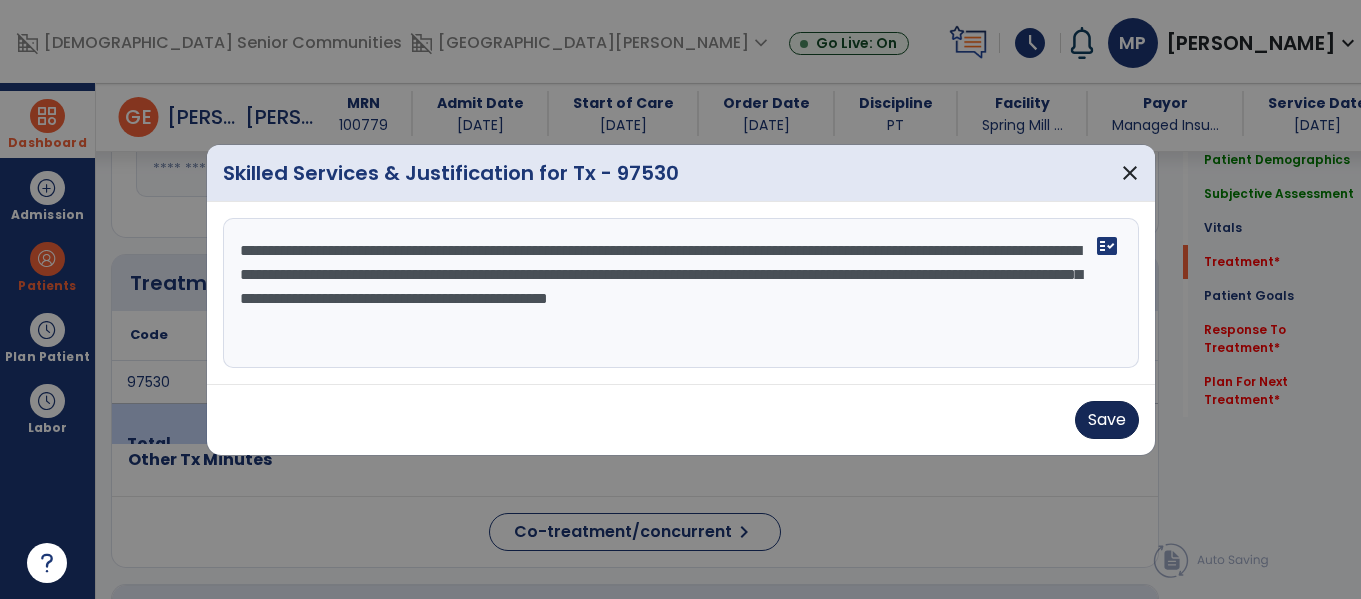 type on "**********" 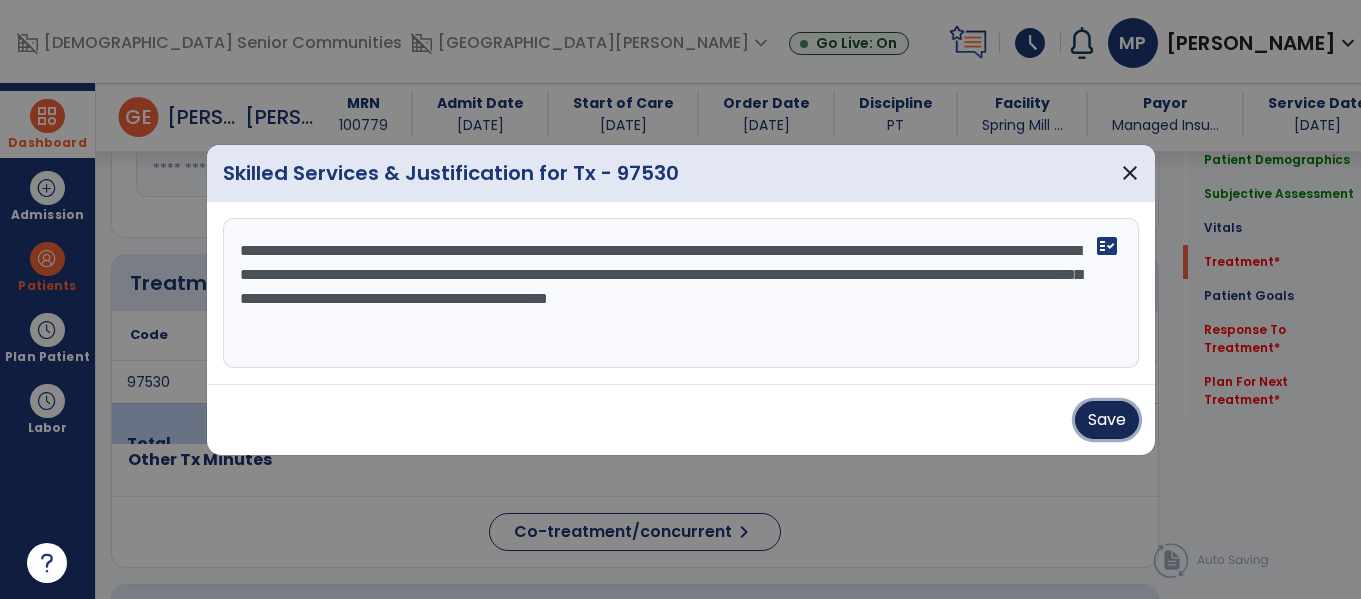 click on "Save" at bounding box center (1107, 420) 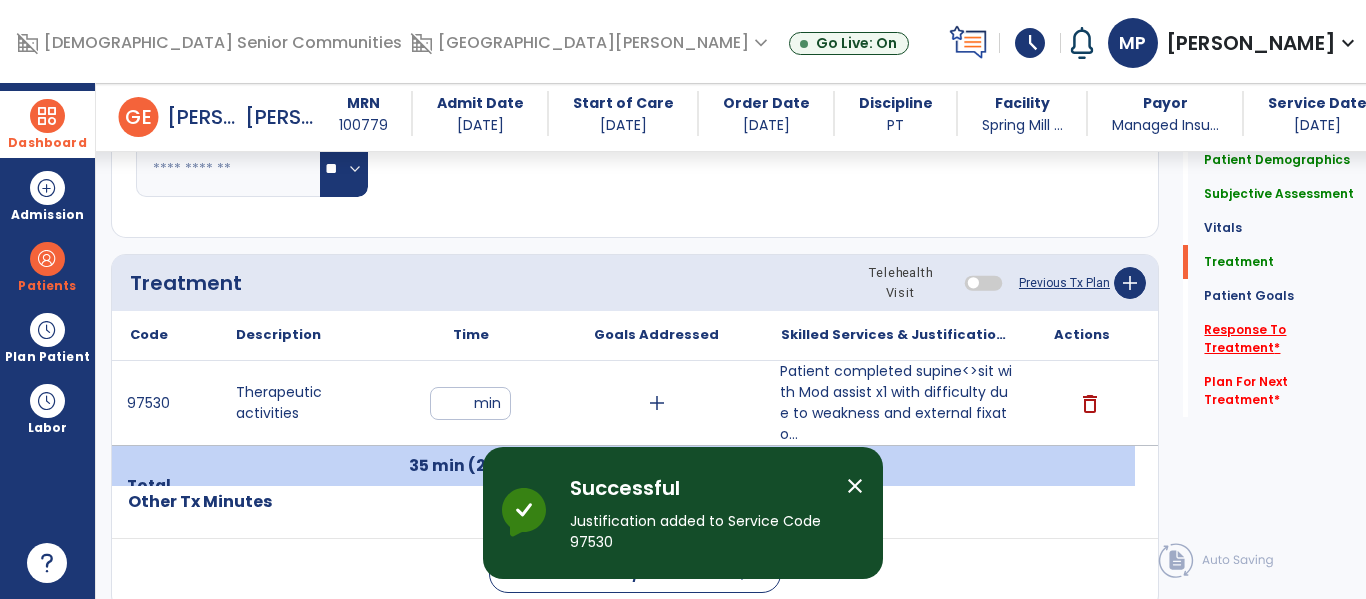 click on "Response To Treatment   *" 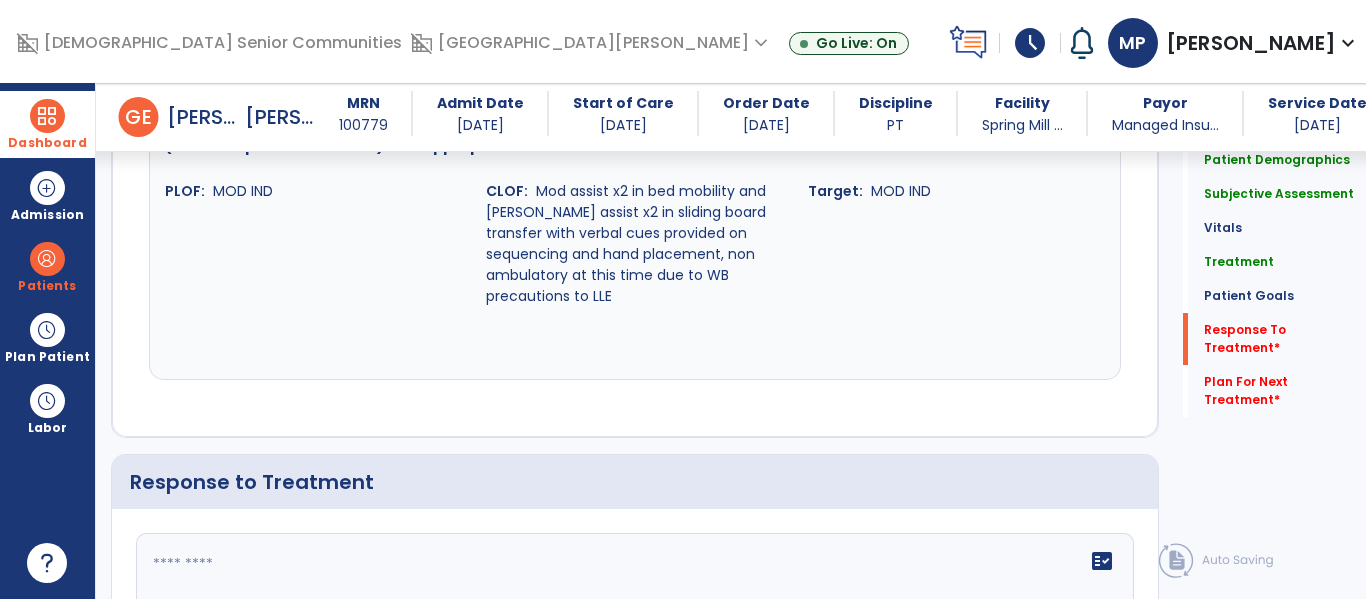 scroll, scrollTop: 2350, scrollLeft: 0, axis: vertical 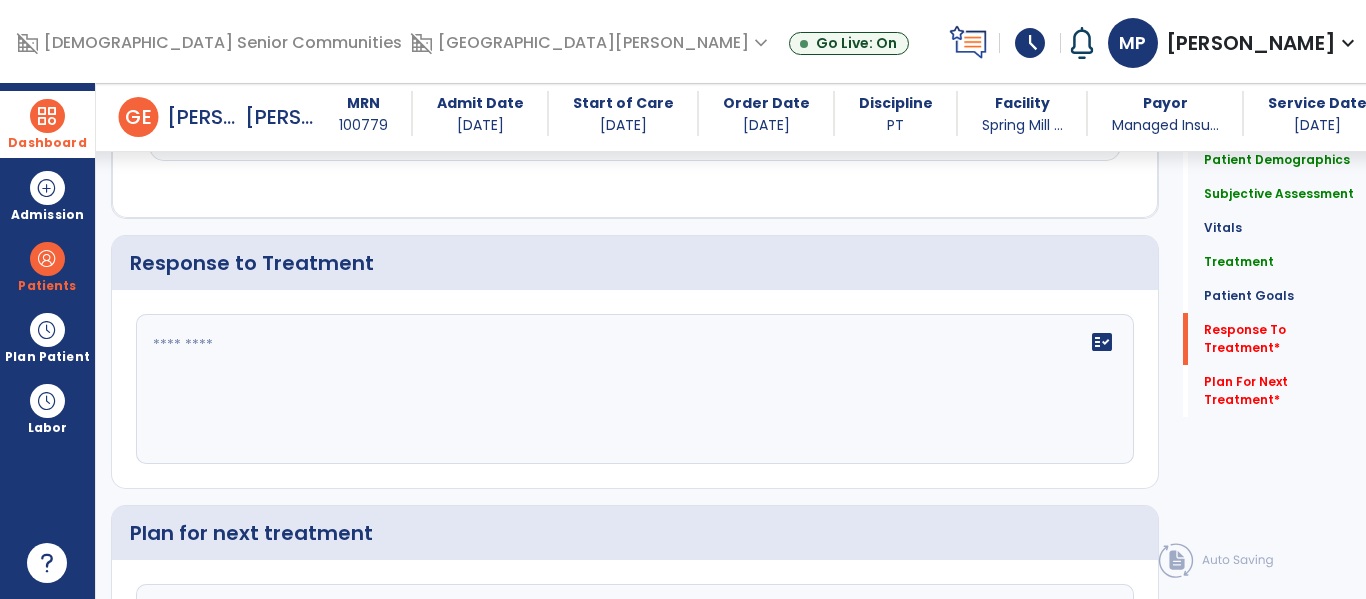 click on "fact_check" 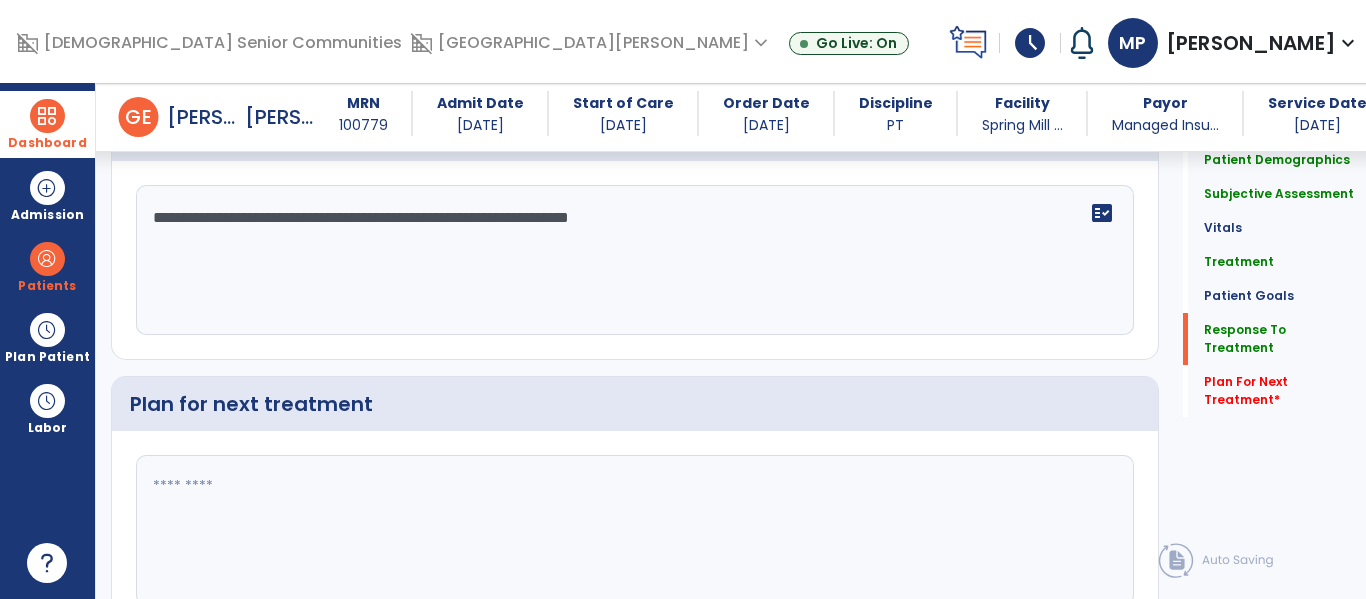 scroll, scrollTop: 2481, scrollLeft: 0, axis: vertical 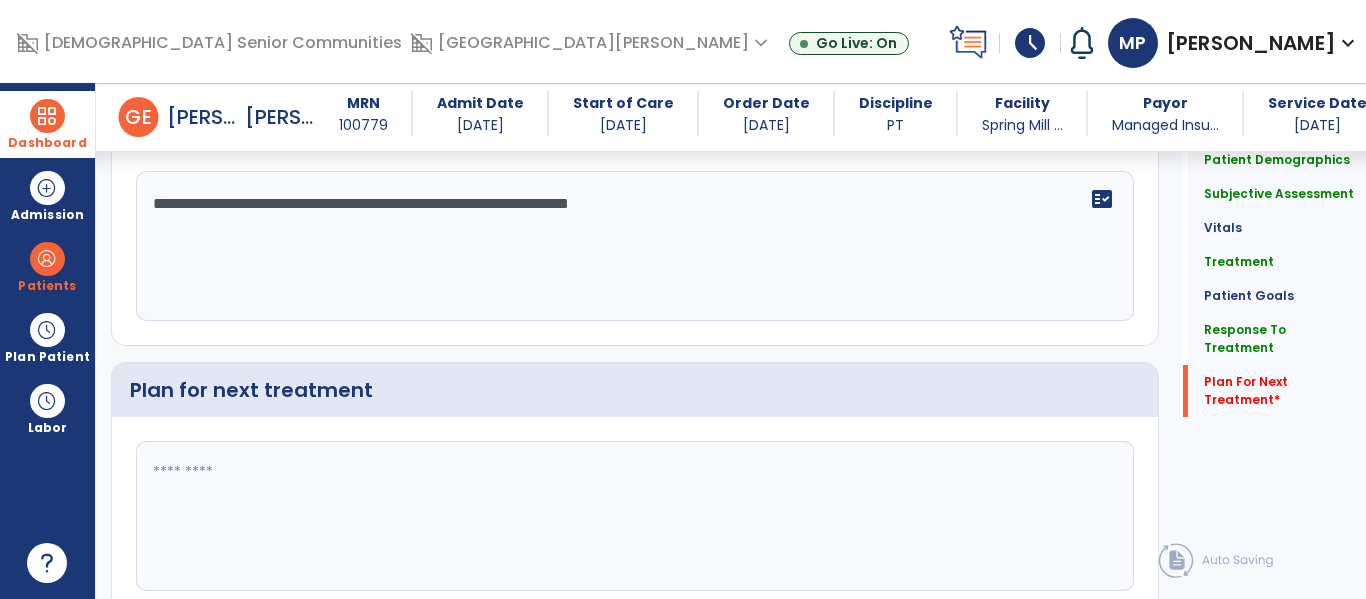 type on "**********" 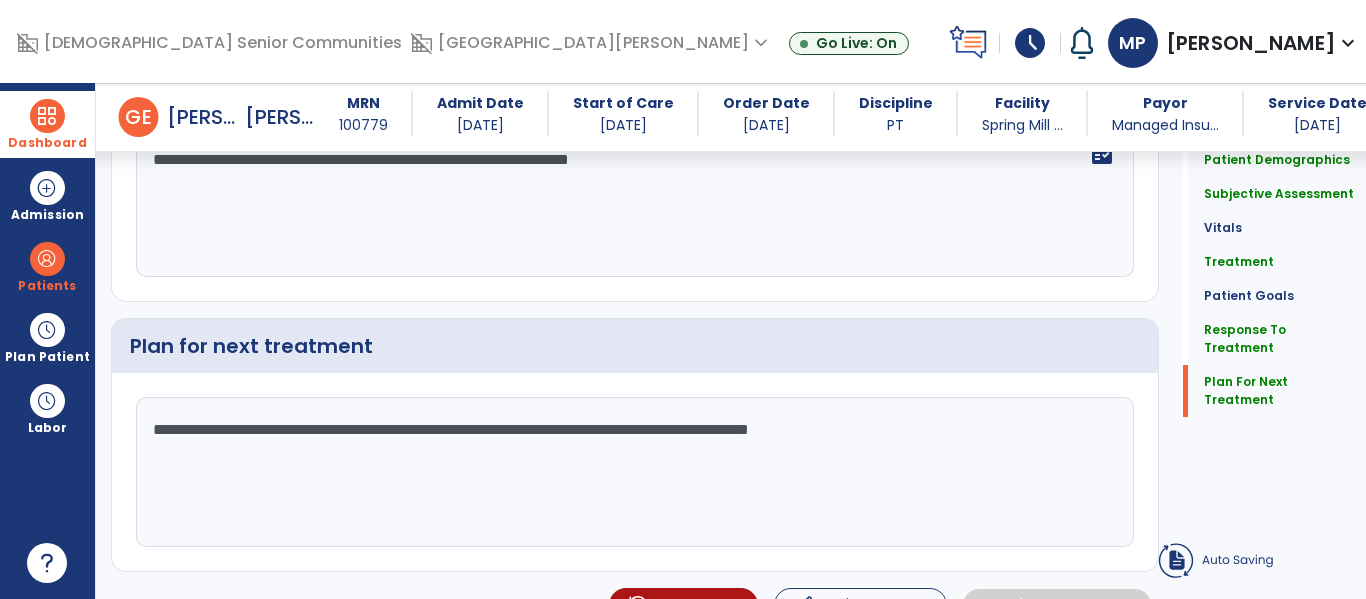 scroll, scrollTop: 2555, scrollLeft: 0, axis: vertical 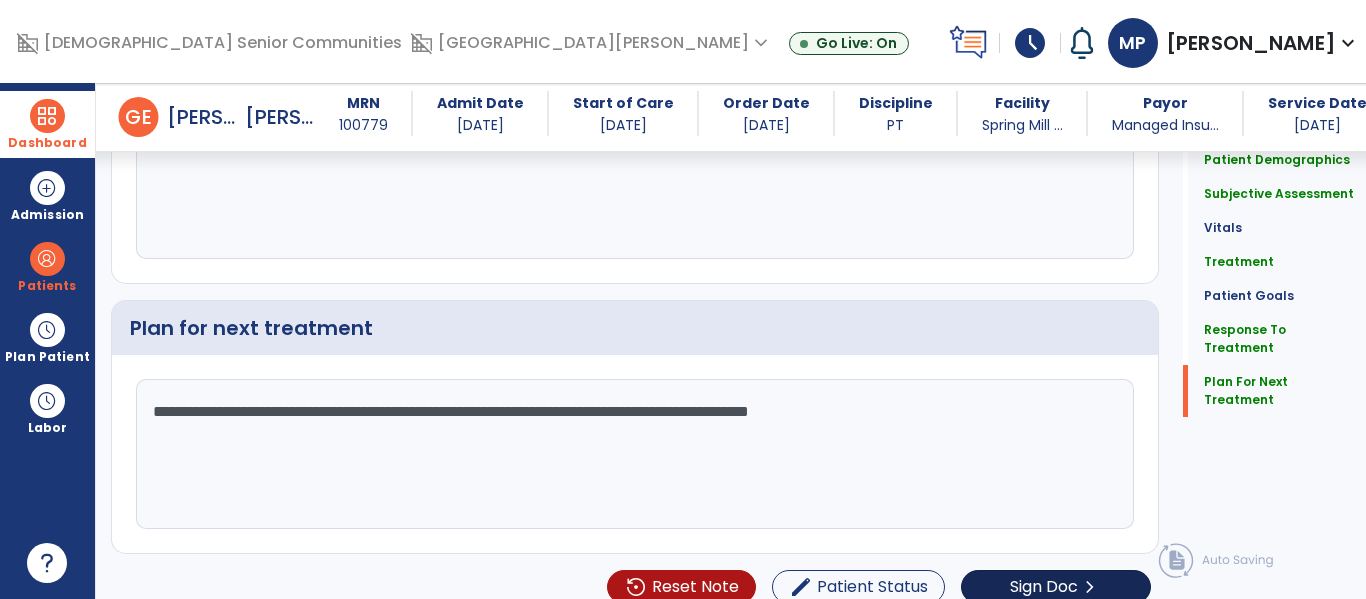 type on "**********" 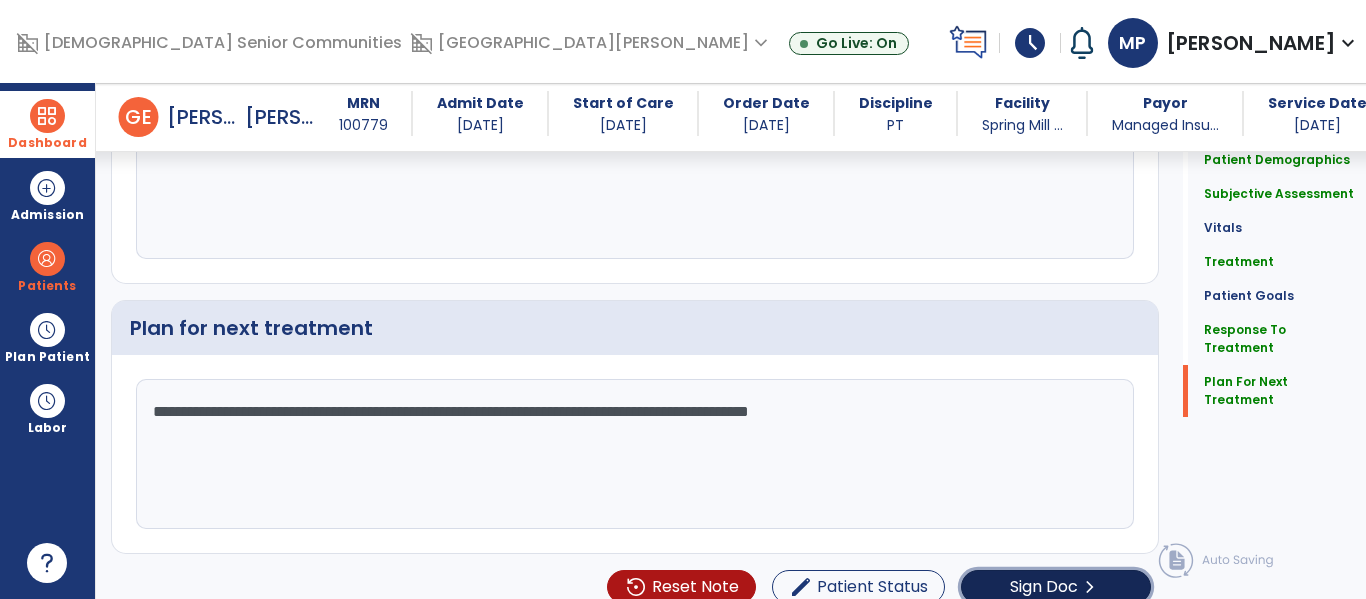 click on "Sign Doc" 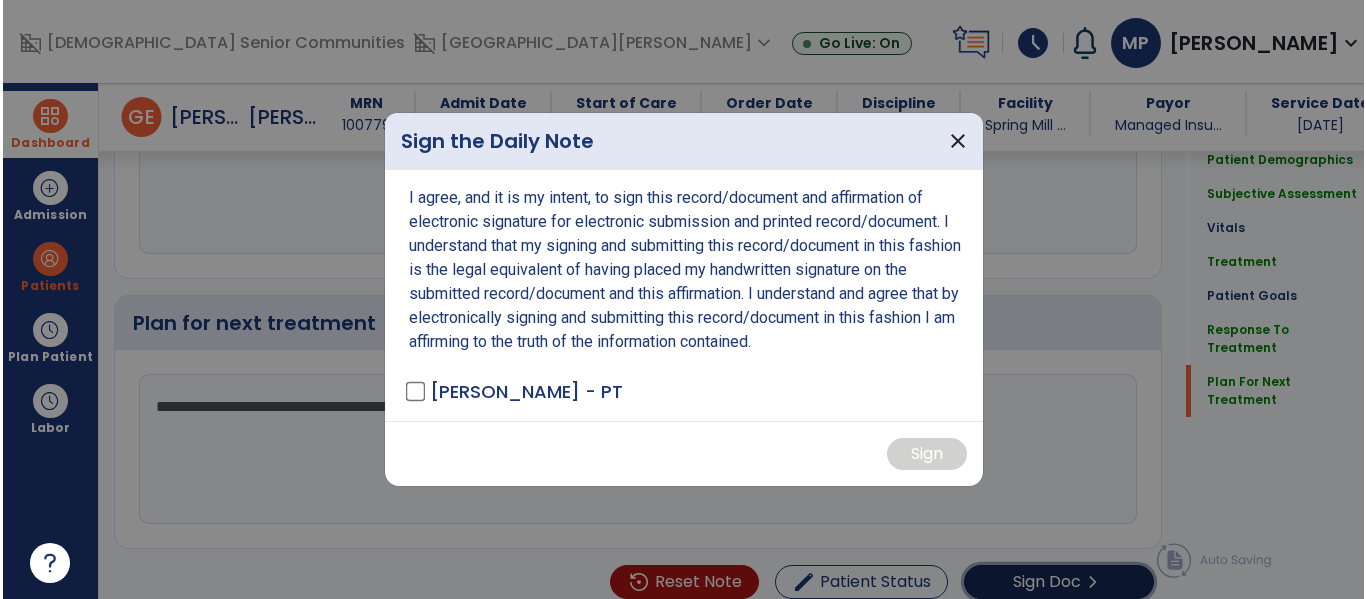 scroll, scrollTop: 2555, scrollLeft: 0, axis: vertical 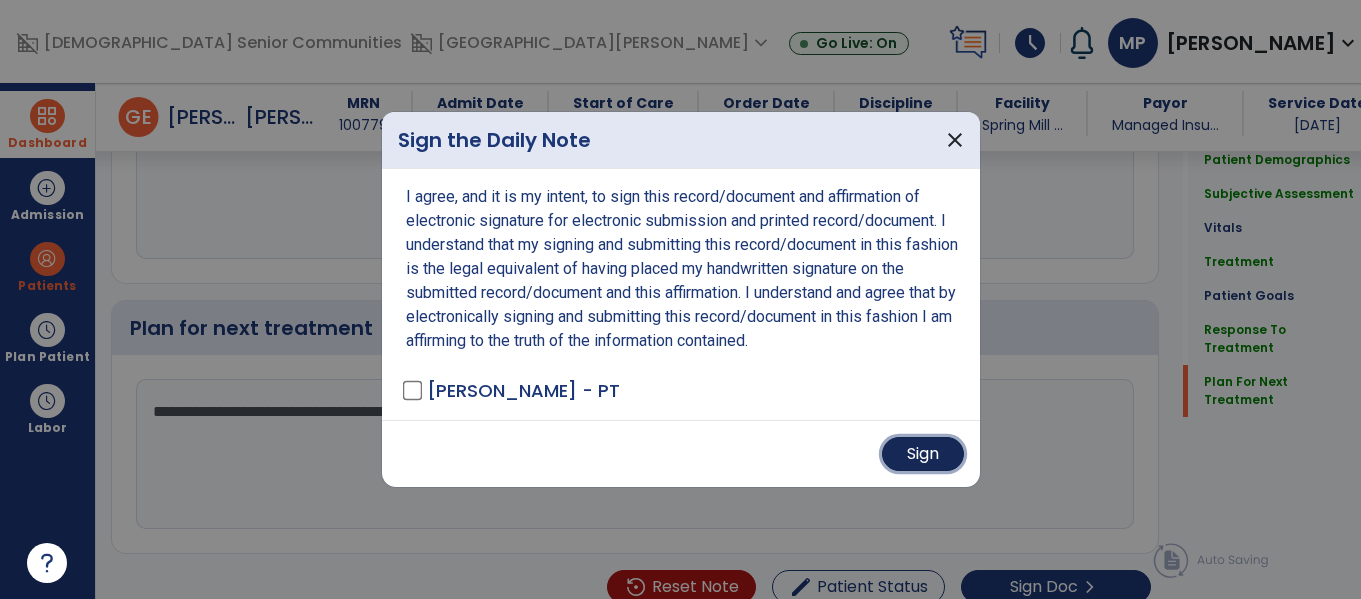 click on "Sign" at bounding box center (923, 454) 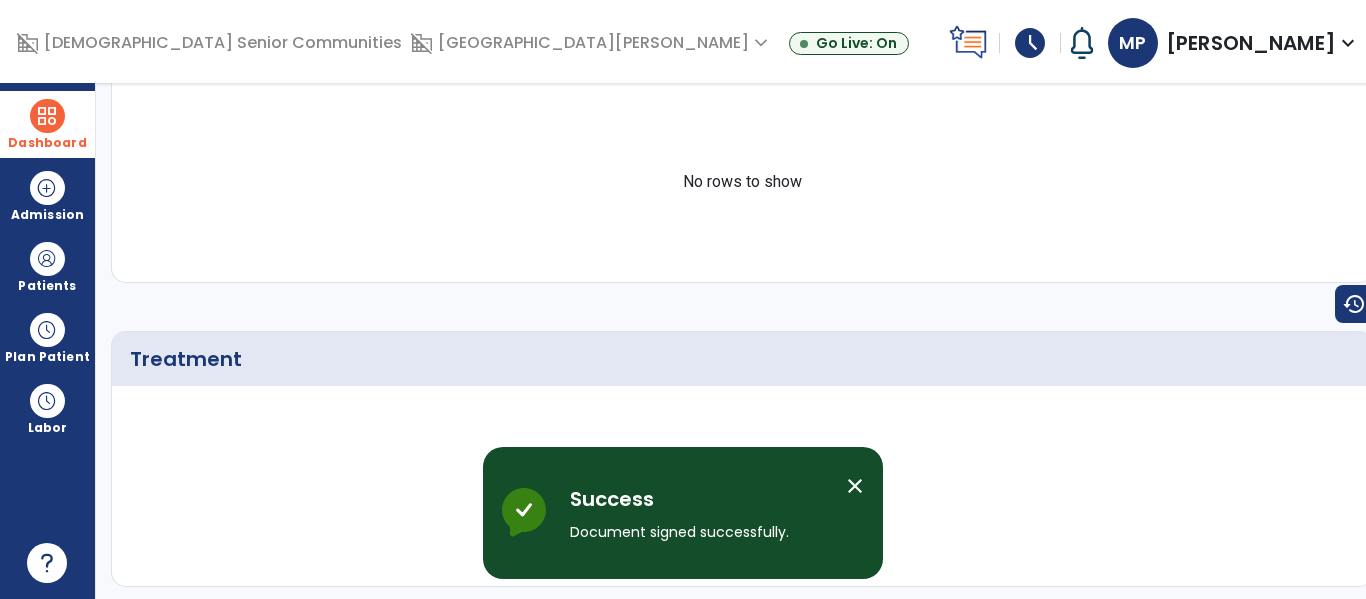 scroll, scrollTop: 0, scrollLeft: 0, axis: both 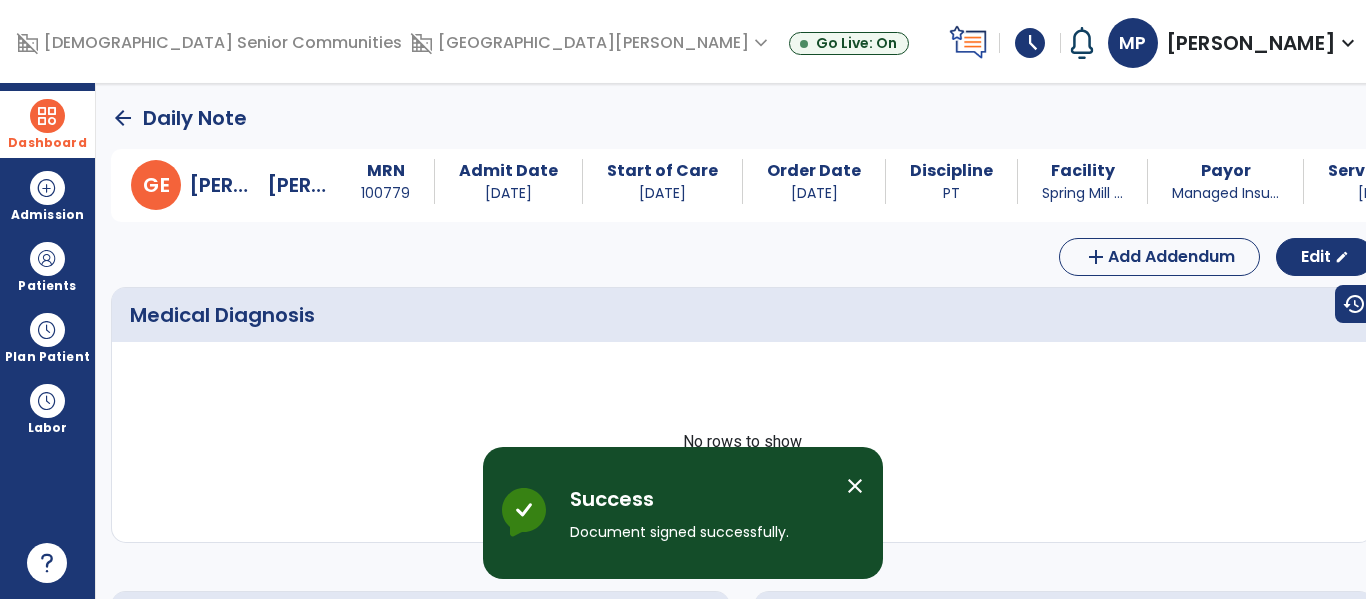 click on "arrow_back" 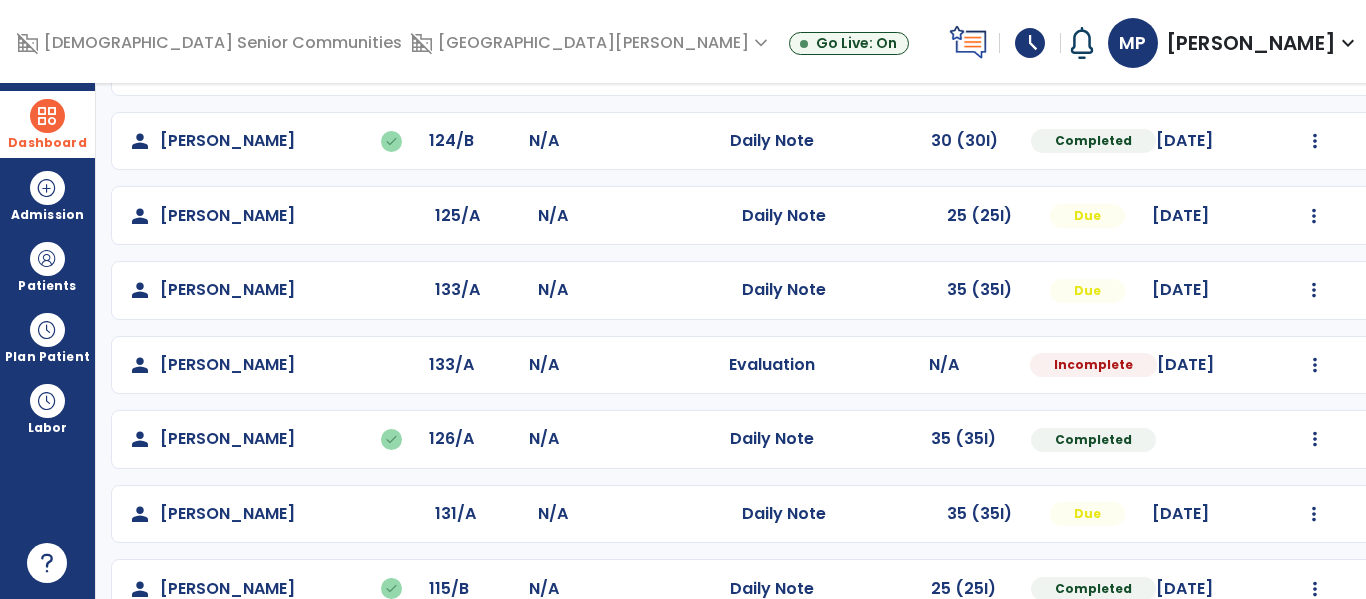 scroll, scrollTop: 935, scrollLeft: 0, axis: vertical 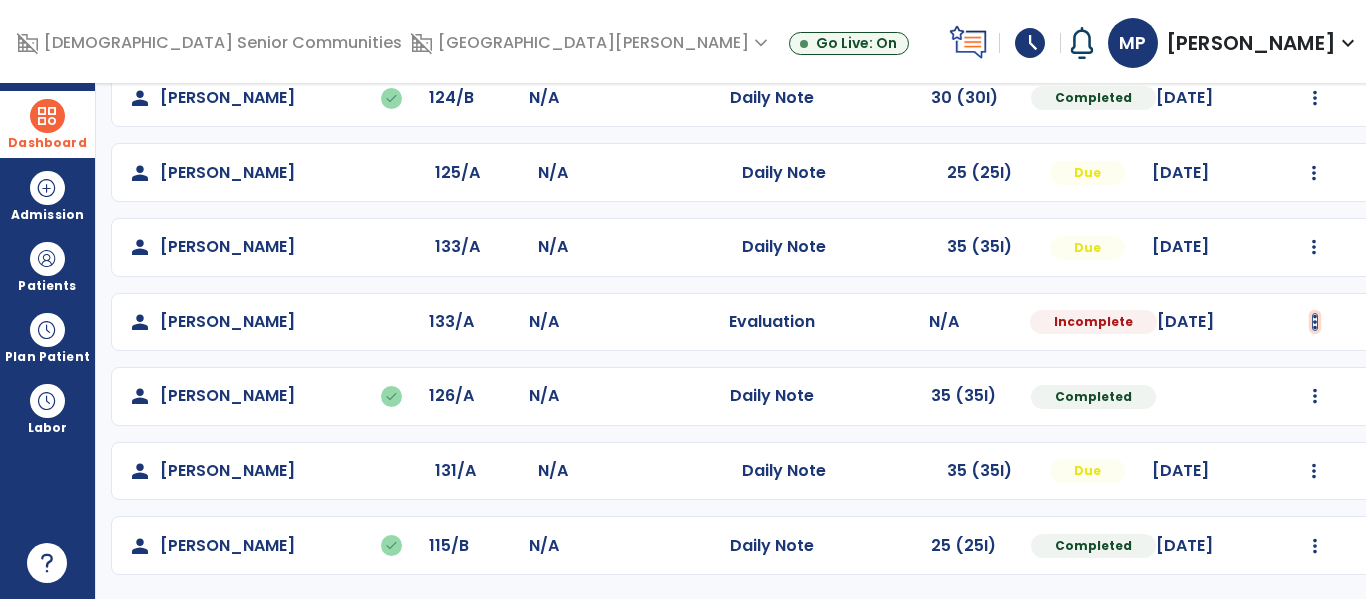 click at bounding box center [1315, -647] 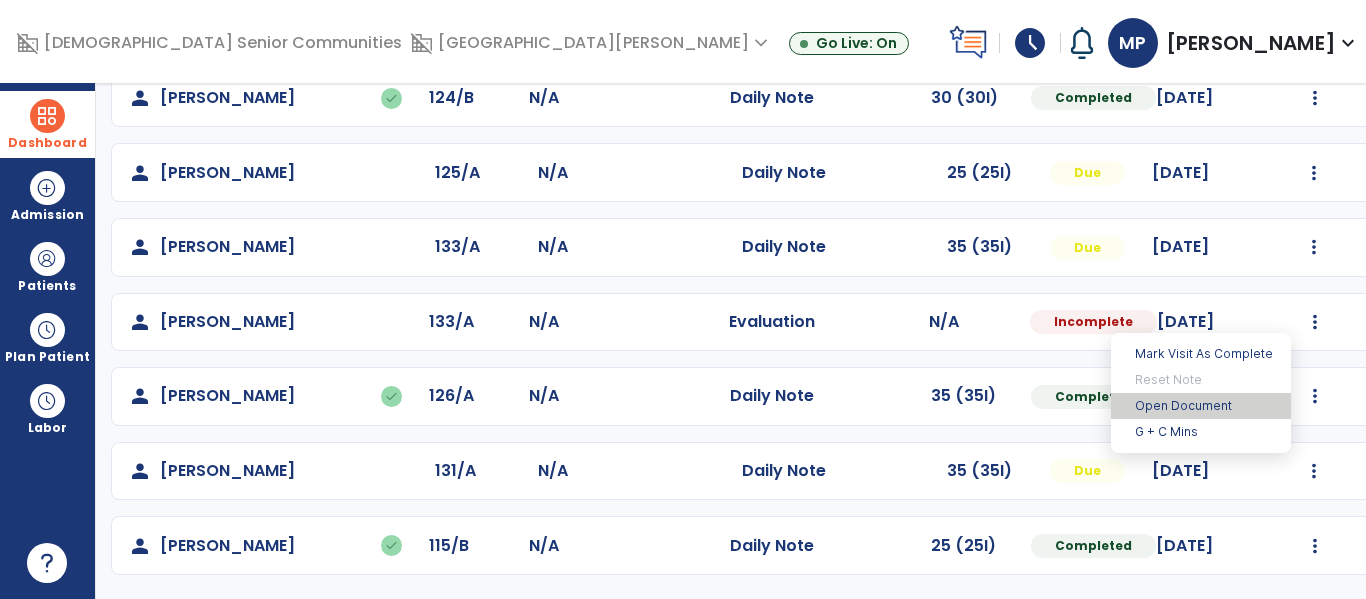 click on "Open Document" at bounding box center [1201, 406] 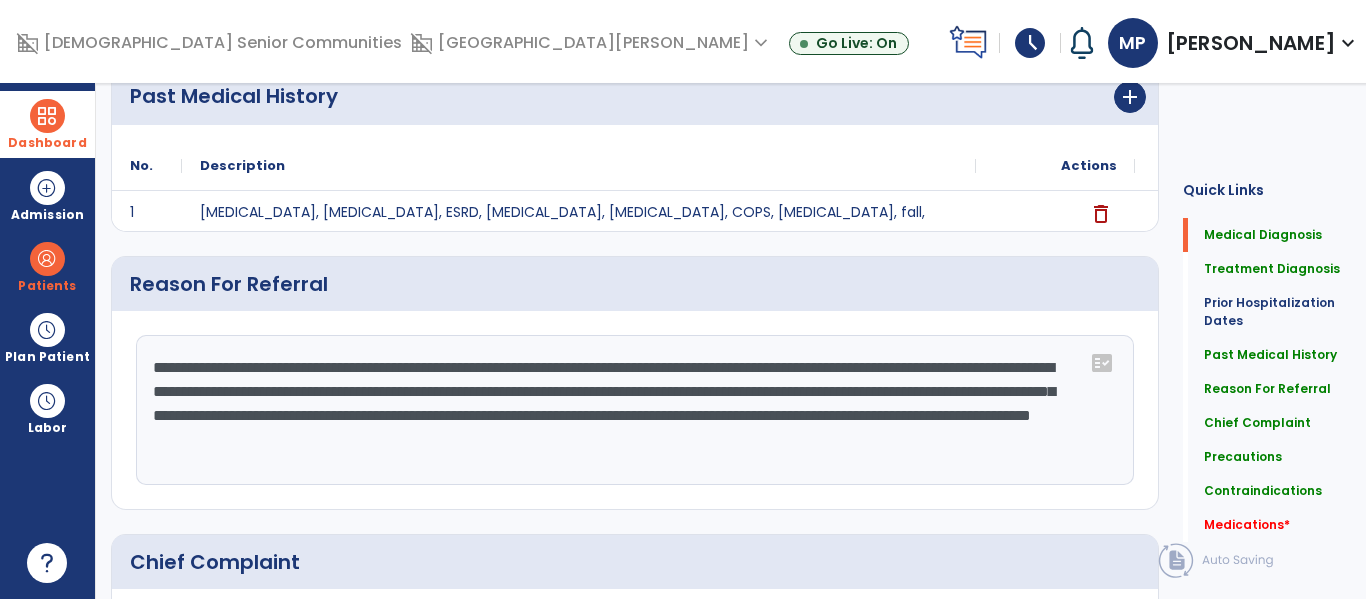 scroll, scrollTop: 0, scrollLeft: 0, axis: both 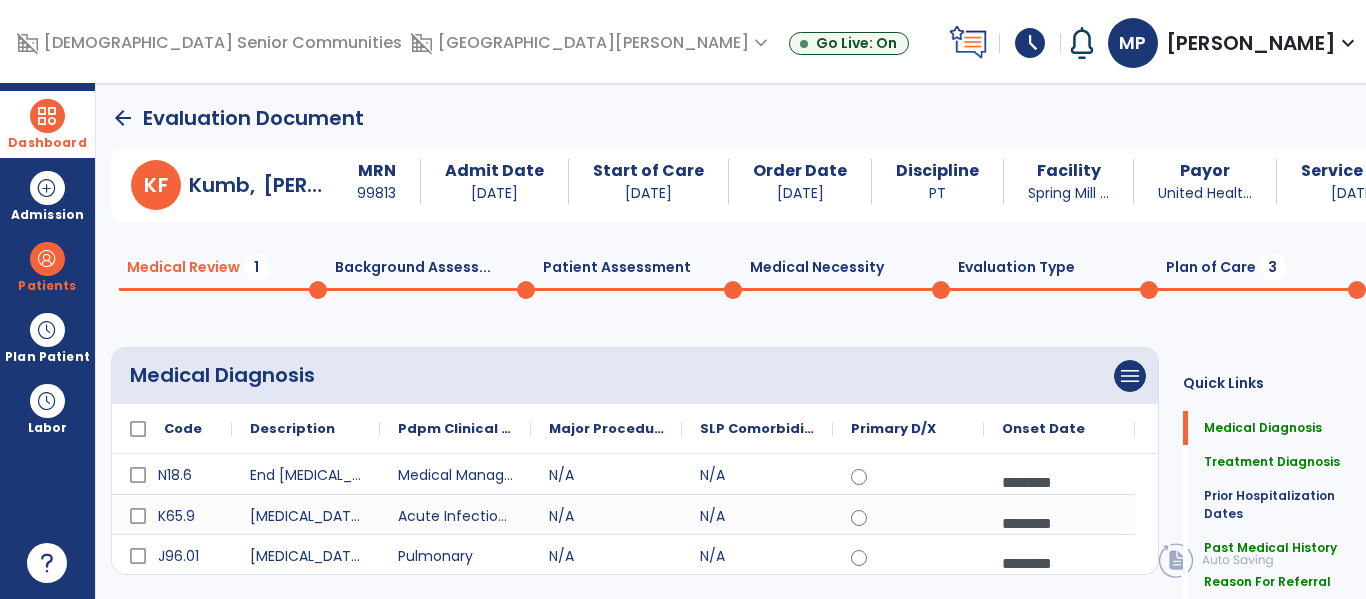 click on "Plan of Care  3" 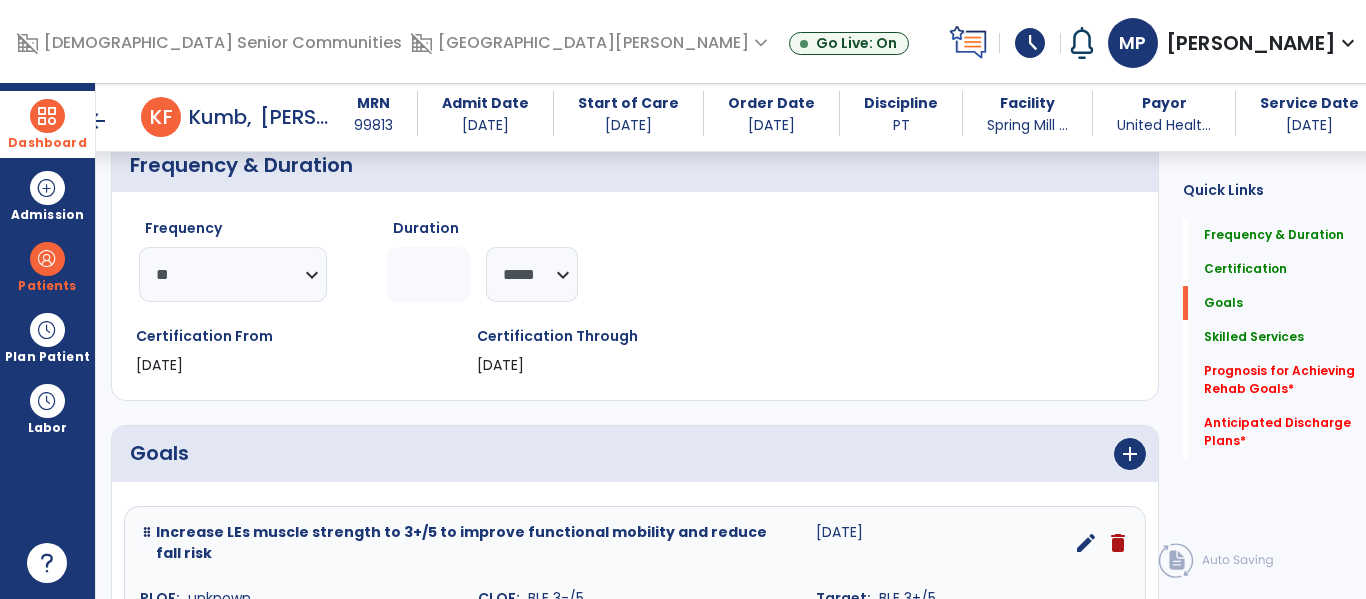 scroll, scrollTop: 403, scrollLeft: 0, axis: vertical 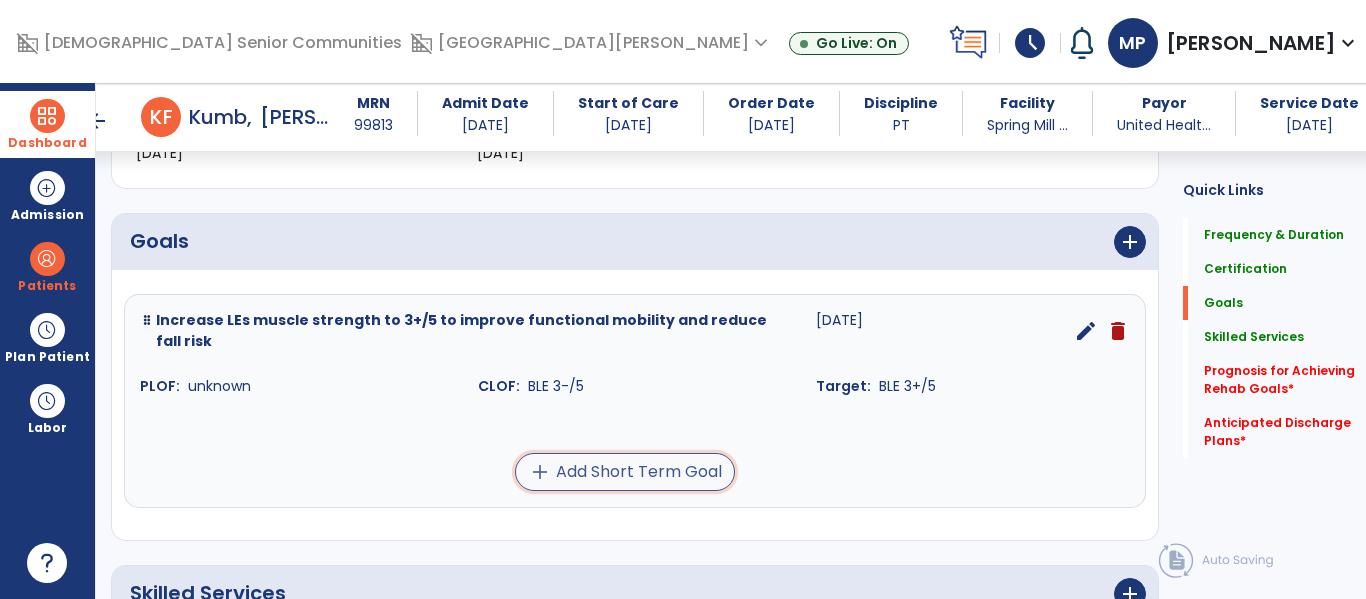 click on "add  Add Short Term Goal" at bounding box center (625, 472) 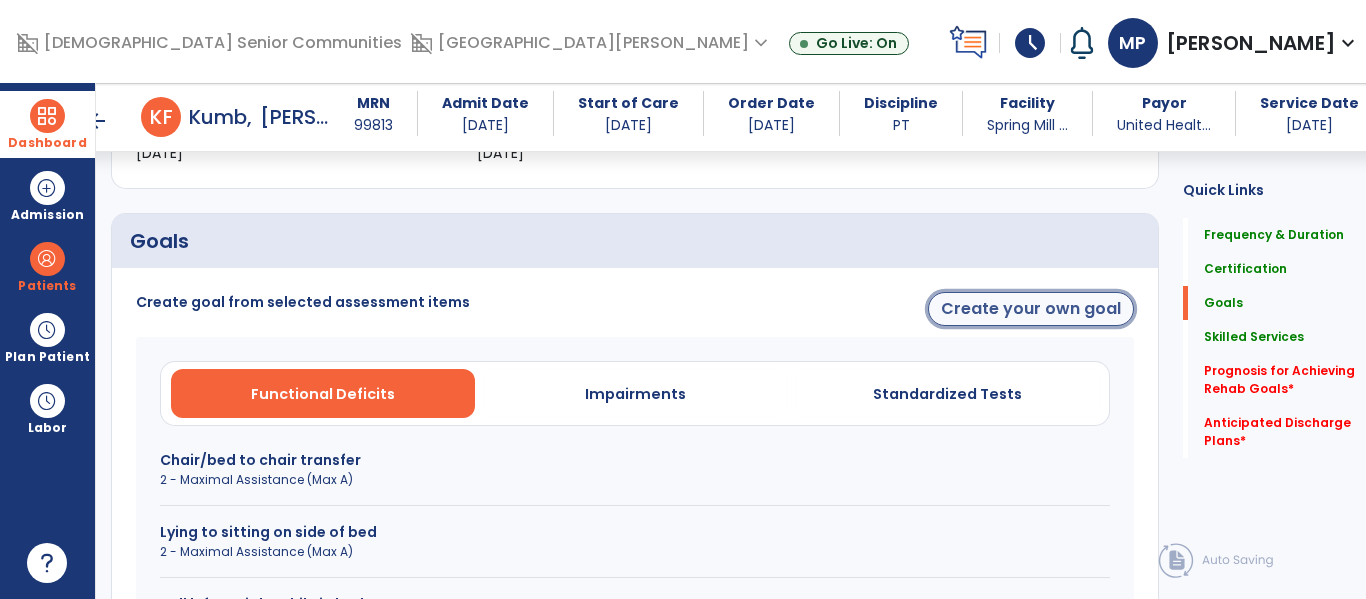 click on "Create your own goal" at bounding box center [1031, 309] 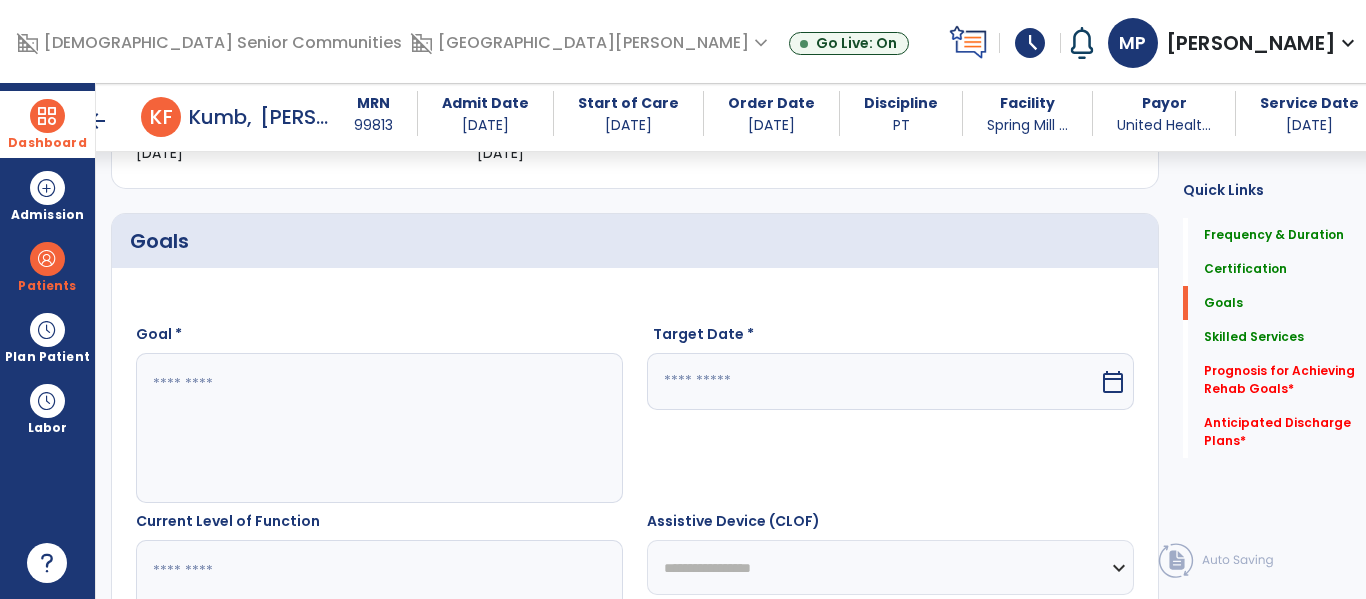 click at bounding box center (374, 428) 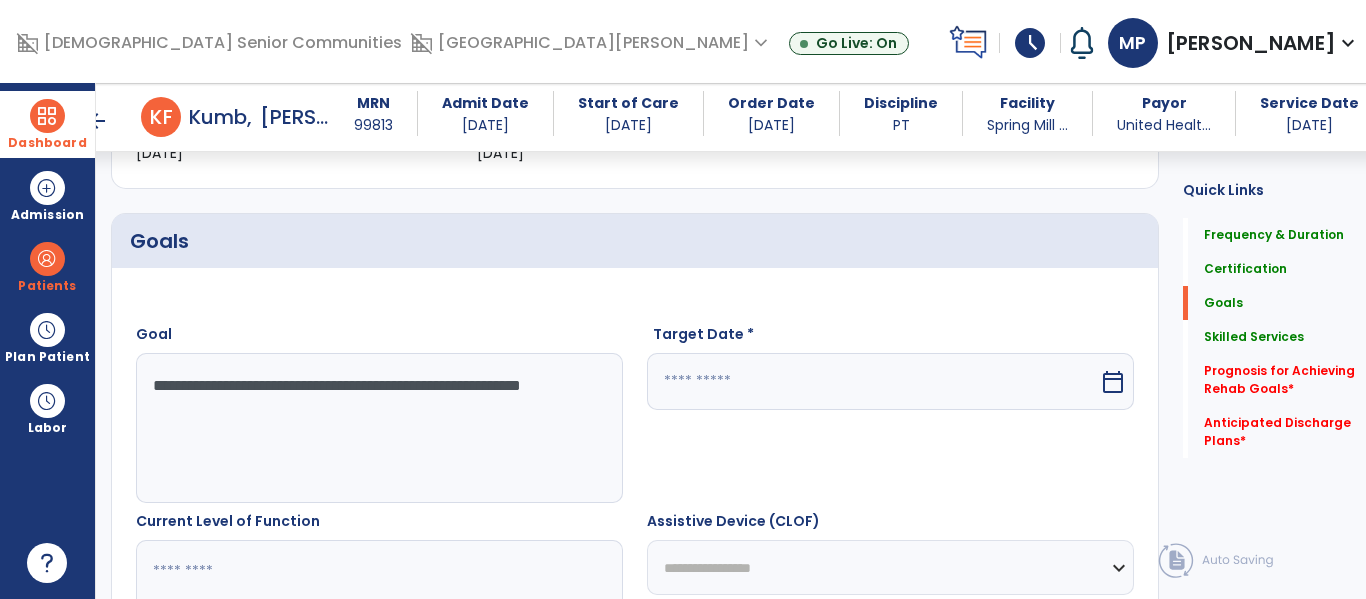 type on "**********" 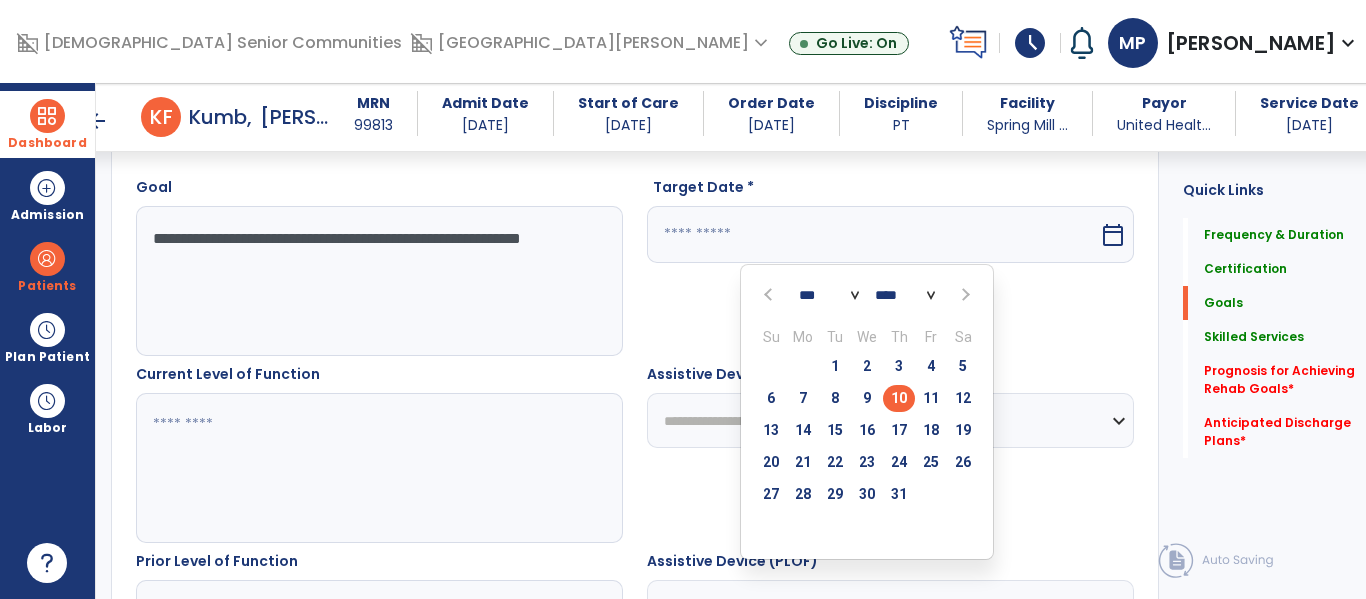 scroll, scrollTop: 552, scrollLeft: 0, axis: vertical 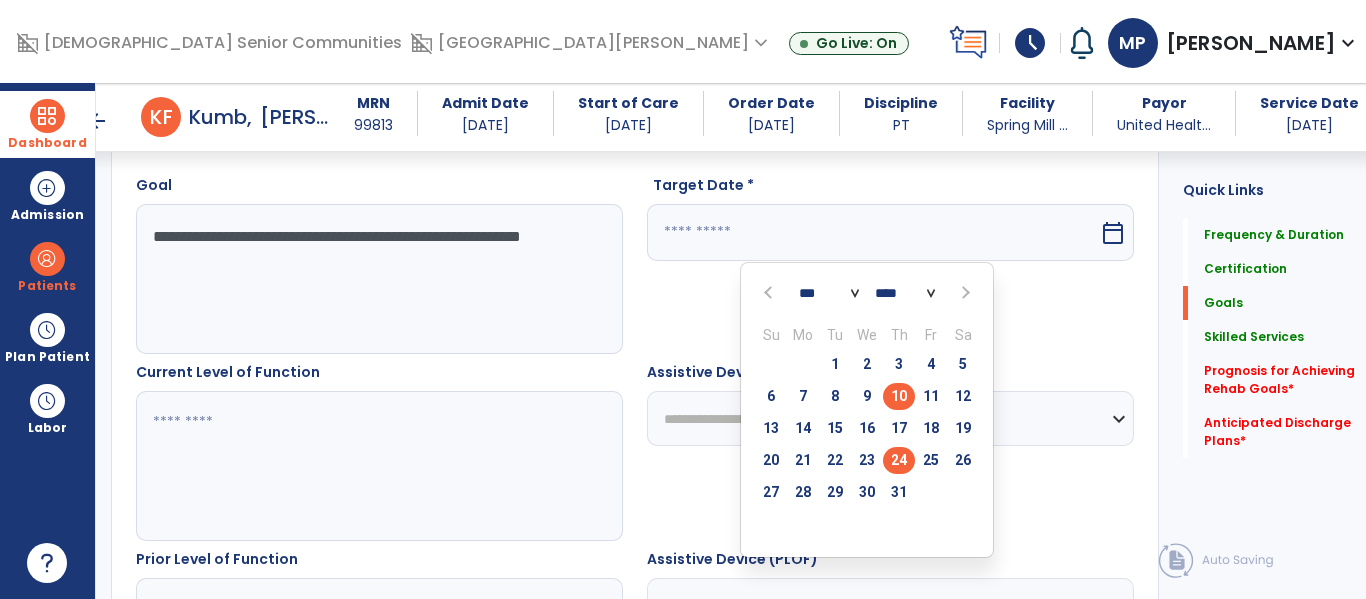 click on "24" at bounding box center [899, 460] 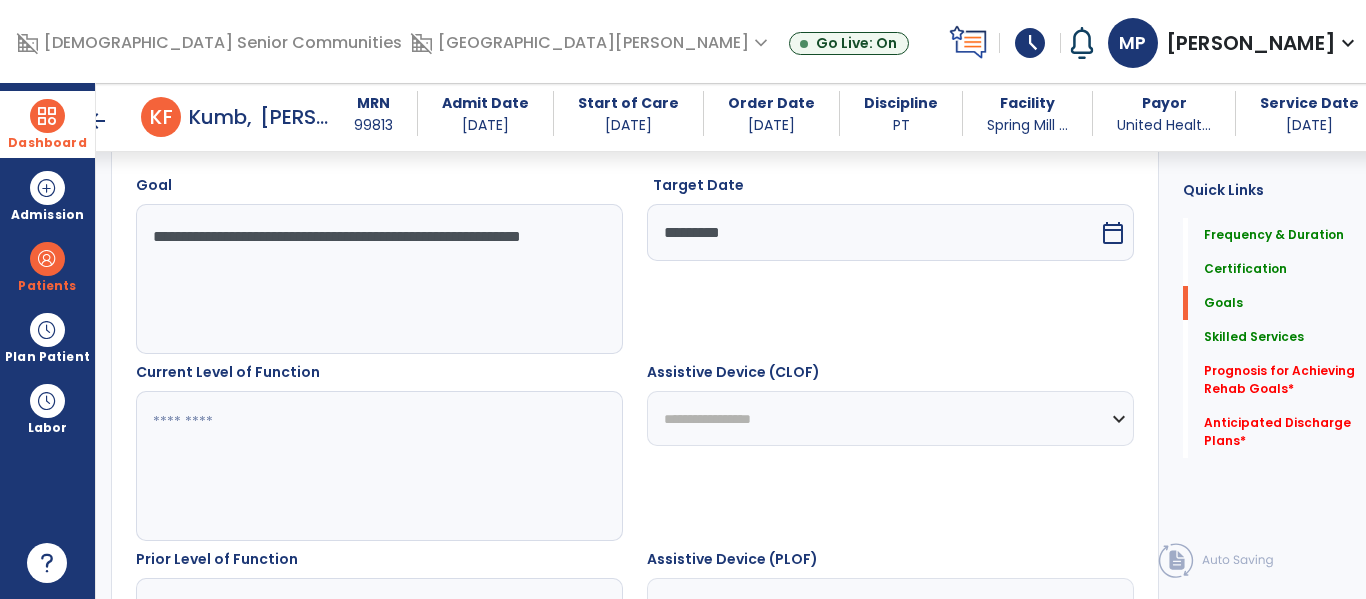 click at bounding box center [374, 466] 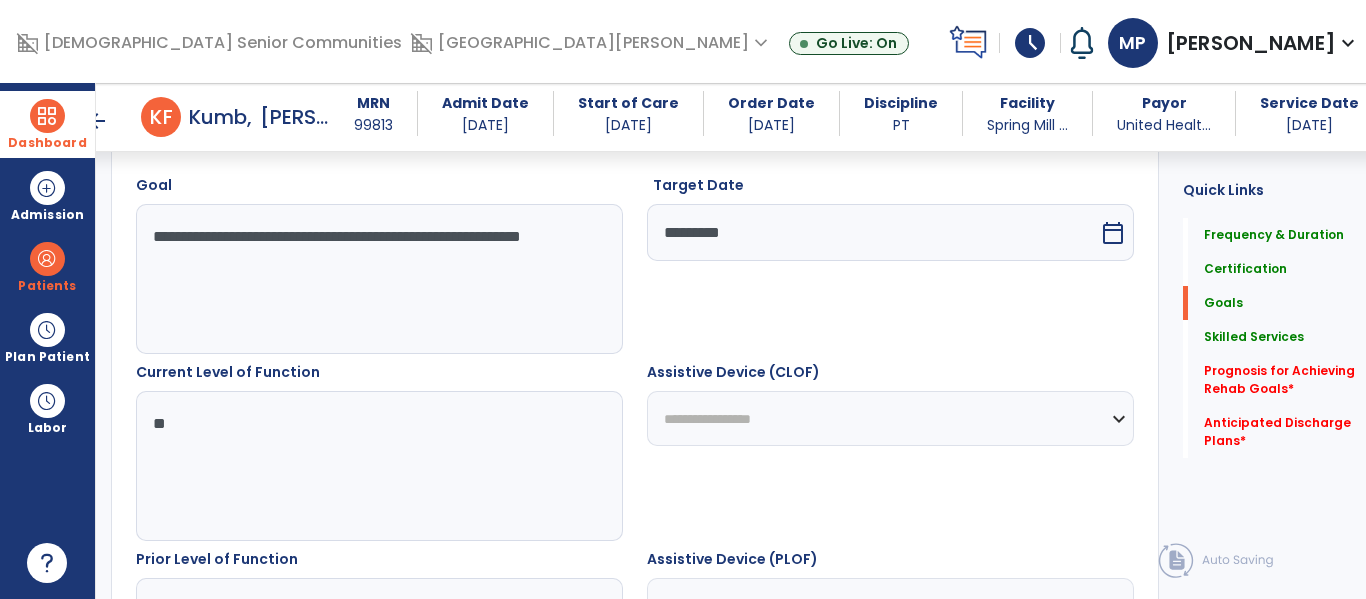 type on "*" 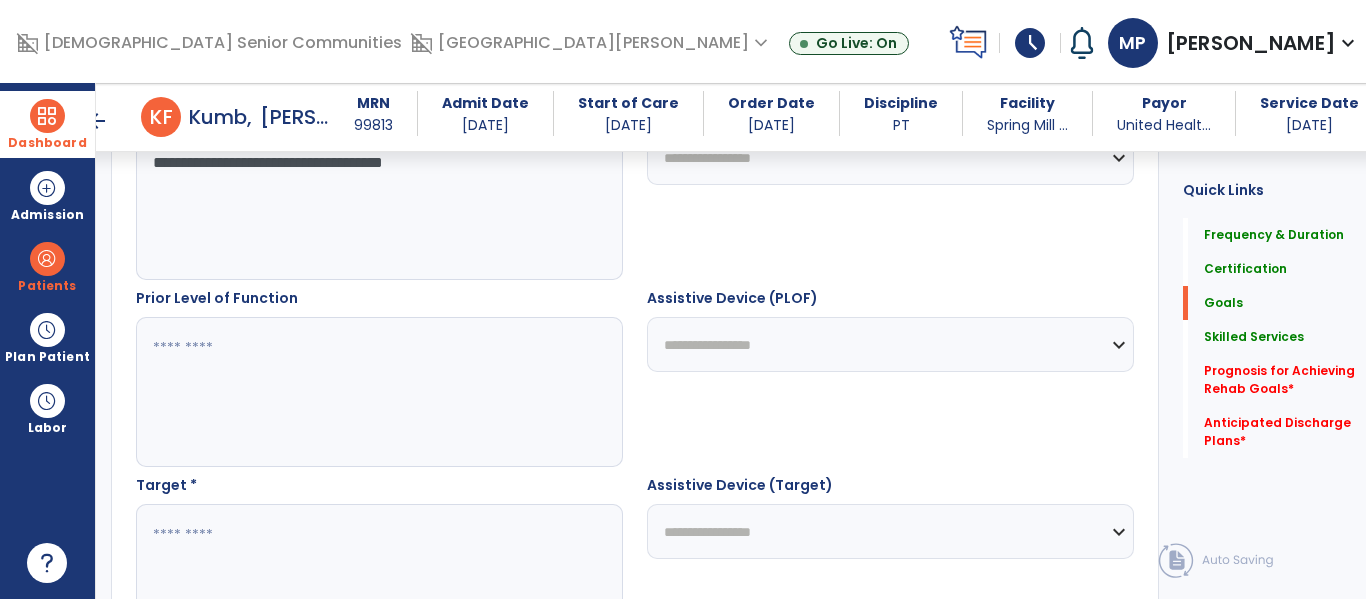 scroll, scrollTop: 820, scrollLeft: 0, axis: vertical 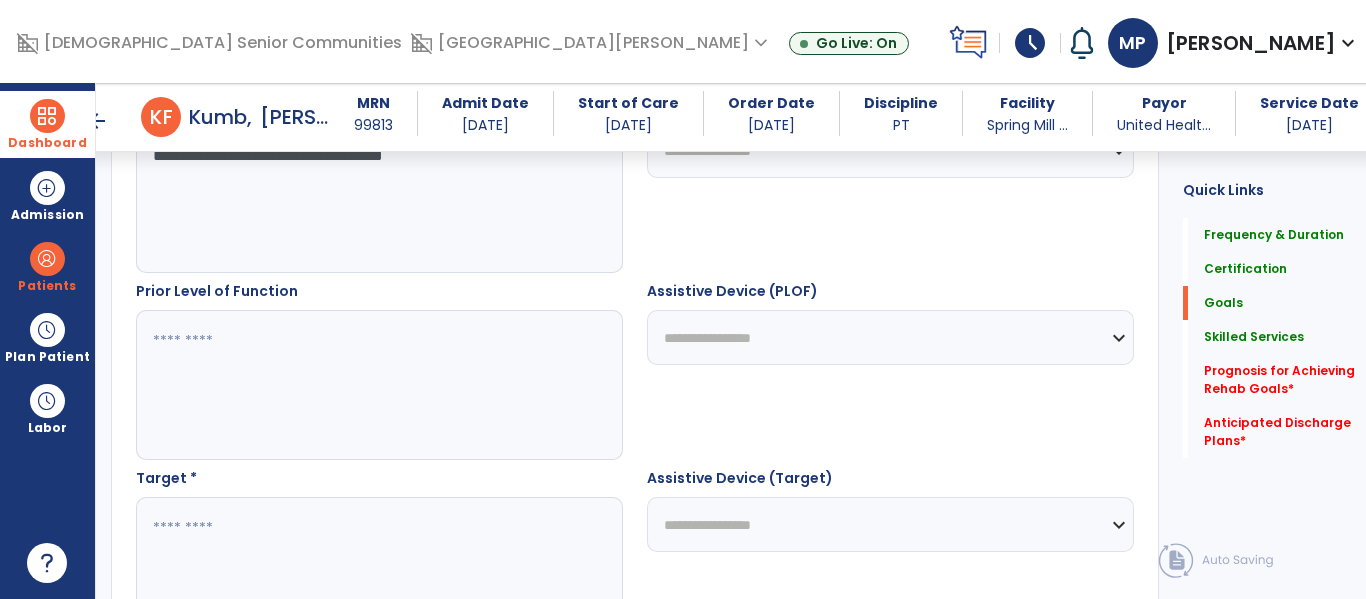 type on "**********" 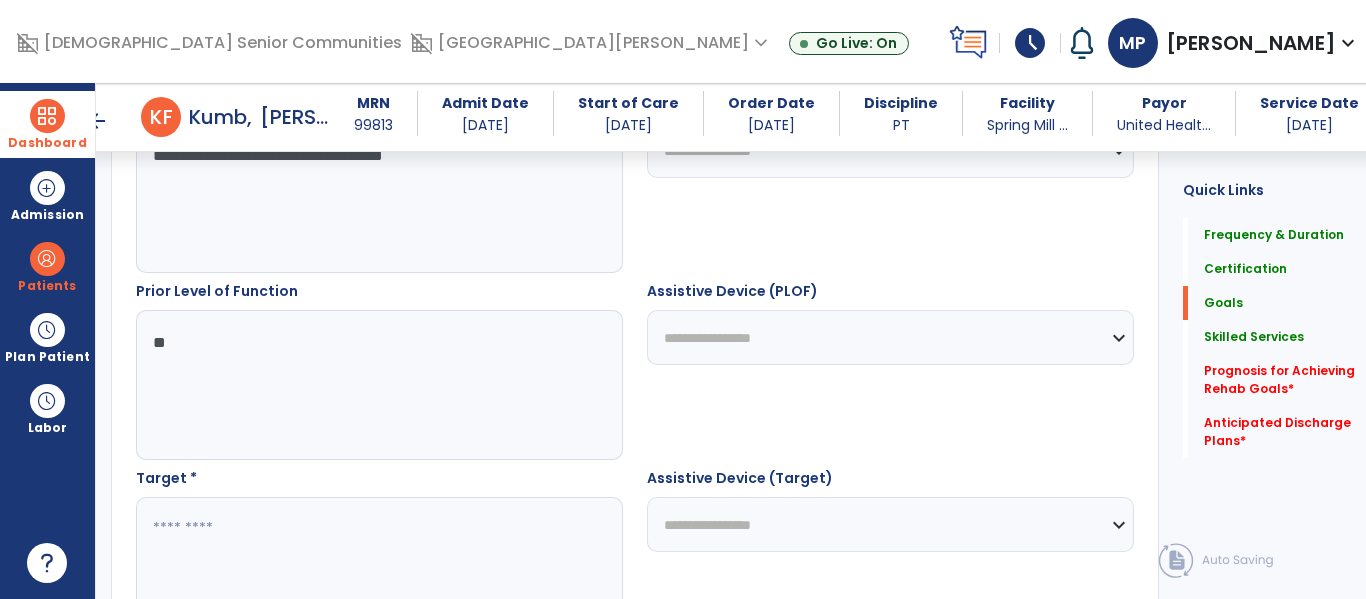 type on "*" 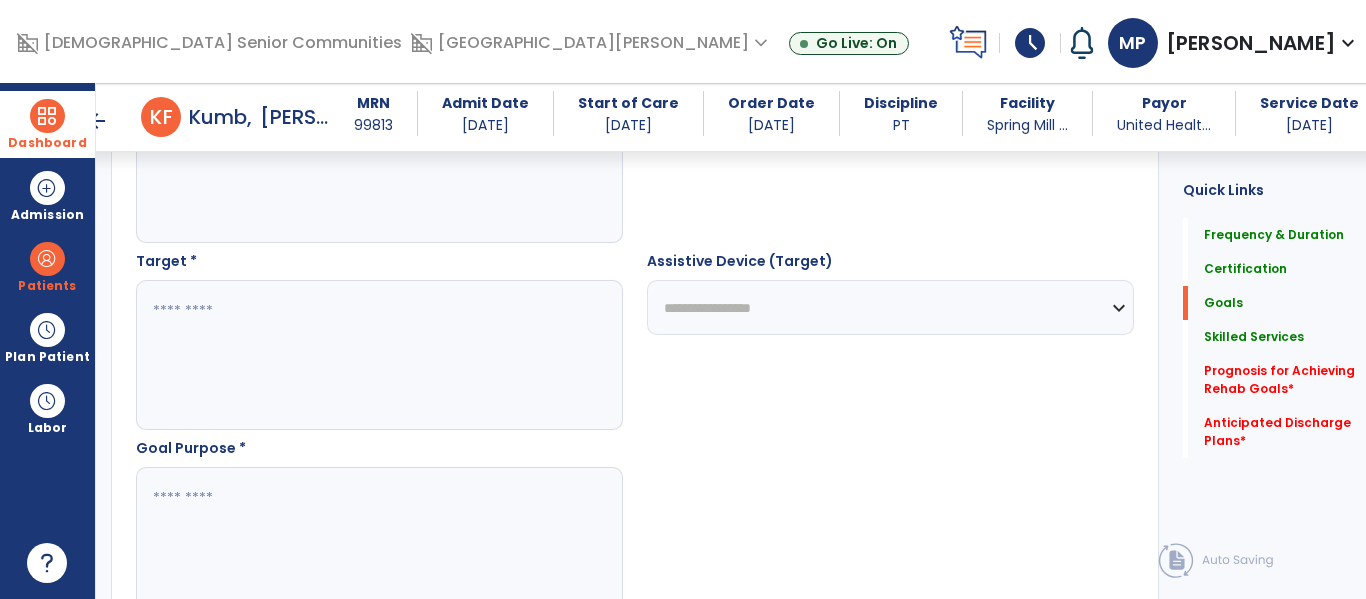 scroll, scrollTop: 1110, scrollLeft: 0, axis: vertical 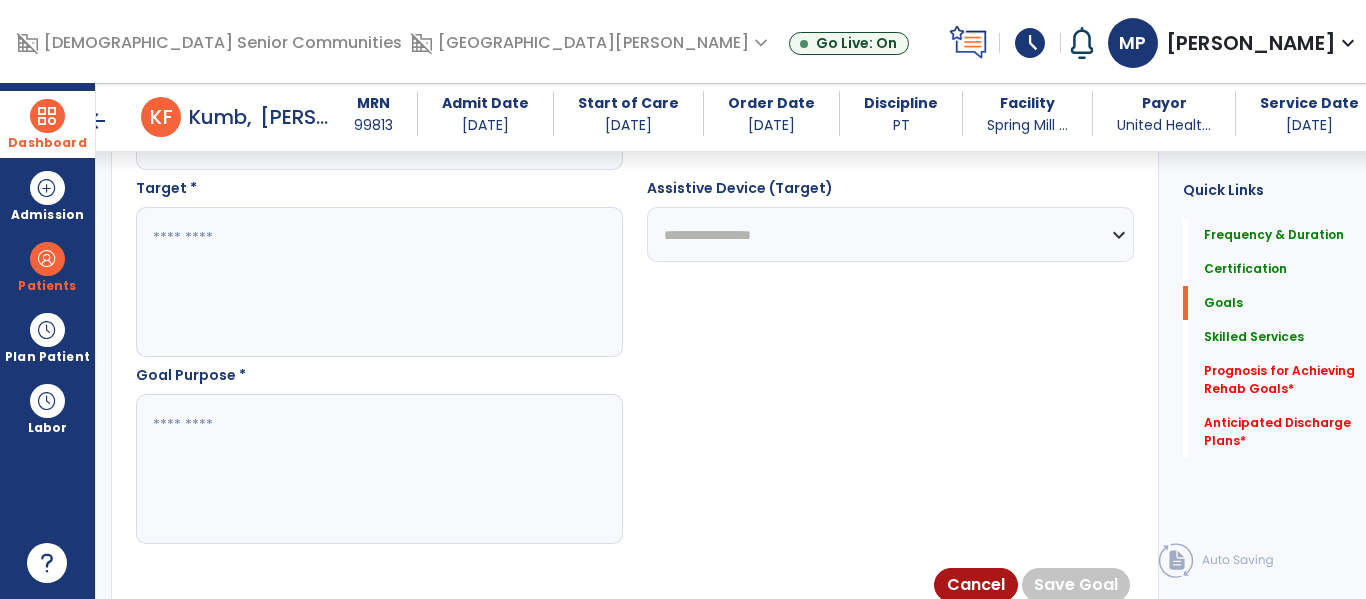 type on "***" 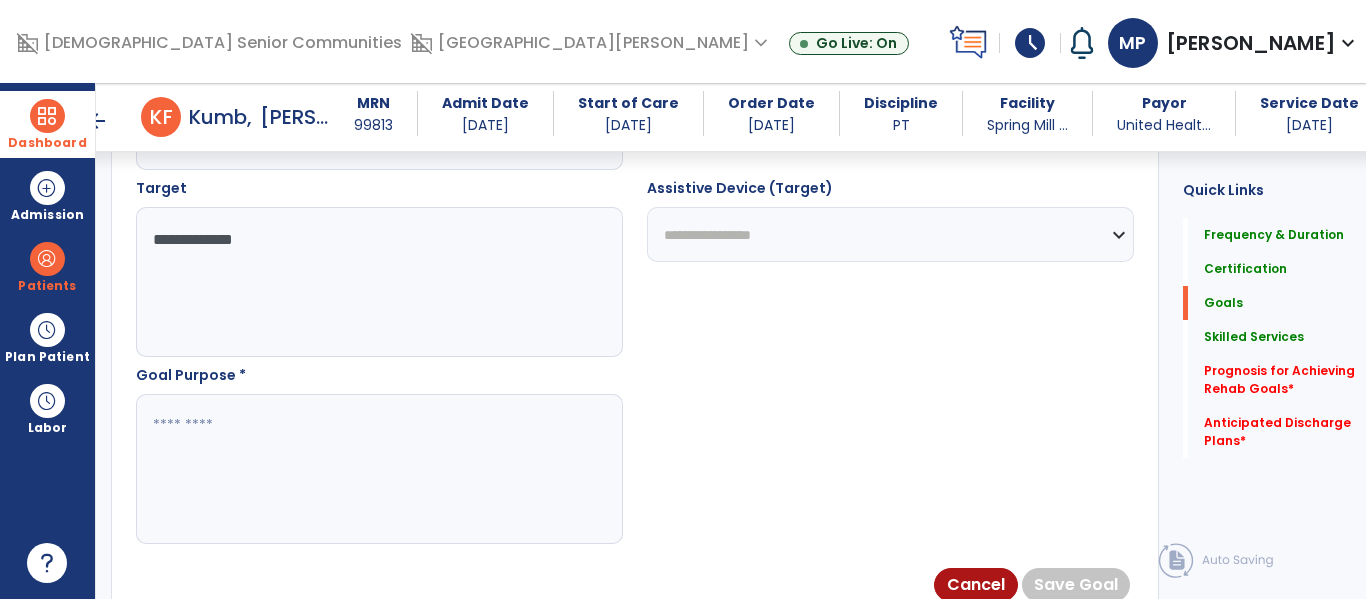 type on "**********" 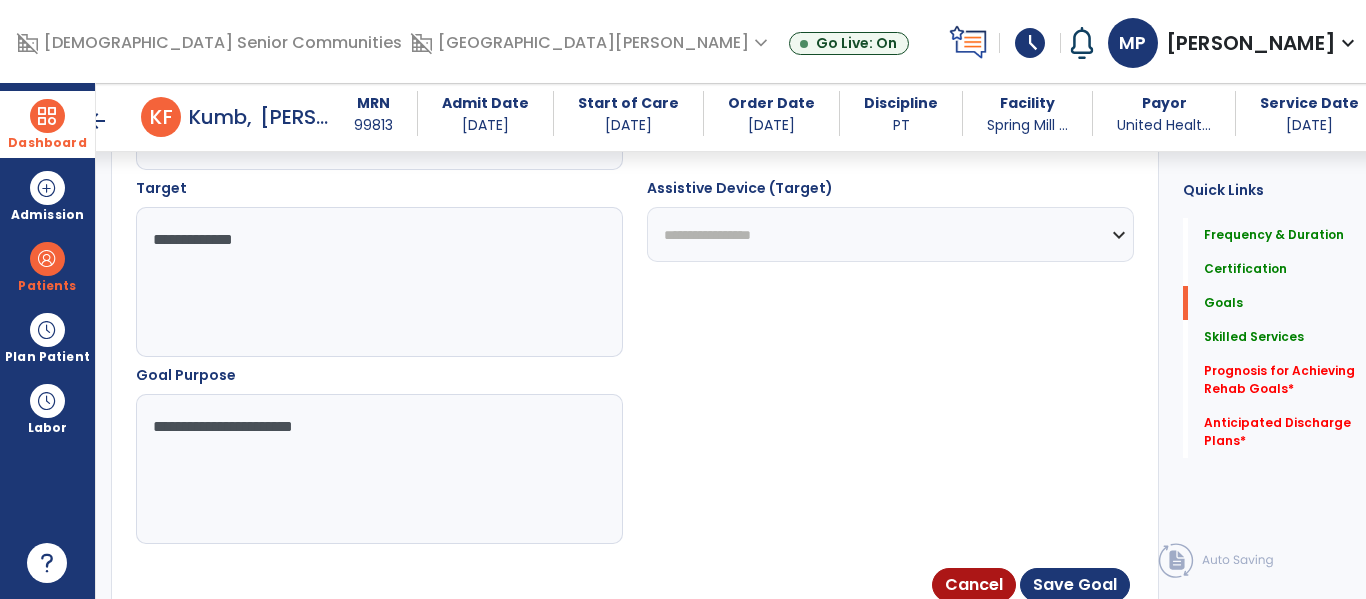 type on "**********" 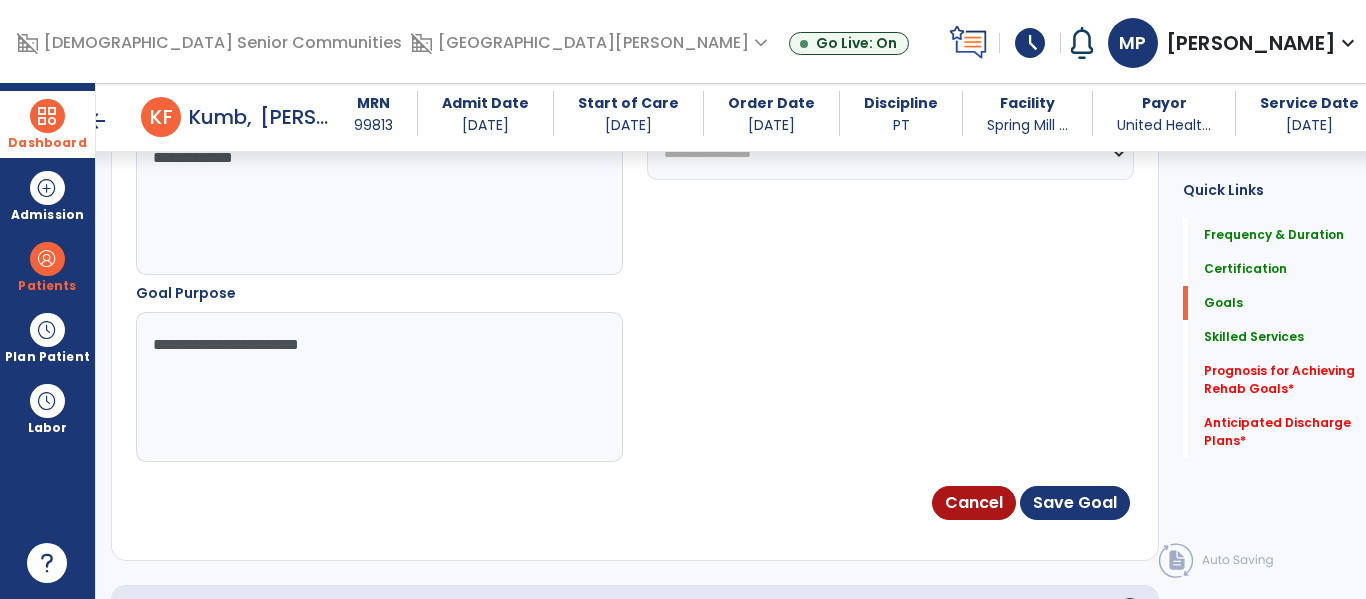 scroll, scrollTop: 1245, scrollLeft: 0, axis: vertical 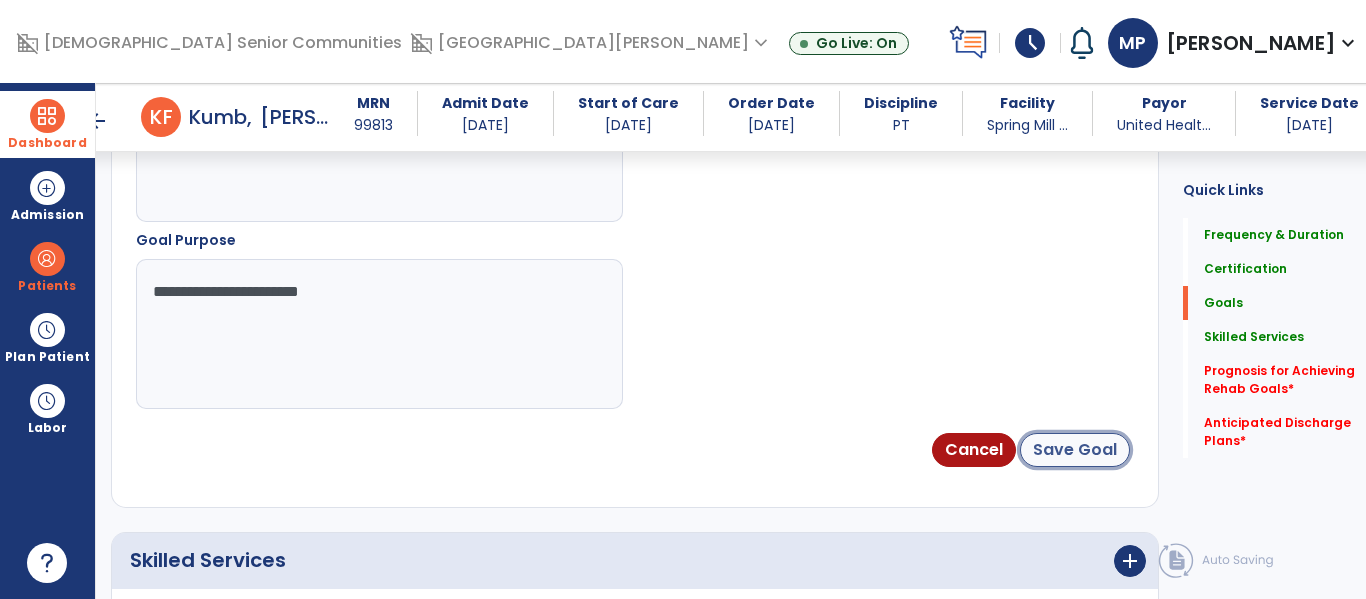click on "Save Goal" at bounding box center (1075, 450) 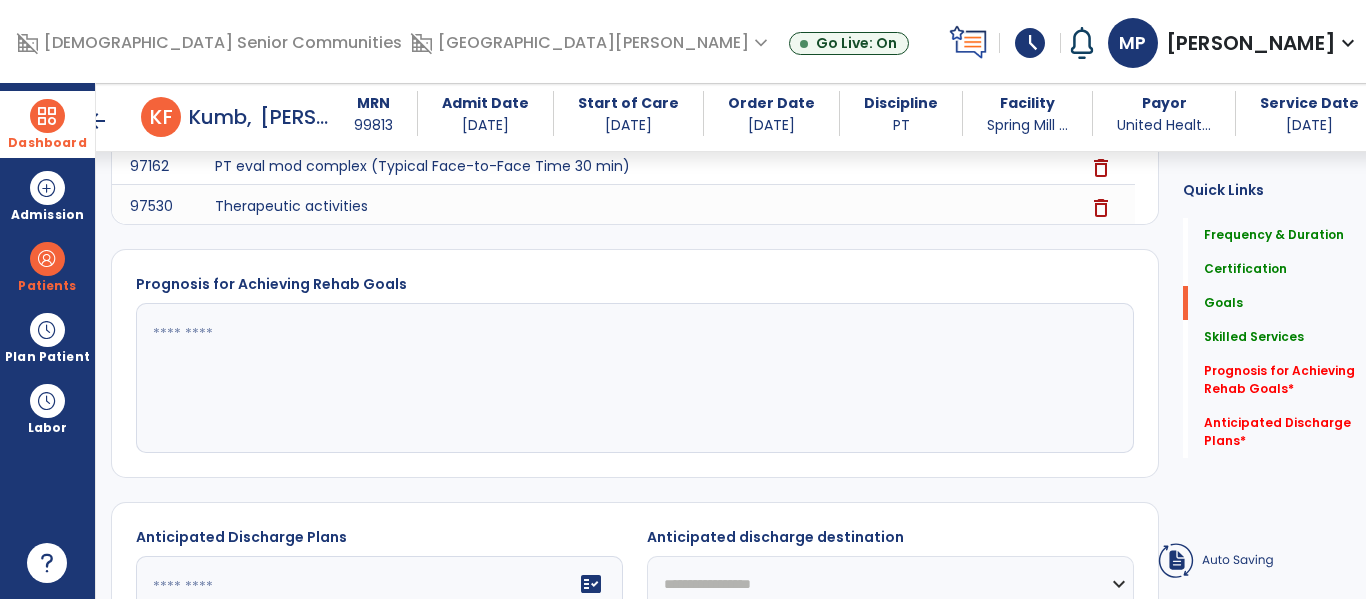 scroll, scrollTop: 166, scrollLeft: 0, axis: vertical 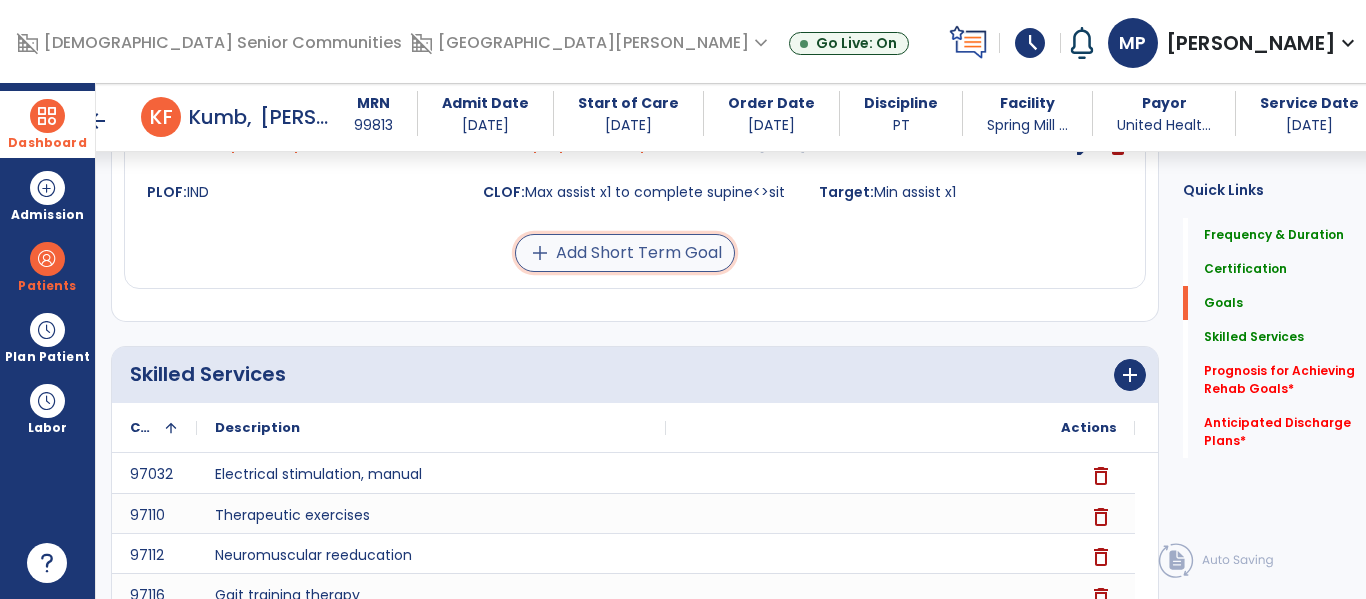 click on "add  Add Short Term Goal" at bounding box center (625, 253) 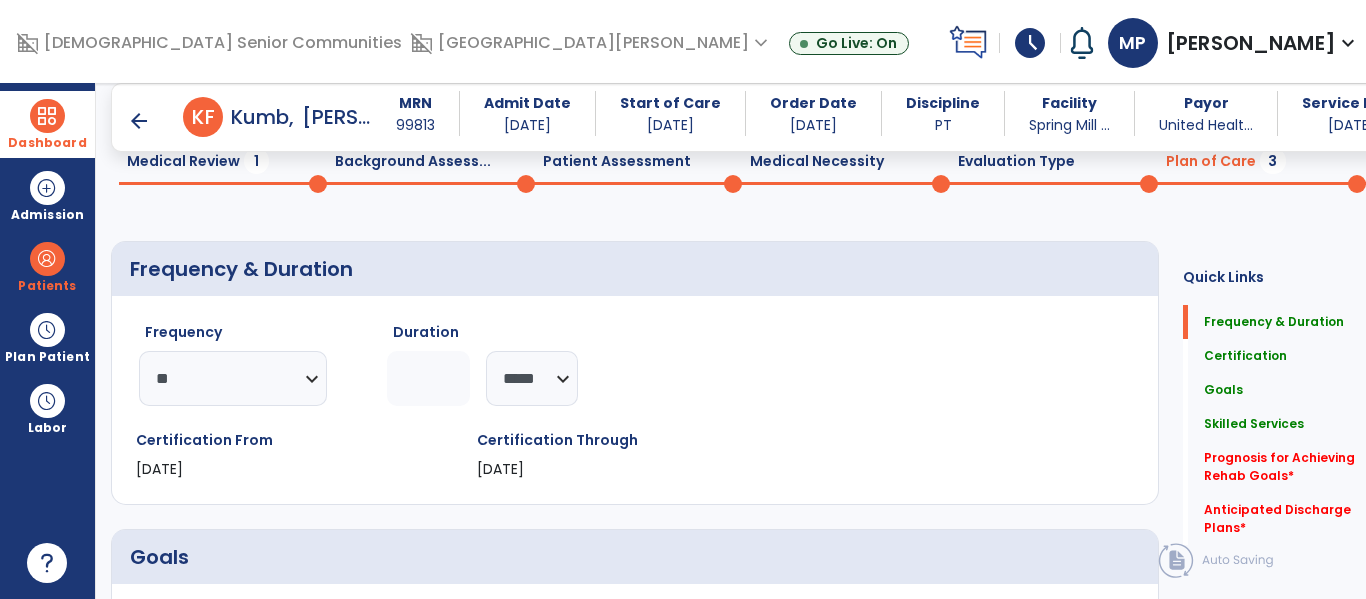 scroll, scrollTop: 381, scrollLeft: 0, axis: vertical 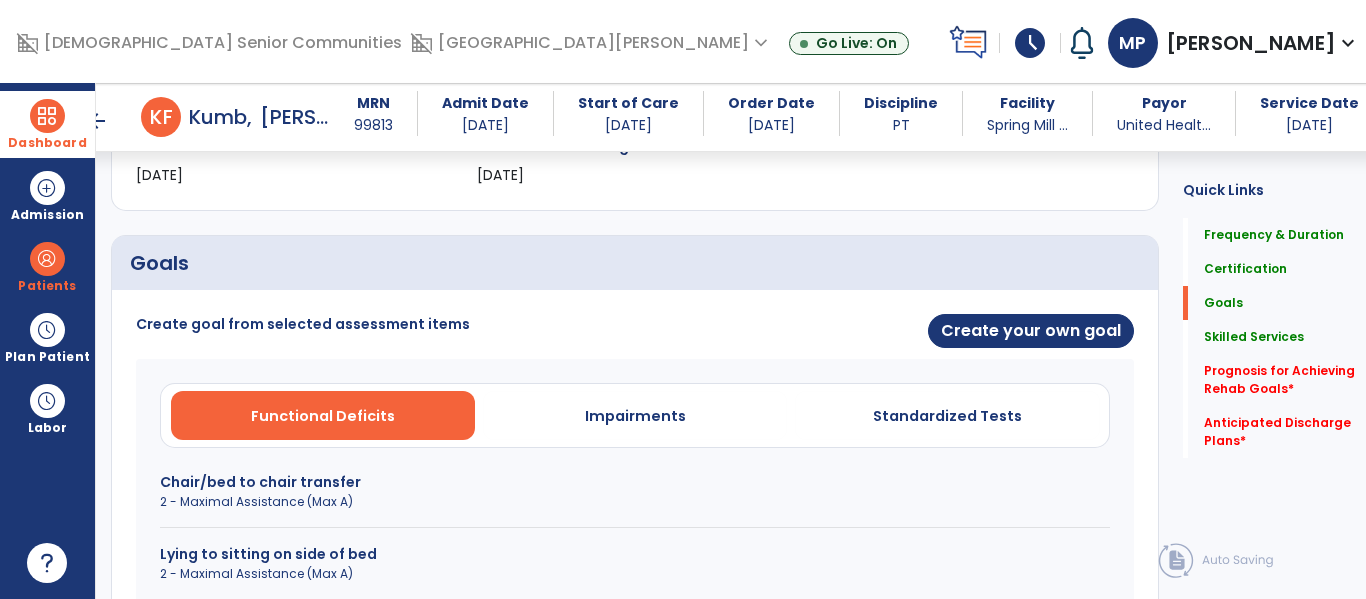 click on "Chair/bed to chair transfer" at bounding box center (635, 482) 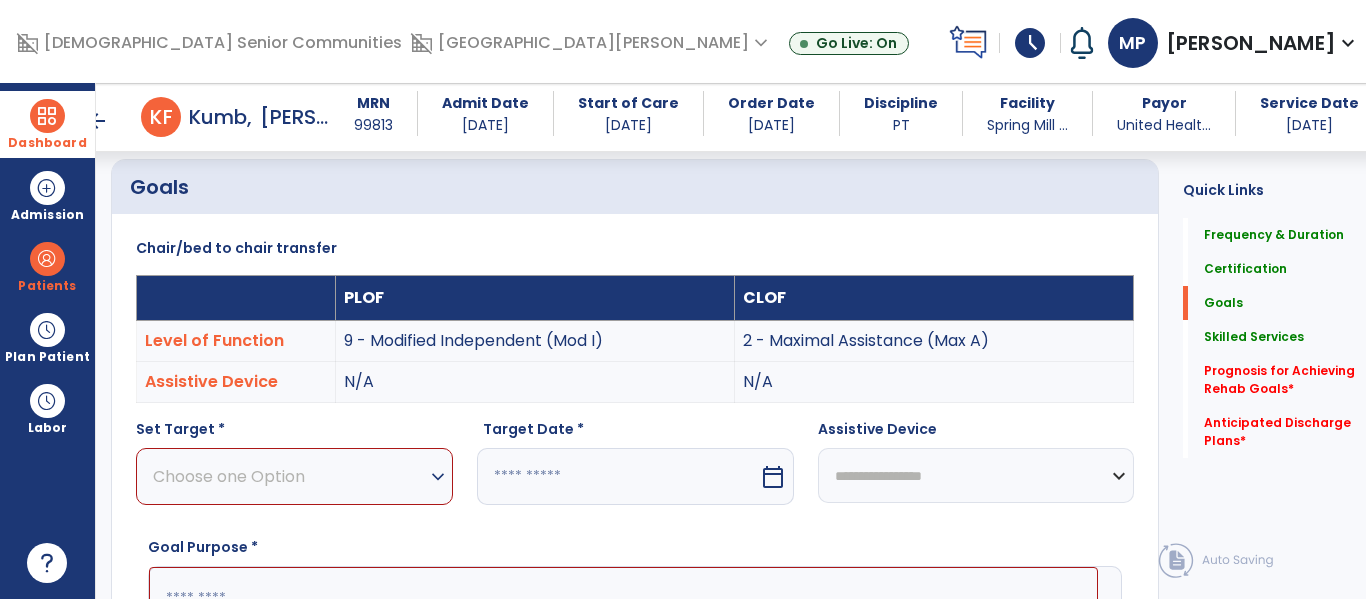 scroll, scrollTop: 464, scrollLeft: 0, axis: vertical 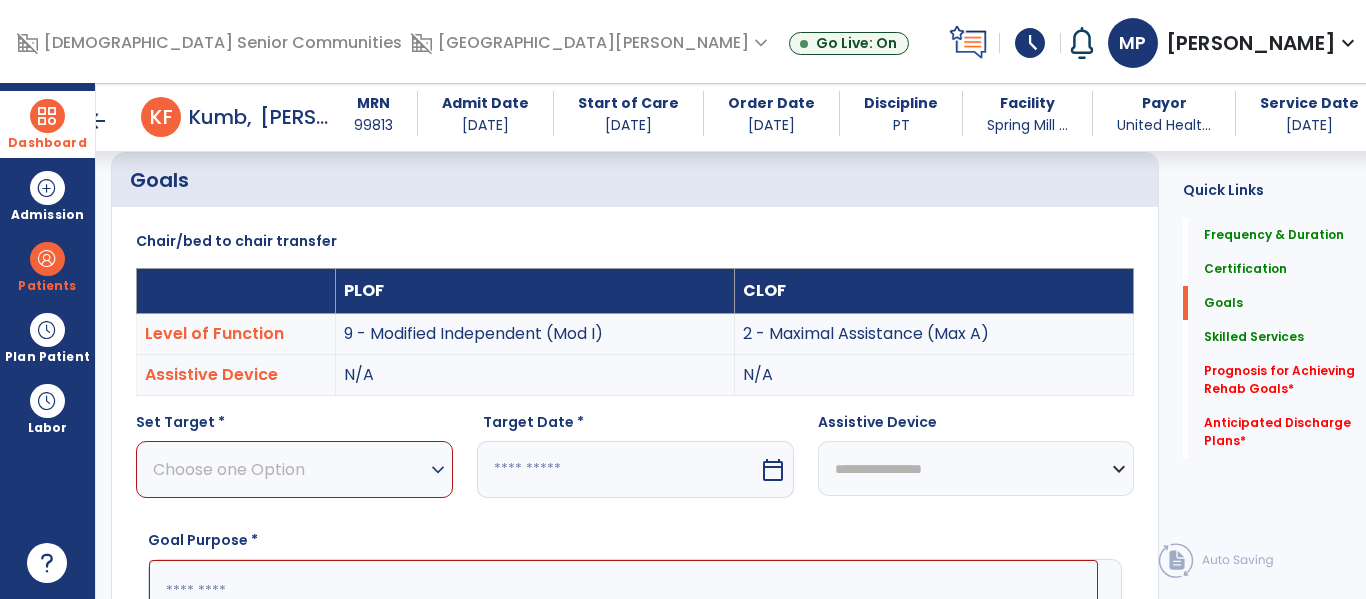 click on "expand_more" at bounding box center (438, 470) 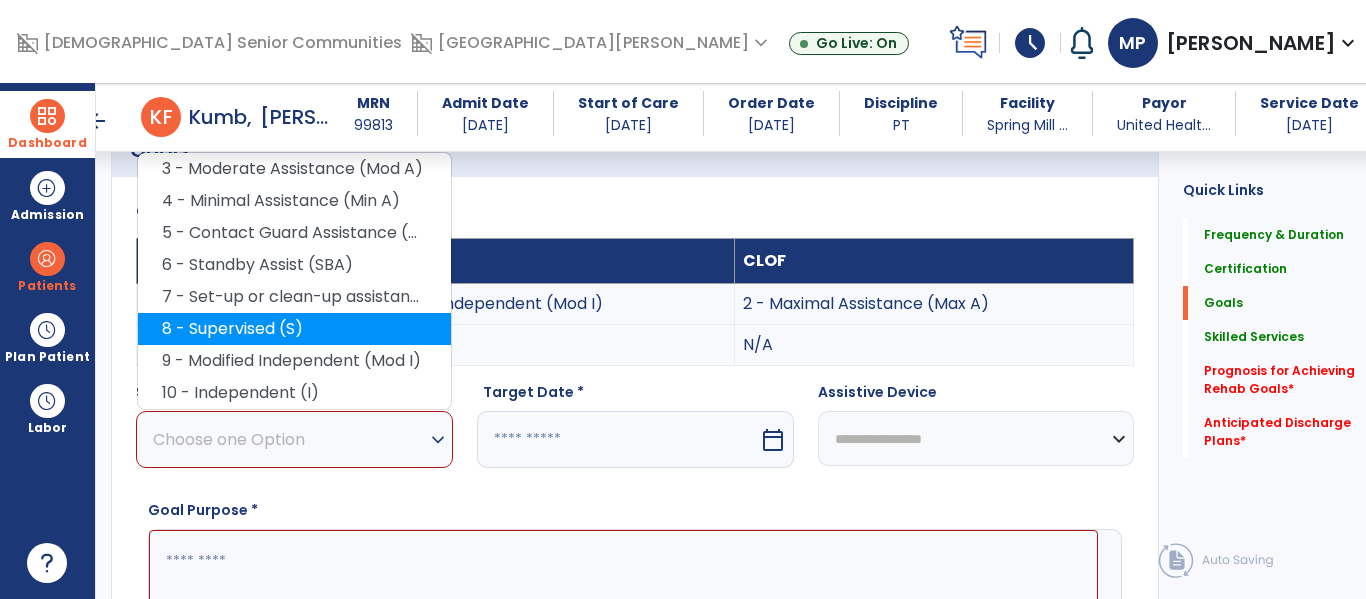 scroll, scrollTop: 465, scrollLeft: 0, axis: vertical 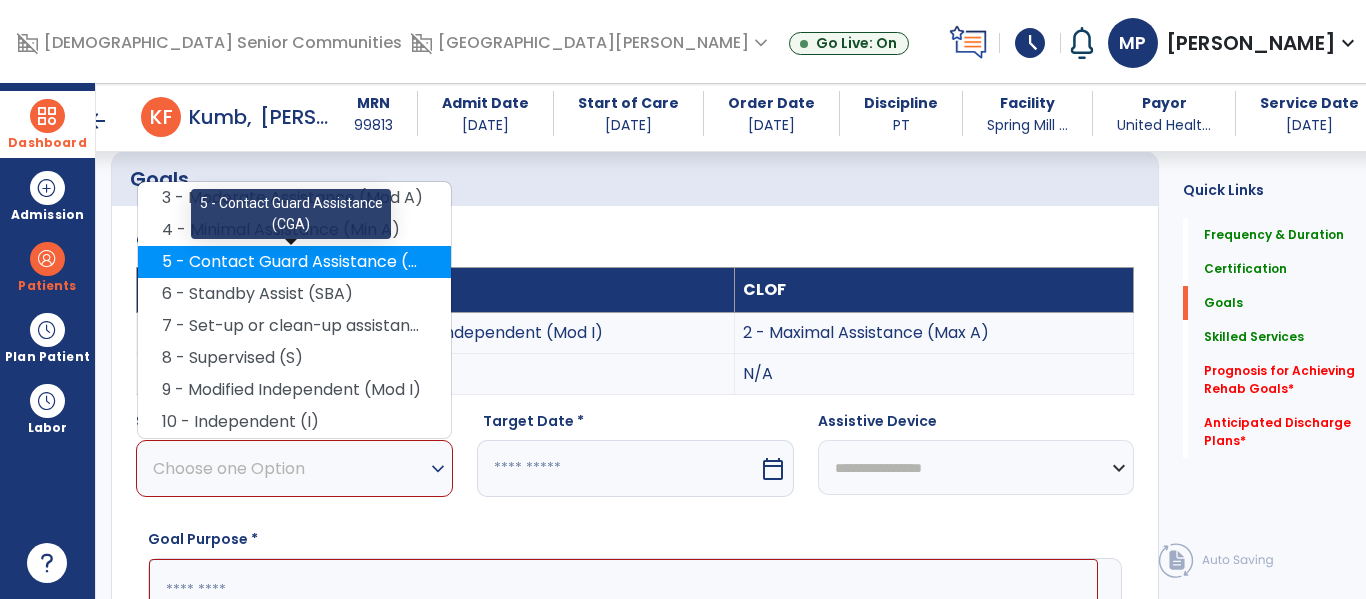 click on "5 - Contact Guard Assistance (CGA)" at bounding box center [294, 262] 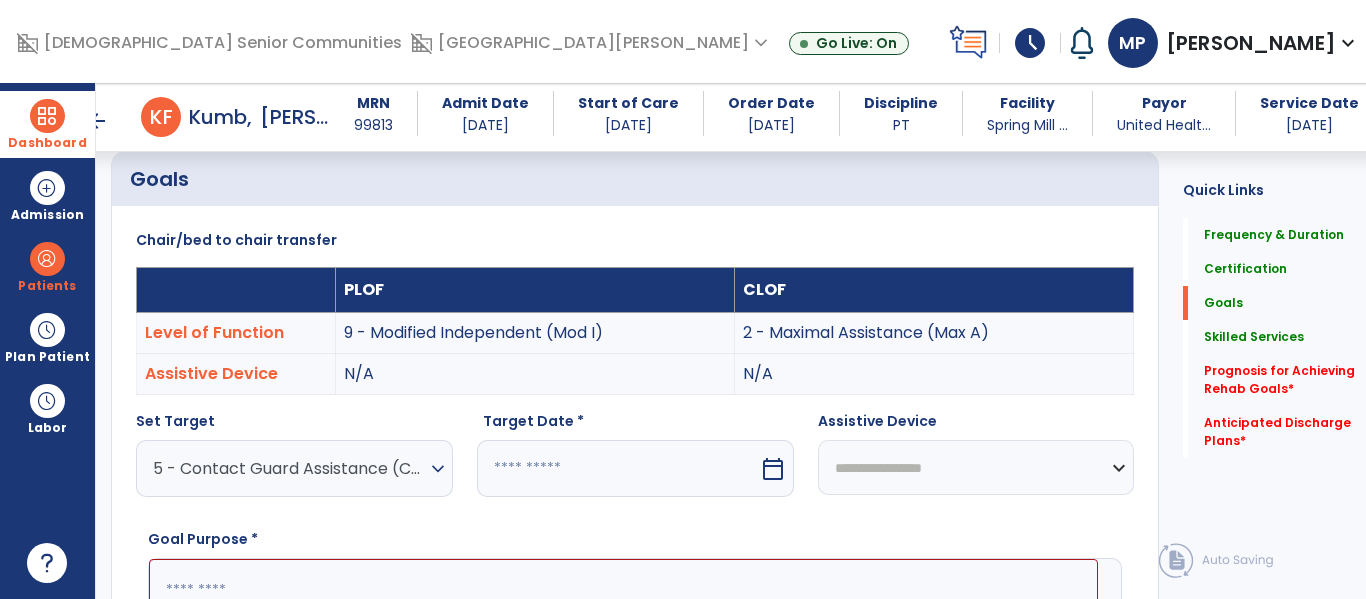 click on "calendar_today" at bounding box center (773, 469) 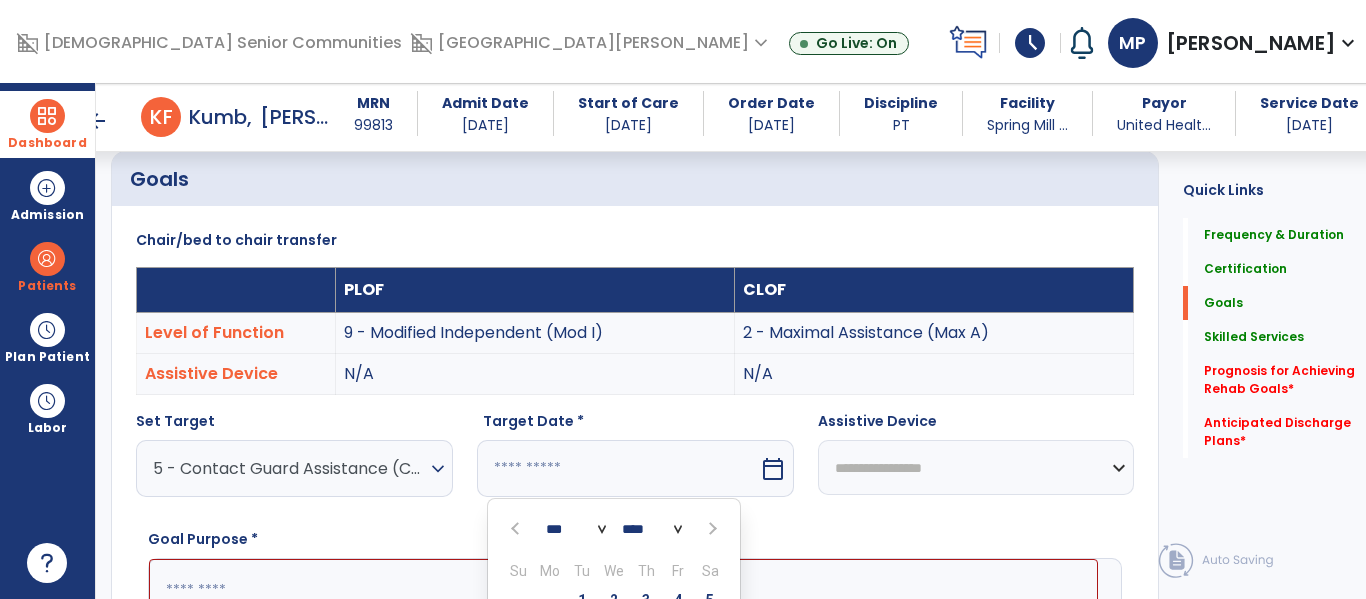 scroll, scrollTop: 760, scrollLeft: 0, axis: vertical 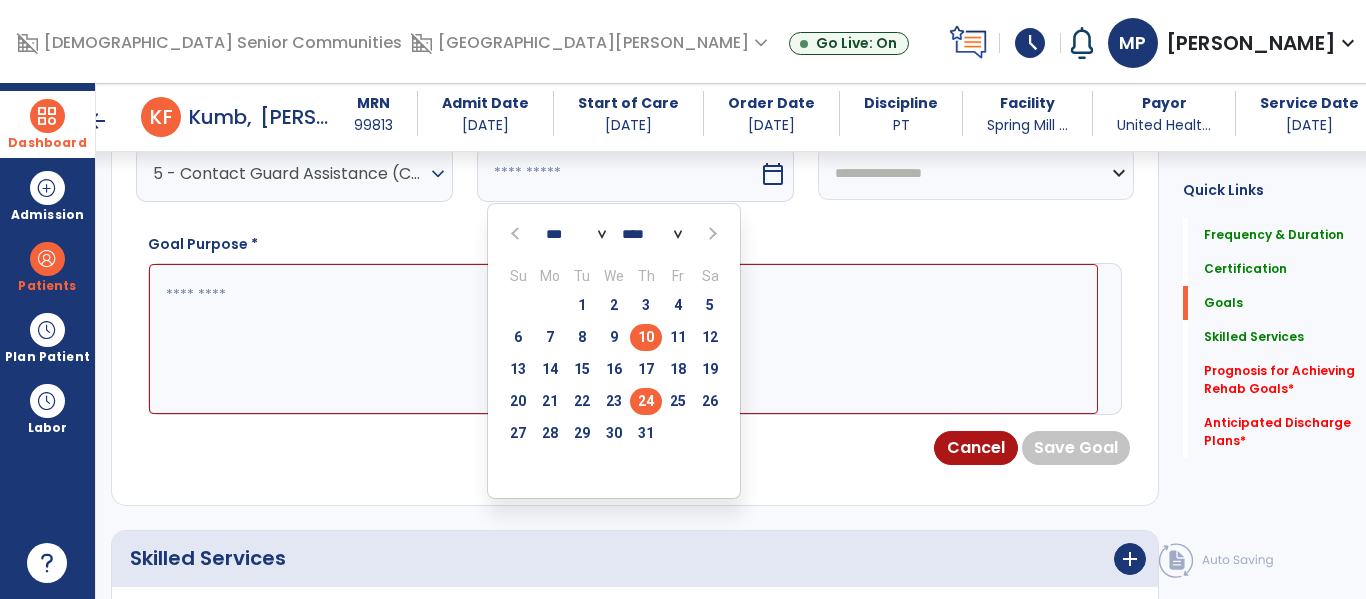 click on "24" at bounding box center (646, 401) 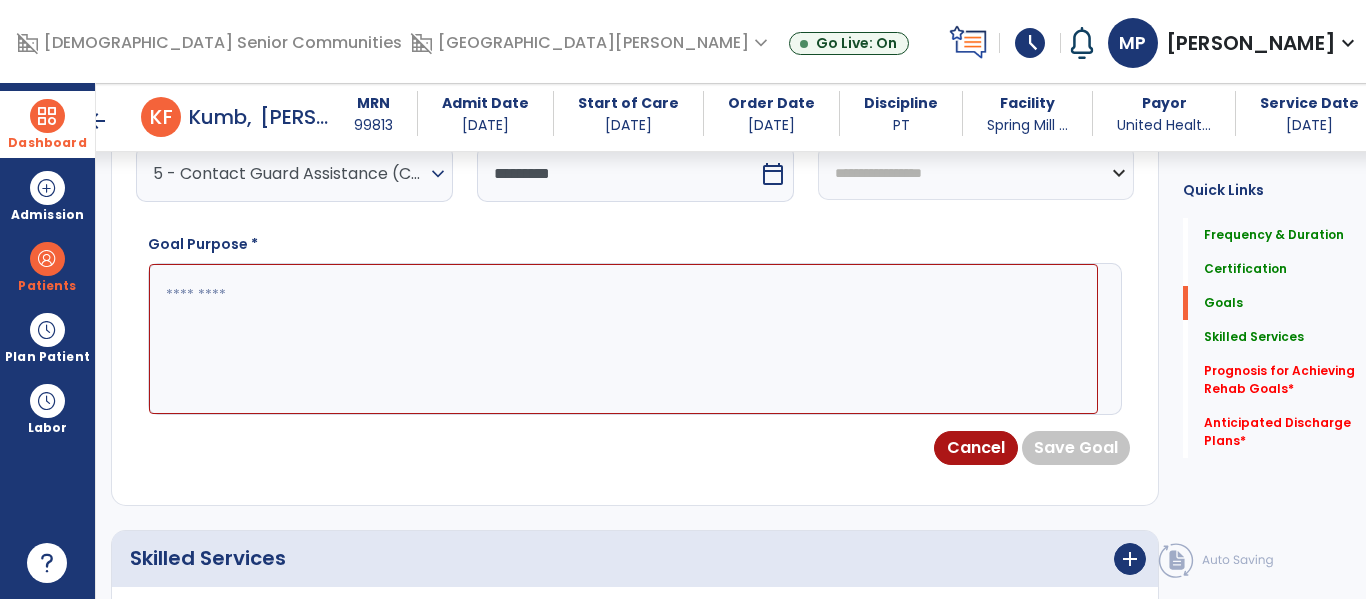 click at bounding box center [623, 339] 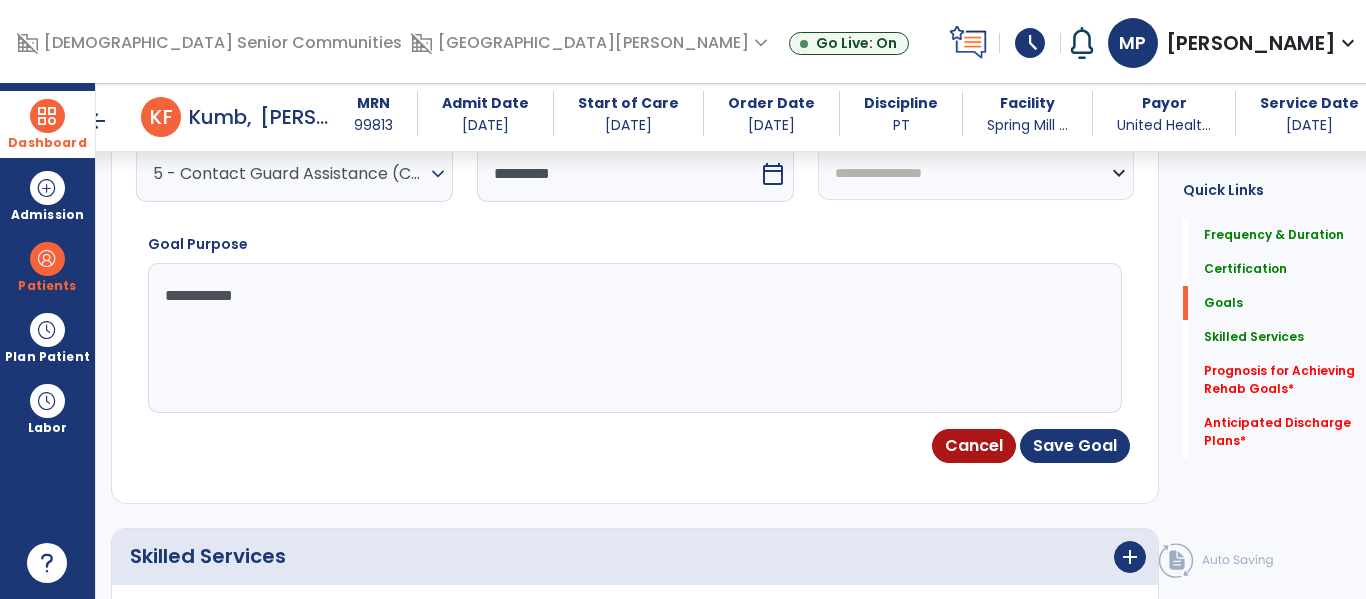 type on "**********" 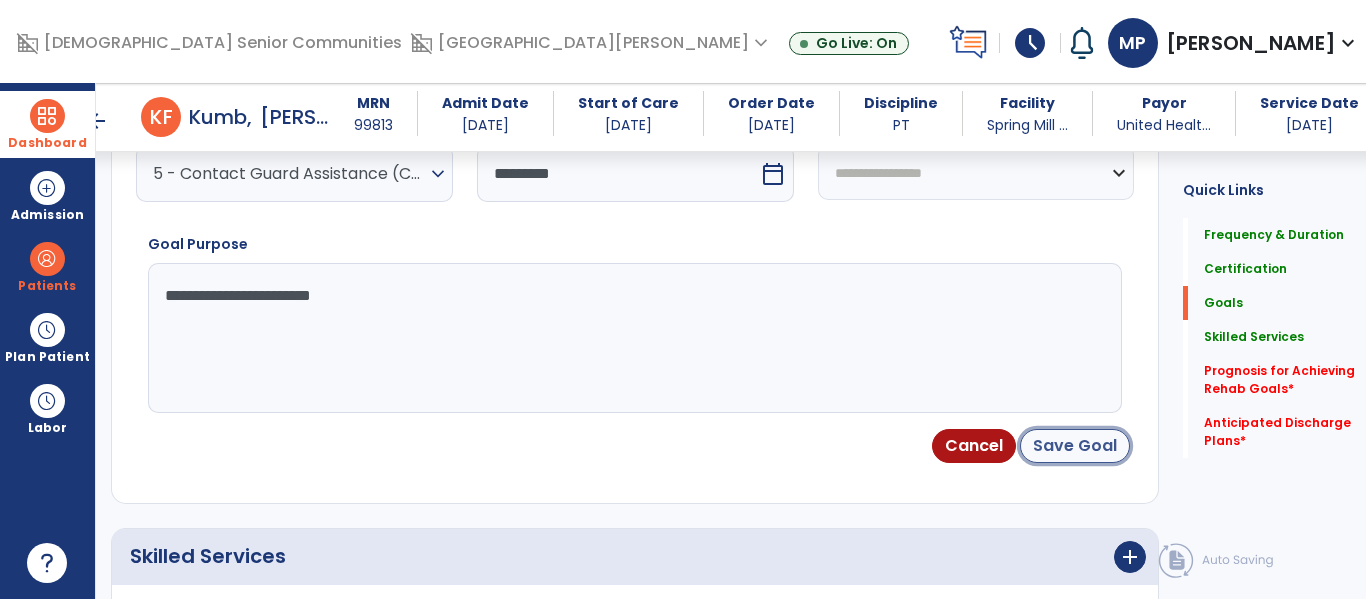 click on "Save Goal" at bounding box center [1075, 446] 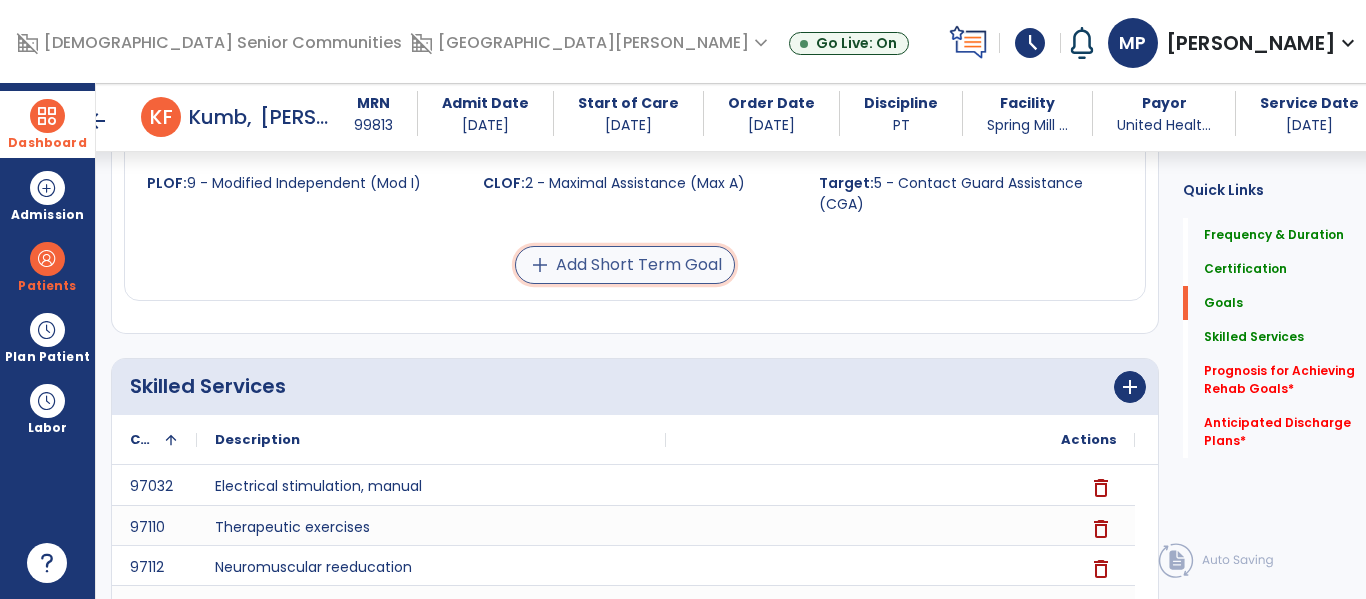 click on "add  Add Short Term Goal" at bounding box center [625, 265] 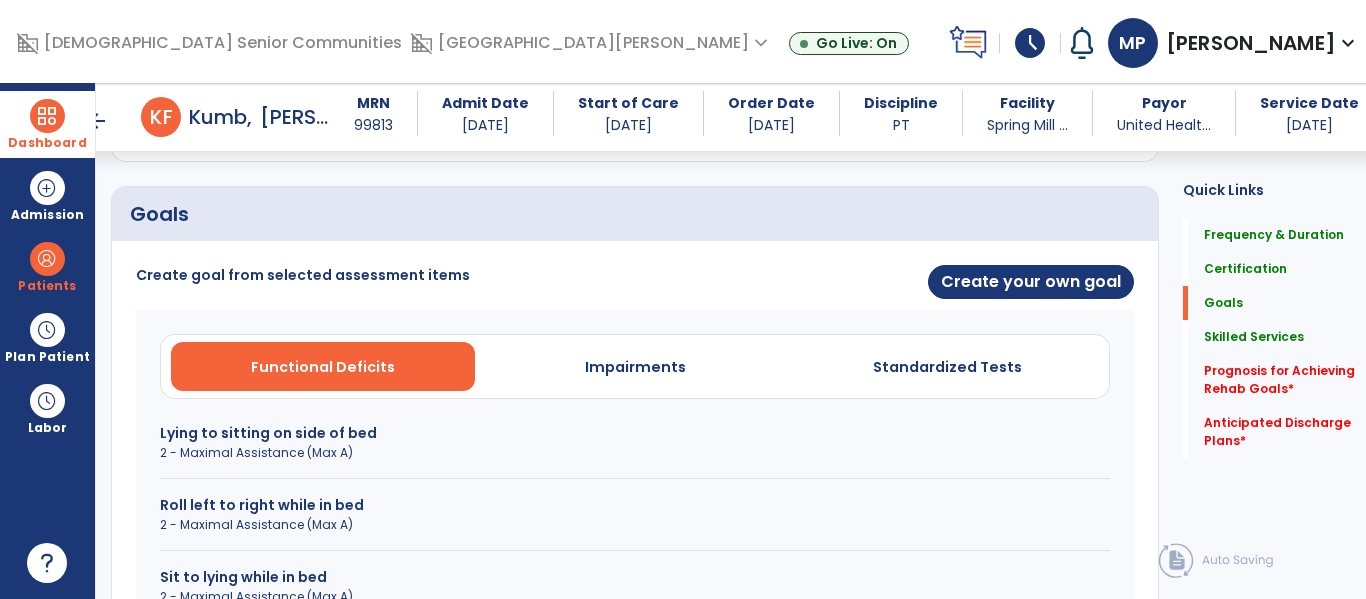 scroll, scrollTop: 396, scrollLeft: 0, axis: vertical 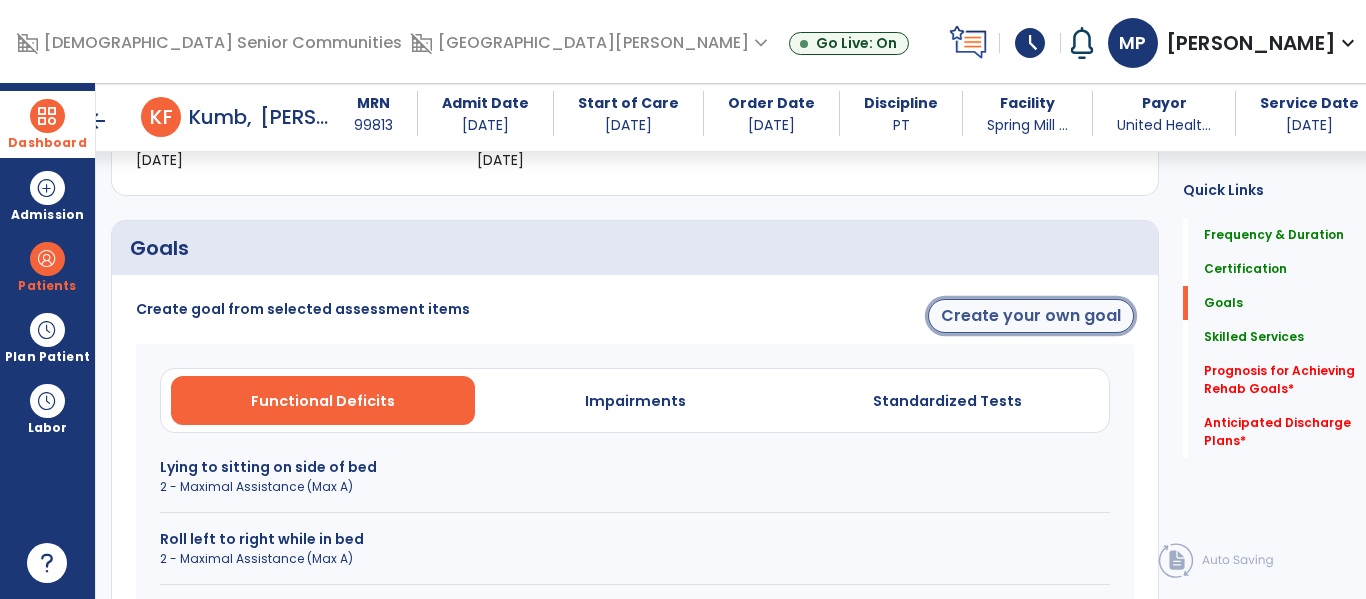 click on "Create your own goal" at bounding box center (1031, 316) 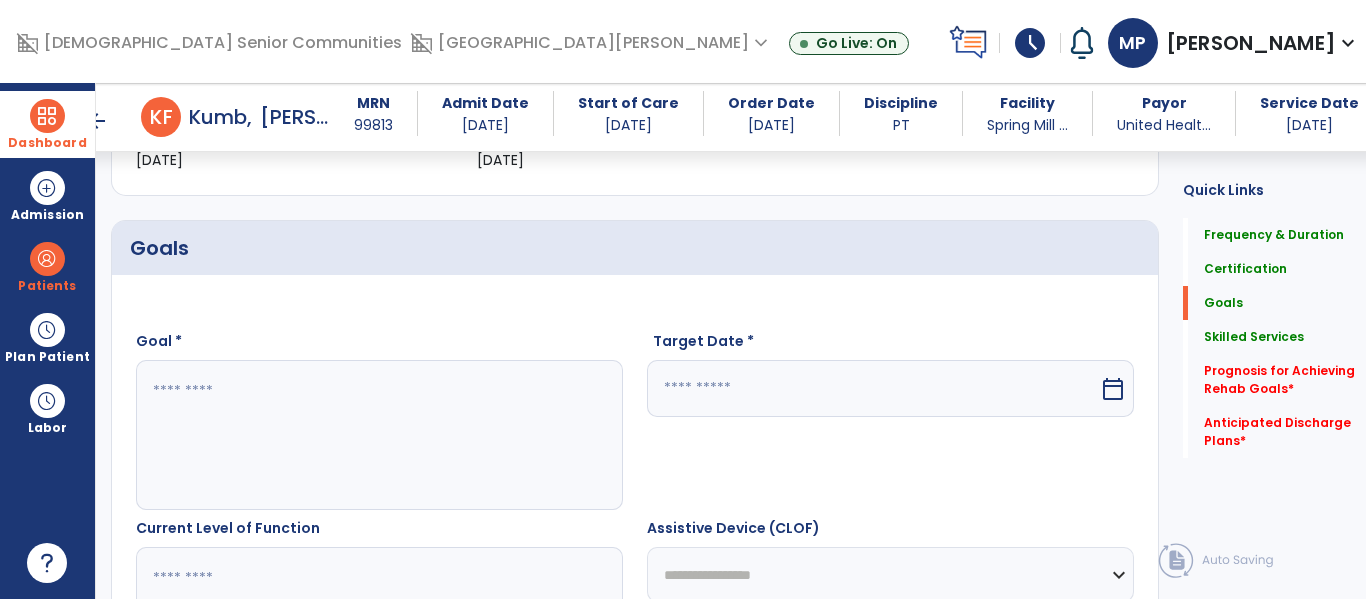 click at bounding box center [374, 435] 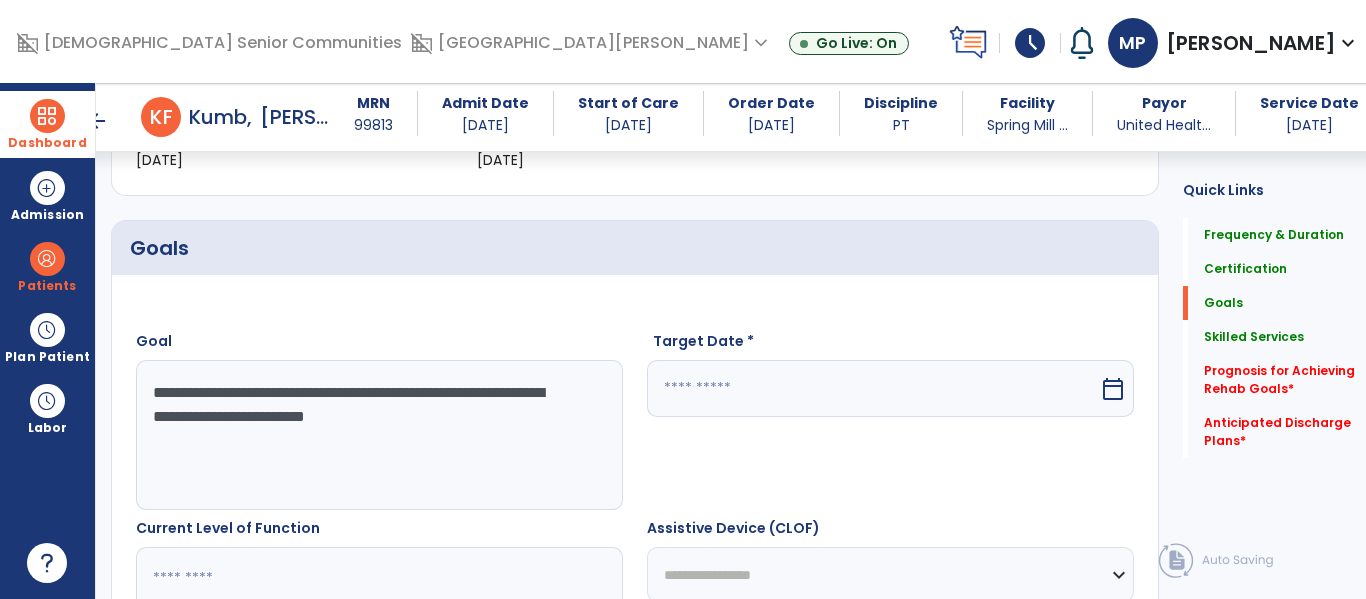 type on "**********" 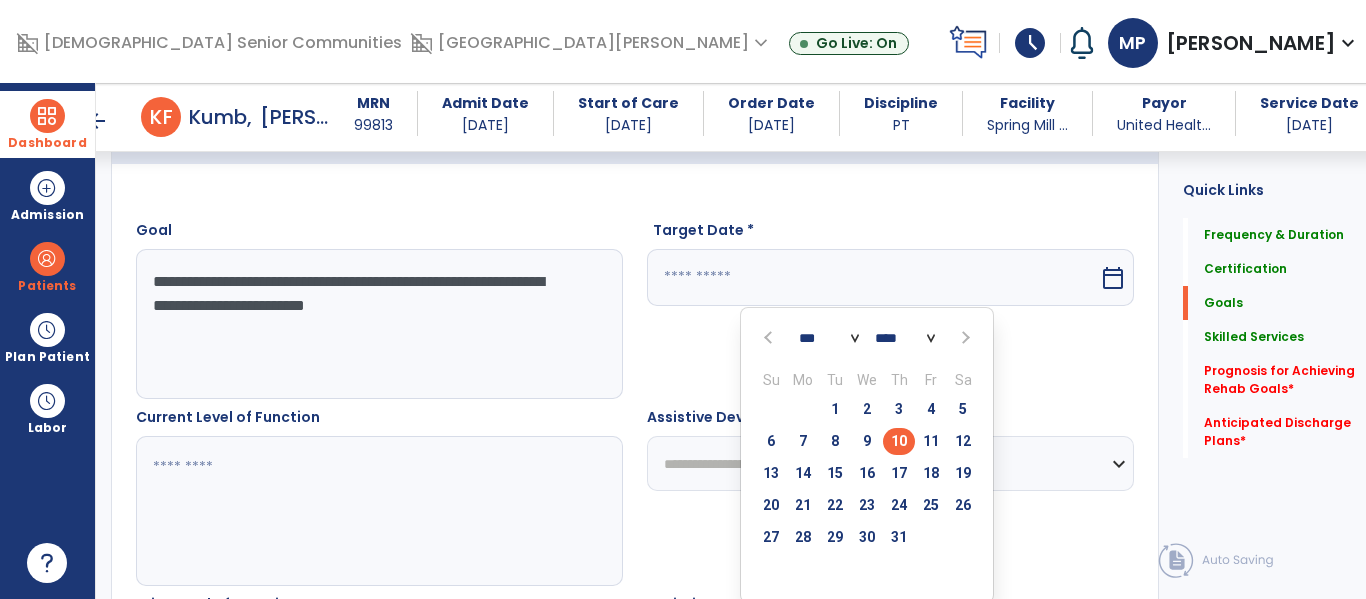scroll, scrollTop: 508, scrollLeft: 0, axis: vertical 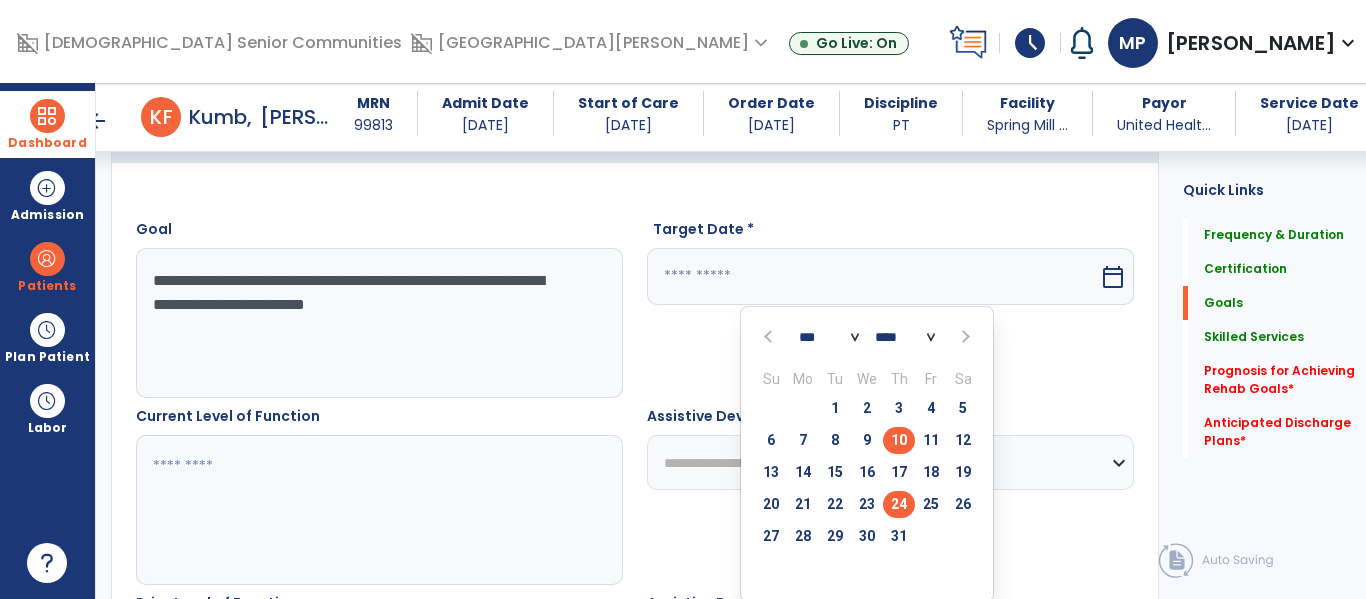 click on "24" at bounding box center (899, 504) 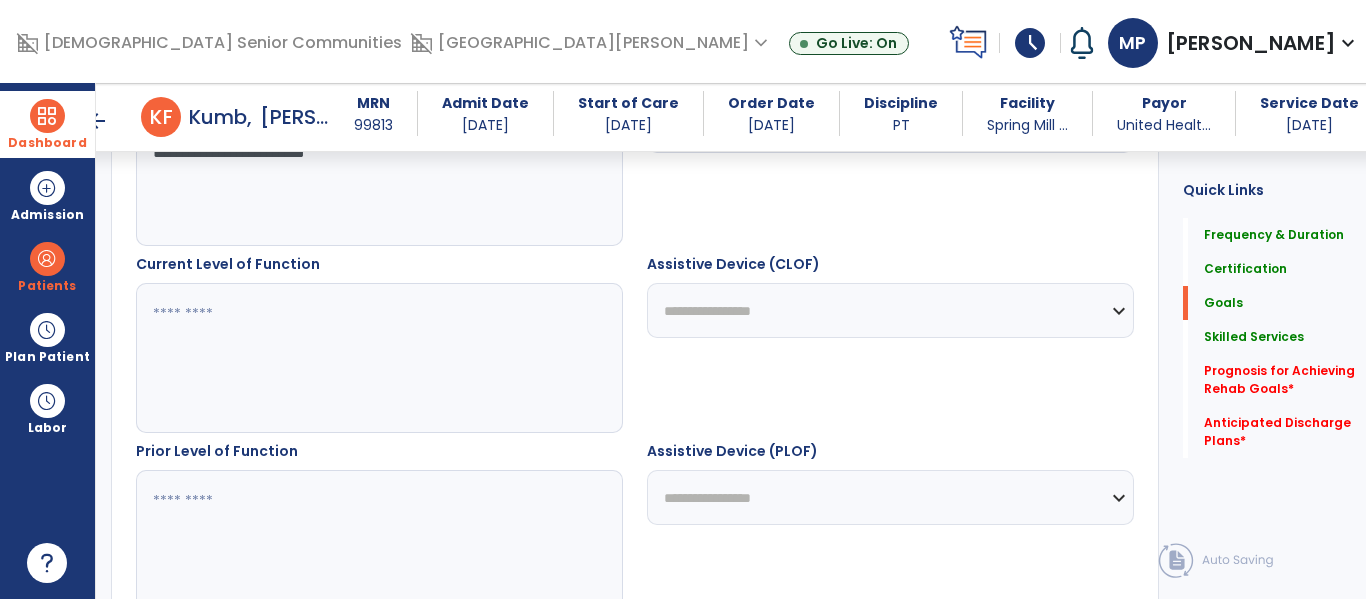 scroll, scrollTop: 668, scrollLeft: 0, axis: vertical 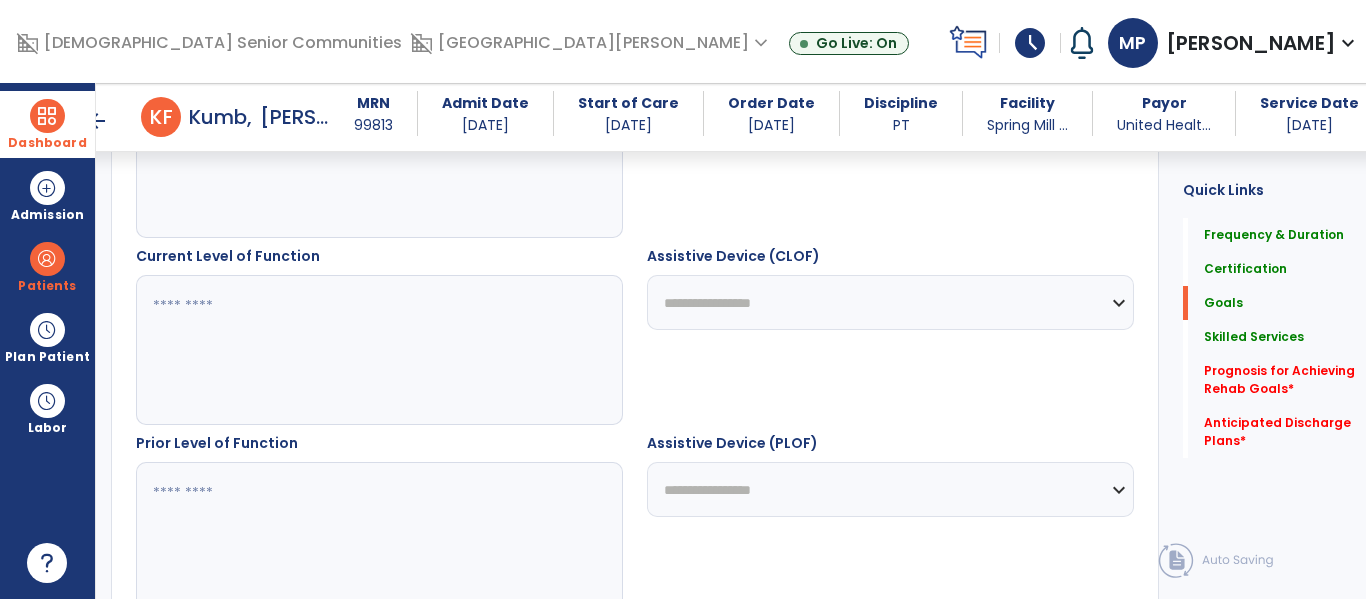 click at bounding box center [374, 350] 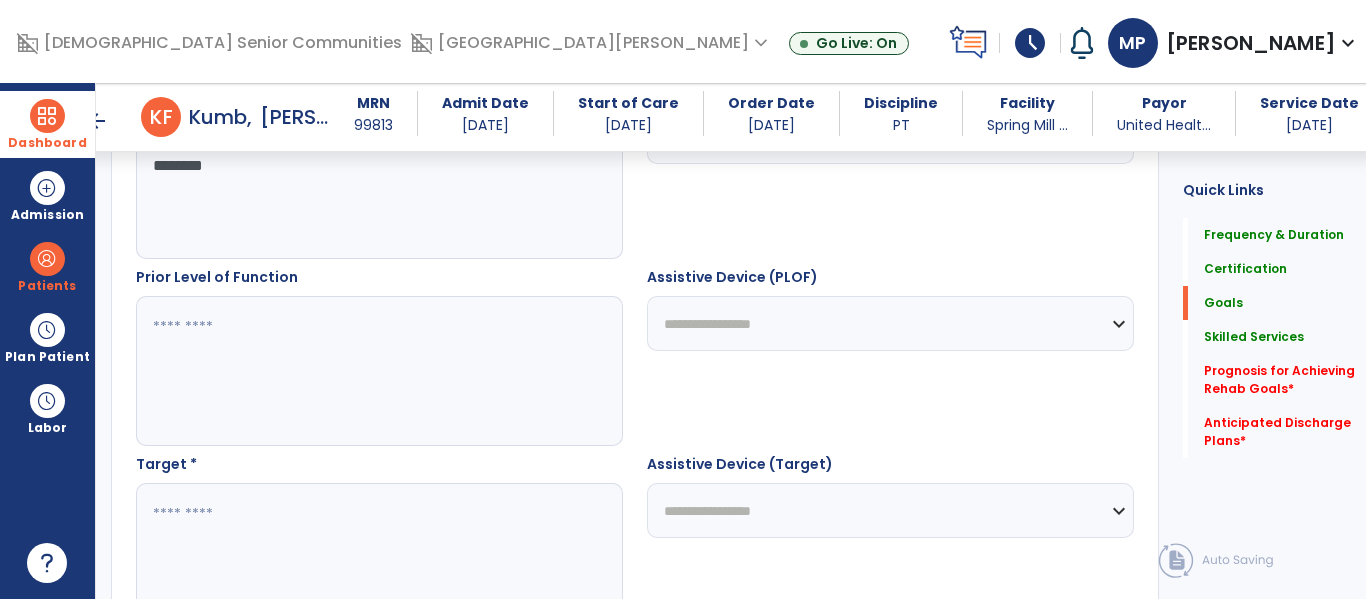 scroll, scrollTop: 854, scrollLeft: 0, axis: vertical 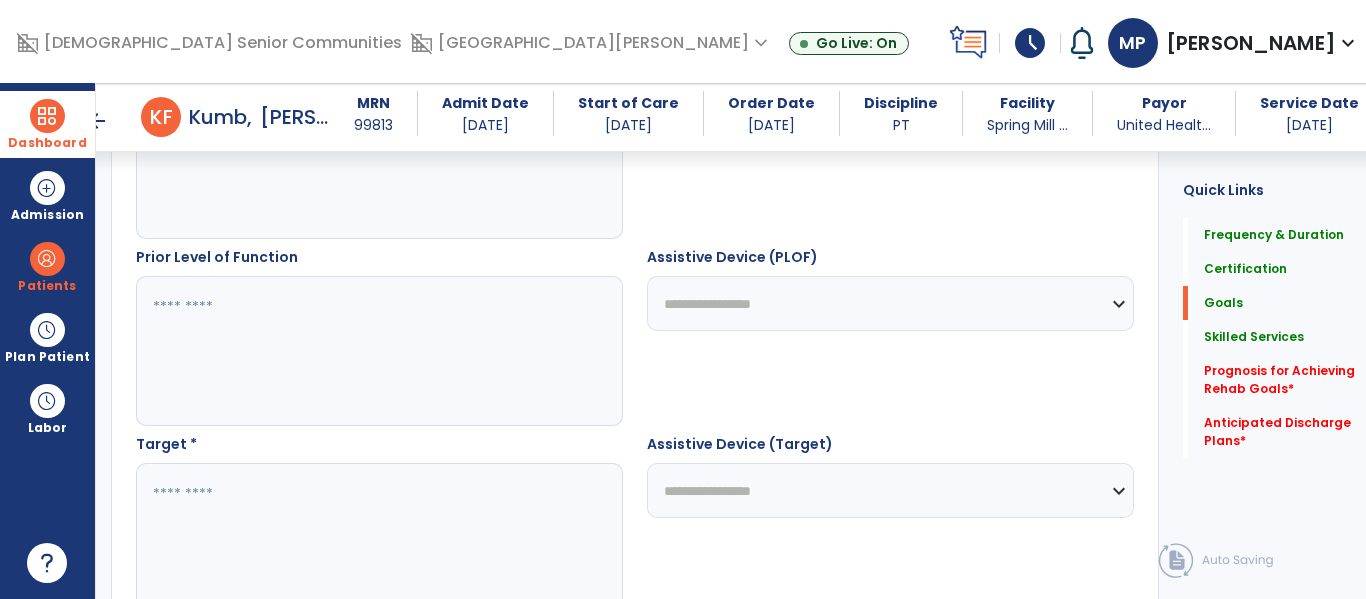 type on "**********" 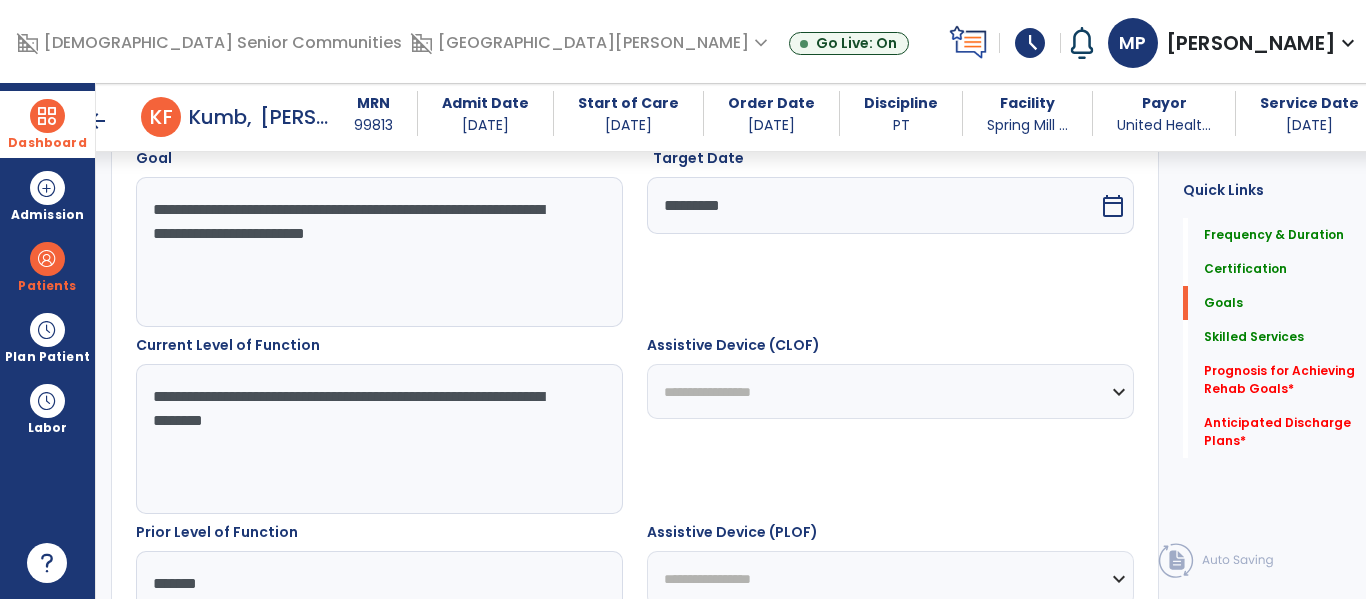 scroll, scrollTop: 582, scrollLeft: 0, axis: vertical 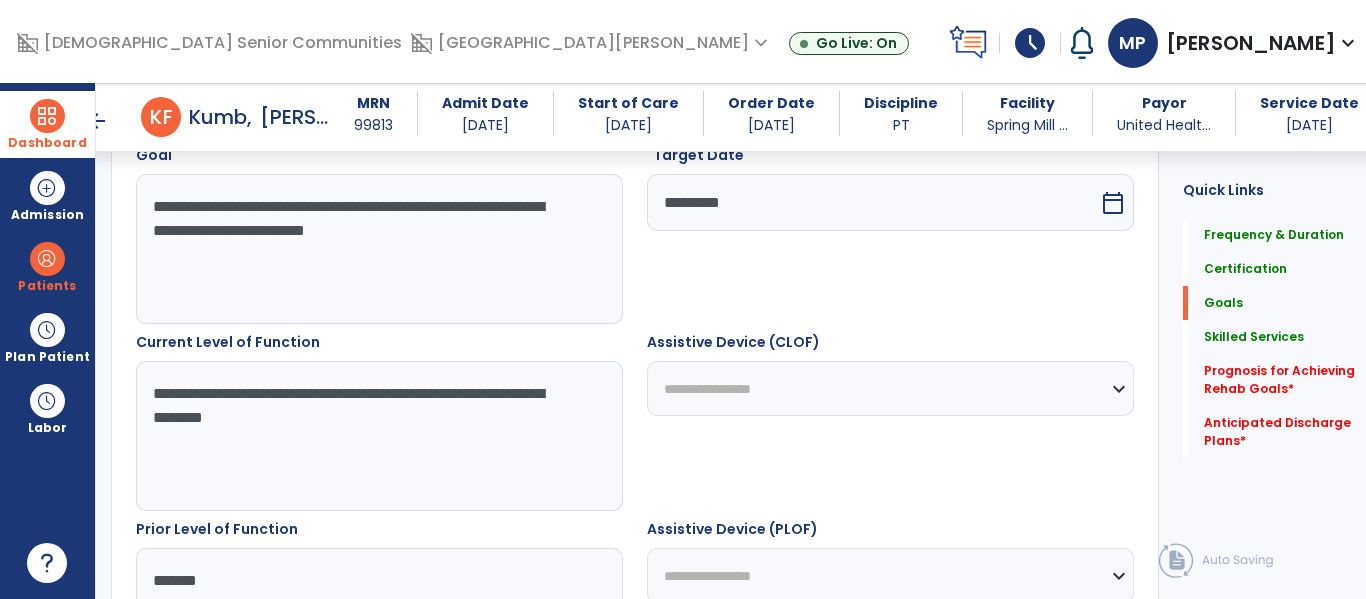 type on "*******" 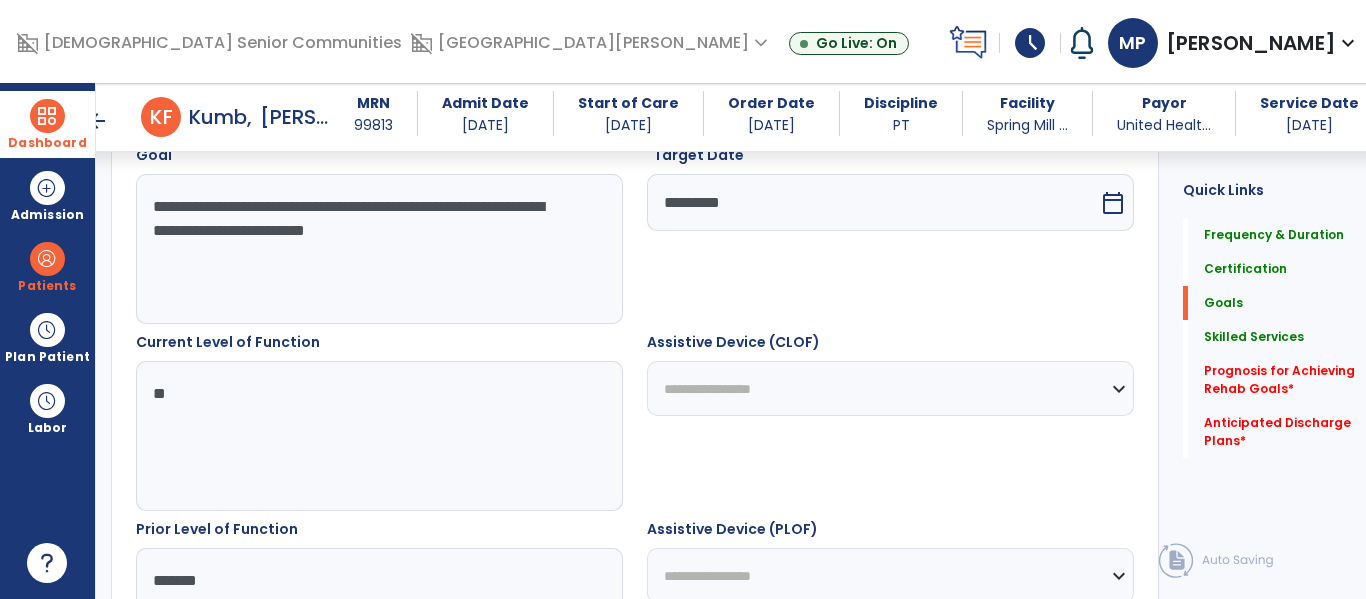 type on "*" 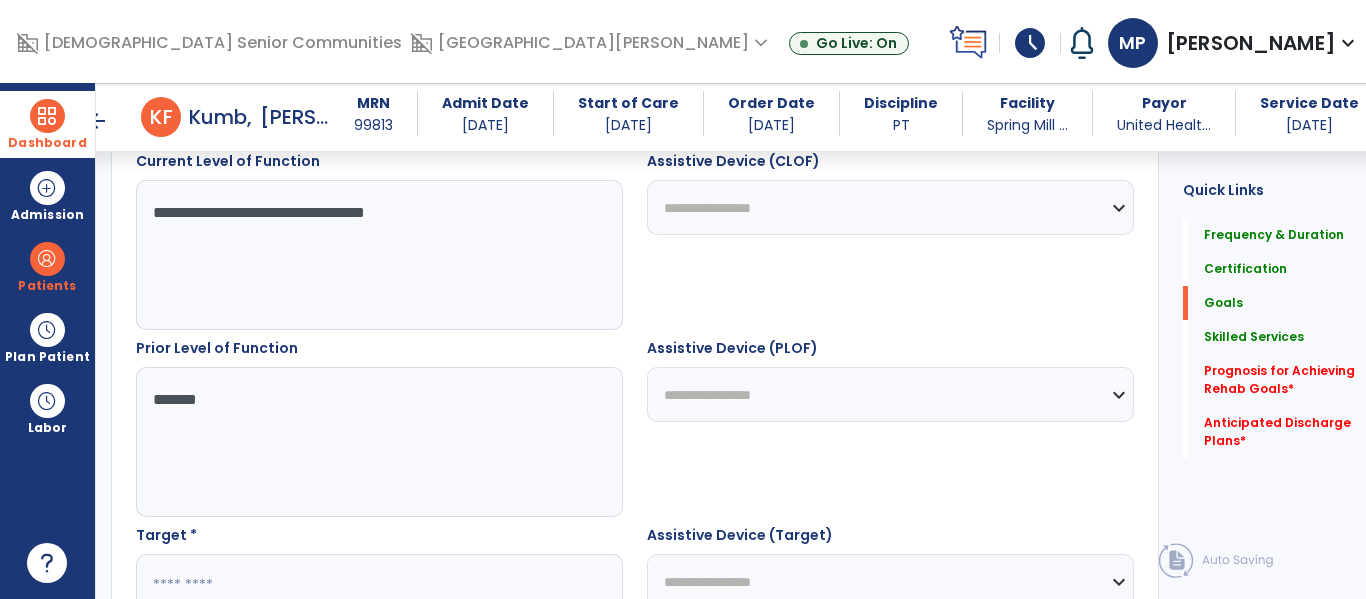 scroll, scrollTop: 790, scrollLeft: 0, axis: vertical 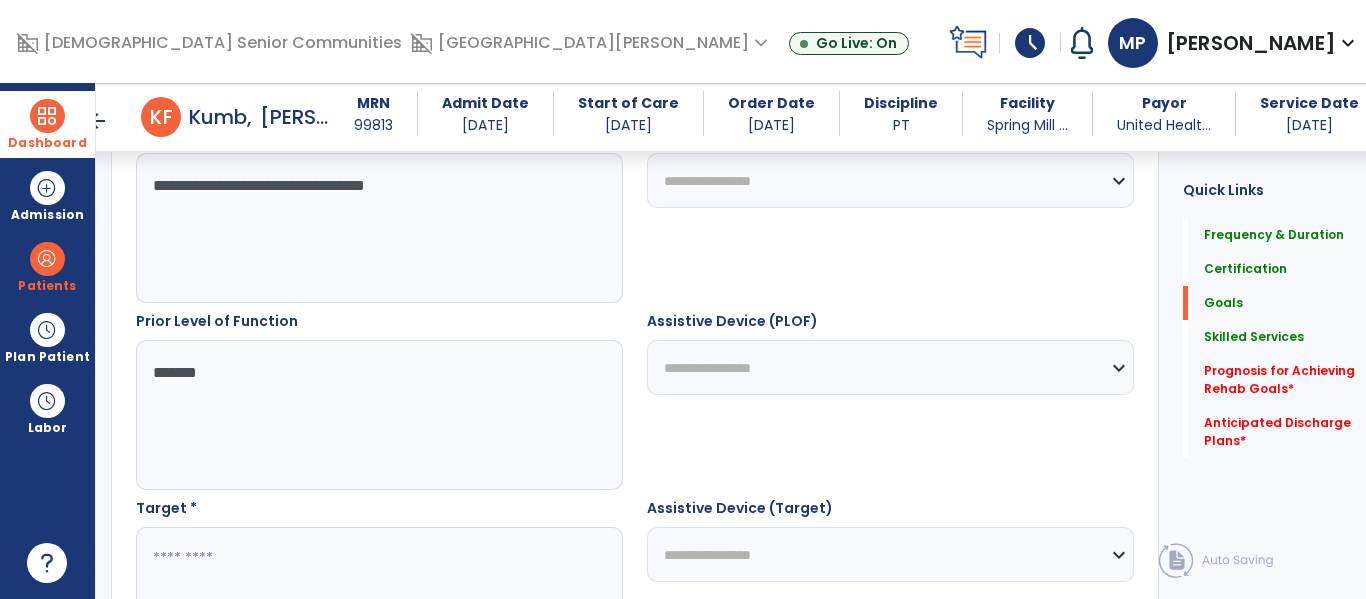 type on "**********" 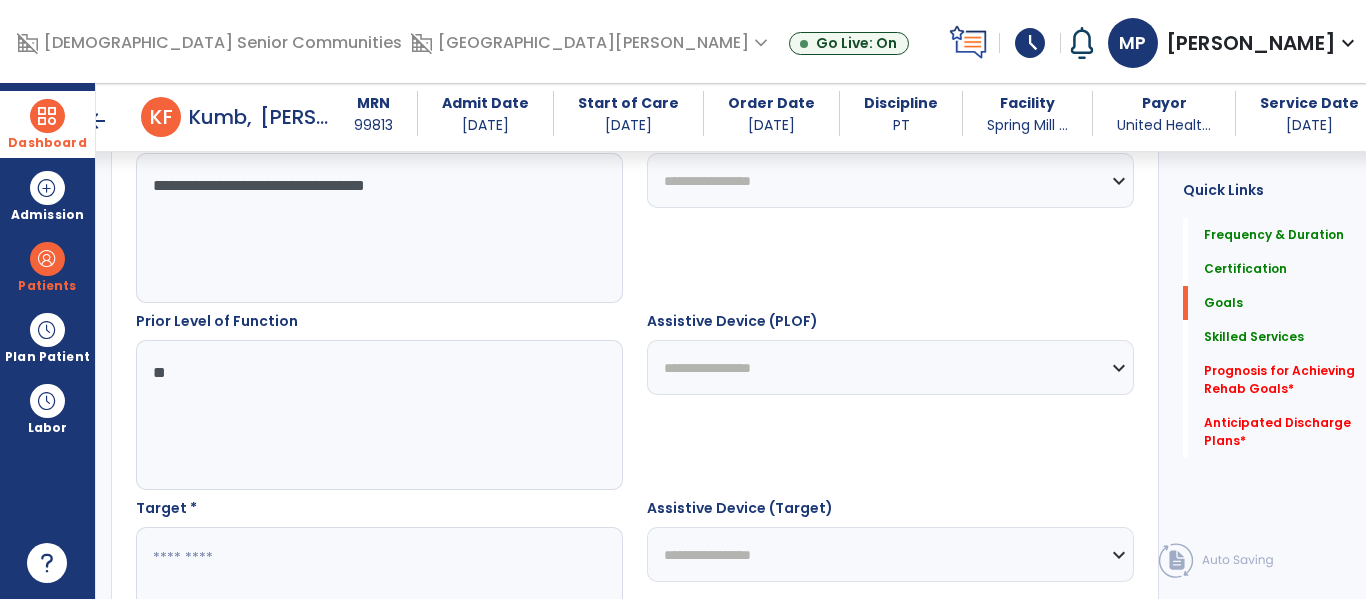 type on "*" 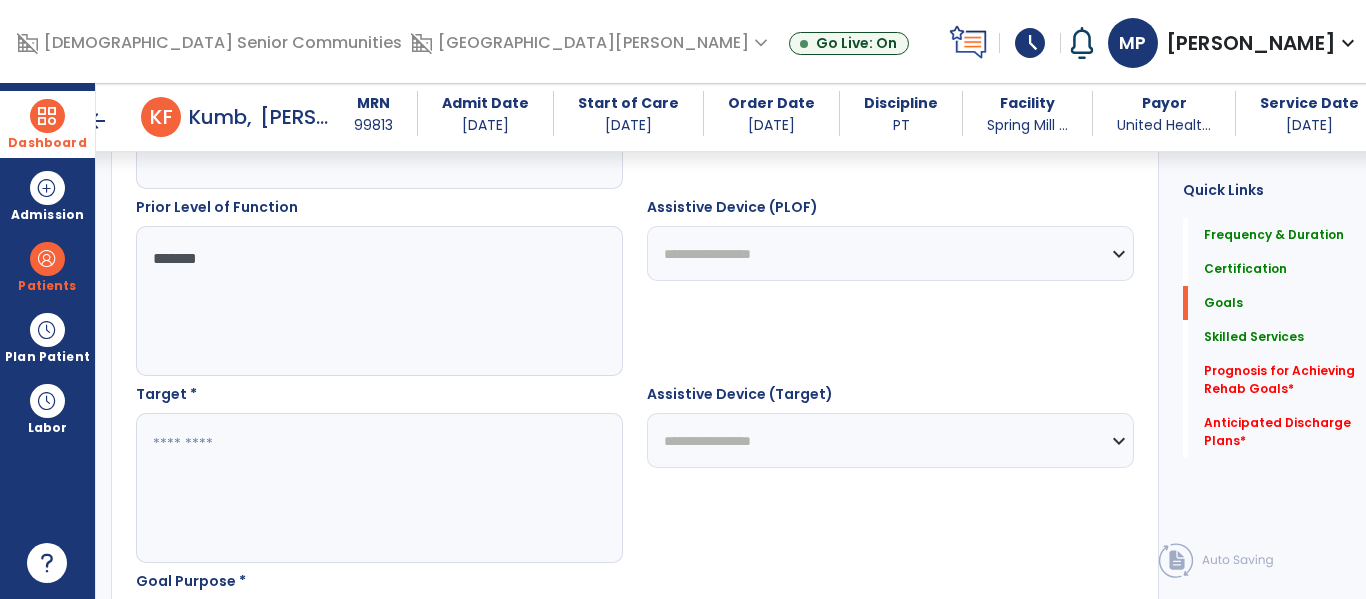 scroll, scrollTop: 933, scrollLeft: 0, axis: vertical 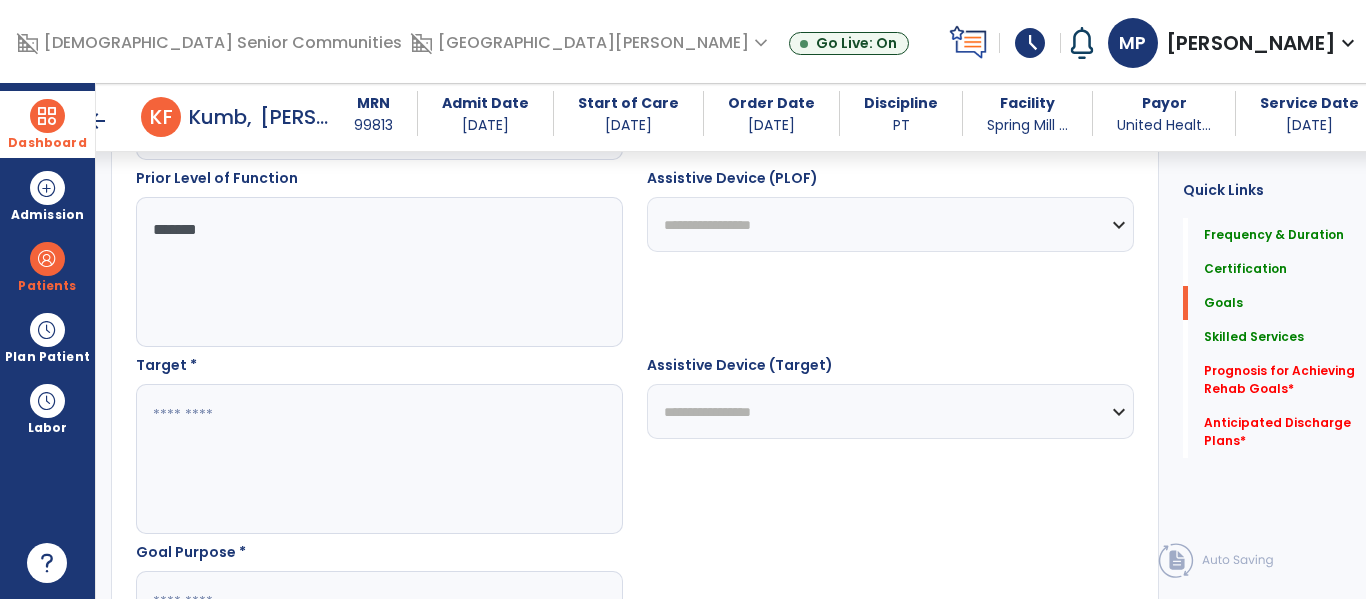 type on "*******" 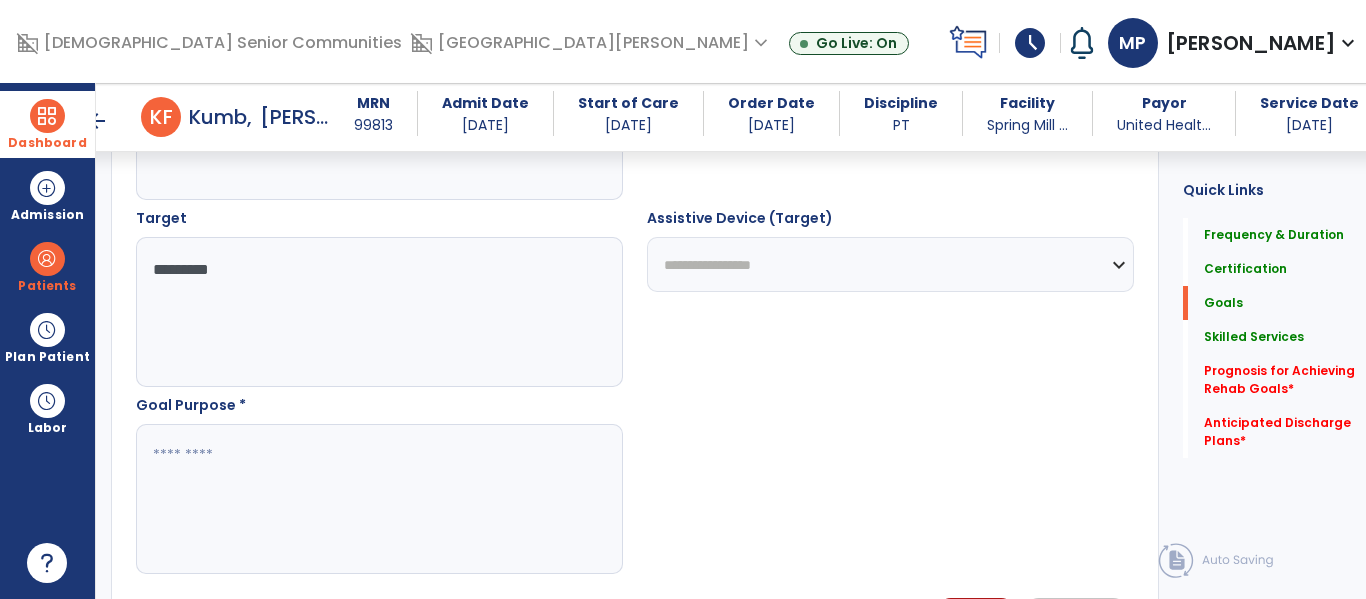 scroll, scrollTop: 1091, scrollLeft: 0, axis: vertical 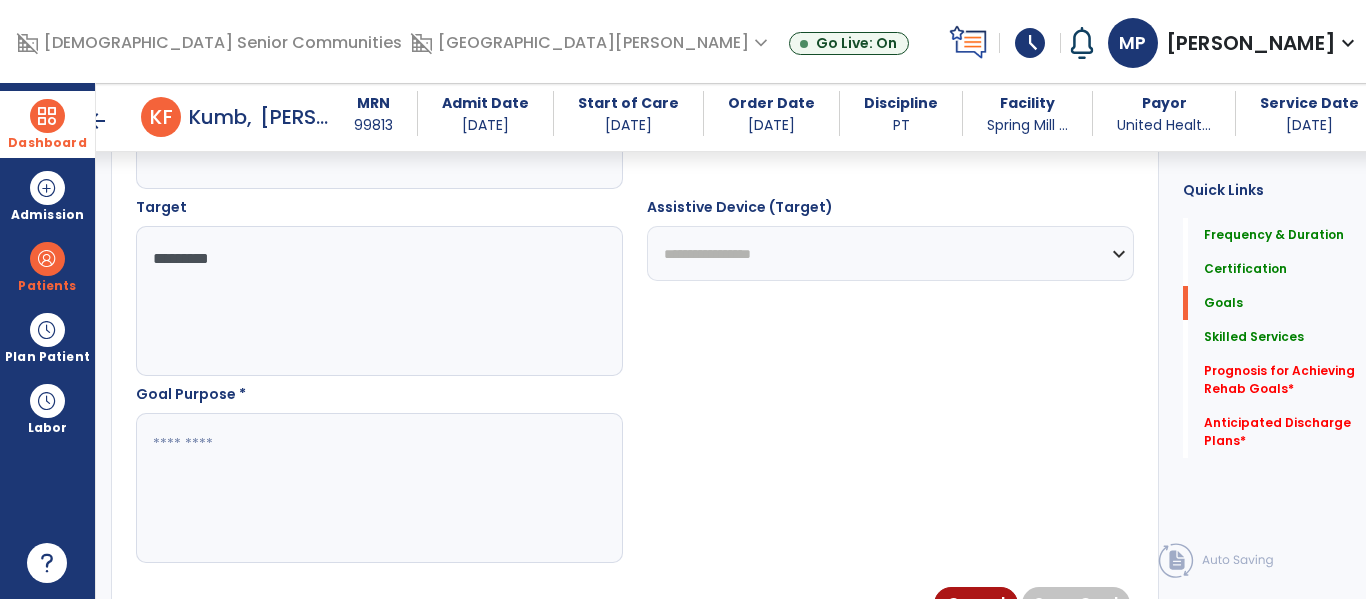 type on "*********" 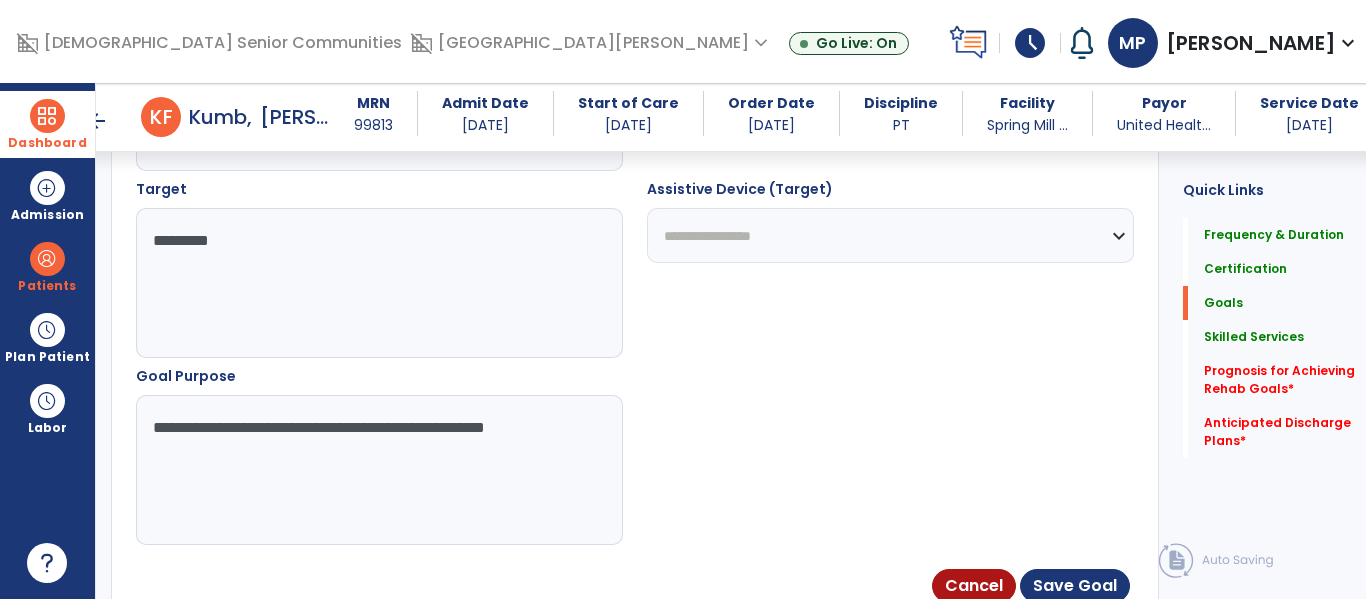 scroll, scrollTop: 1121, scrollLeft: 0, axis: vertical 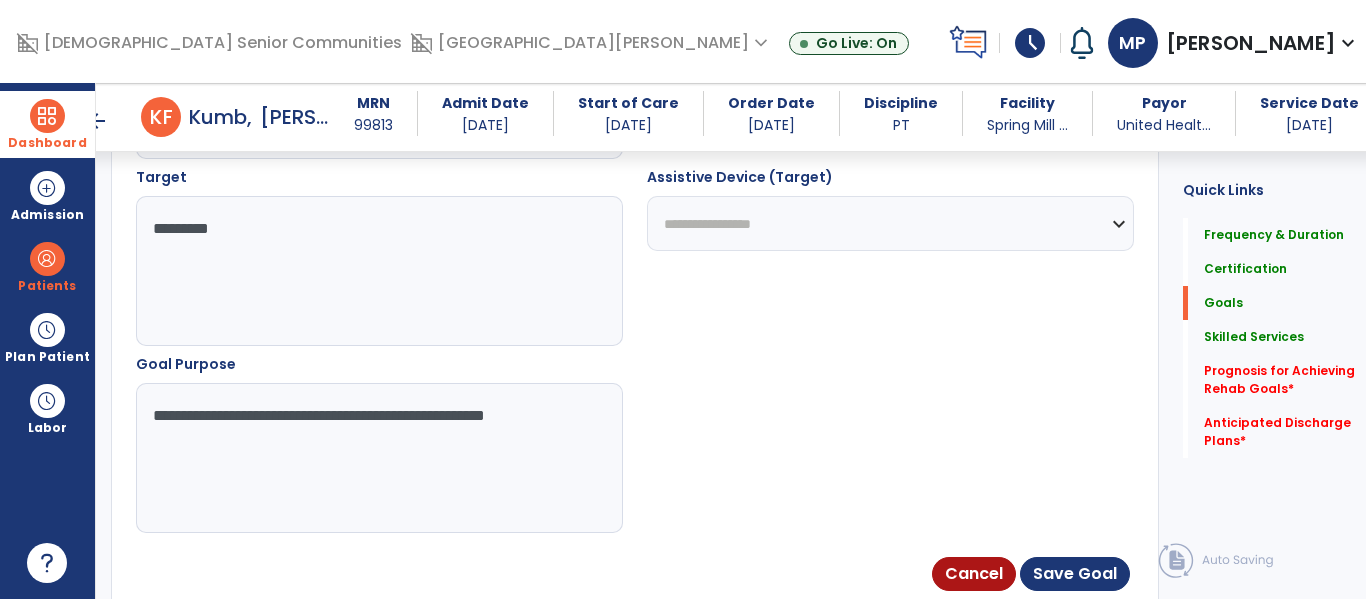 type on "**********" 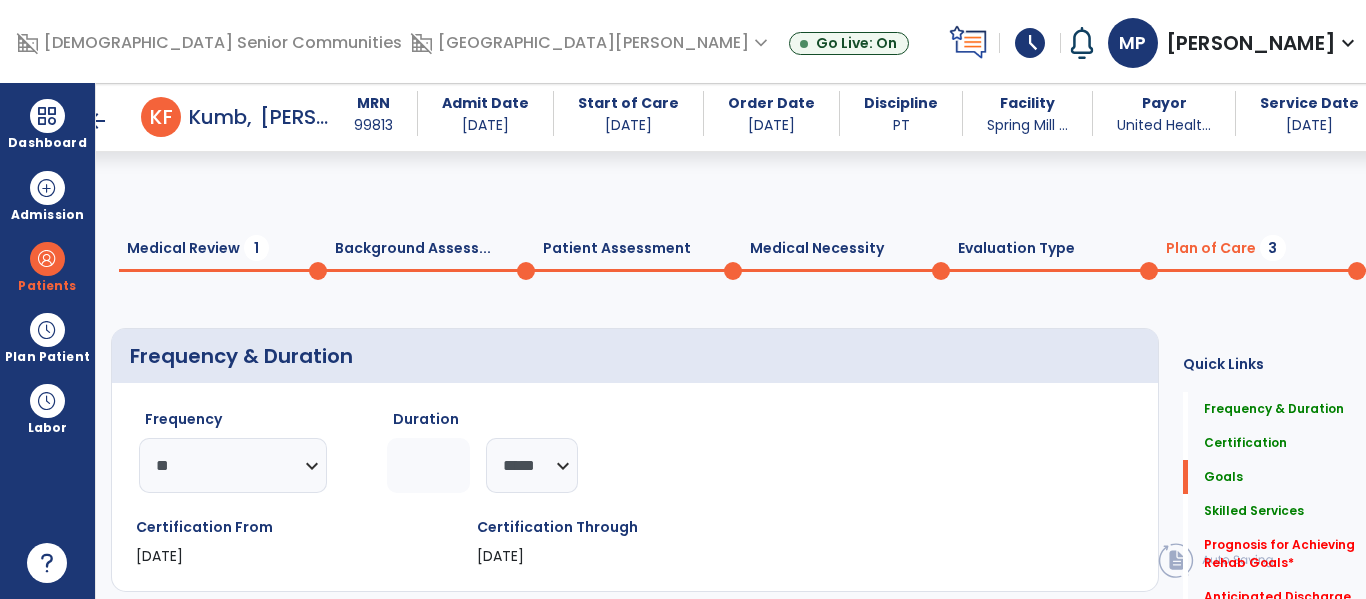 select on "**" 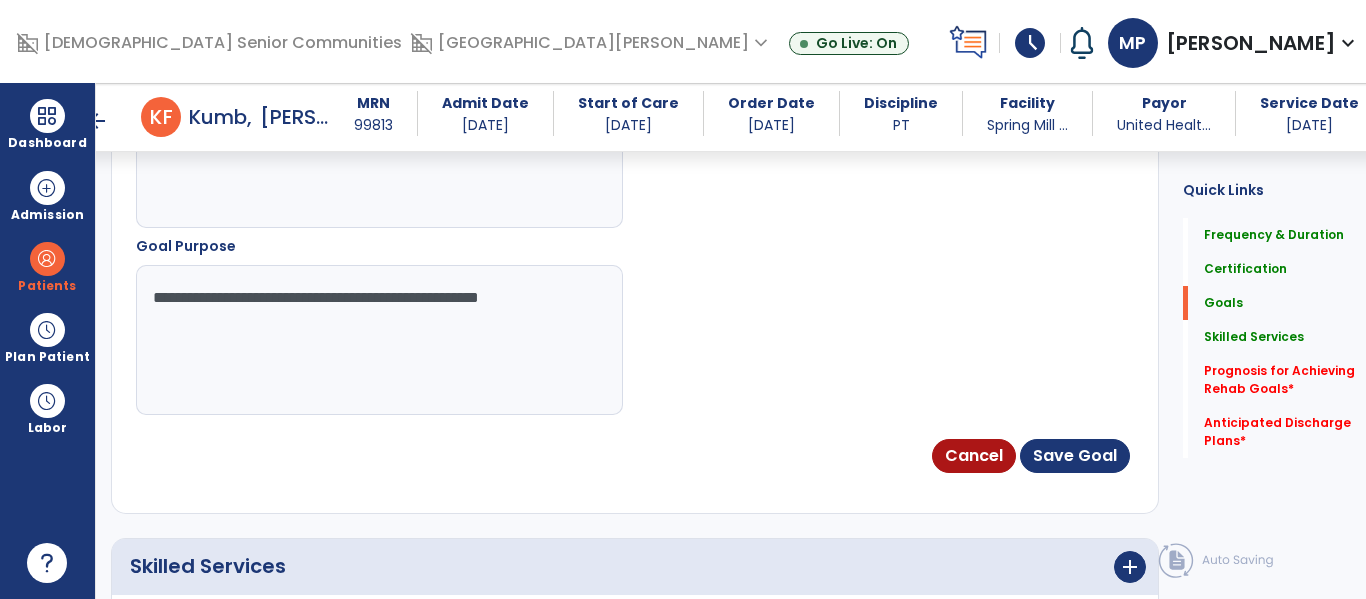 scroll, scrollTop: 1248, scrollLeft: 0, axis: vertical 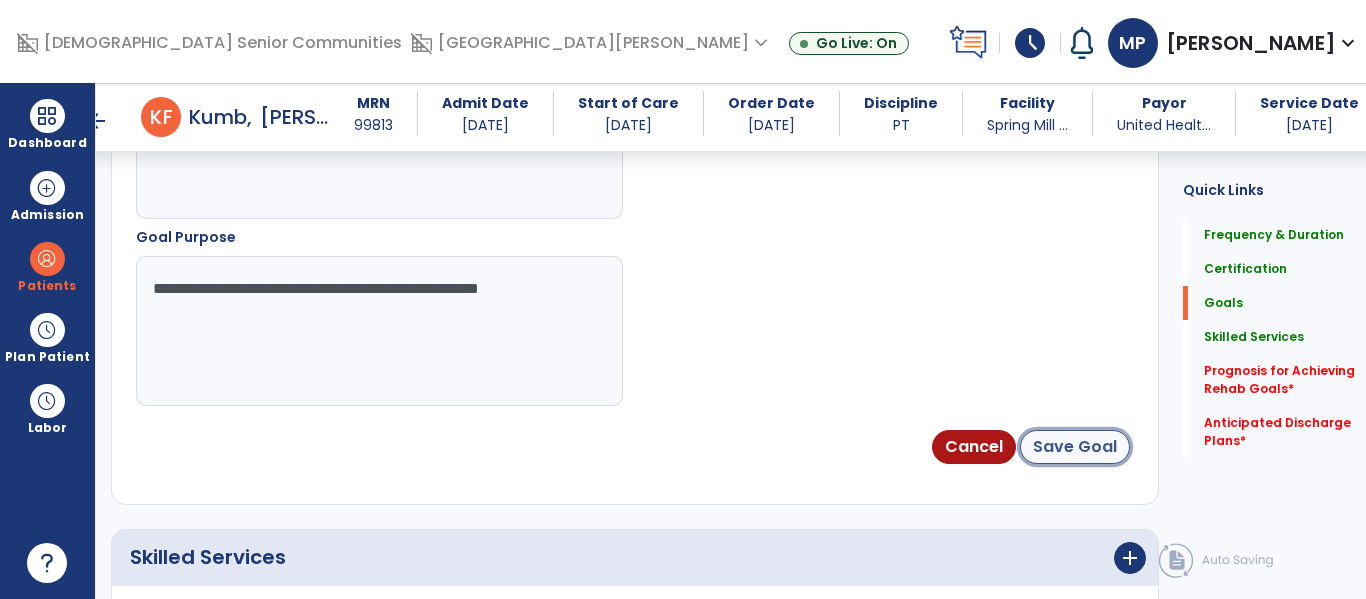 click on "Save Goal" at bounding box center [1075, 447] 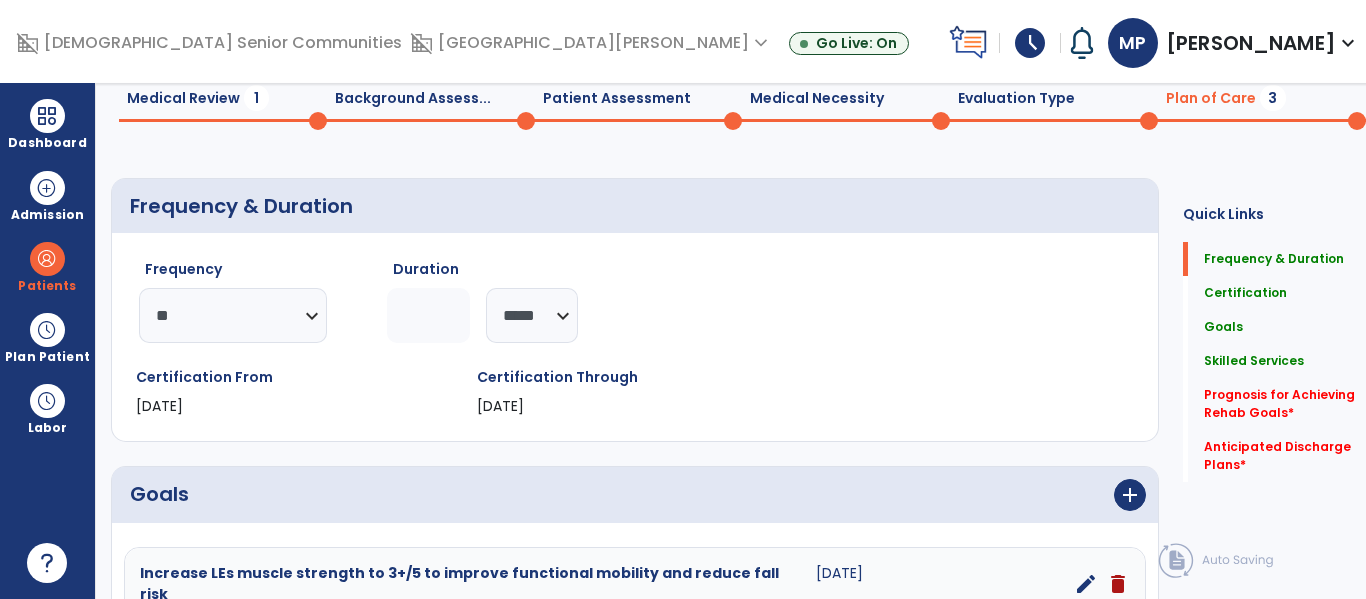 scroll, scrollTop: 0, scrollLeft: 0, axis: both 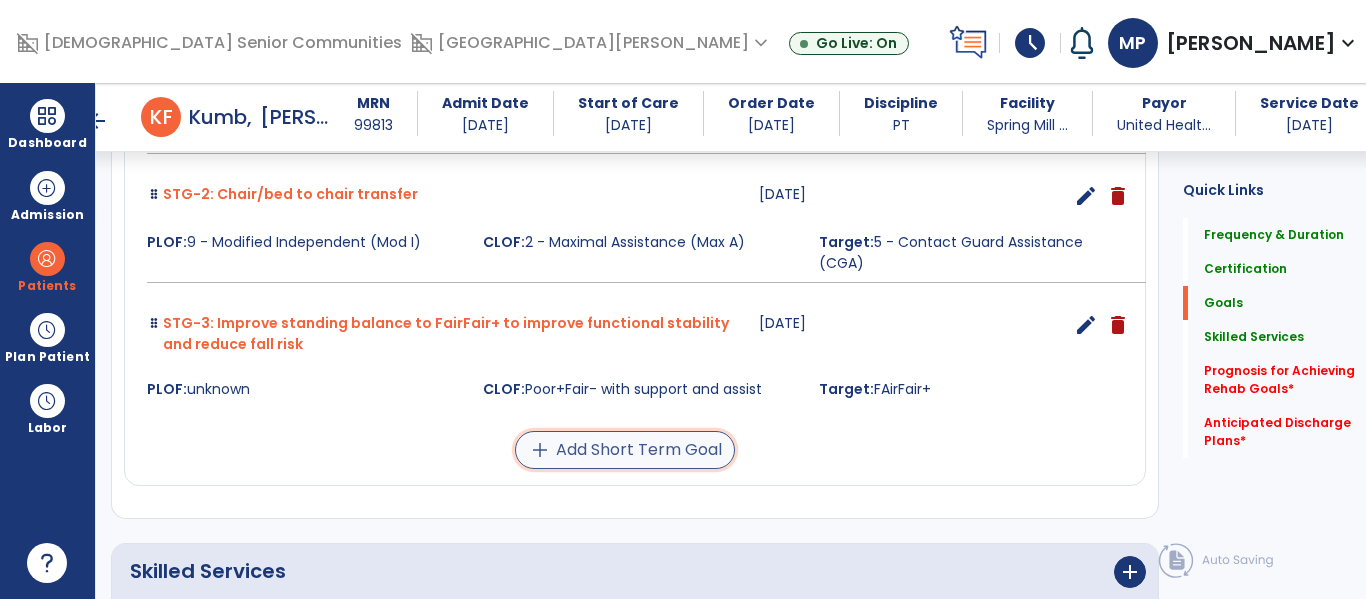 click on "add  Add Short Term Goal" at bounding box center [625, 450] 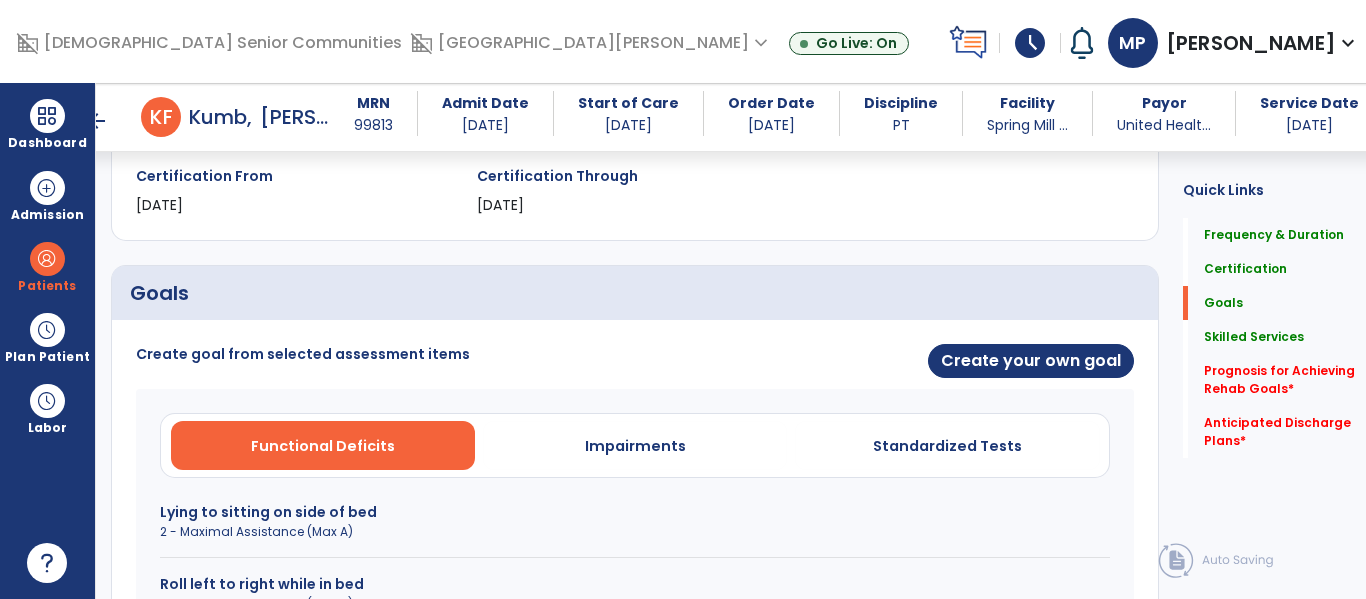 scroll, scrollTop: 344, scrollLeft: 0, axis: vertical 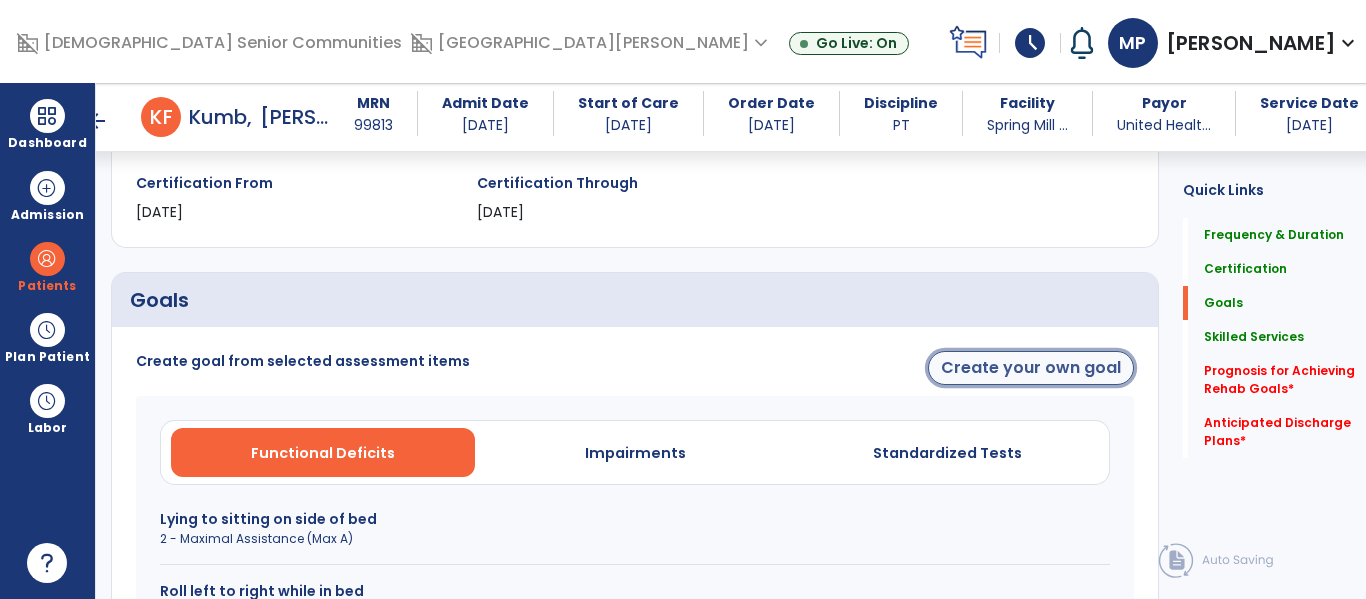 click on "Create your own goal" at bounding box center (1031, 368) 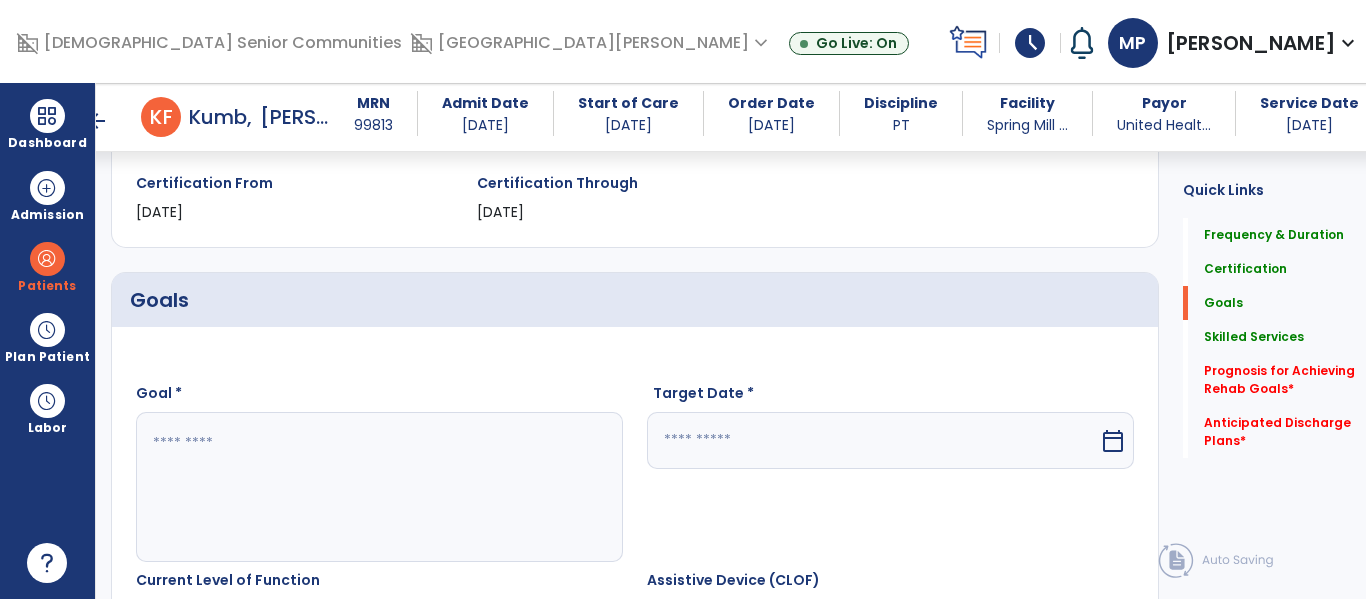 click at bounding box center (374, 487) 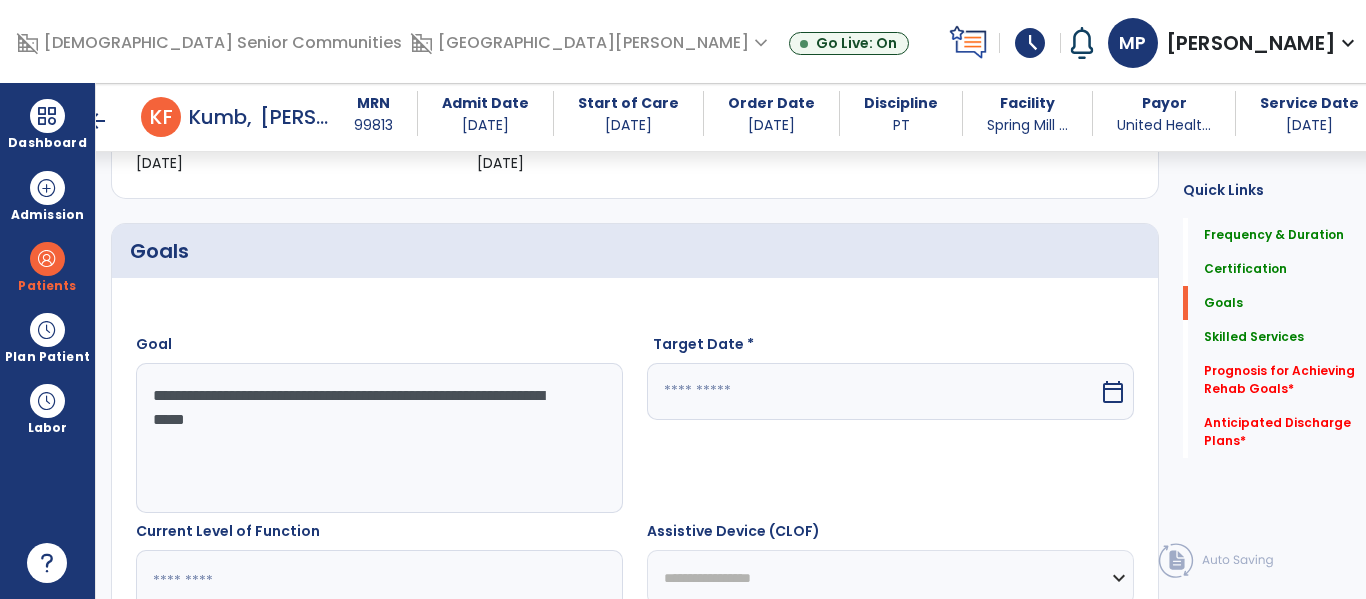 scroll, scrollTop: 405, scrollLeft: 0, axis: vertical 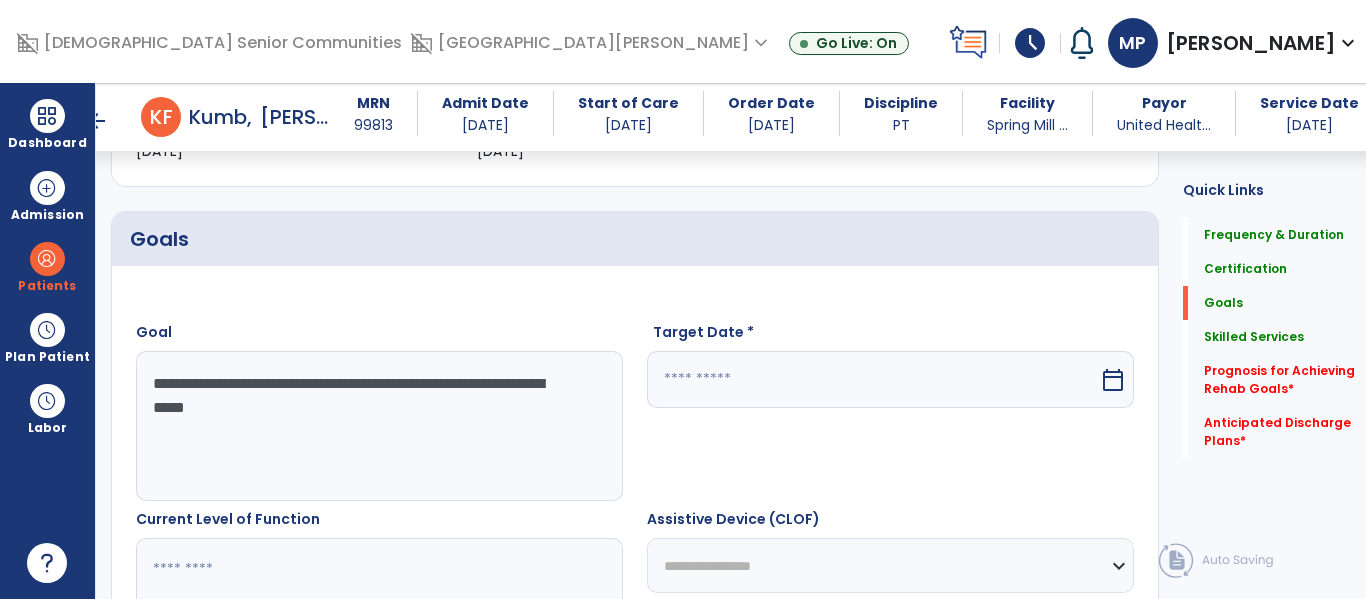 type on "**********" 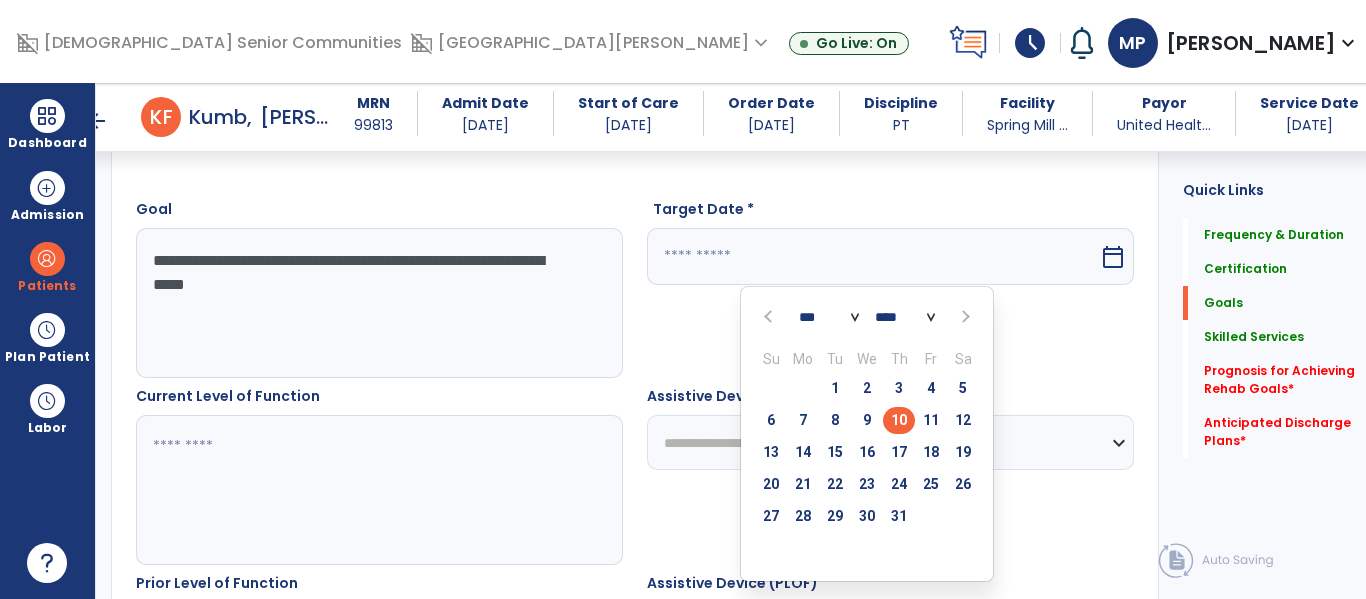 scroll, scrollTop: 538, scrollLeft: 0, axis: vertical 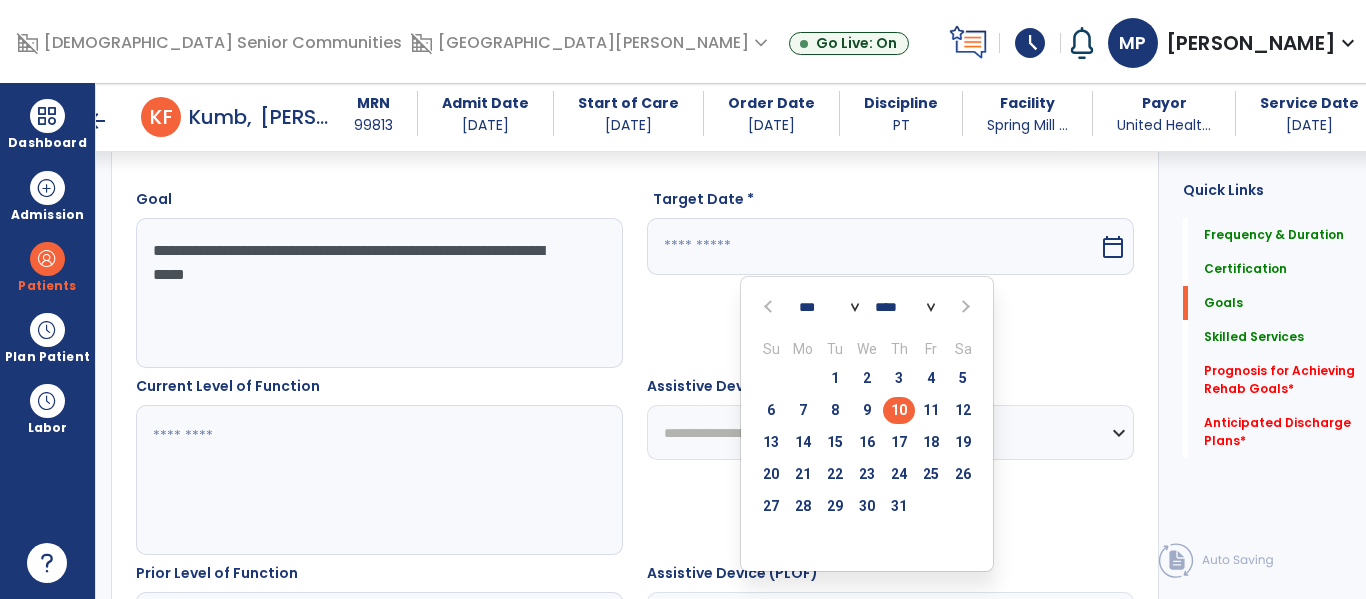 click on "24" at bounding box center (899, 474) 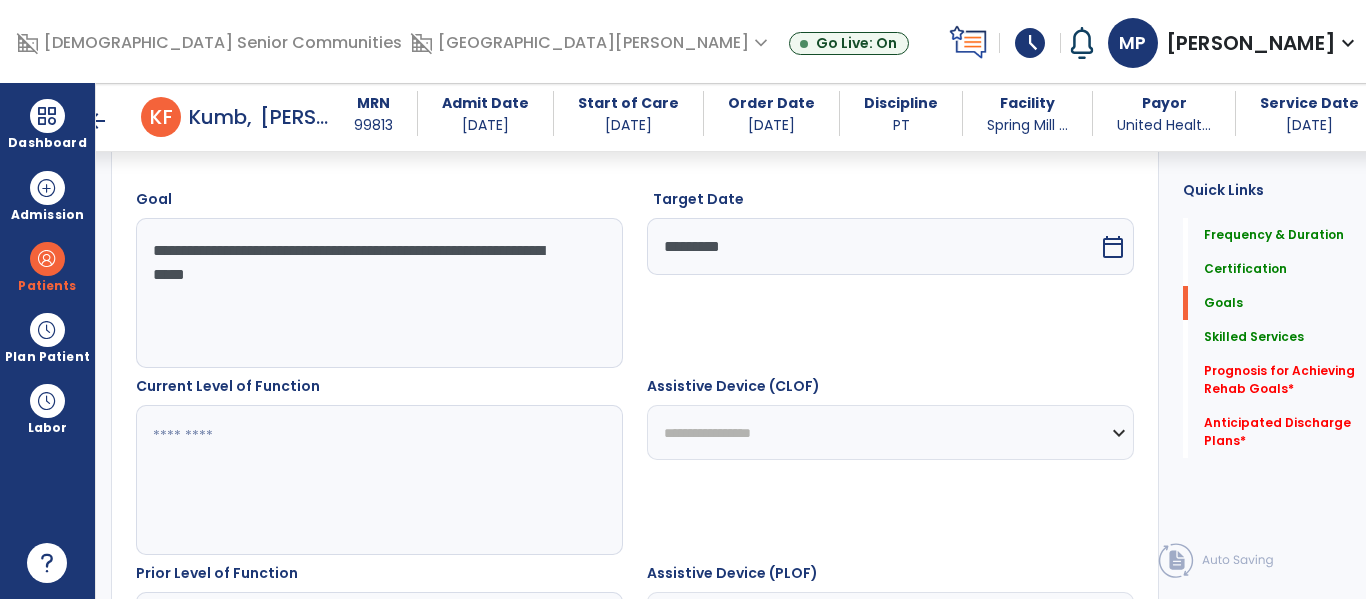 click at bounding box center (374, 480) 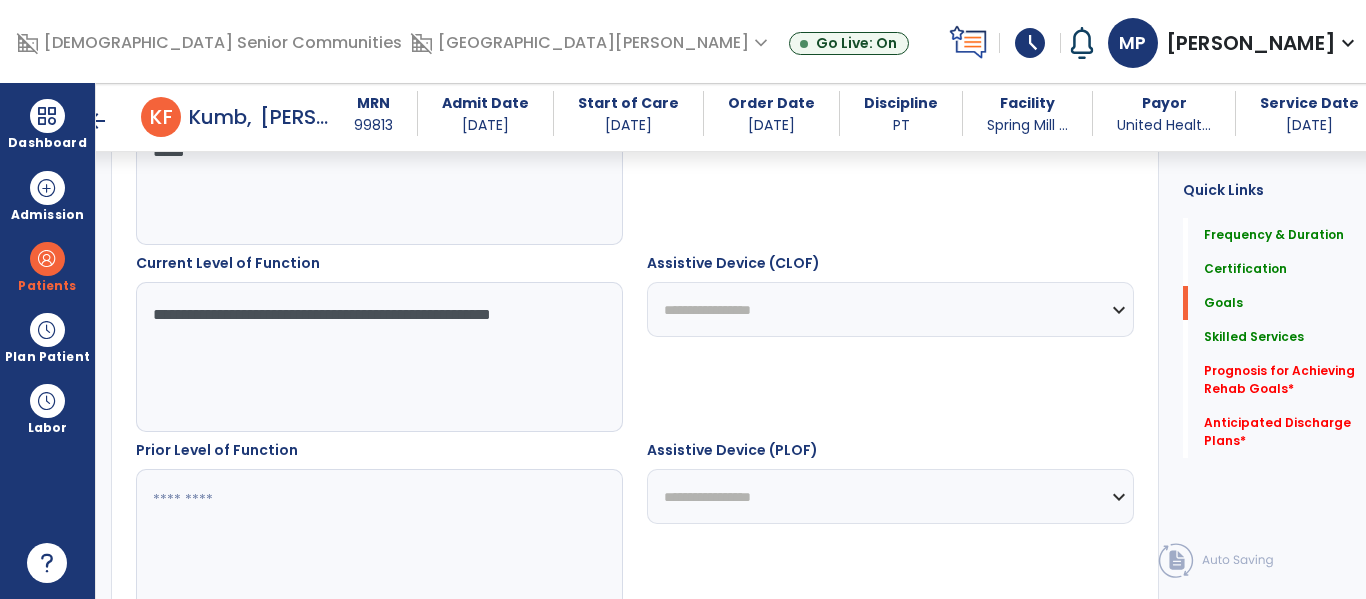 scroll, scrollTop: 688, scrollLeft: 0, axis: vertical 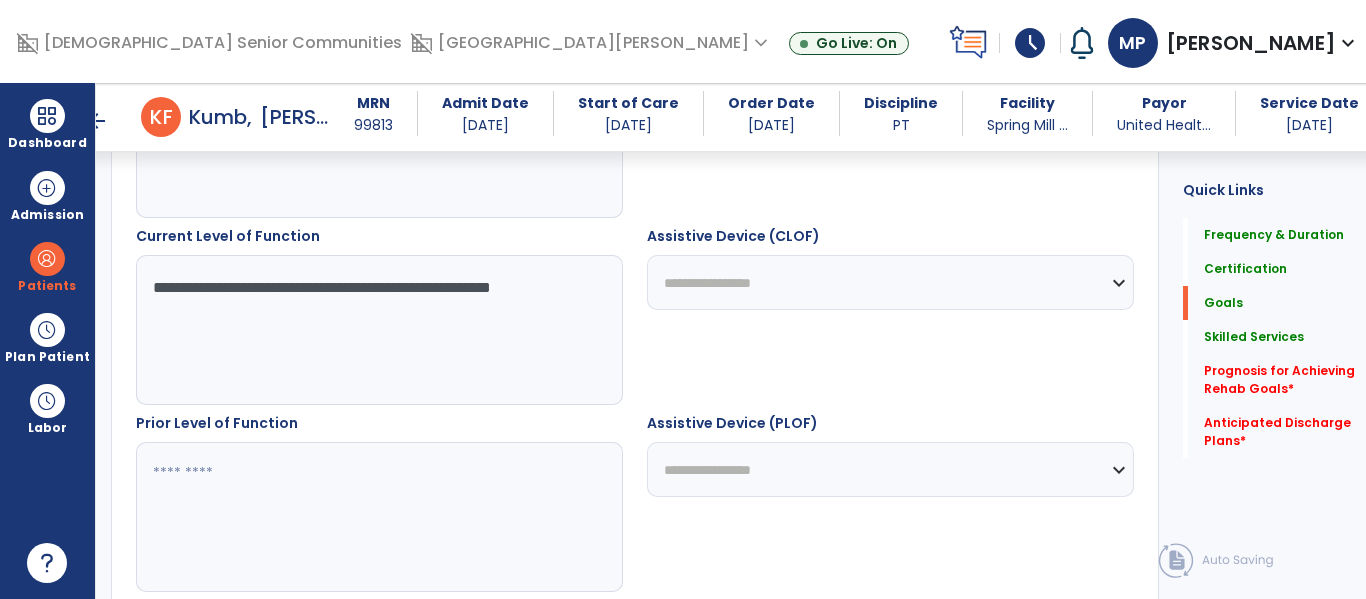 type on "**********" 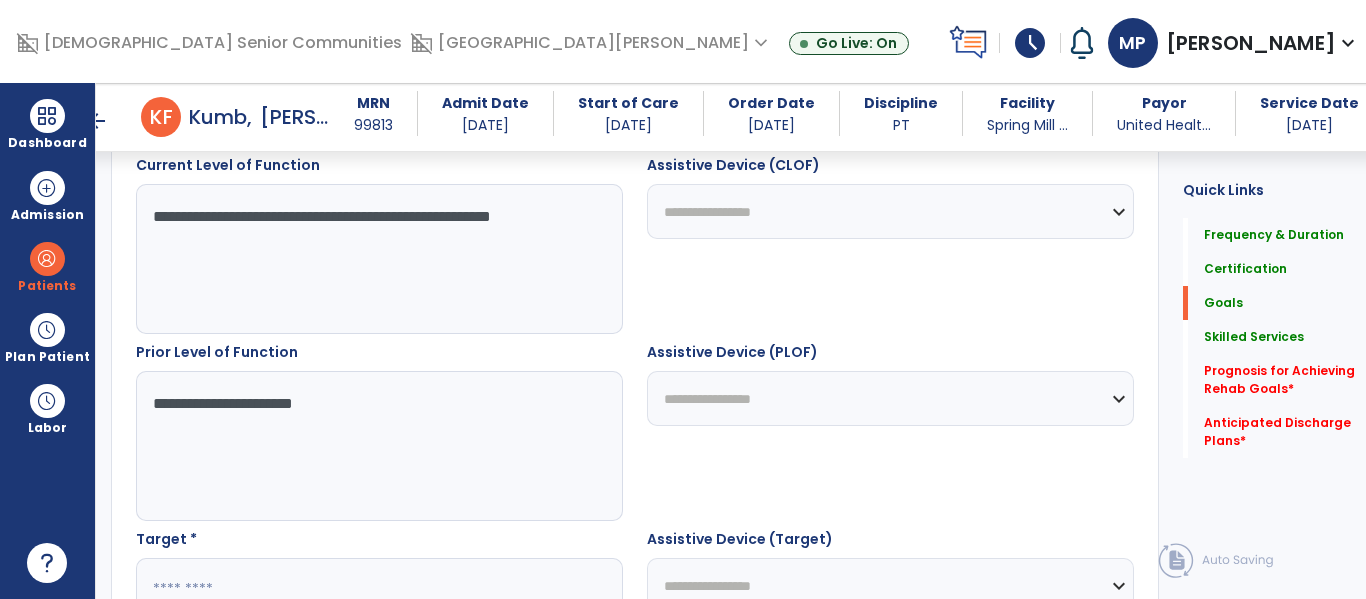 scroll, scrollTop: 761, scrollLeft: 0, axis: vertical 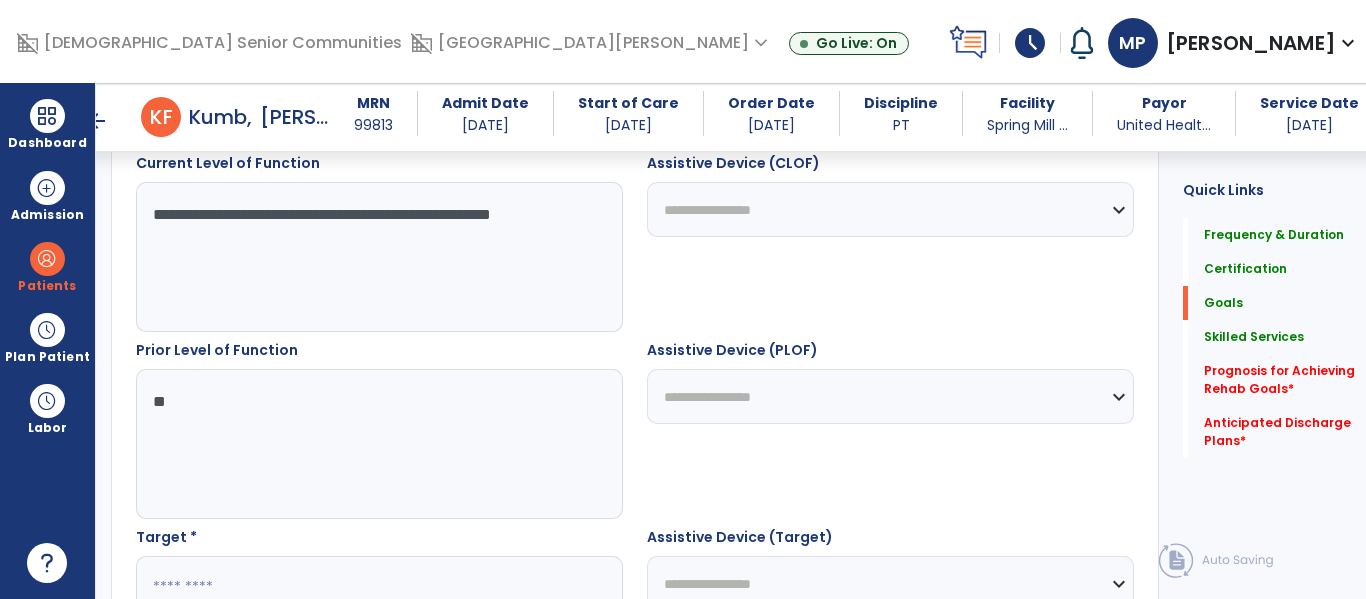 type on "*" 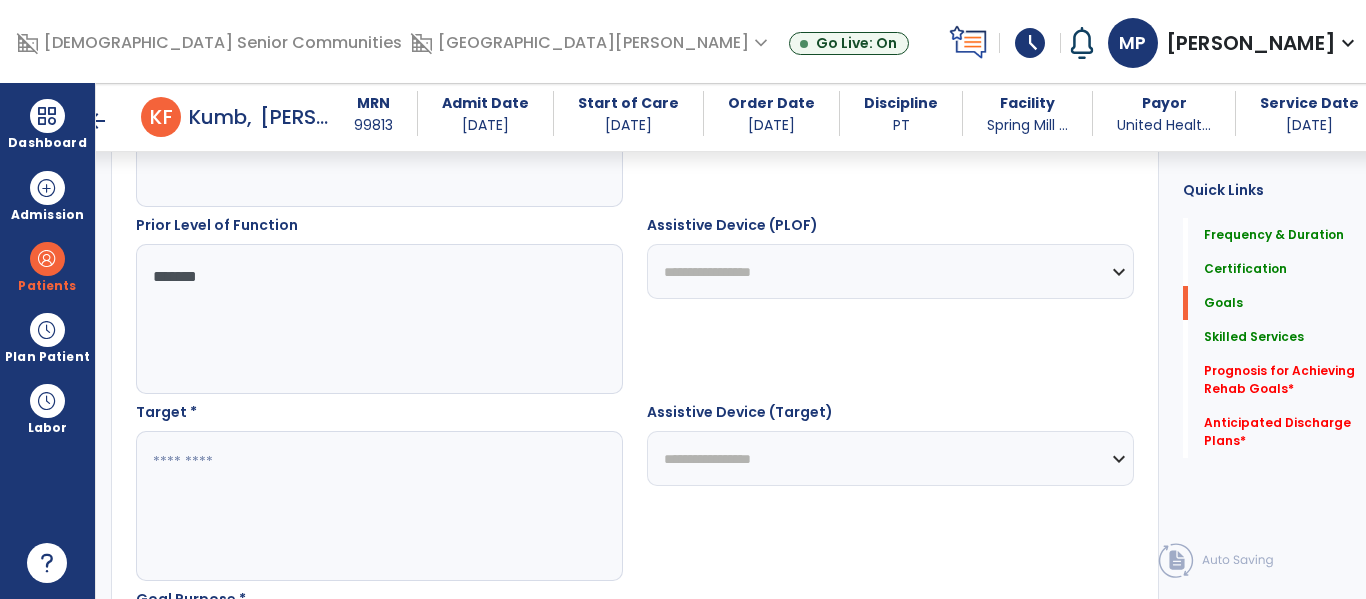scroll, scrollTop: 932, scrollLeft: 0, axis: vertical 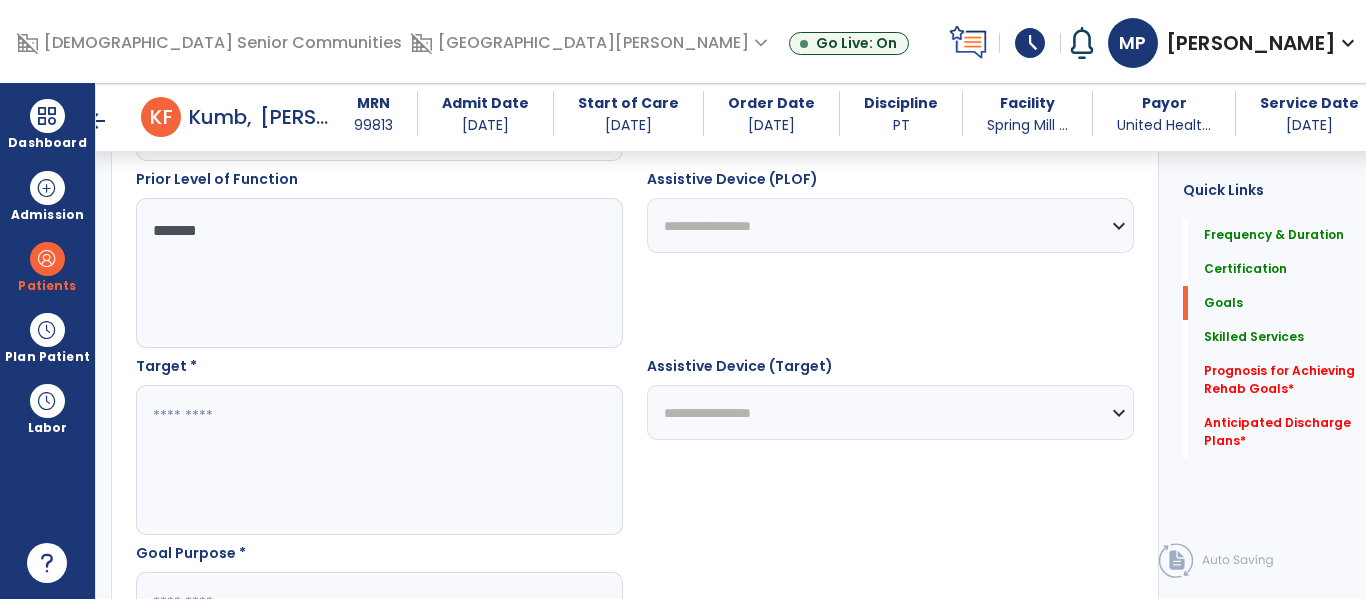 type on "*******" 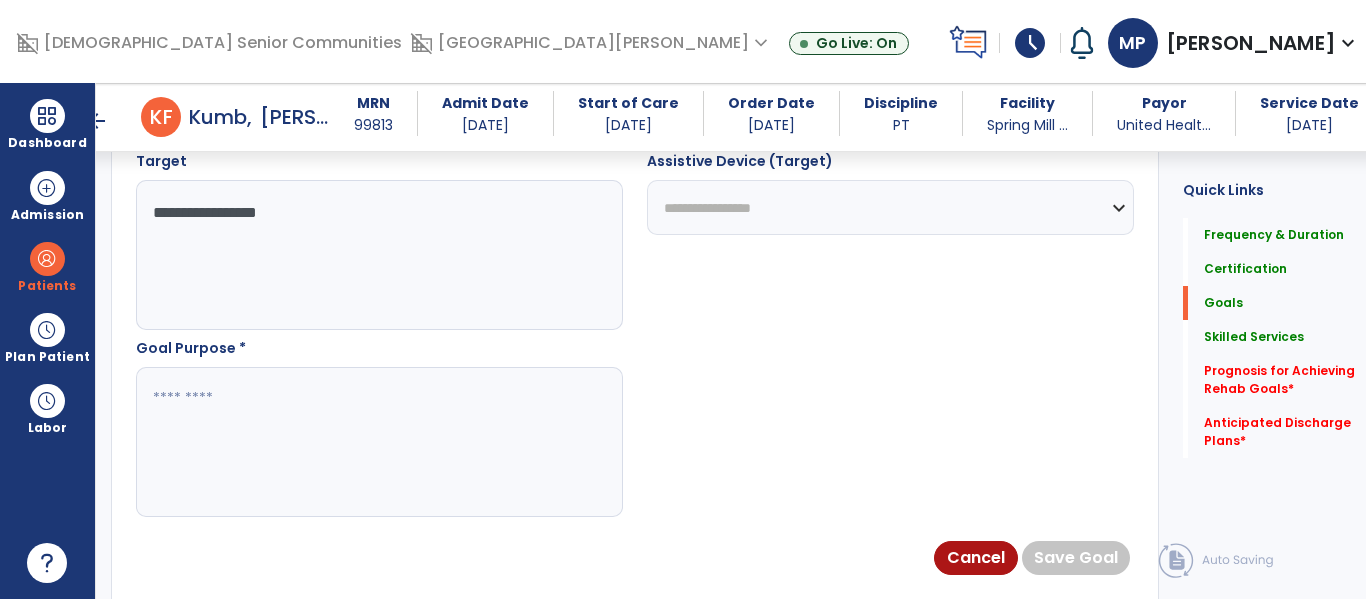 scroll, scrollTop: 1172, scrollLeft: 0, axis: vertical 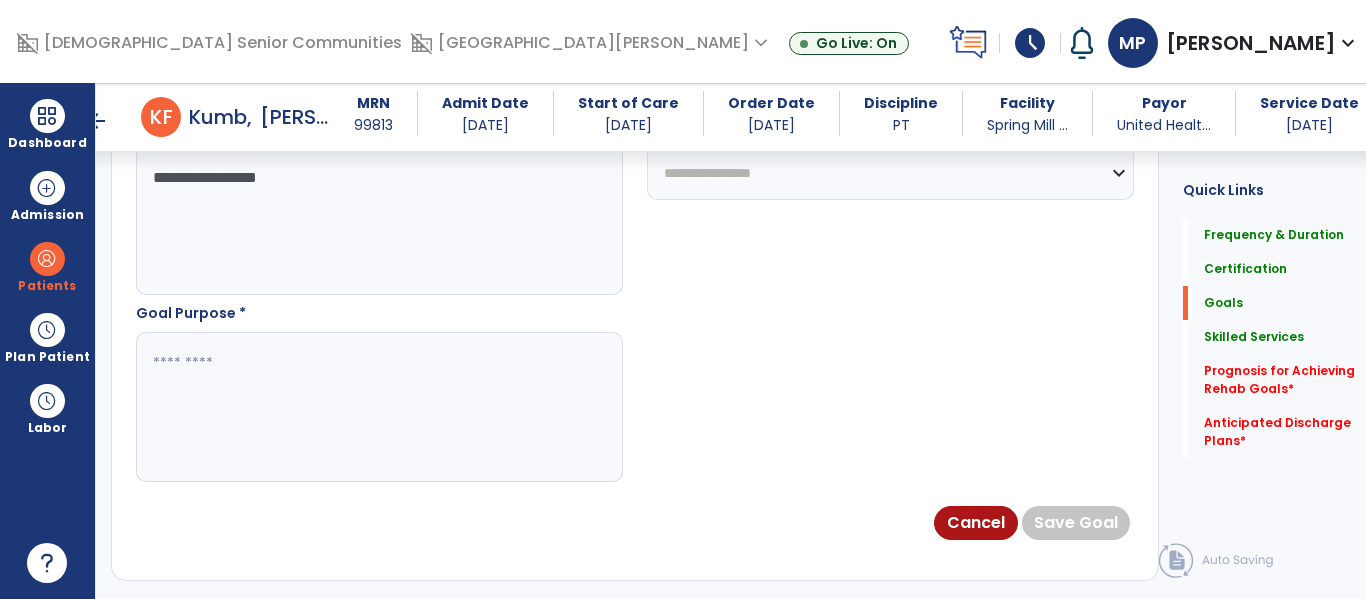type on "**********" 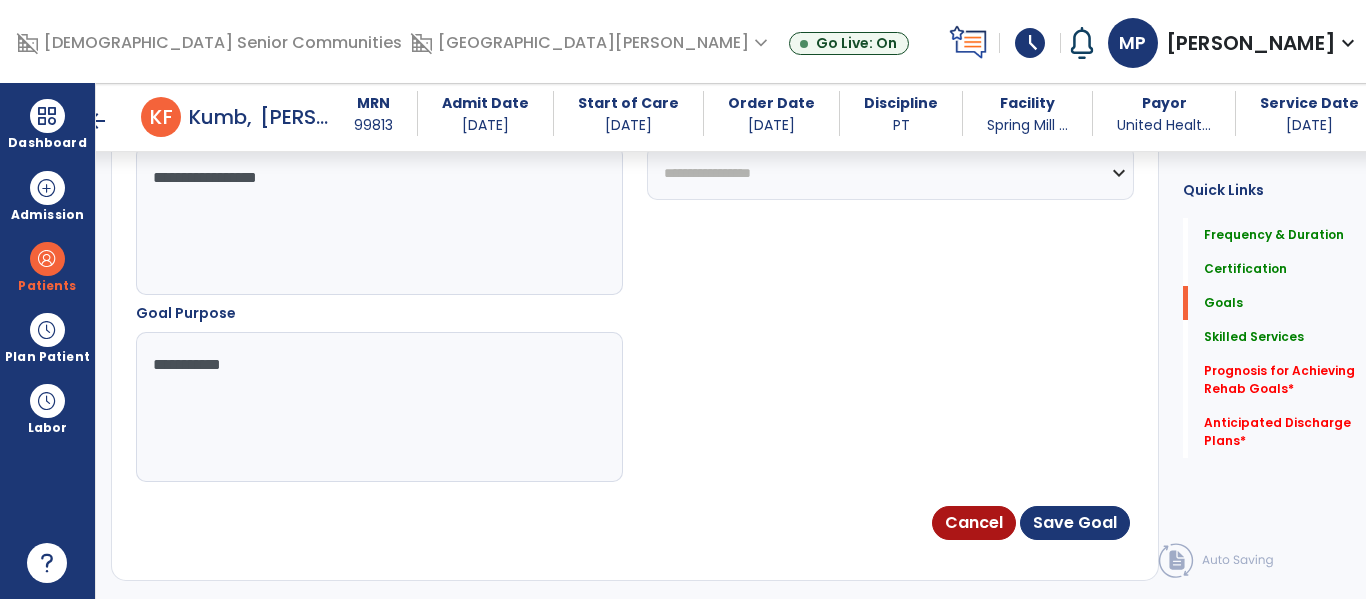 type on "**********" 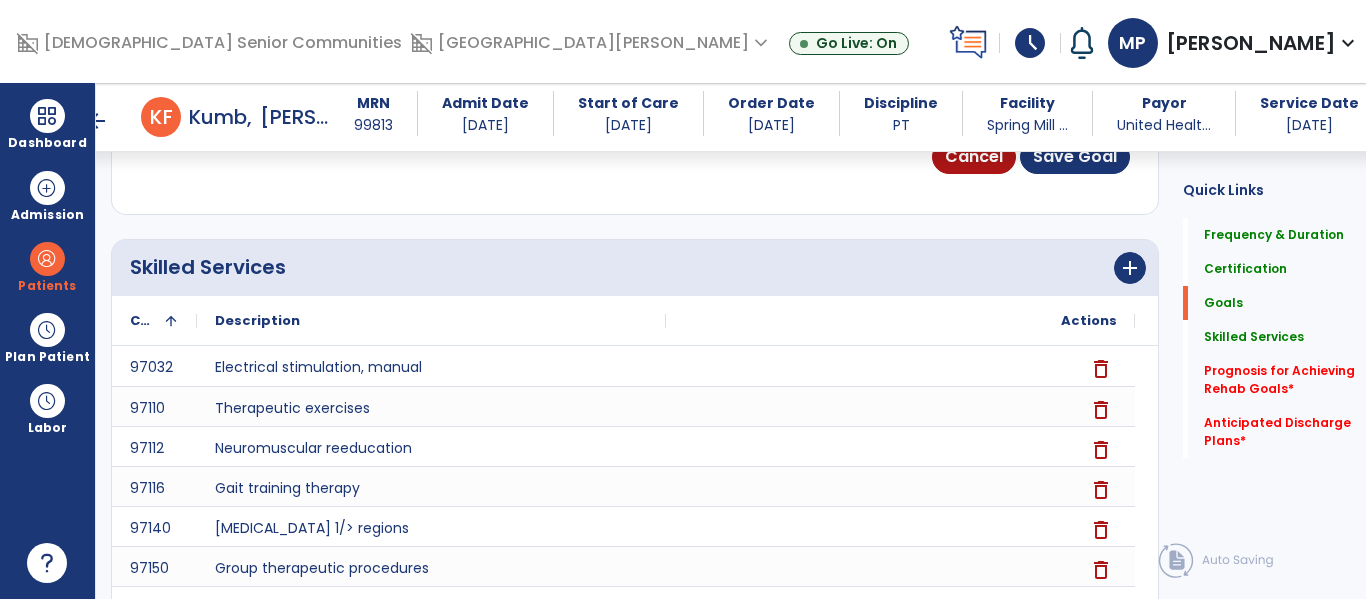 scroll, scrollTop: 1374, scrollLeft: 0, axis: vertical 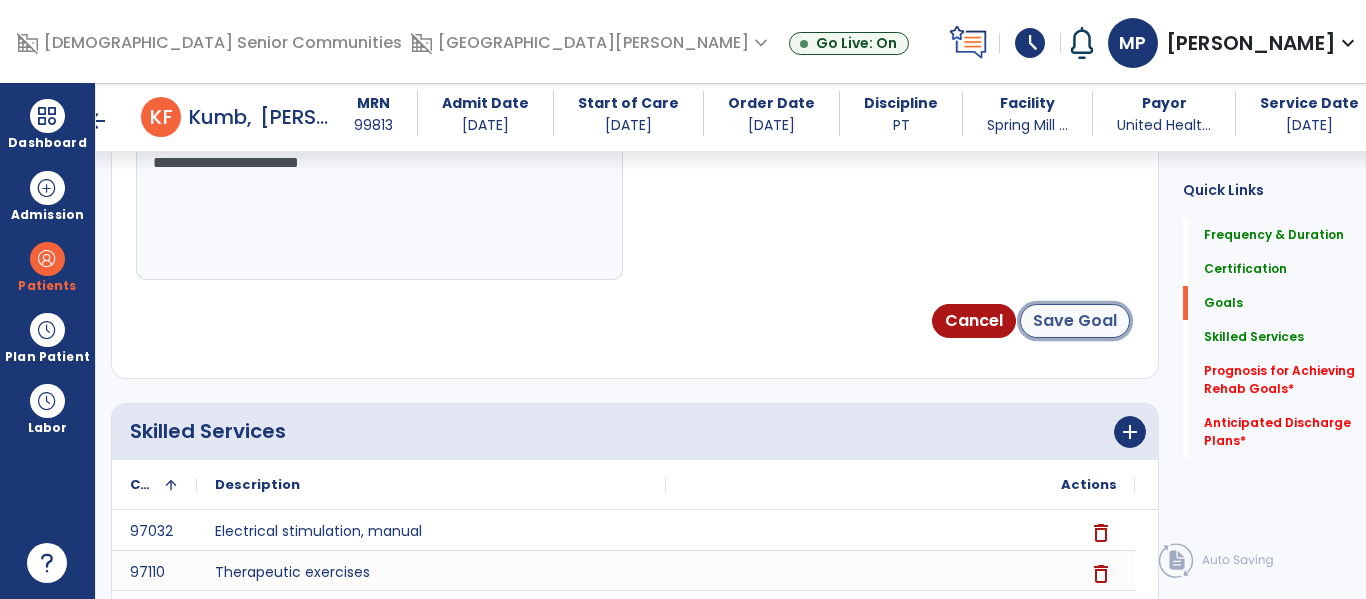 click on "Save Goal" at bounding box center (1075, 321) 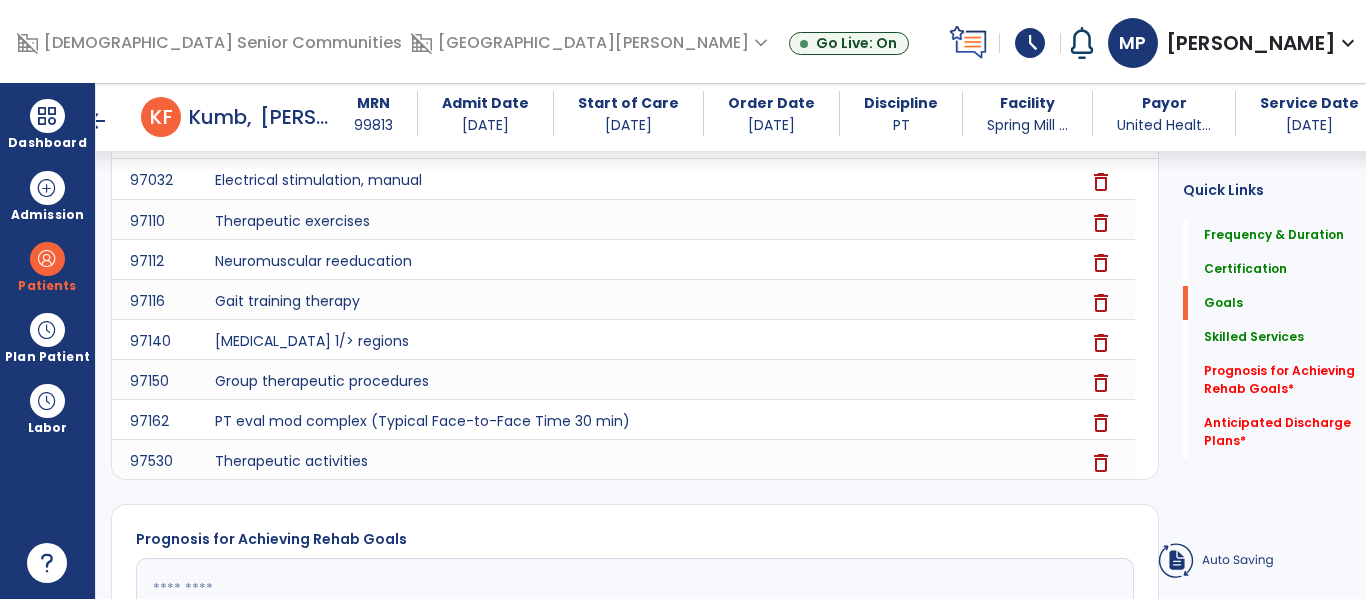 scroll, scrollTop: 295, scrollLeft: 0, axis: vertical 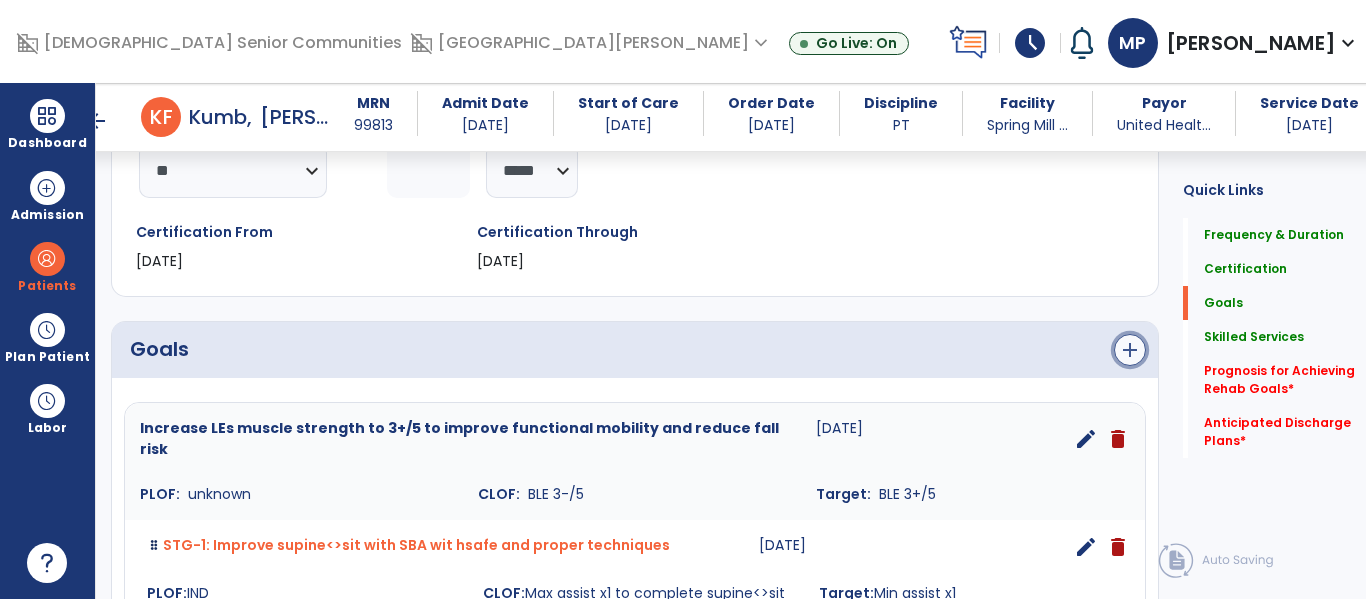 click on "add" at bounding box center [1130, 350] 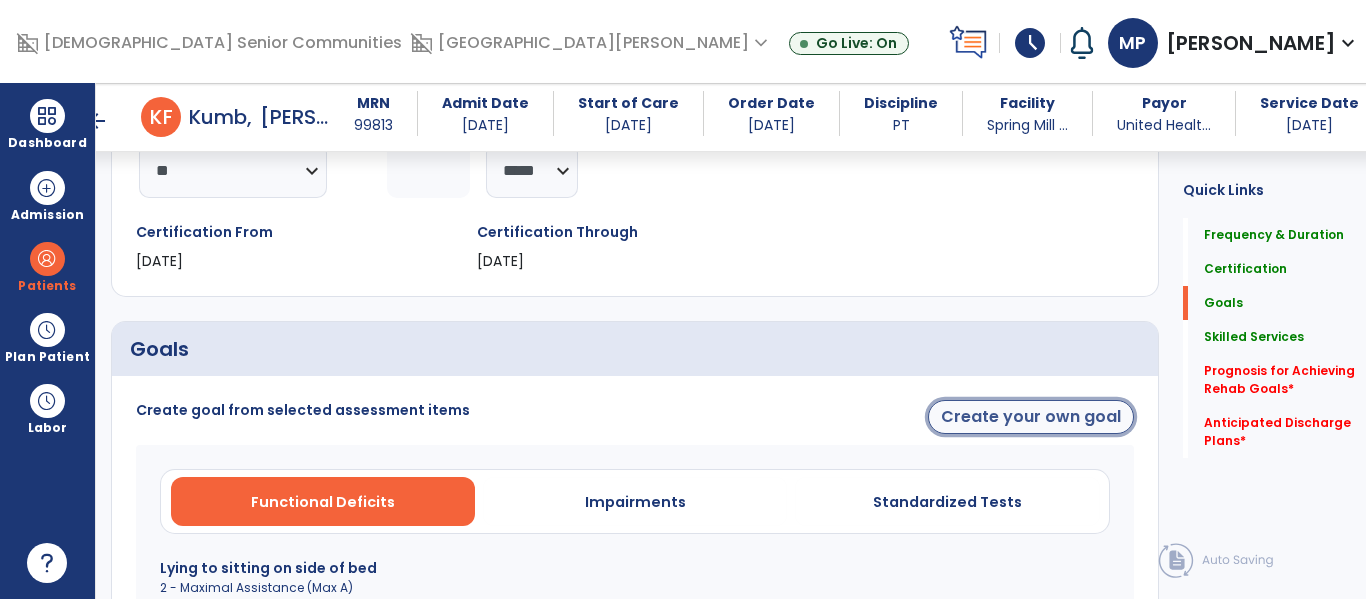 click on "Create your own goal" at bounding box center (1031, 417) 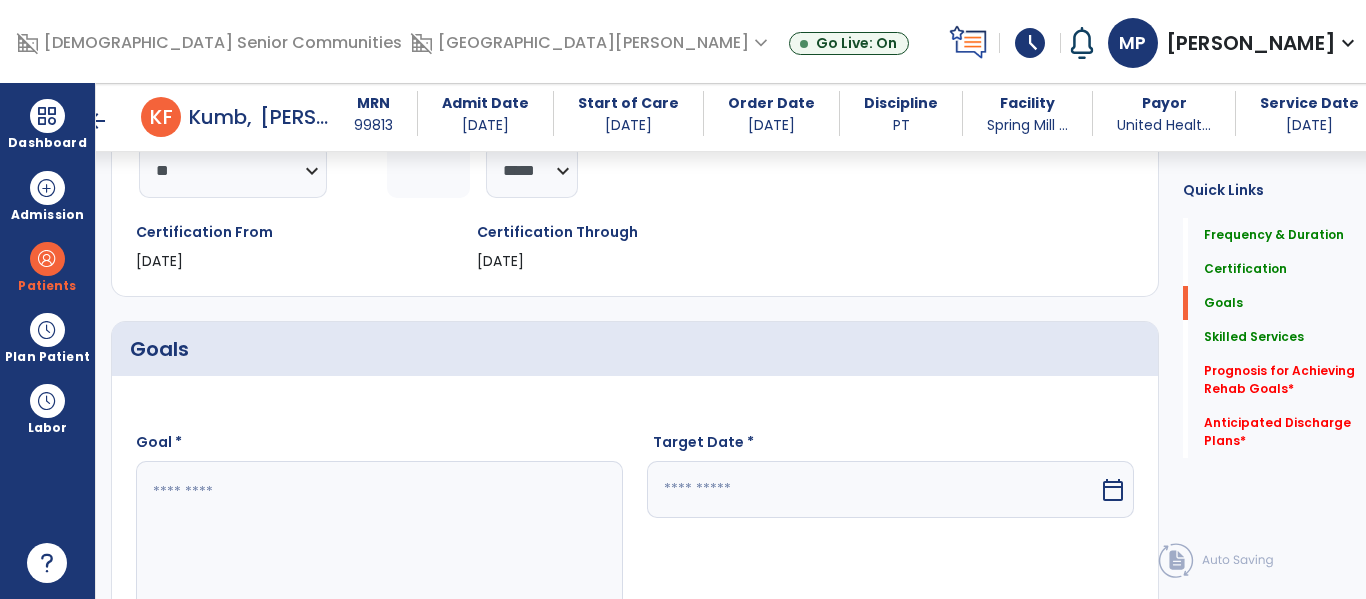 click at bounding box center [374, 536] 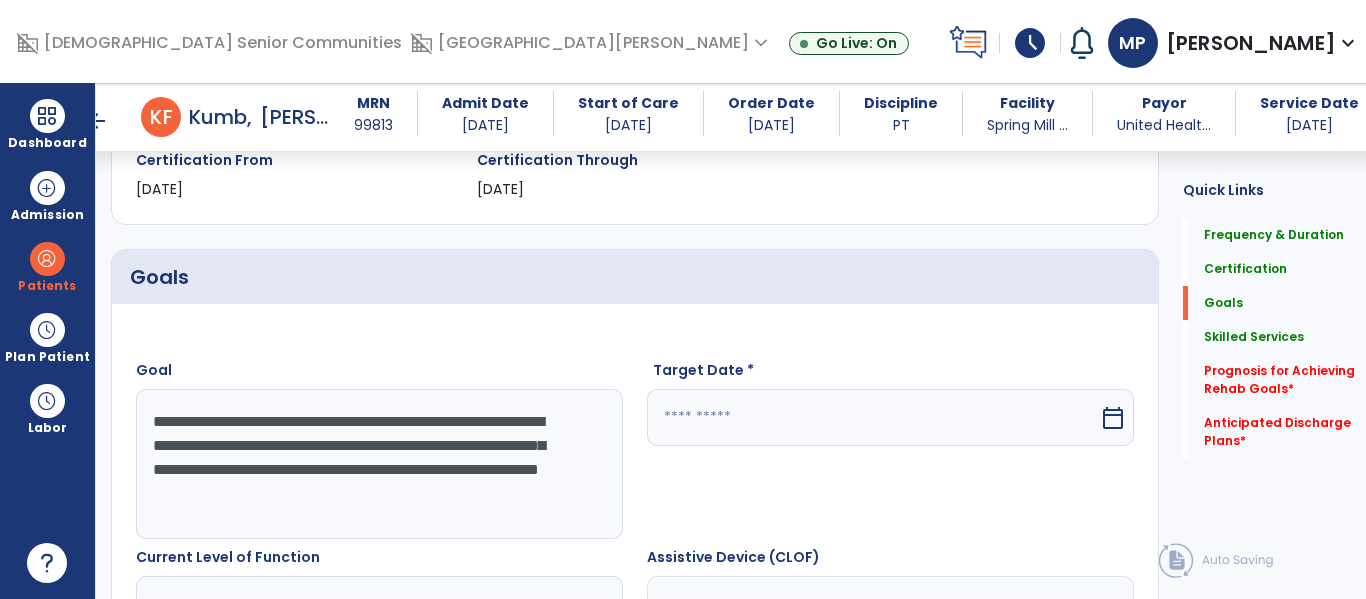 scroll, scrollTop: 371, scrollLeft: 0, axis: vertical 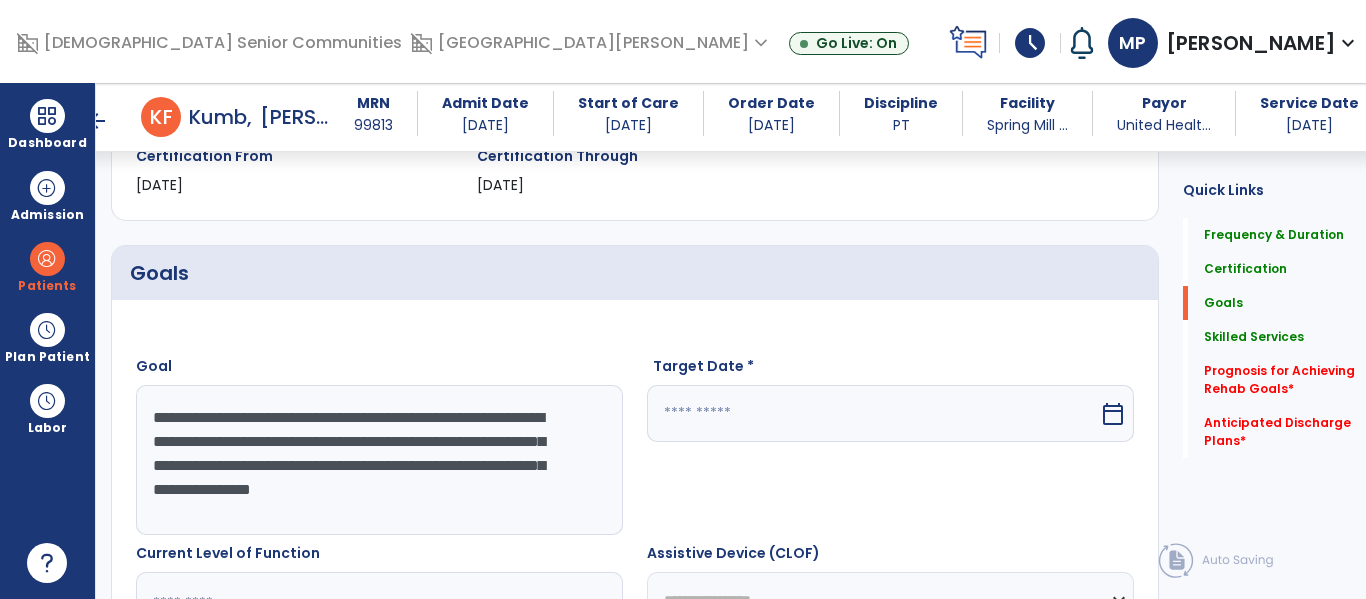 type on "**********" 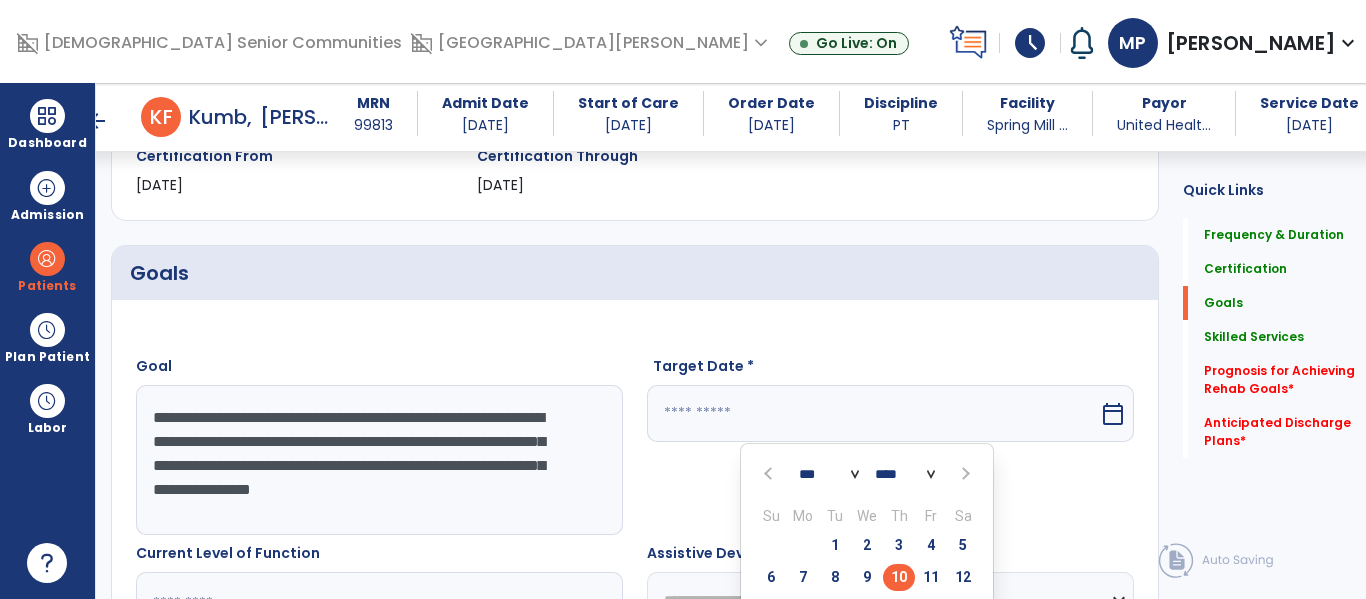 click at bounding box center (964, 474) 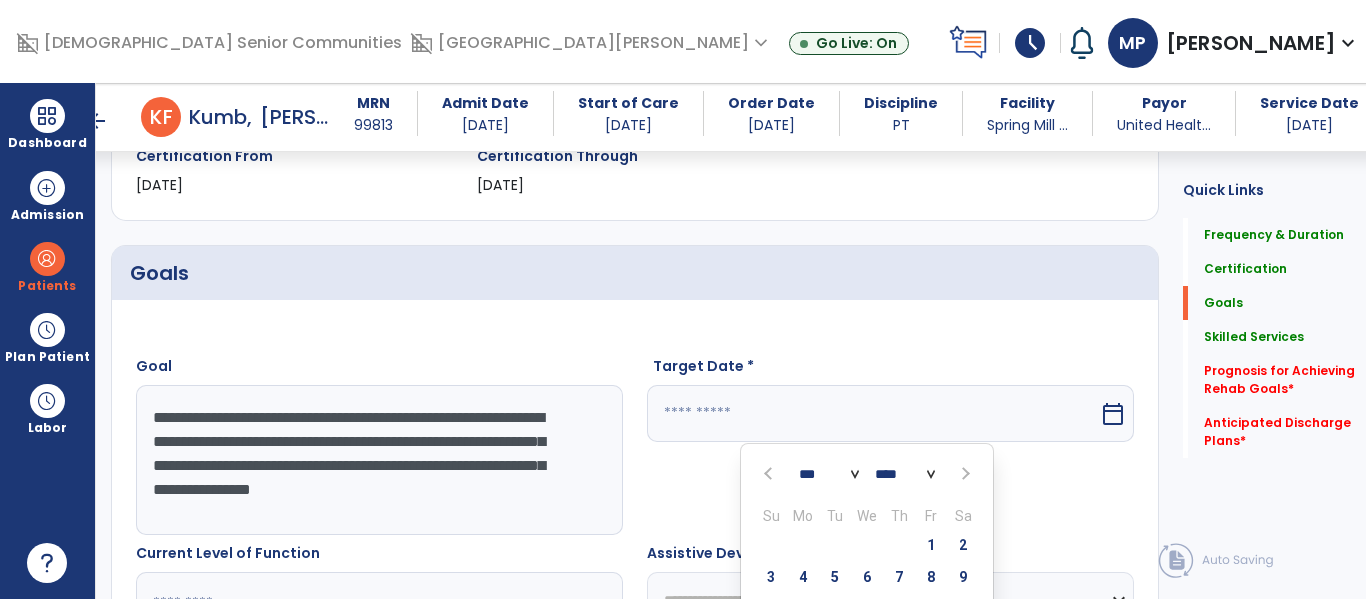 click at bounding box center (964, 474) 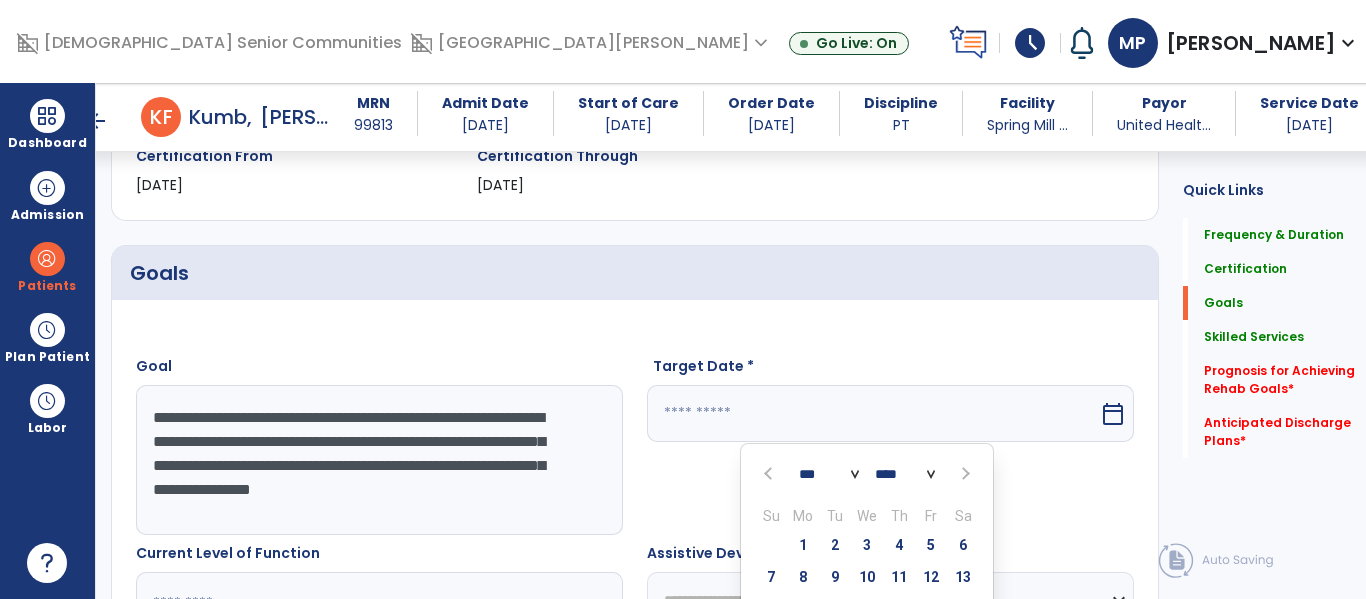 click at bounding box center [964, 474] 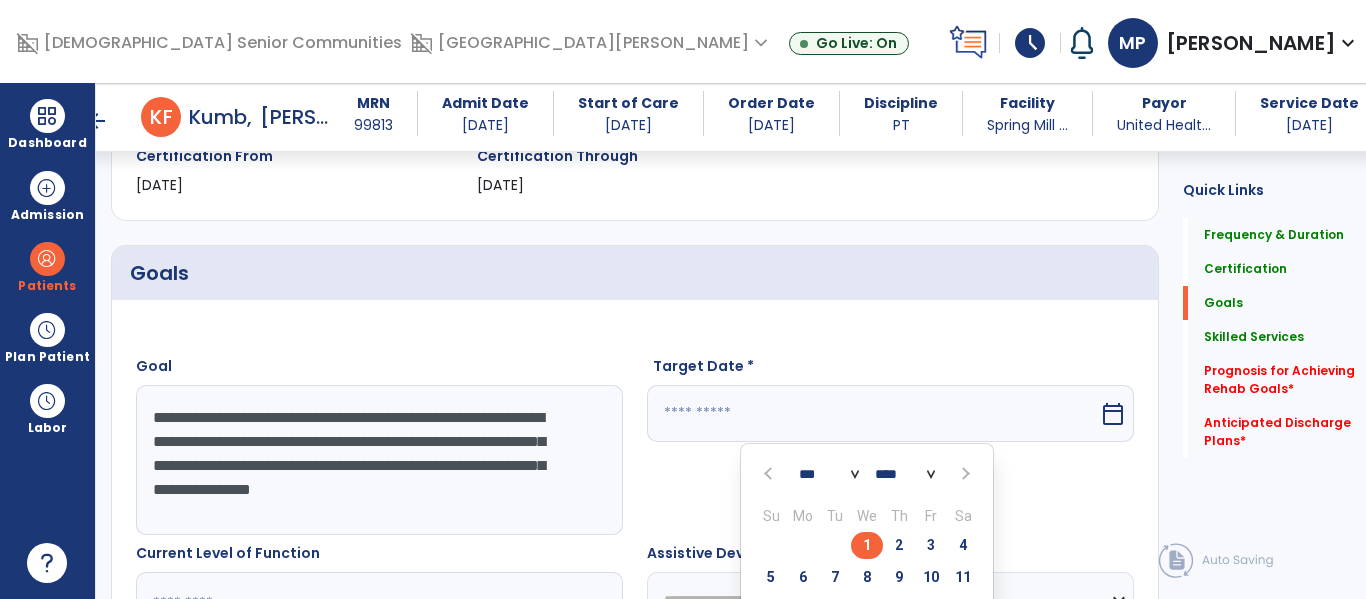 click on "1" at bounding box center (867, 545) 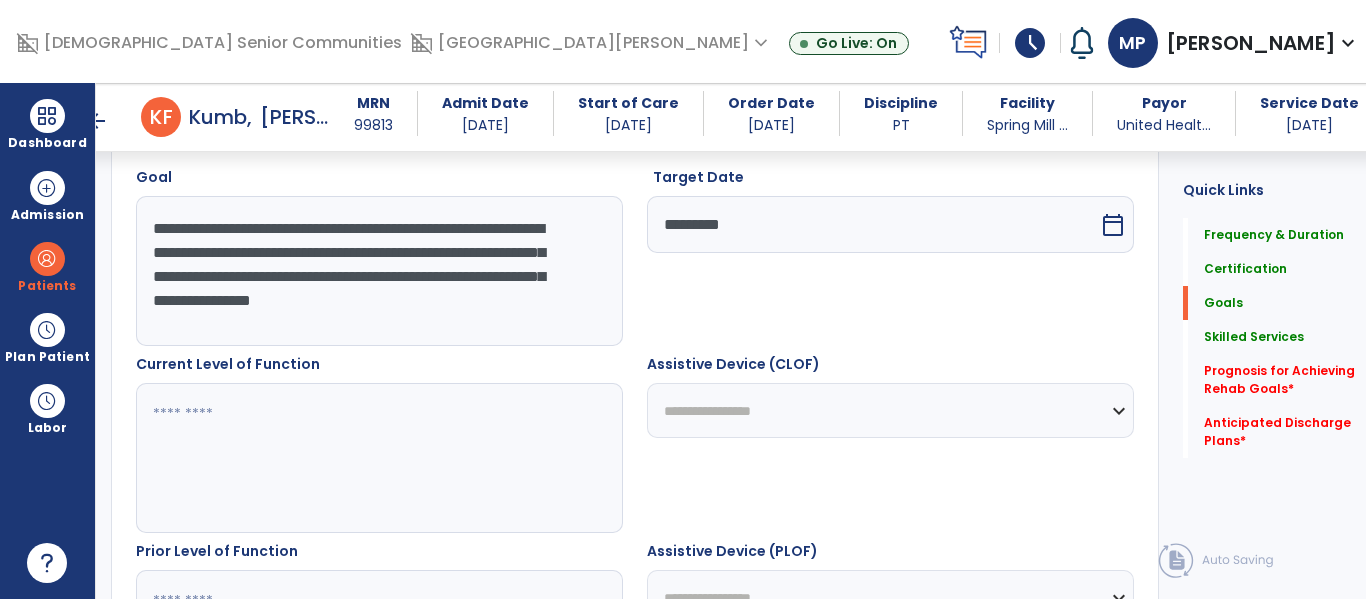 scroll, scrollTop: 580, scrollLeft: 0, axis: vertical 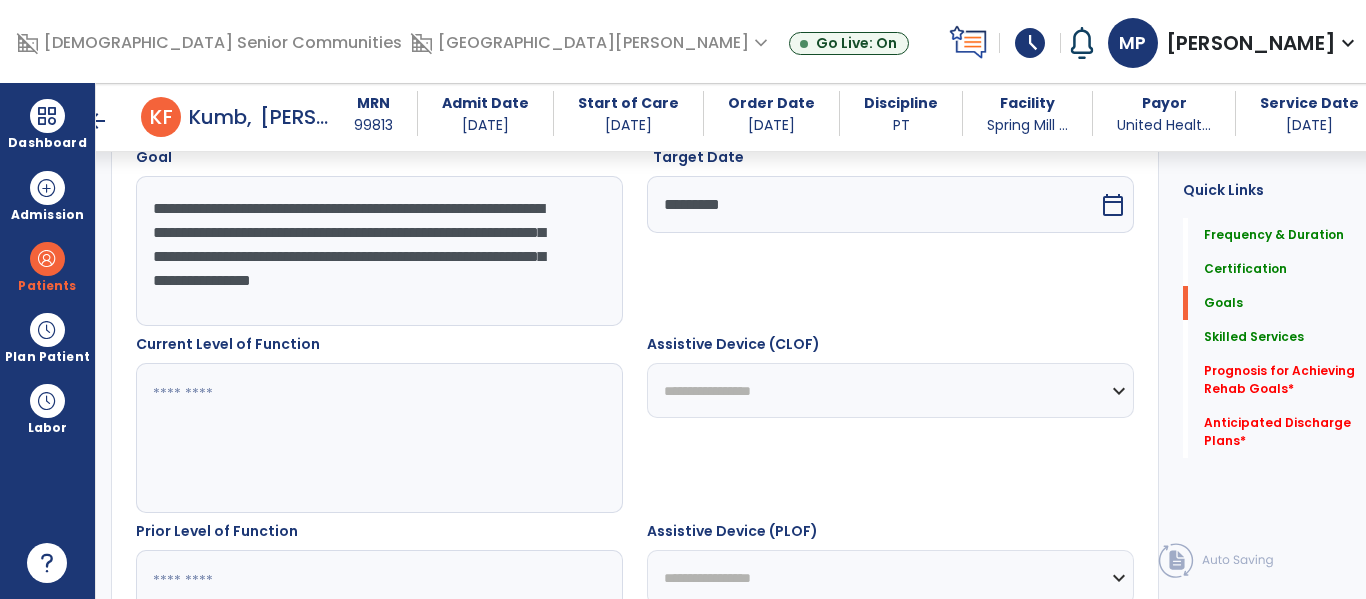 click at bounding box center [374, 438] 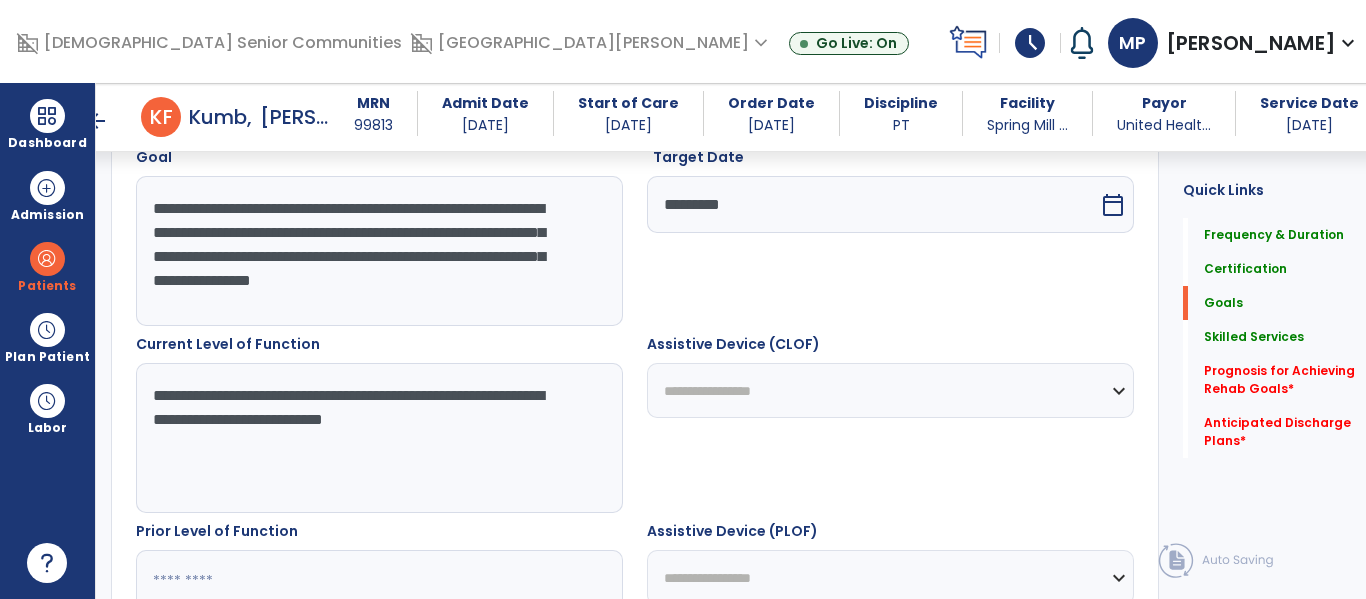 click on "**********" at bounding box center (374, 438) 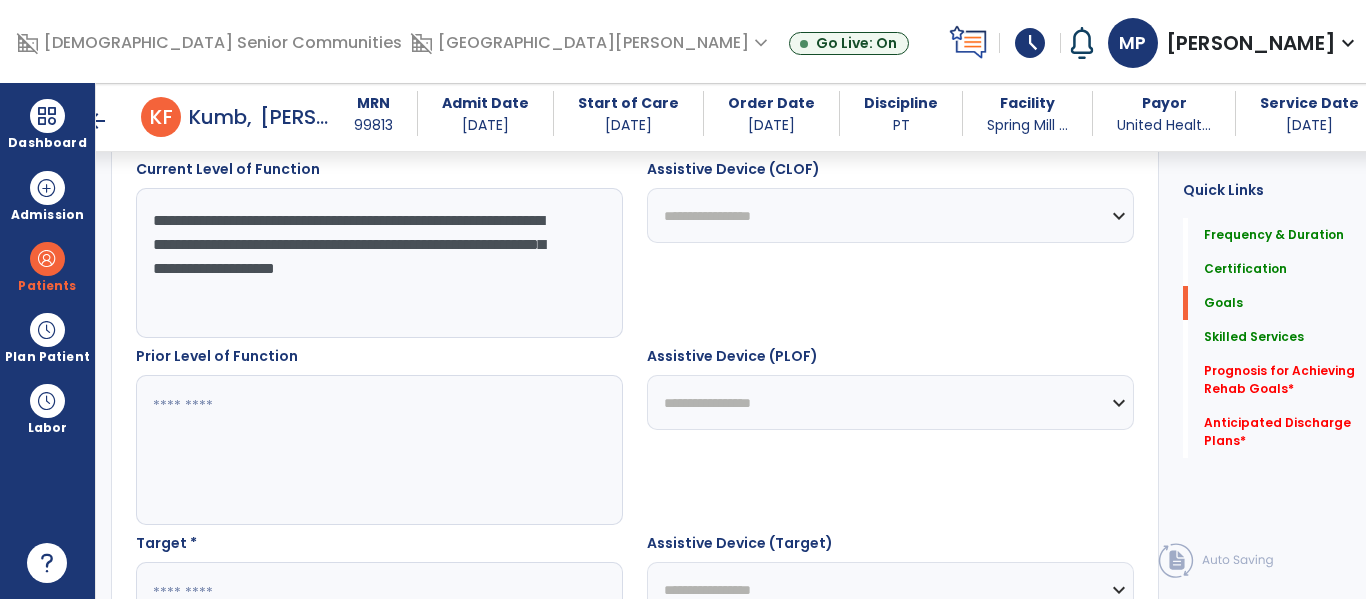scroll, scrollTop: 756, scrollLeft: 0, axis: vertical 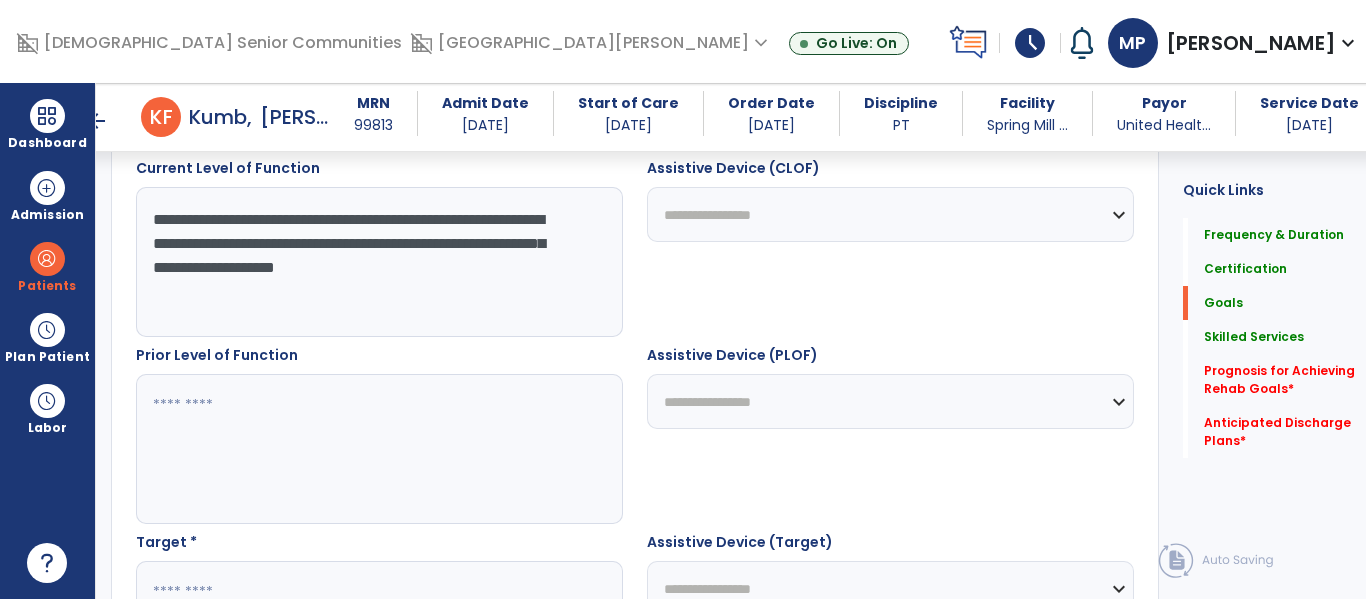 type on "**********" 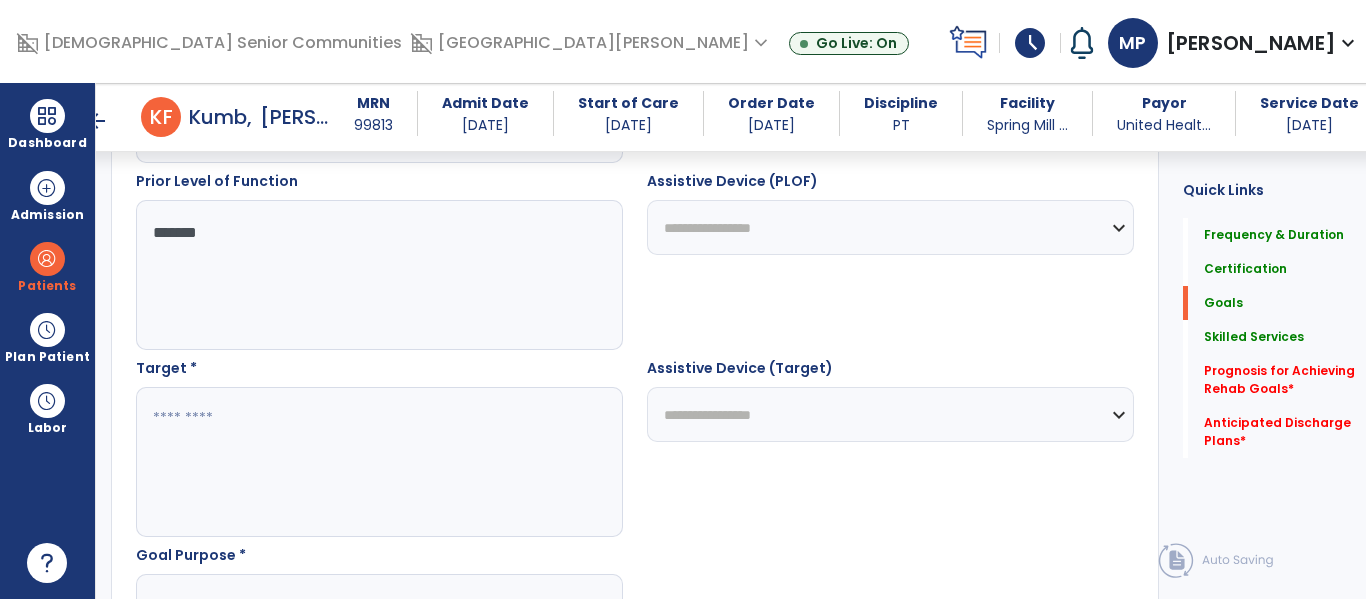 scroll, scrollTop: 931, scrollLeft: 0, axis: vertical 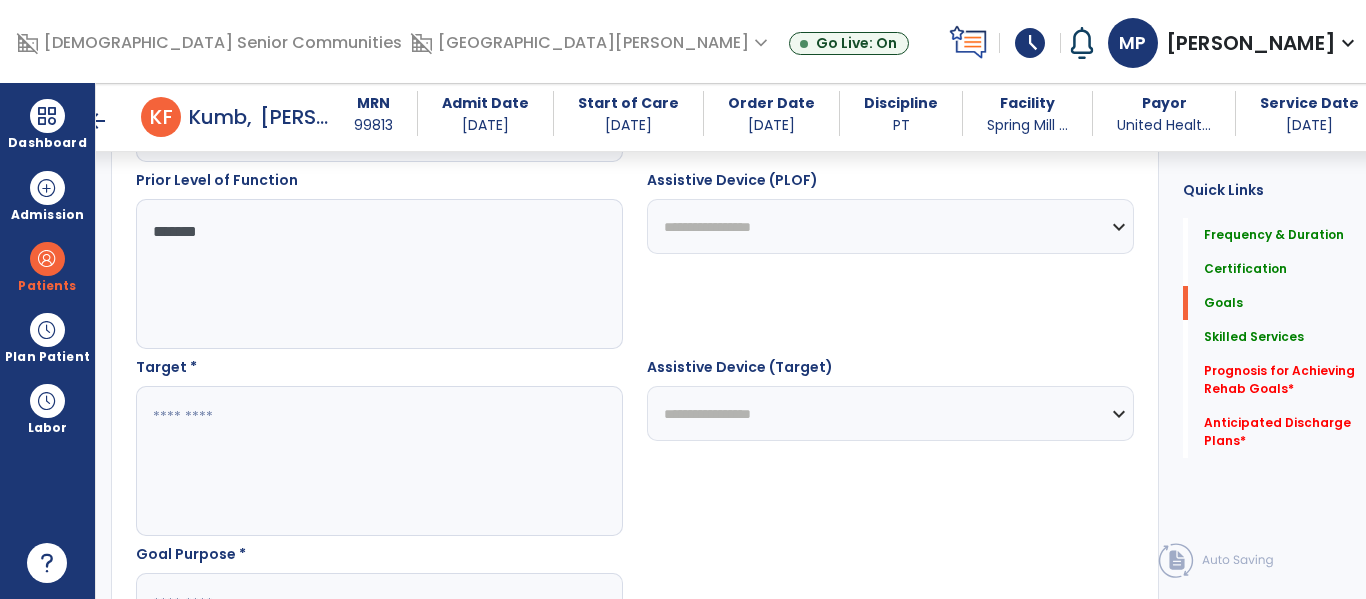 type on "*******" 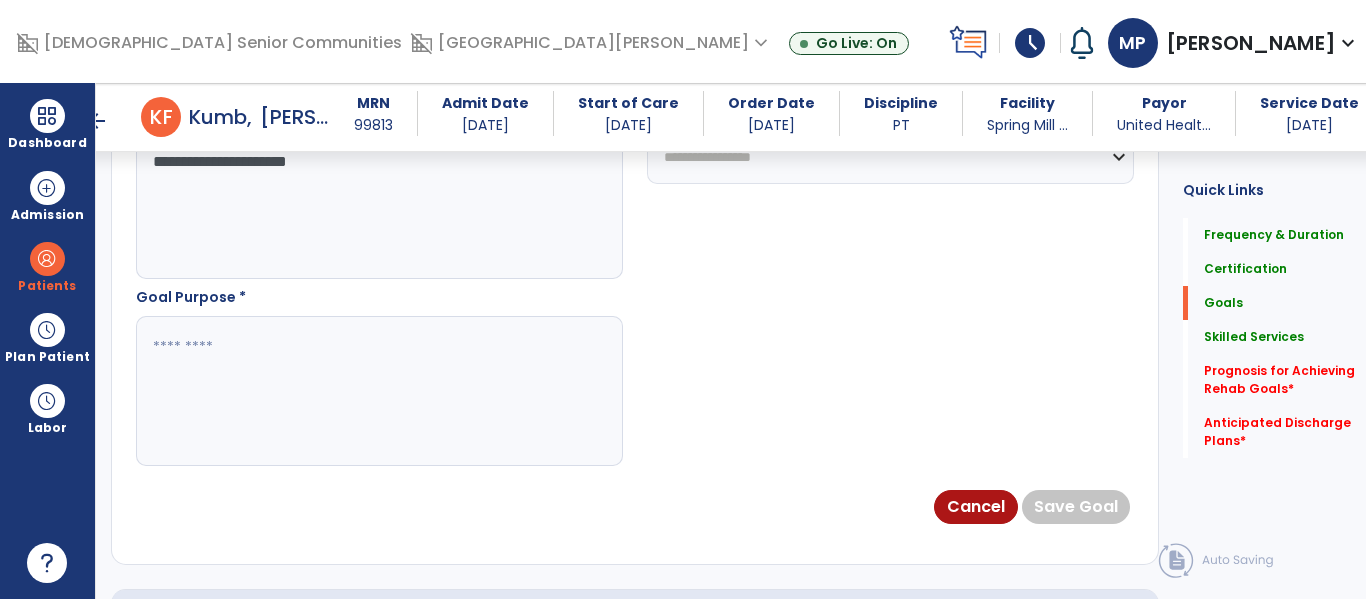 scroll, scrollTop: 1189, scrollLeft: 0, axis: vertical 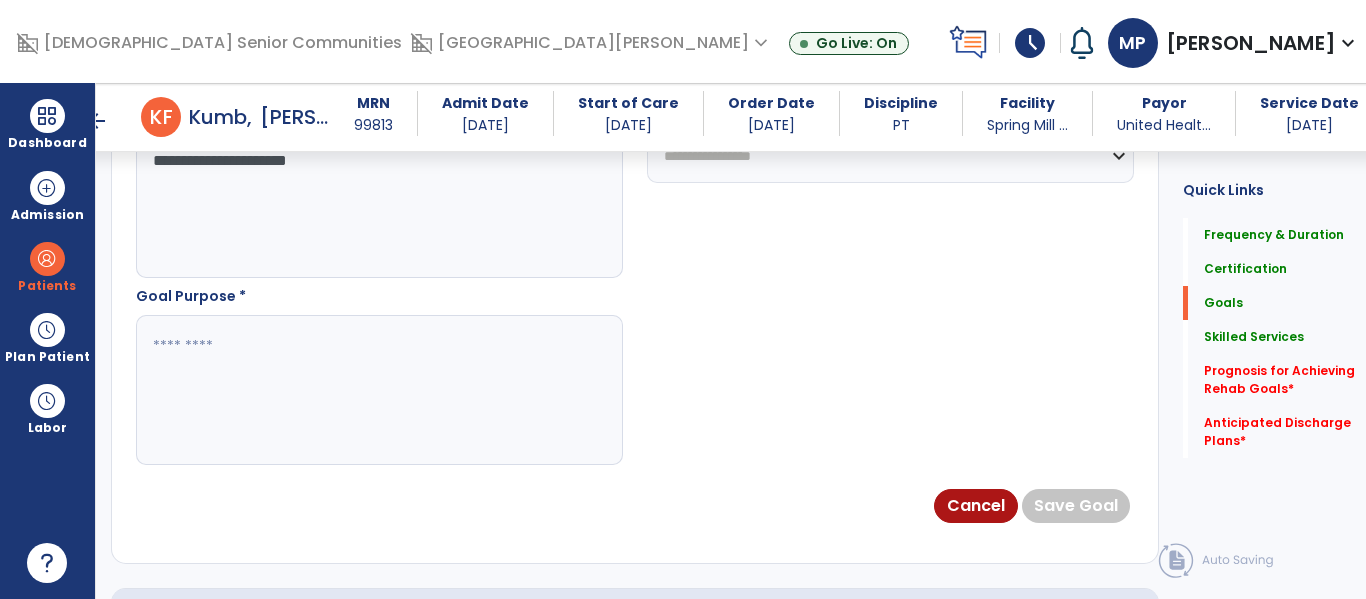 type on "**********" 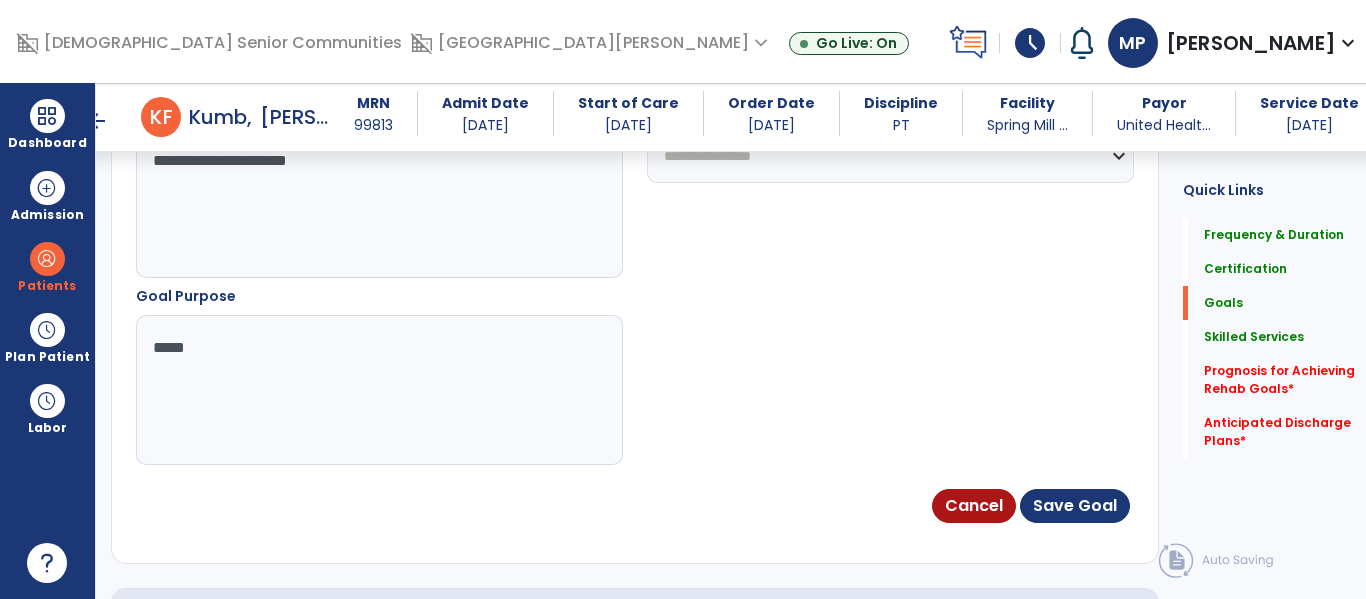 type on "******" 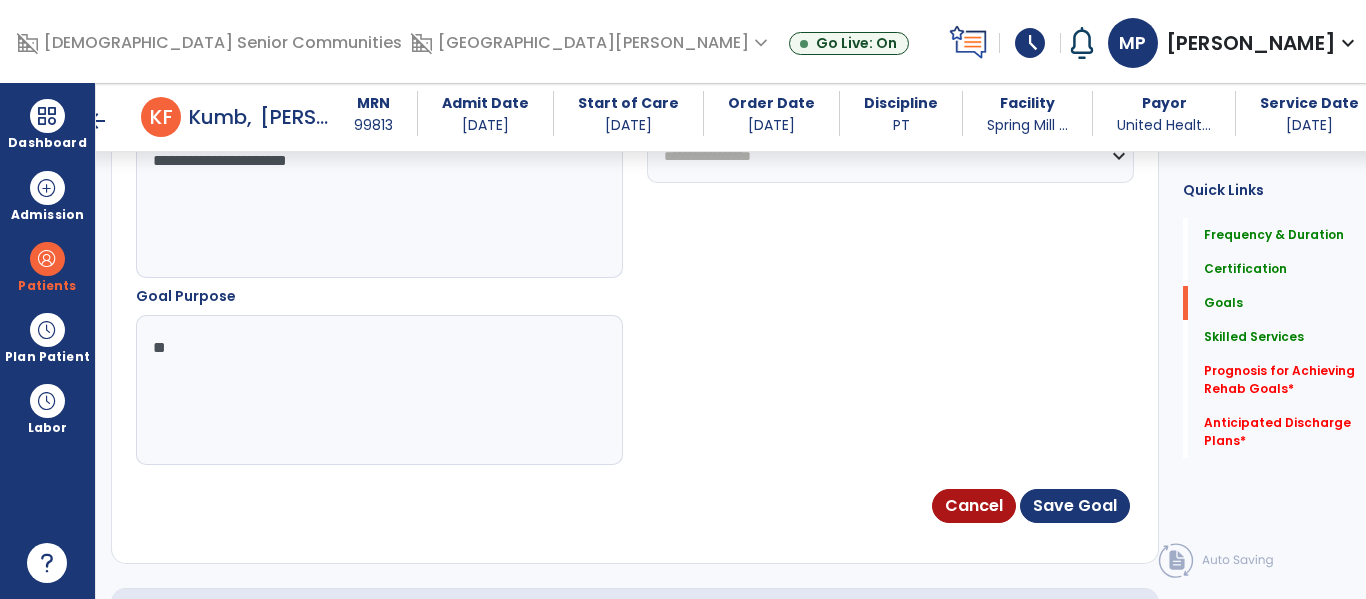 type on "*" 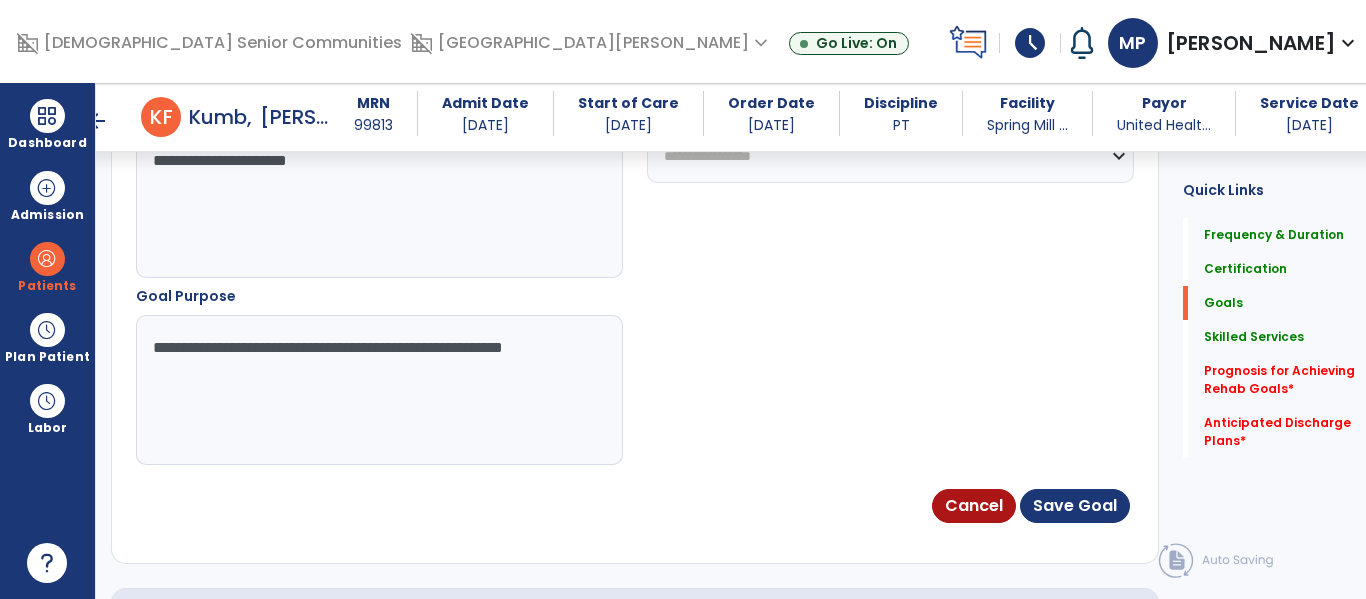 type on "**********" 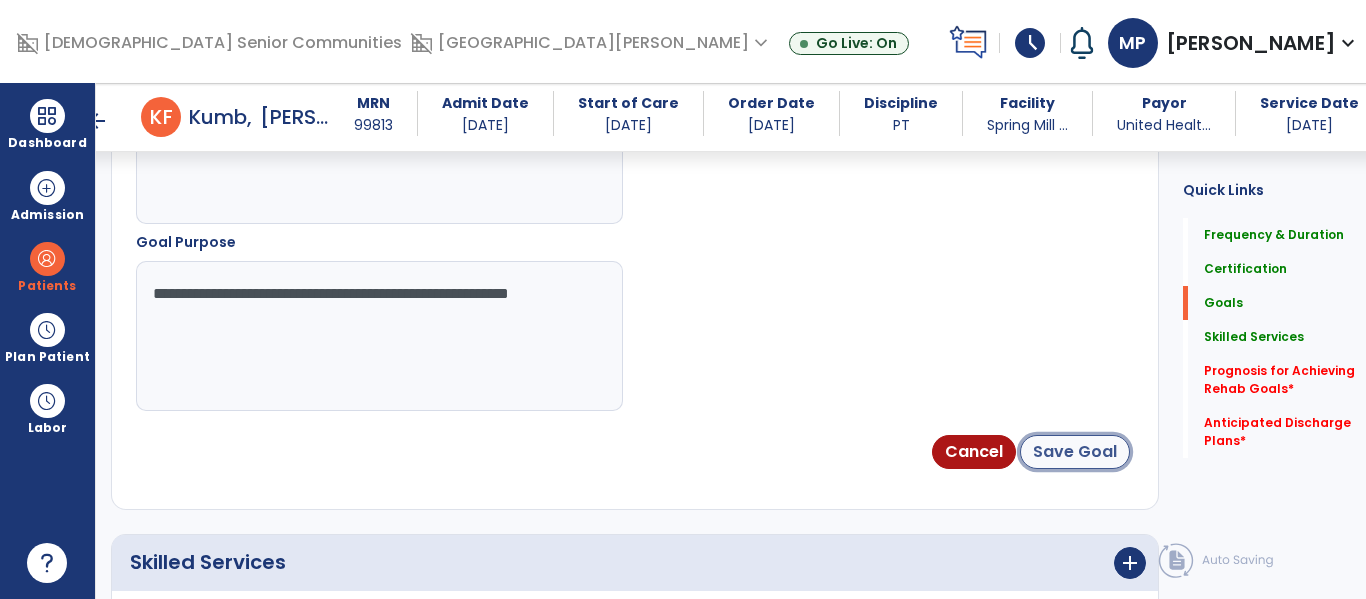 click on "Save Goal" at bounding box center (1075, 452) 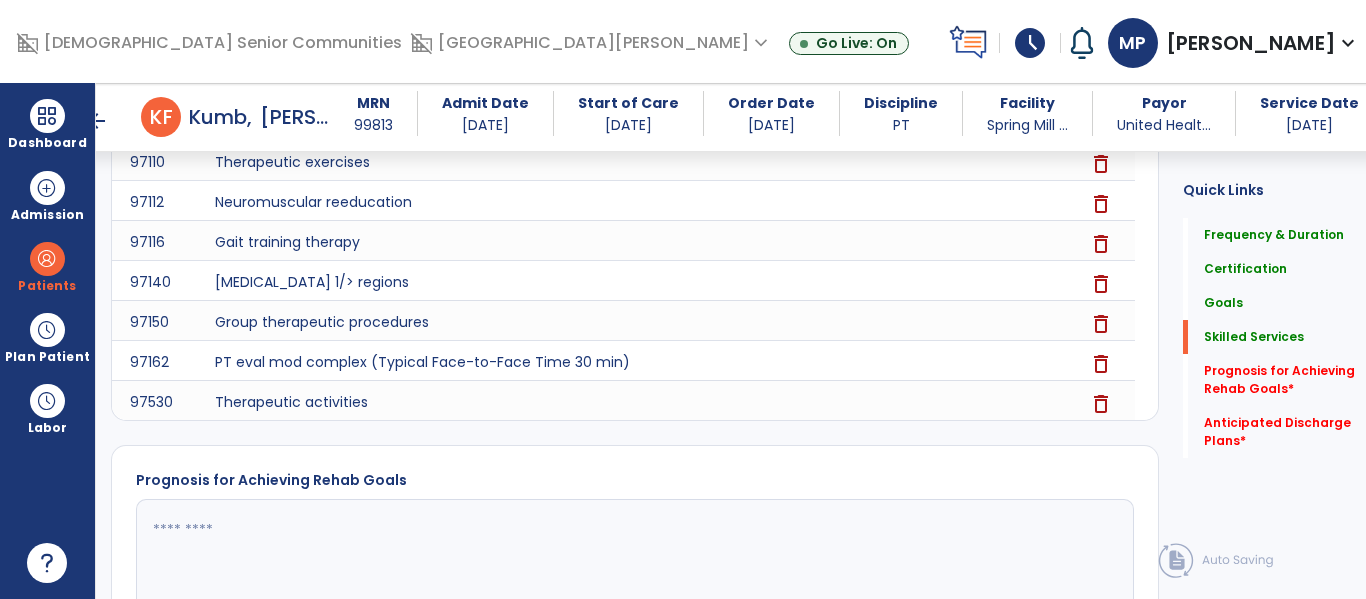 scroll, scrollTop: 1813, scrollLeft: 0, axis: vertical 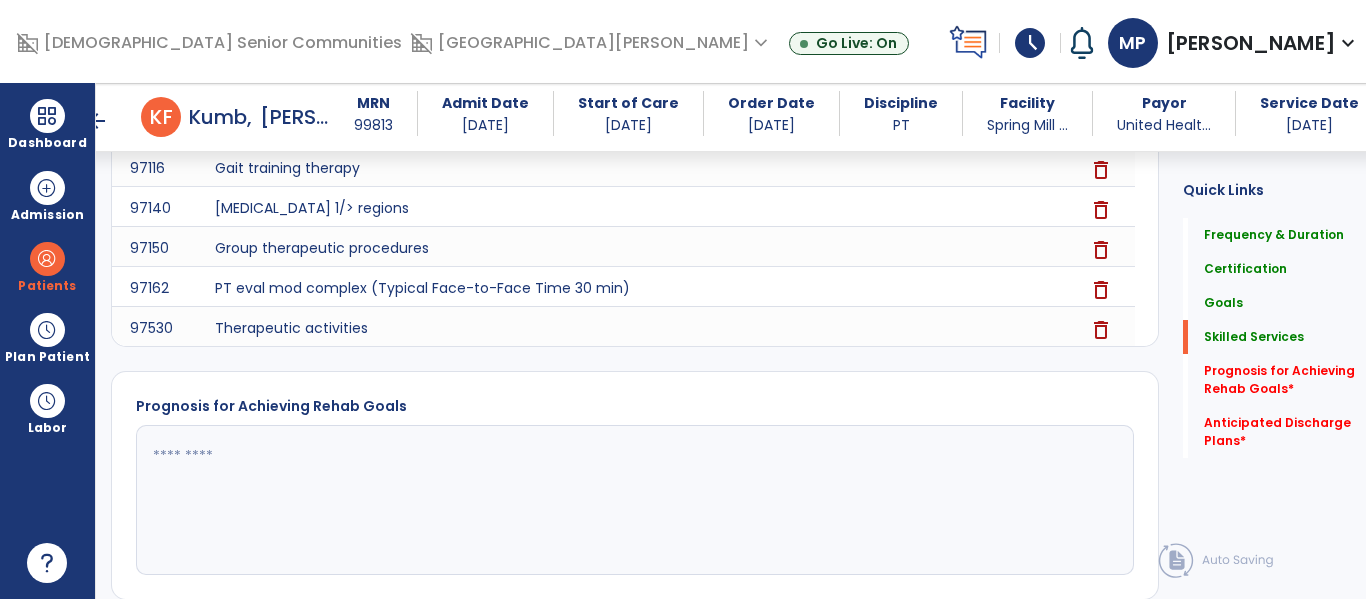 click 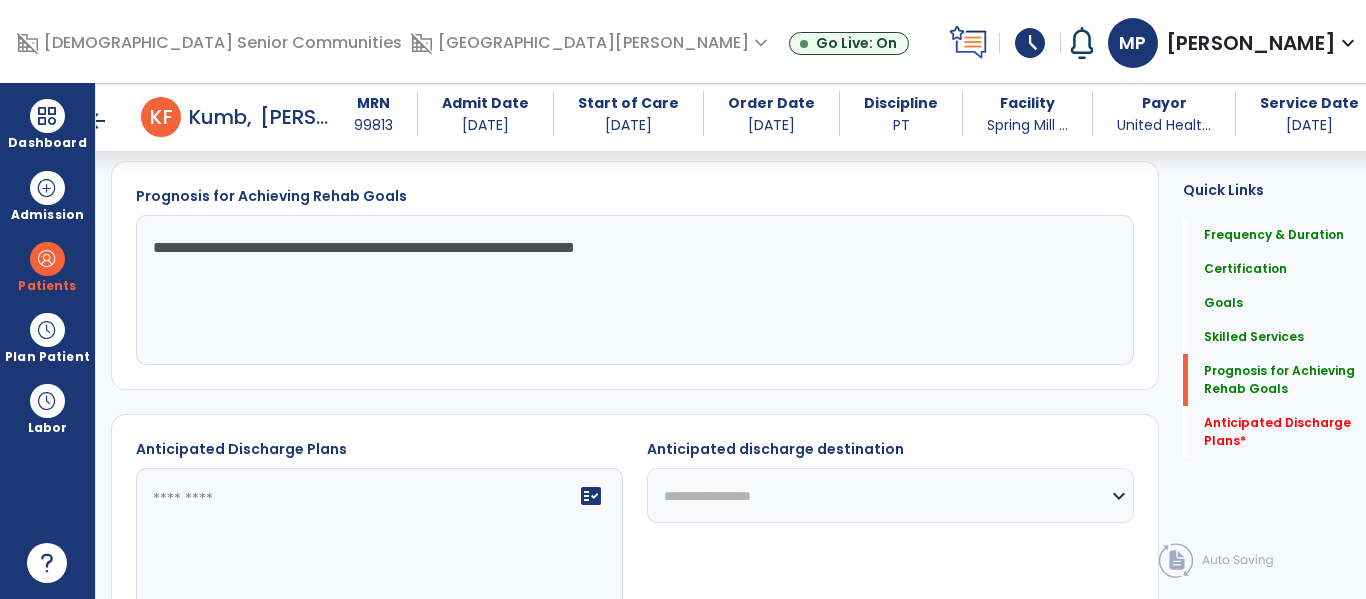 scroll, scrollTop: 2062, scrollLeft: 0, axis: vertical 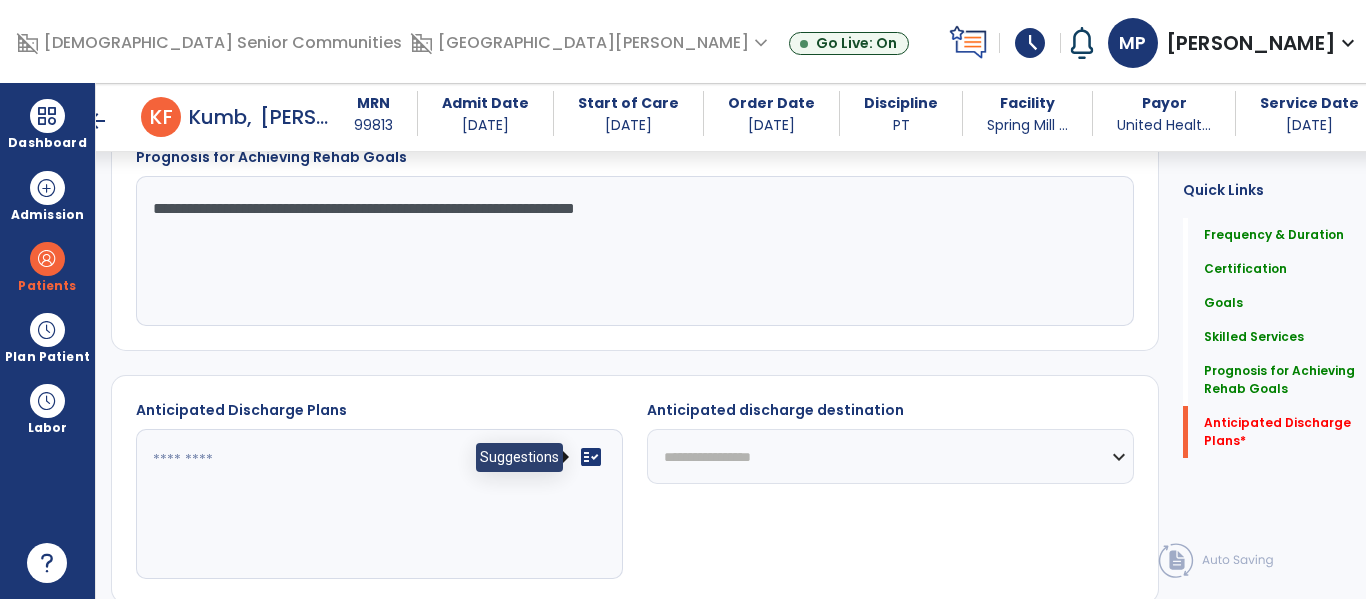 type on "**********" 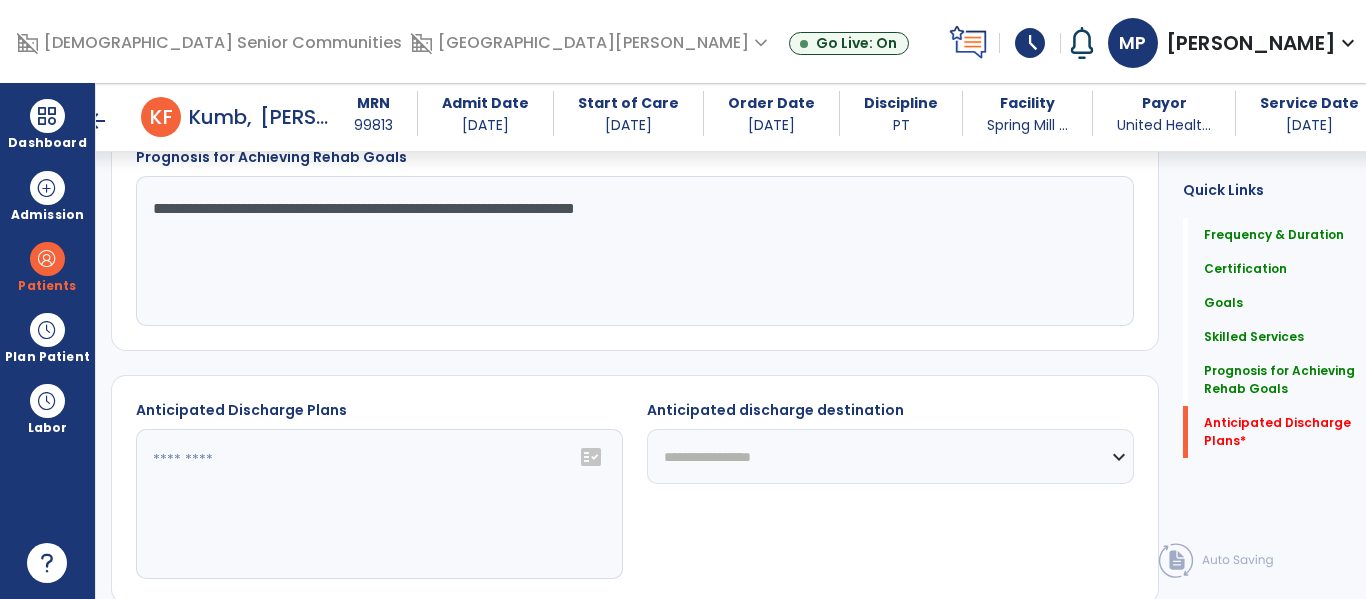 click on "fact_check" 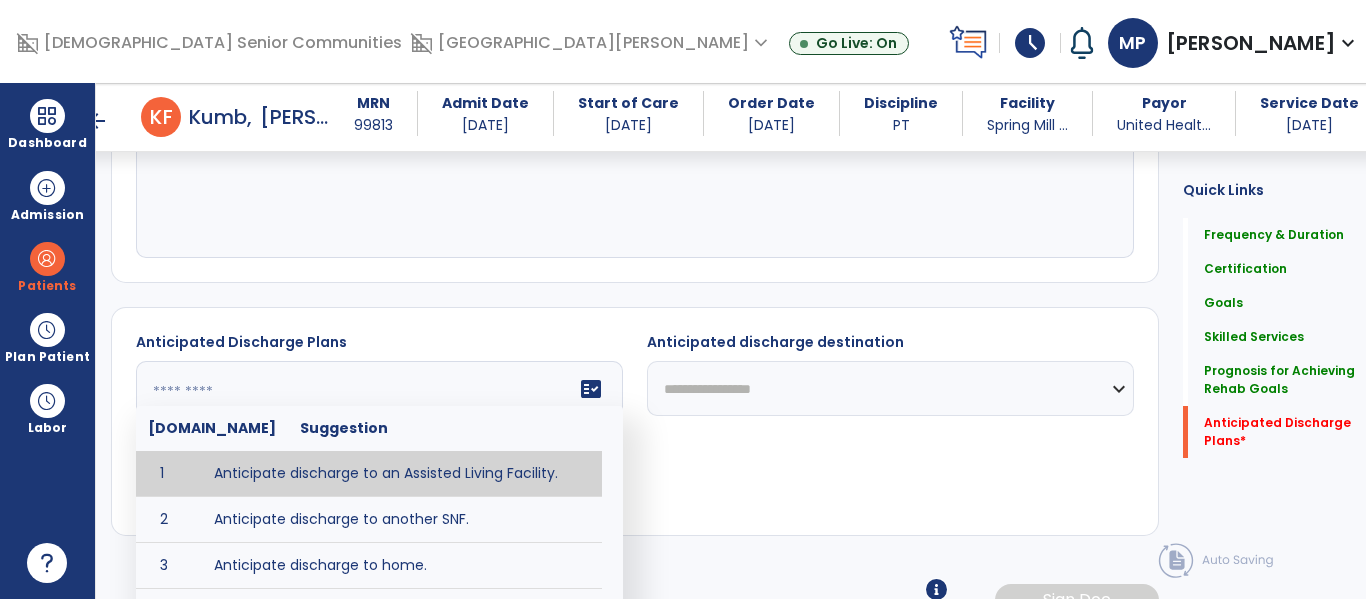 scroll, scrollTop: 2156, scrollLeft: 0, axis: vertical 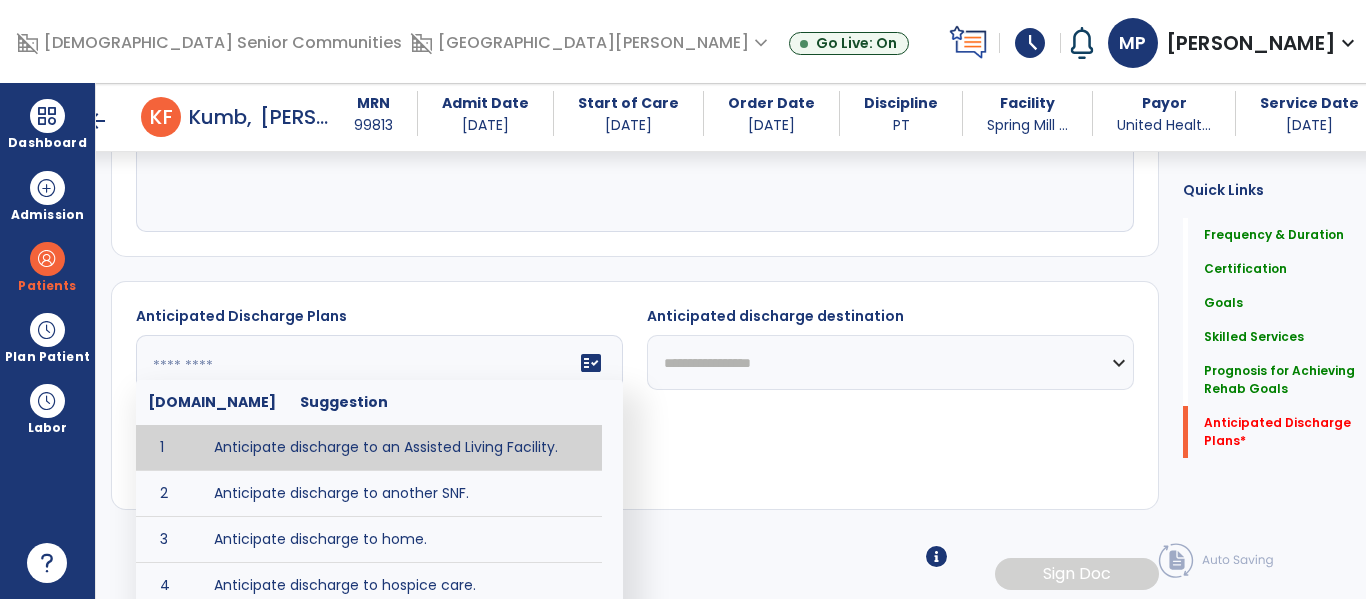 type on "**********" 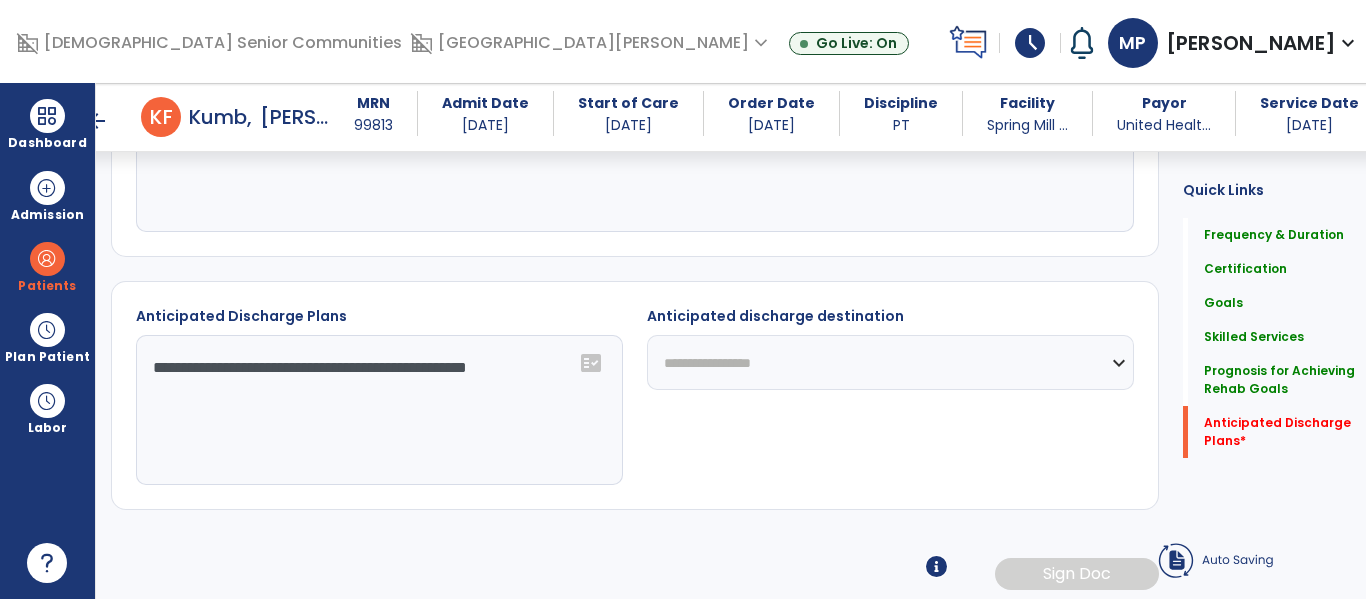 scroll, scrollTop: 2146, scrollLeft: 0, axis: vertical 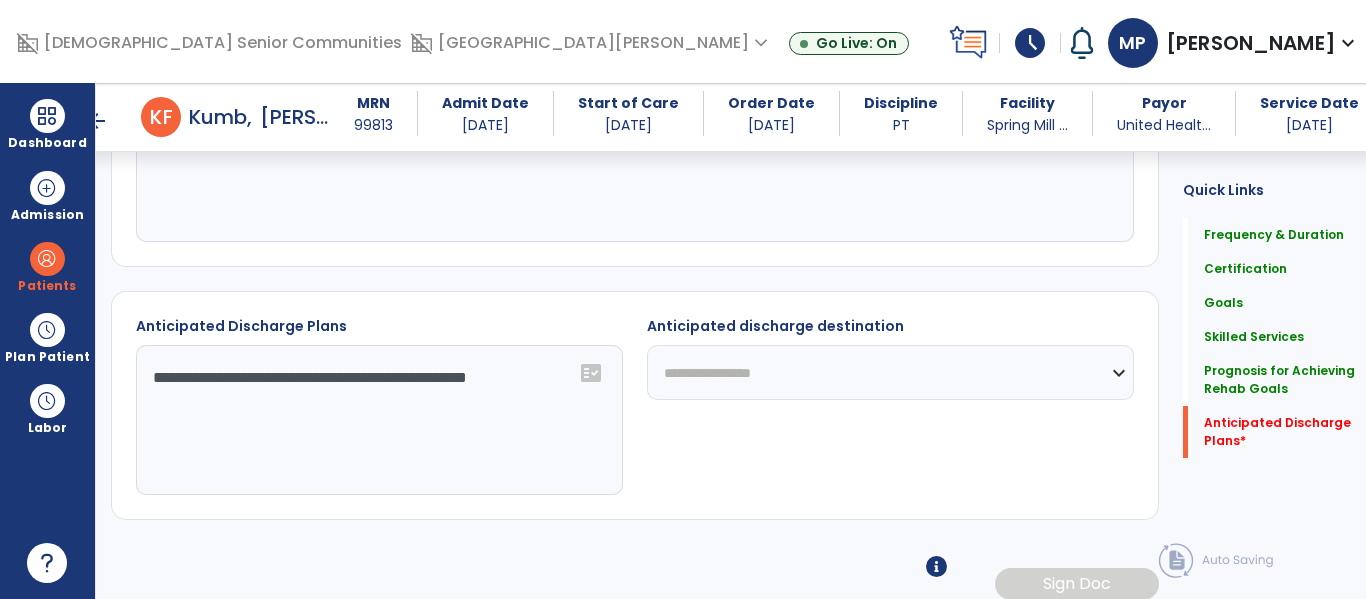 click on "**********" 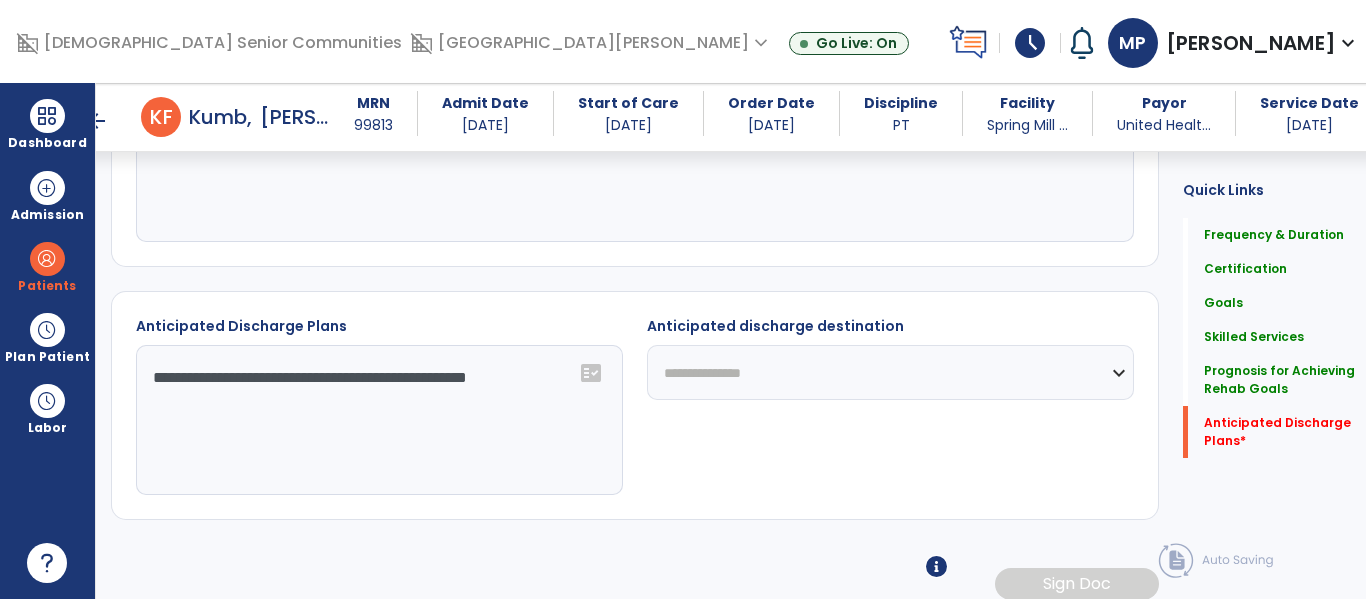 click on "**********" 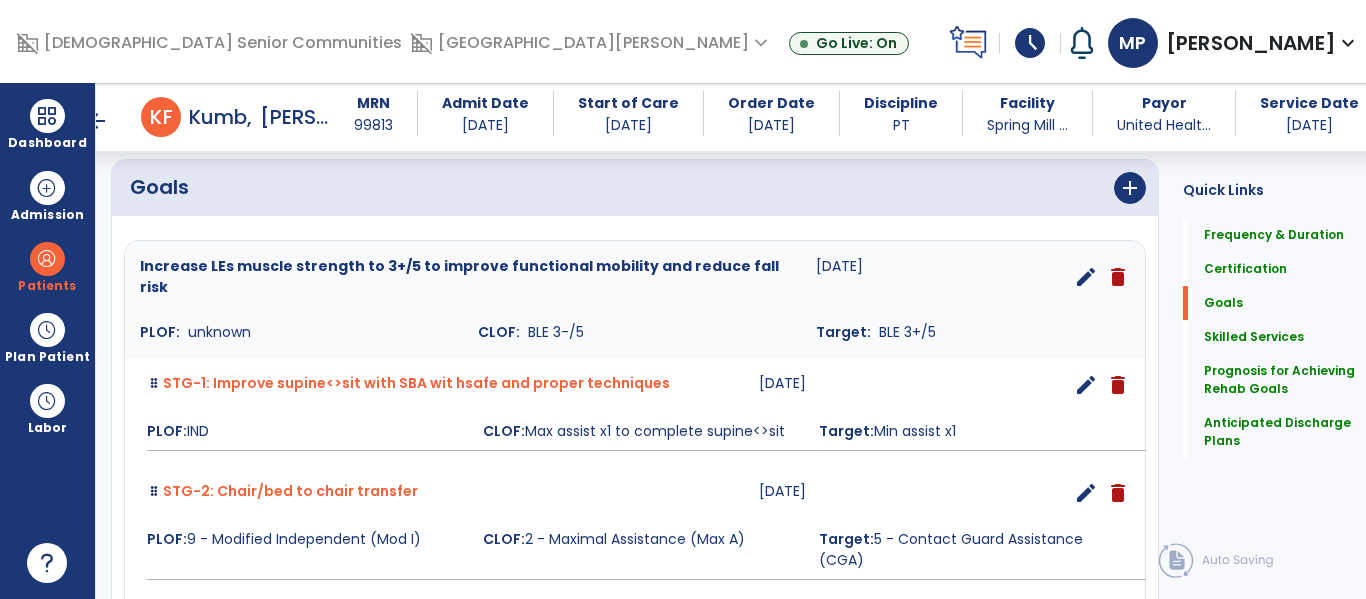 scroll, scrollTop: 0, scrollLeft: 0, axis: both 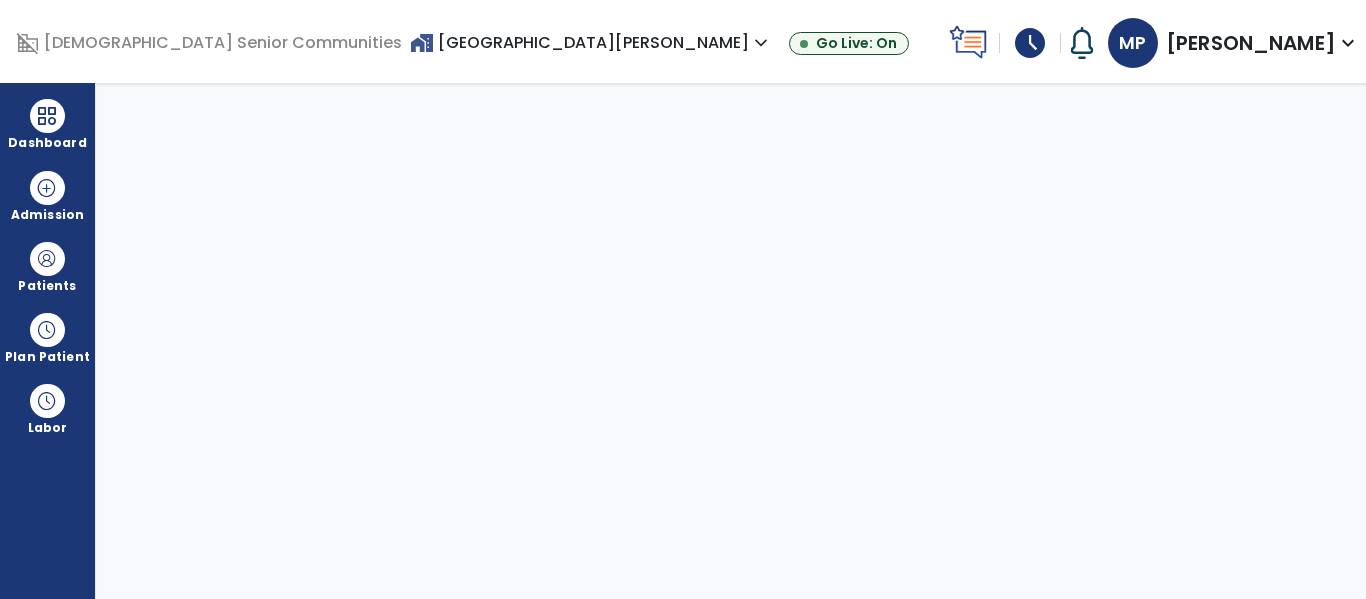 select on "****" 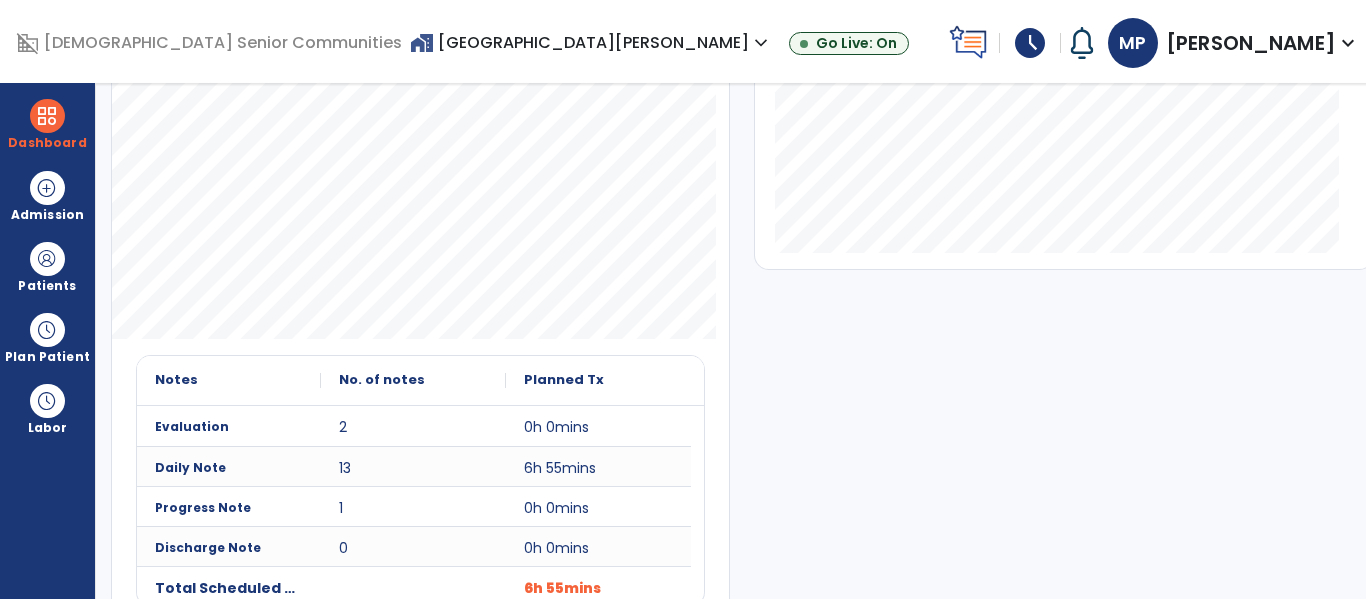 scroll, scrollTop: 255, scrollLeft: 0, axis: vertical 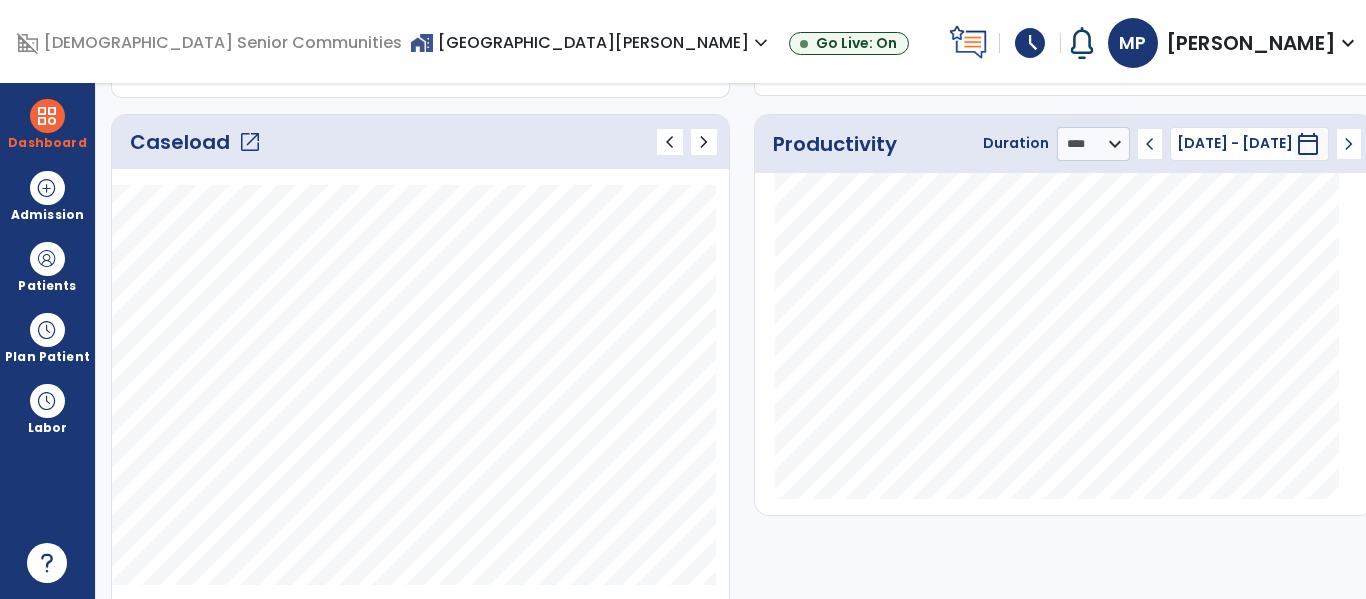 click on "open_in_new" 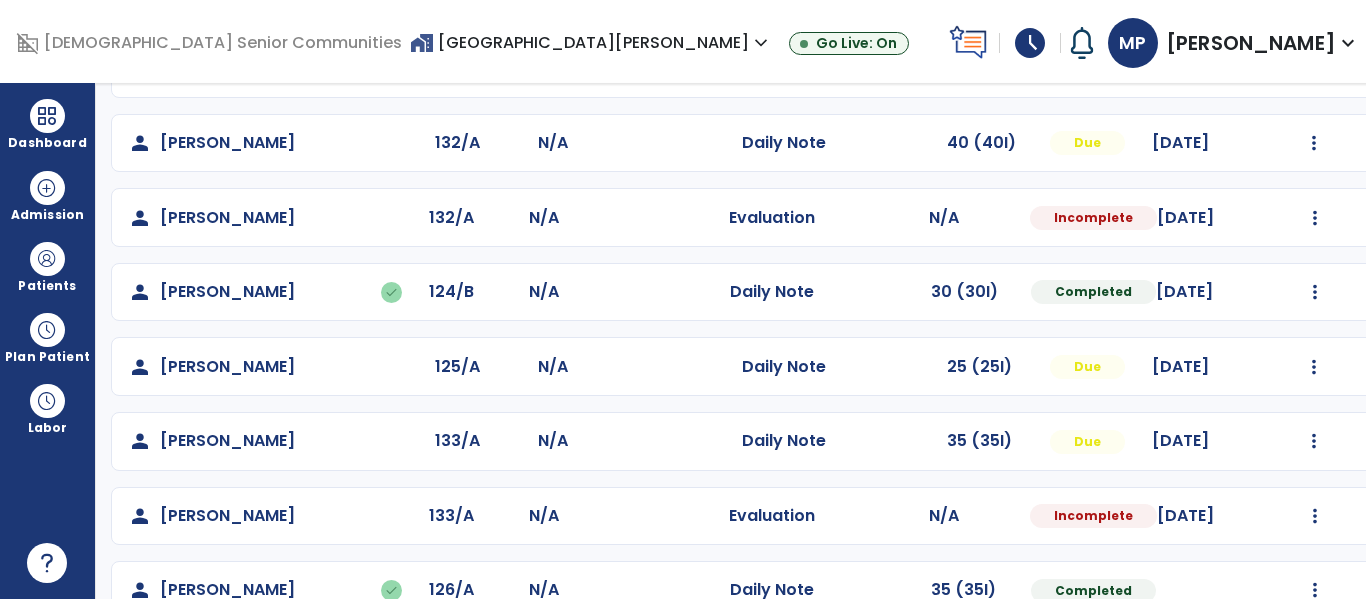 scroll, scrollTop: 747, scrollLeft: 0, axis: vertical 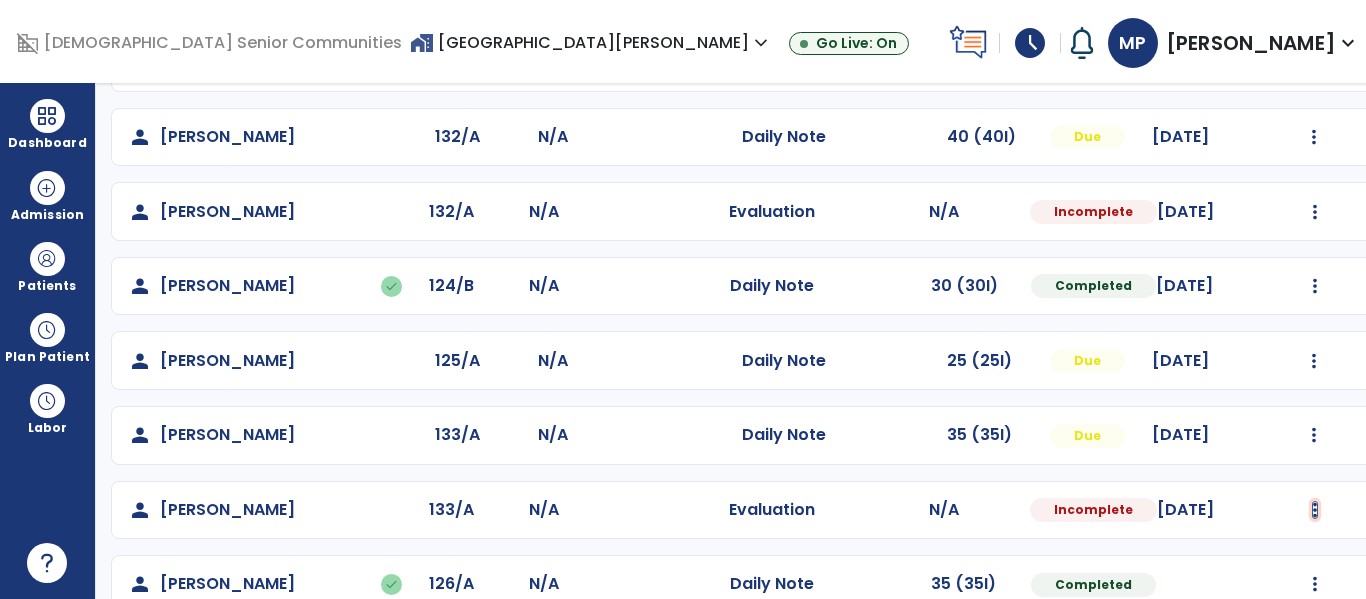 click at bounding box center [1315, -459] 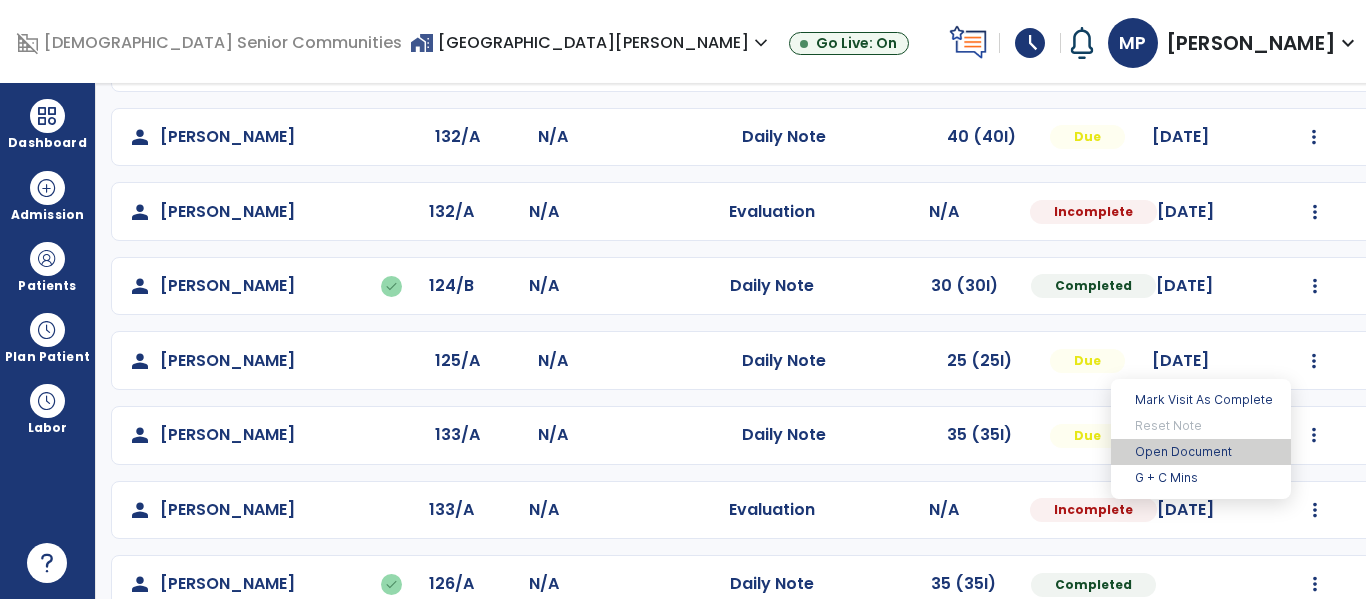 click on "Open Document" at bounding box center (1201, 452) 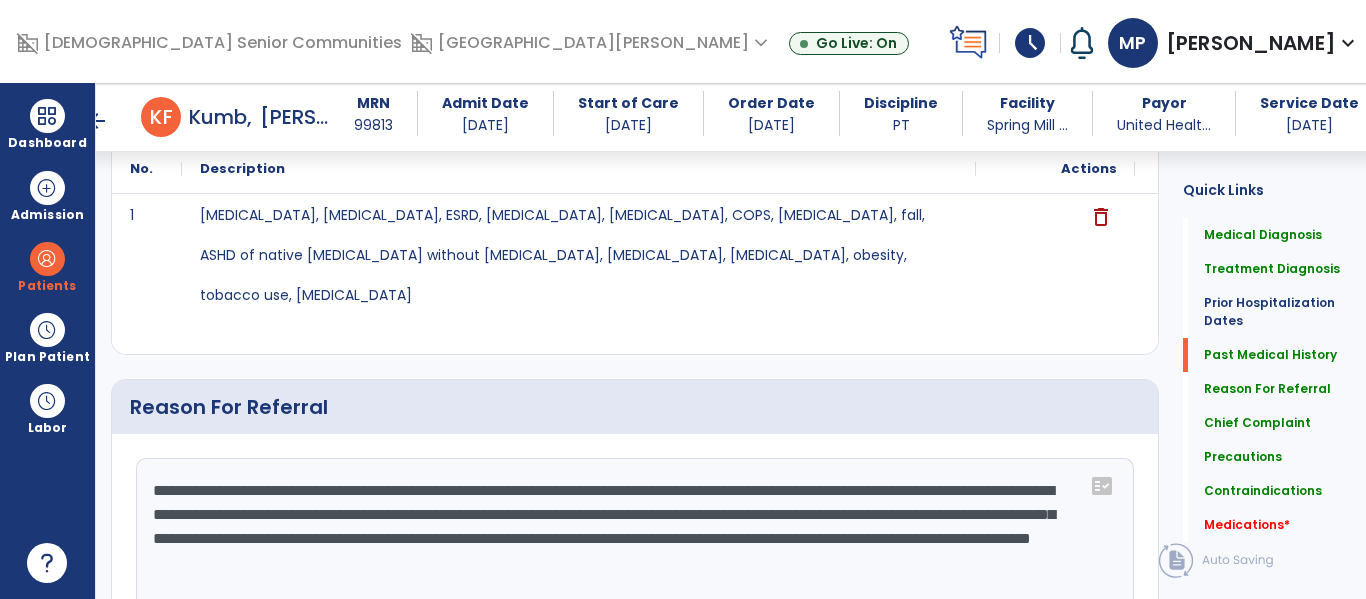 scroll, scrollTop: 1064, scrollLeft: 0, axis: vertical 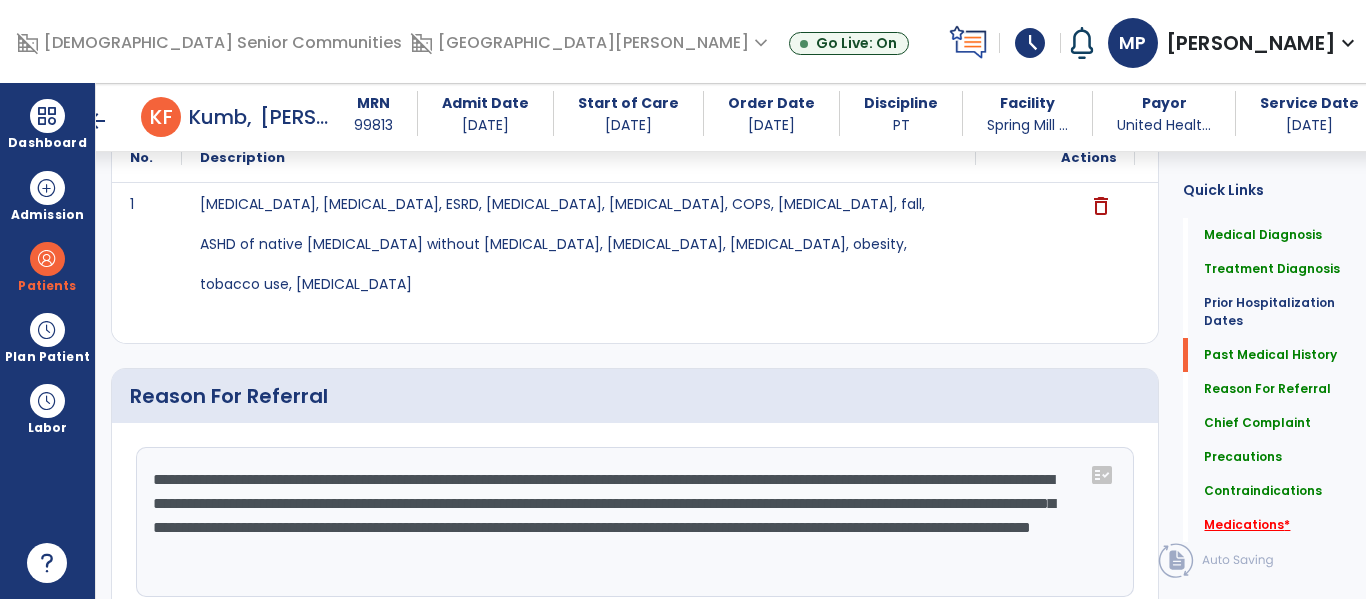 click on "Medications   *" 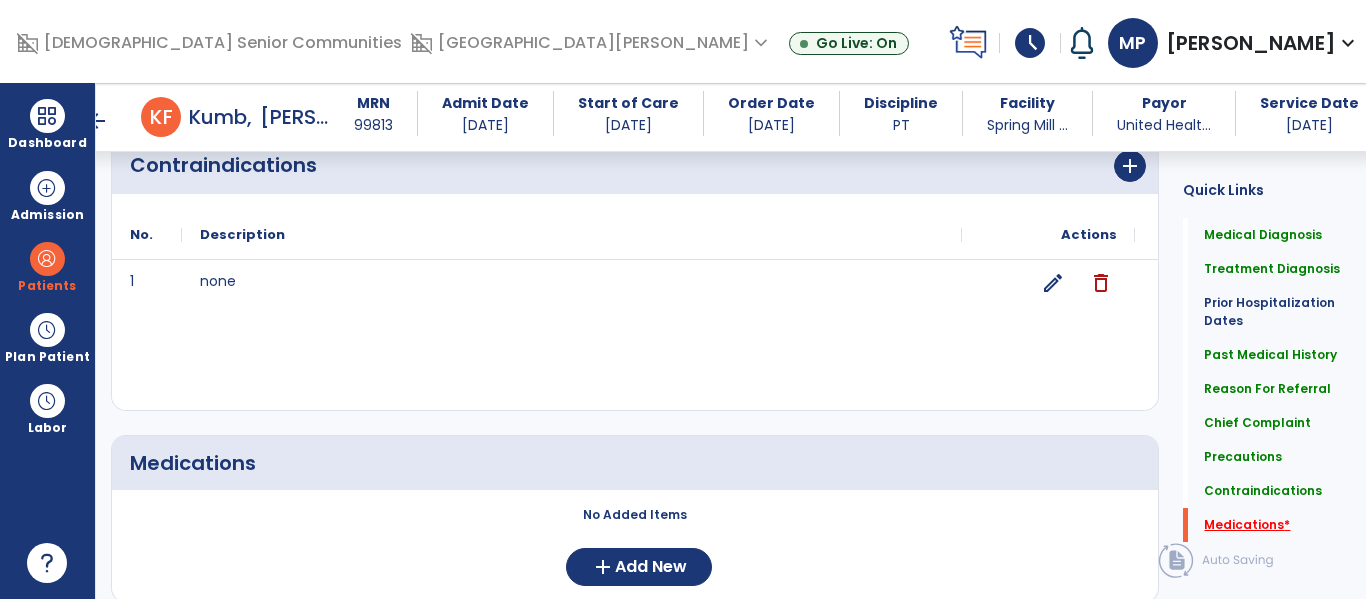 scroll, scrollTop: 2223, scrollLeft: 0, axis: vertical 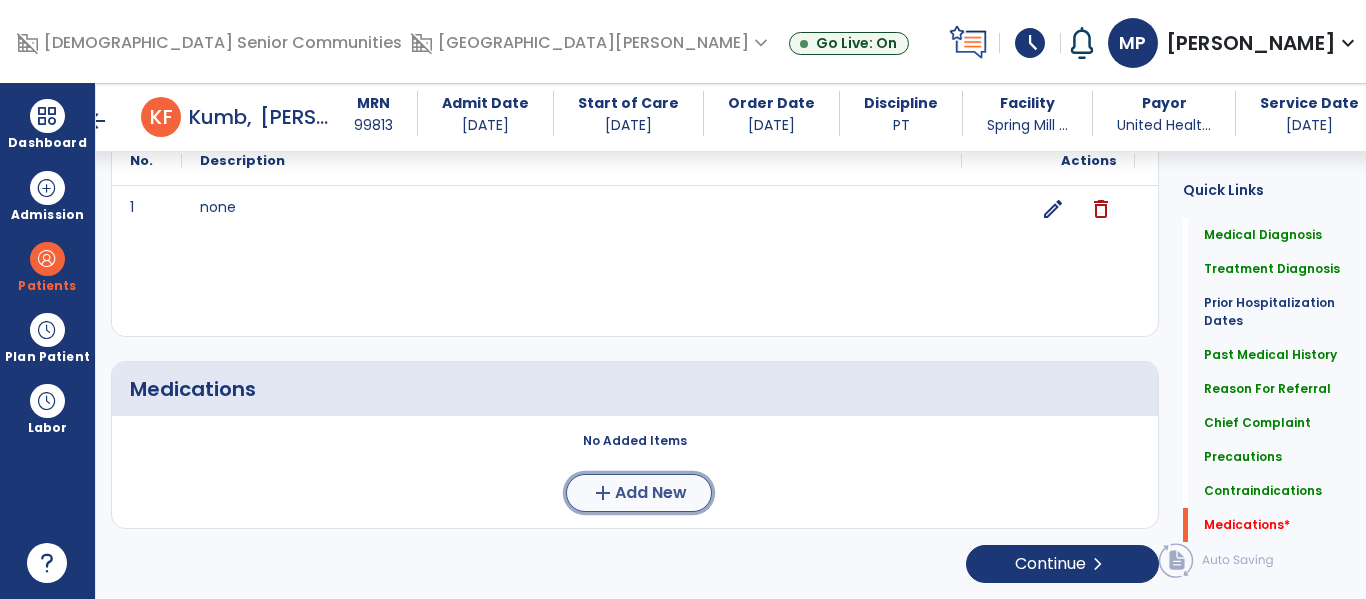 click on "Add New" 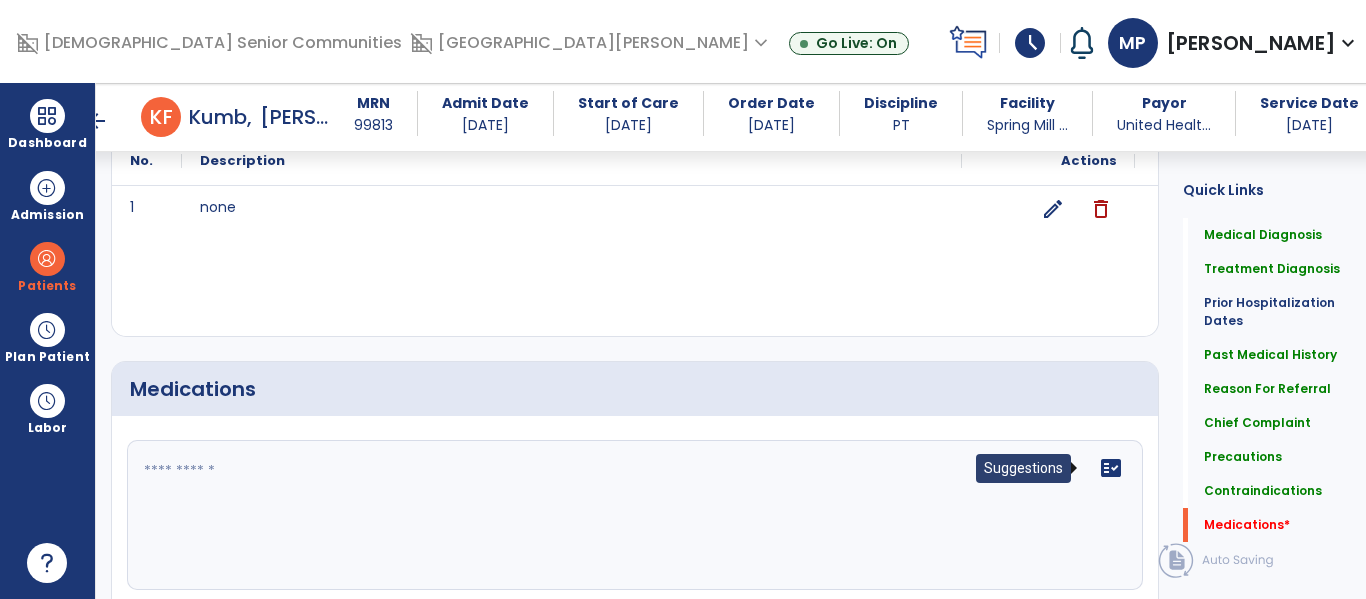 click on "fact_check" 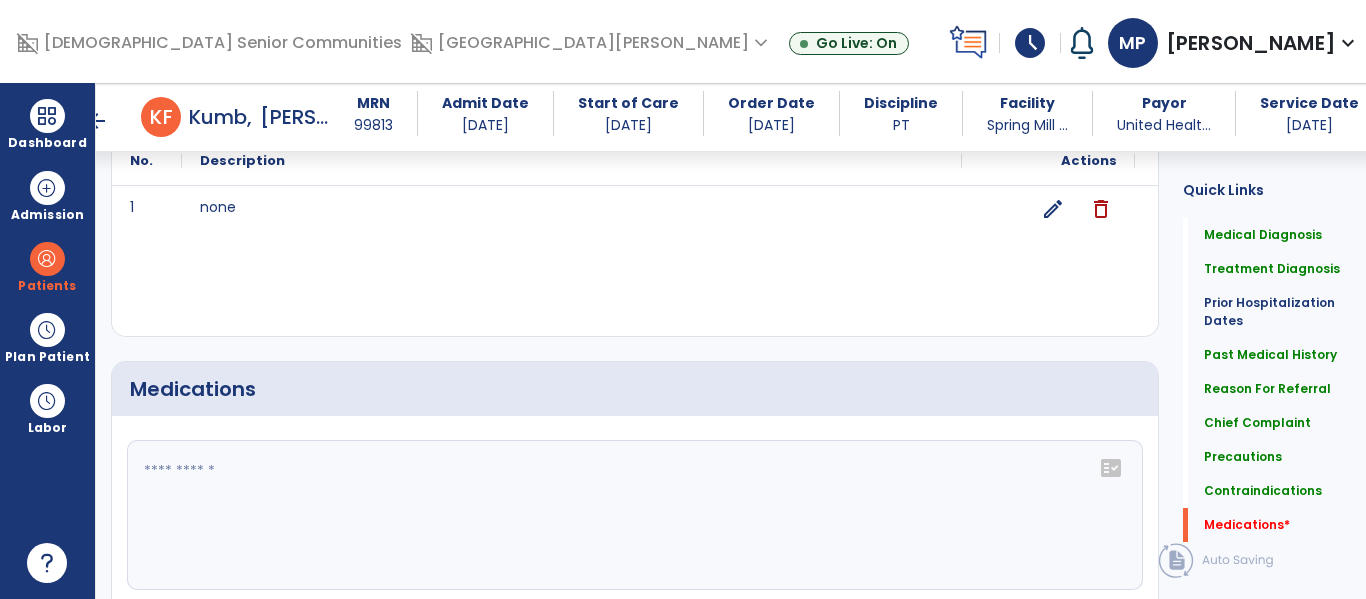 click on "fact_check" 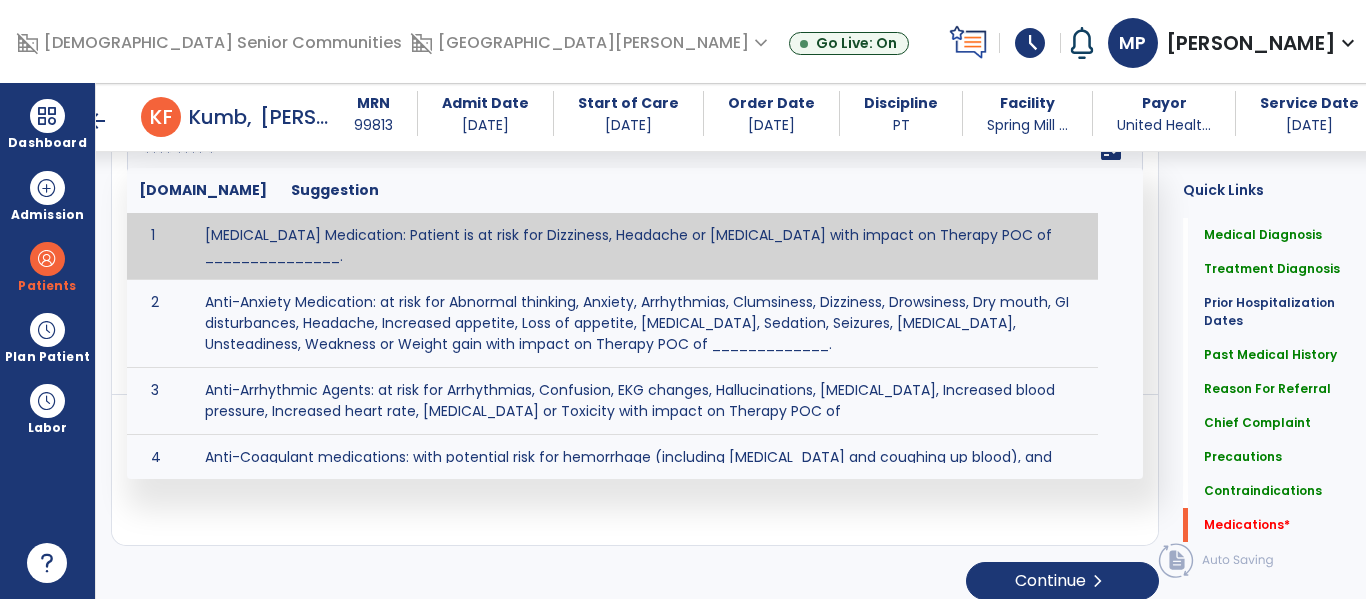 scroll, scrollTop: 2557, scrollLeft: 0, axis: vertical 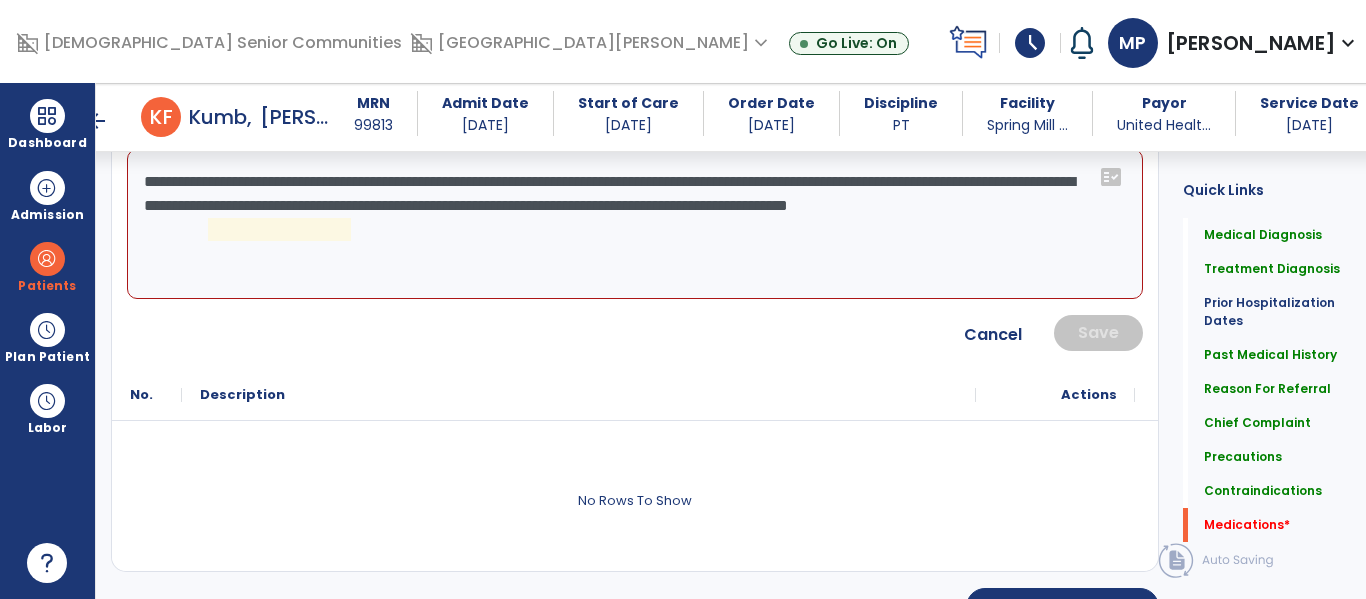 click on "**********" 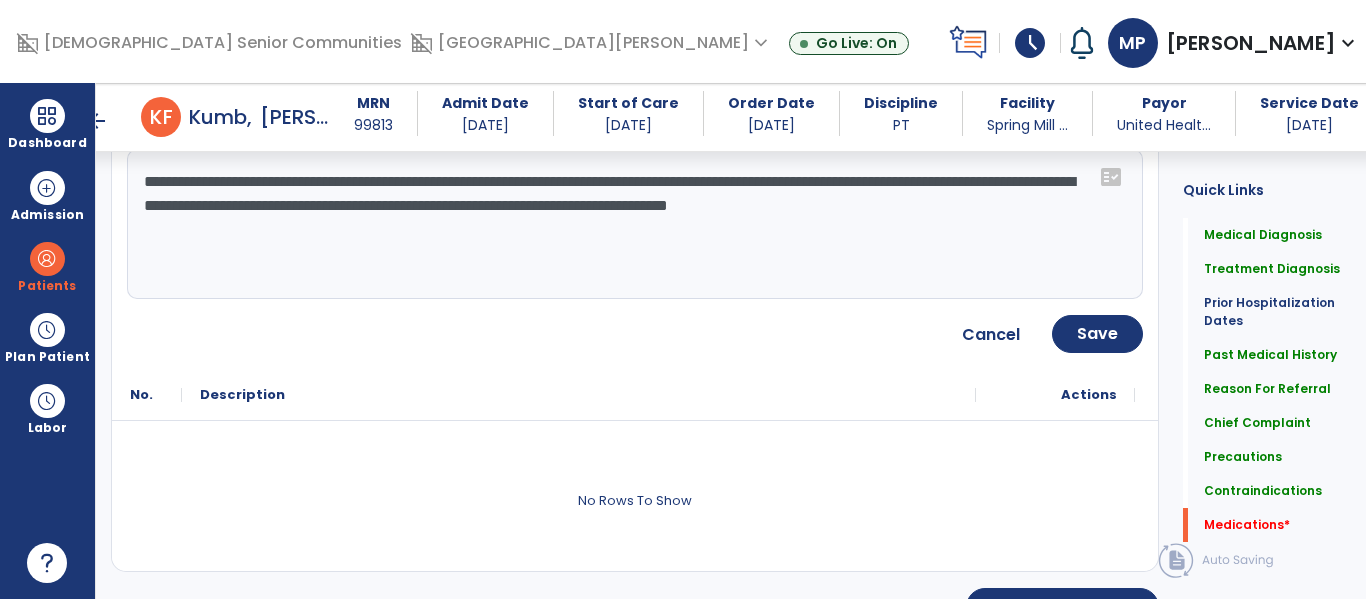 type on "**********" 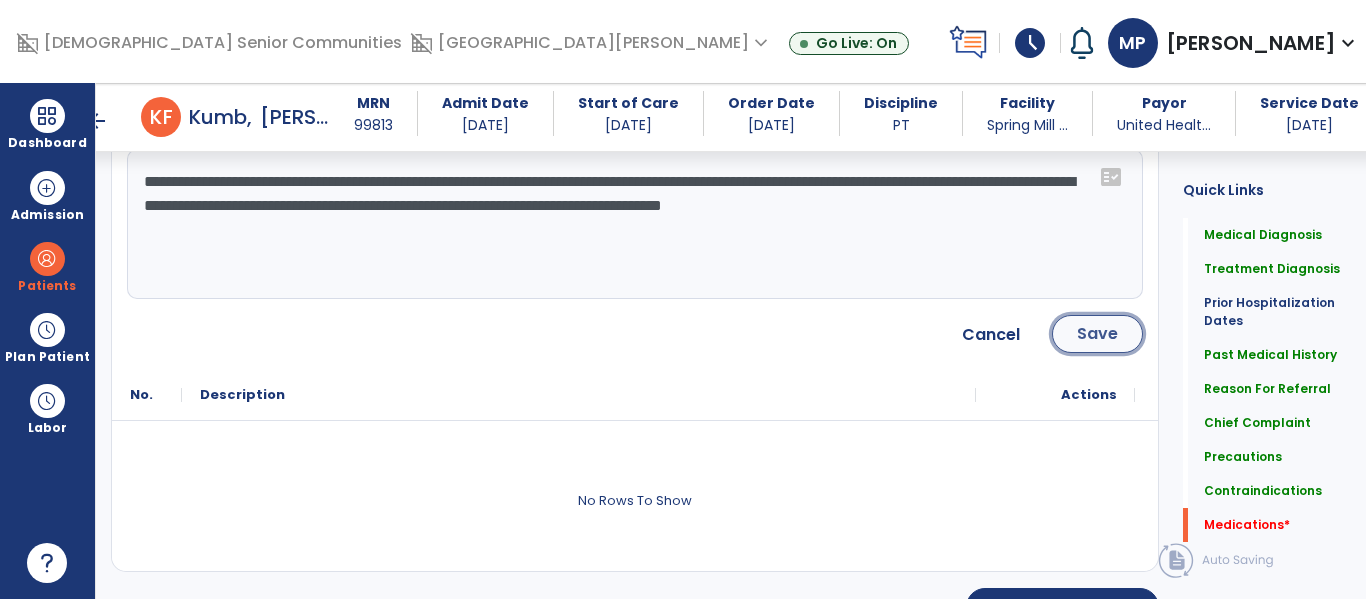 click on "Save" 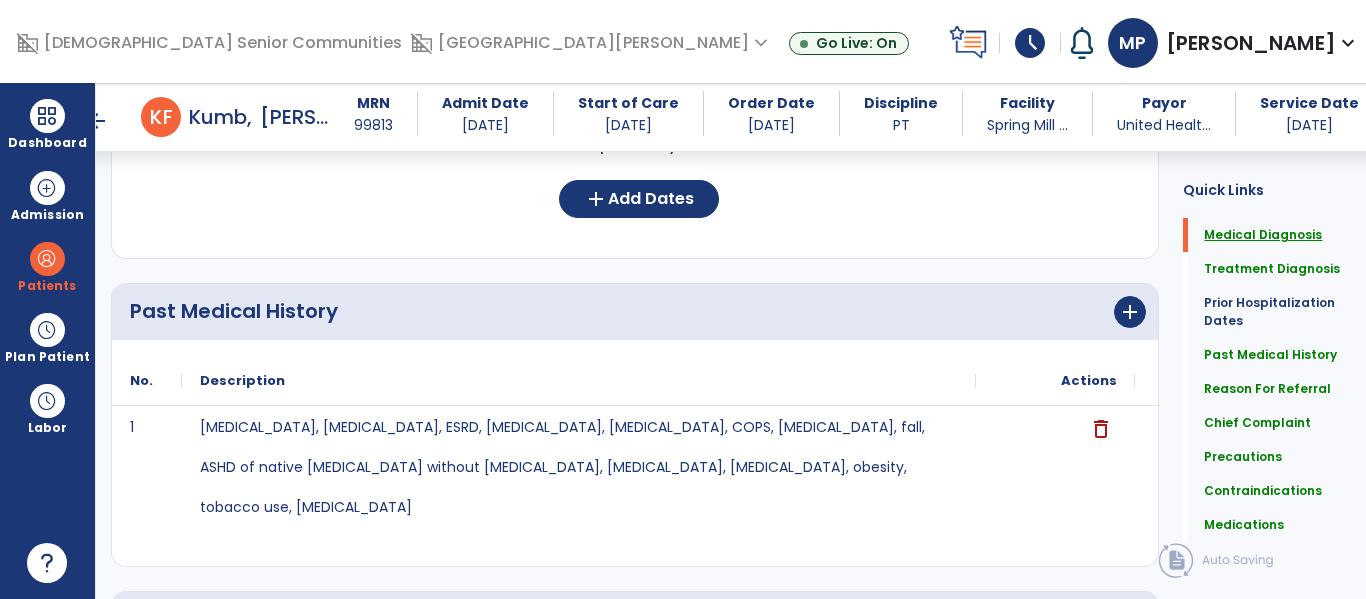 scroll, scrollTop: 0, scrollLeft: 0, axis: both 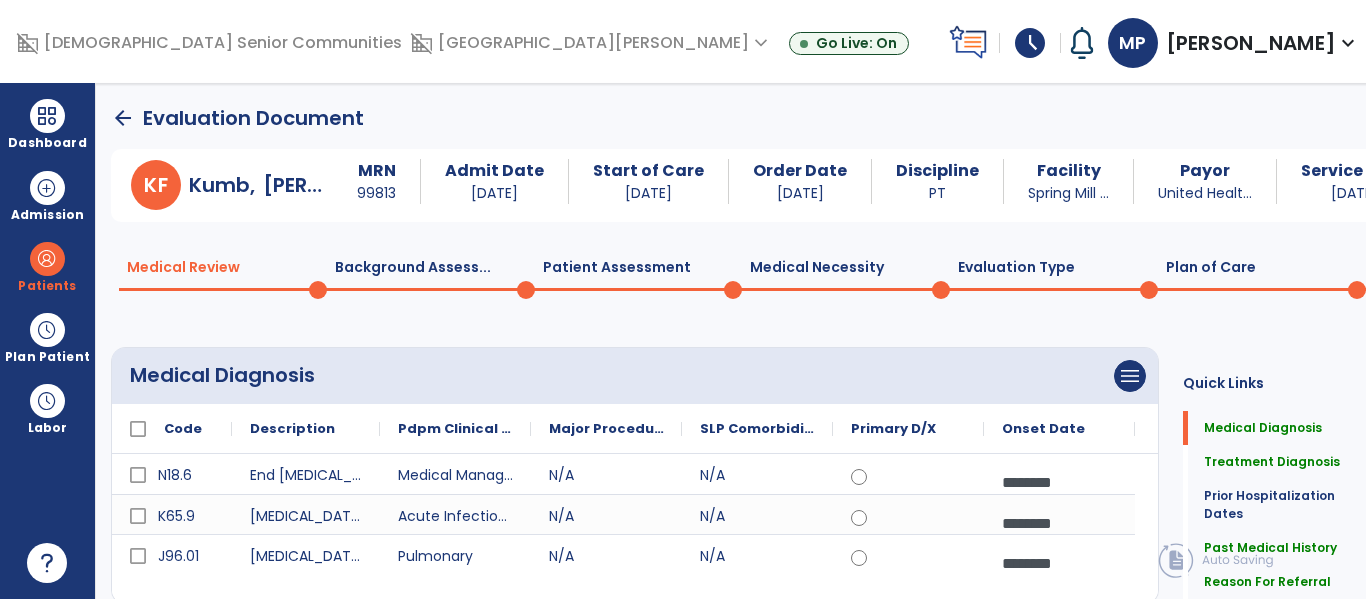 click on "Plan of Care  0" 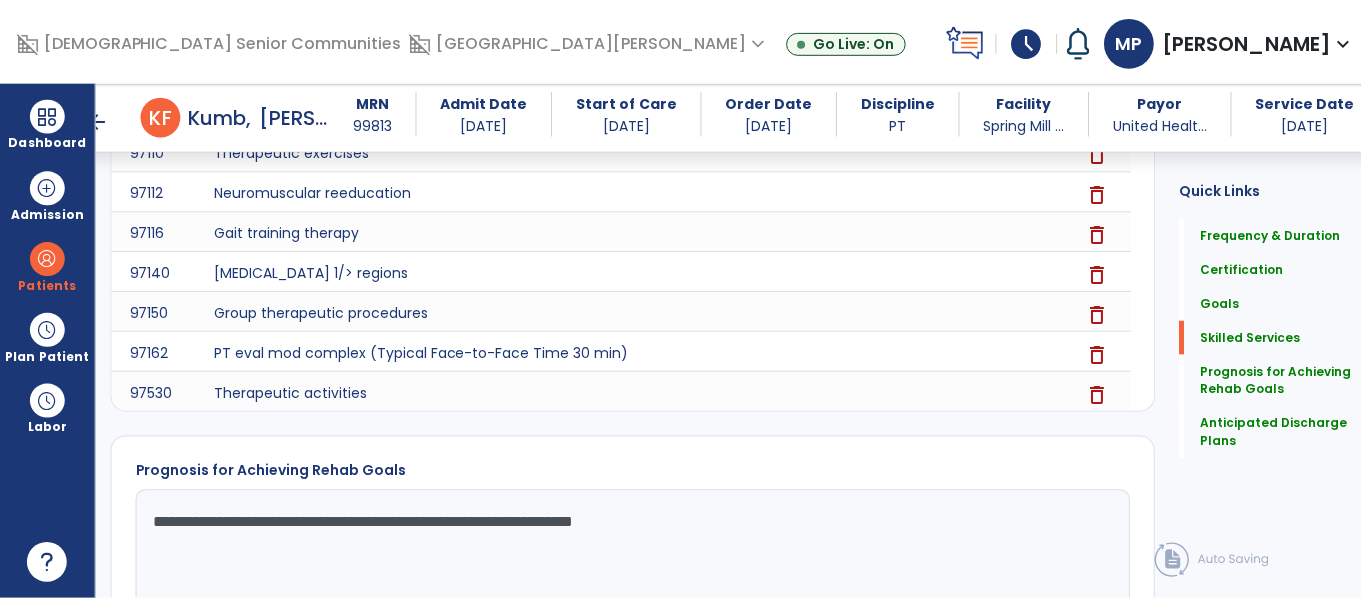 scroll, scrollTop: 2147, scrollLeft: 0, axis: vertical 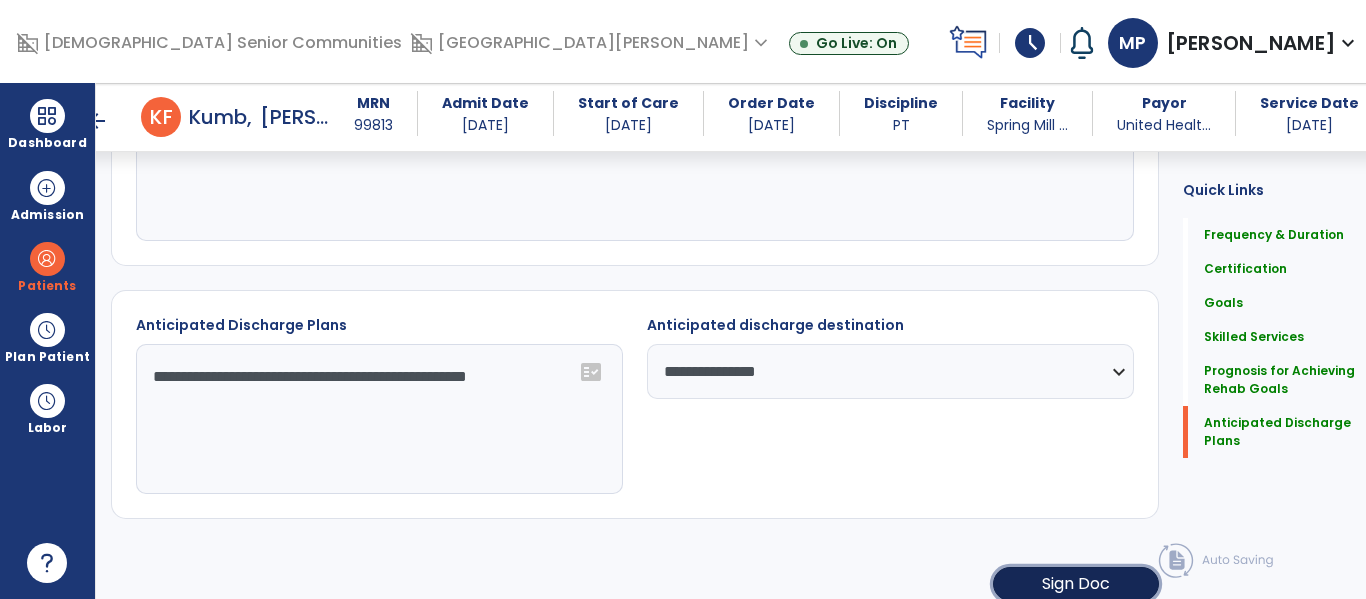 click on "Sign Doc" 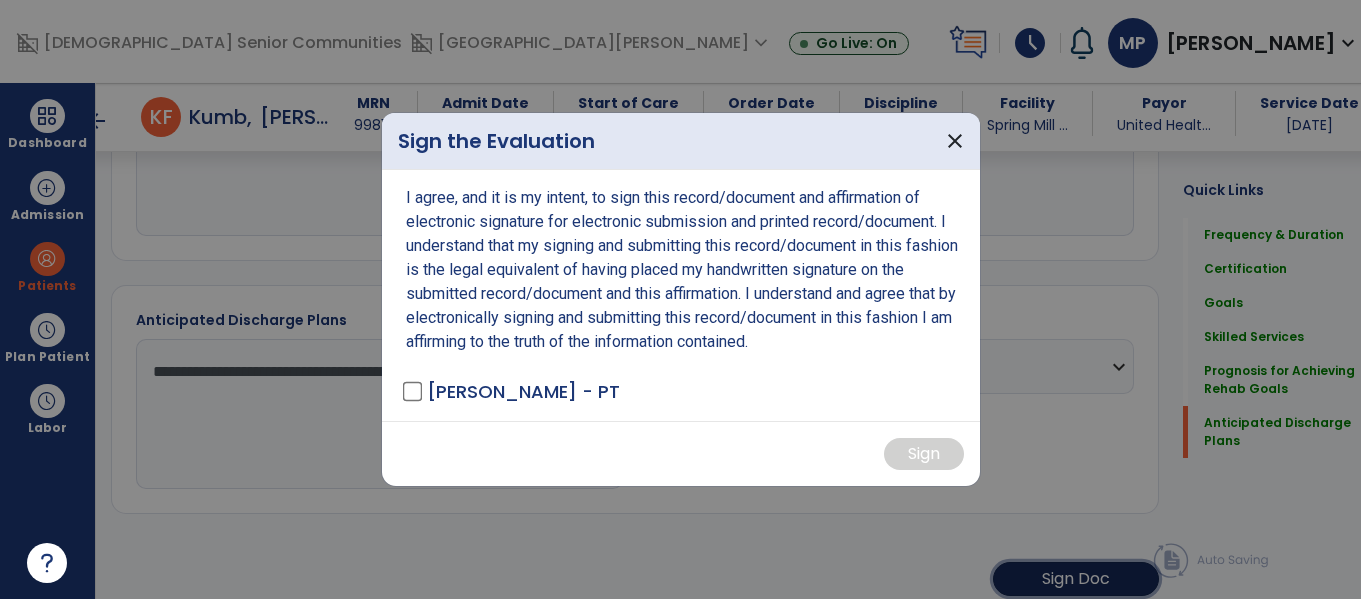 scroll, scrollTop: 2147, scrollLeft: 0, axis: vertical 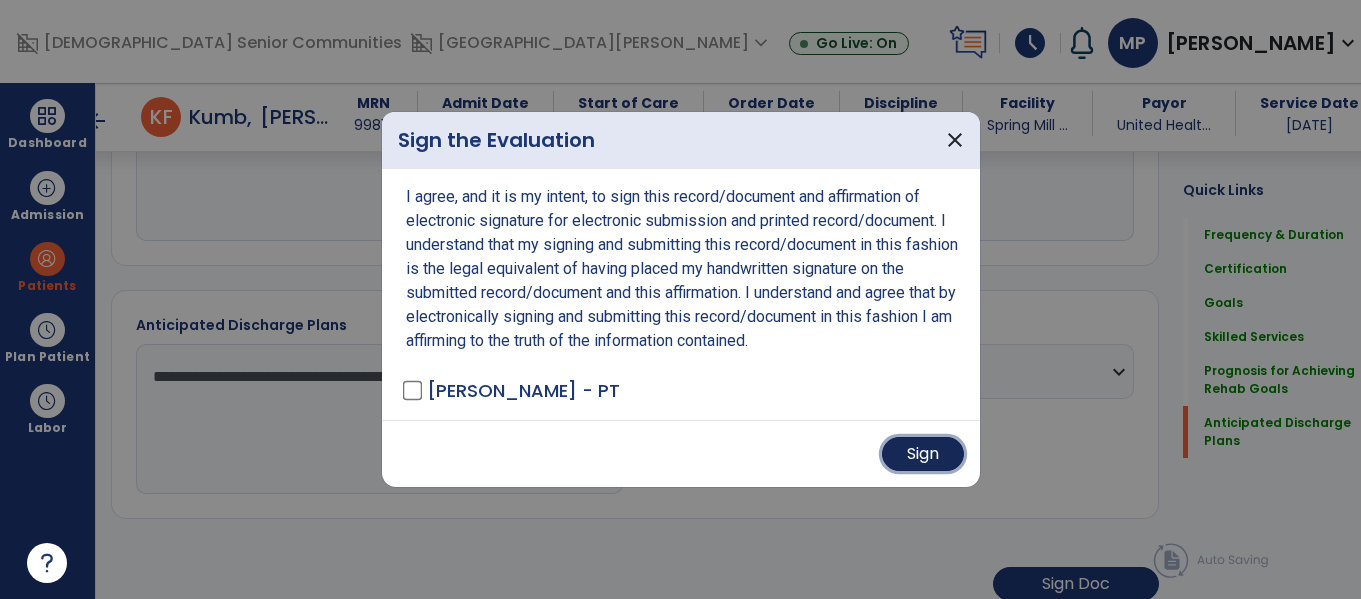 click on "Sign" at bounding box center (923, 454) 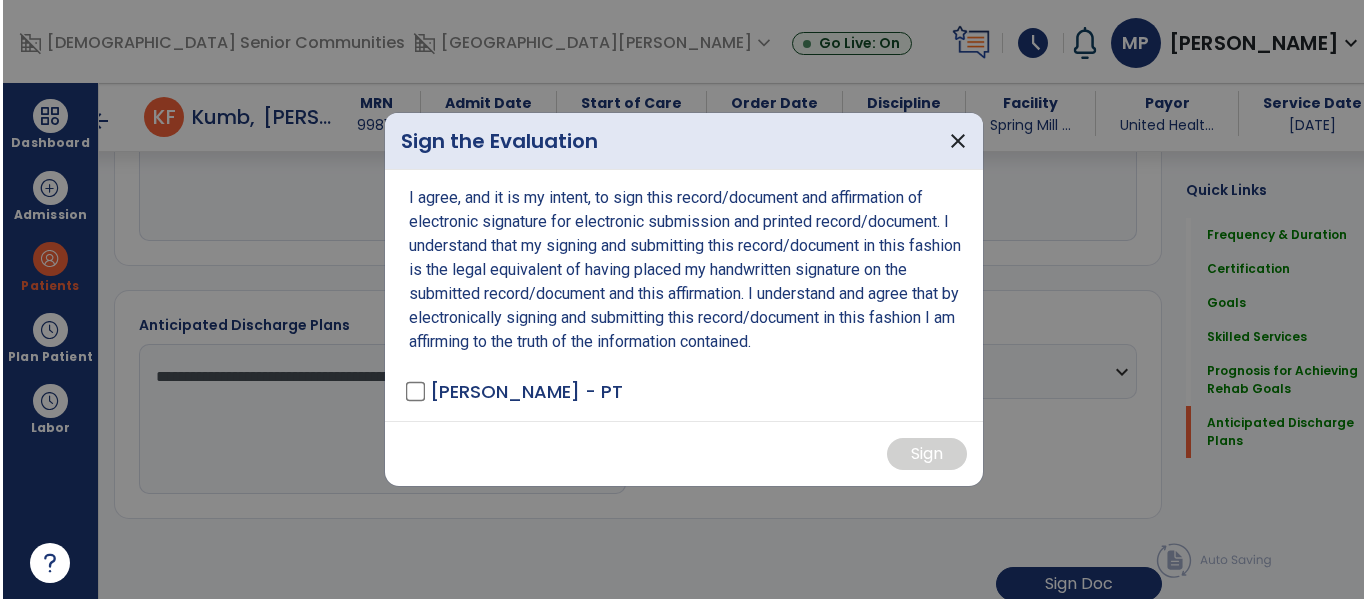 scroll, scrollTop: 2146, scrollLeft: 0, axis: vertical 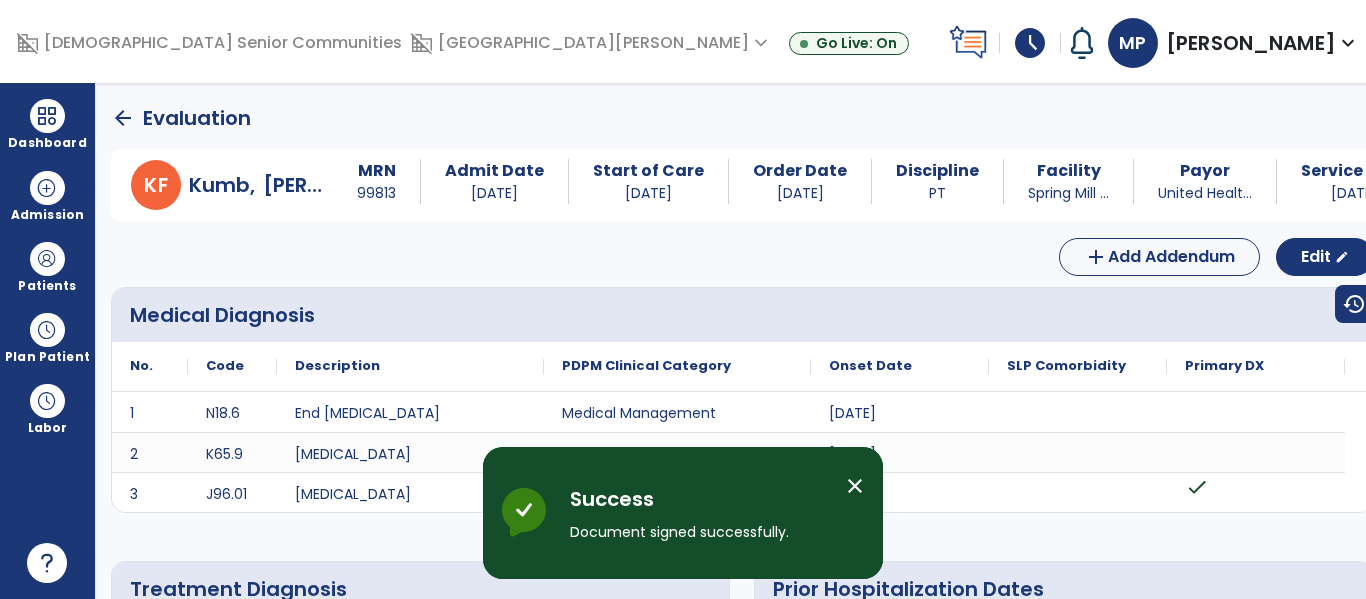 click on "arrow_back" 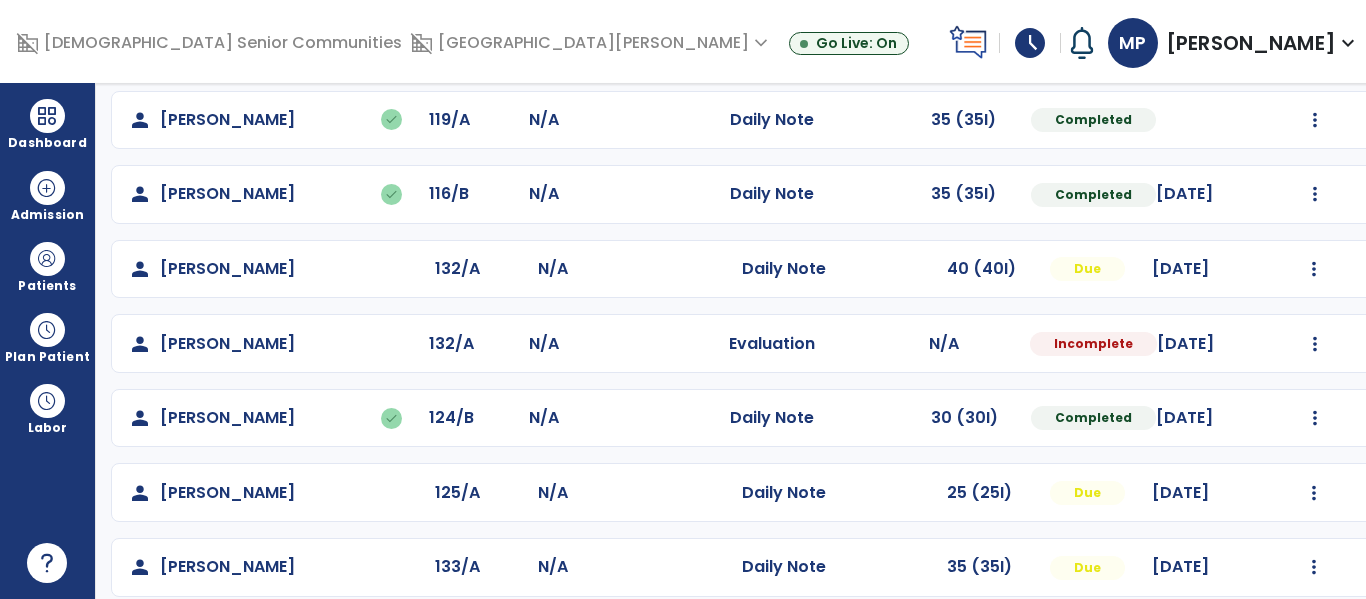 scroll, scrollTop: 935, scrollLeft: 0, axis: vertical 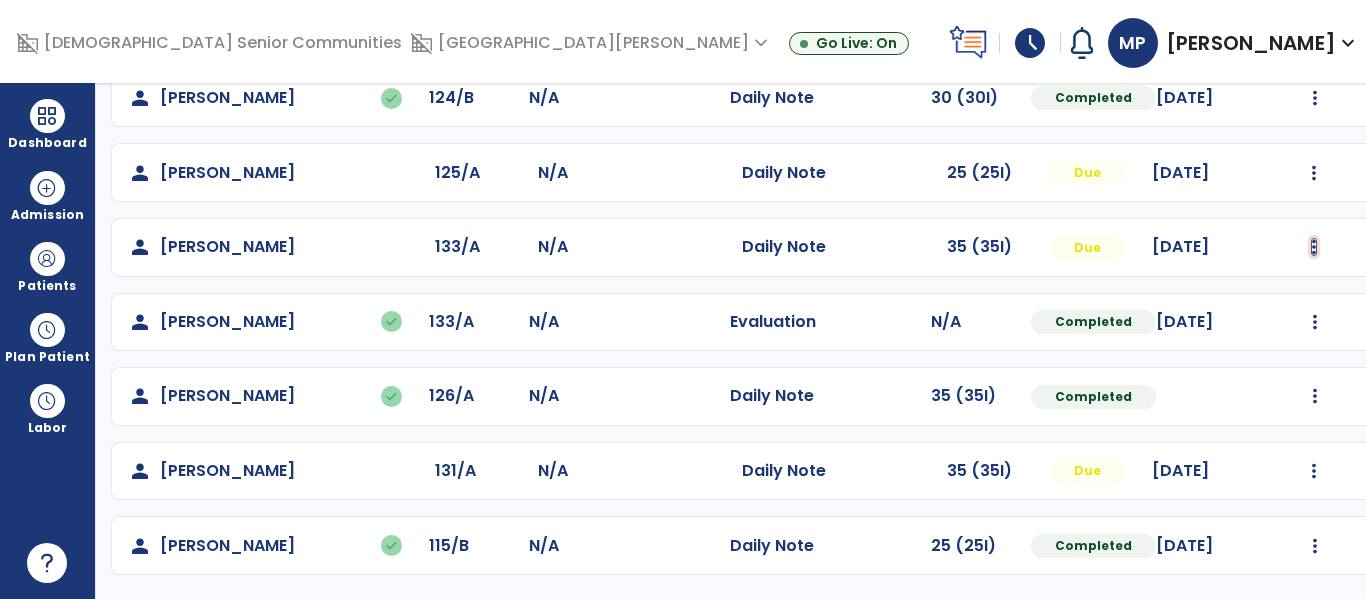 click at bounding box center (1315, -647) 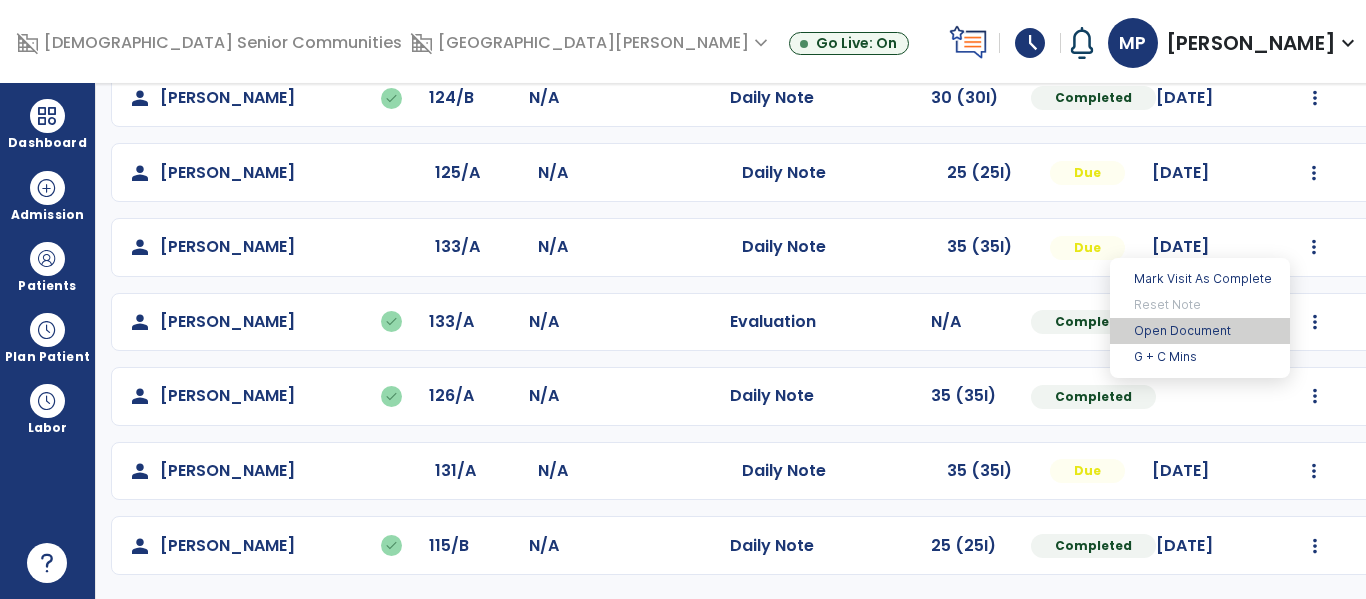 click on "Open Document" at bounding box center [1200, 331] 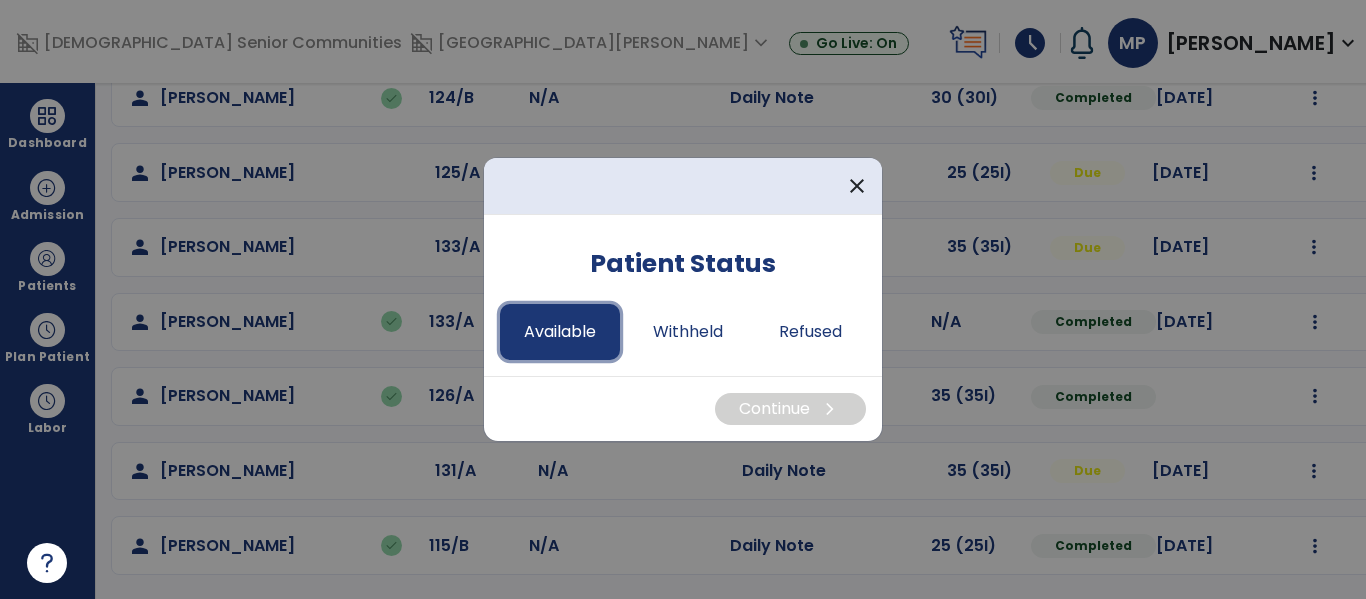 click on "Available" at bounding box center (560, 332) 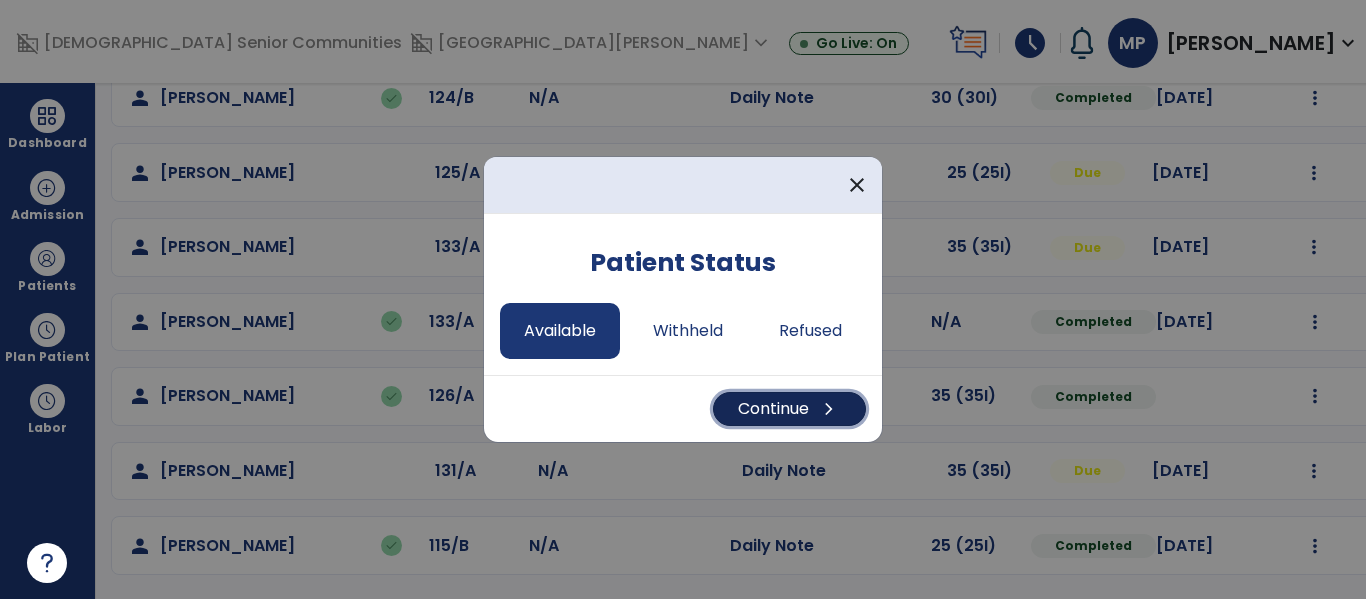 click on "Continue   chevron_right" at bounding box center [789, 409] 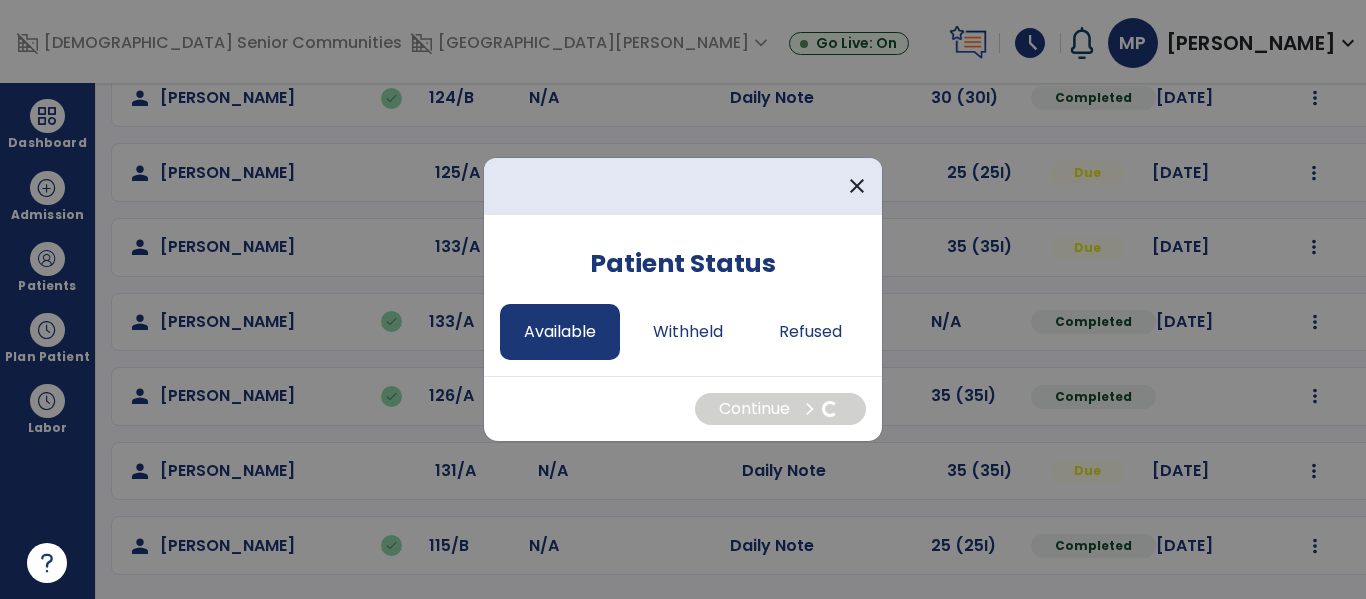select on "*" 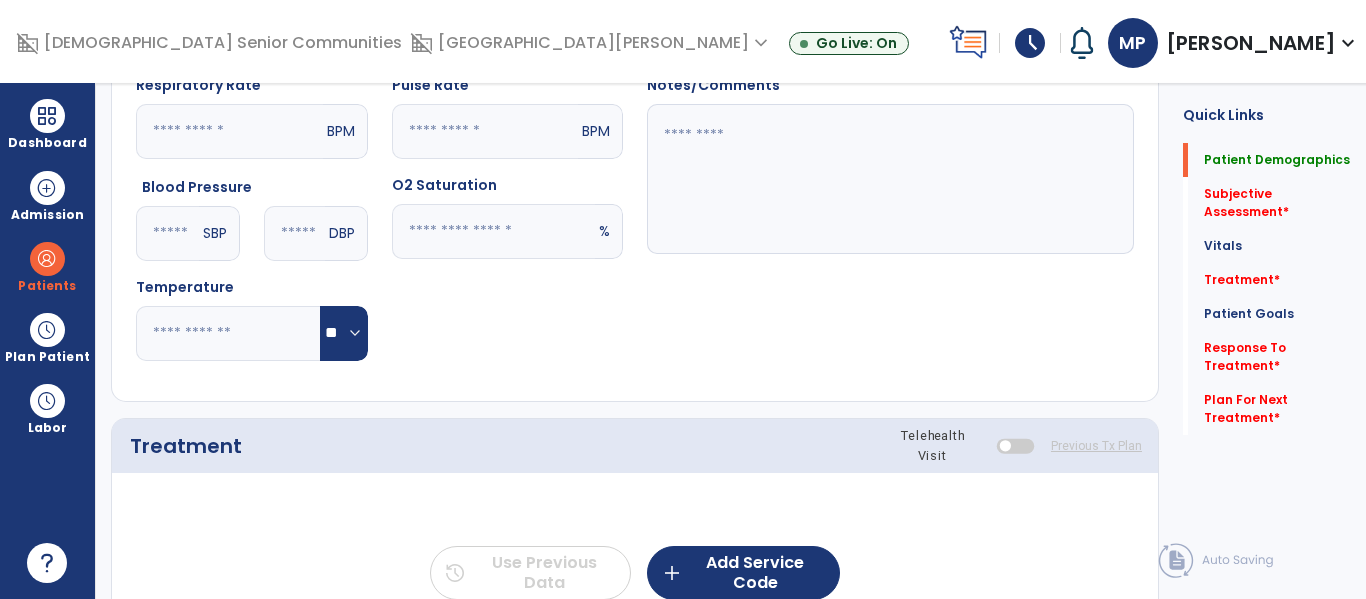 scroll, scrollTop: 0, scrollLeft: 0, axis: both 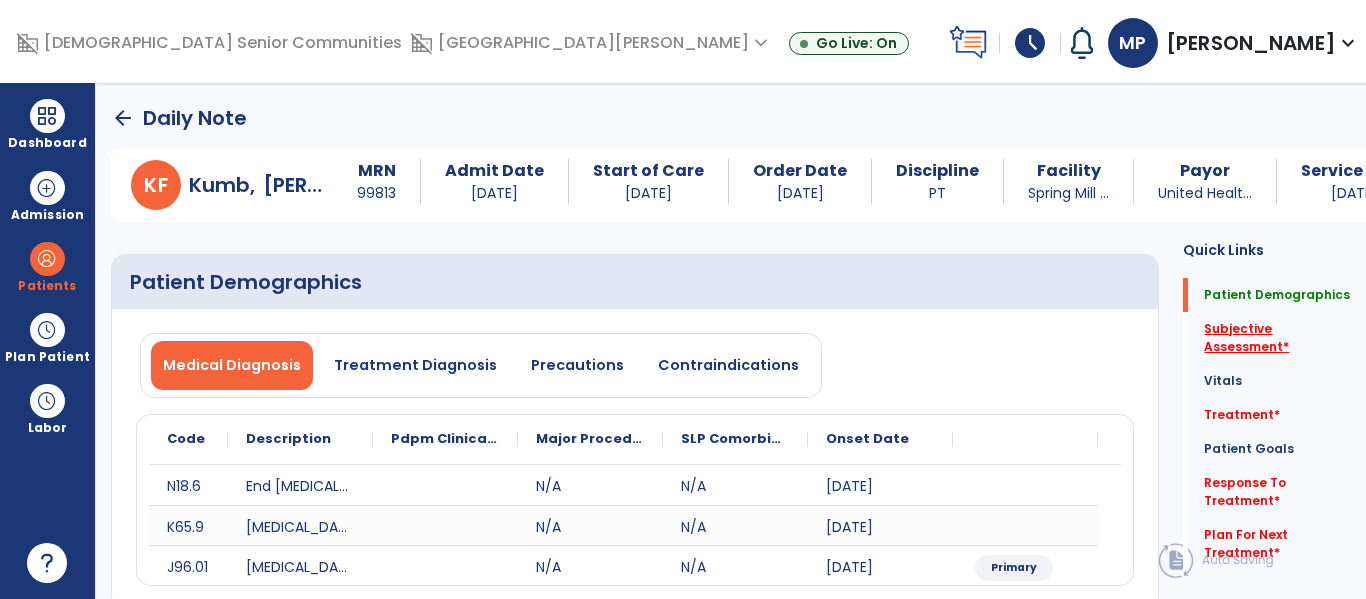 click on "Subjective Assessment   *" 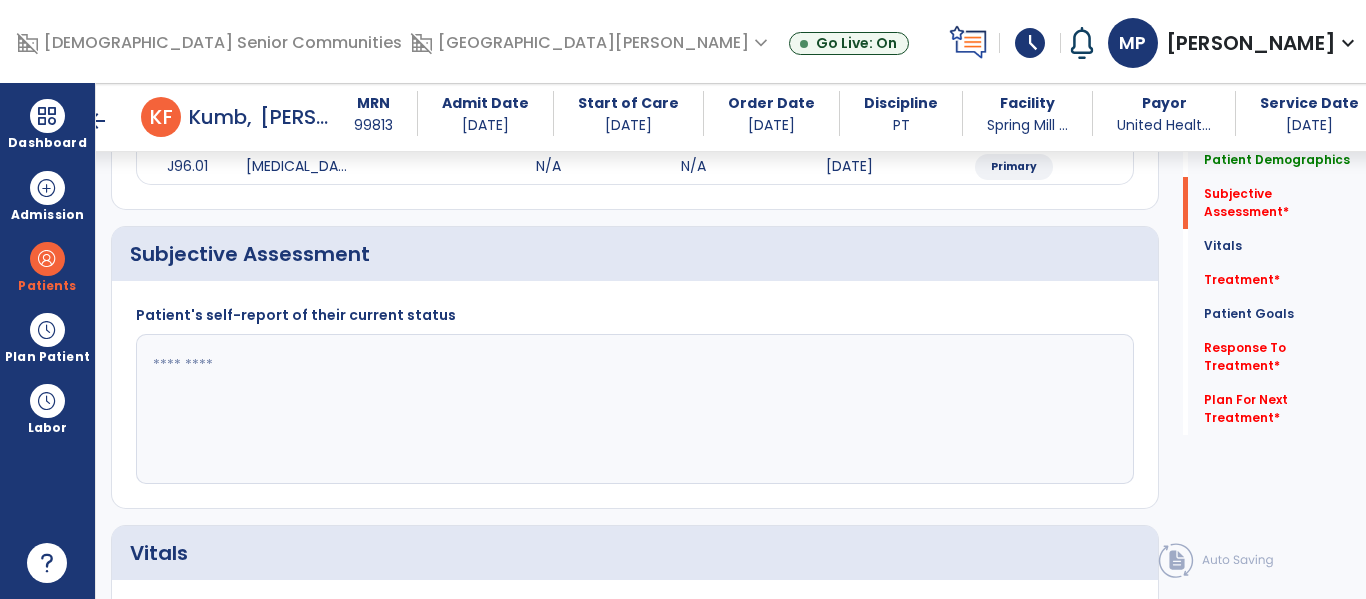 scroll, scrollTop: 427, scrollLeft: 0, axis: vertical 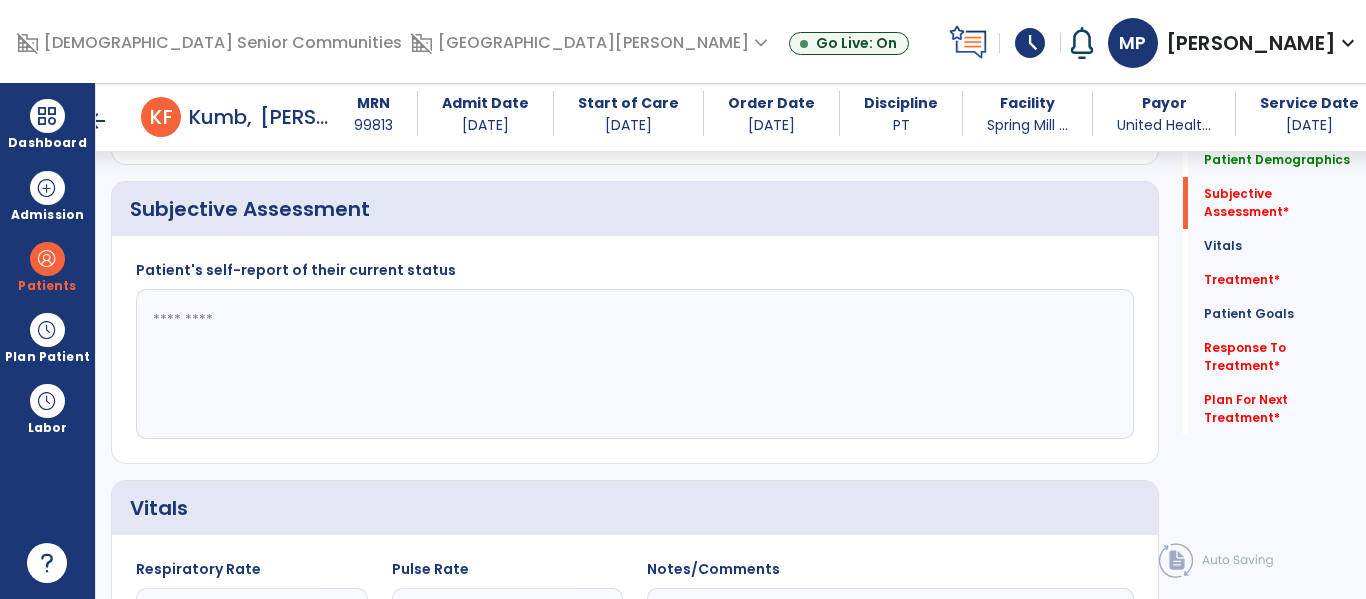 click 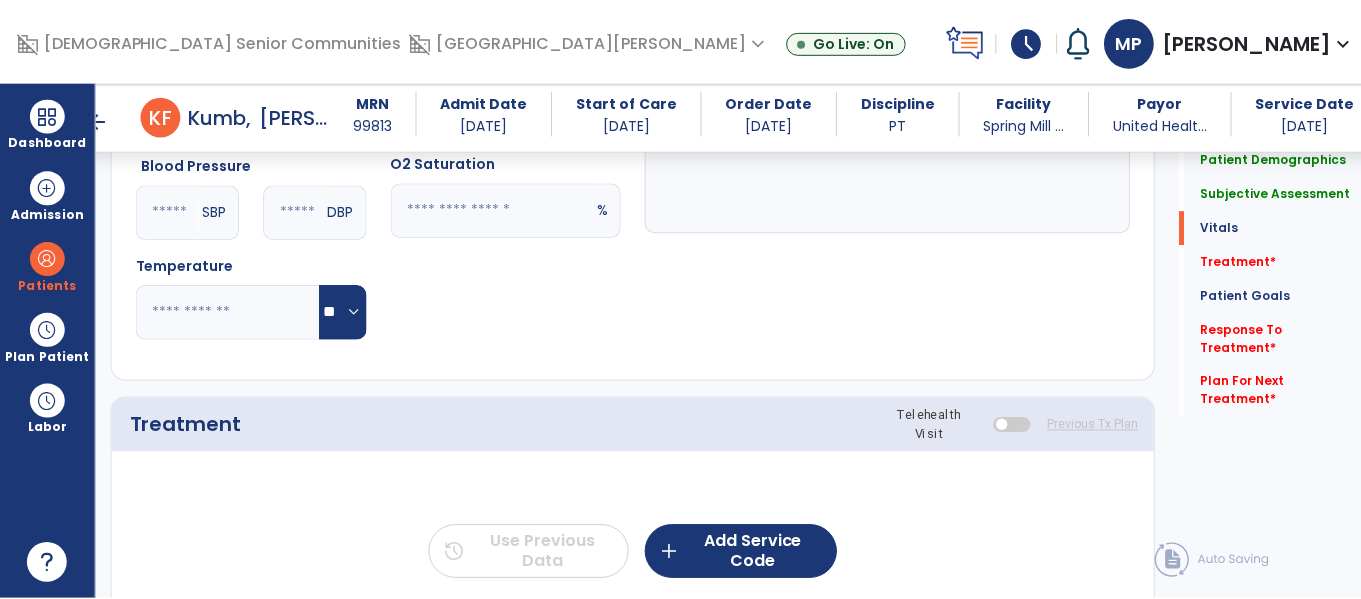 scroll, scrollTop: 961, scrollLeft: 0, axis: vertical 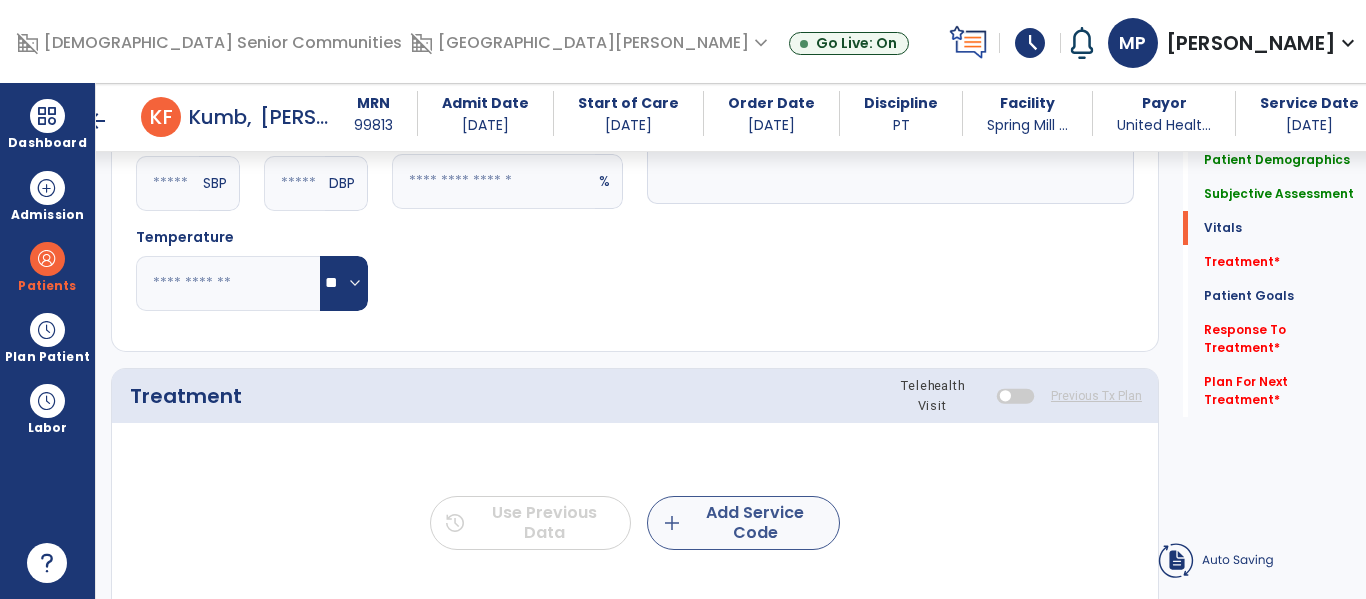type on "**********" 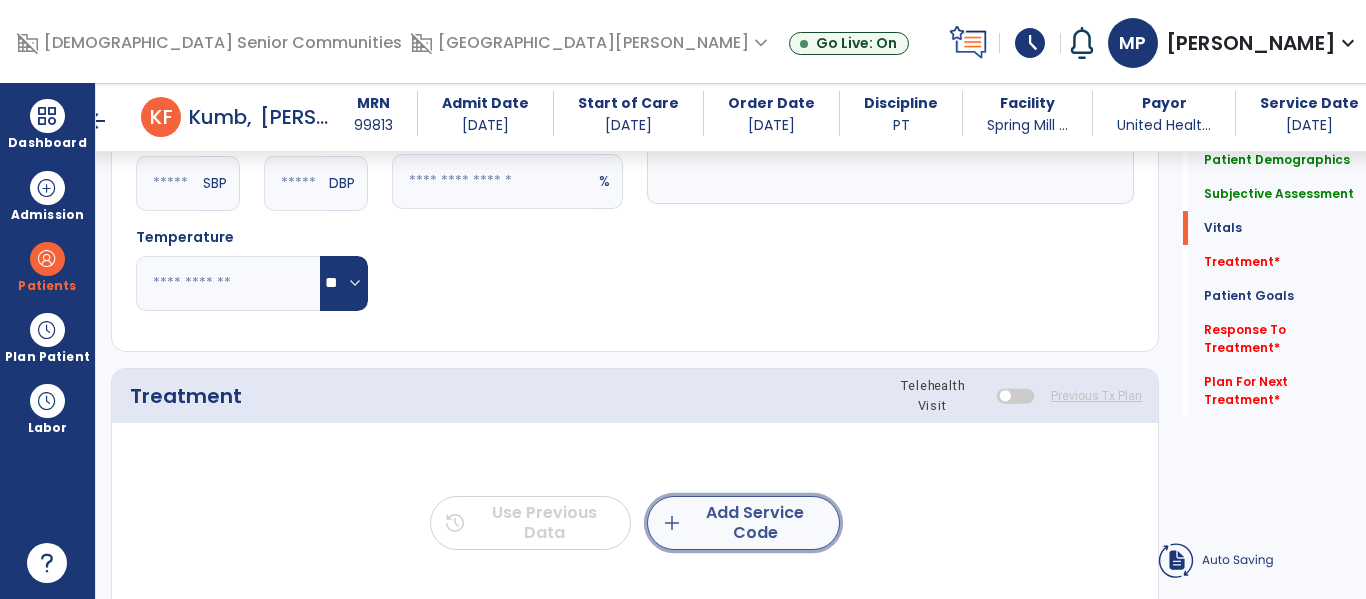 click on "add  Add Service Code" 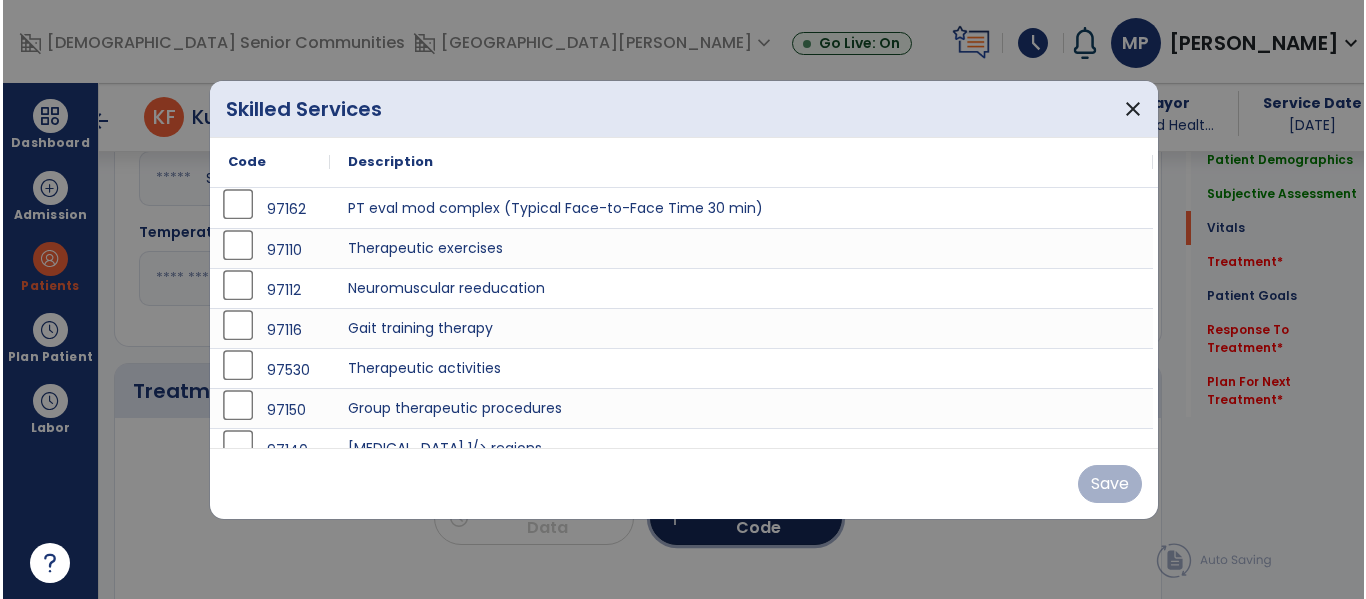 scroll, scrollTop: 961, scrollLeft: 0, axis: vertical 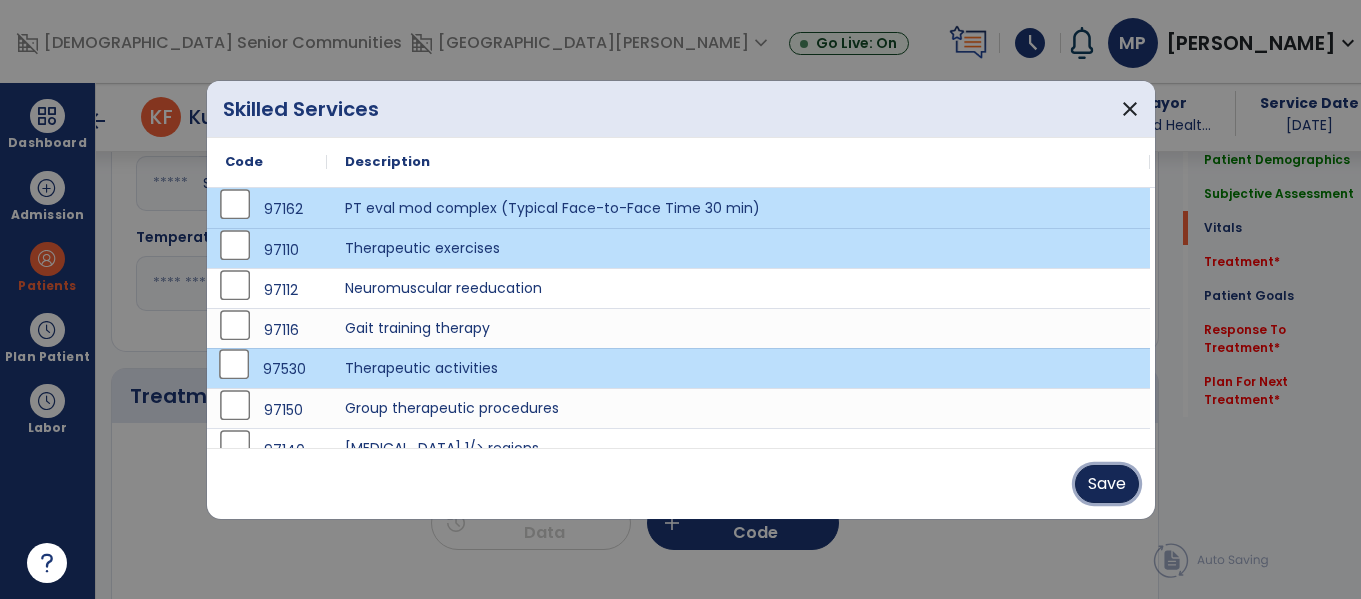 click on "Save" at bounding box center (1107, 484) 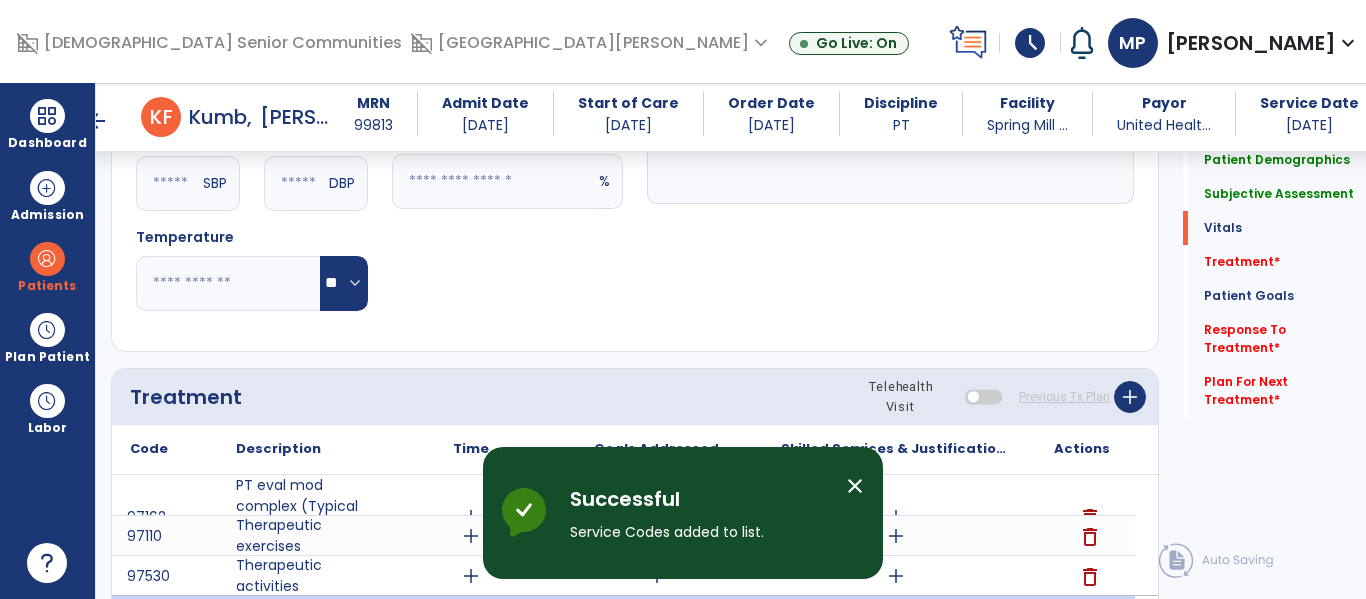 click on "Notes/Comments" 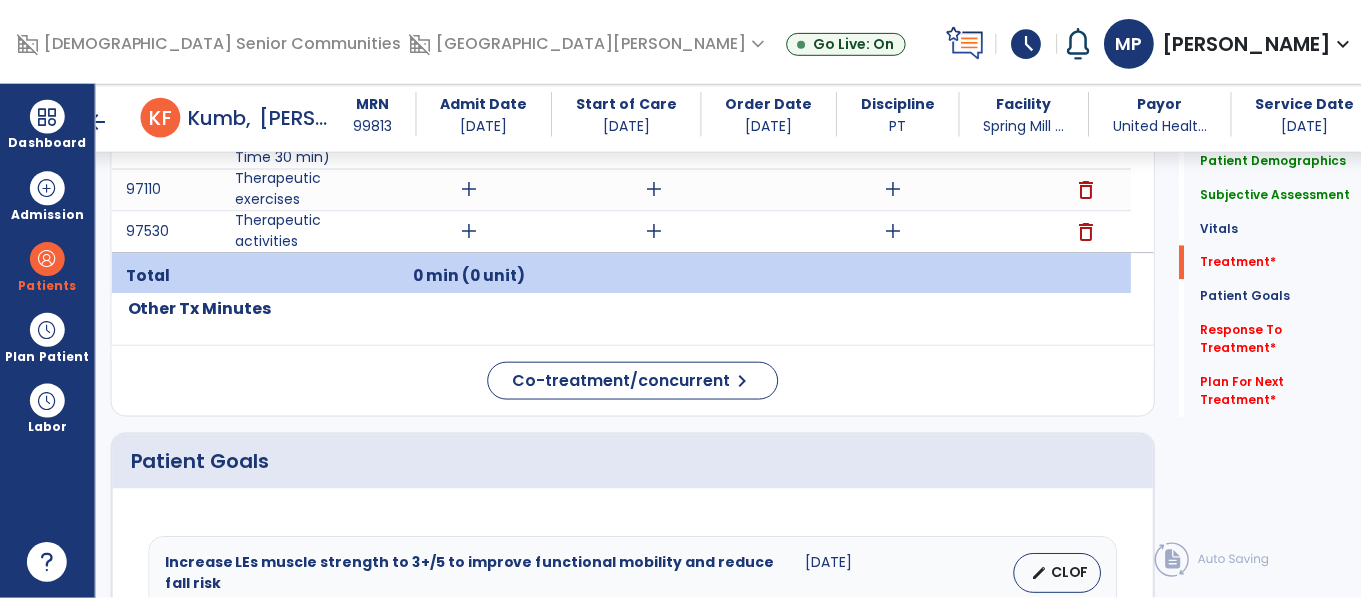 scroll, scrollTop: 1037, scrollLeft: 0, axis: vertical 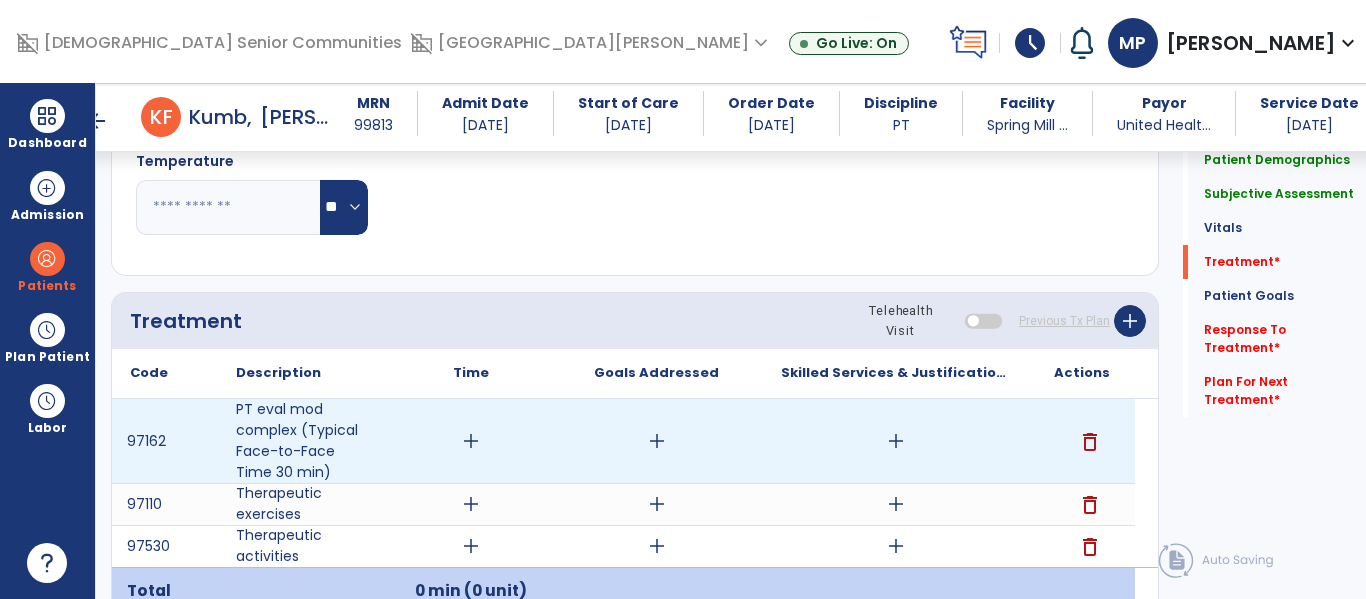 click on "add" at bounding box center [471, 441] 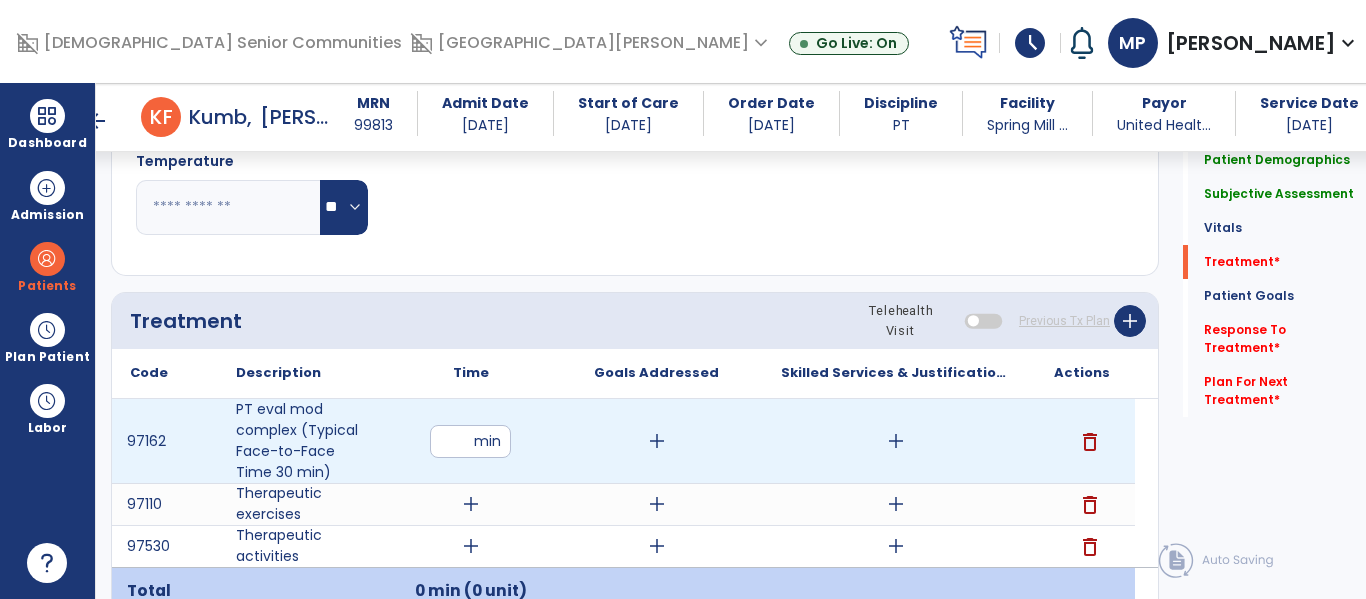 type on "**" 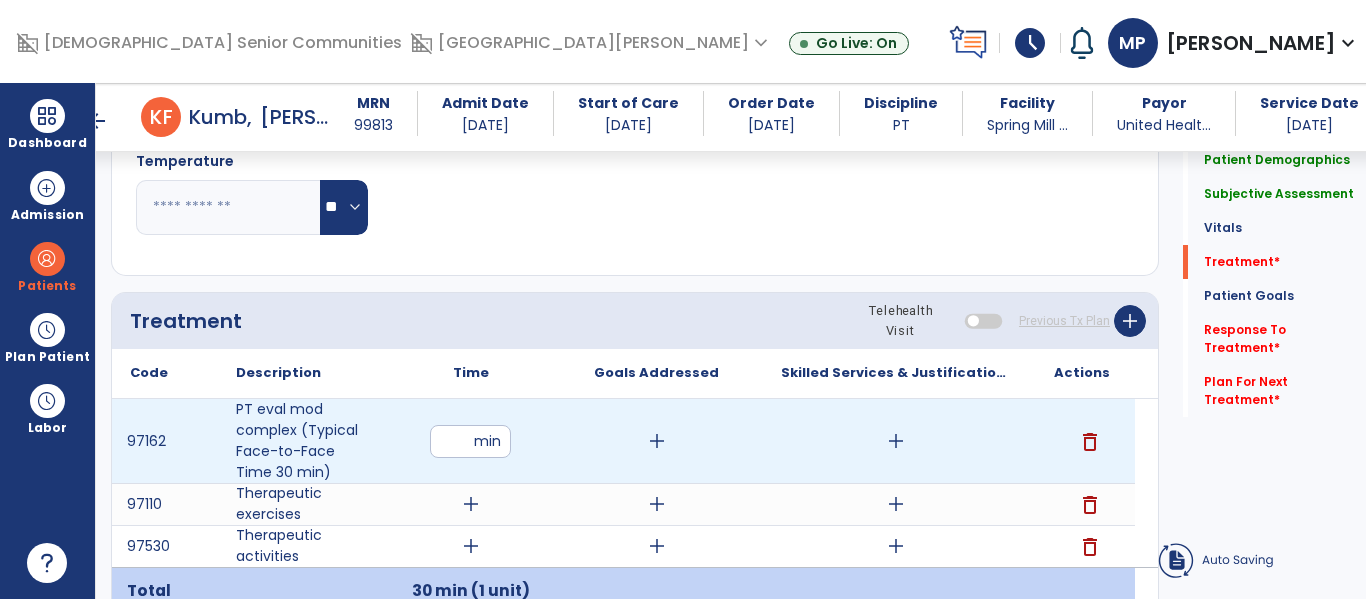 click on "add" at bounding box center [896, 441] 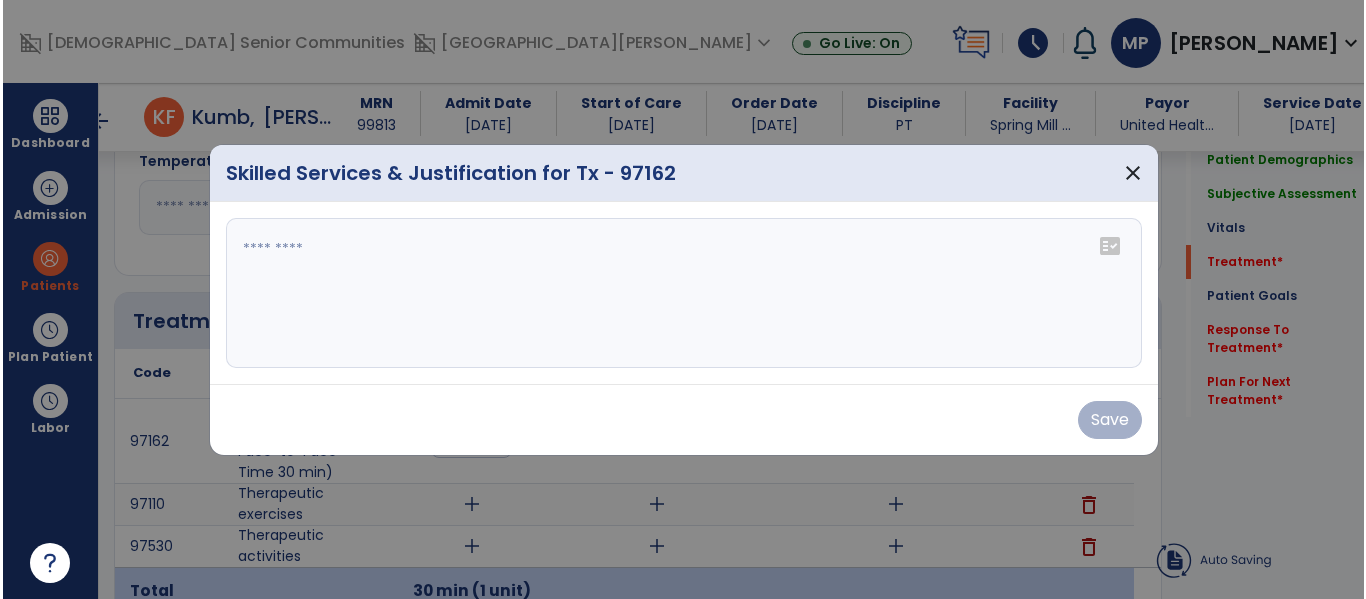 scroll, scrollTop: 1037, scrollLeft: 0, axis: vertical 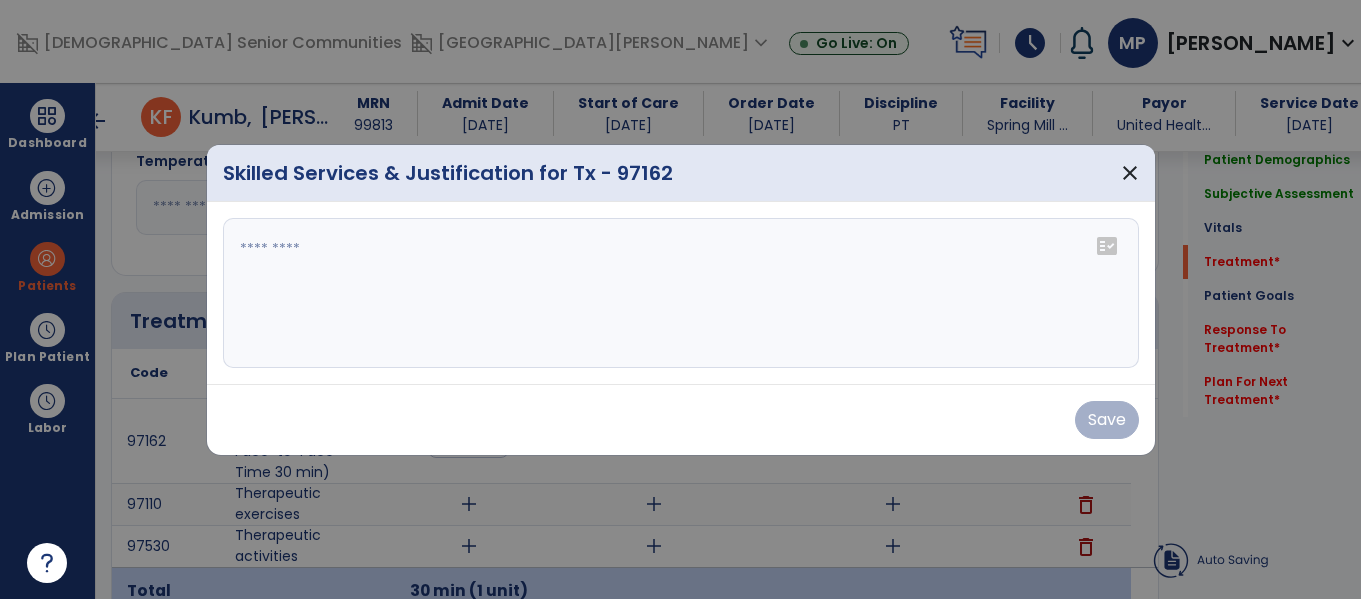 click at bounding box center (681, 293) 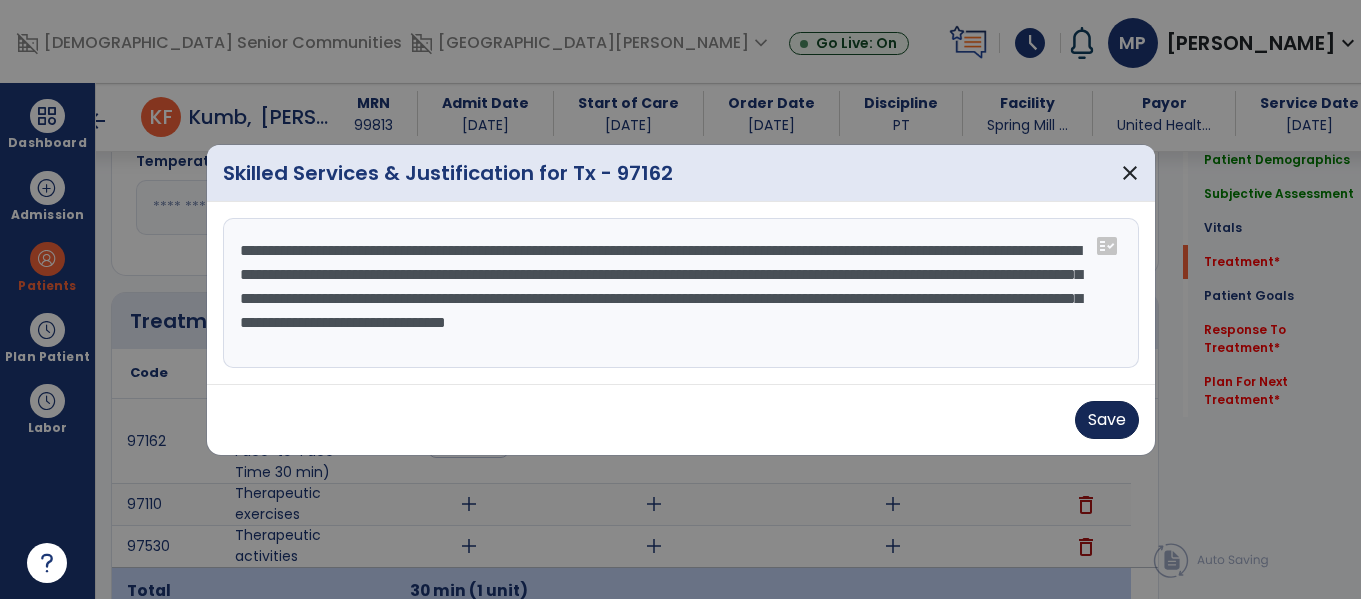 type on "**********" 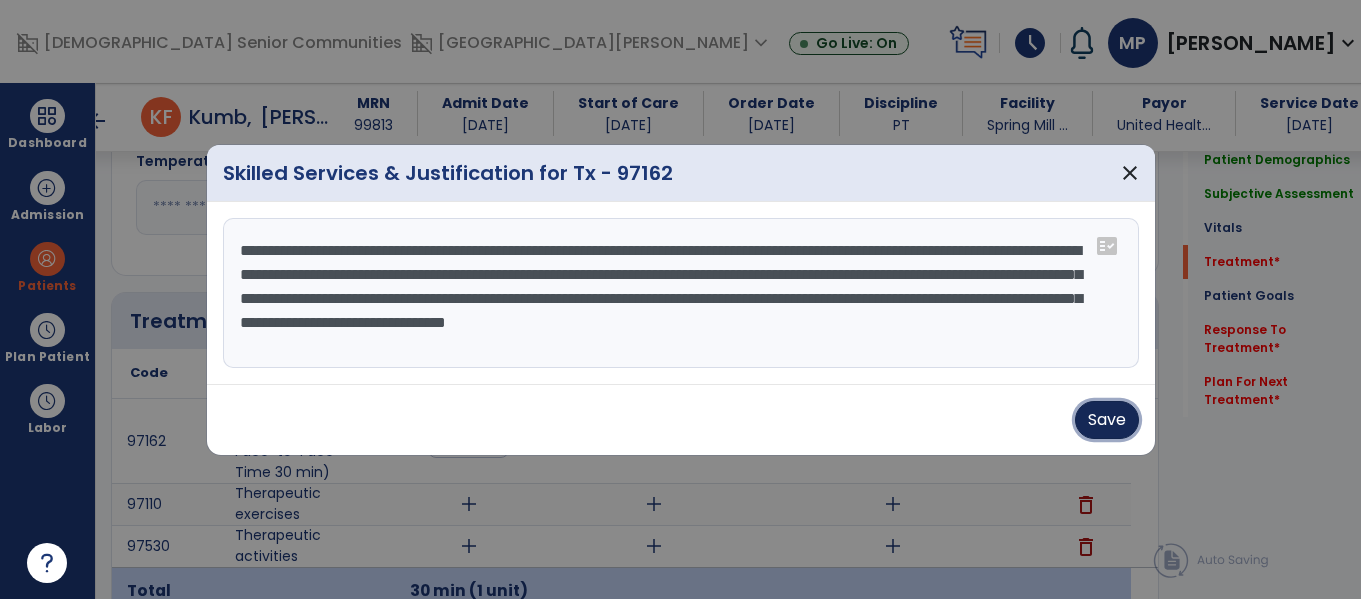 click on "Save" at bounding box center [1107, 420] 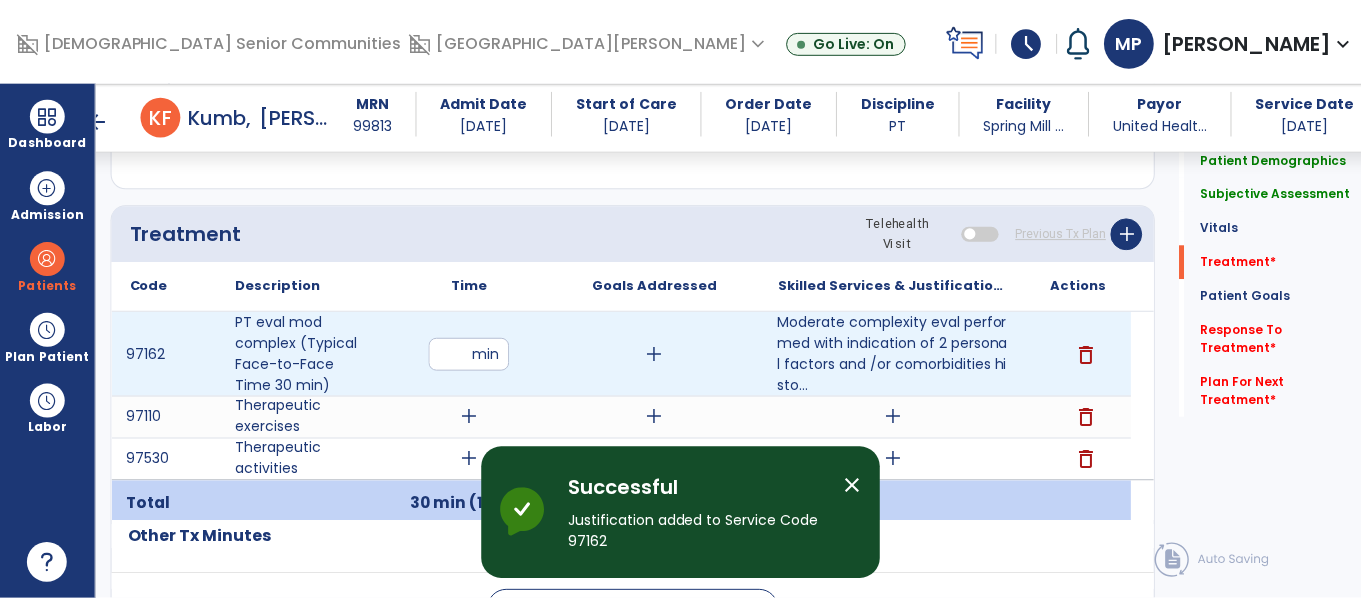 scroll, scrollTop: 1131, scrollLeft: 0, axis: vertical 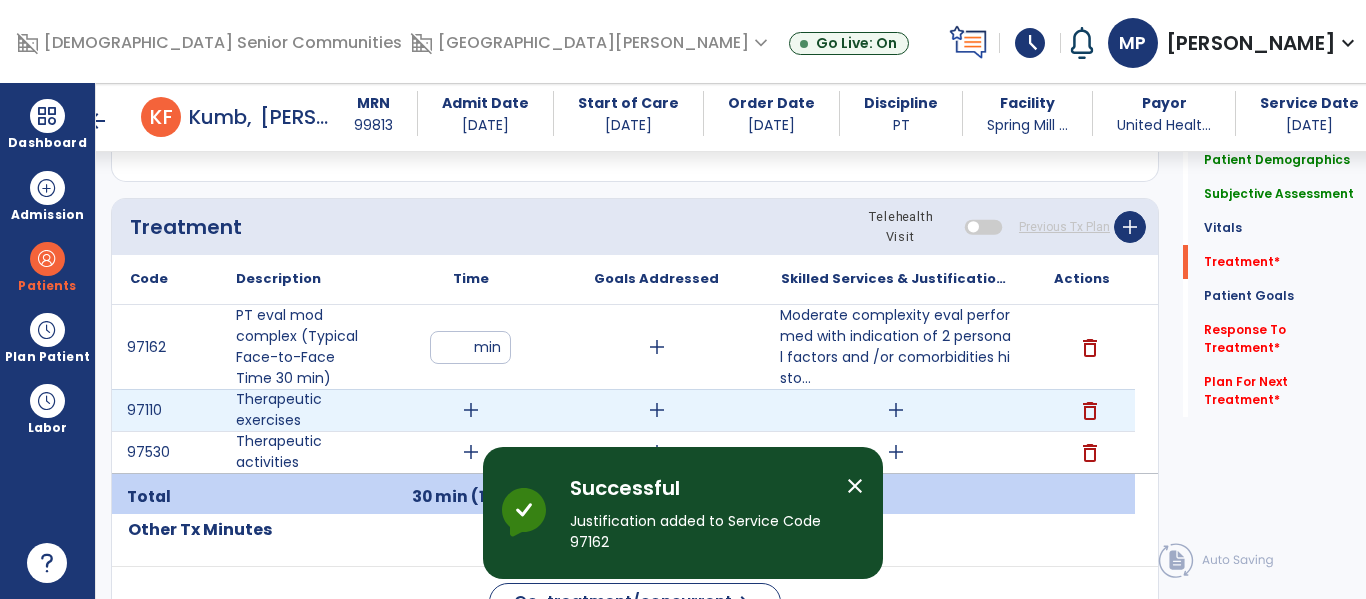 click on "add" at bounding box center [471, 410] 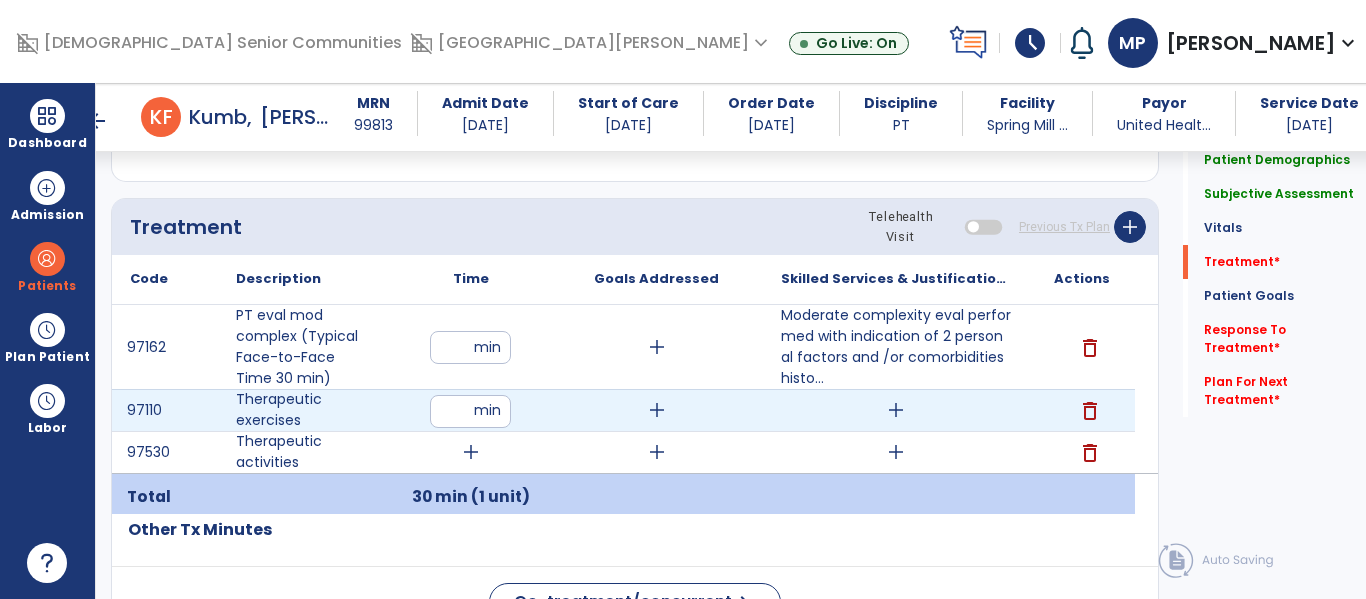 type on "**" 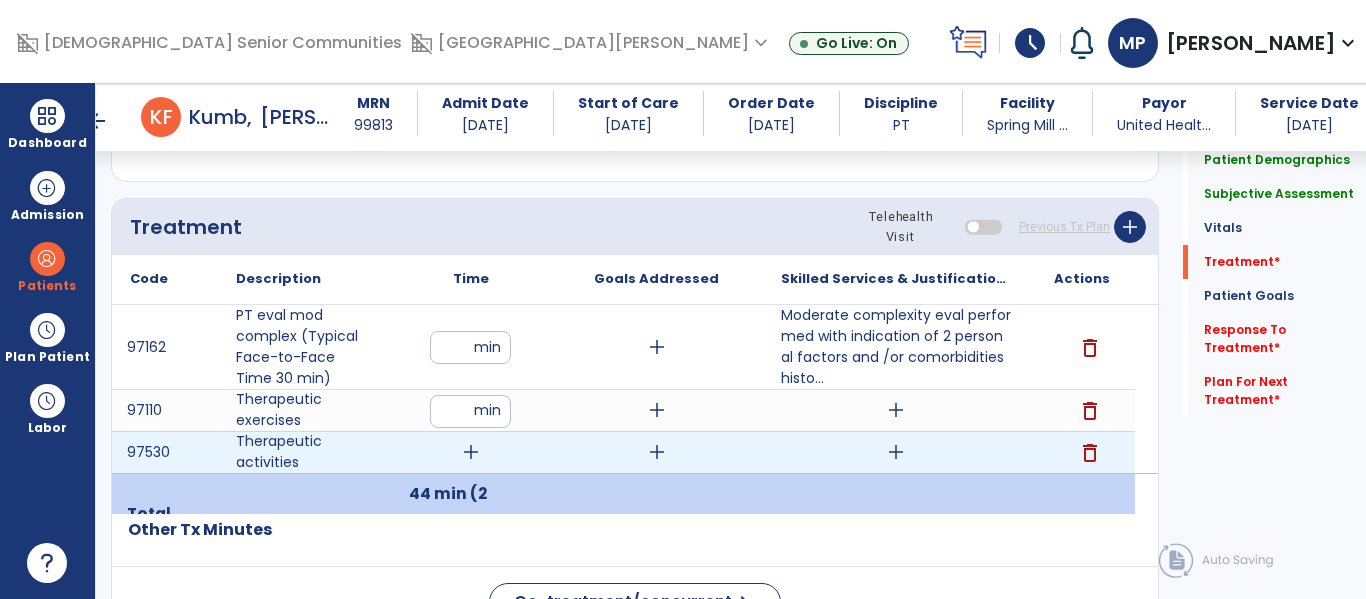 click on "add" at bounding box center [471, 452] 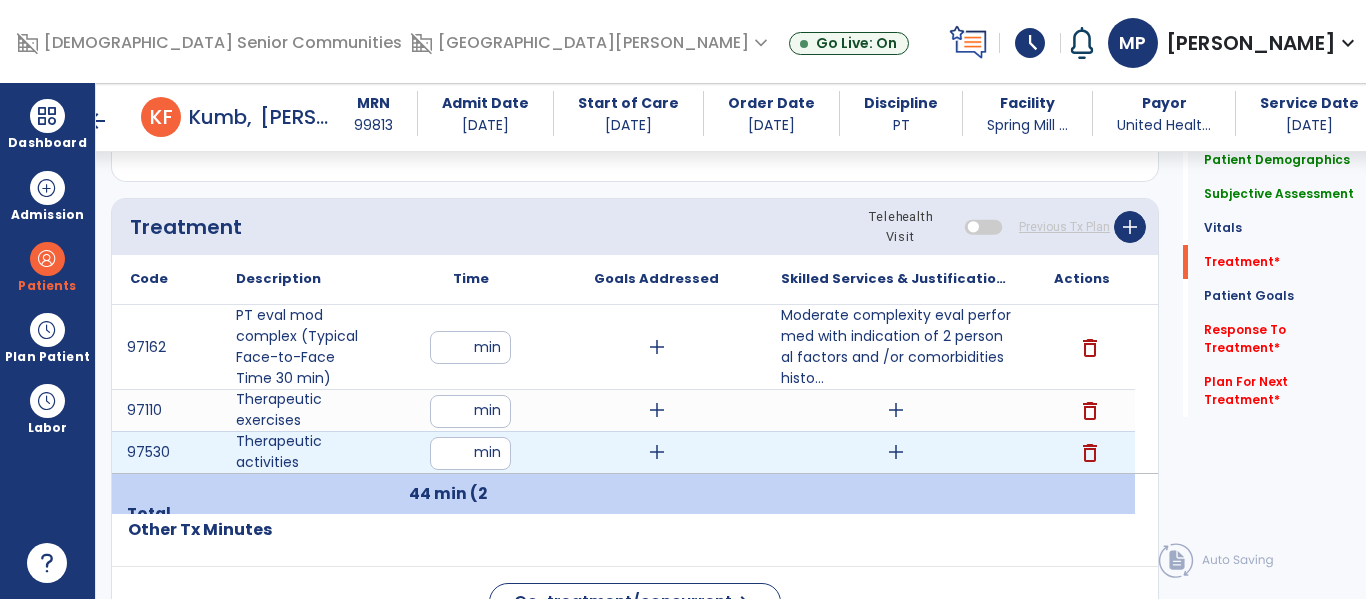 type on "**" 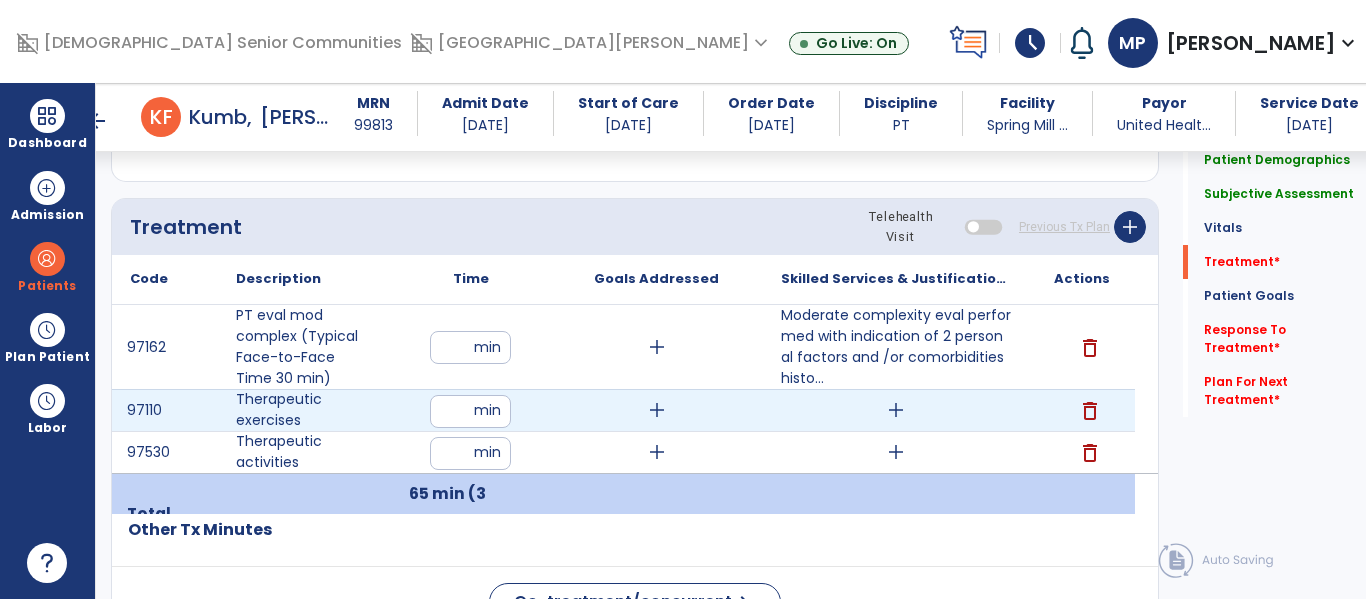 click on "add" at bounding box center (896, 410) 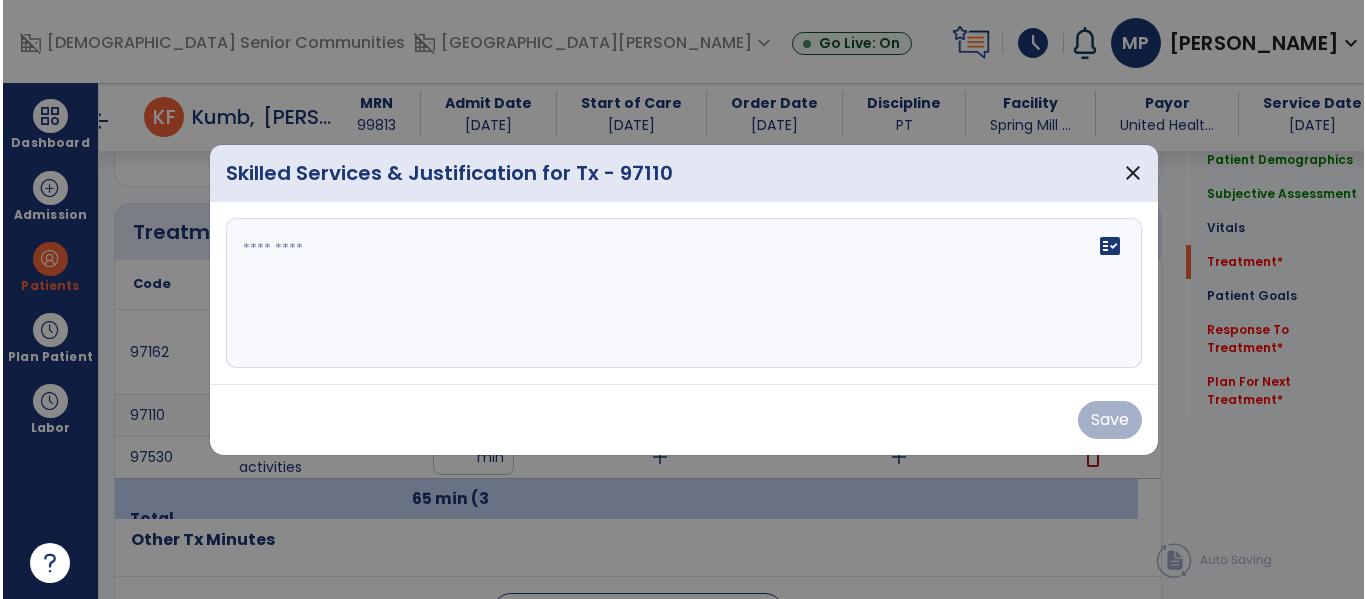 scroll, scrollTop: 1131, scrollLeft: 0, axis: vertical 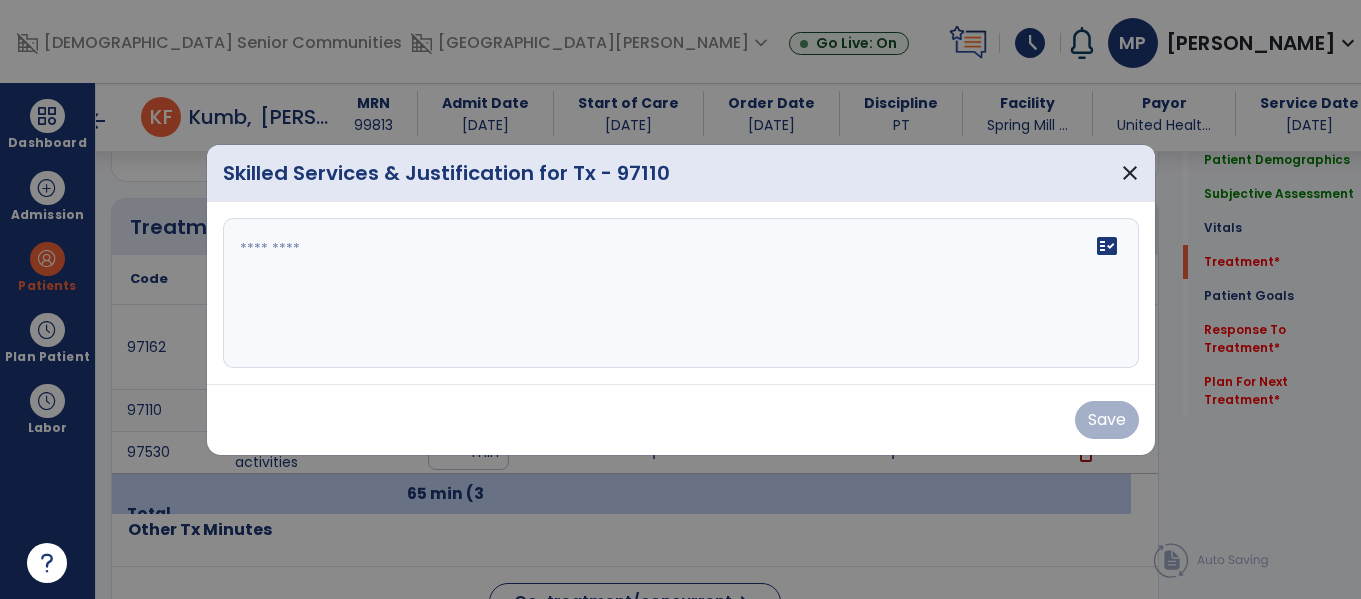 click on "fact_check" at bounding box center [681, 293] 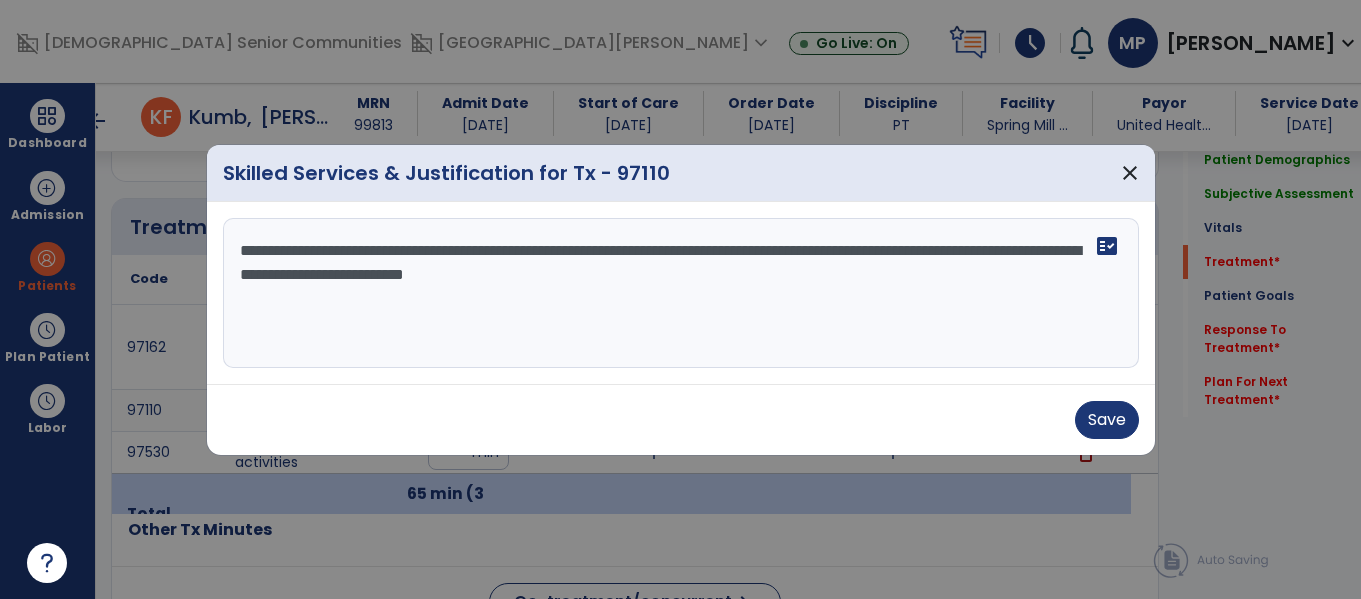 type on "**********" 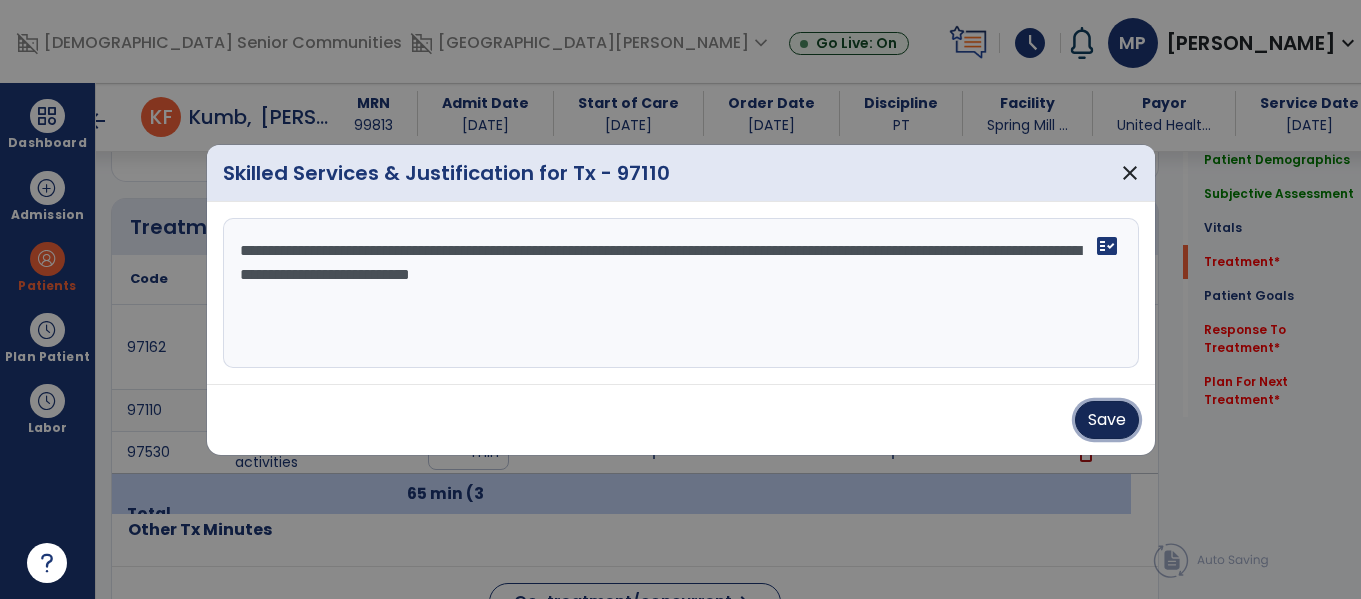 click on "Save" at bounding box center (1107, 420) 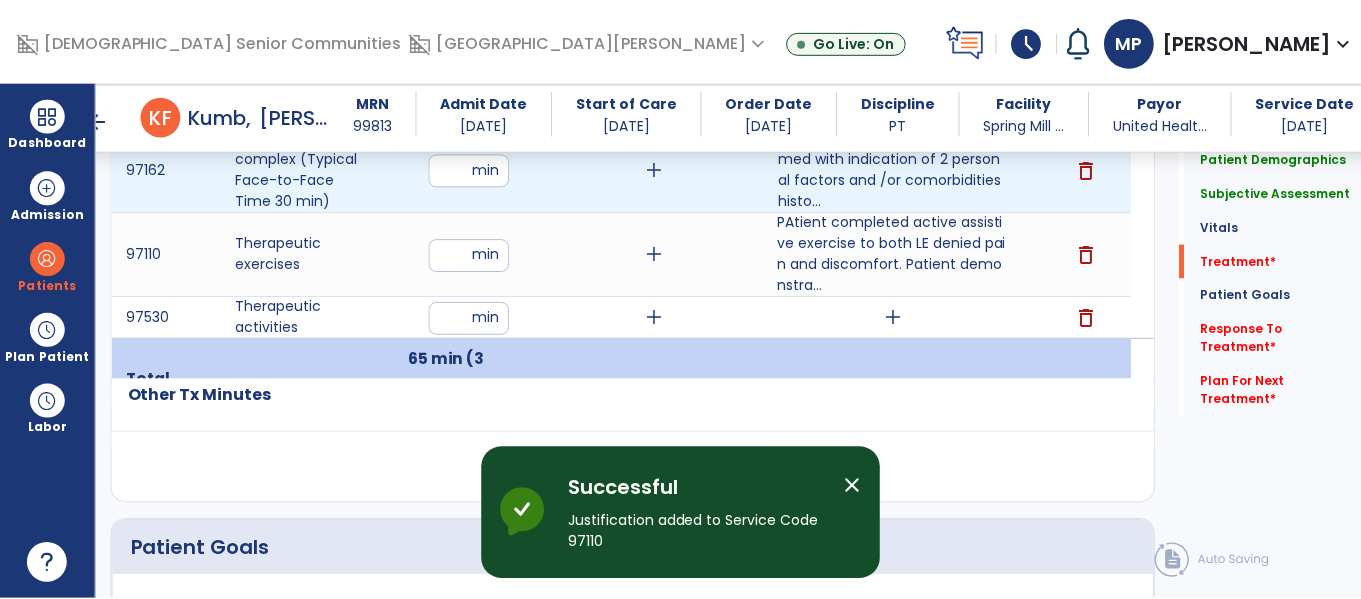 scroll, scrollTop: 1320, scrollLeft: 0, axis: vertical 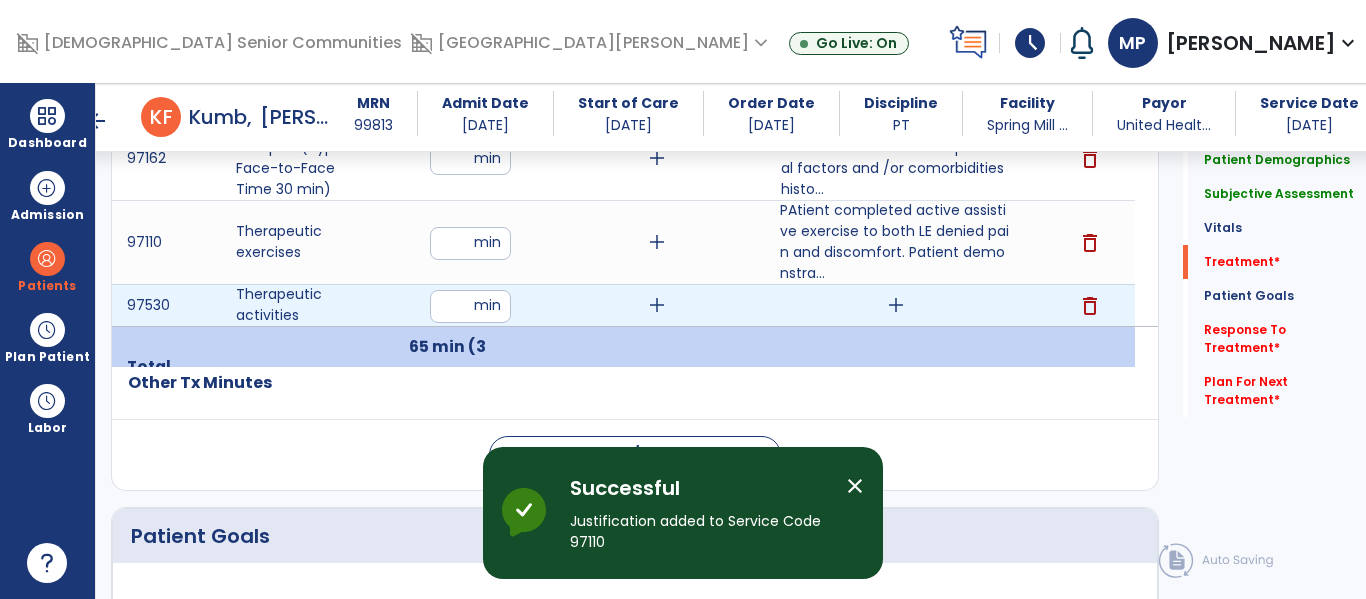 click on "add" at bounding box center (896, 305) 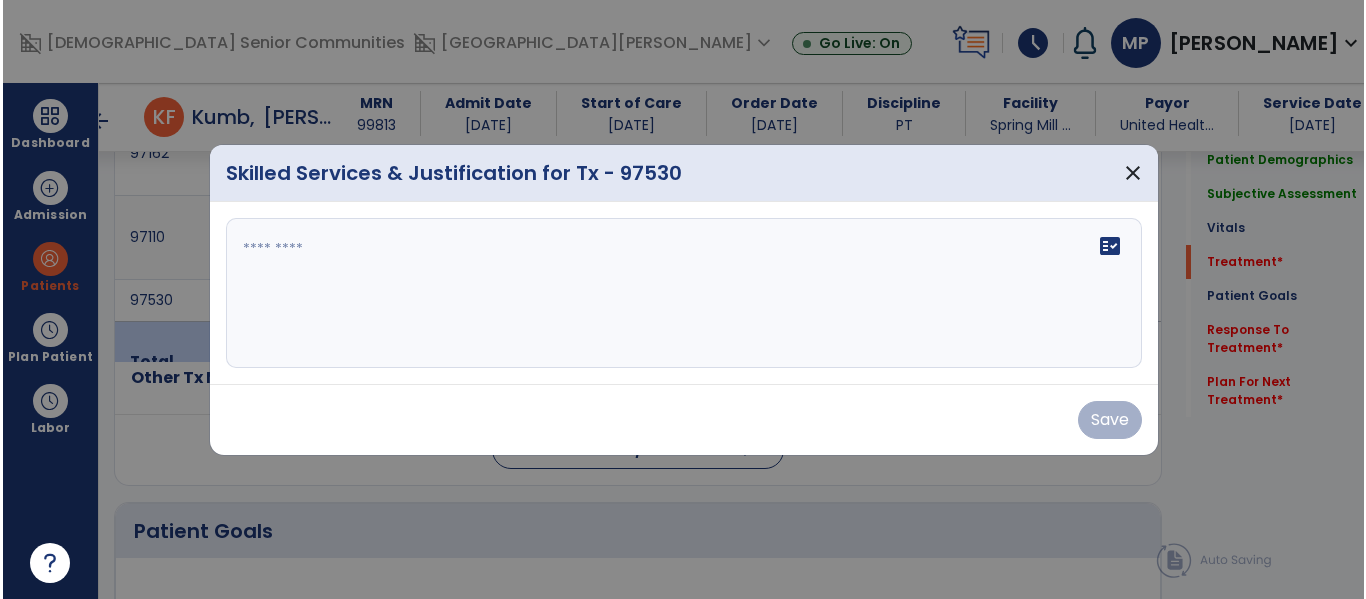 scroll, scrollTop: 1320, scrollLeft: 0, axis: vertical 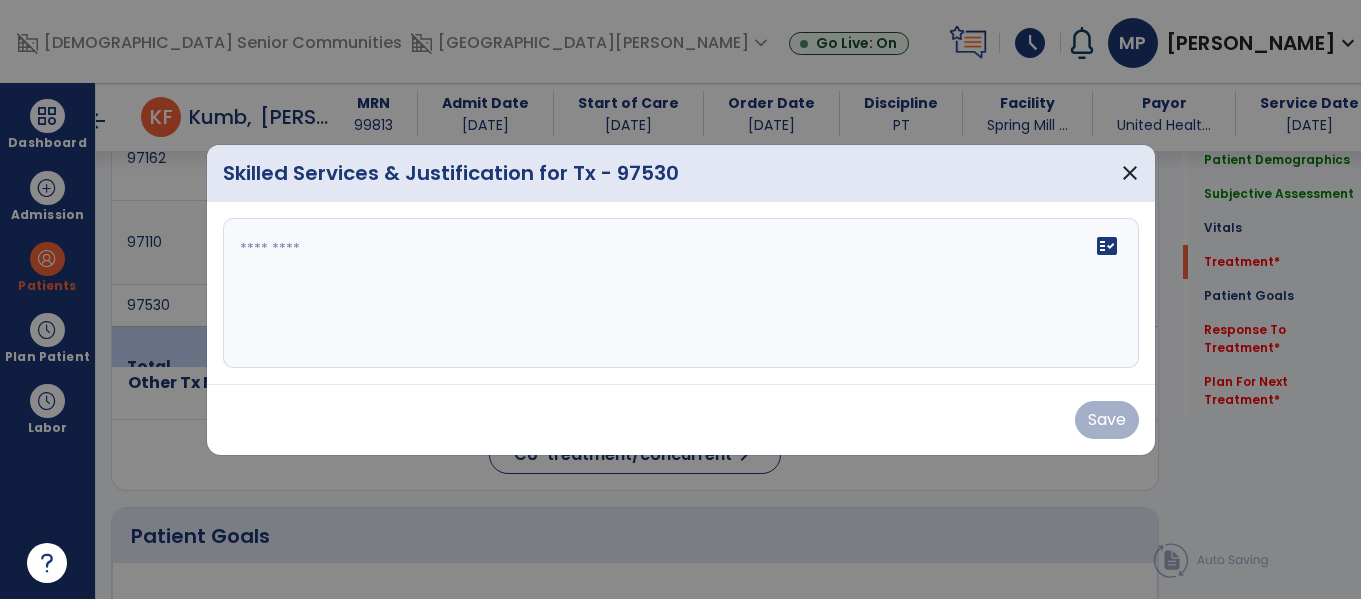 click on "fact_check" at bounding box center [681, 293] 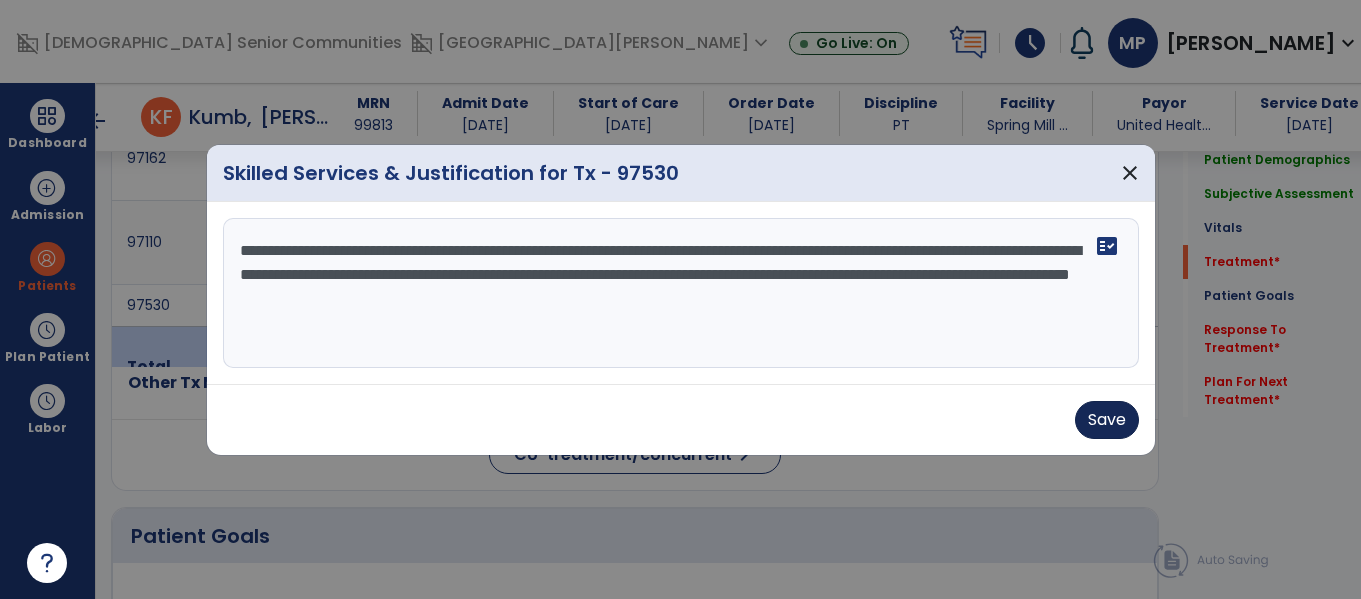 type on "**********" 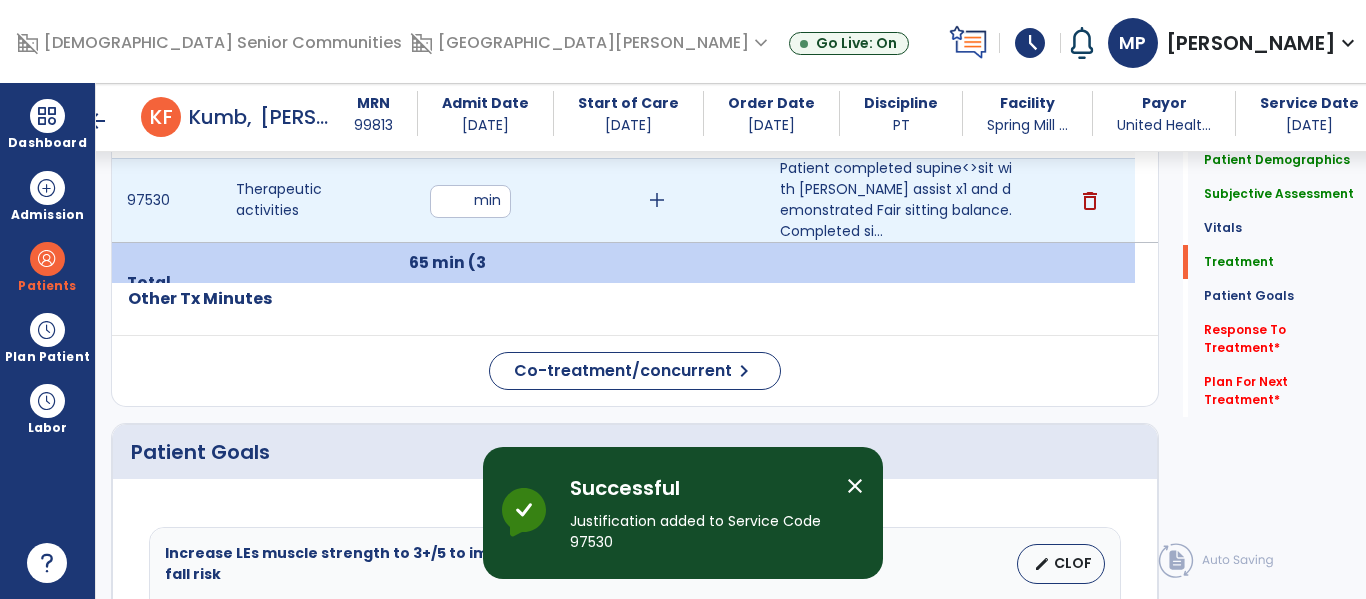 scroll, scrollTop: 1474, scrollLeft: 0, axis: vertical 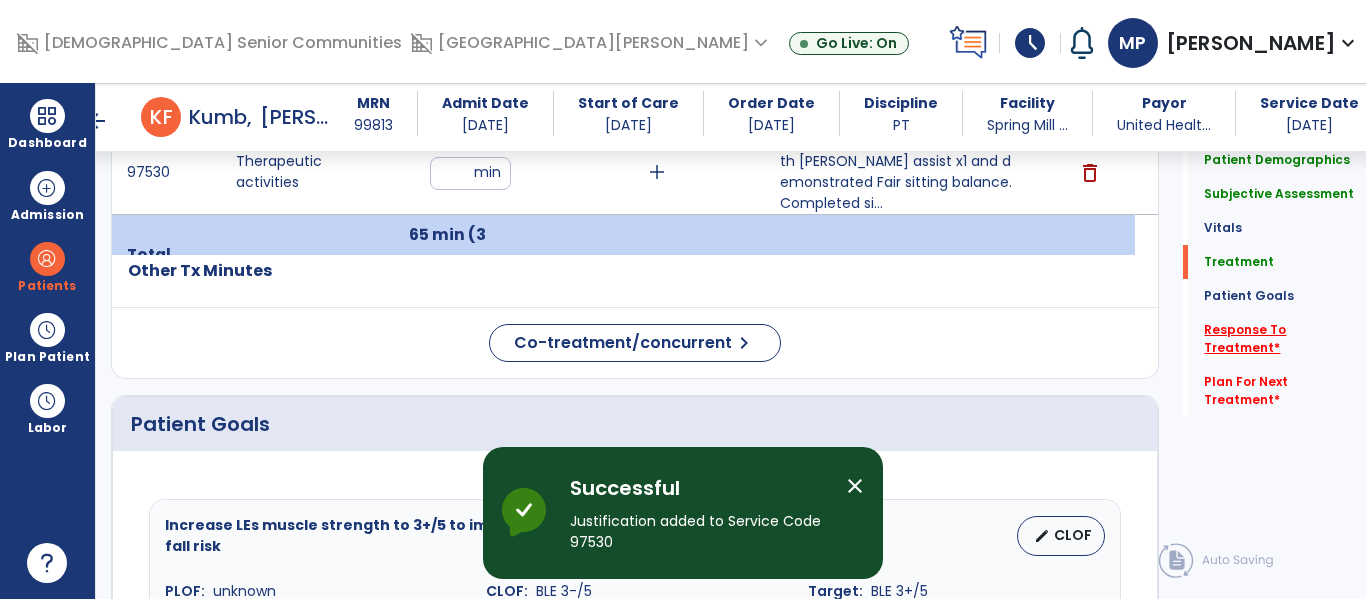 click on "Response To Treatment   *" 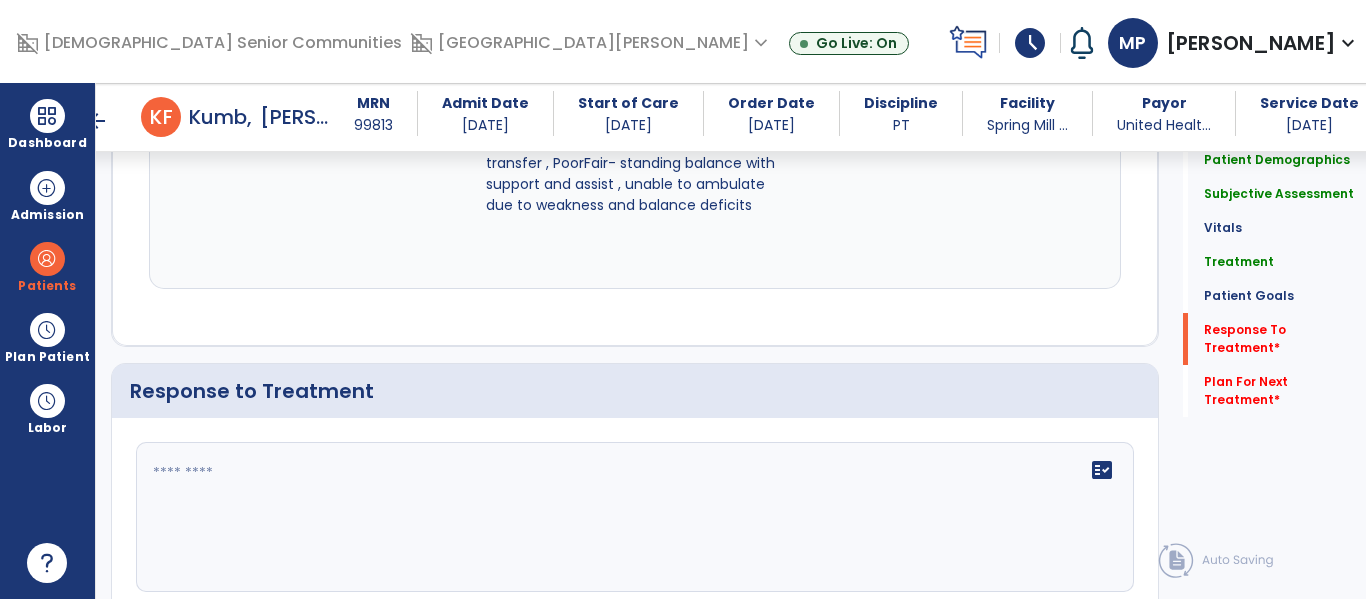 scroll, scrollTop: 2804, scrollLeft: 0, axis: vertical 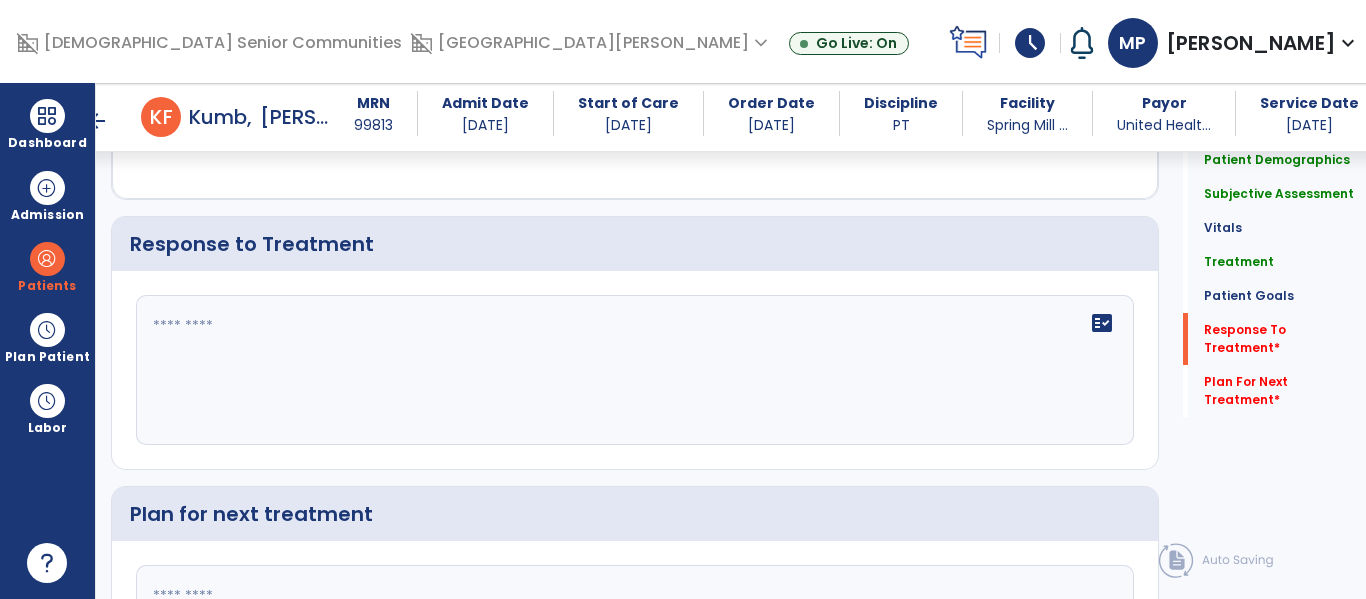 click on "fact_check" 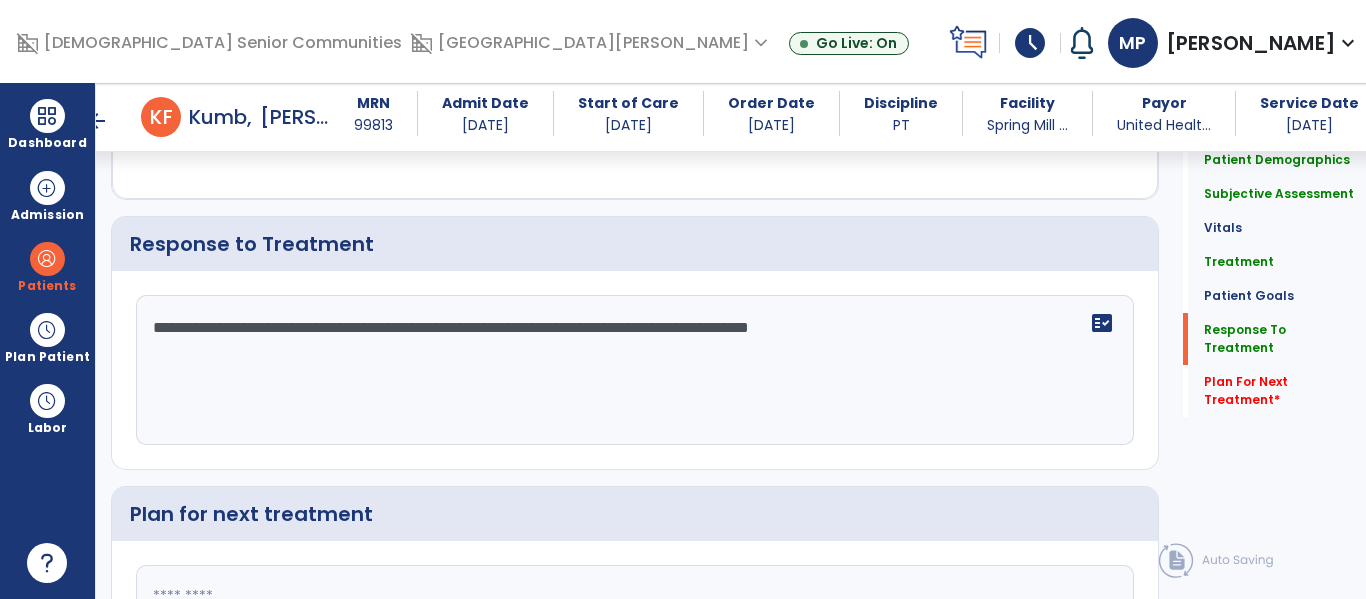 scroll, scrollTop: 2804, scrollLeft: 0, axis: vertical 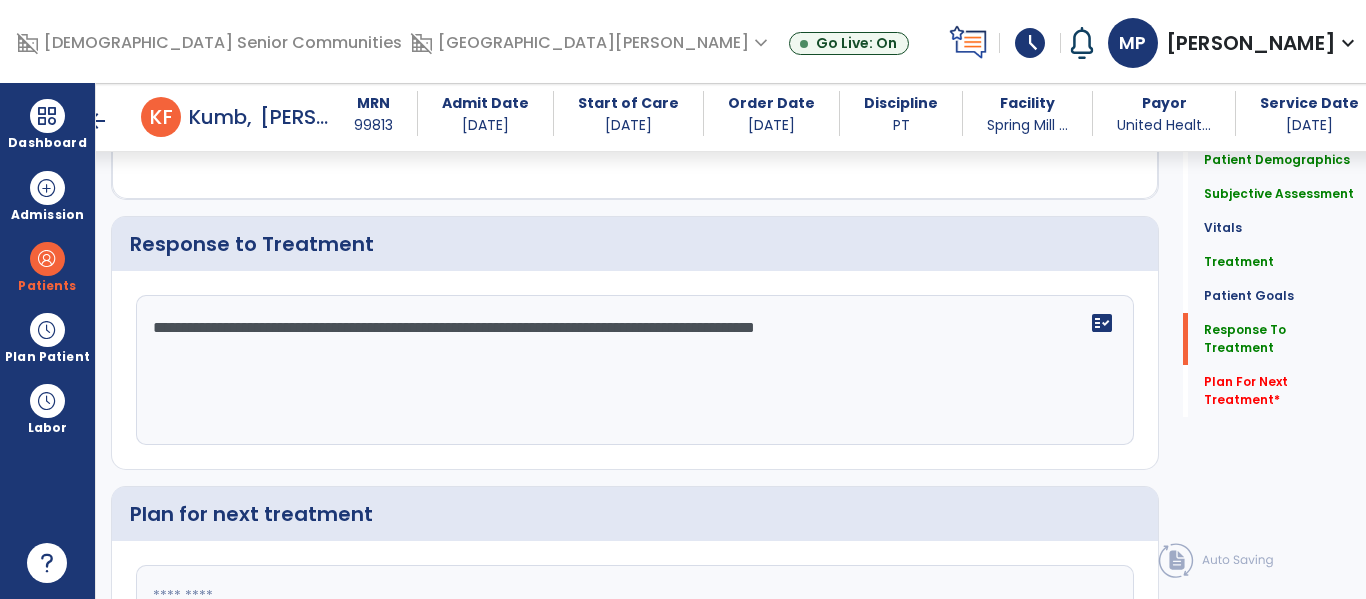 click on "**********" 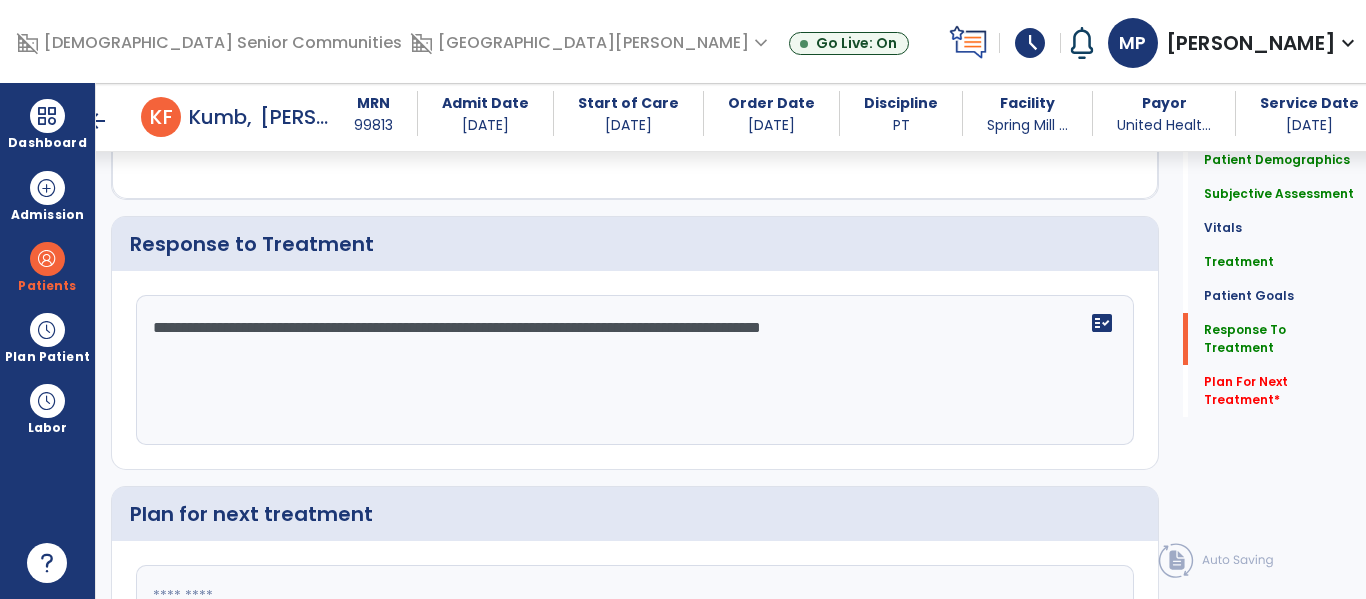 click on "**********" 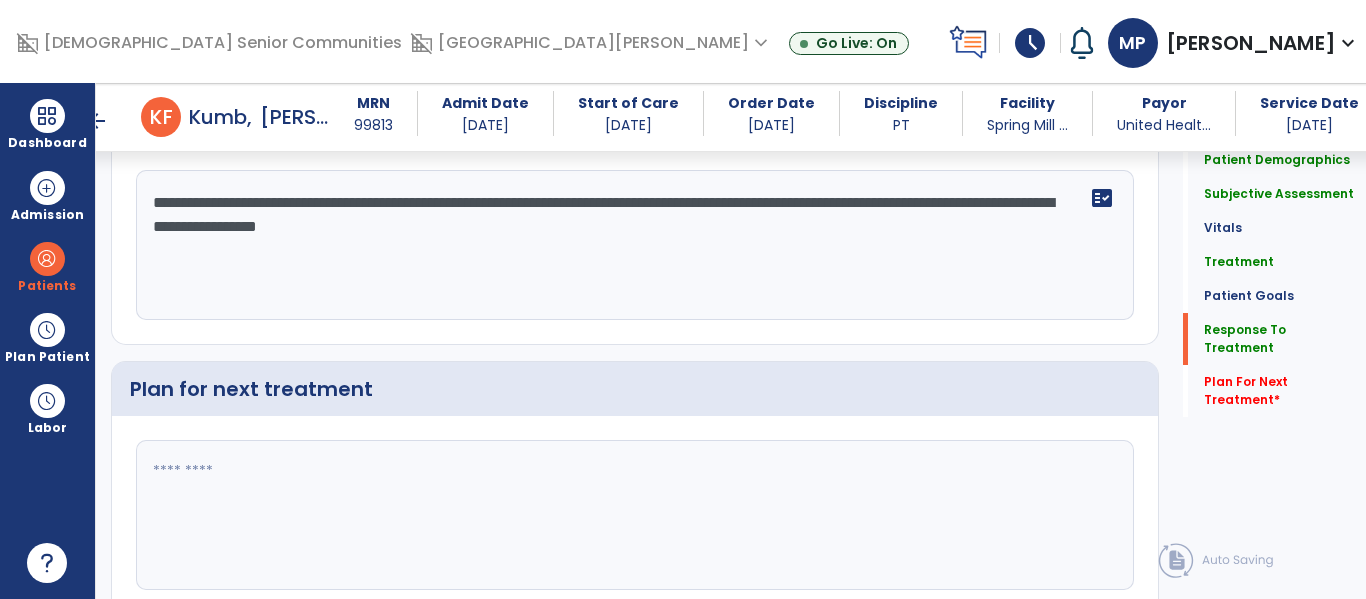 scroll, scrollTop: 2934, scrollLeft: 0, axis: vertical 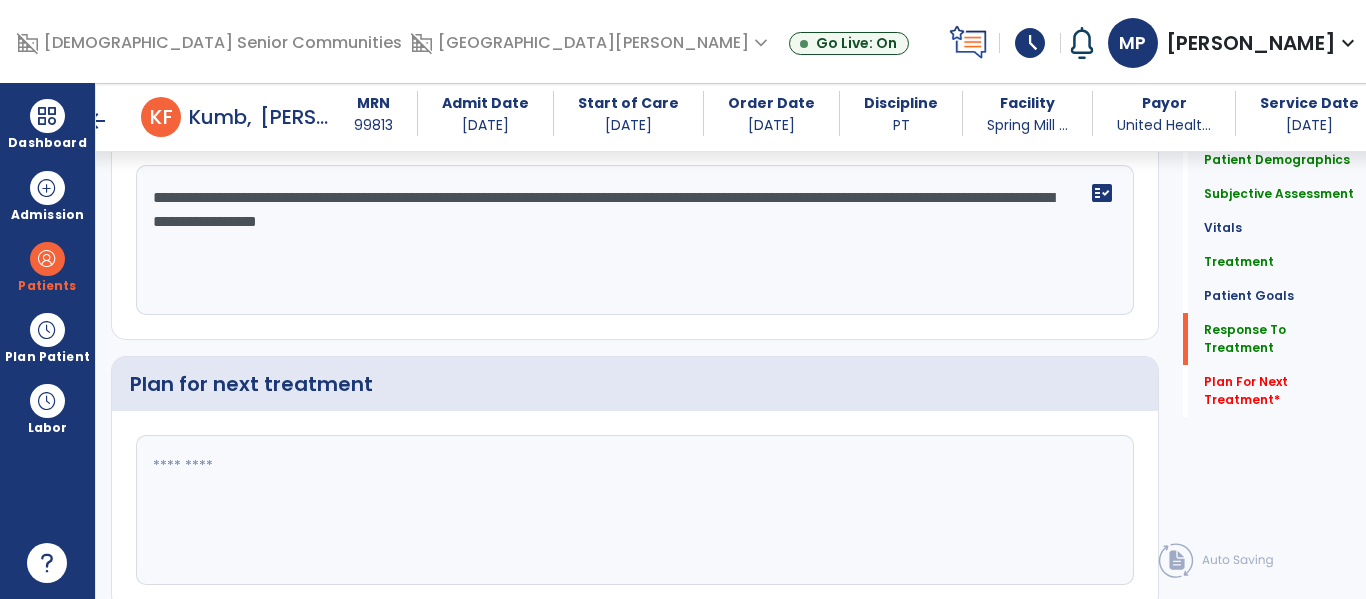 type on "**********" 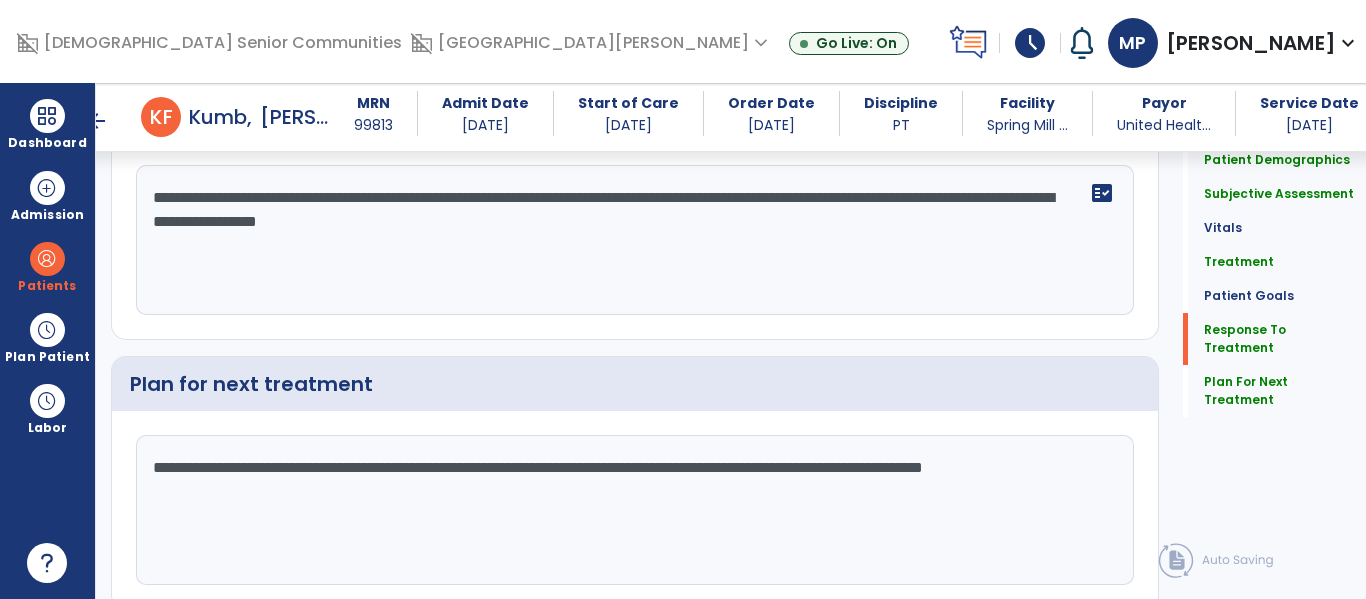 scroll, scrollTop: 3009, scrollLeft: 0, axis: vertical 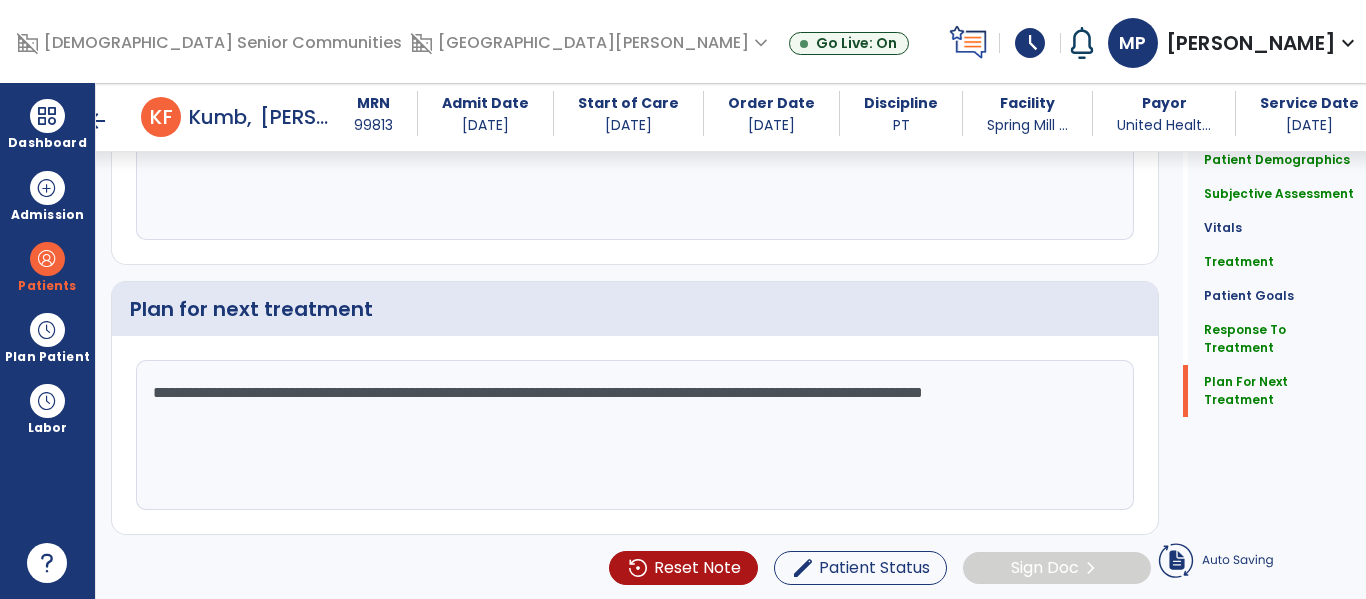 type on "**********" 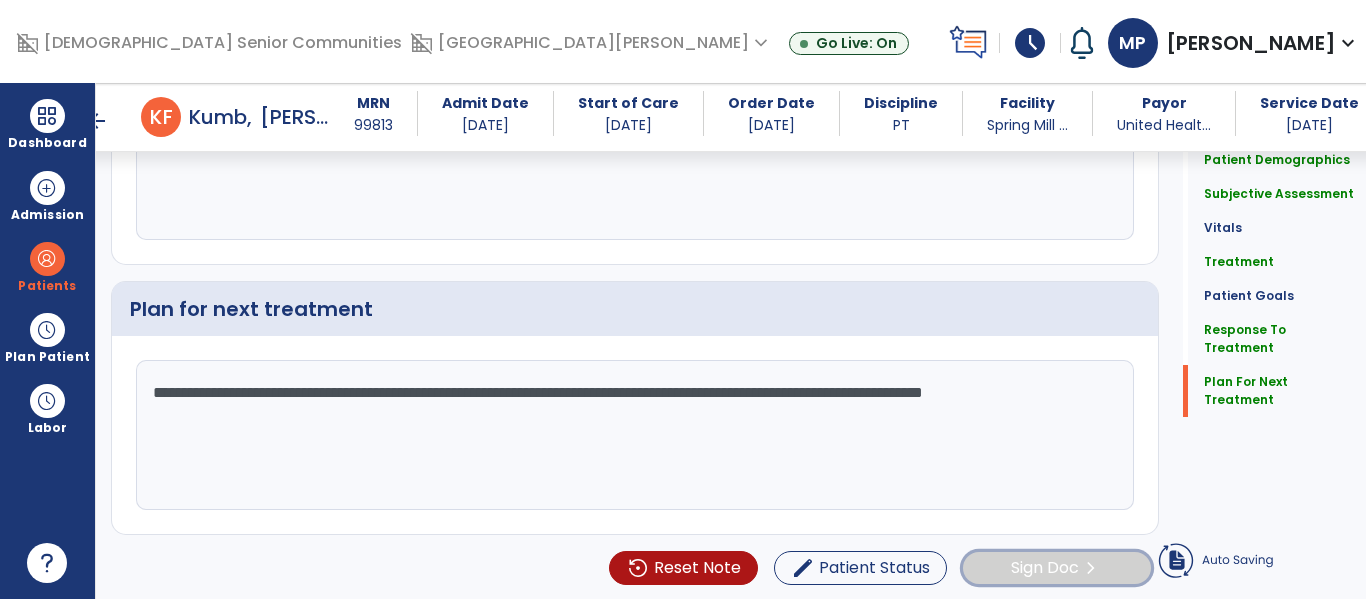 click on "Sign Doc  chevron_right" 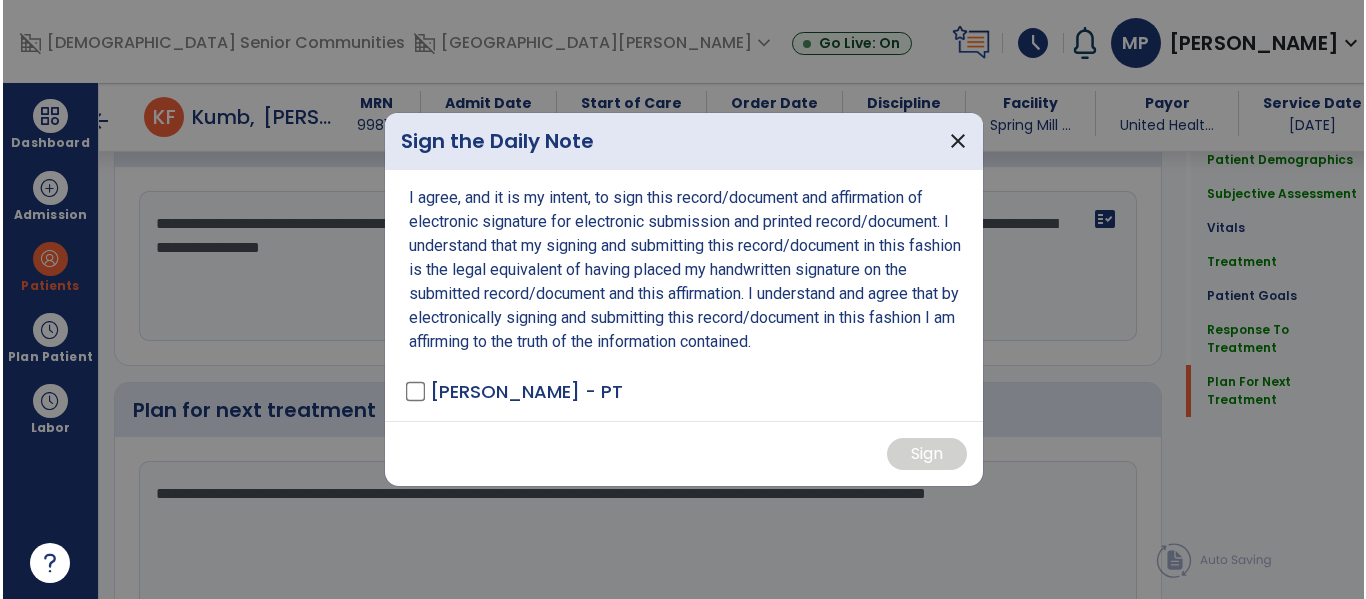 scroll, scrollTop: 3030, scrollLeft: 0, axis: vertical 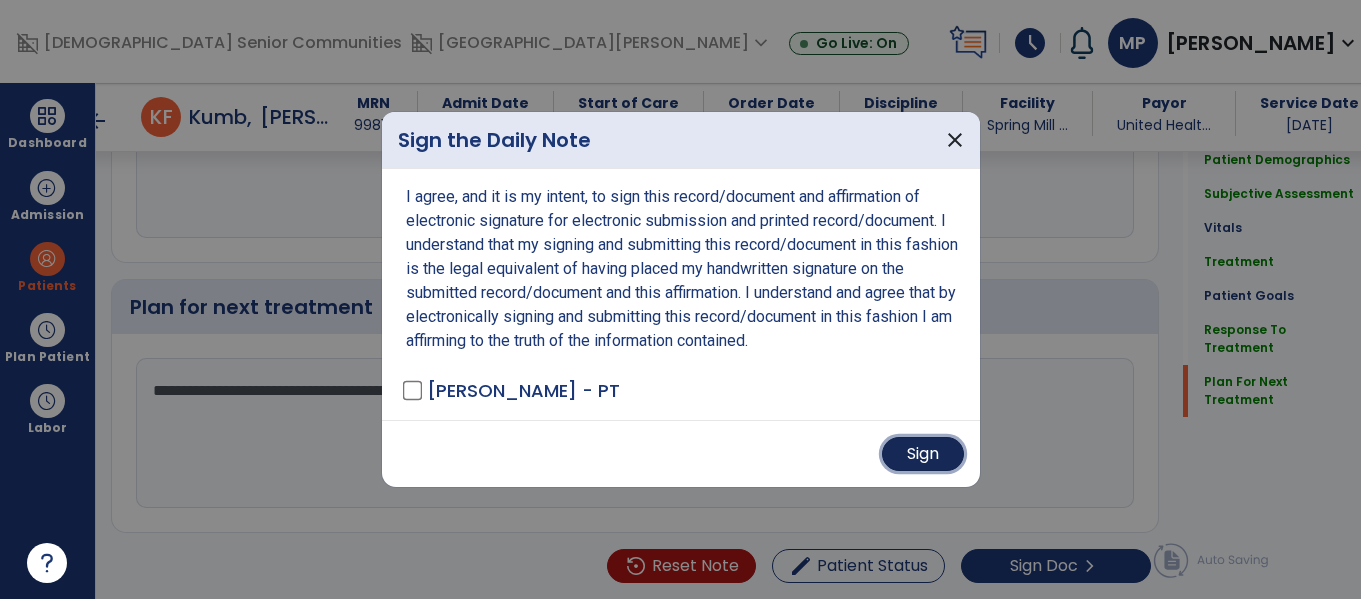 click on "Sign" at bounding box center [923, 454] 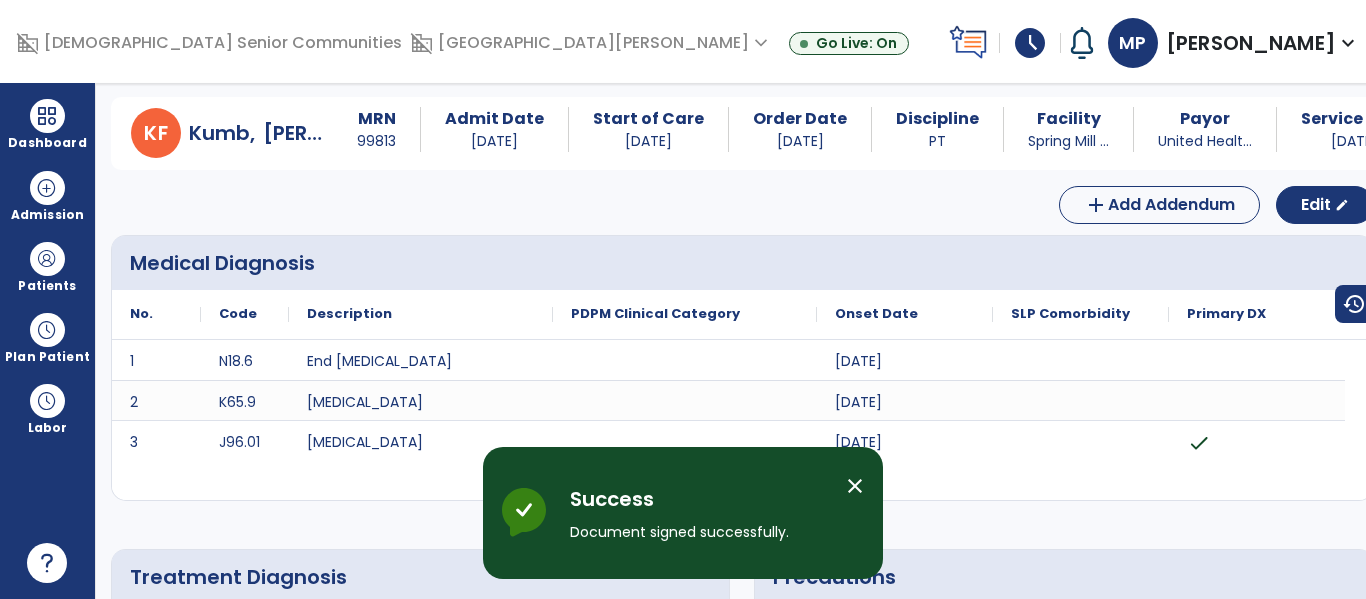 scroll, scrollTop: 0, scrollLeft: 0, axis: both 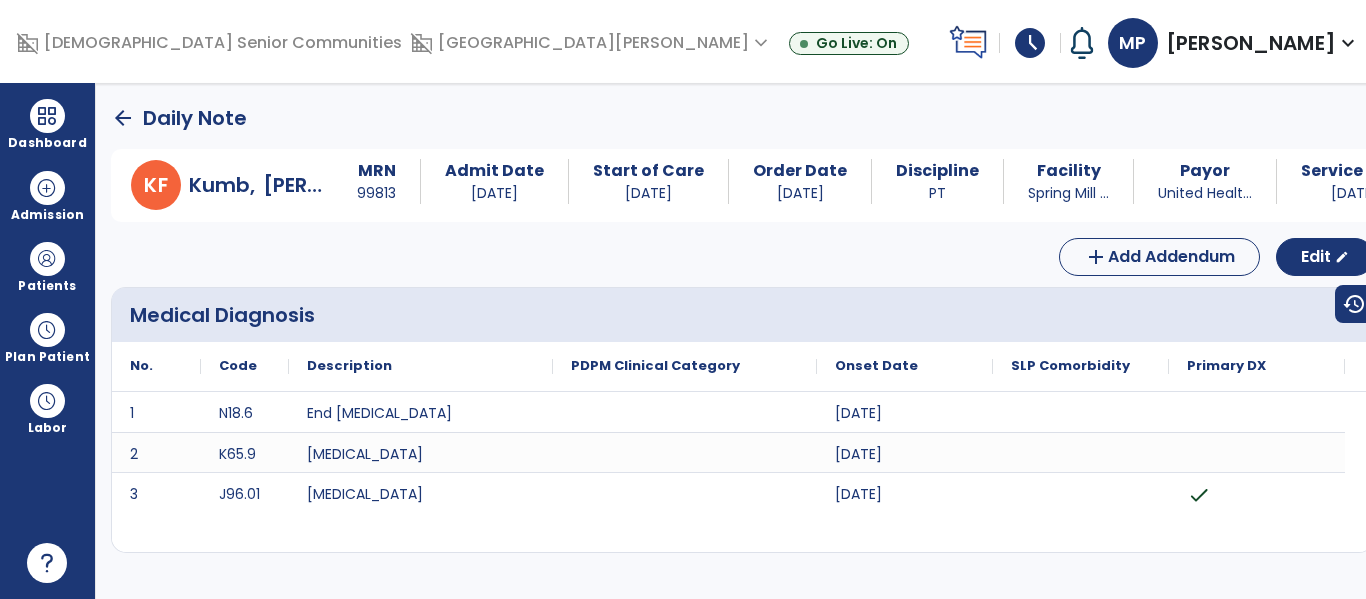 click on "arrow_back" 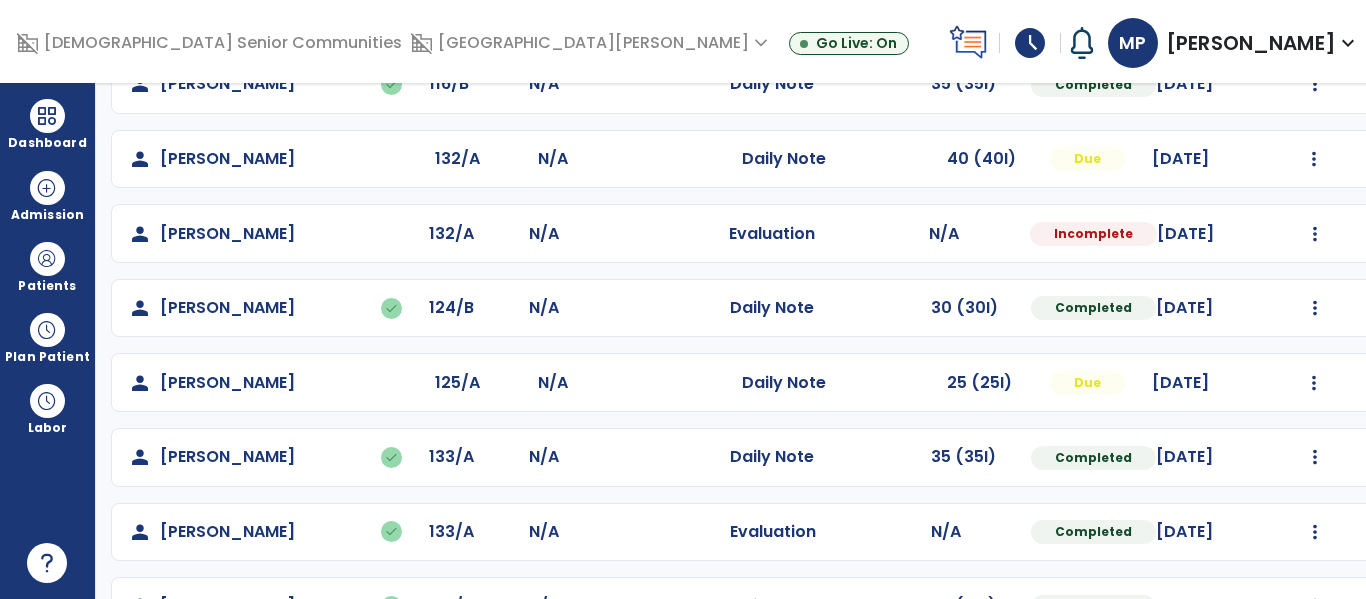 scroll, scrollTop: 720, scrollLeft: 0, axis: vertical 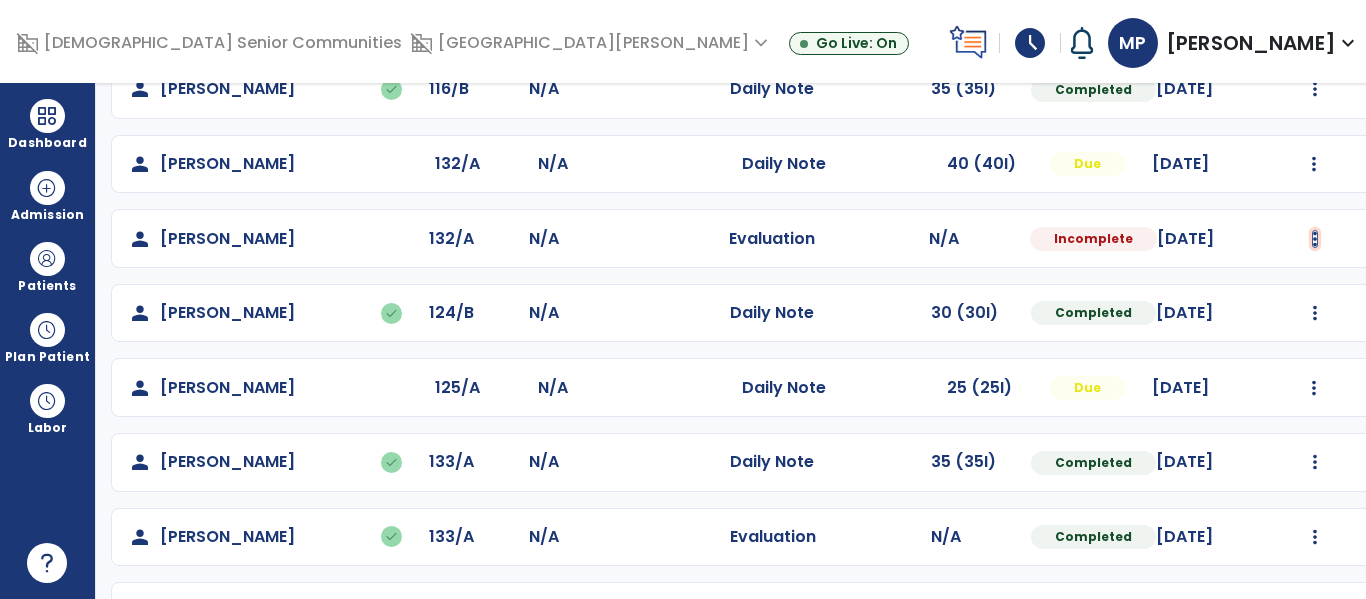 click at bounding box center [1315, -432] 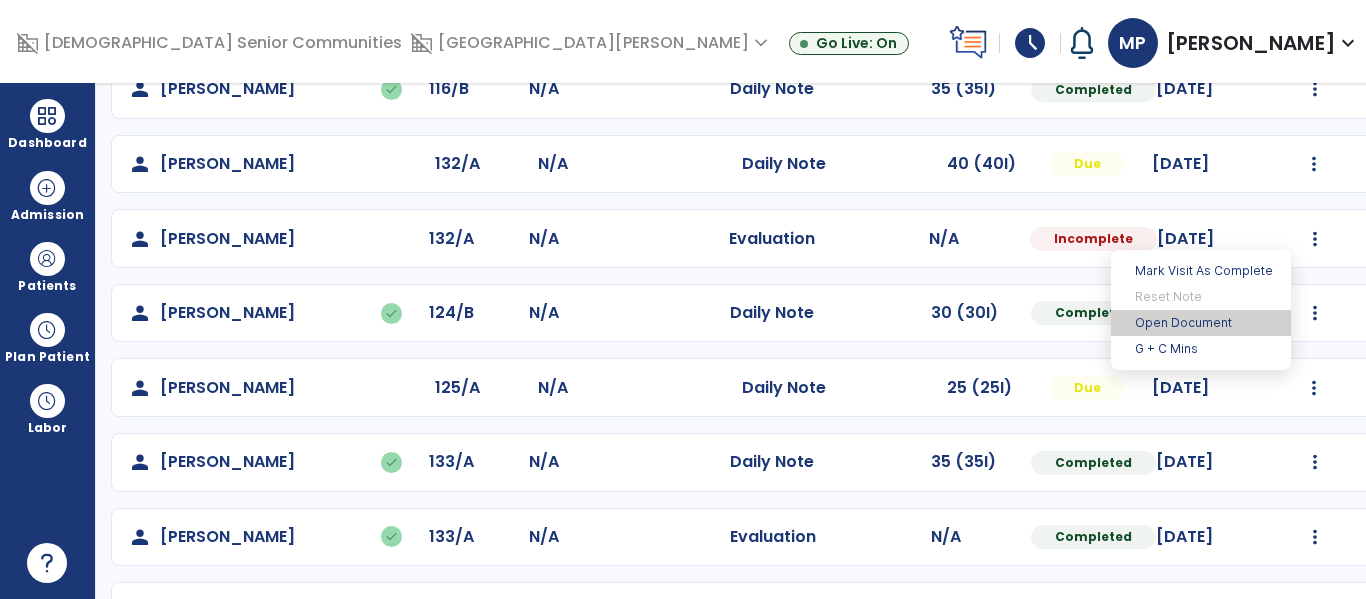 click on "Open Document" at bounding box center [1201, 323] 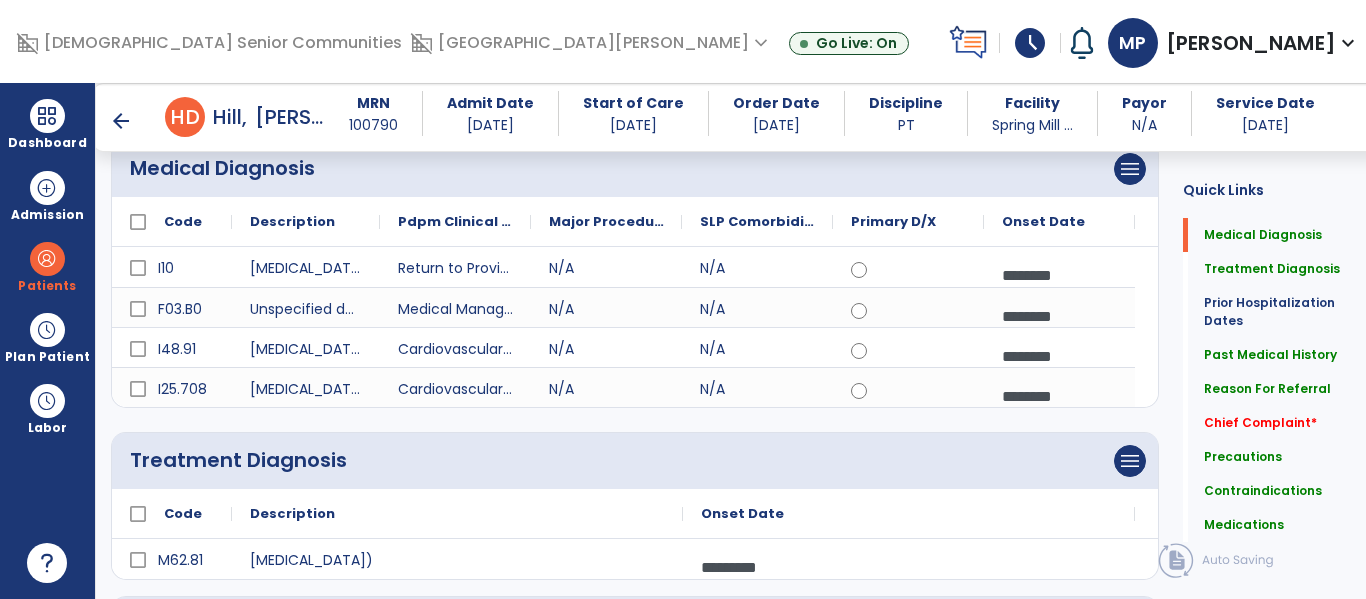 scroll, scrollTop: 184, scrollLeft: 0, axis: vertical 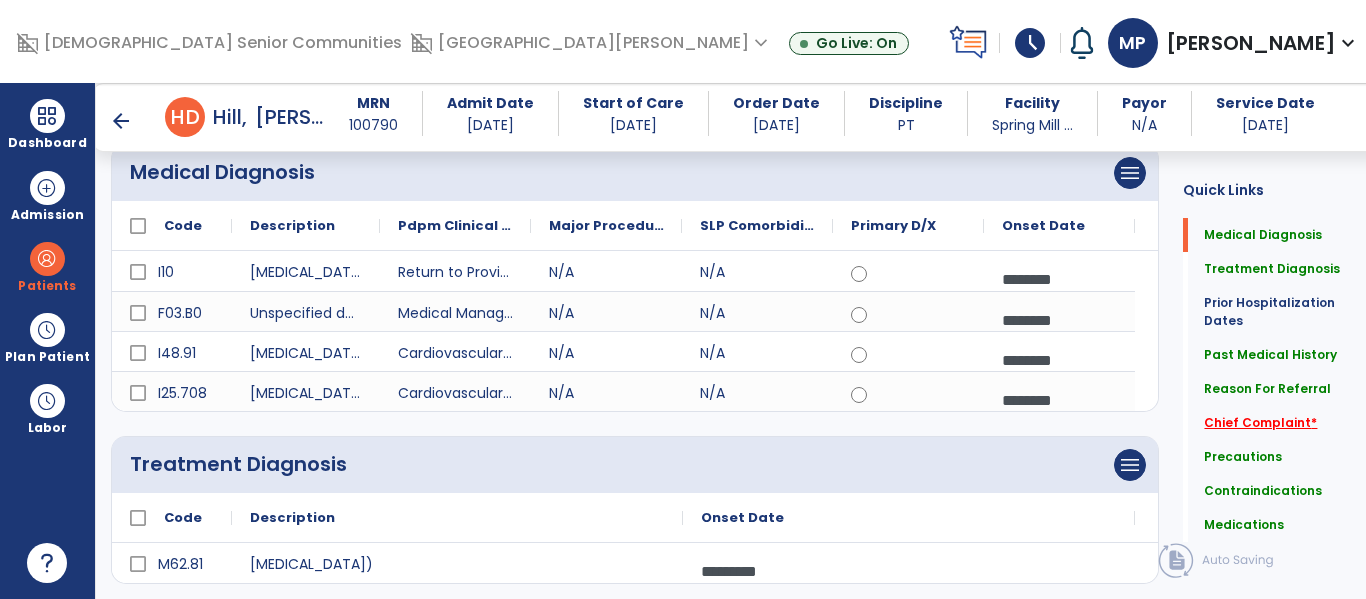 click on "Chief Complaint   *" 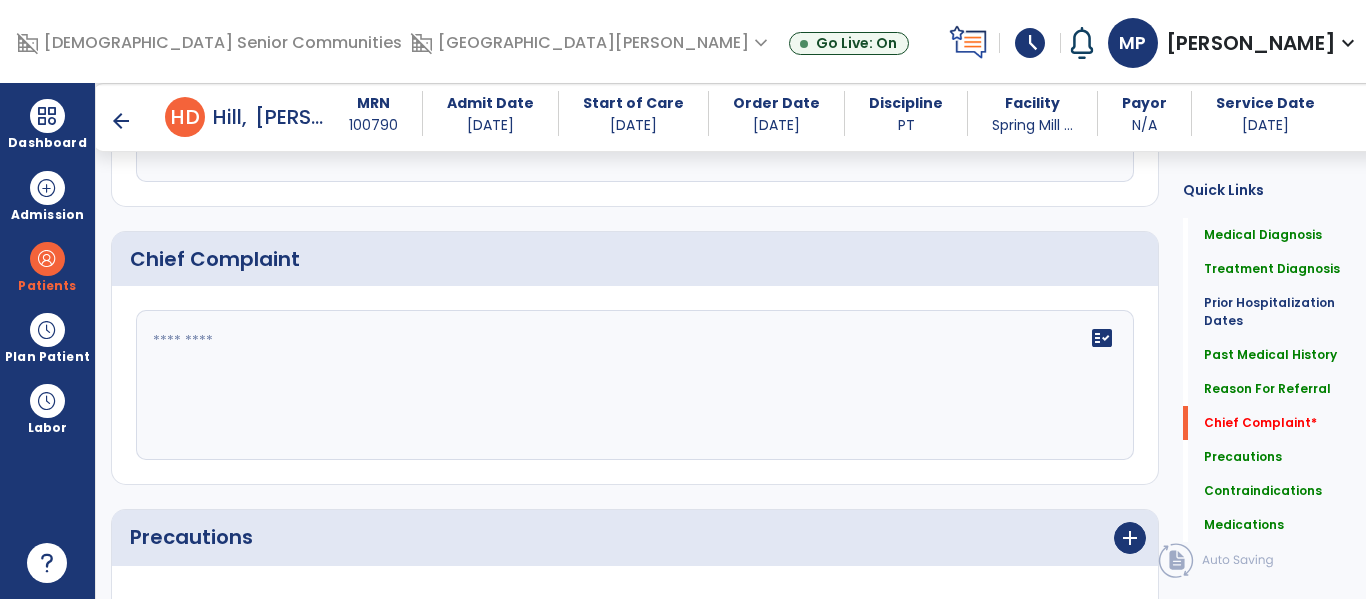 scroll, scrollTop: 1277, scrollLeft: 0, axis: vertical 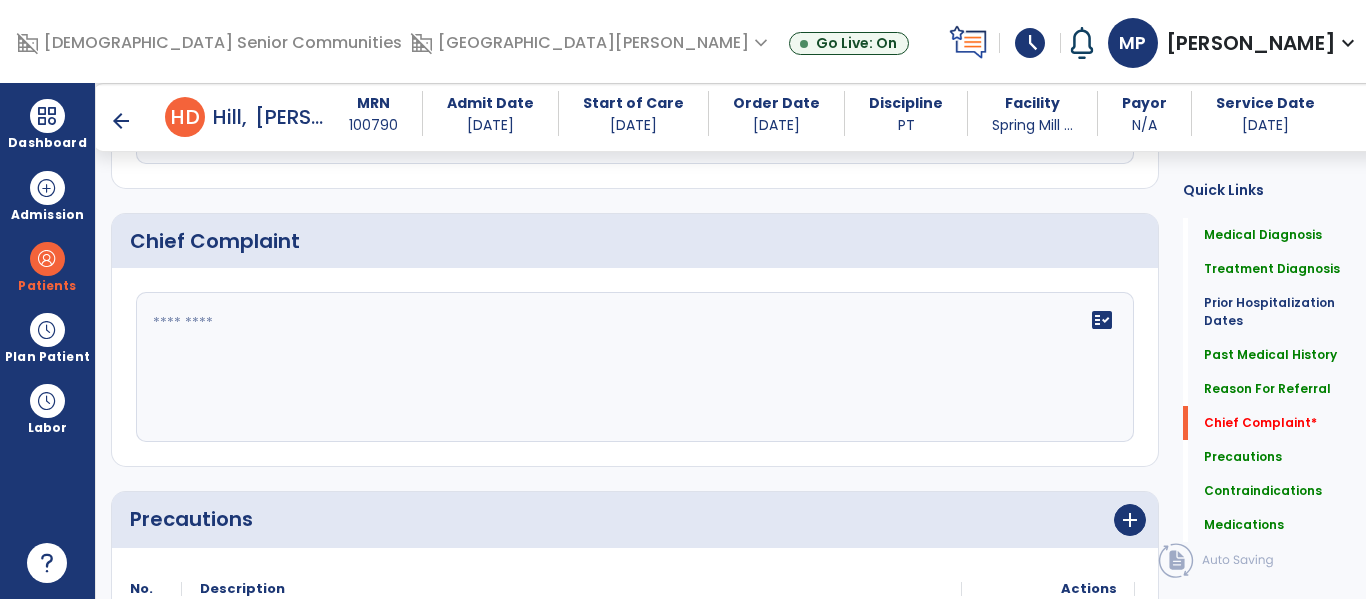 click on "fact_check" 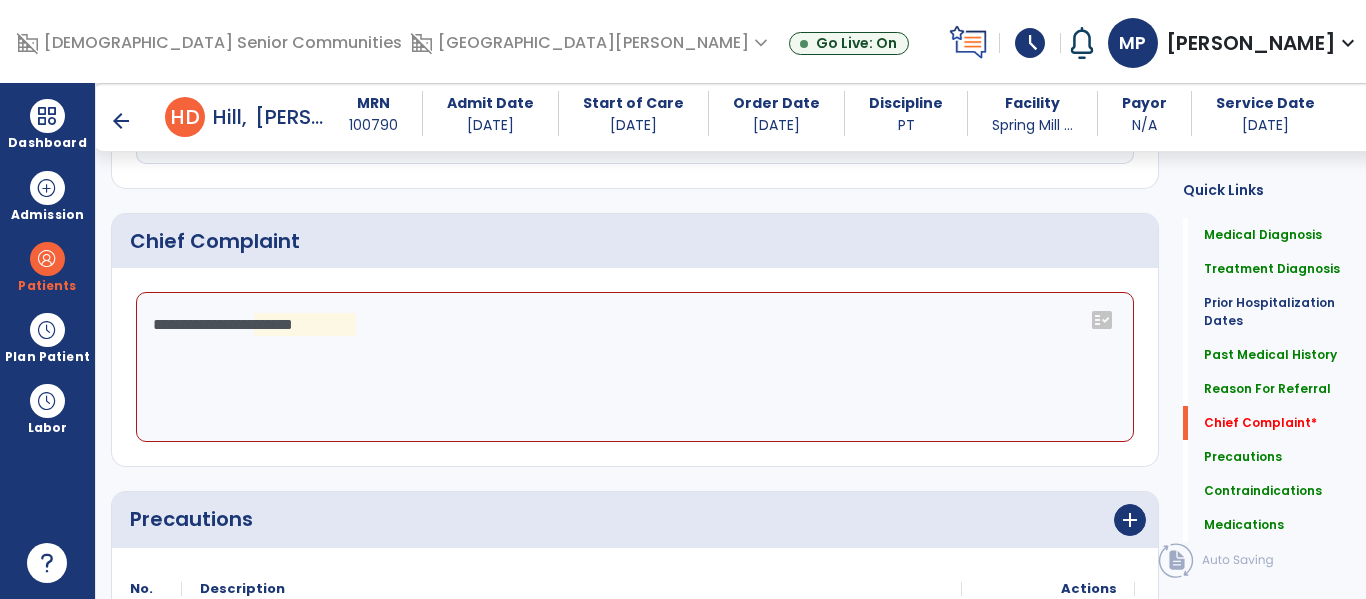 click on "**********" 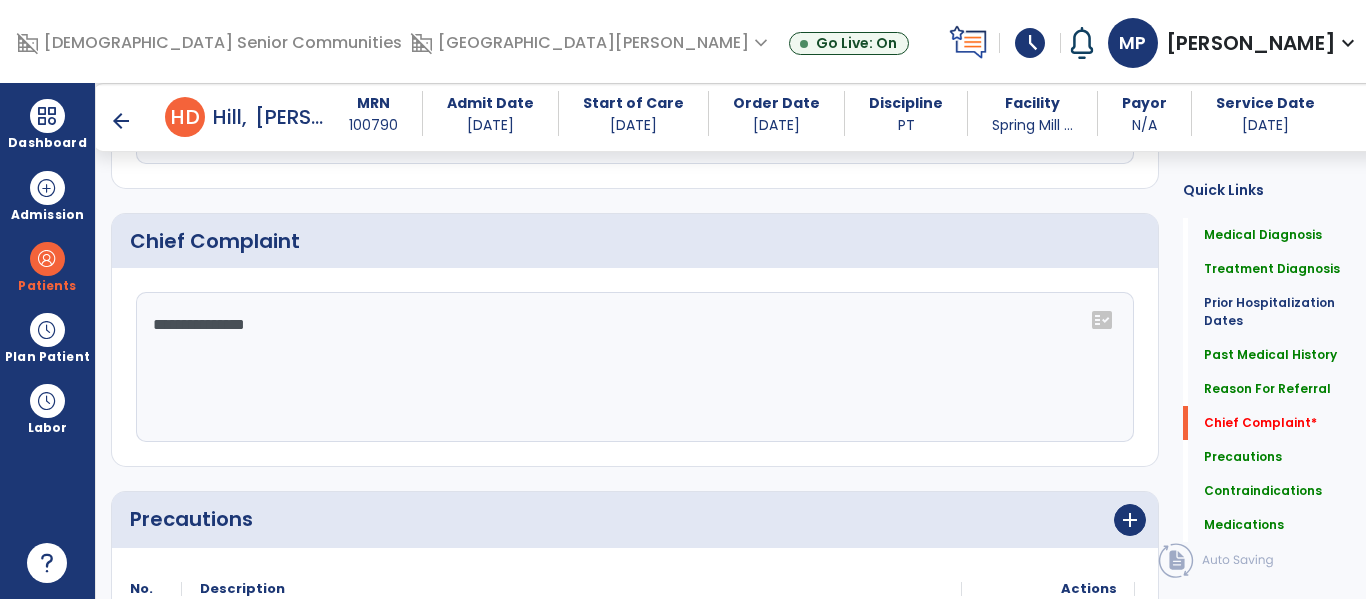 type on "**********" 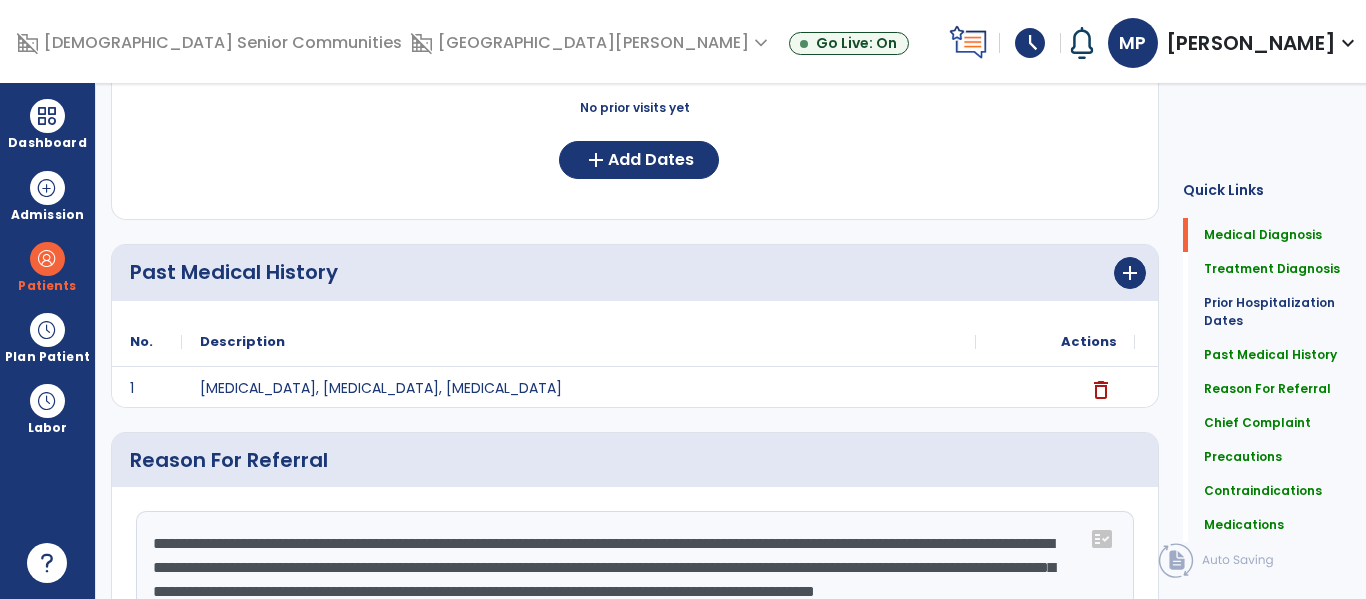 scroll, scrollTop: 0, scrollLeft: 0, axis: both 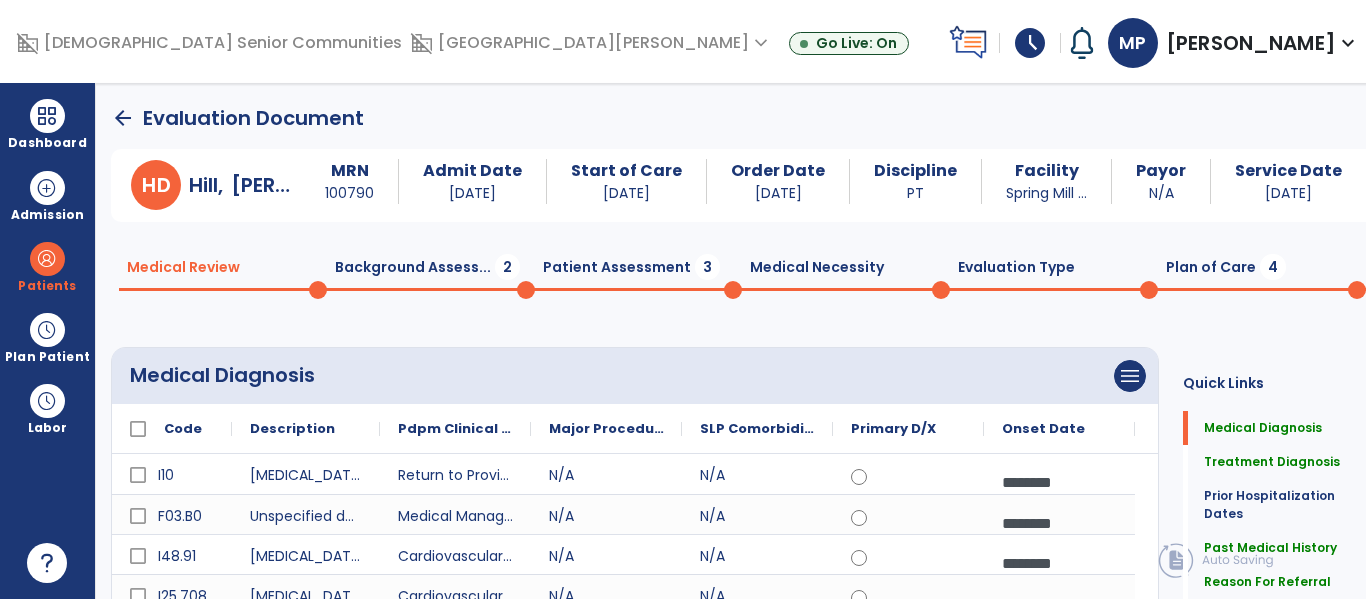 click on "Background Assess...  2" 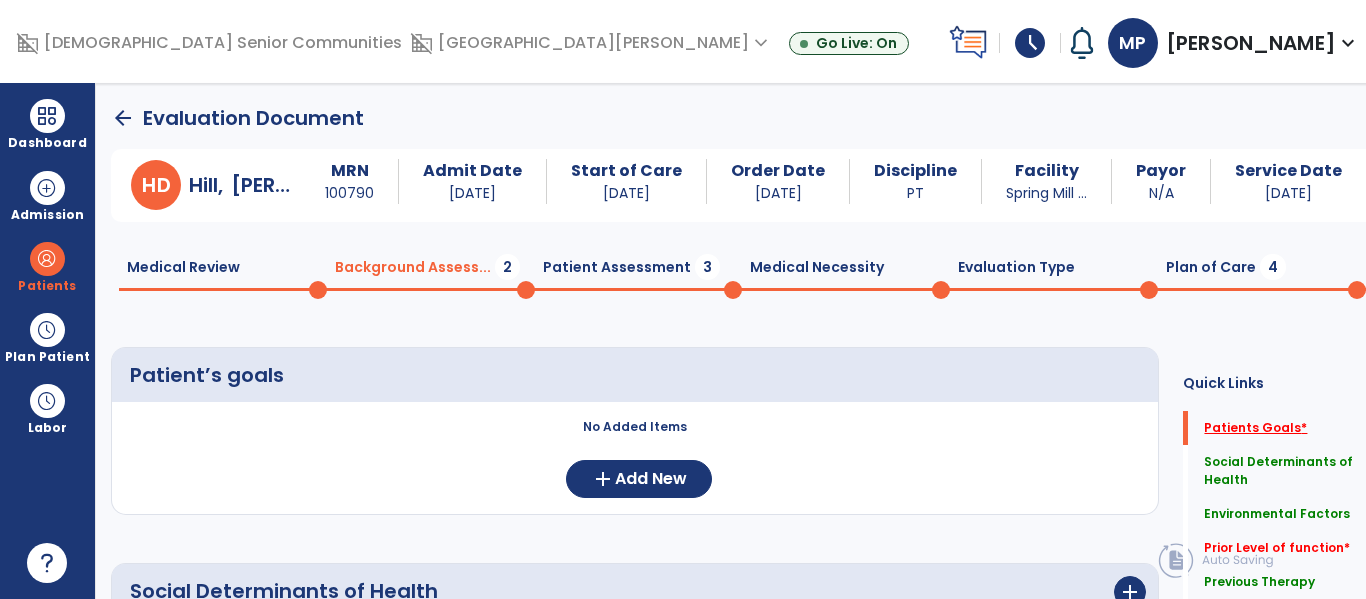 click on "Patients Goals   *" 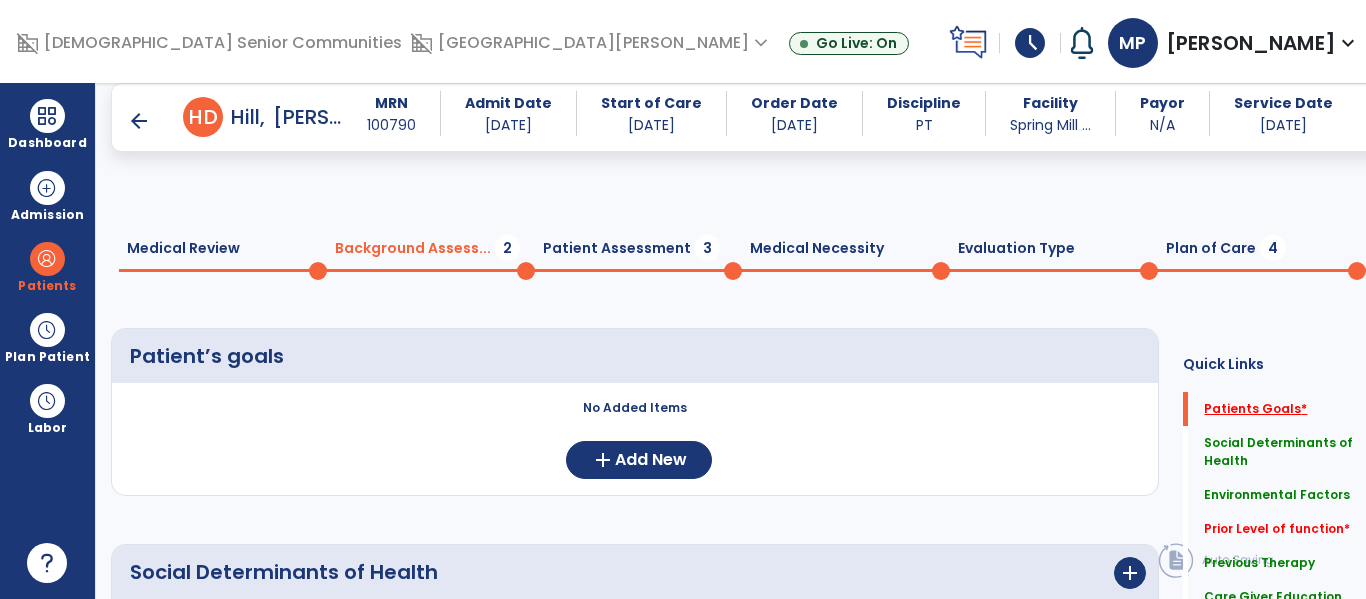 scroll, scrollTop: 79, scrollLeft: 0, axis: vertical 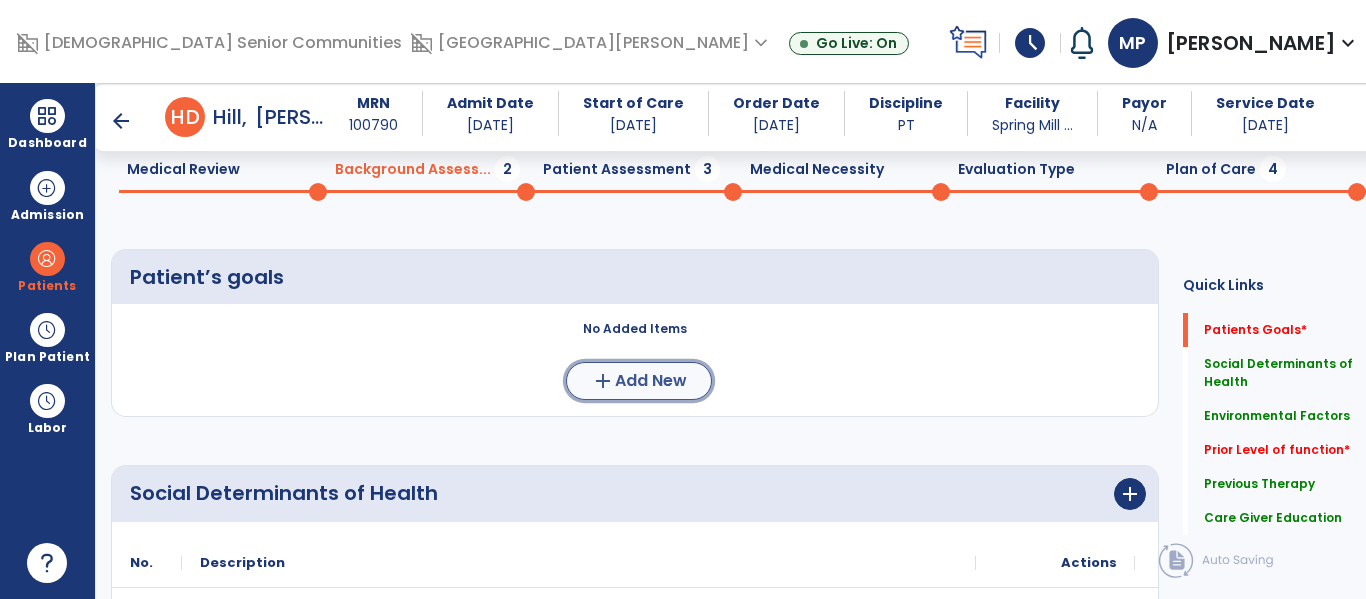click on "Add New" 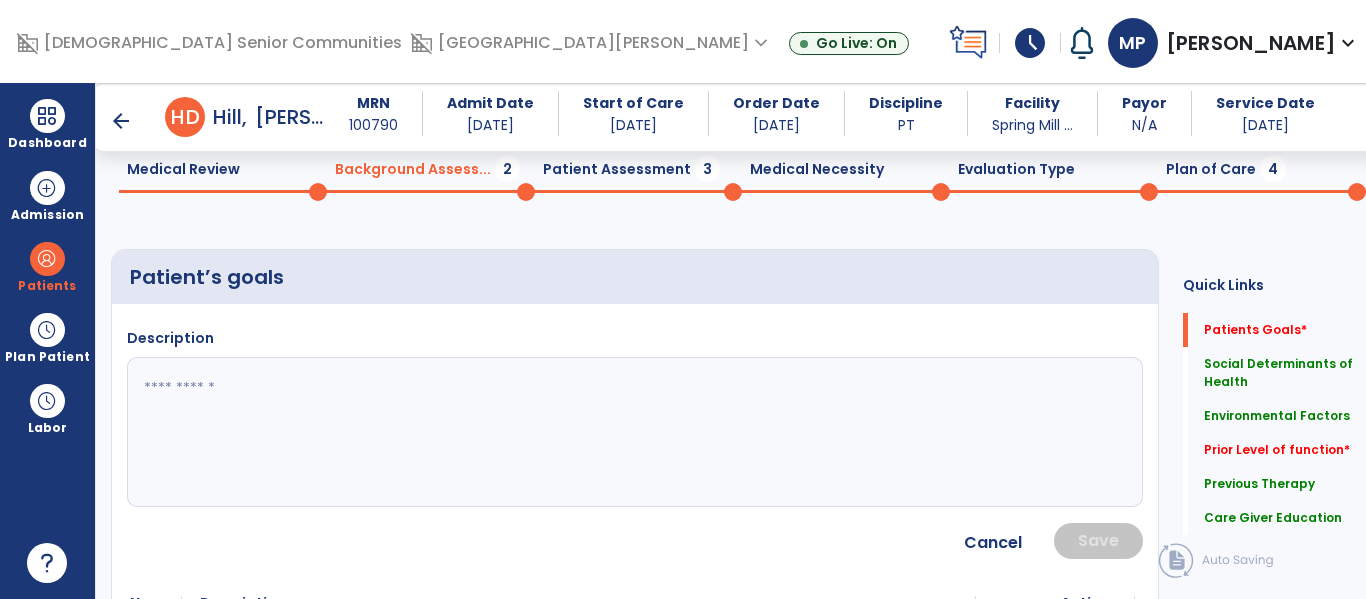 click 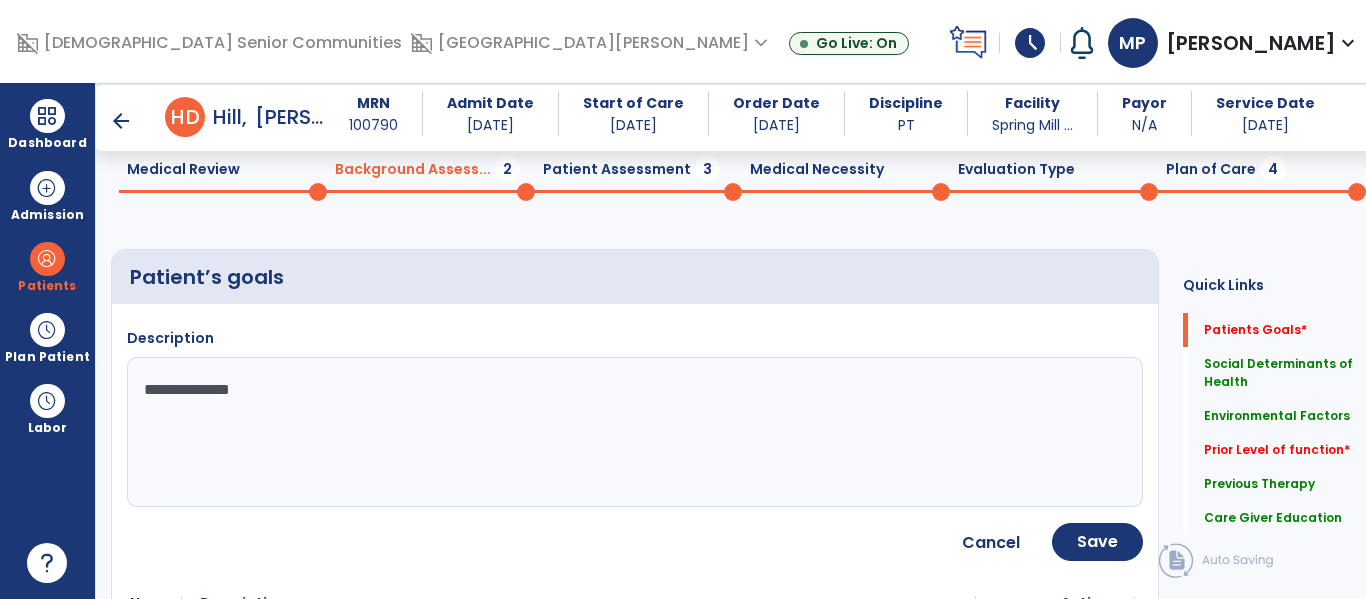 type on "**********" 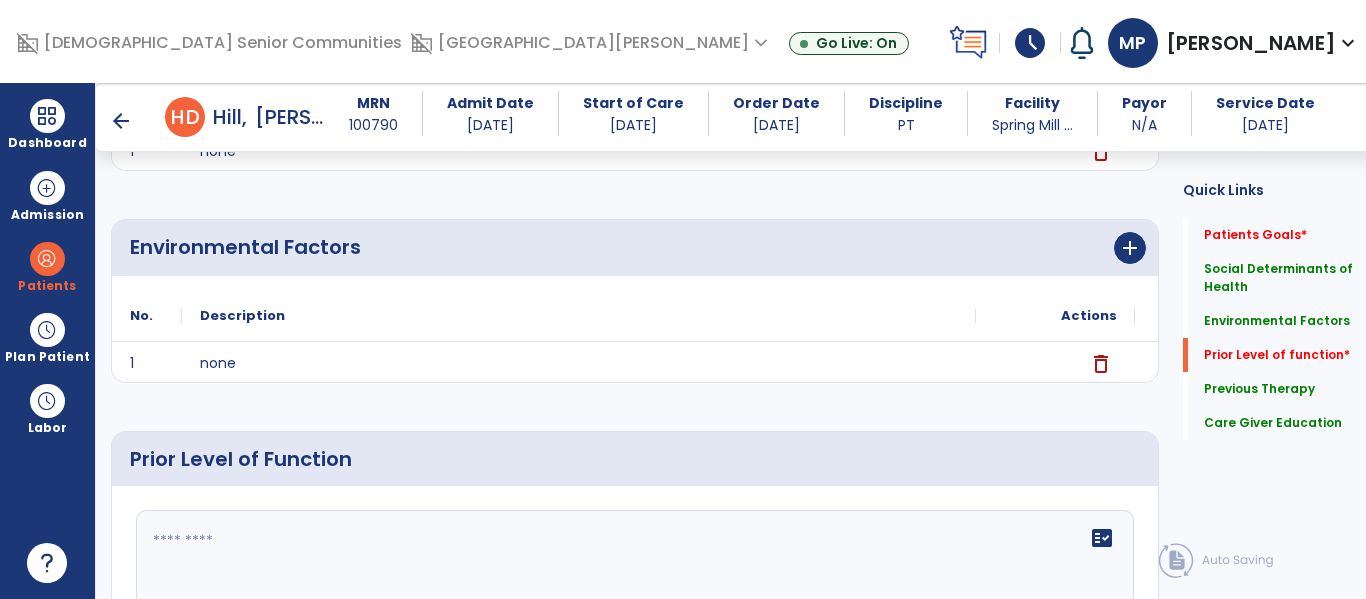 scroll, scrollTop: 0, scrollLeft: 0, axis: both 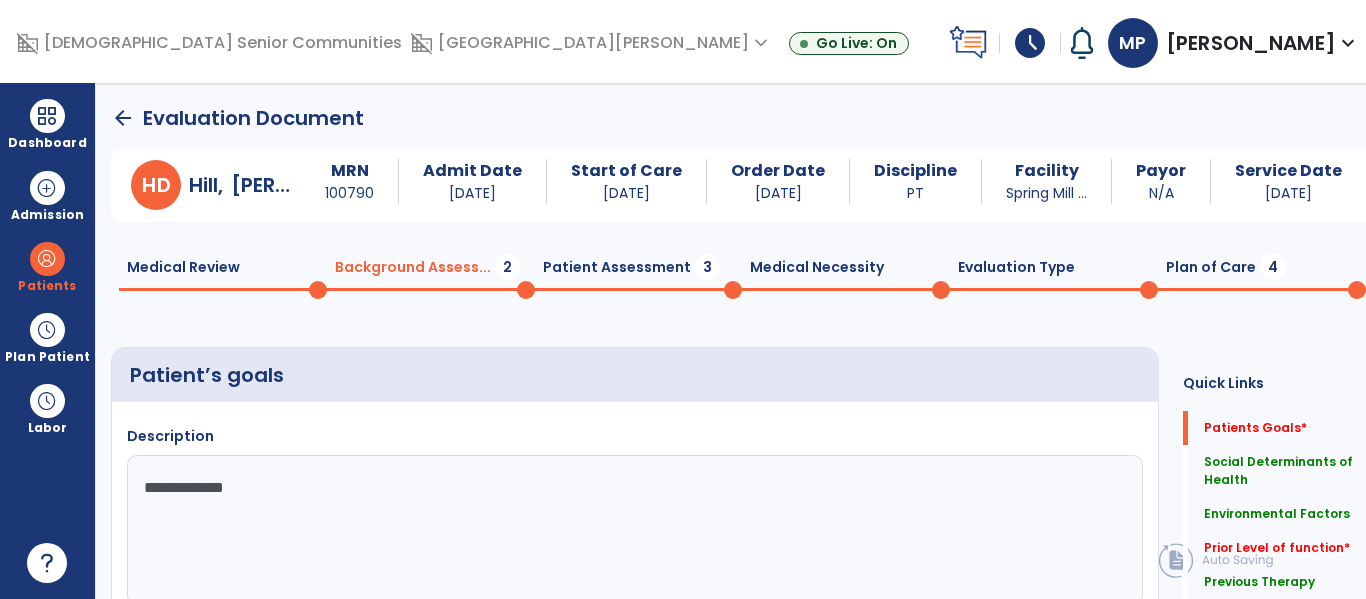 click on "Patient Assessment  3" 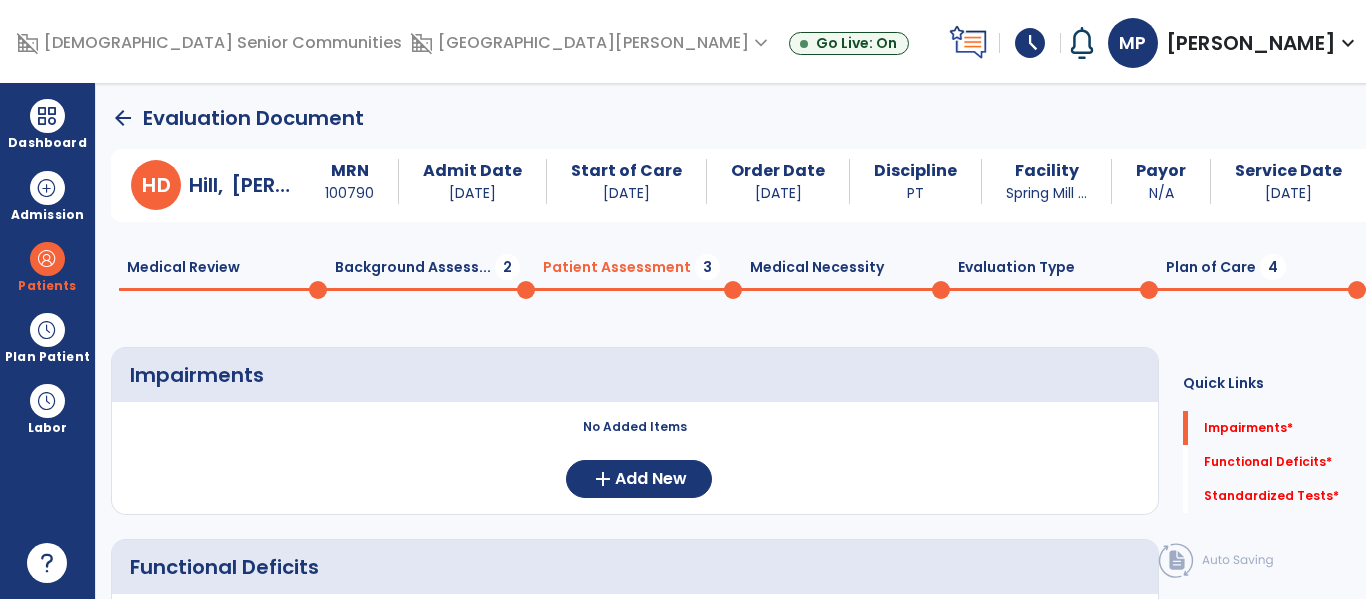 click on "Patient Assessment  3" 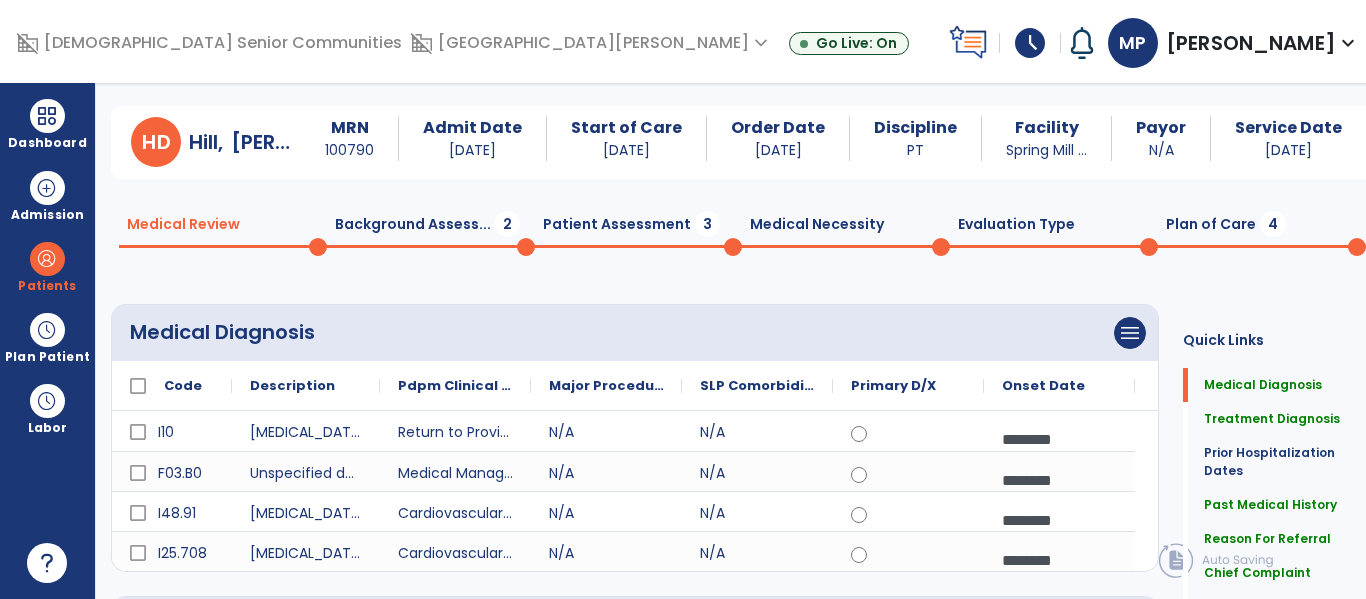 scroll, scrollTop: 0, scrollLeft: 0, axis: both 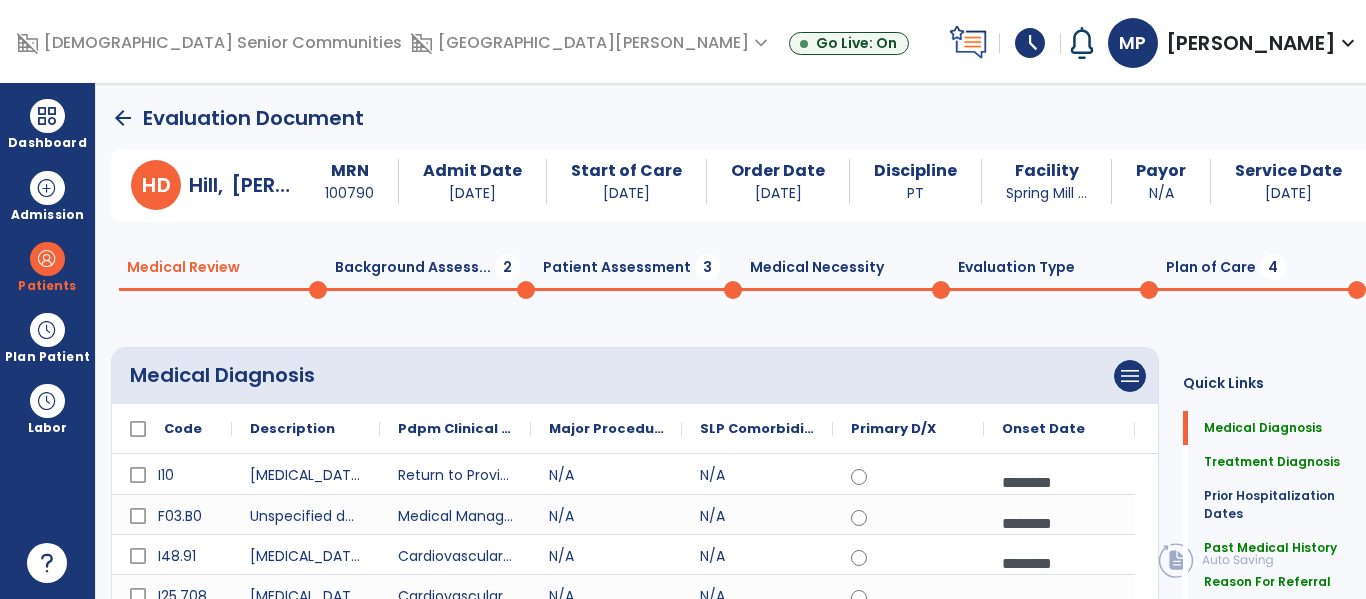 click on "Patient Assessment  3" 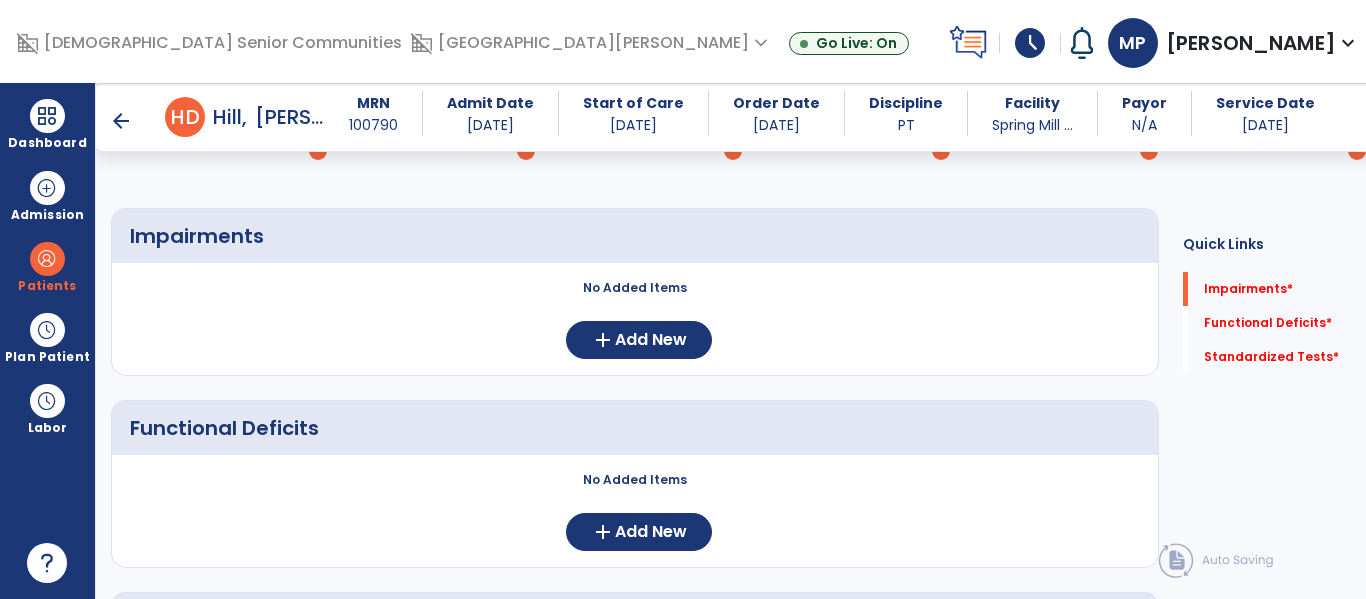 scroll, scrollTop: 121, scrollLeft: 0, axis: vertical 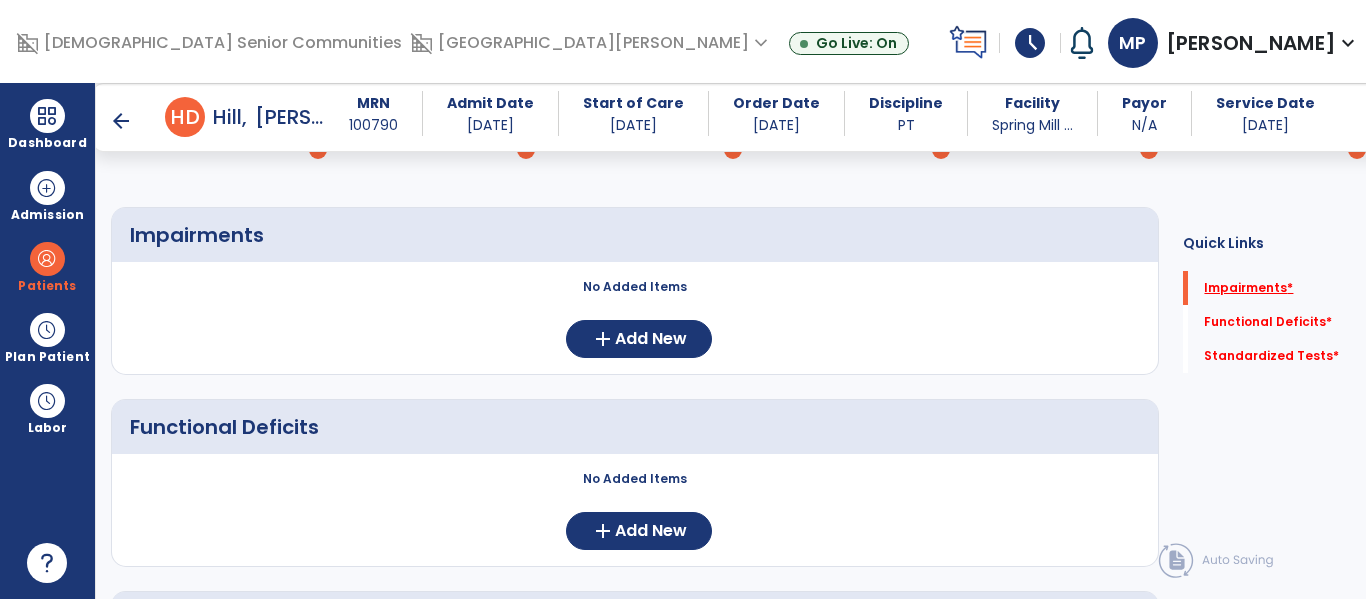 click on "Impairments   *" 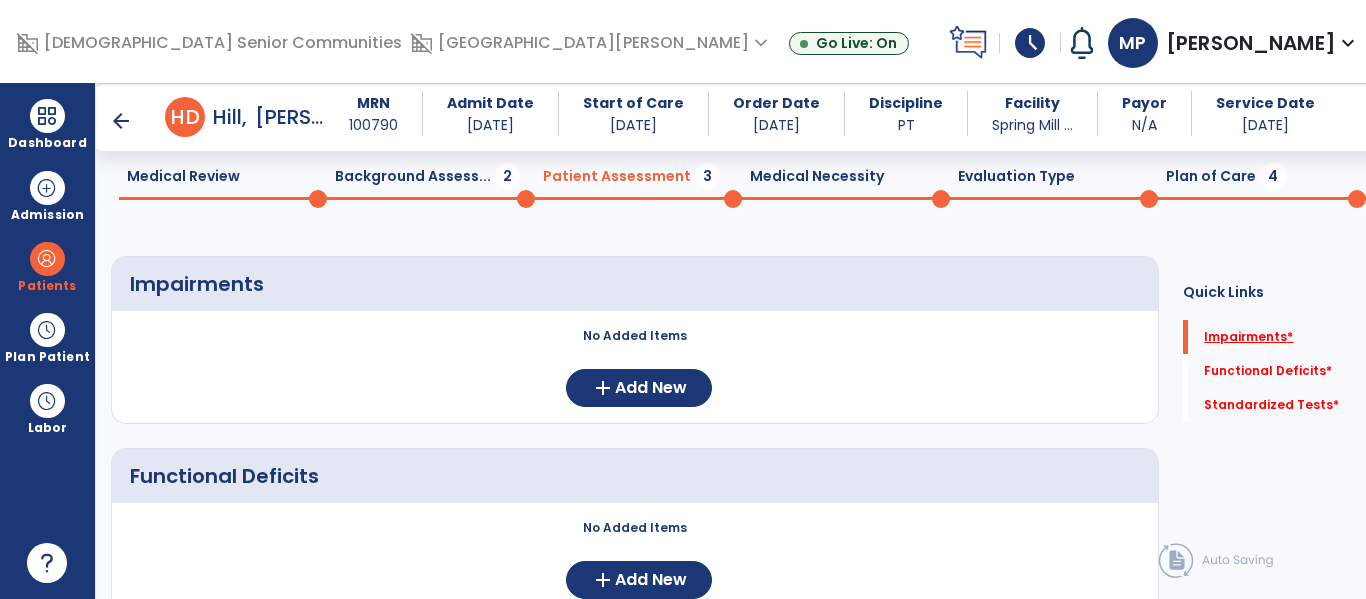 click on "Impairments   *" 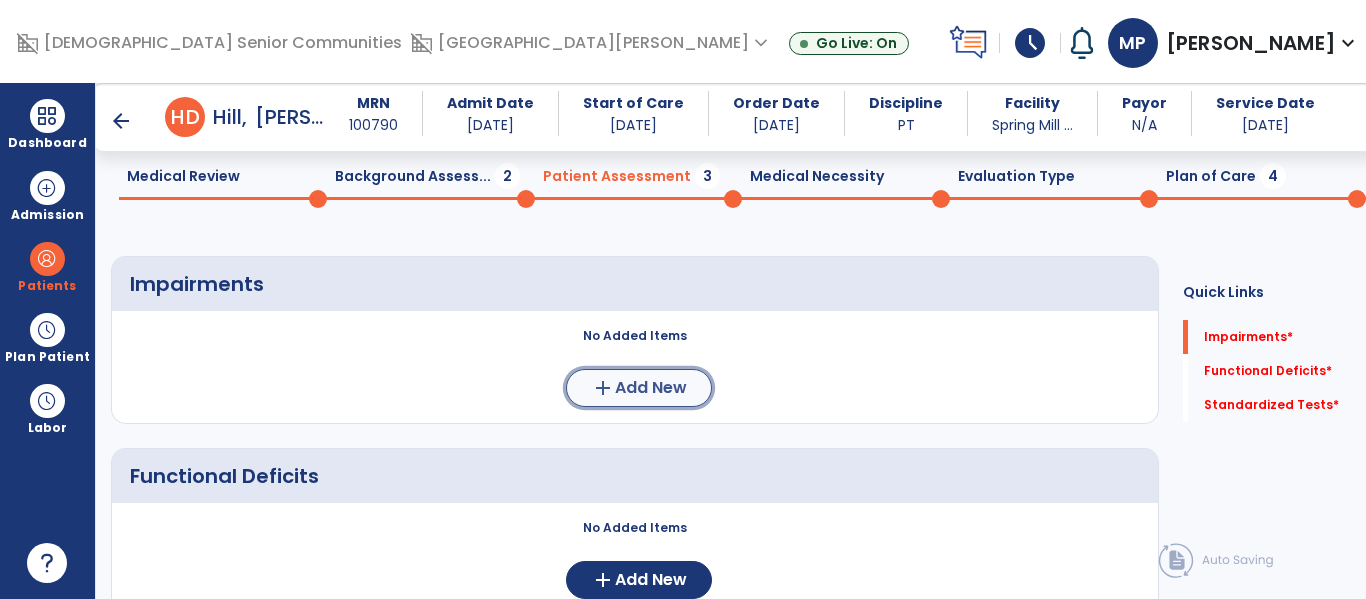 click on "Add New" 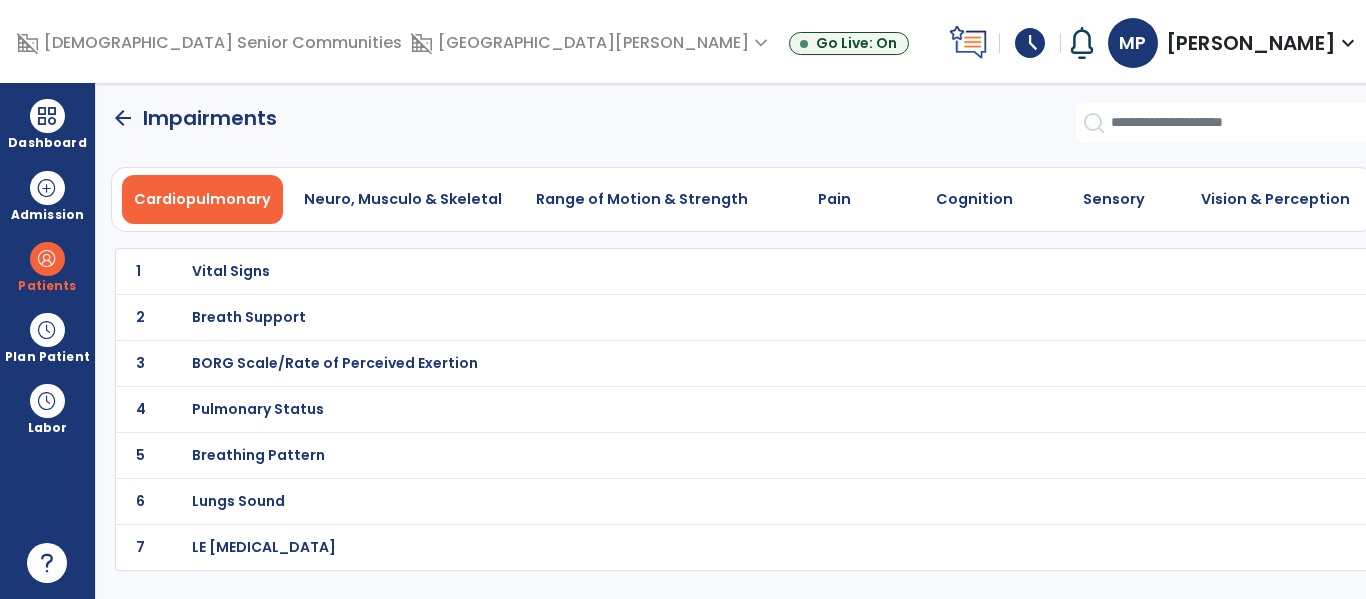 scroll, scrollTop: 0, scrollLeft: 0, axis: both 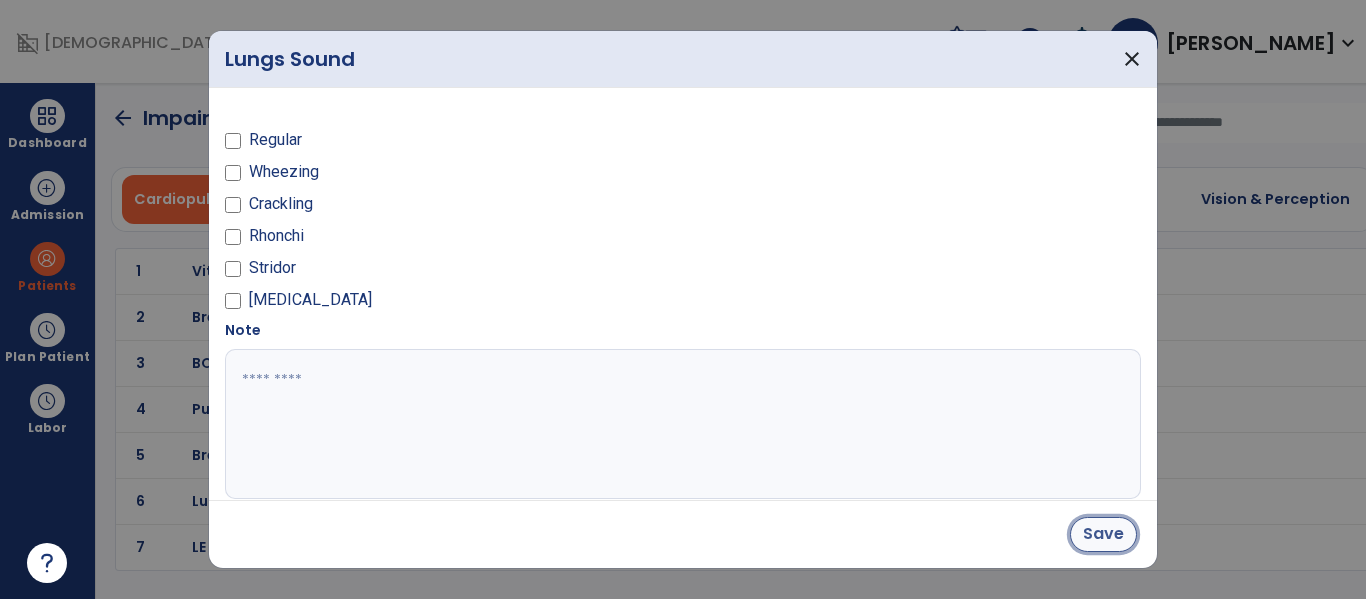 click on "Save" at bounding box center (1103, 534) 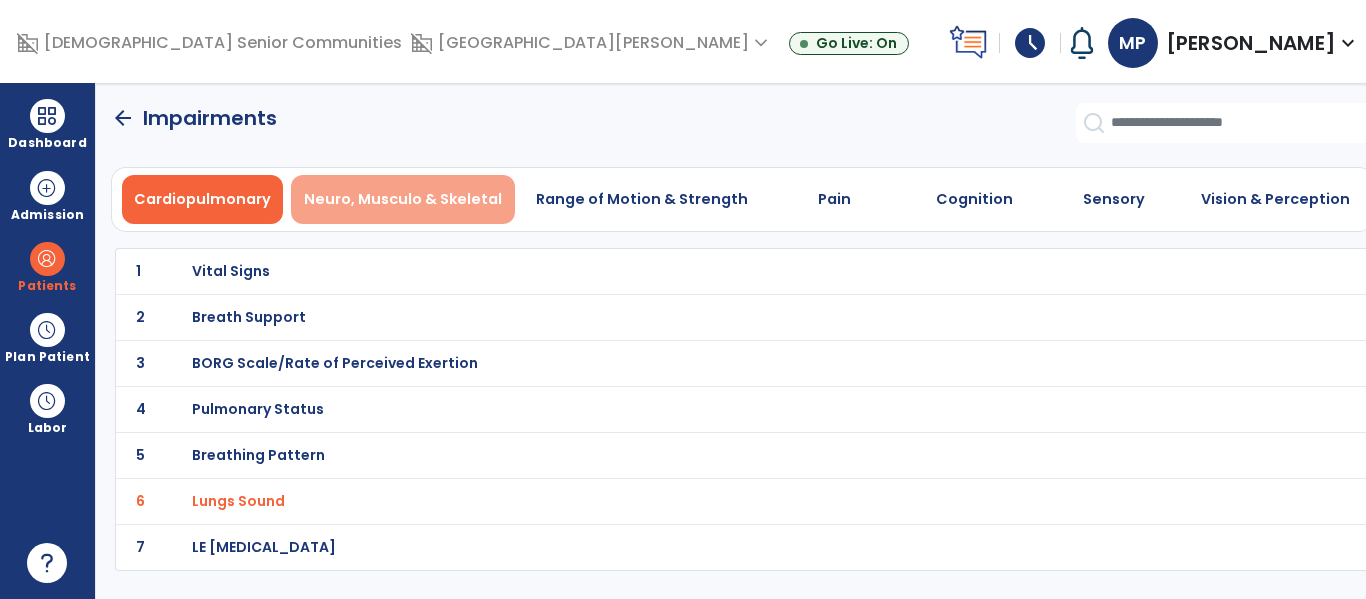 click on "Neuro, Musculo & Skeletal" at bounding box center (403, 199) 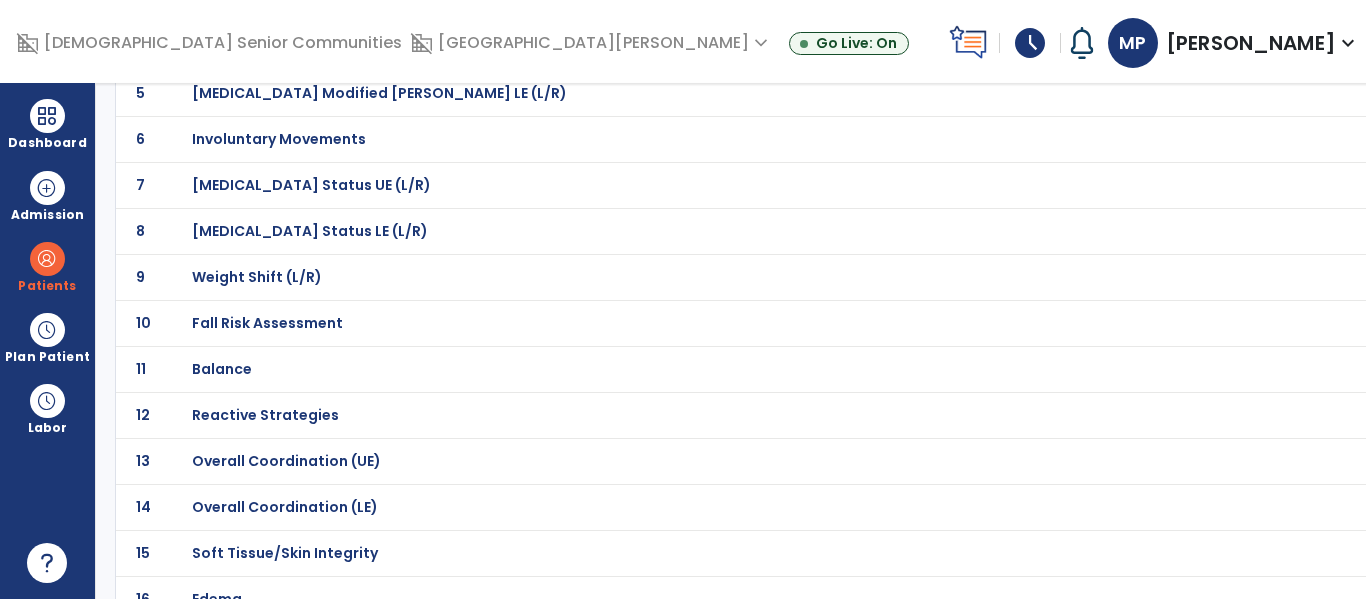 scroll, scrollTop: 370, scrollLeft: 0, axis: vertical 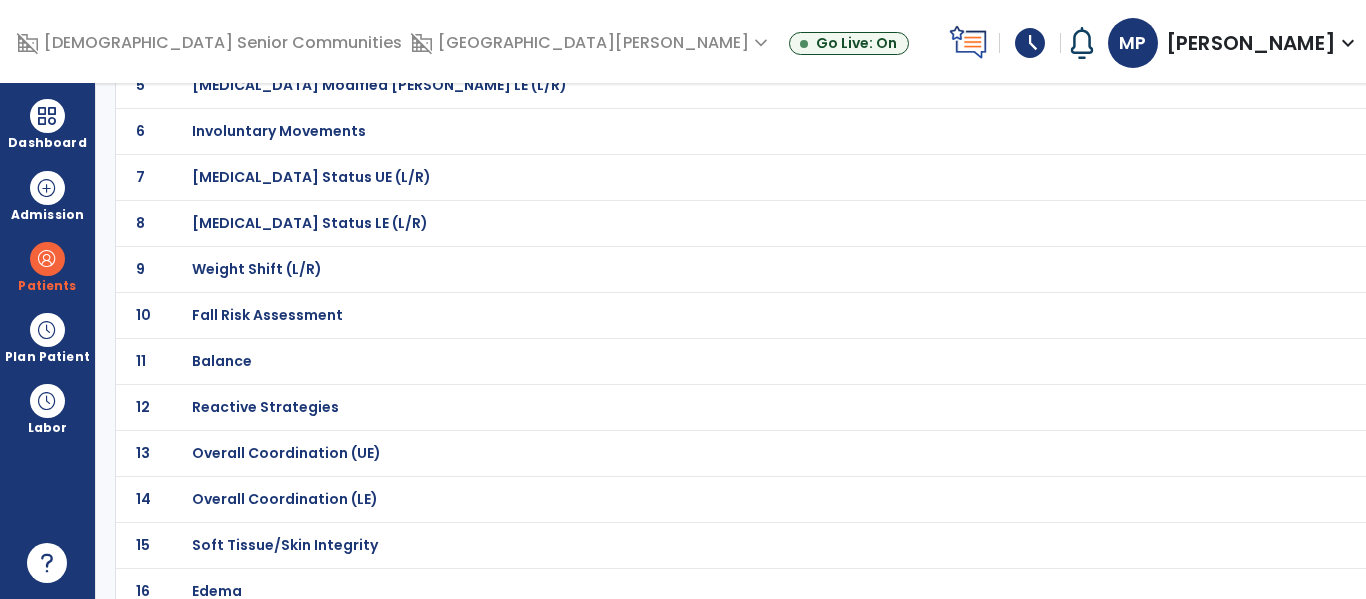 click on "Balance" at bounding box center (263, -99) 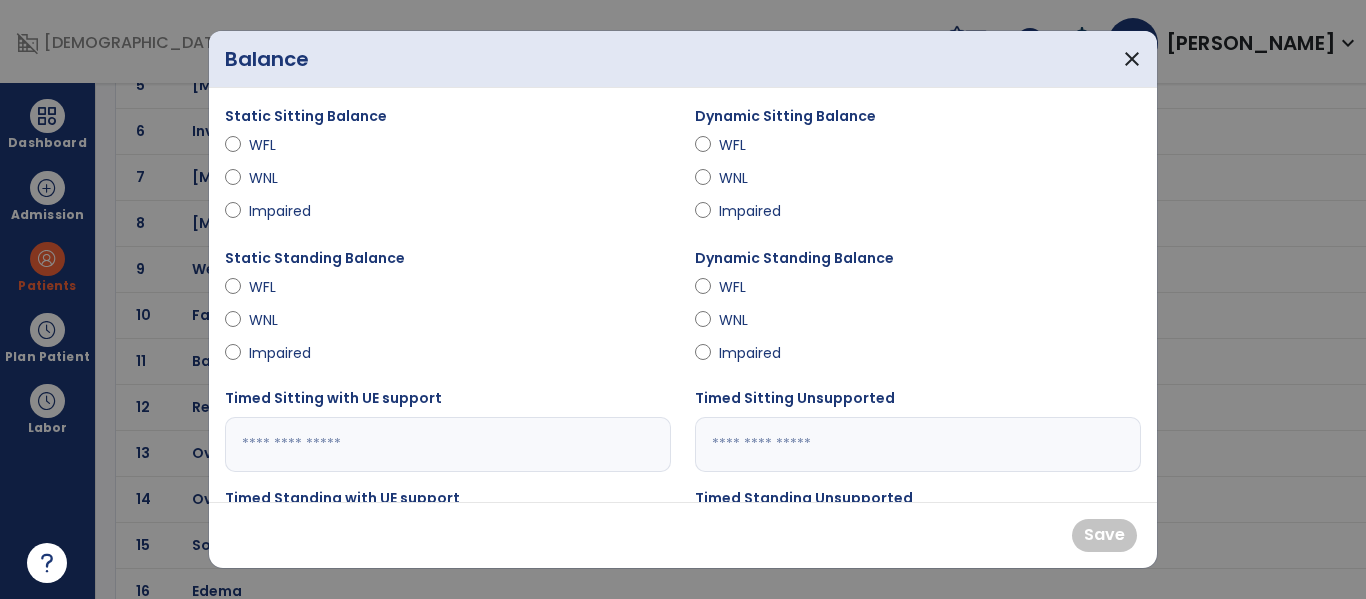 click on "WNL" at bounding box center [284, 178] 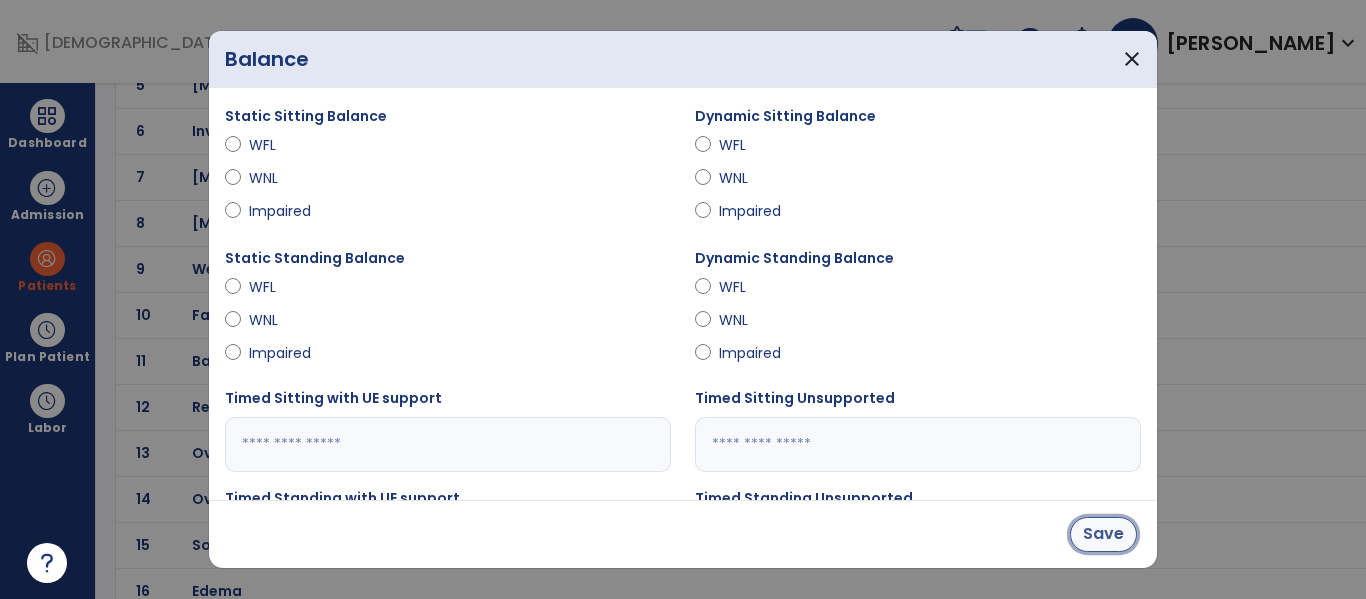 click on "Save" at bounding box center (1103, 534) 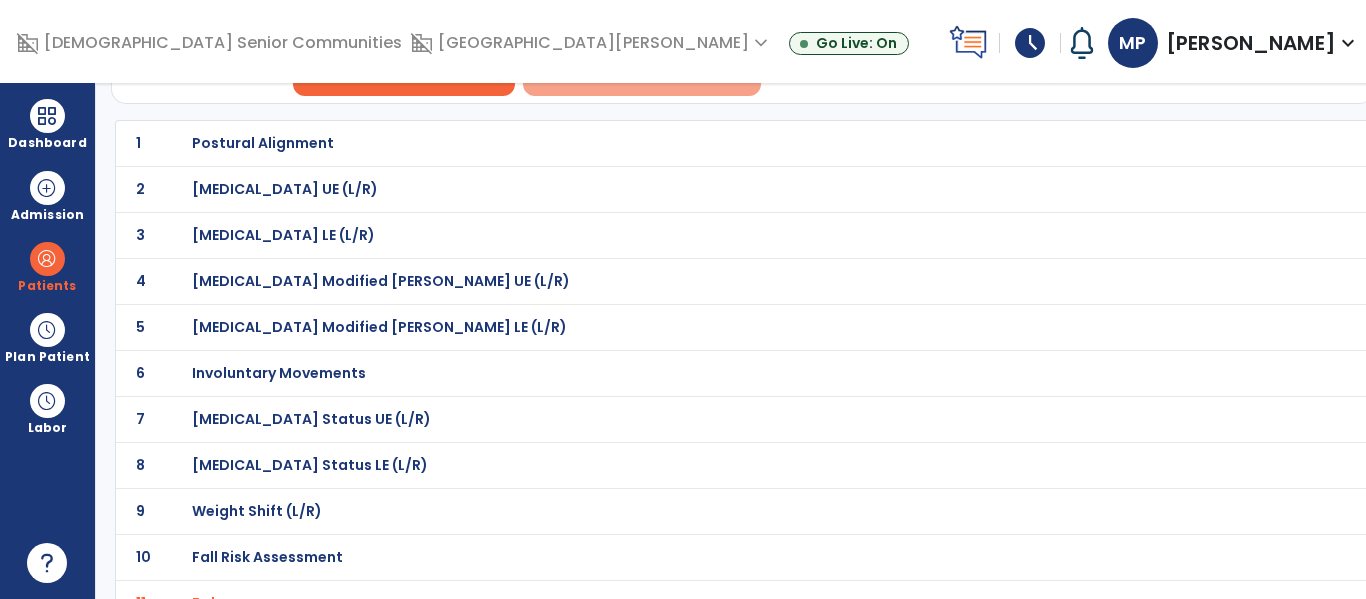 scroll, scrollTop: 0, scrollLeft: 0, axis: both 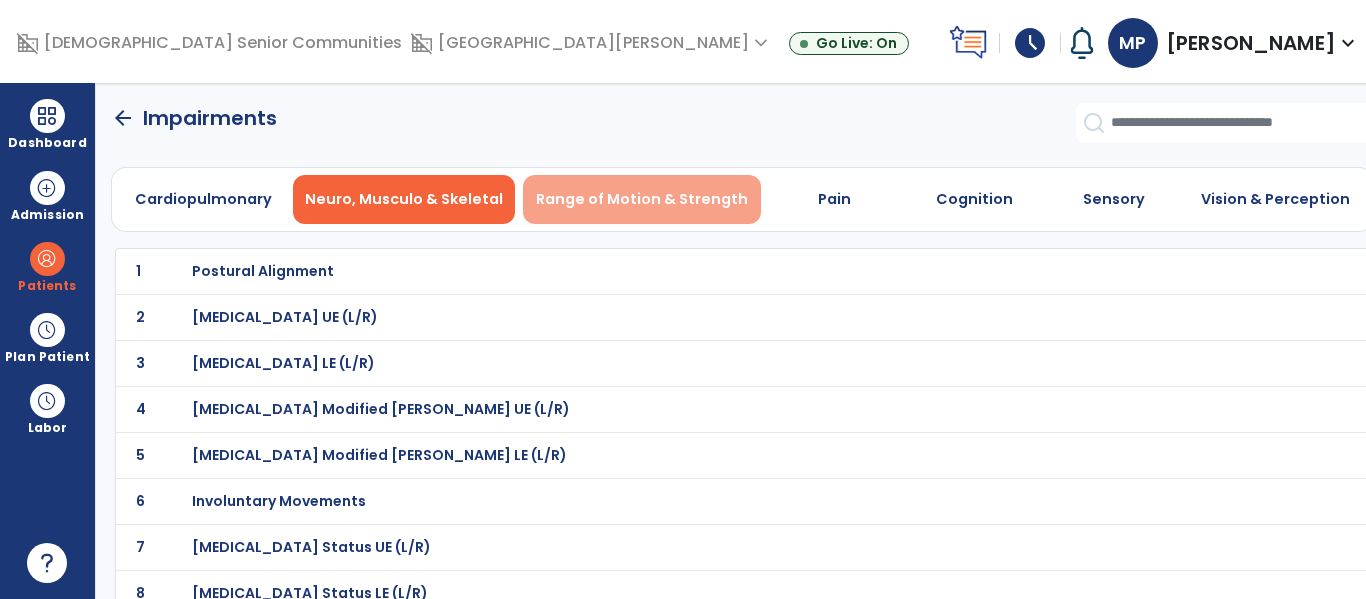 click on "Range of Motion & Strength" at bounding box center (642, 199) 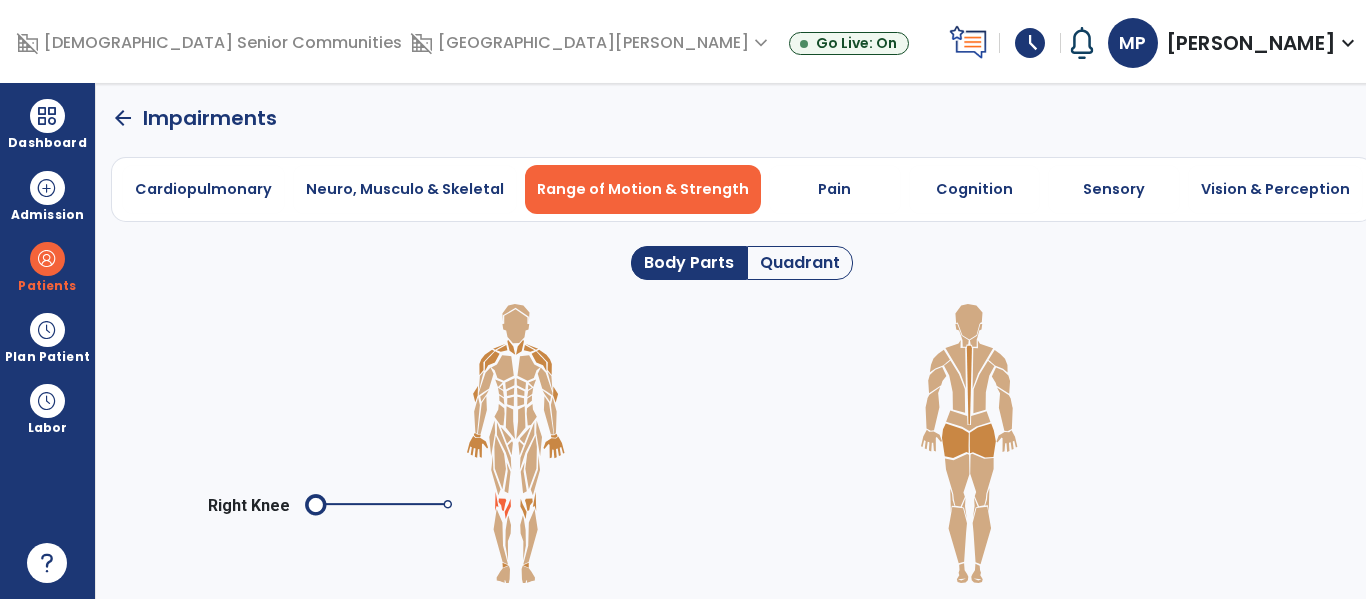 click 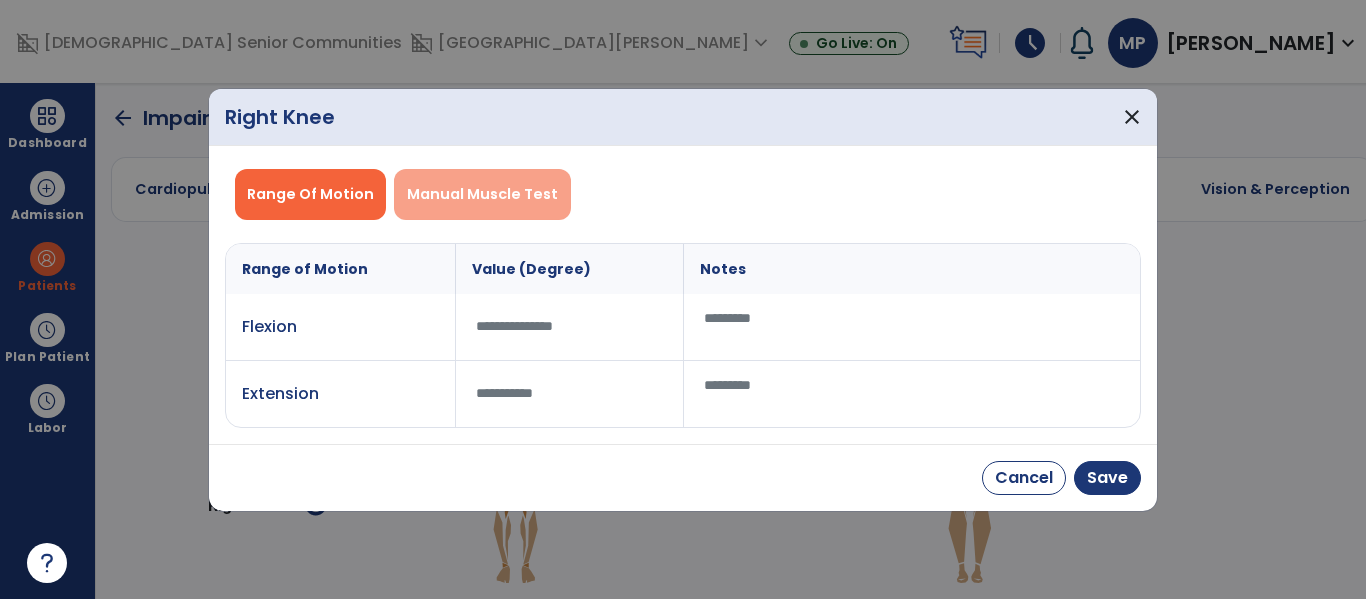 click on "Manual Muscle Test" at bounding box center [482, 194] 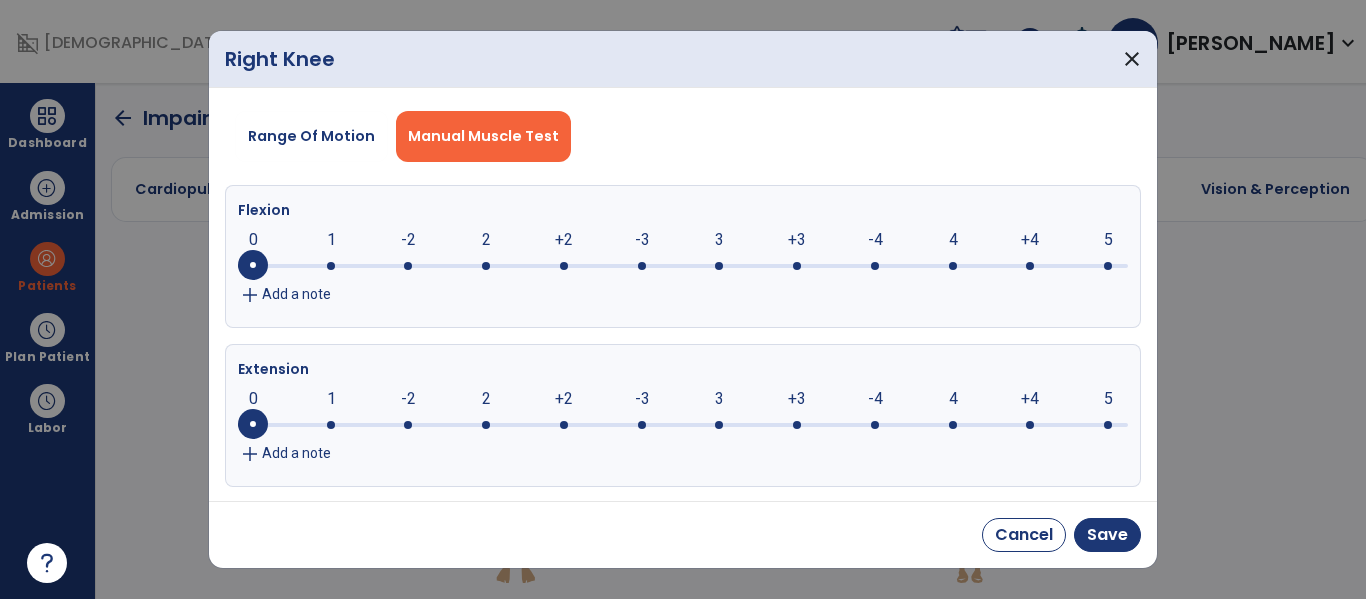 click on "-3" 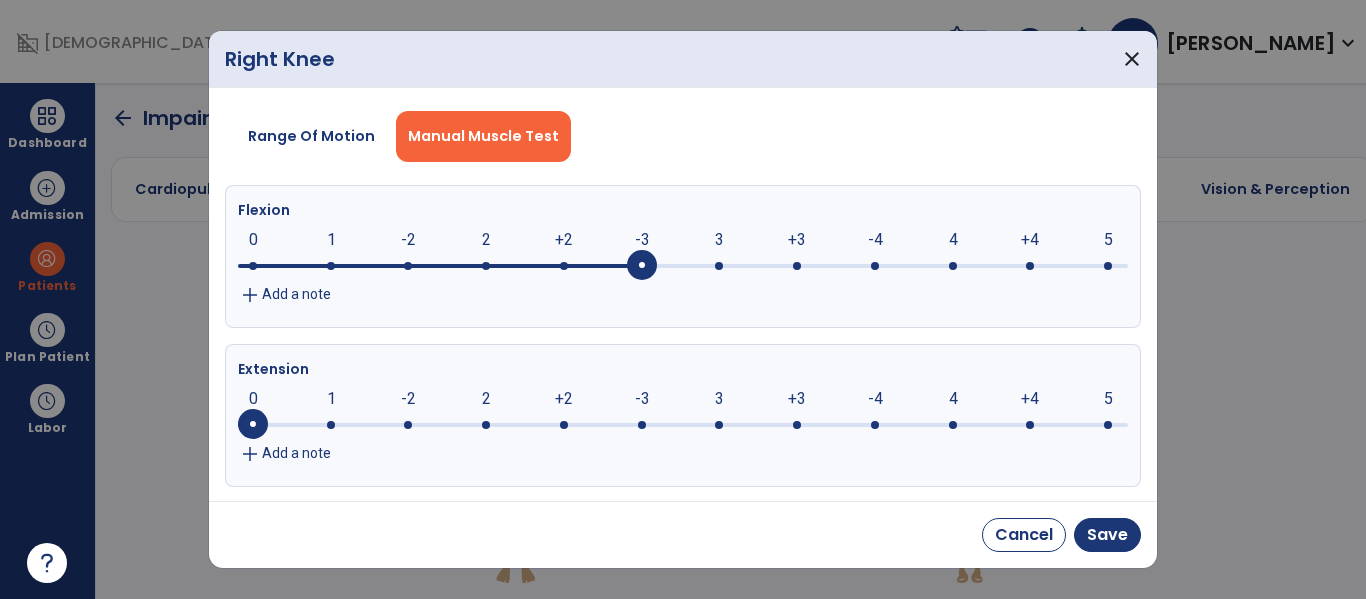 click on "-3" 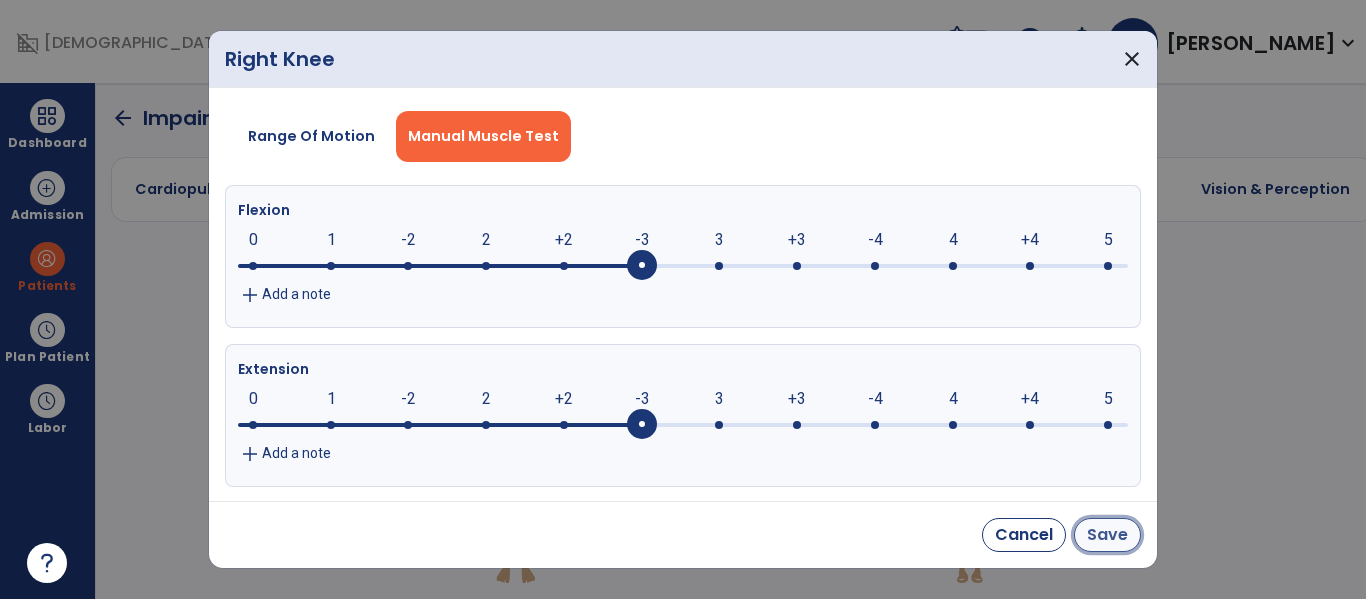 click on "Save" at bounding box center (1107, 535) 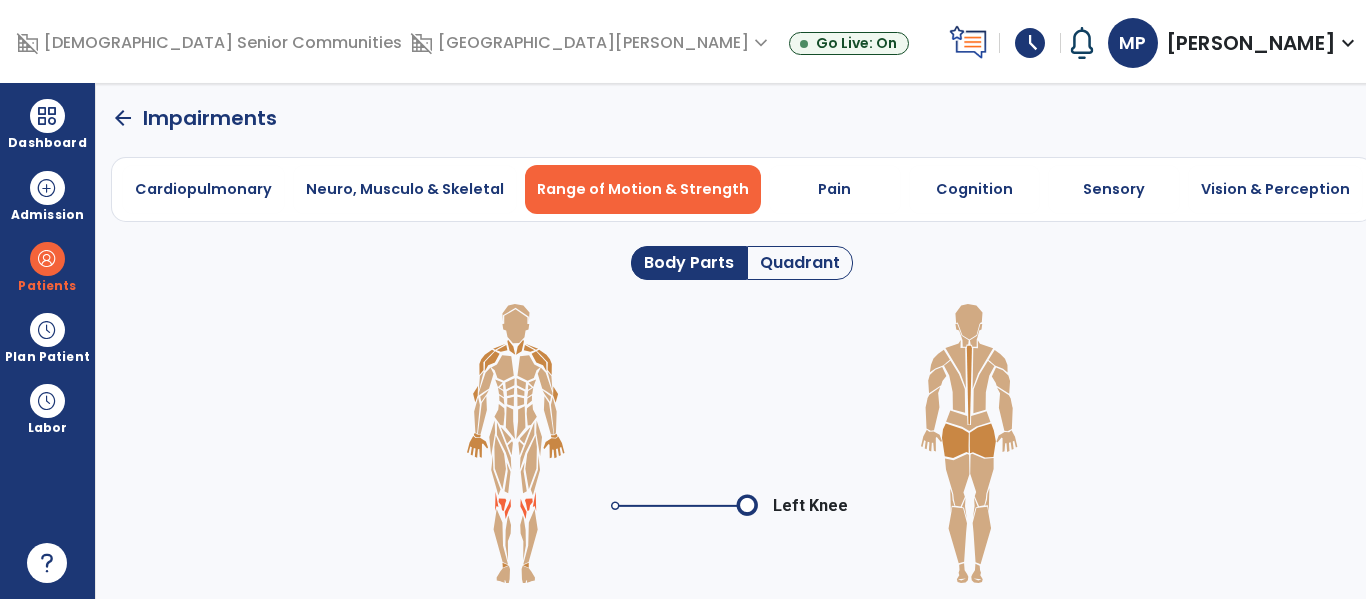 click 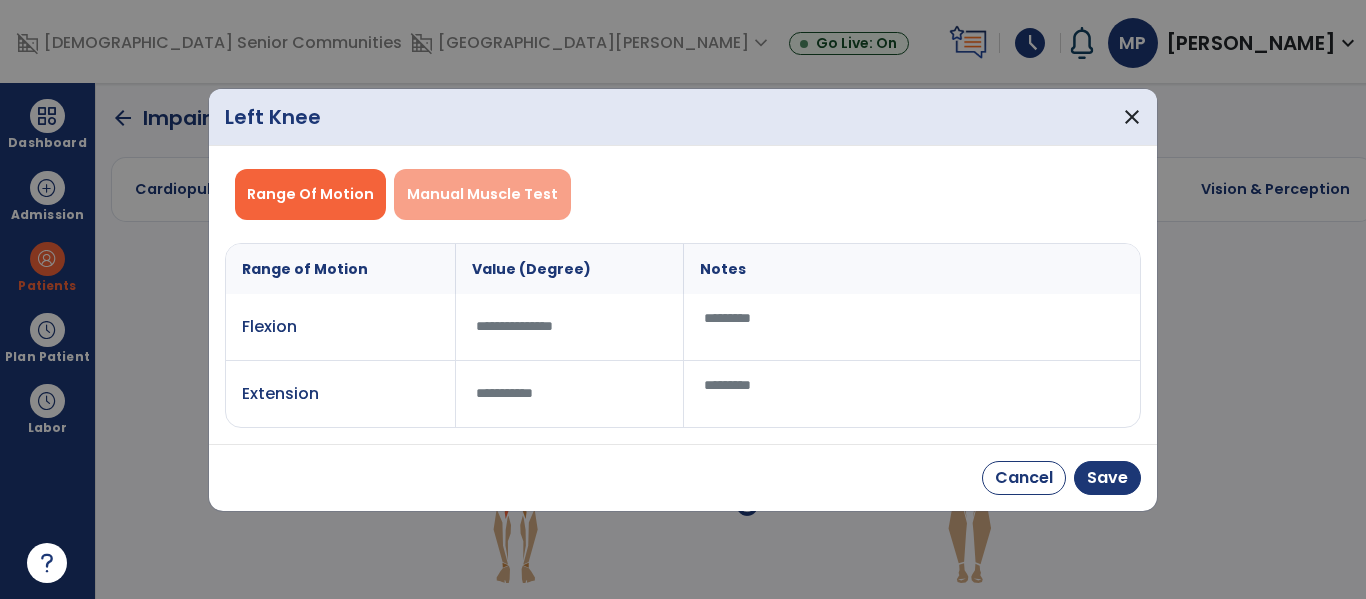 click on "Manual Muscle Test" at bounding box center [482, 194] 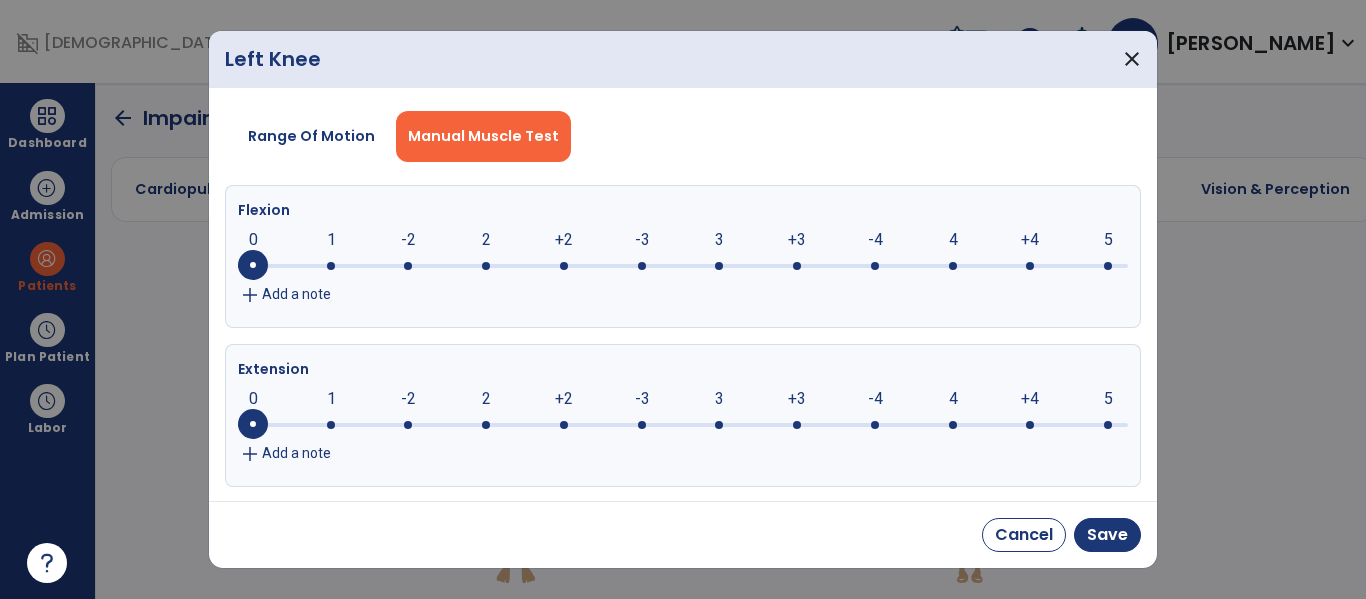 click on "-3" 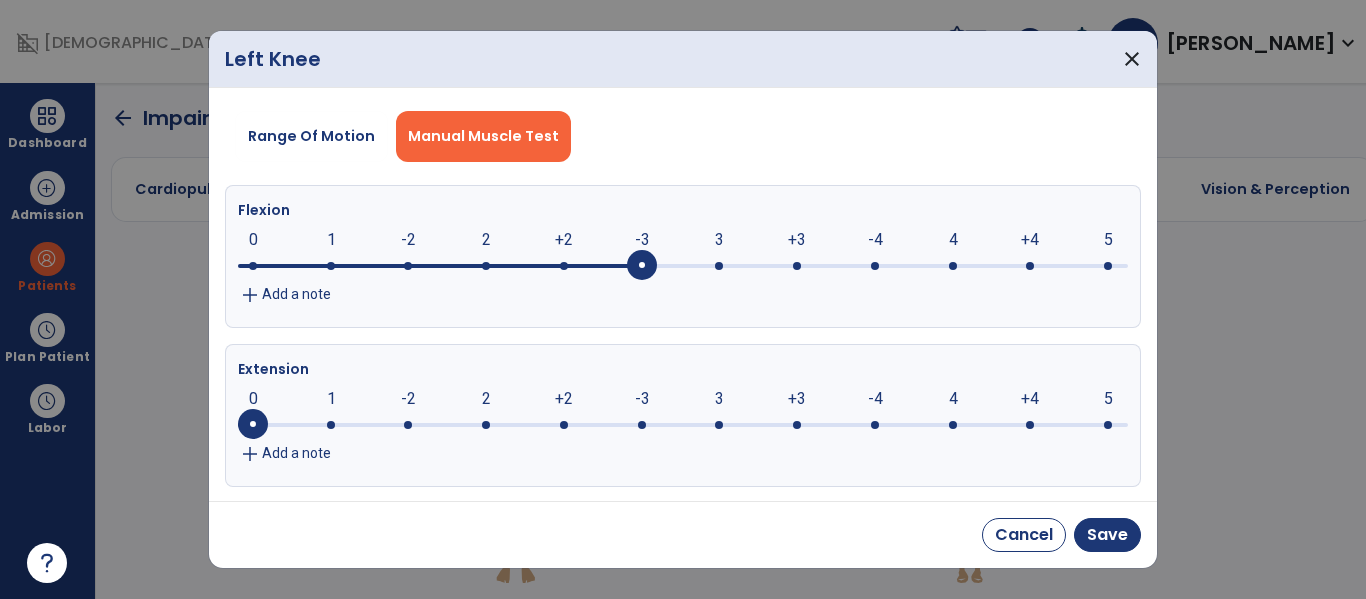 click on "-3" 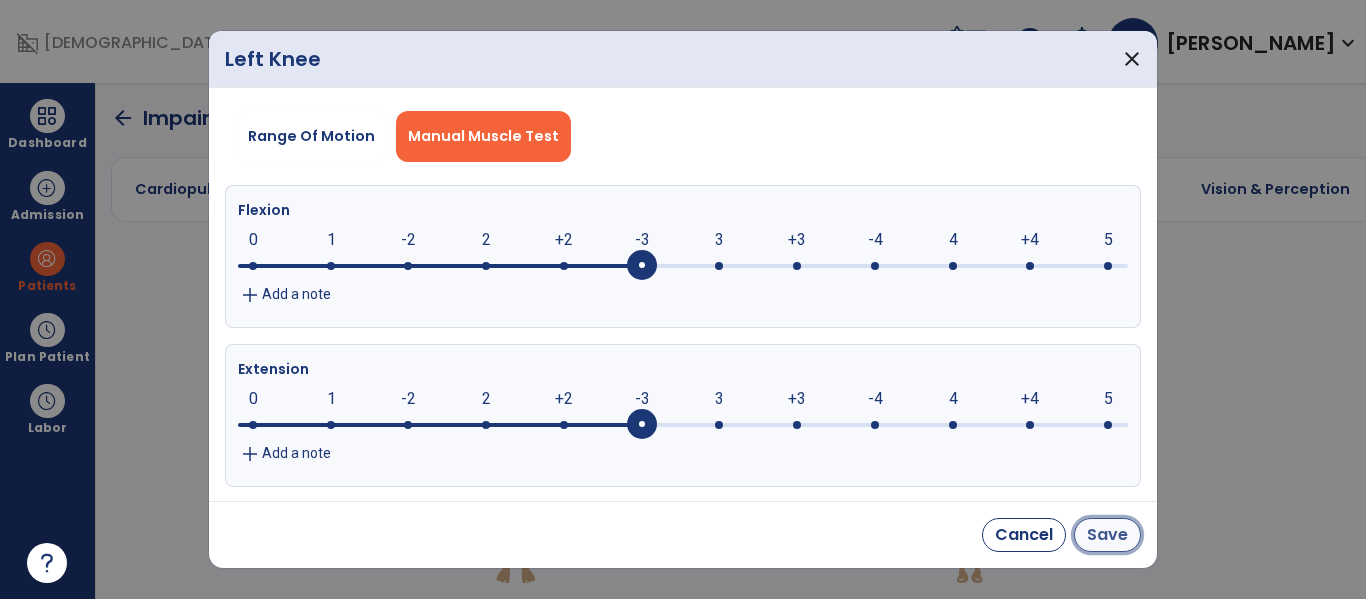 click on "Save" at bounding box center (1107, 535) 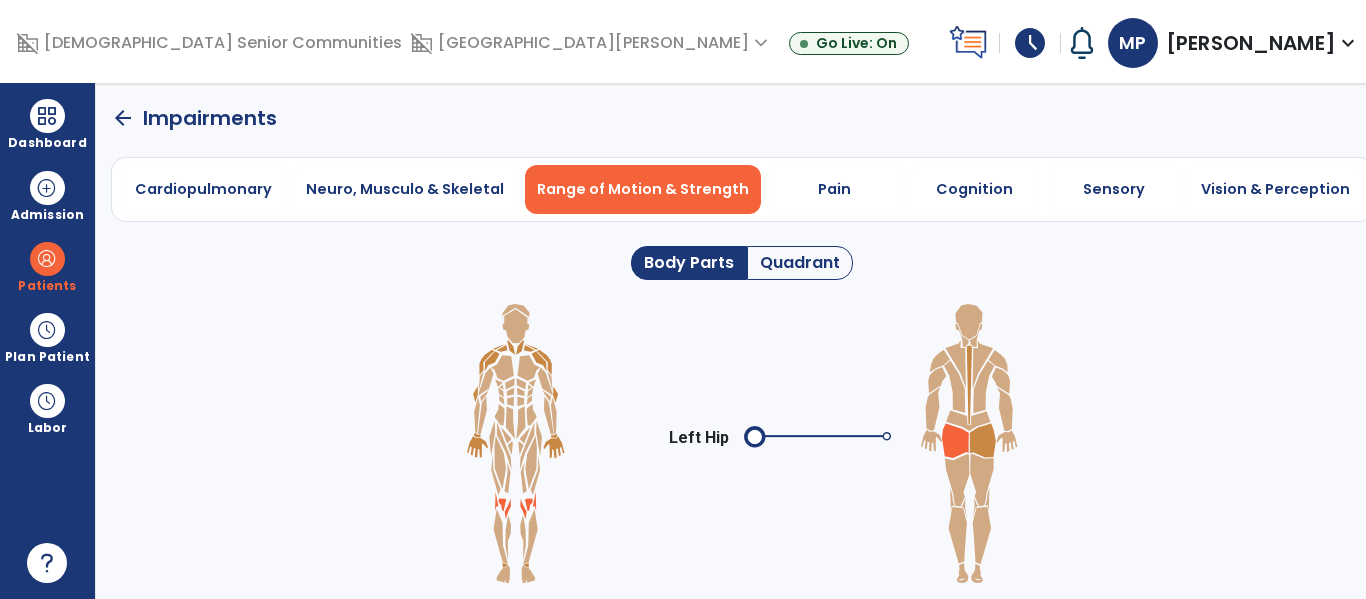 click 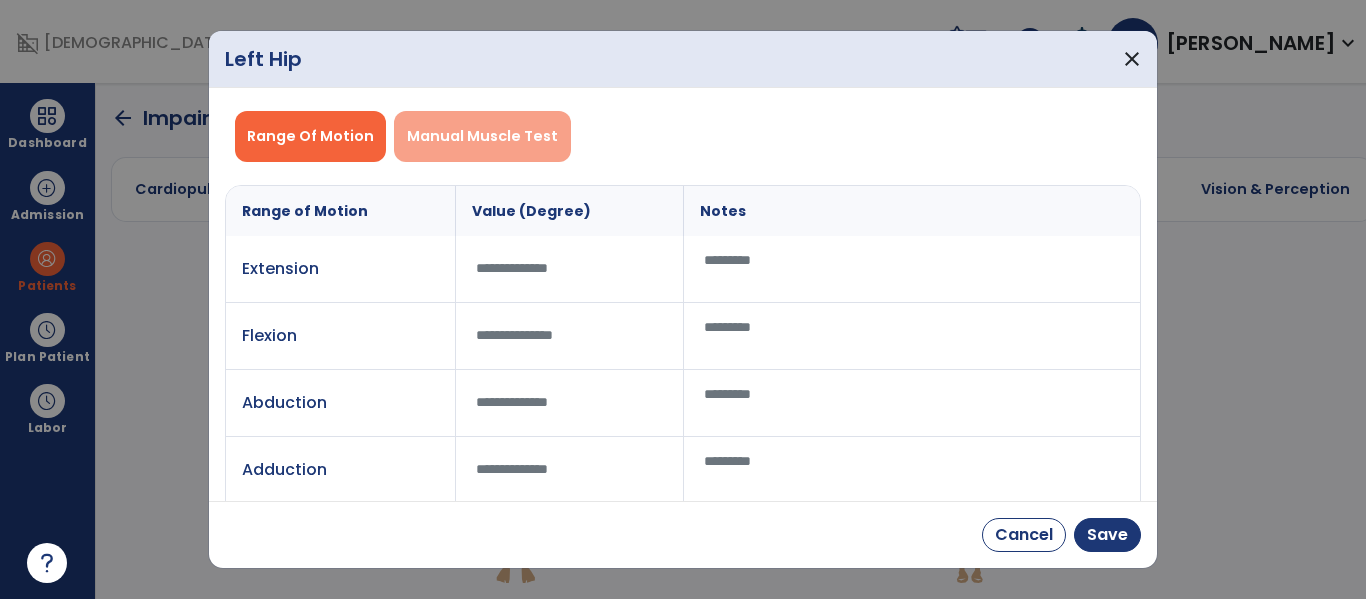 click on "Manual Muscle Test" at bounding box center [482, 136] 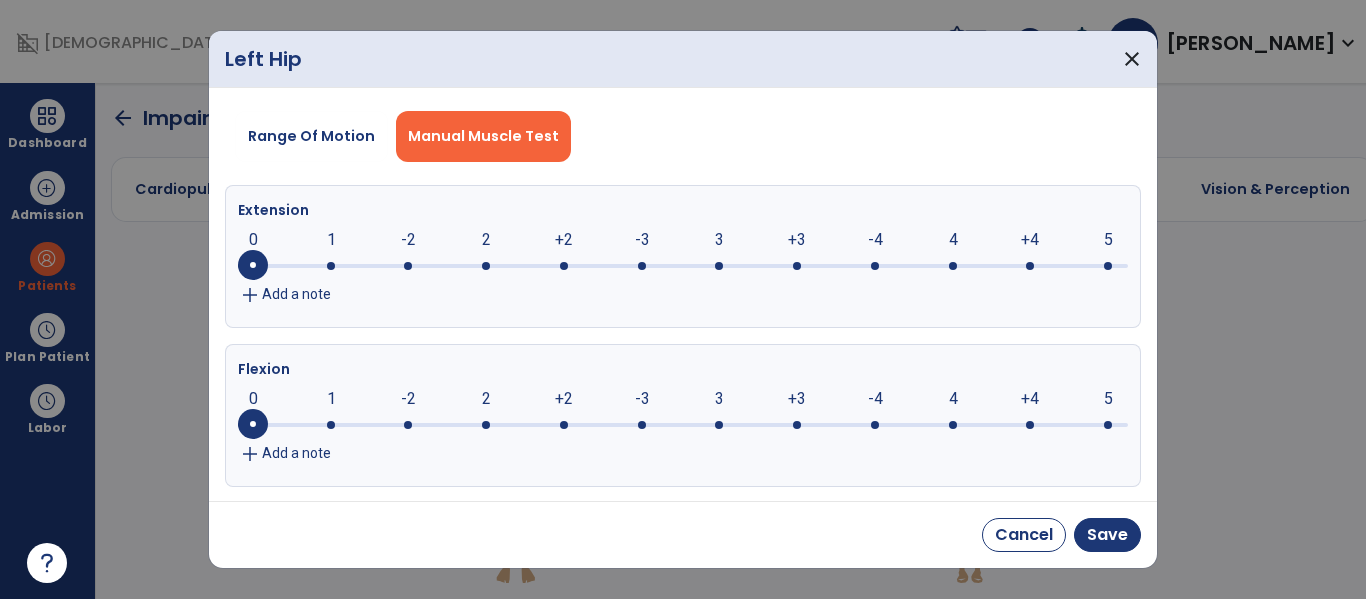 click on "-3" 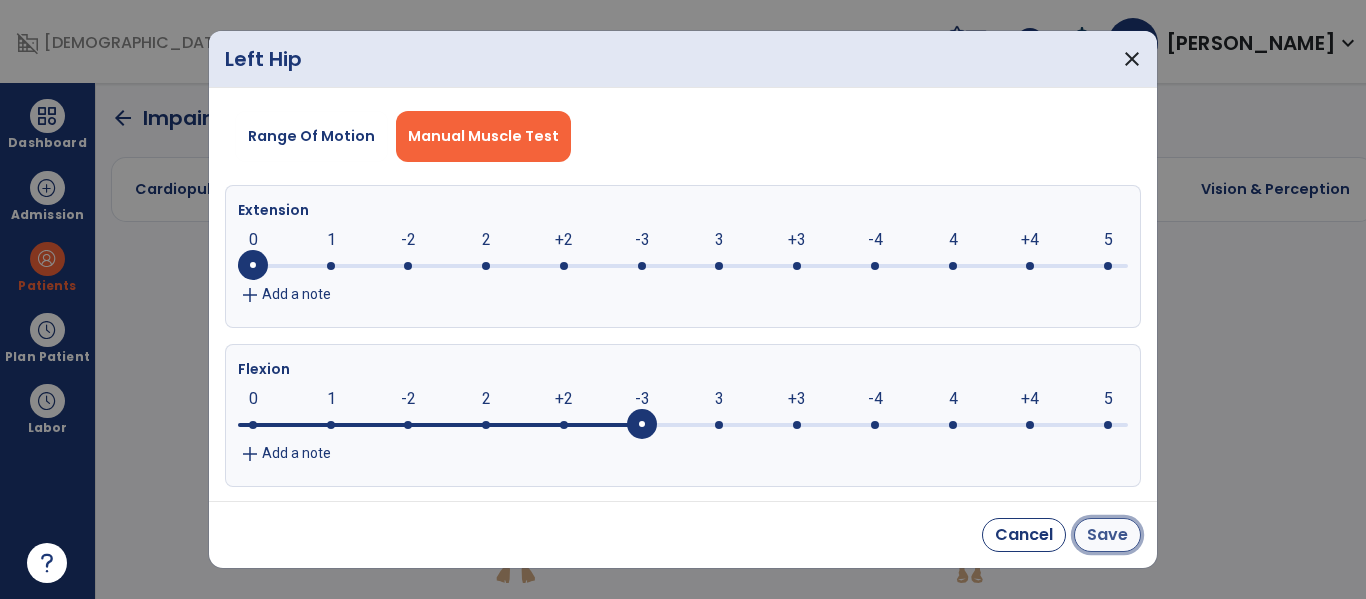 click on "Save" at bounding box center (1107, 535) 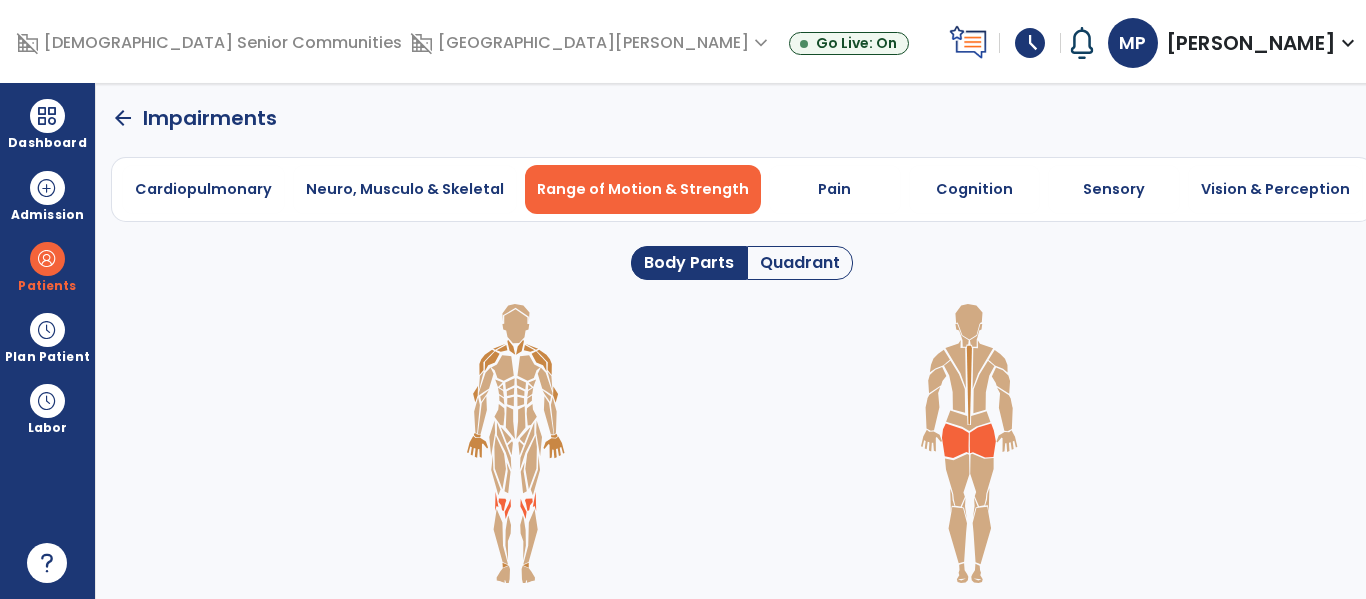 click 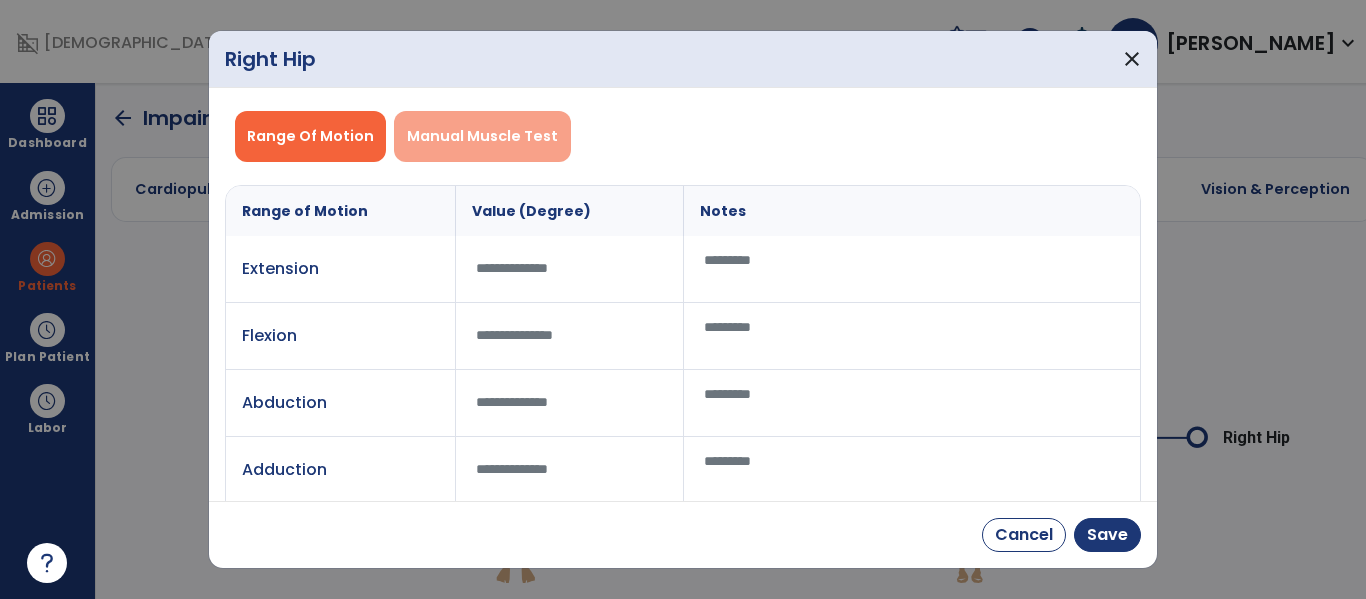 click on "Manual Muscle Test" at bounding box center (482, 136) 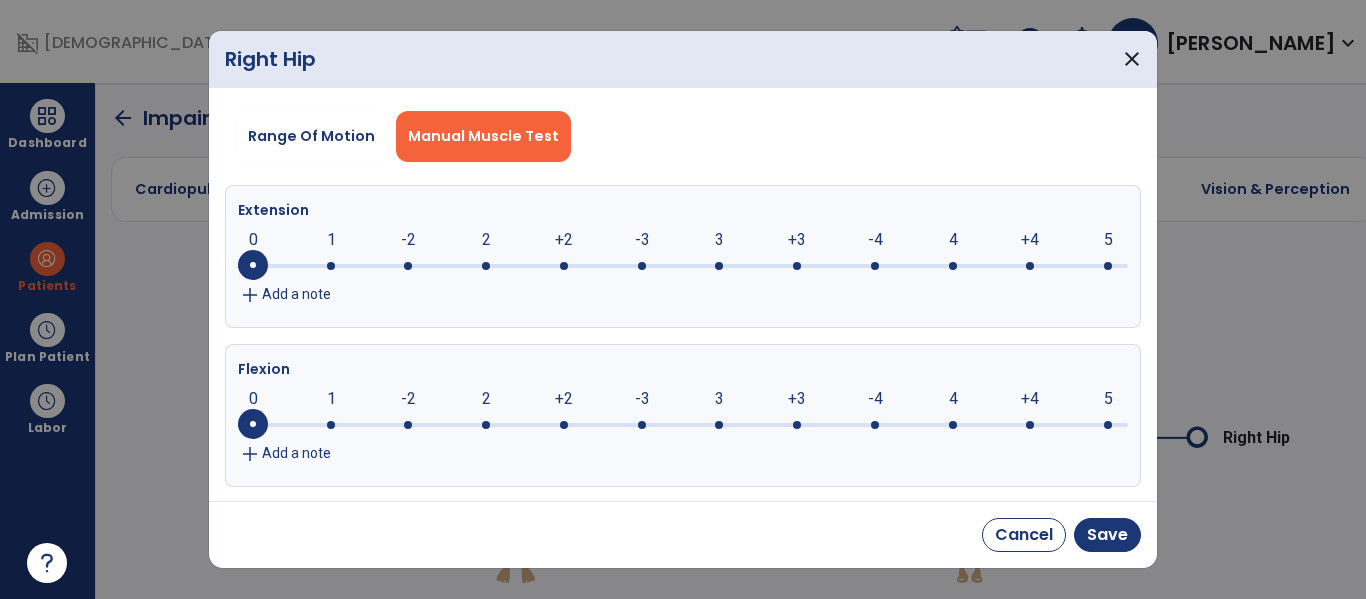 click on "-3" 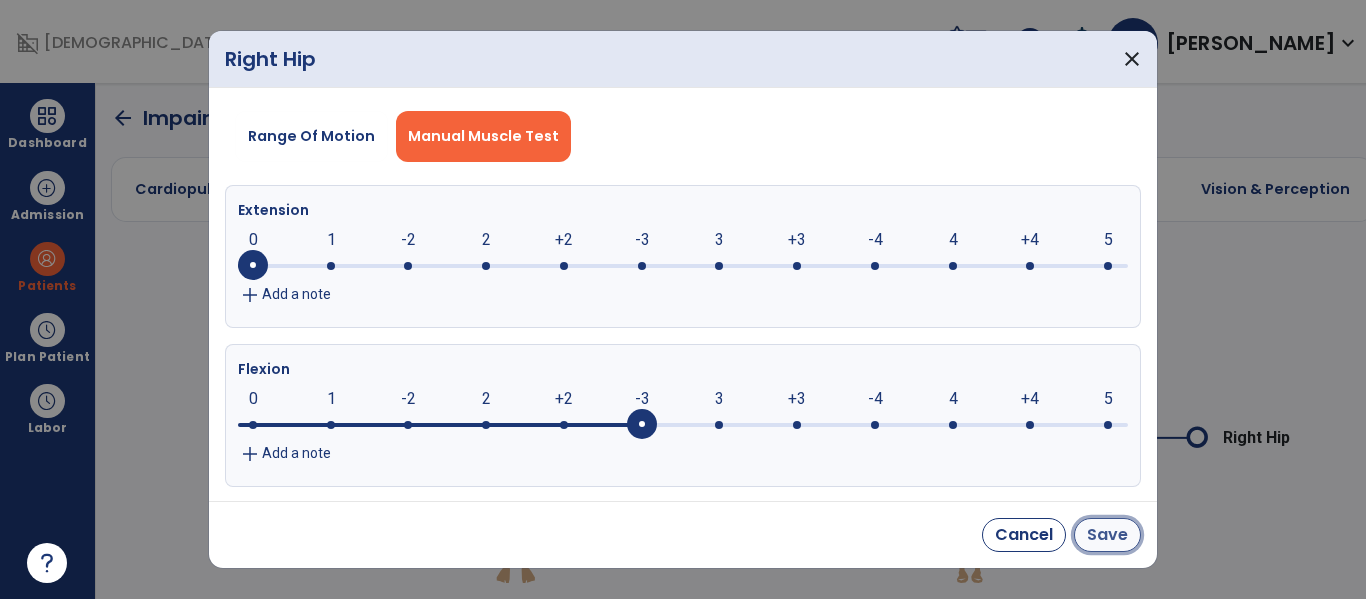 click on "Save" at bounding box center [1107, 535] 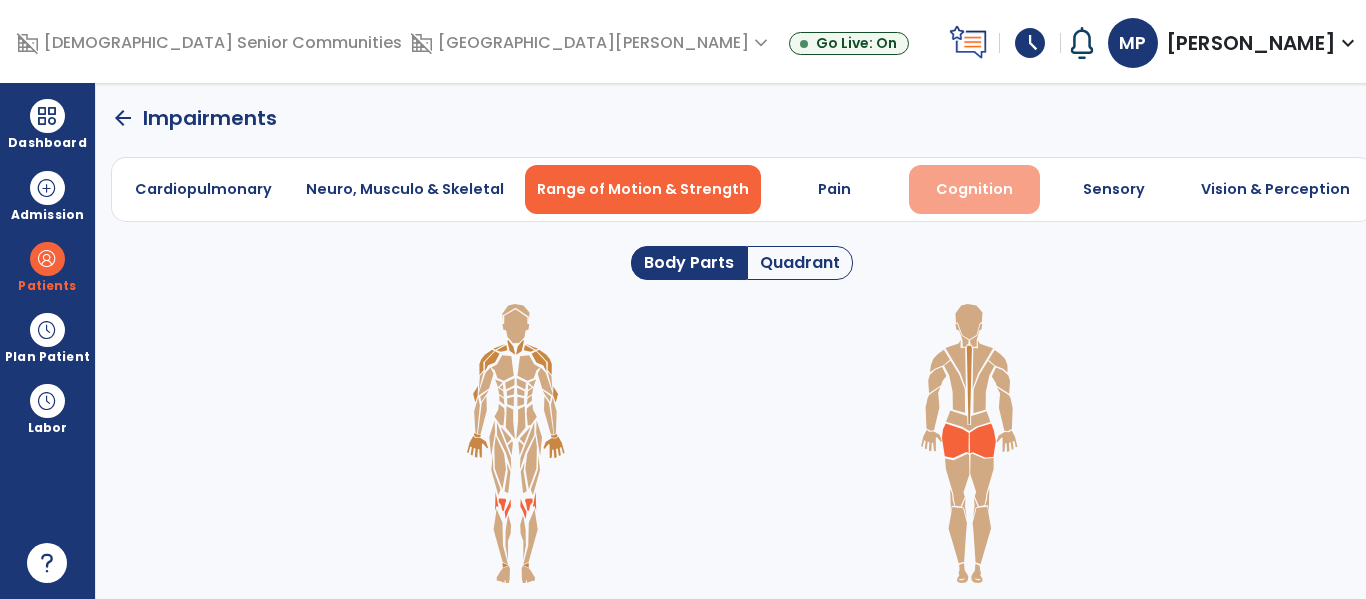 click on "Cognition" at bounding box center [975, 189] 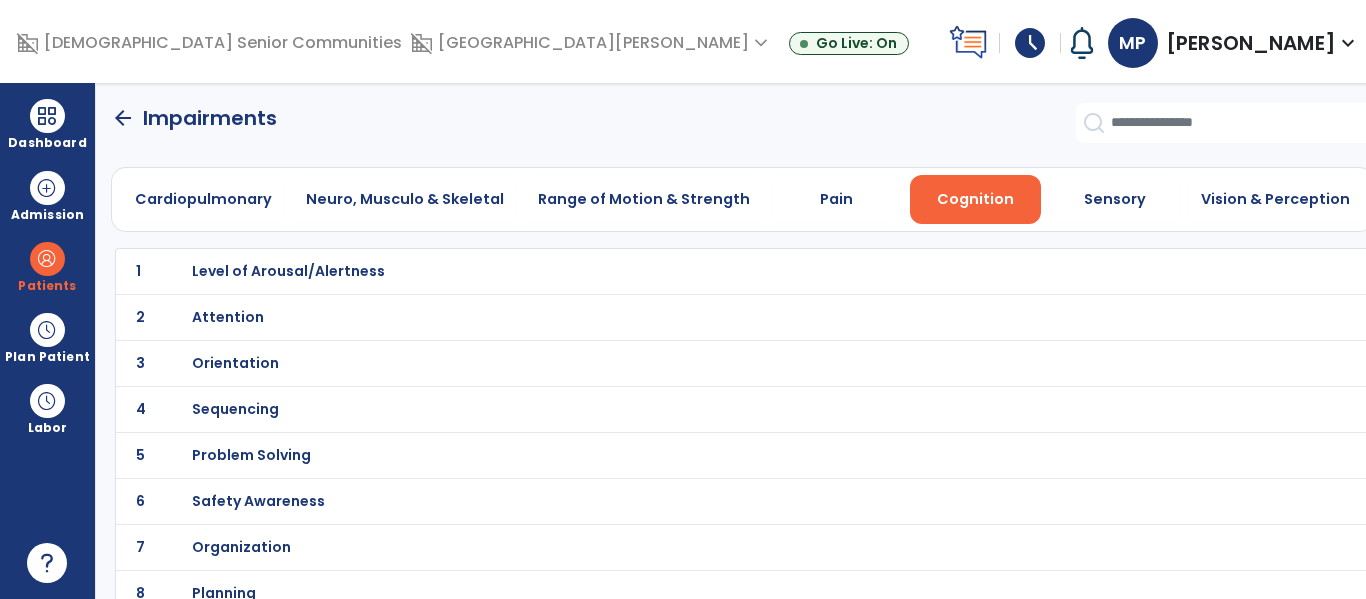 click on "Level of Arousal/Alertness" at bounding box center (288, 271) 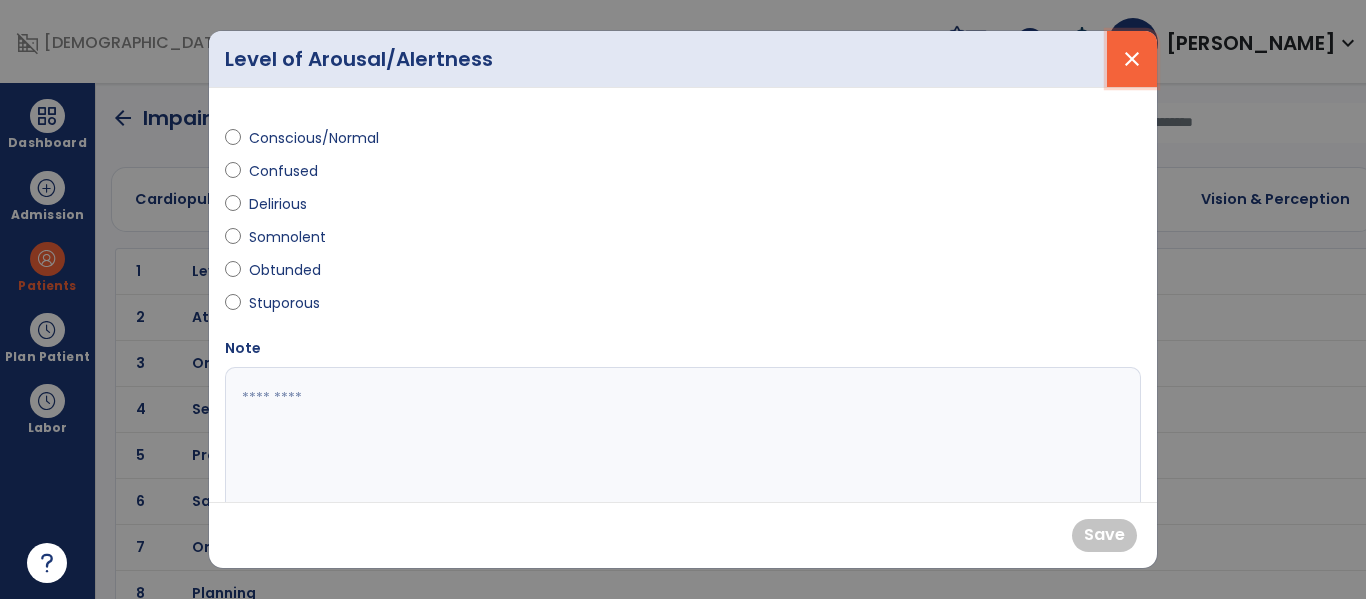 click on "close" at bounding box center [1132, 59] 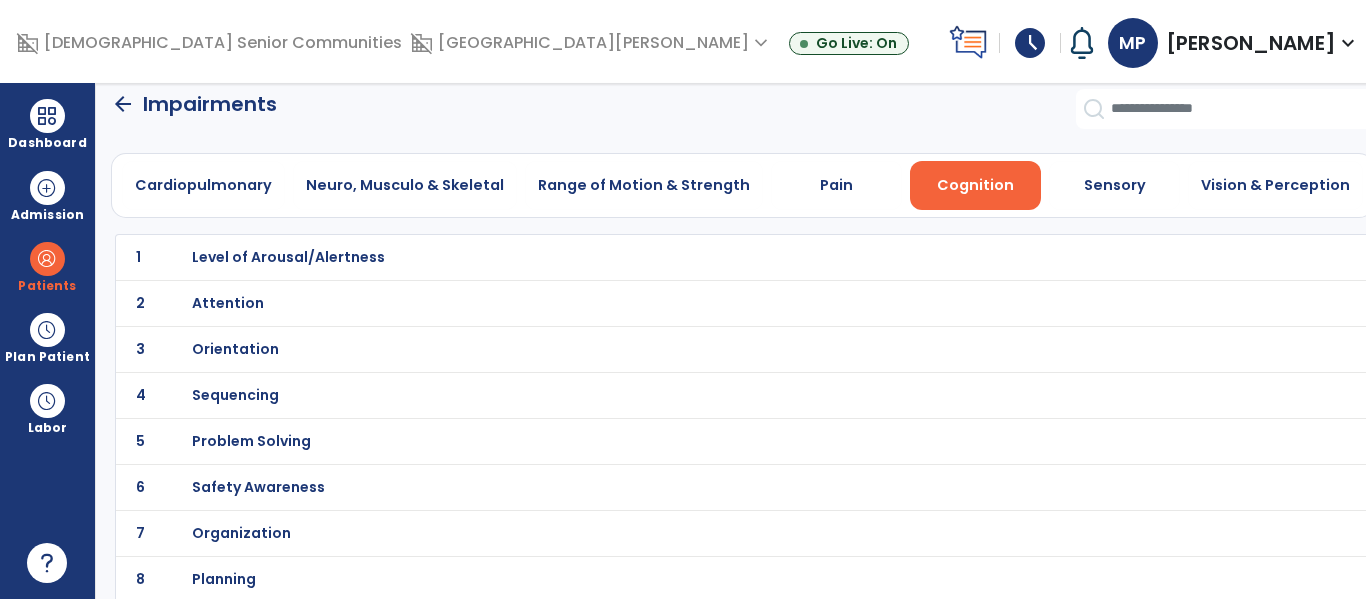 scroll, scrollTop: 18, scrollLeft: 0, axis: vertical 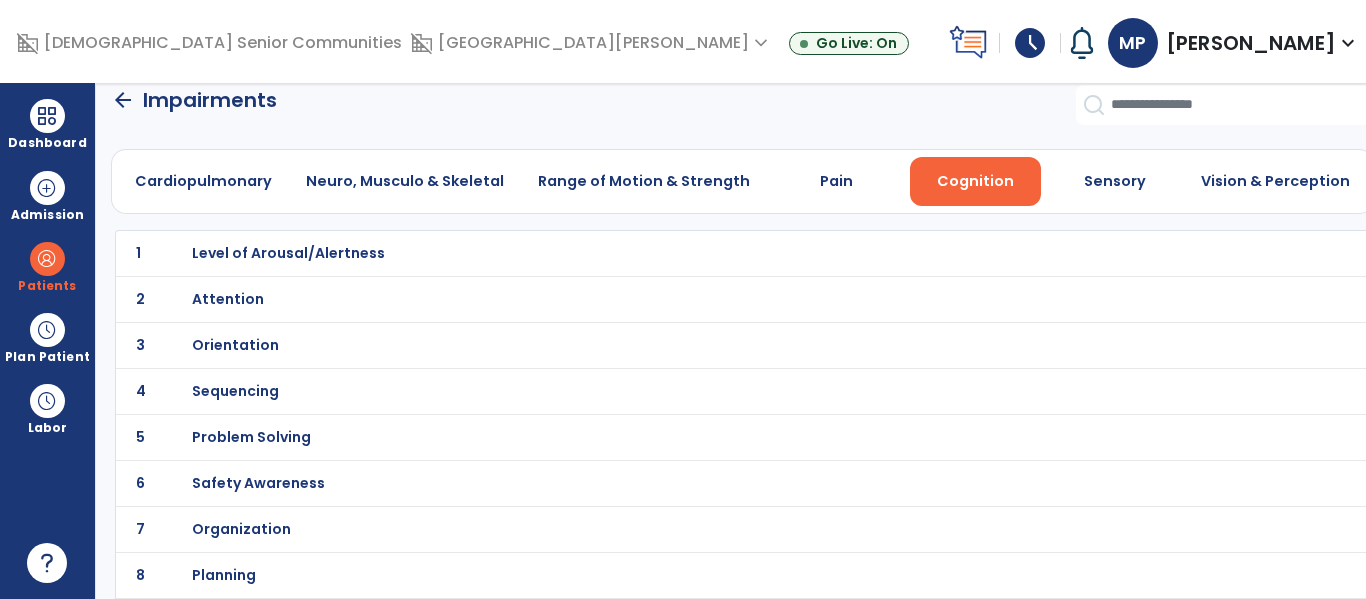 click on "arrow_back" 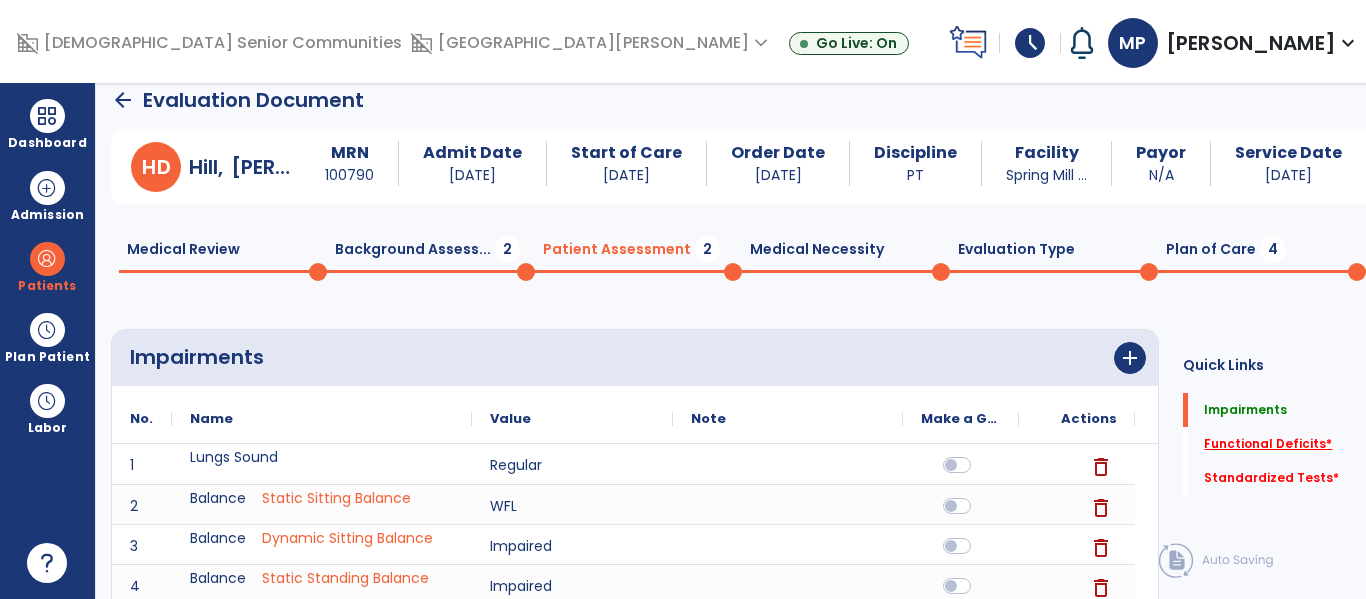 click on "Functional Deficits   *" 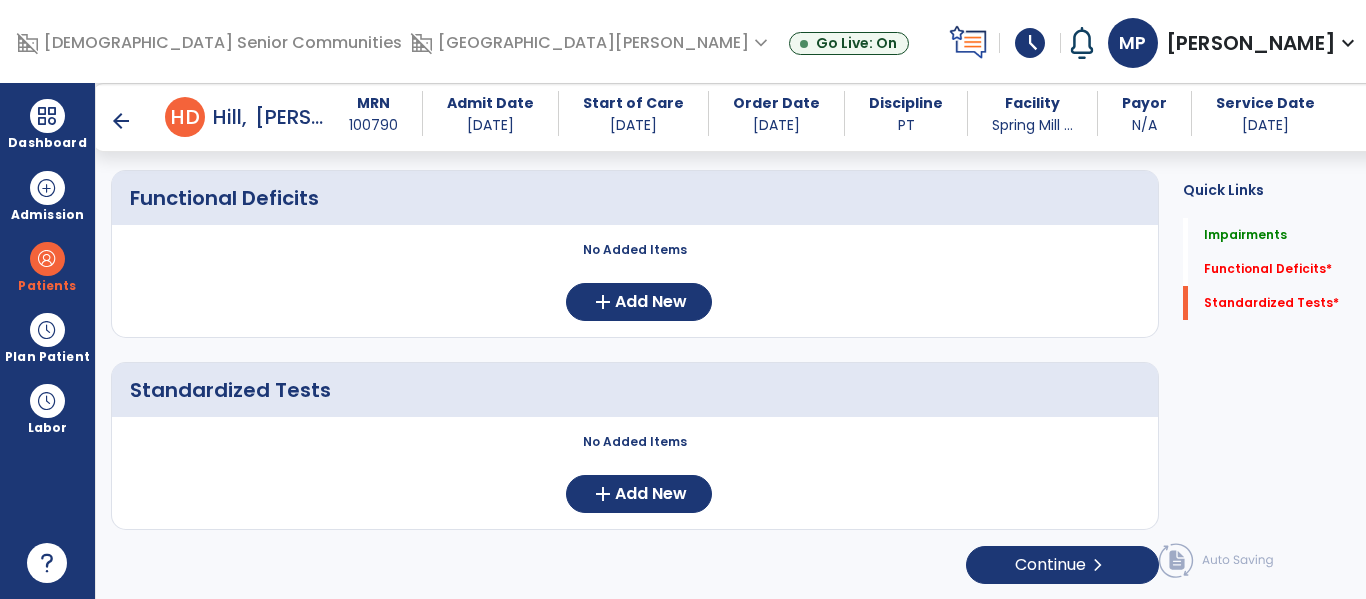 scroll, scrollTop: 739, scrollLeft: 0, axis: vertical 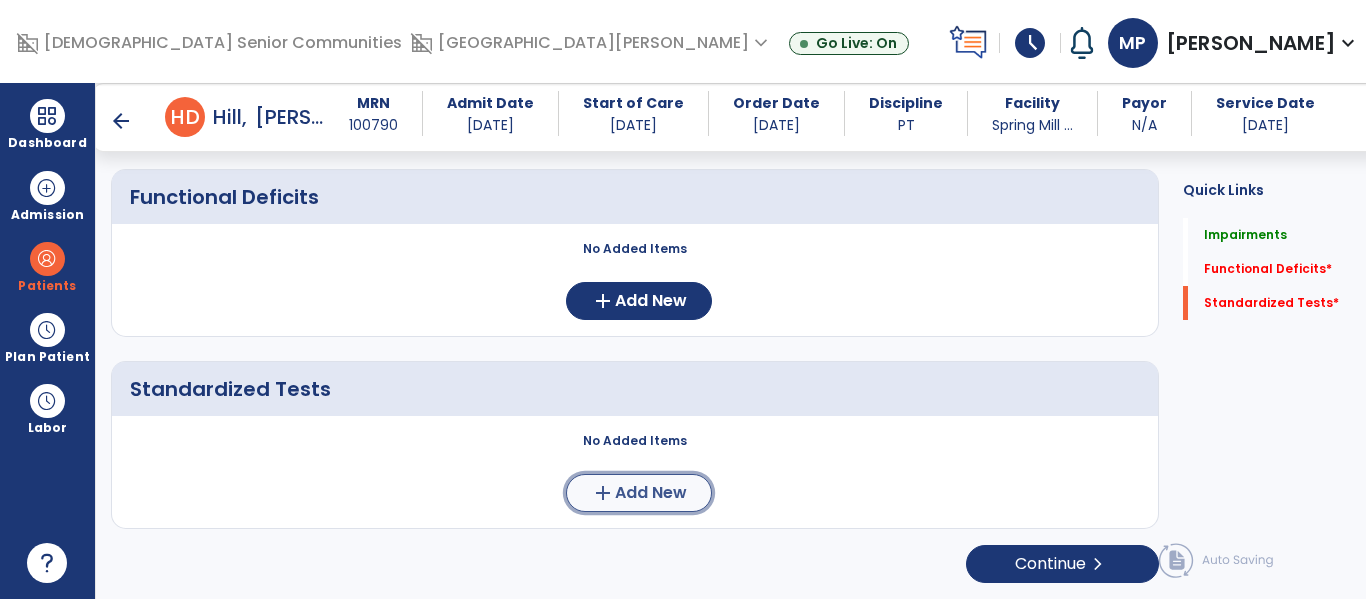 click on "Add New" 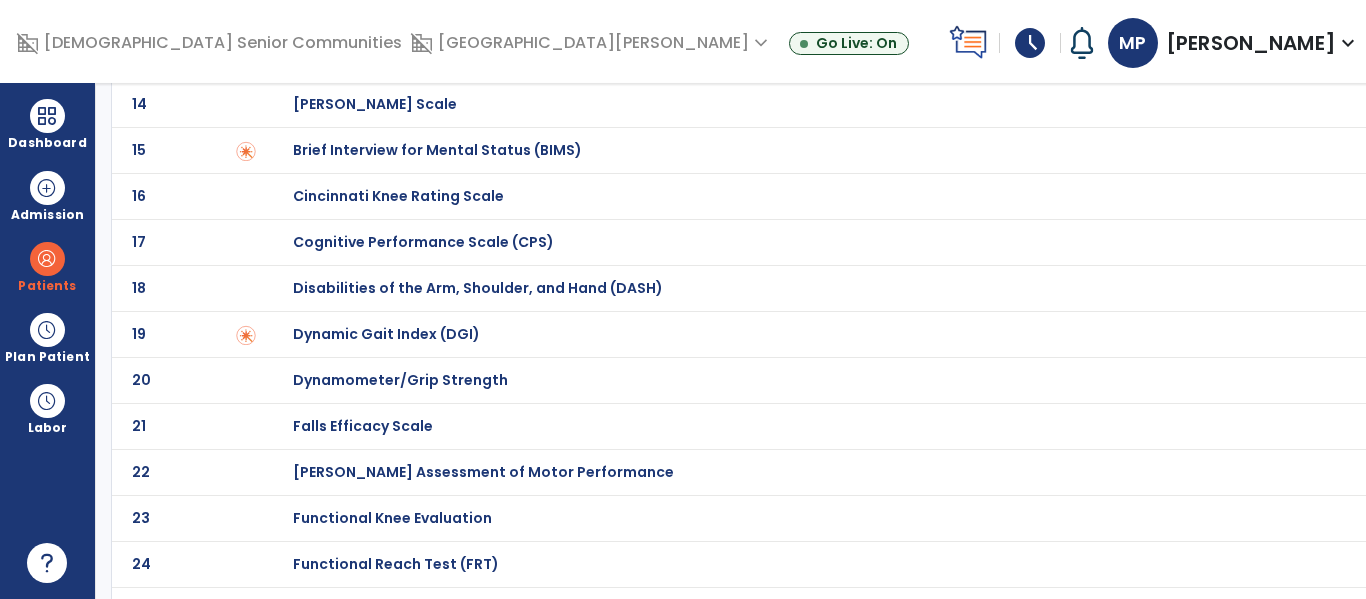 scroll, scrollTop: 699, scrollLeft: 0, axis: vertical 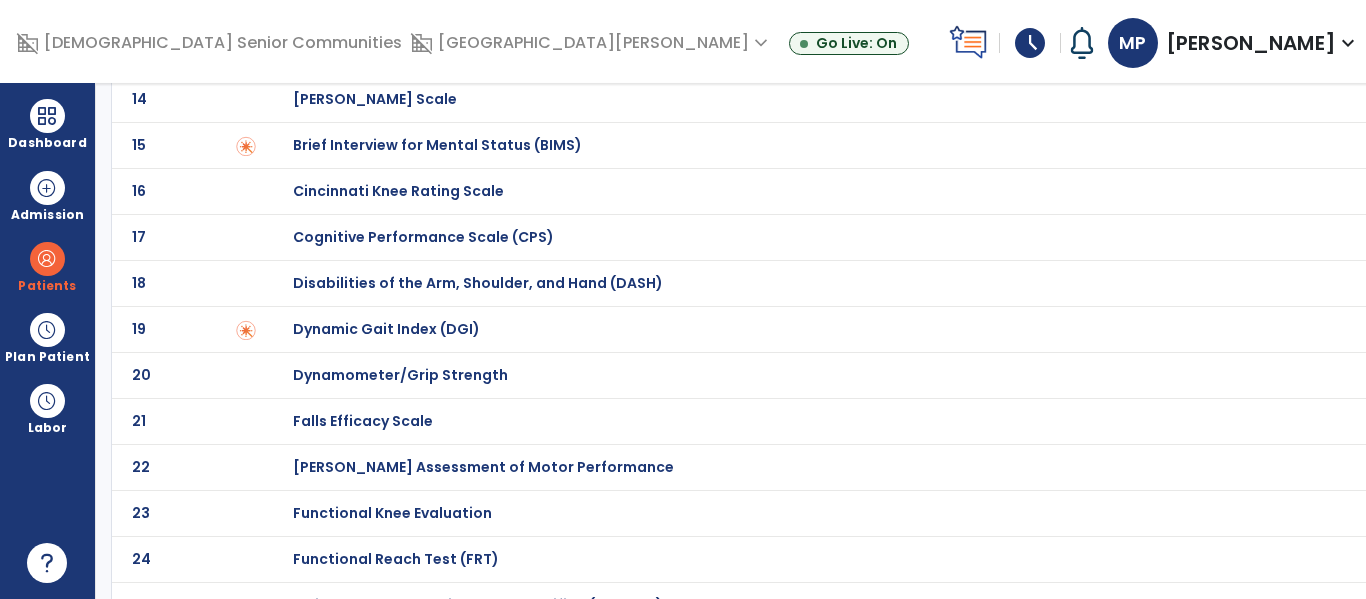 click on "Functional Reach Test (FRT)" at bounding box center (364, -499) 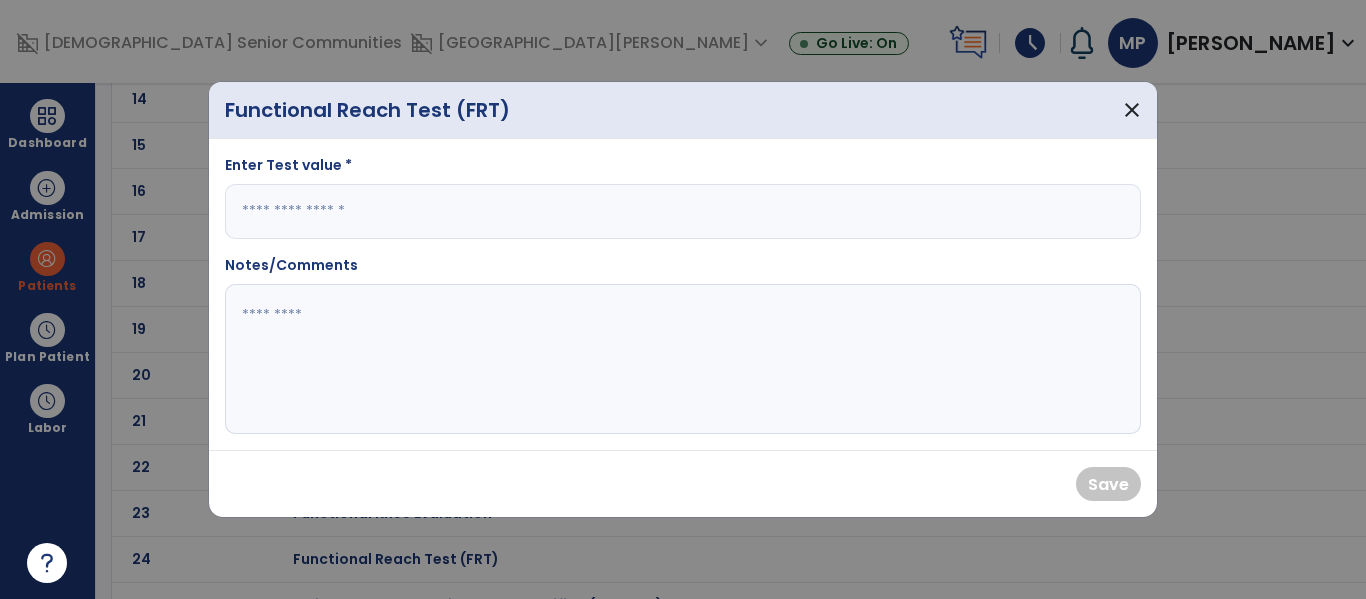 click at bounding box center (683, 211) 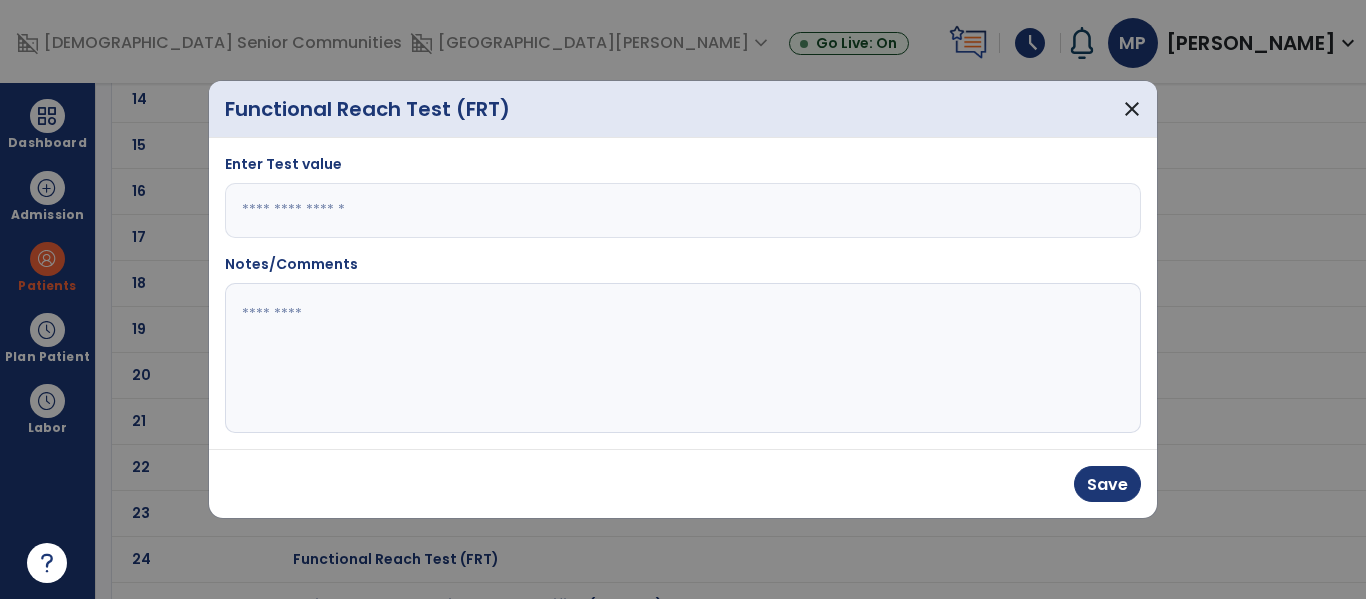 type on "*" 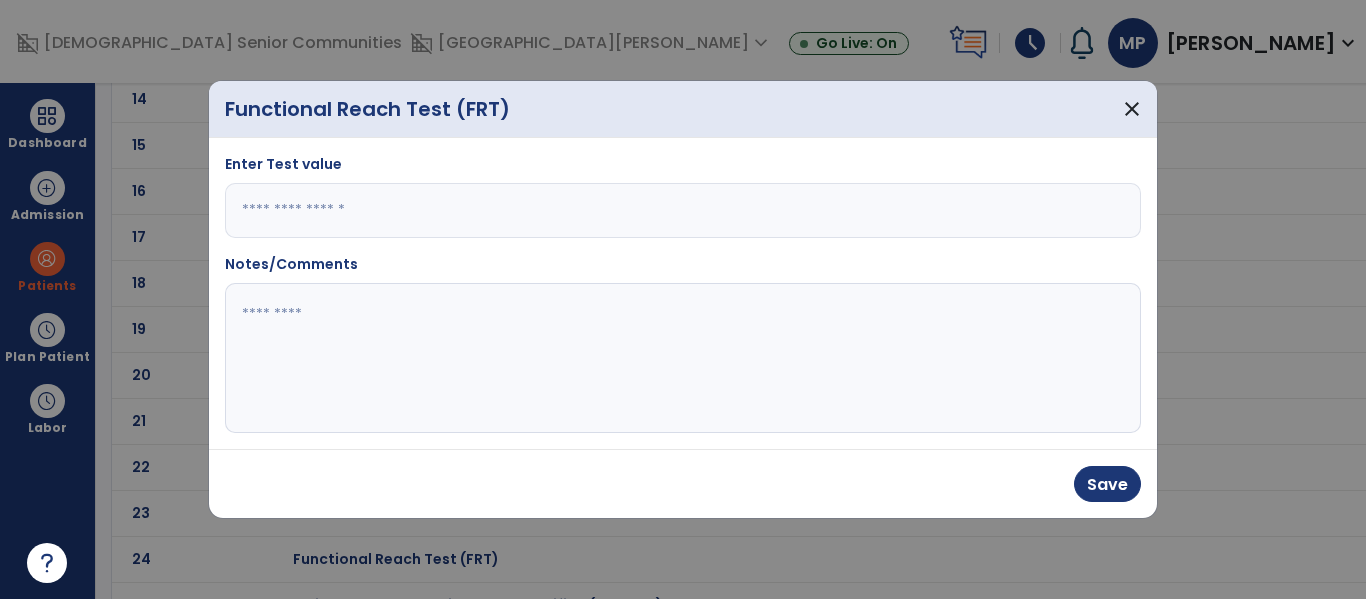 click 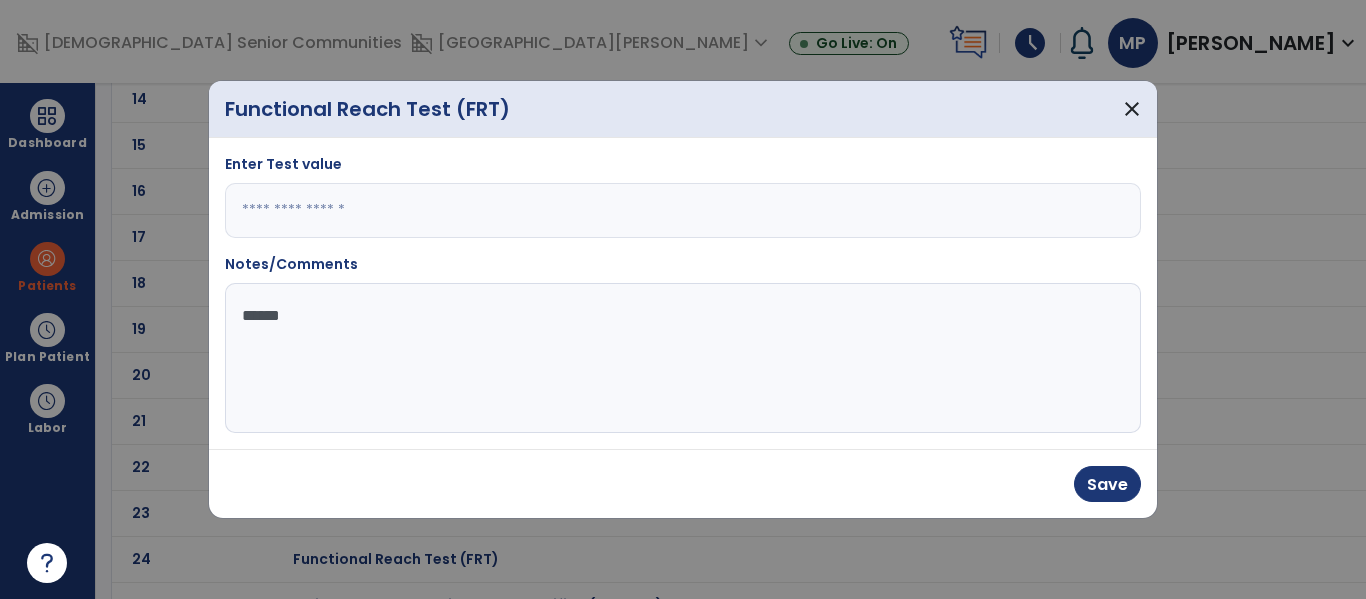 type on "******" 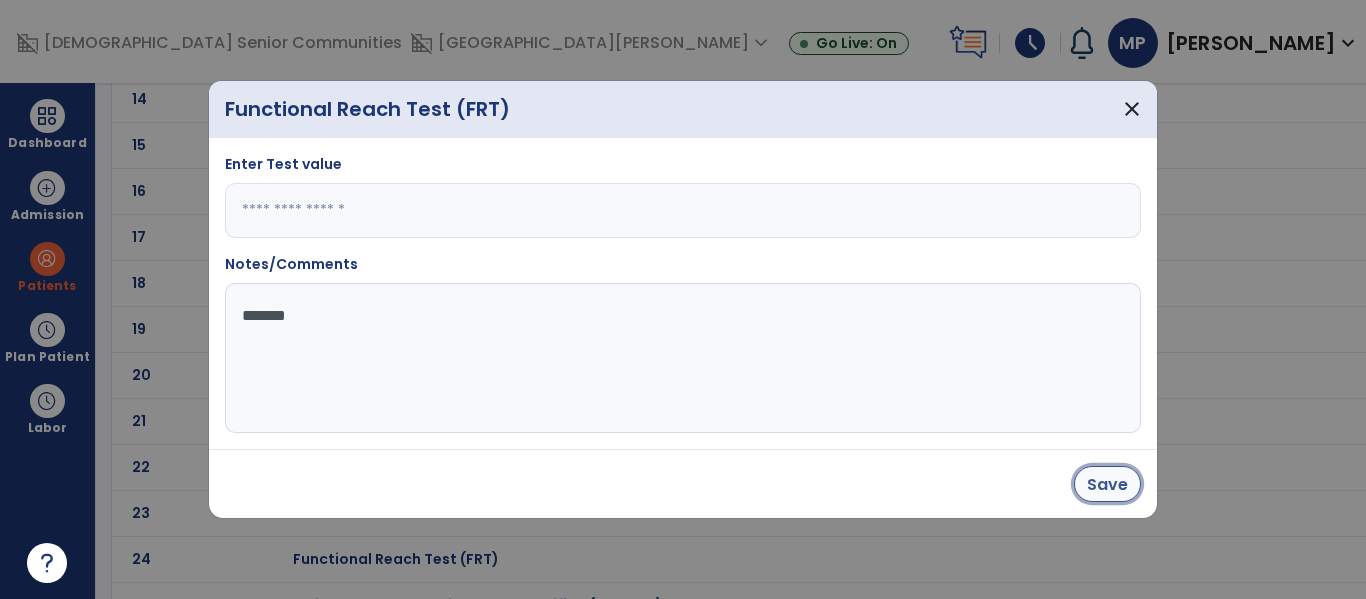 click on "Save" at bounding box center (1107, 484) 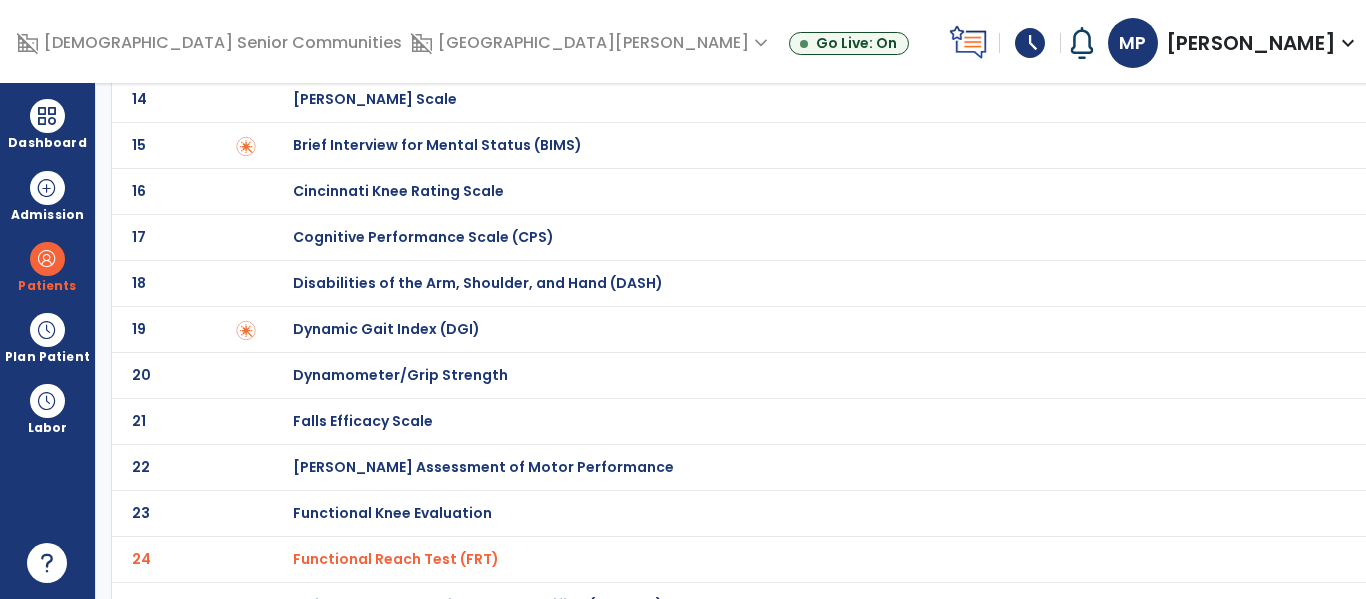 scroll, scrollTop: 0, scrollLeft: 0, axis: both 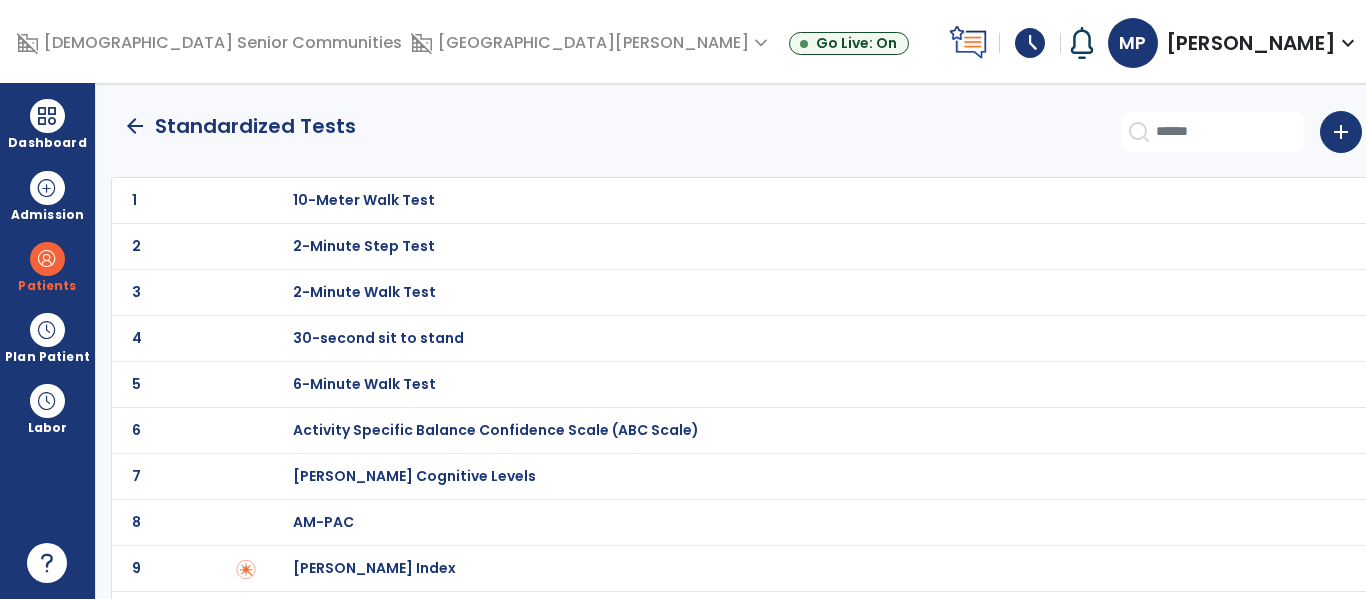 click on "arrow_back" 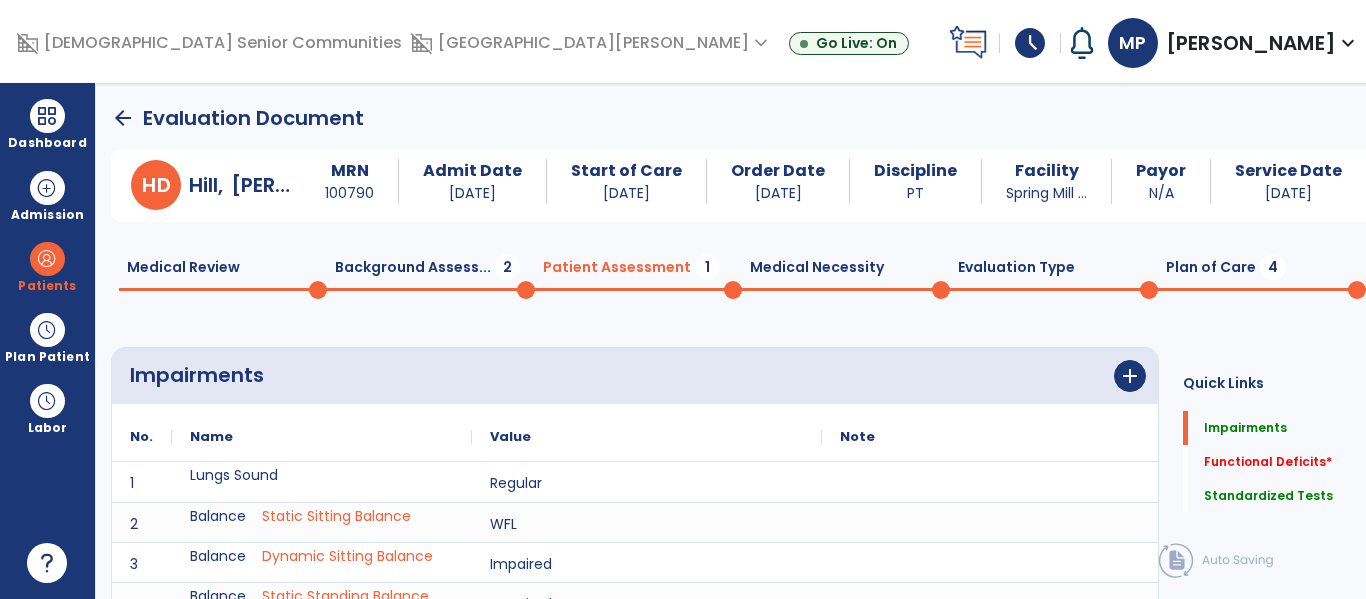 scroll, scrollTop: 20, scrollLeft: 0, axis: vertical 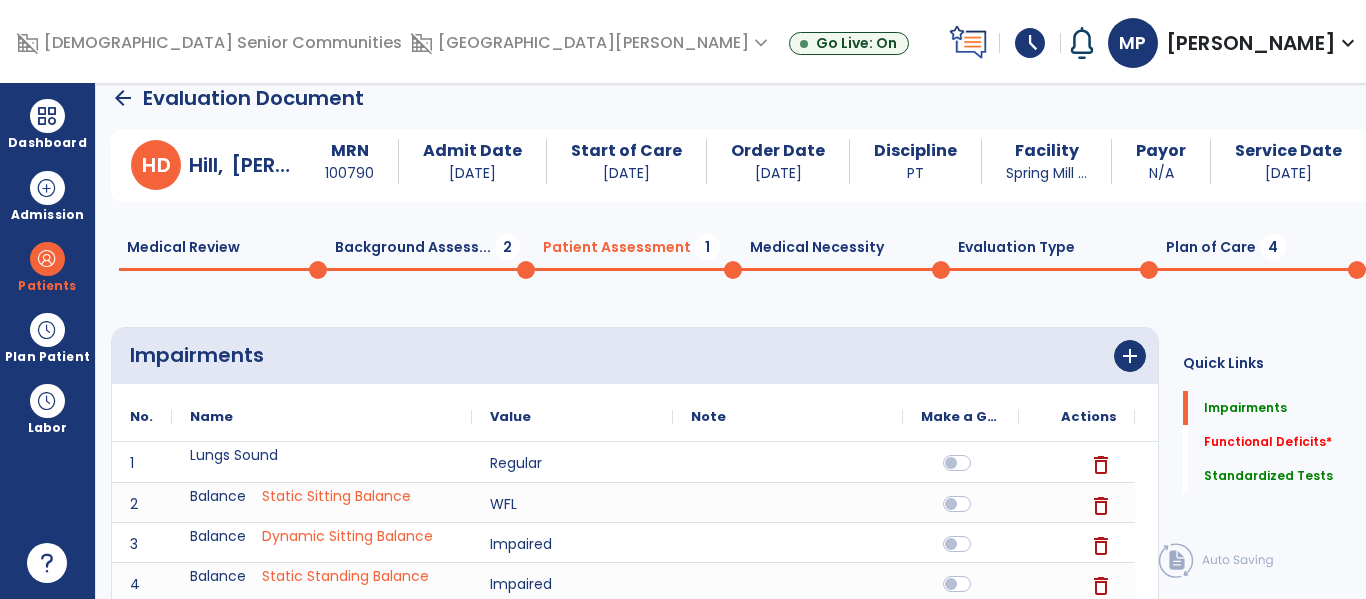 click on "Plan of Care  4" 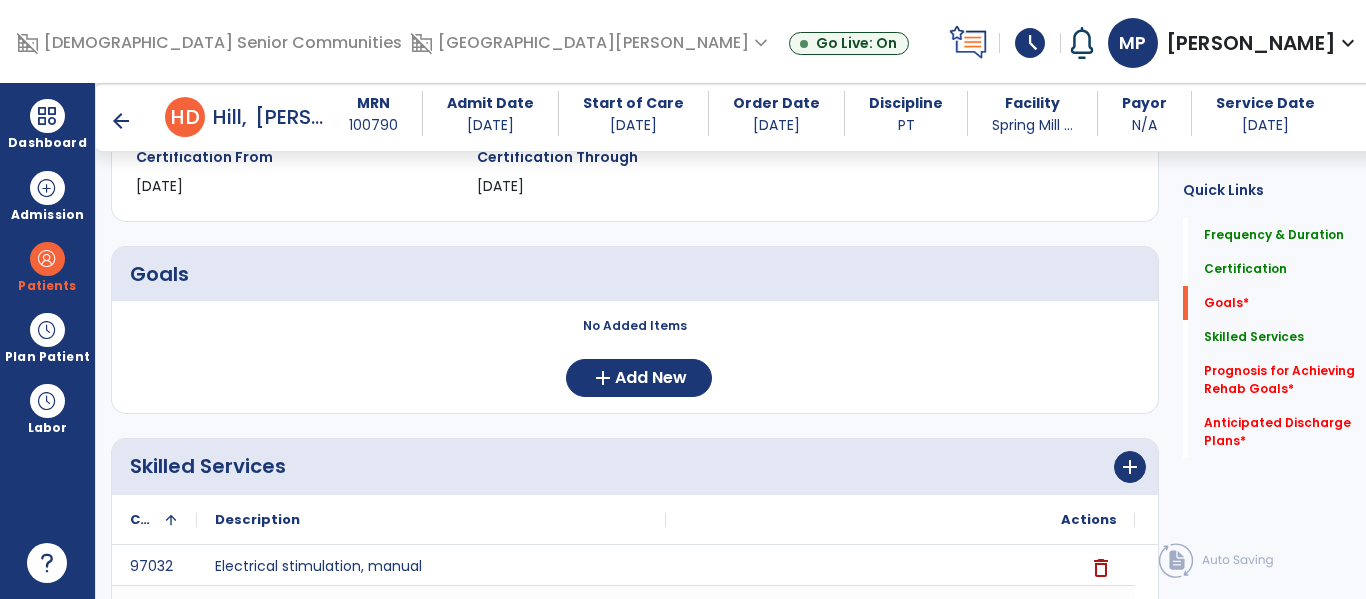 scroll, scrollTop: 360, scrollLeft: 0, axis: vertical 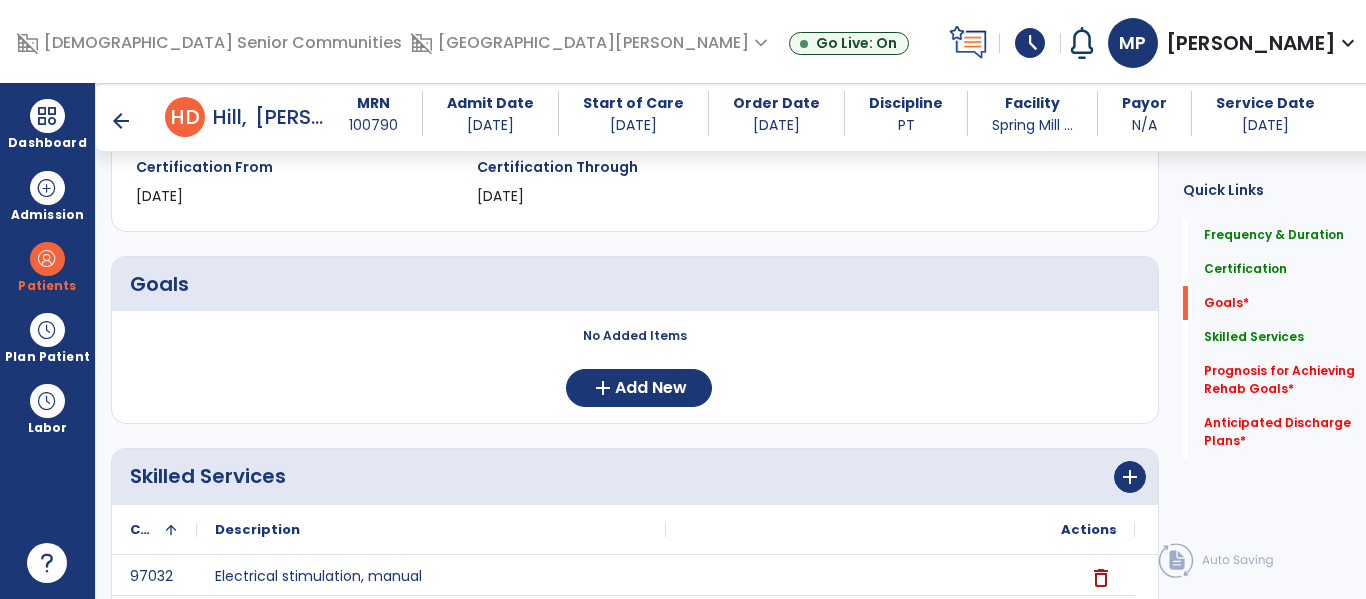 click on "No Added Items  add  Add New" at bounding box center [635, 367] 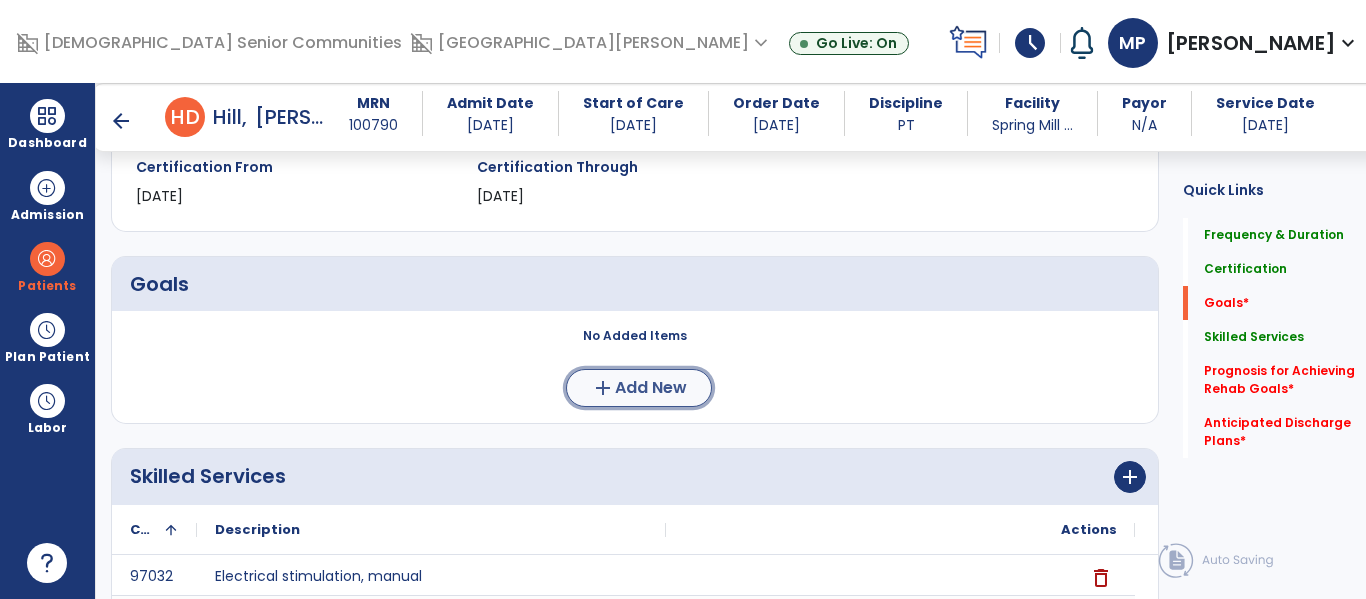 click on "add  Add New" at bounding box center (639, 388) 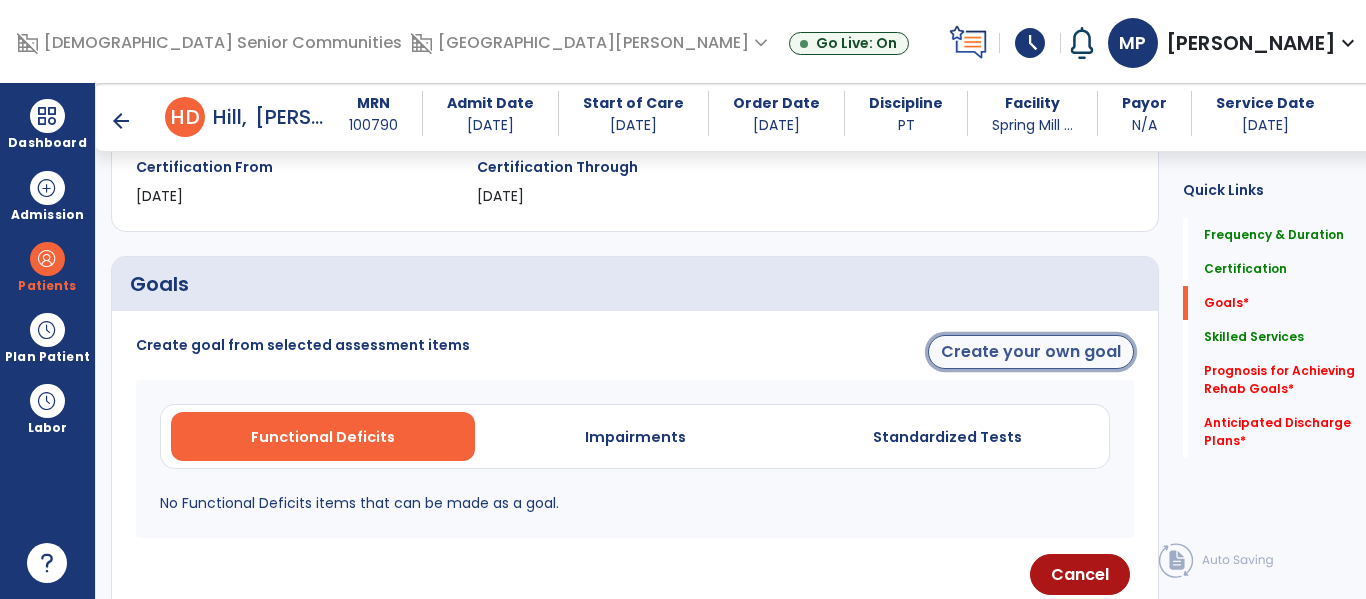 click on "Create your own goal" at bounding box center (1031, 352) 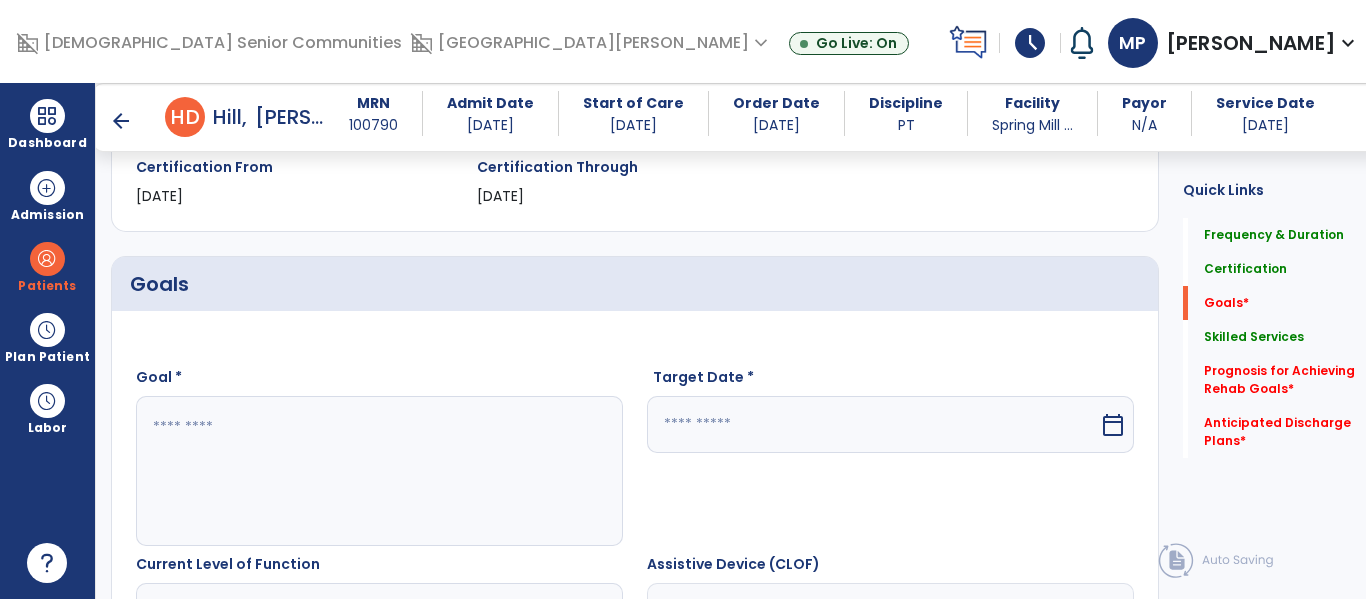 click at bounding box center [374, 471] 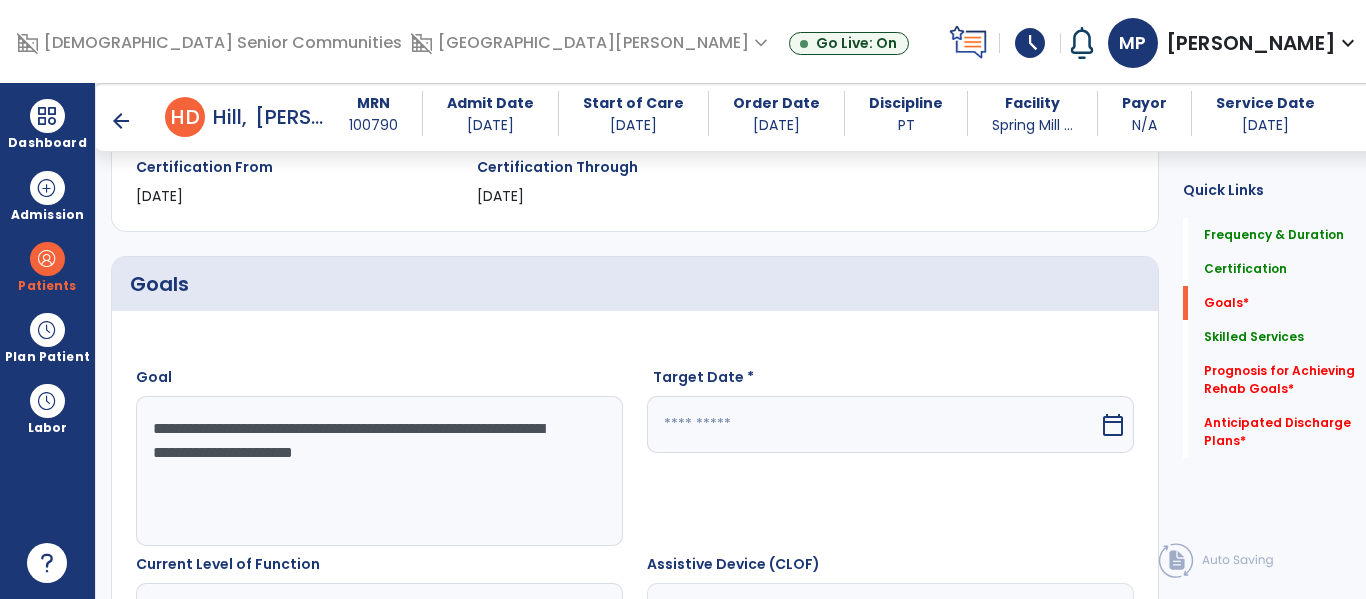 type on "**********" 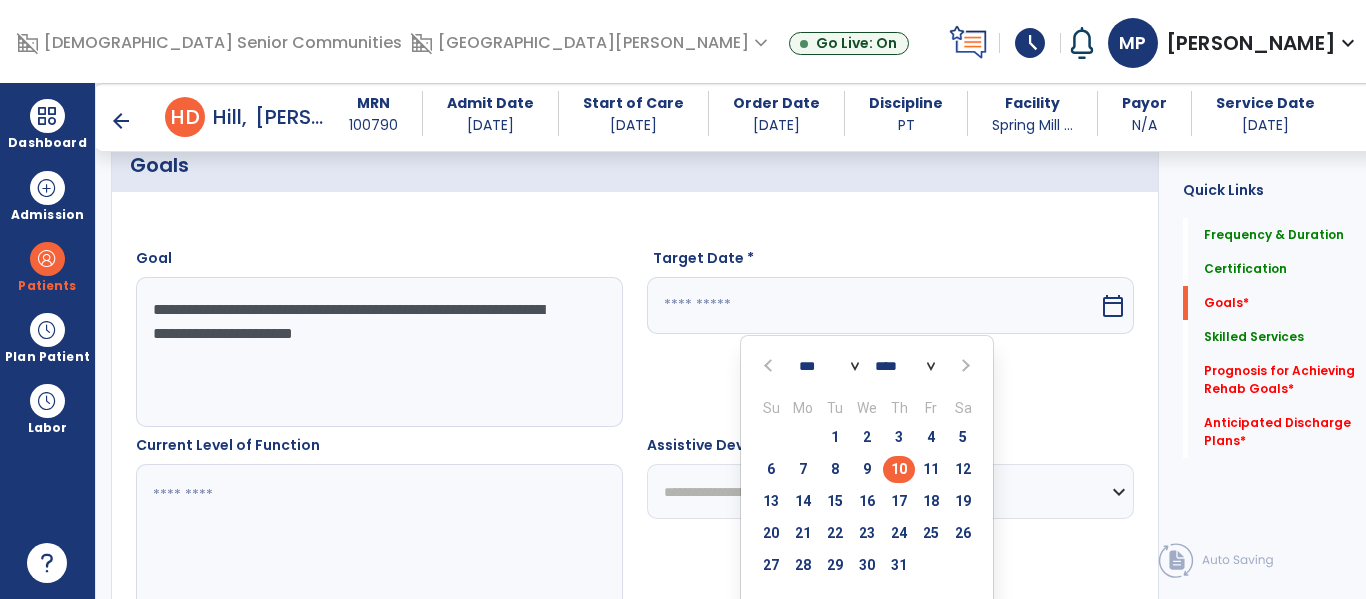 scroll, scrollTop: 493, scrollLeft: 0, axis: vertical 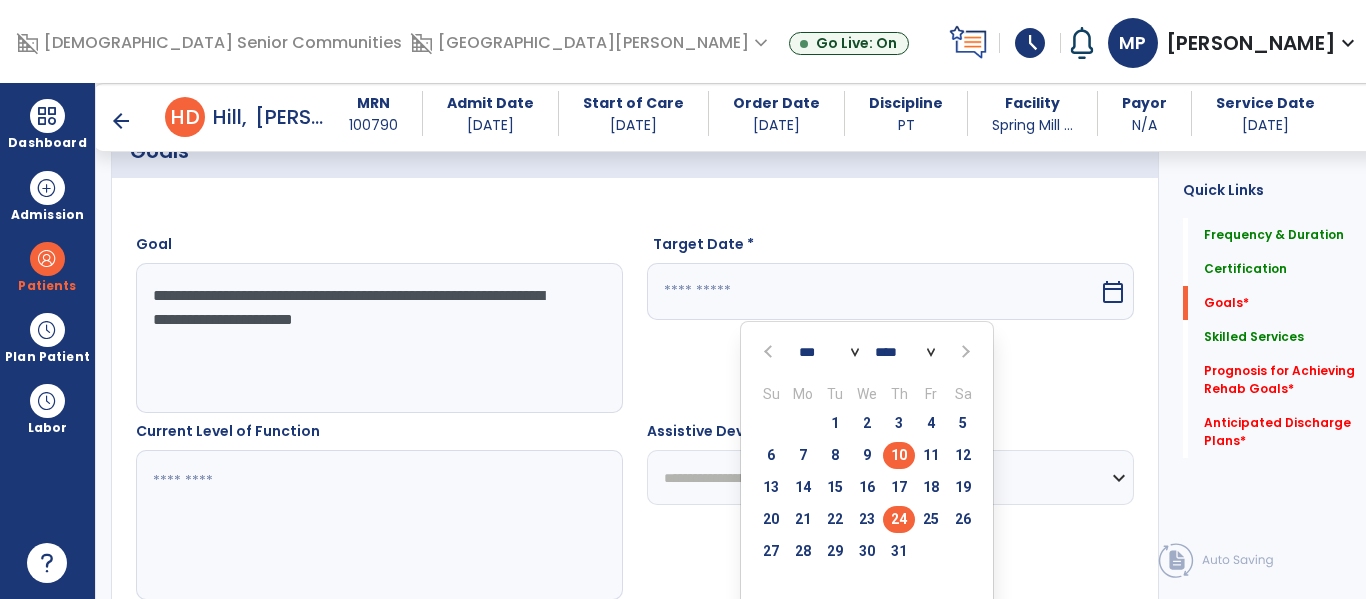 click on "24" at bounding box center [899, 519] 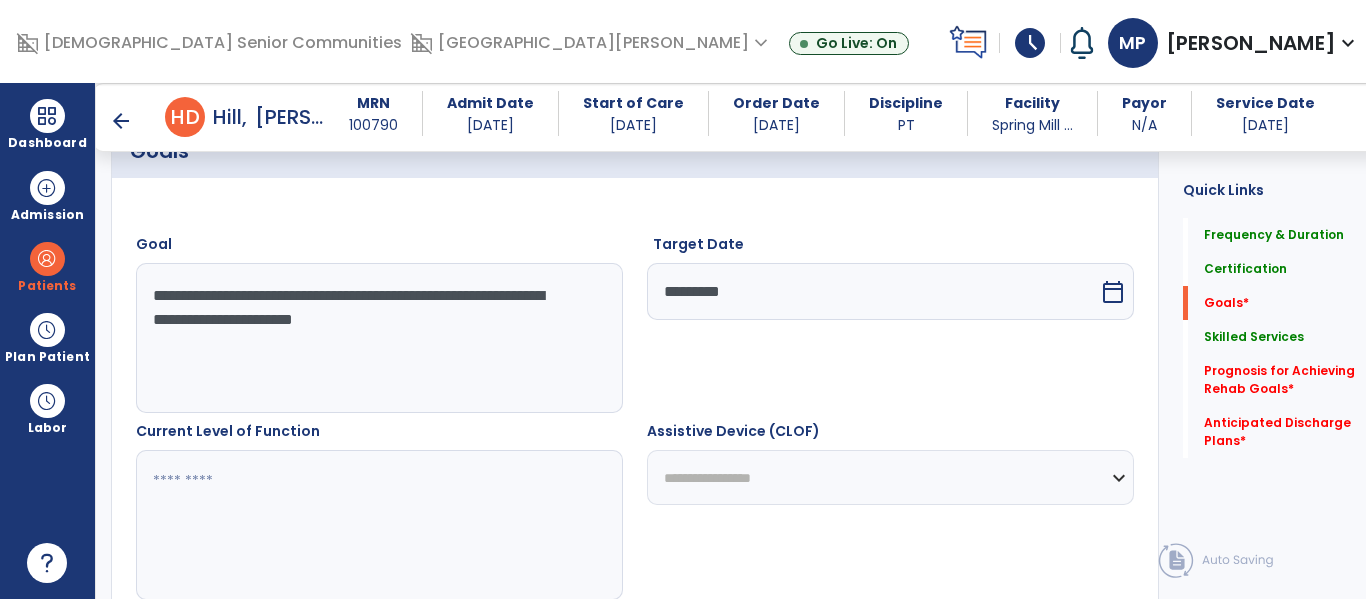 scroll, scrollTop: 537, scrollLeft: 0, axis: vertical 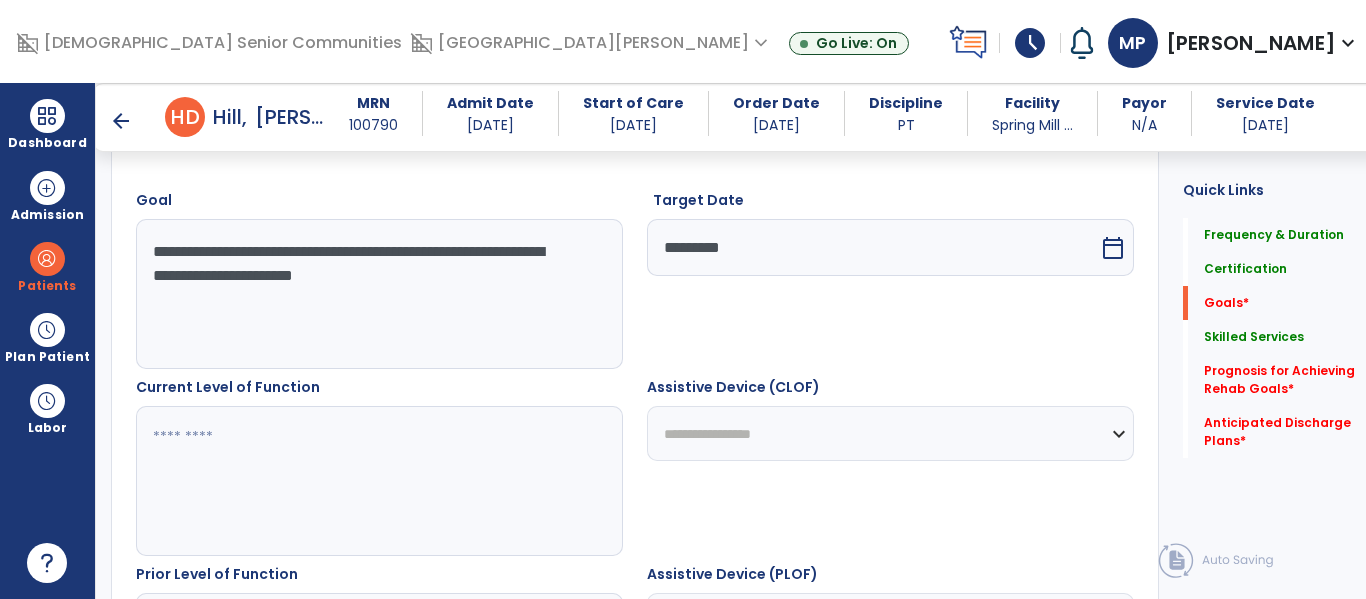 click at bounding box center [374, 481] 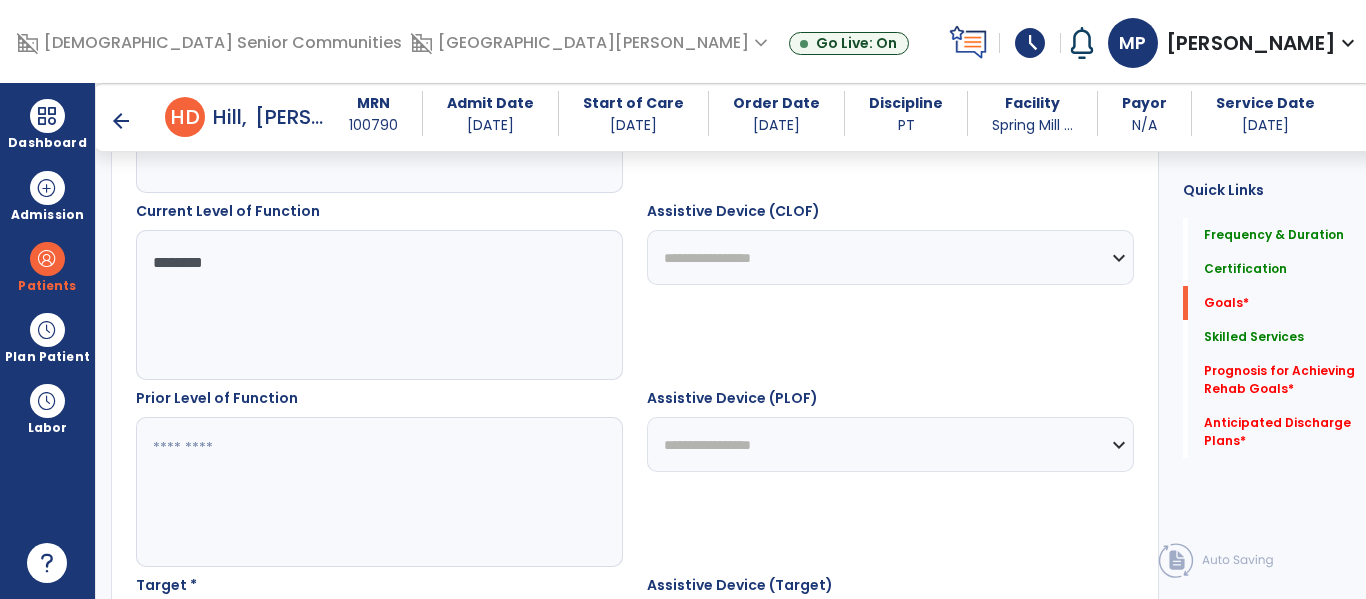 scroll, scrollTop: 717, scrollLeft: 0, axis: vertical 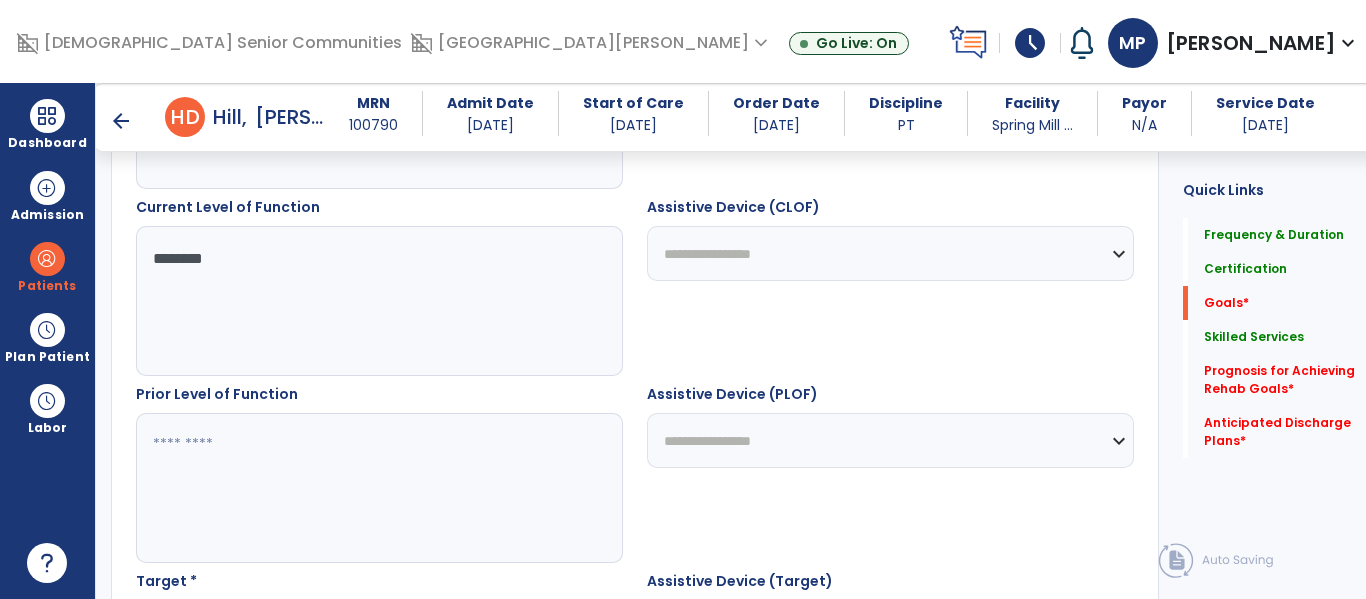 type on "********" 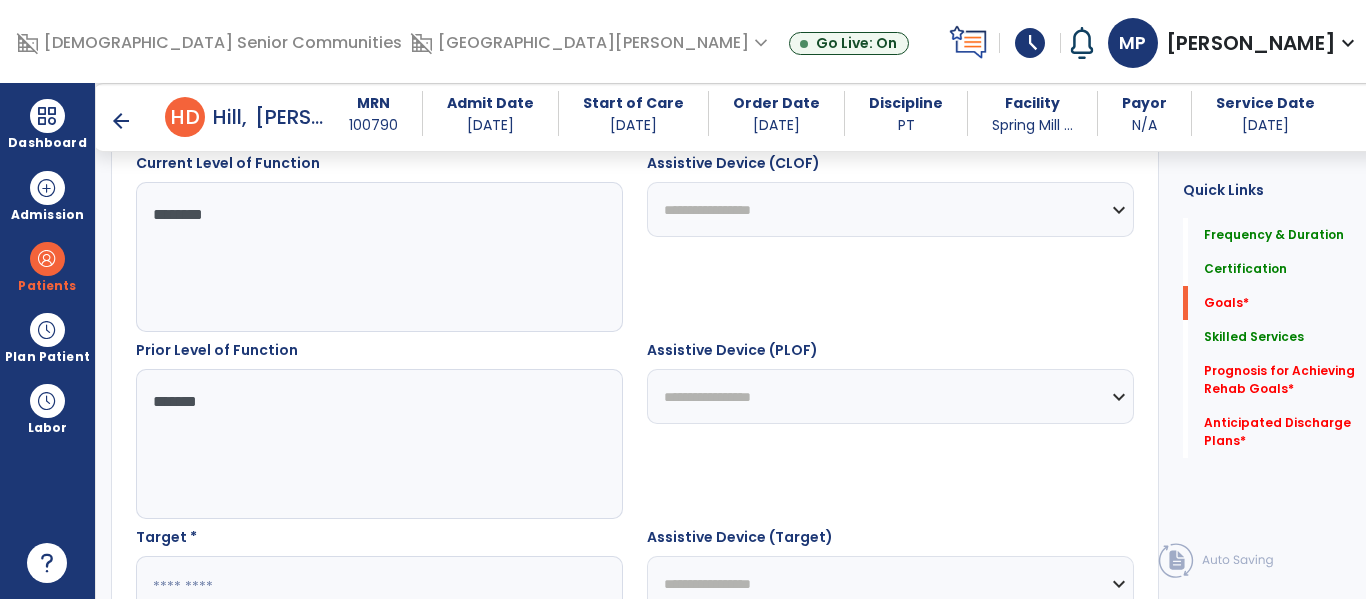 scroll, scrollTop: 763, scrollLeft: 0, axis: vertical 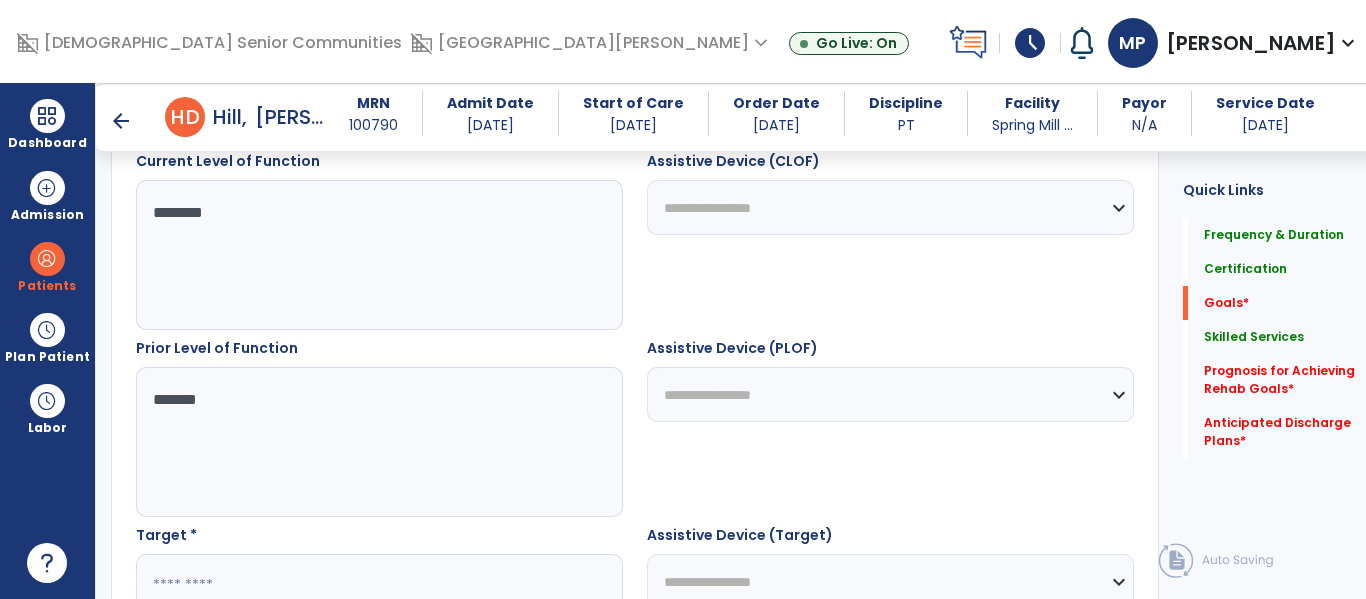 type on "*******" 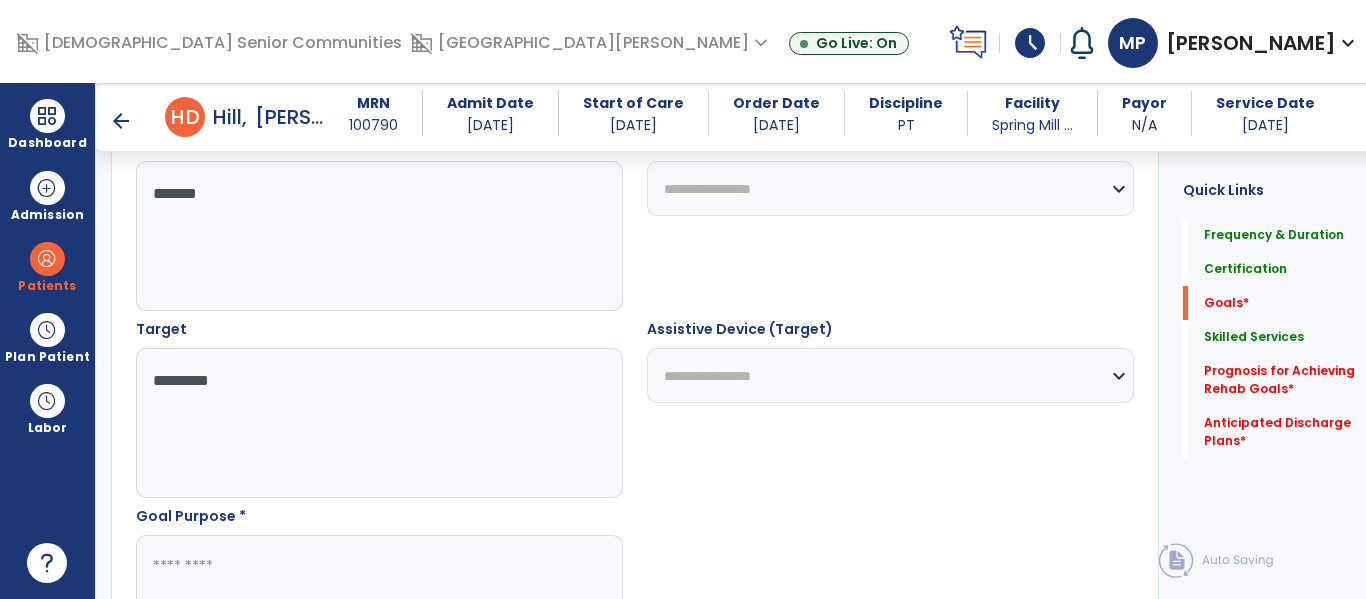 scroll, scrollTop: 982, scrollLeft: 0, axis: vertical 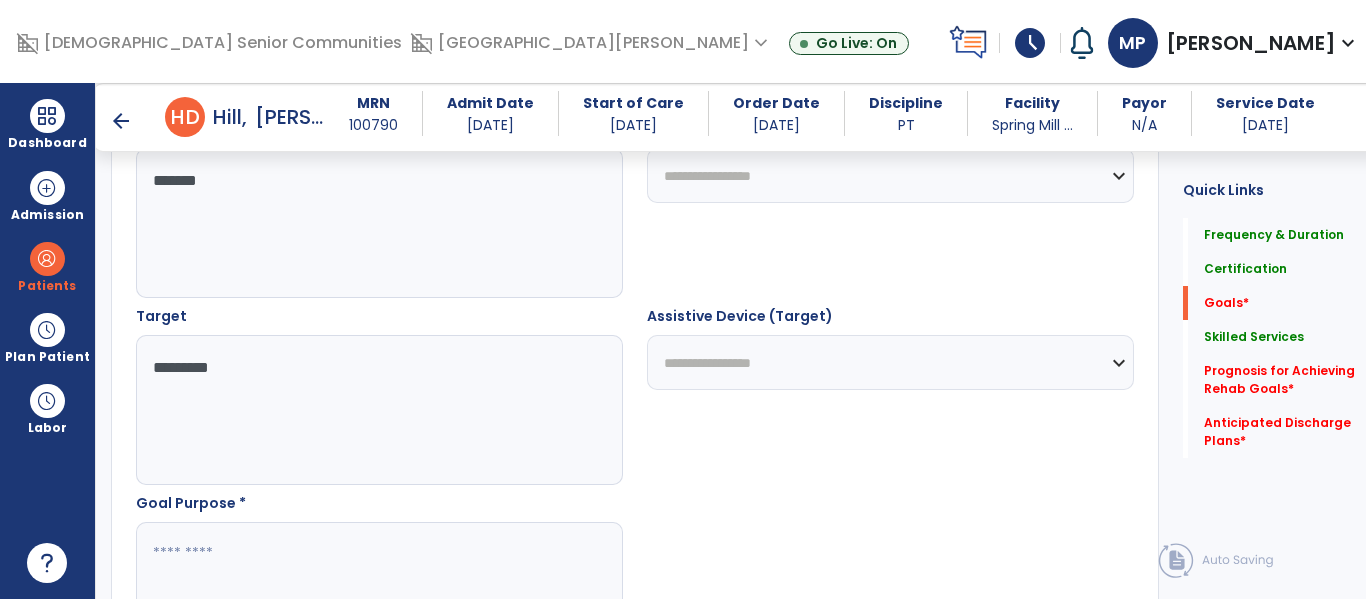 type on "********" 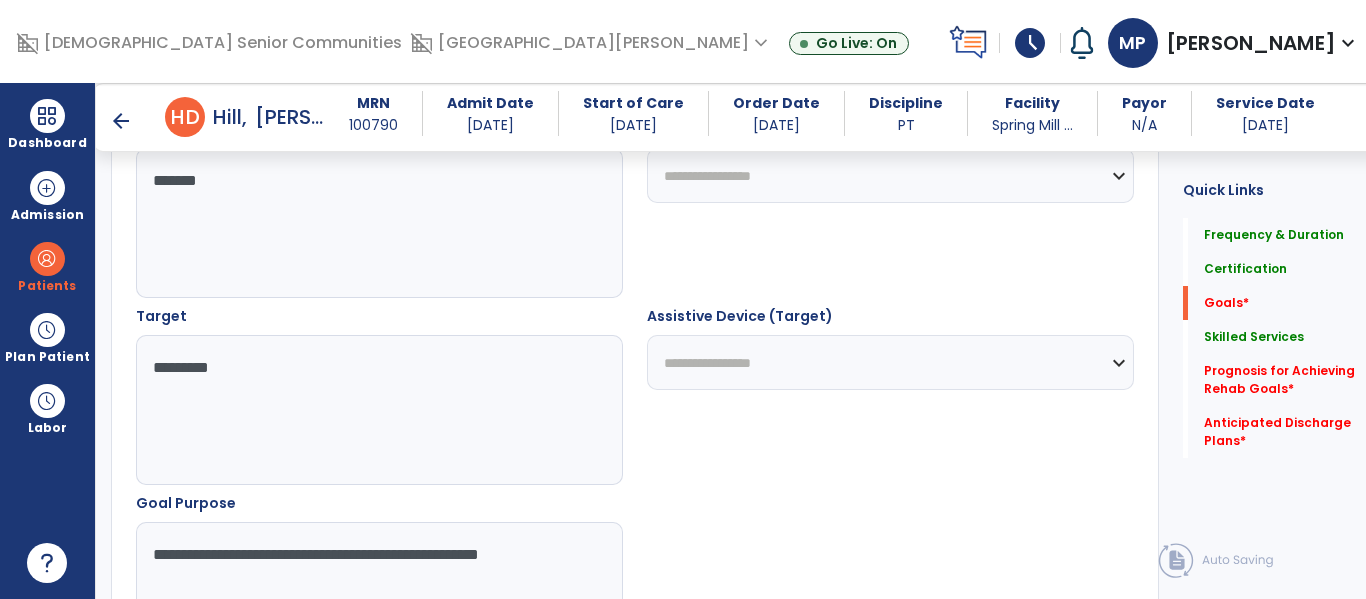 type on "**********" 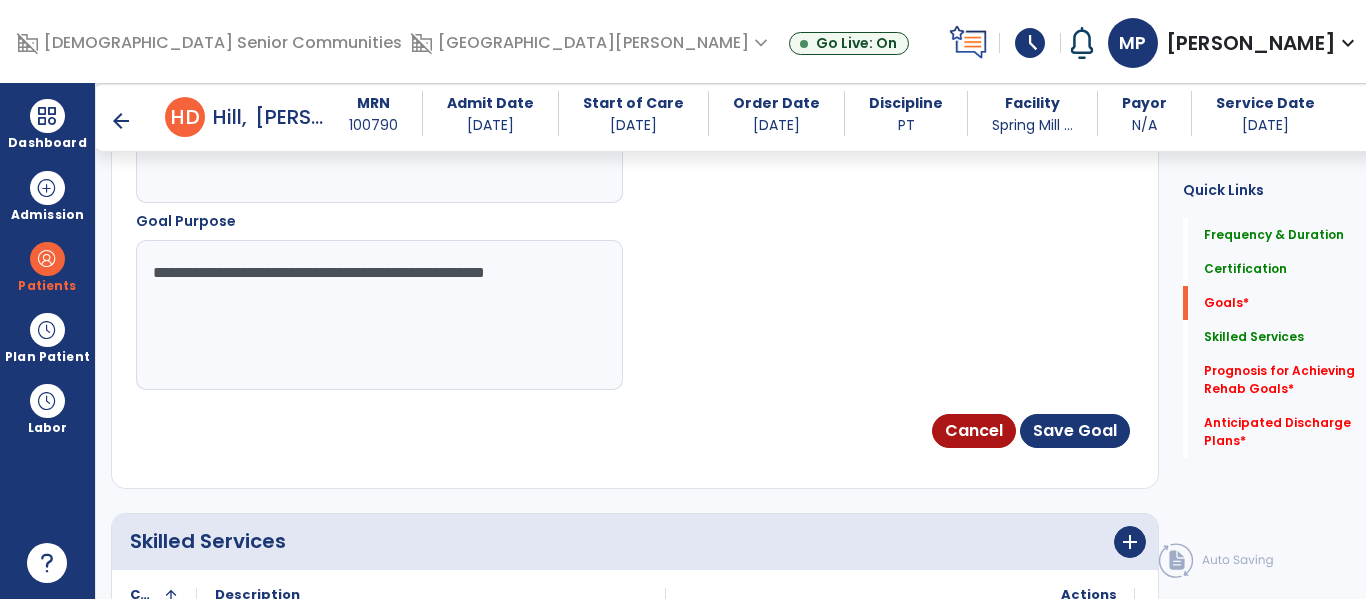 scroll, scrollTop: 1270, scrollLeft: 0, axis: vertical 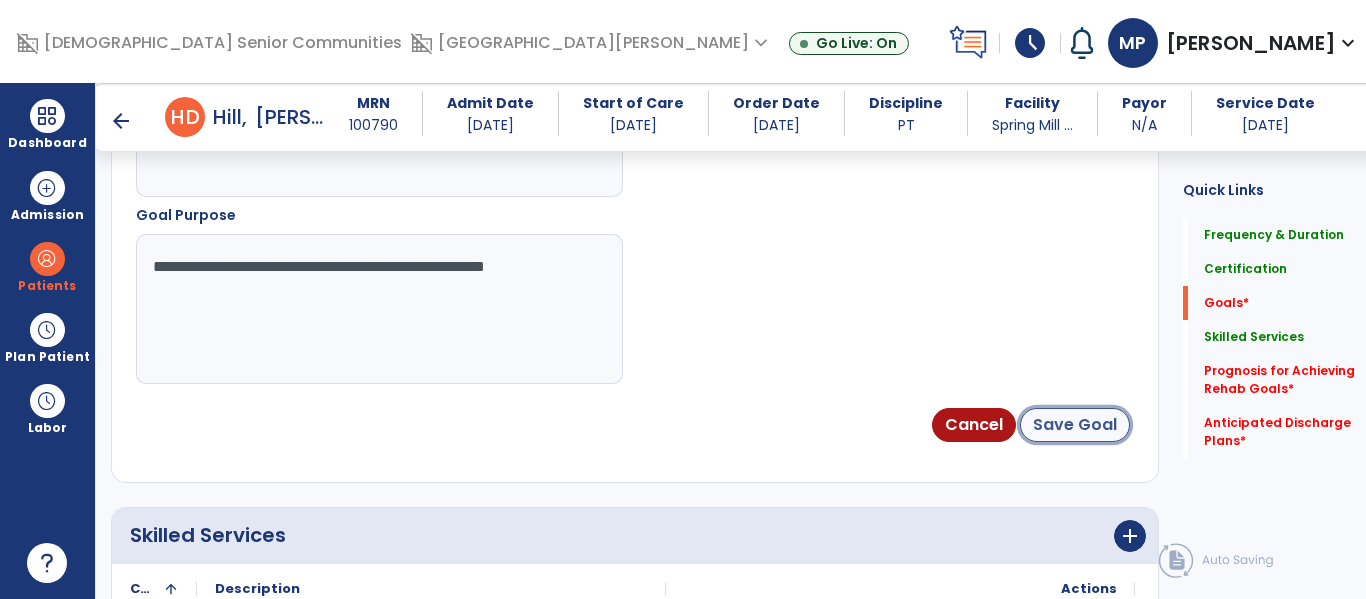 click on "Save Goal" at bounding box center (1075, 425) 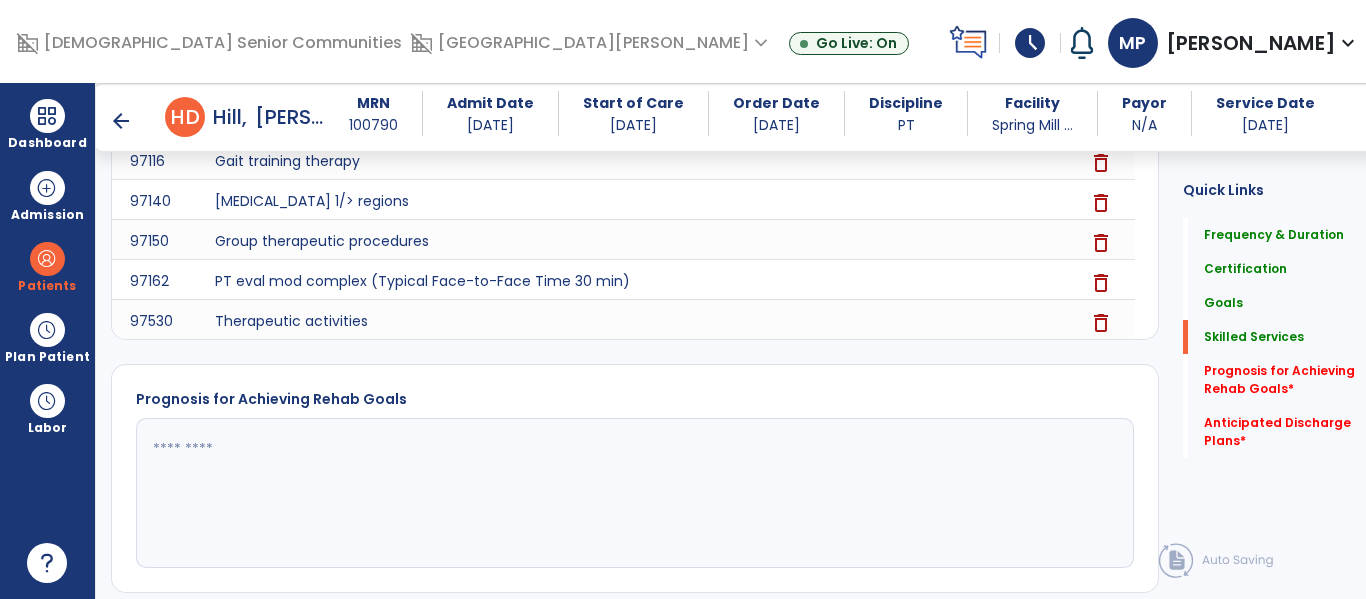 scroll, scrollTop: 1061, scrollLeft: 0, axis: vertical 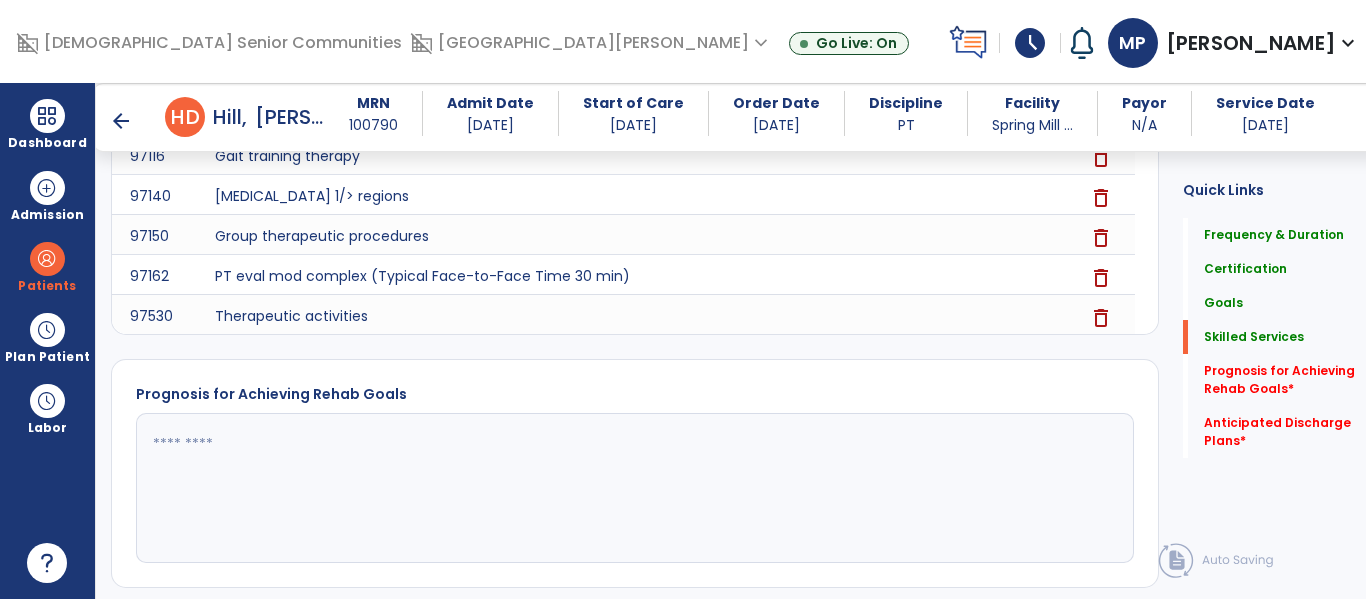 click 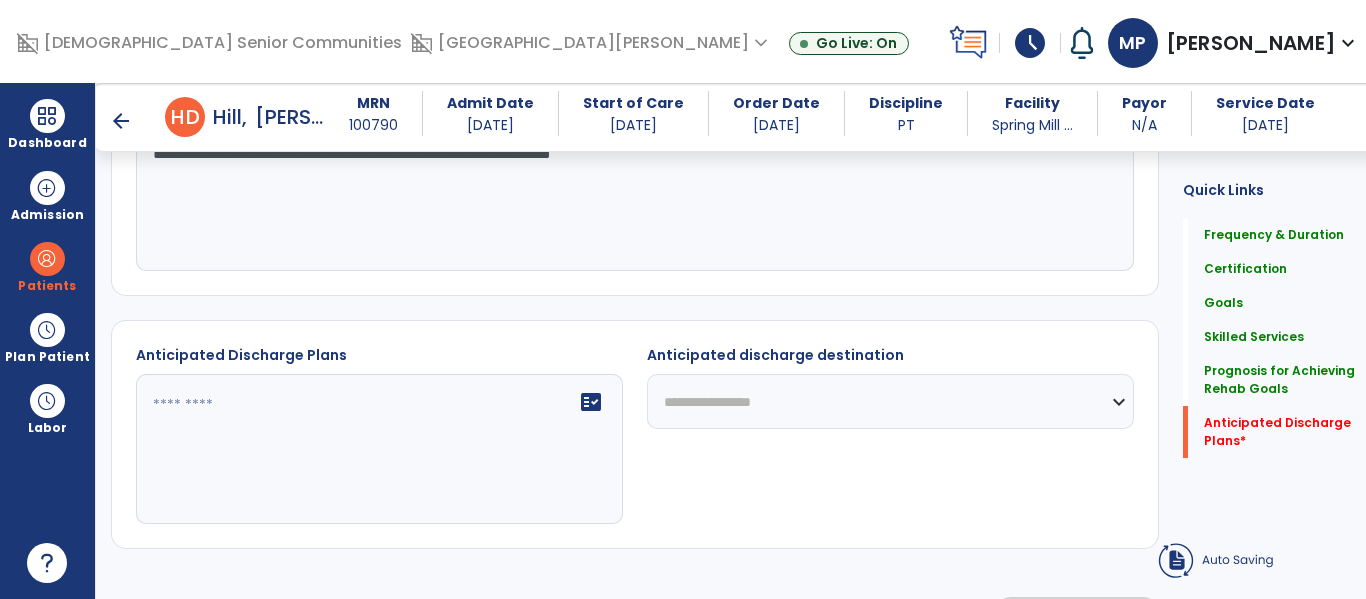 scroll, scrollTop: 1355, scrollLeft: 0, axis: vertical 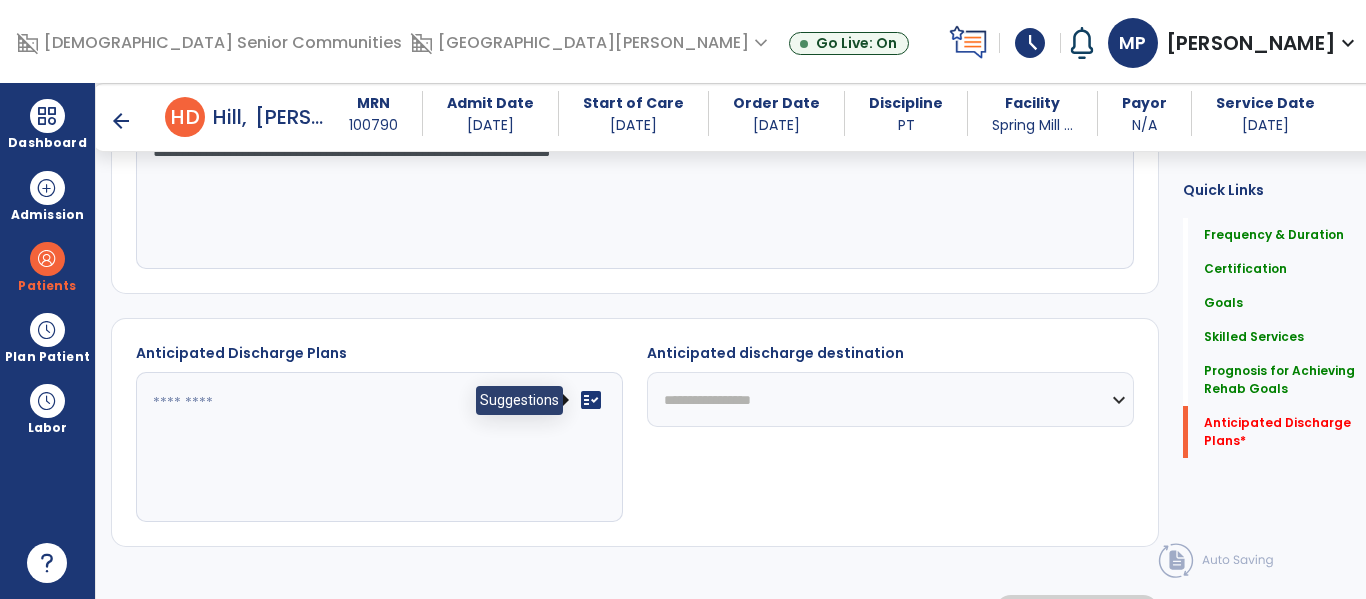 type on "**********" 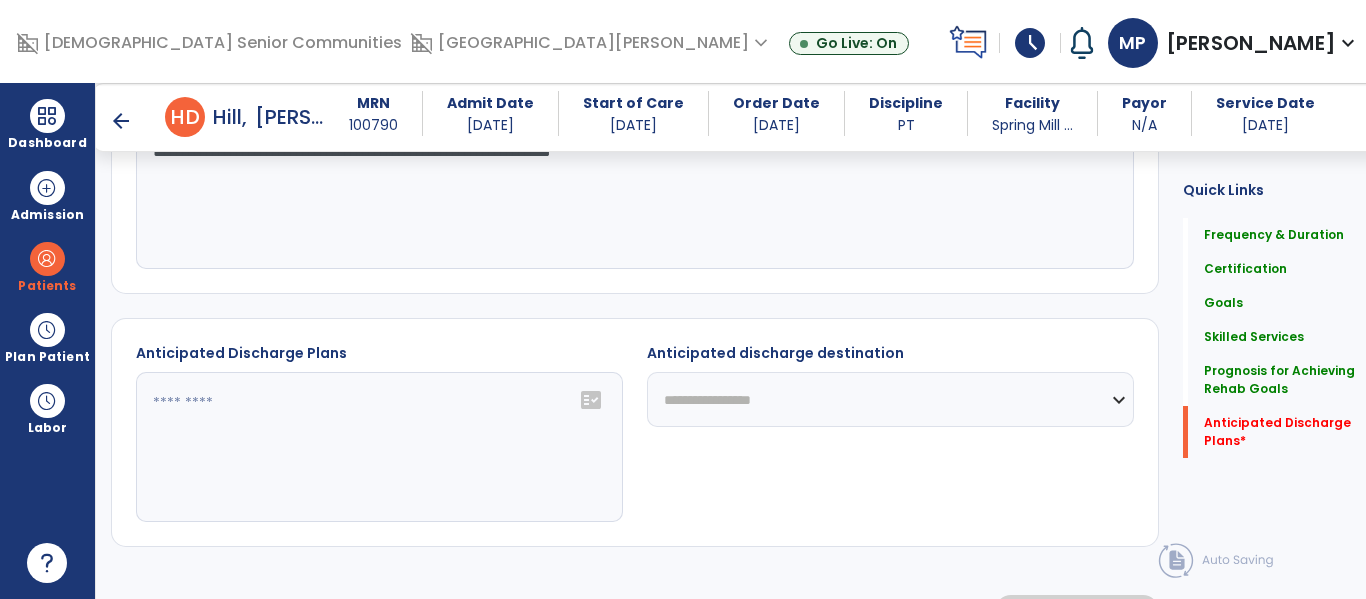 click on "fact_check" 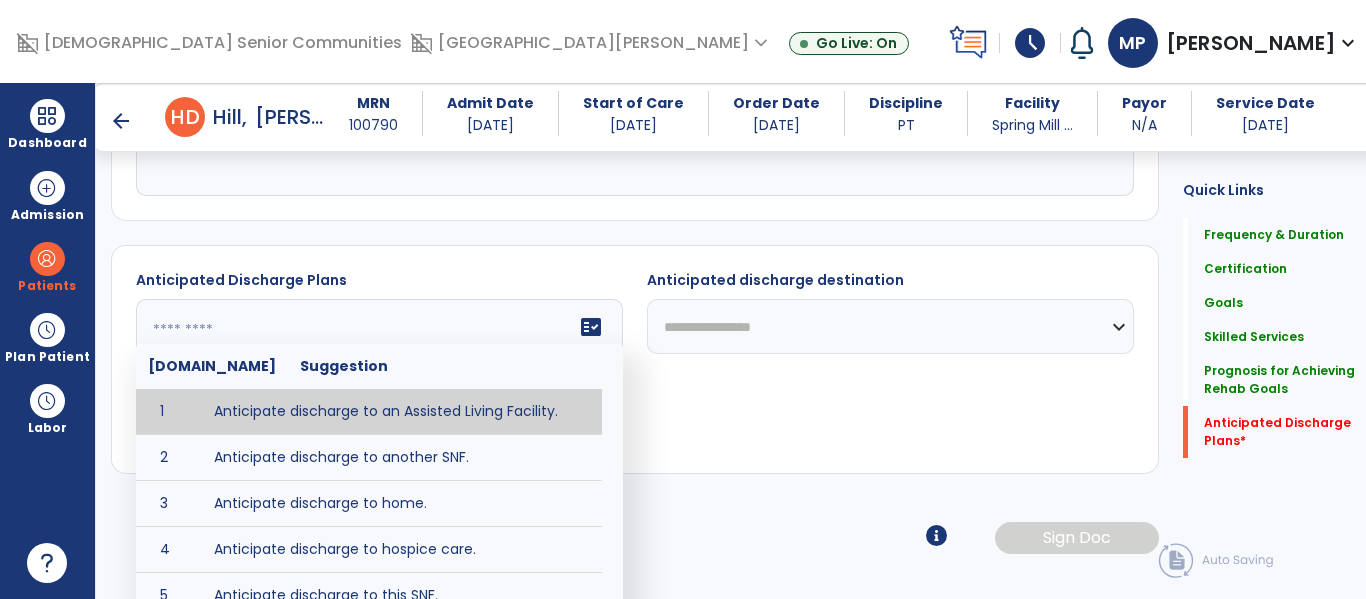 scroll, scrollTop: 1431, scrollLeft: 0, axis: vertical 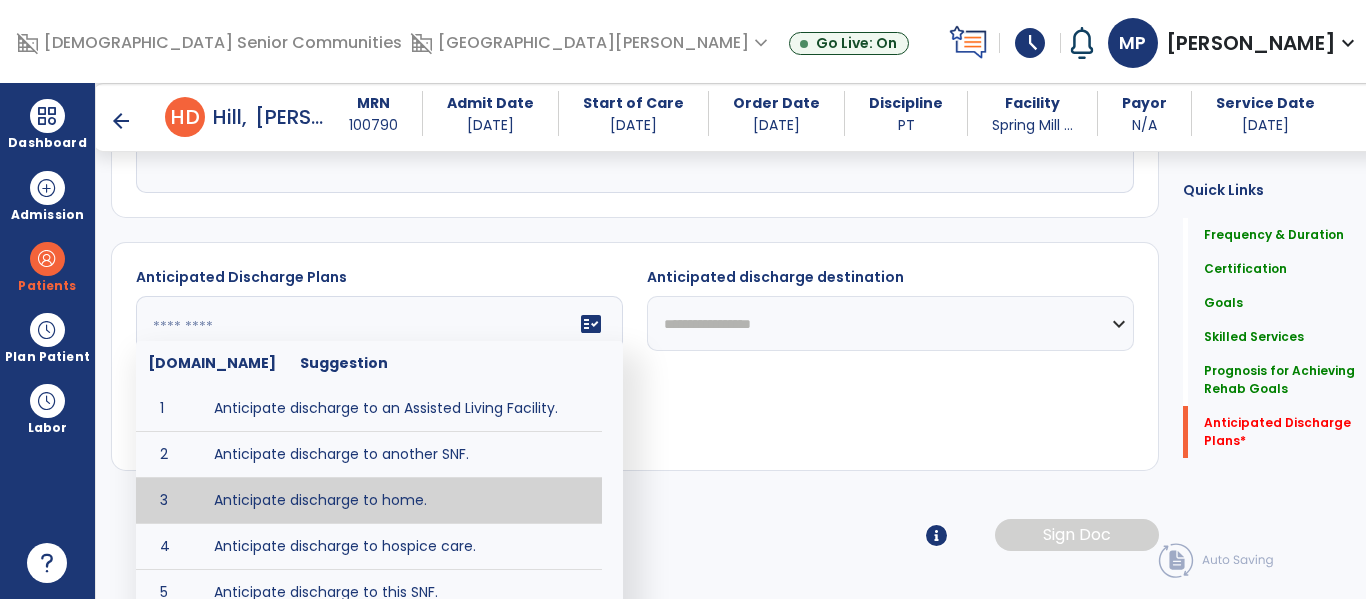 type on "**********" 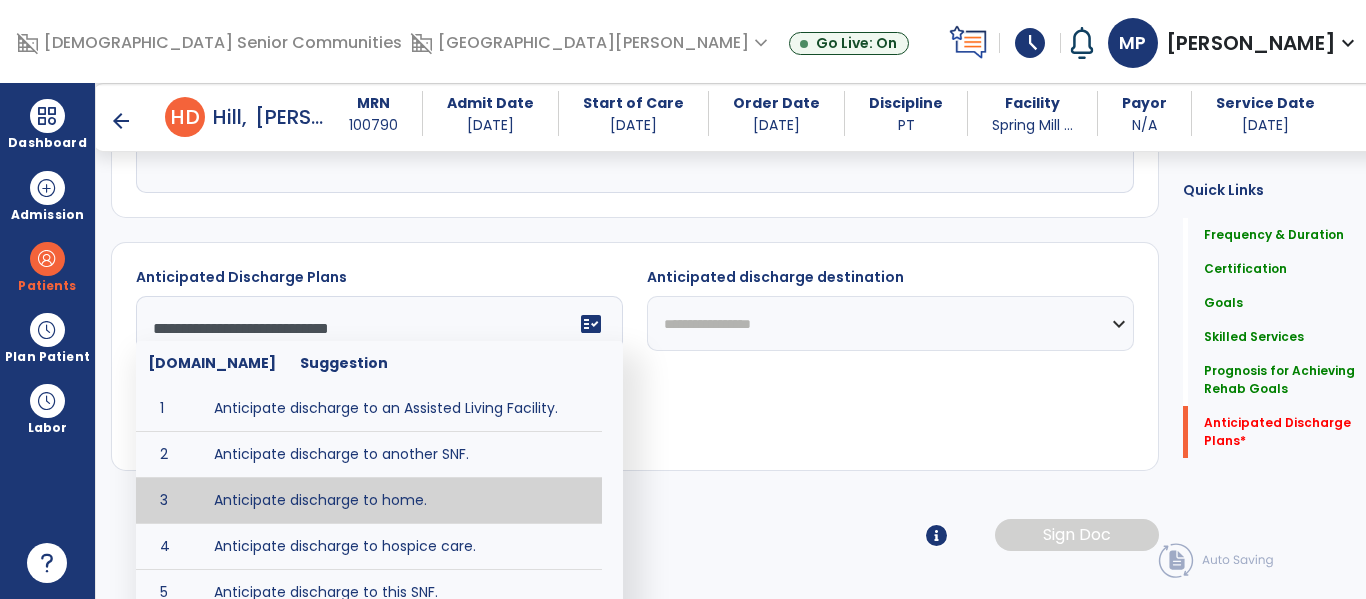 scroll, scrollTop: 1400, scrollLeft: 0, axis: vertical 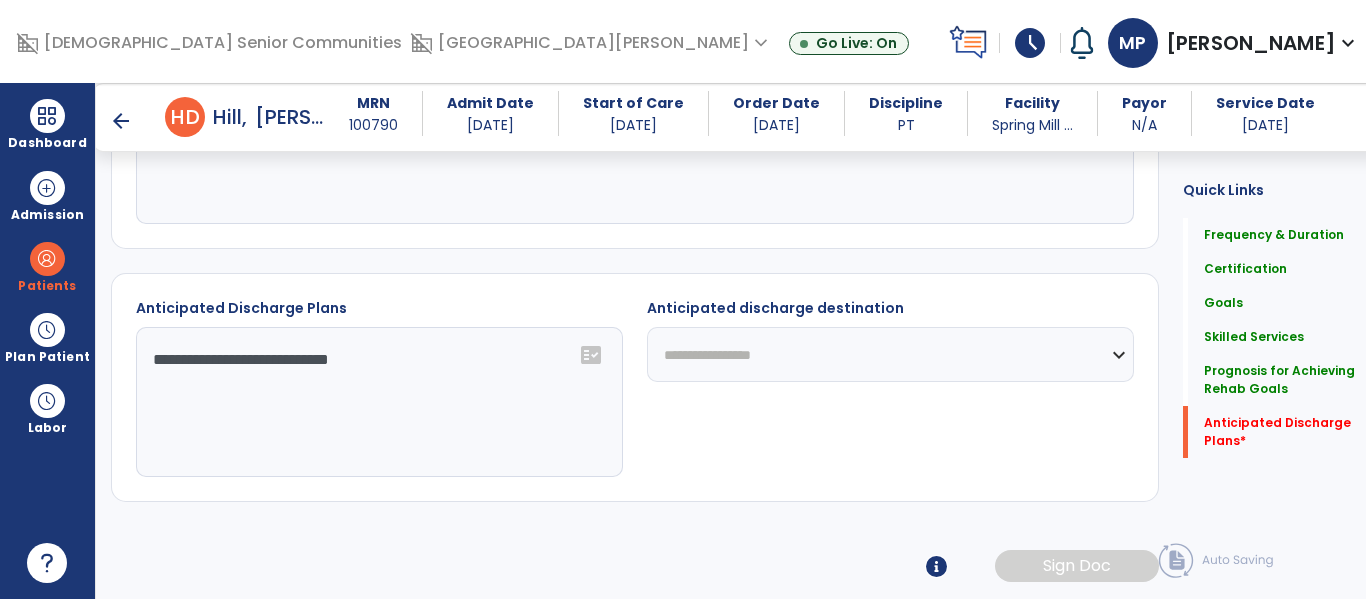 click on "**********" 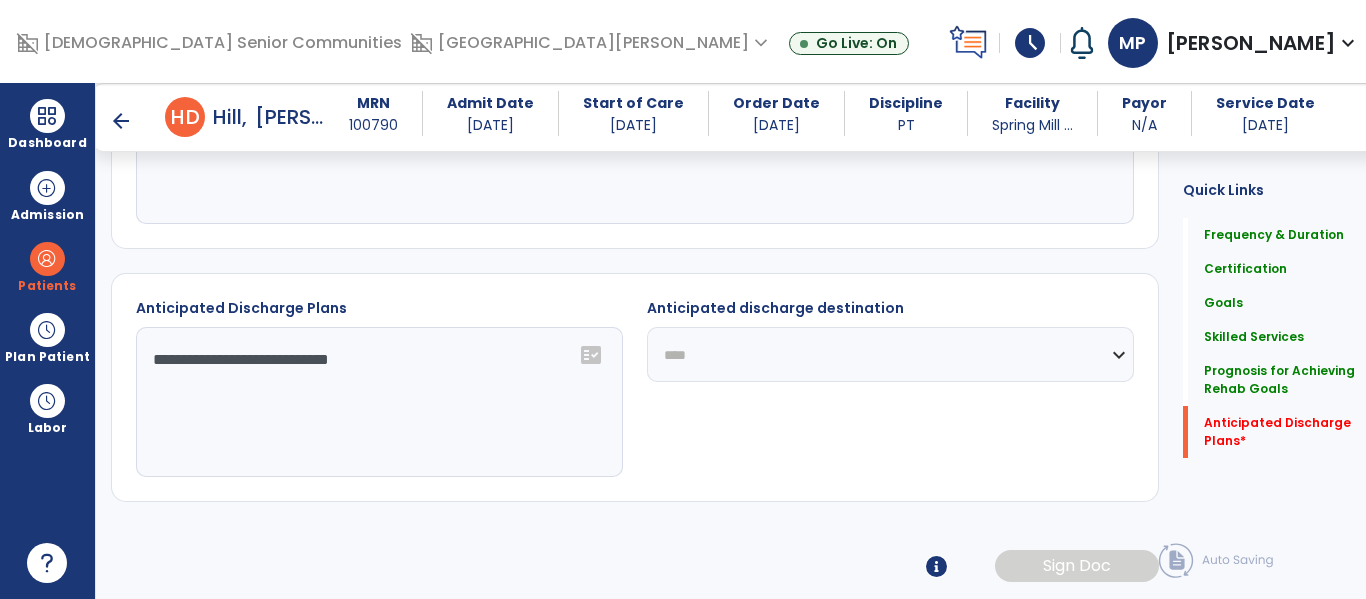 click on "**********" 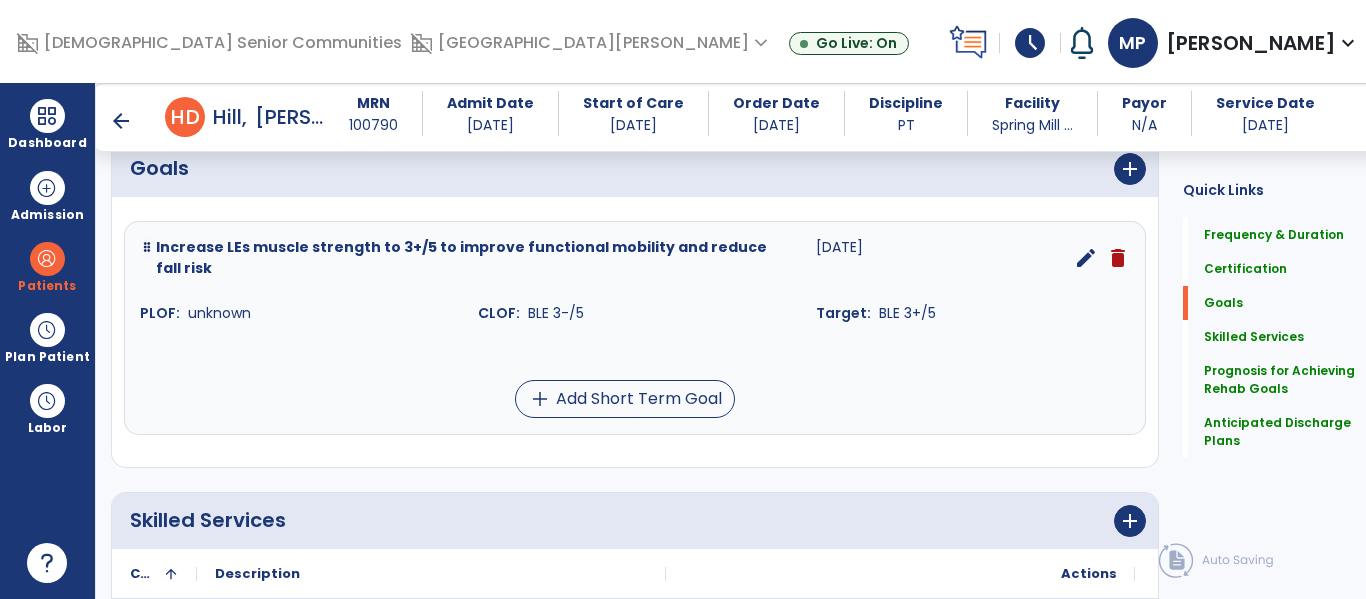 scroll, scrollTop: 482, scrollLeft: 0, axis: vertical 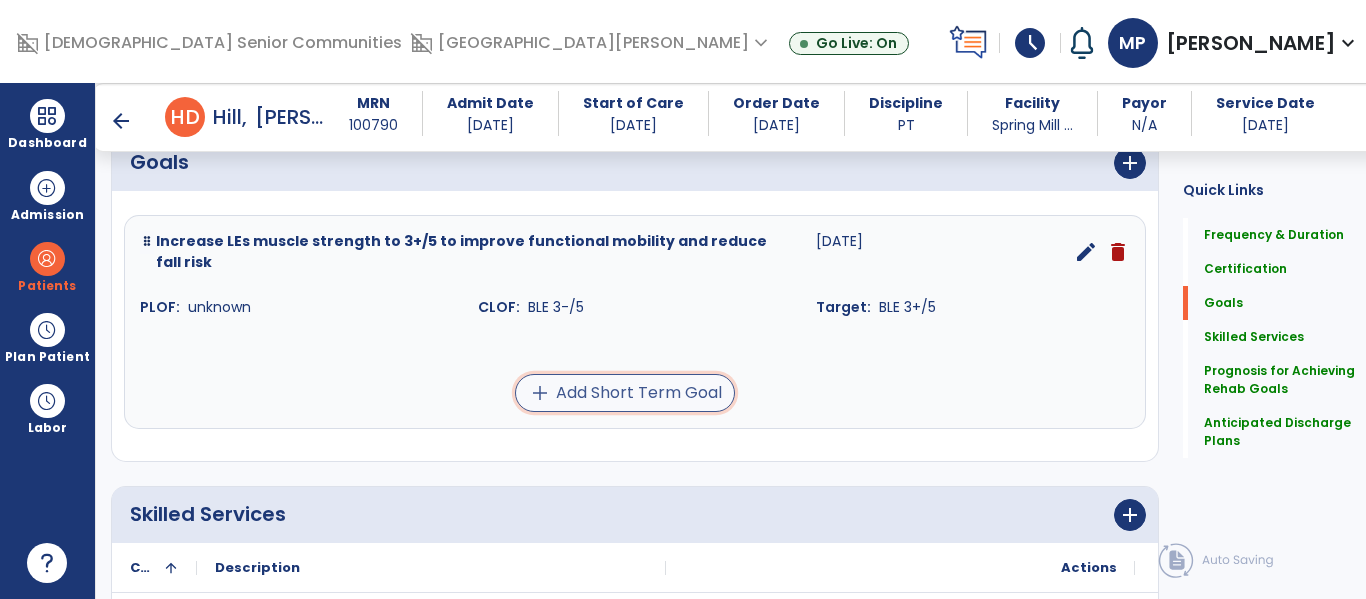 click on "add  Add Short Term Goal" at bounding box center (625, 393) 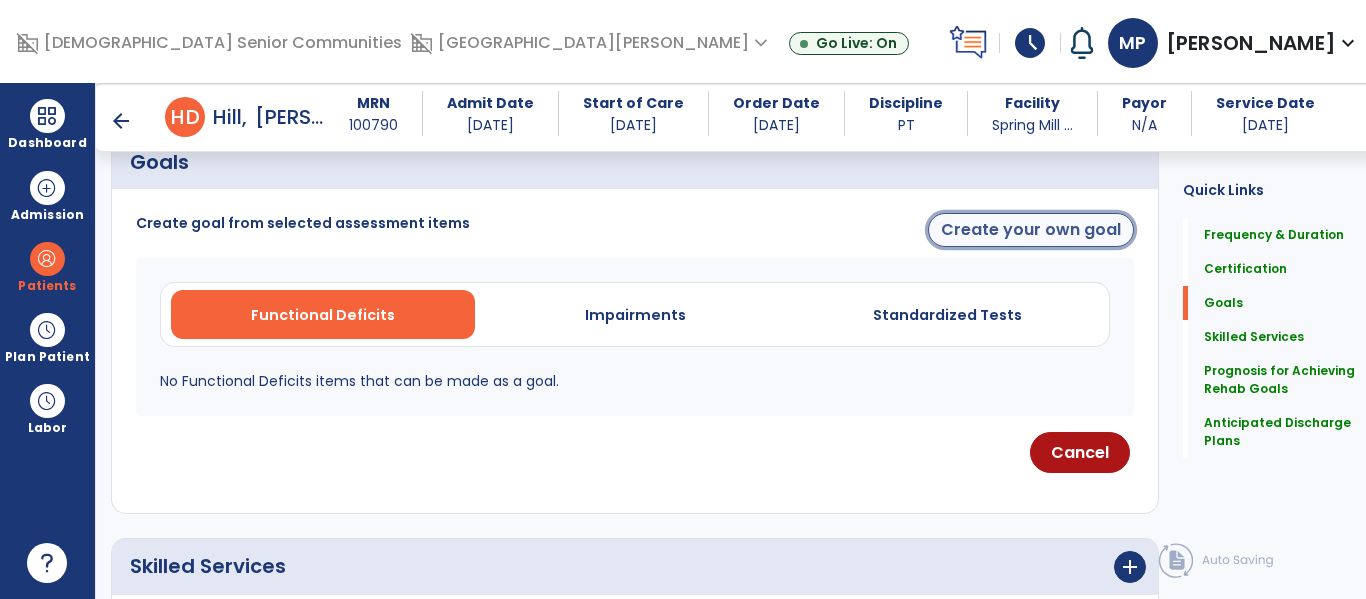 click on "Create your own goal" at bounding box center [1031, 230] 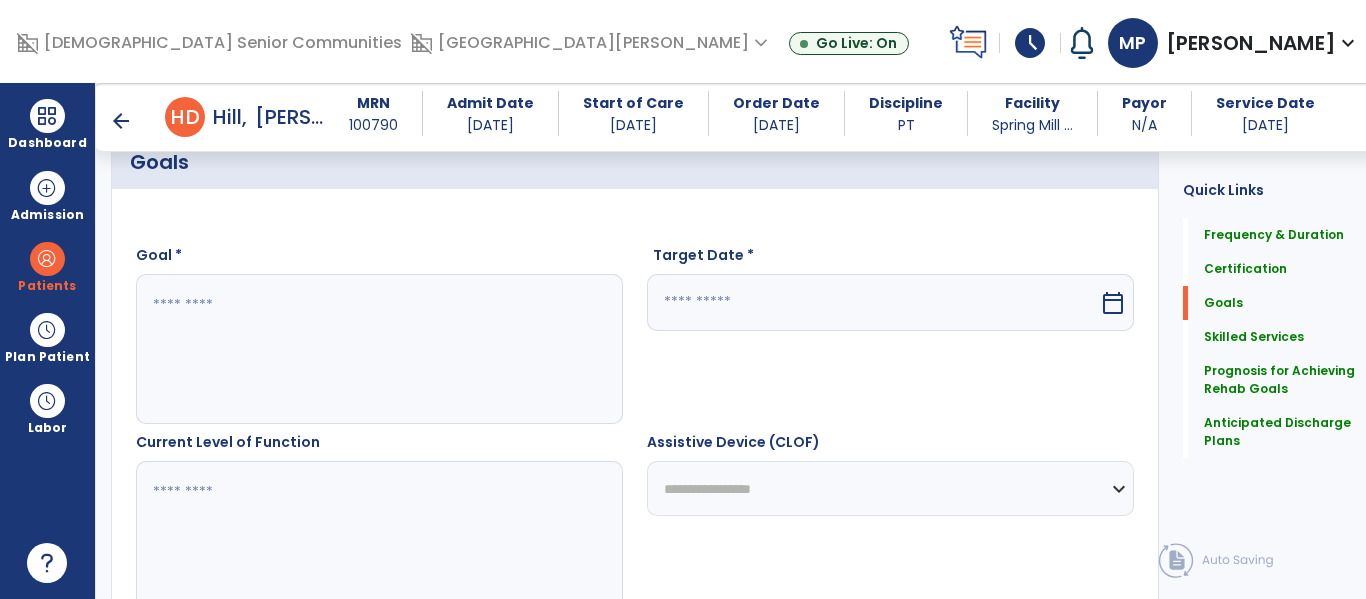 click at bounding box center [374, 349] 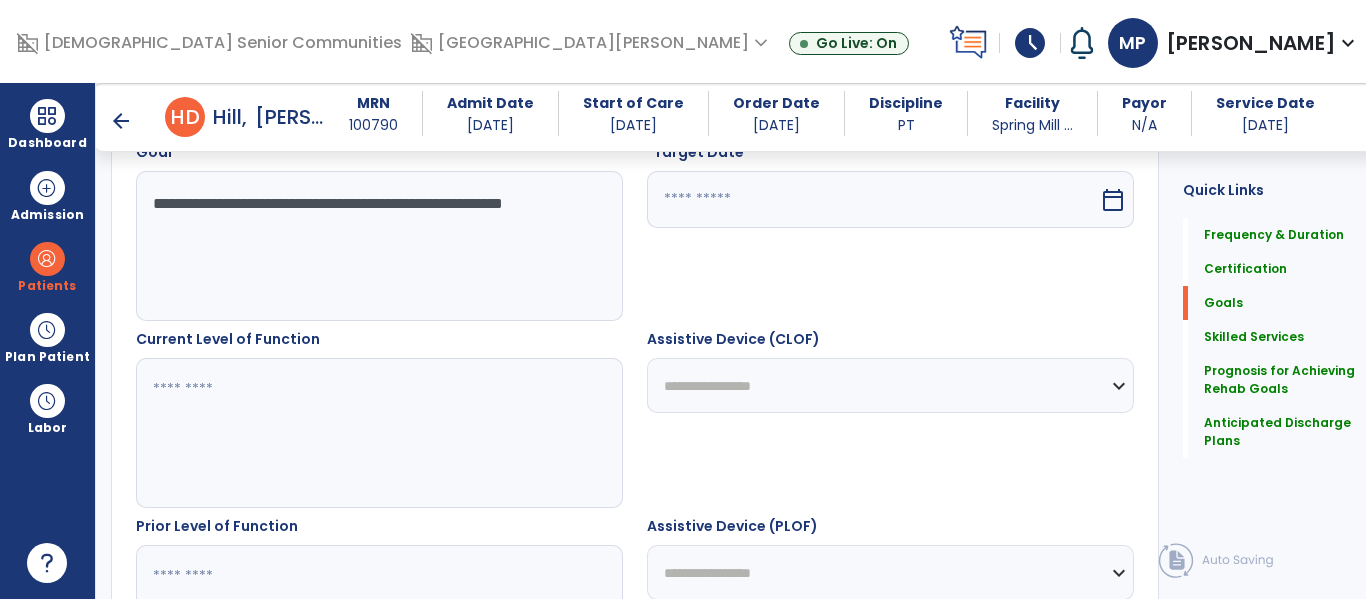 scroll, scrollTop: 589, scrollLeft: 0, axis: vertical 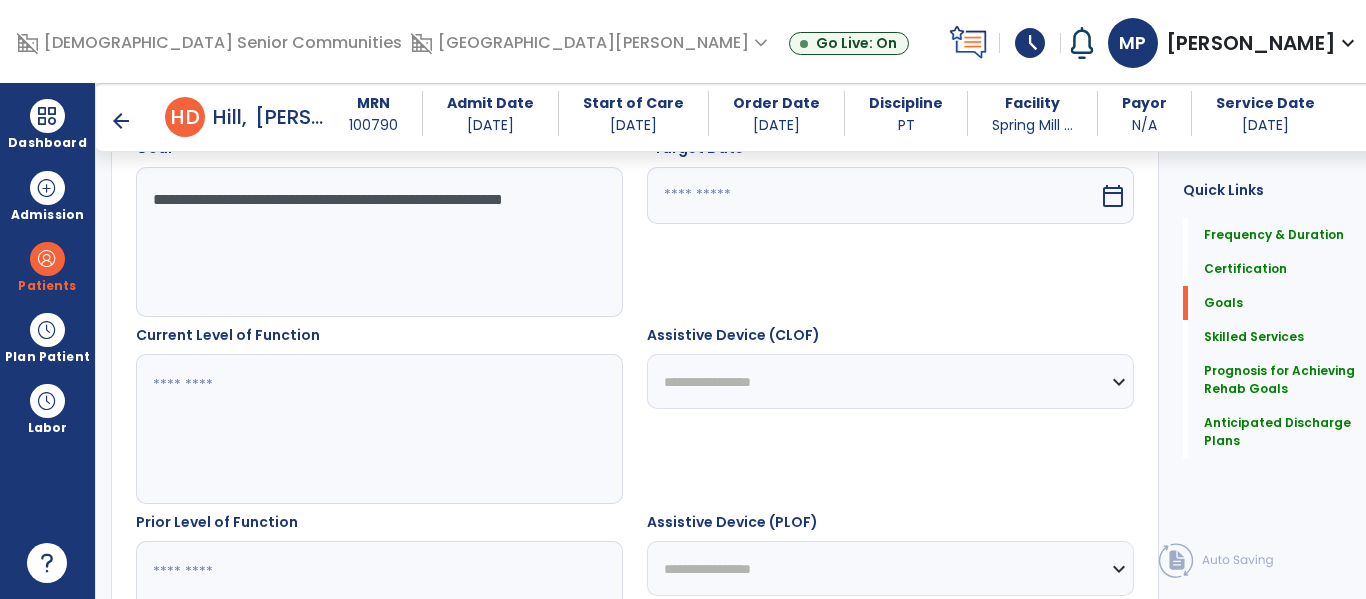 type on "**********" 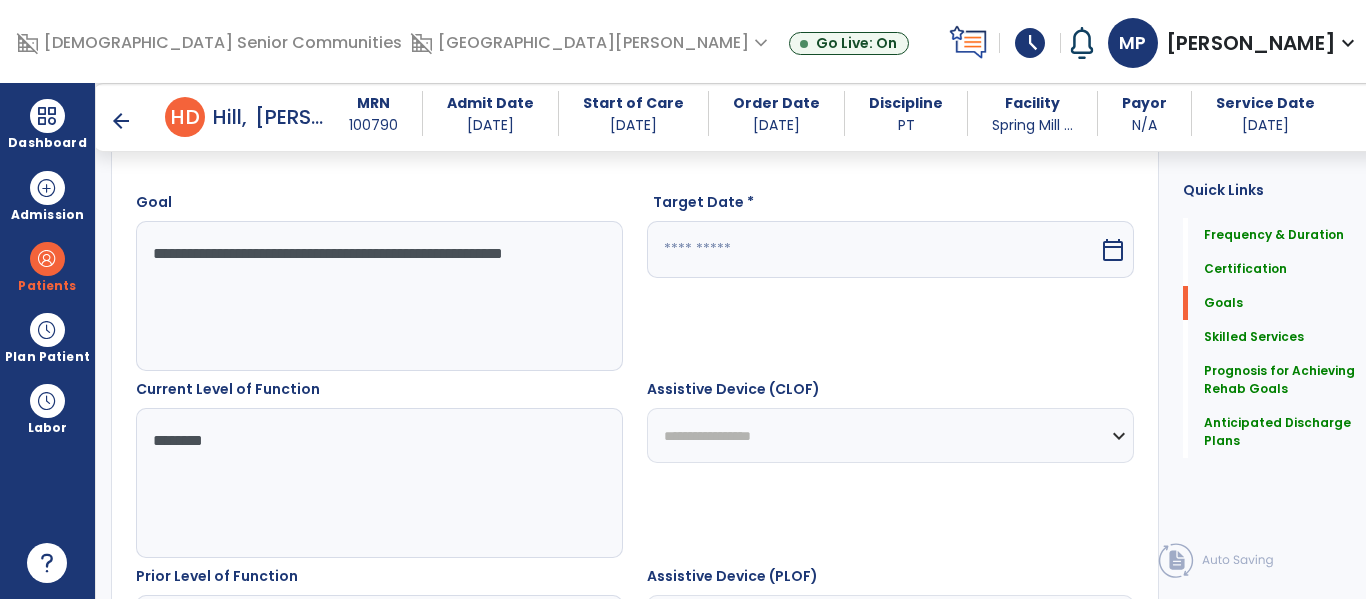 scroll, scrollTop: 504, scrollLeft: 0, axis: vertical 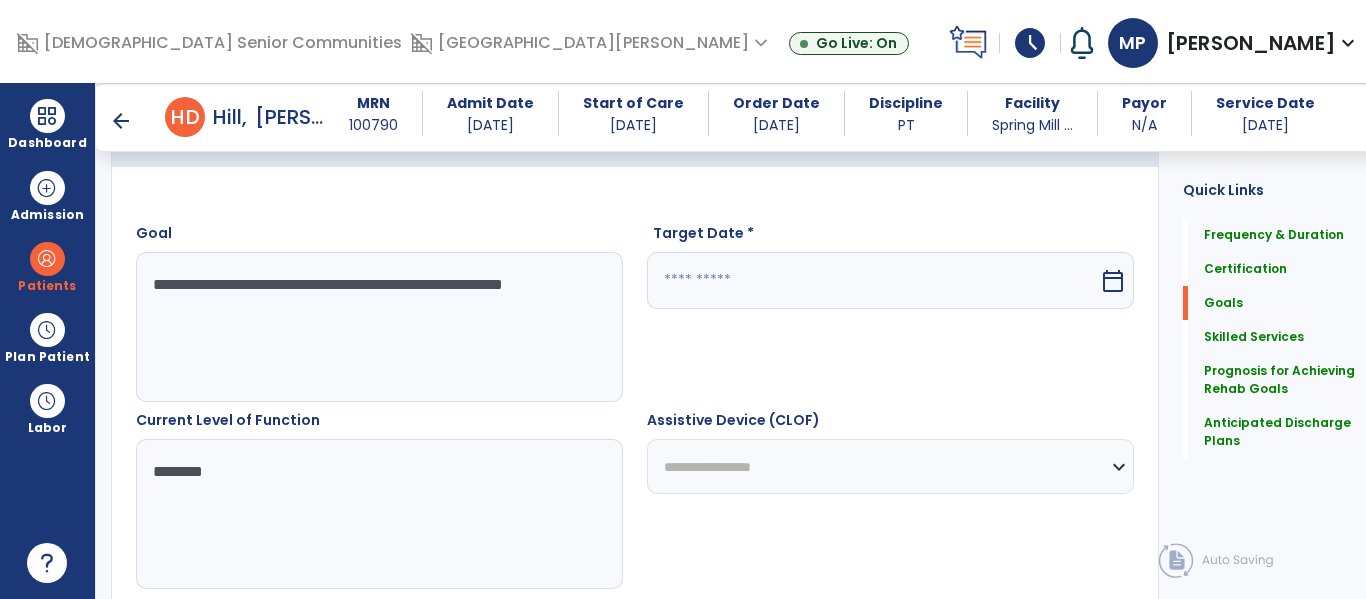 type on "*******" 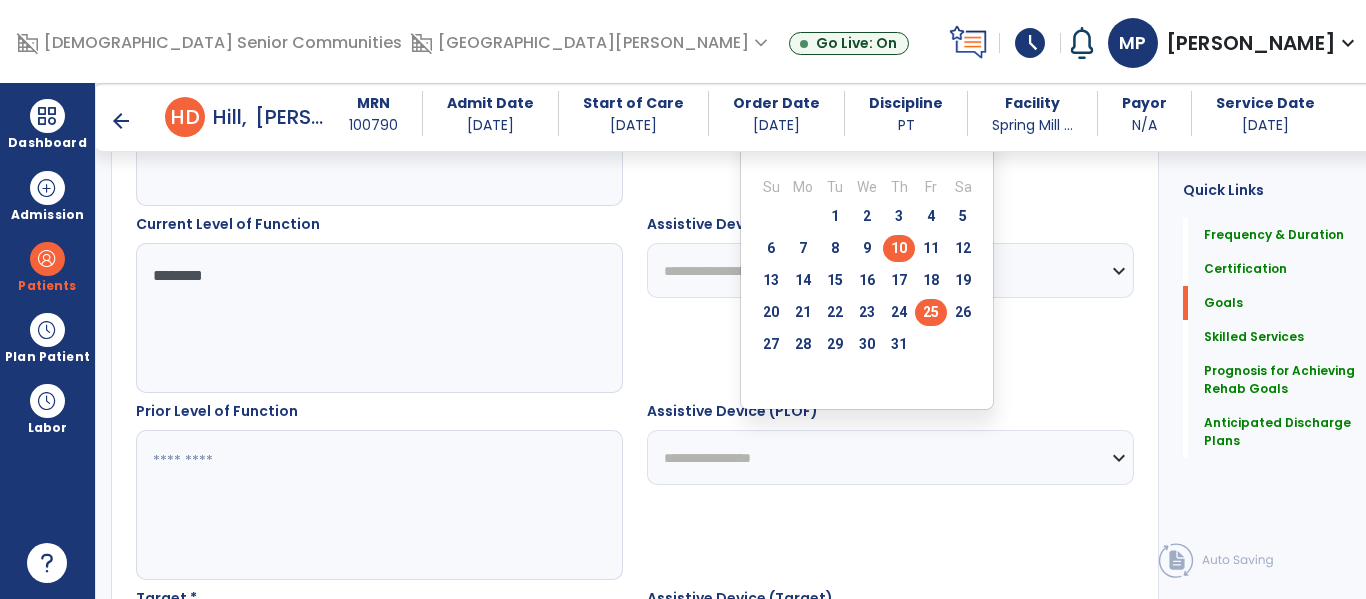scroll, scrollTop: 702, scrollLeft: 0, axis: vertical 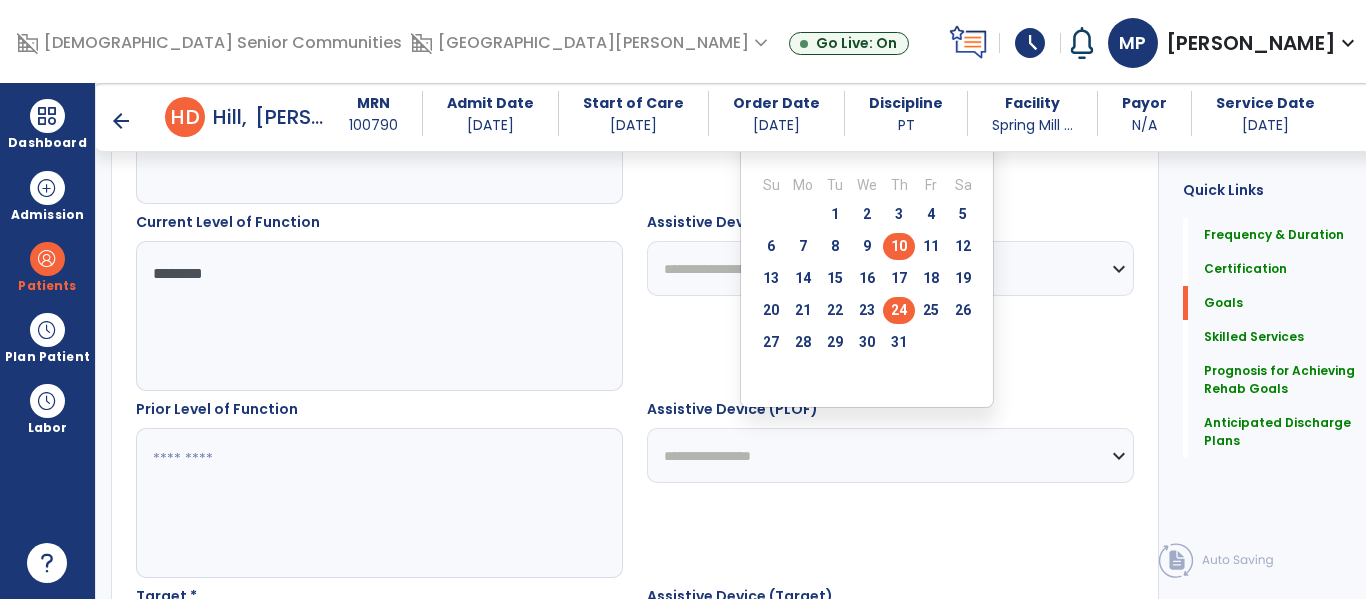 click on "24" at bounding box center (899, 310) 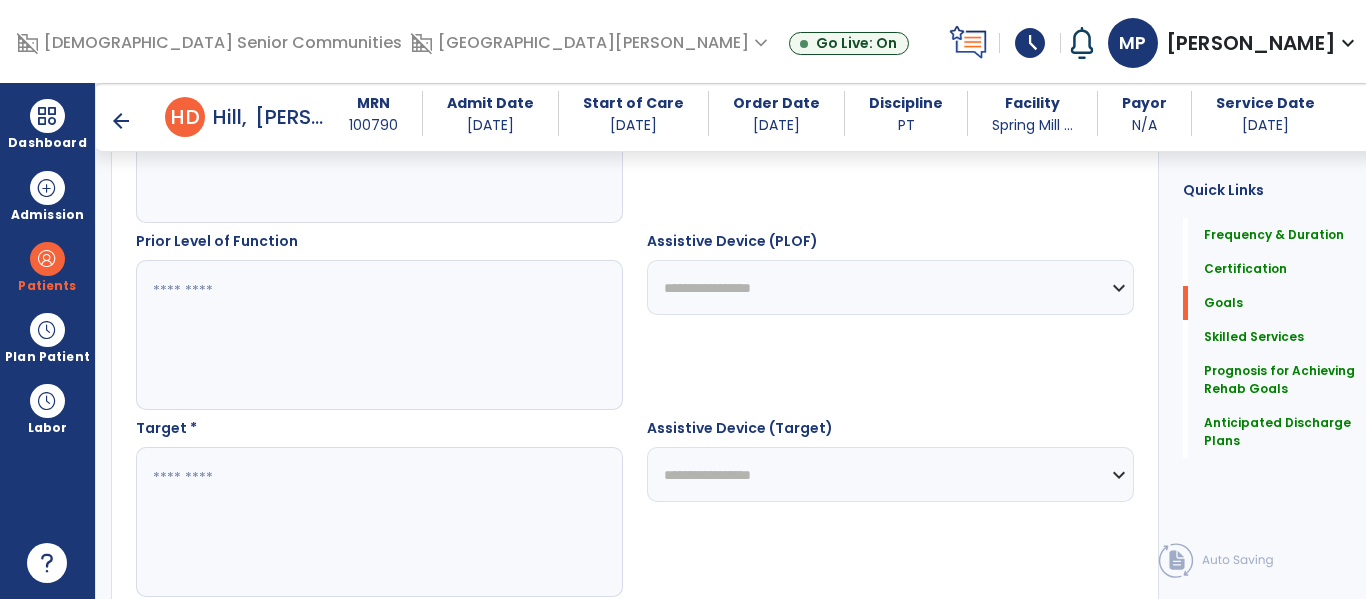 scroll, scrollTop: 872, scrollLeft: 0, axis: vertical 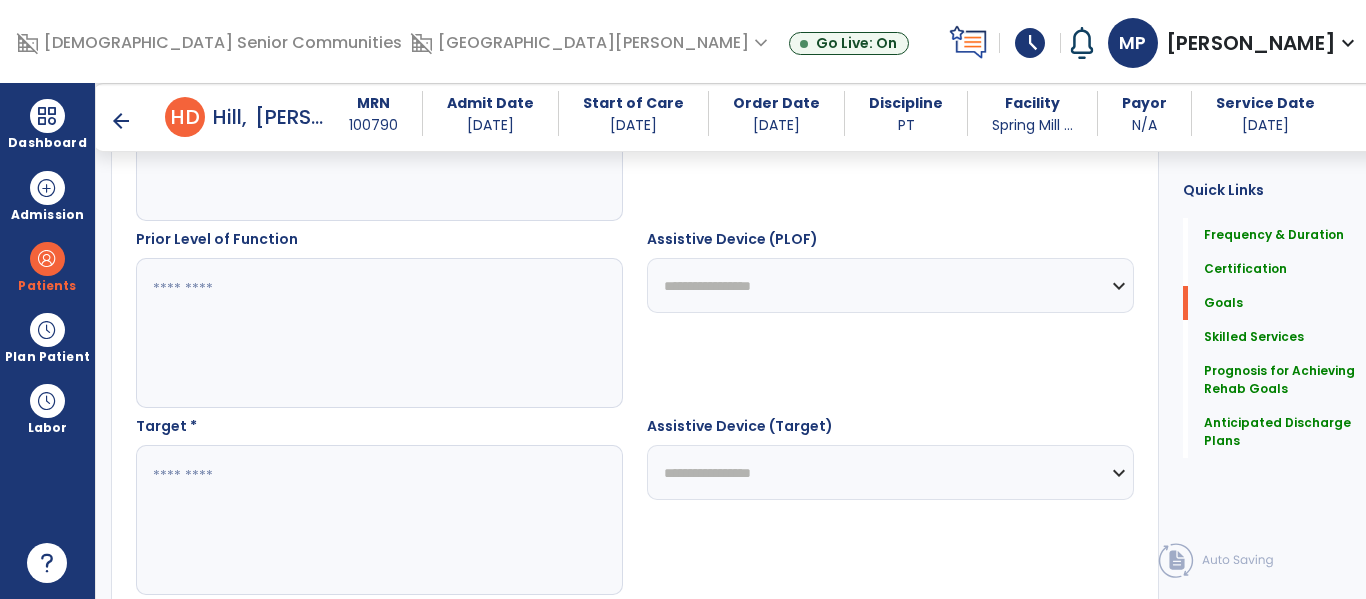 click at bounding box center (374, 333) 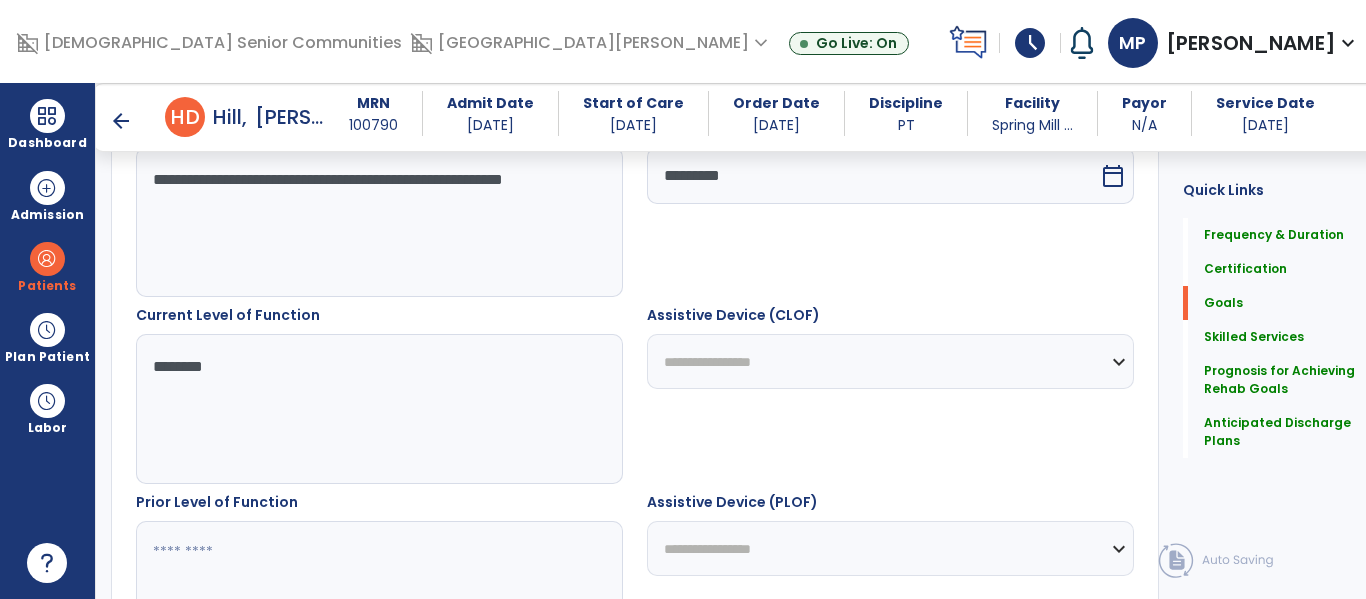 scroll, scrollTop: 648, scrollLeft: 0, axis: vertical 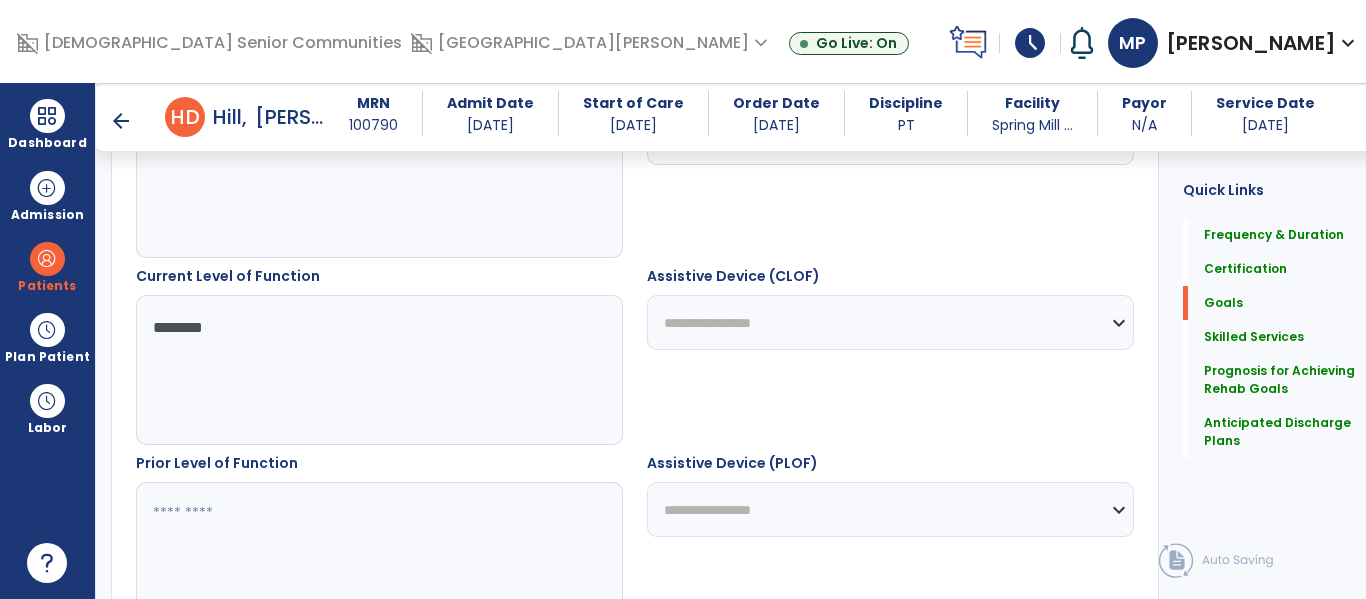 click on "*******" at bounding box center [374, 370] 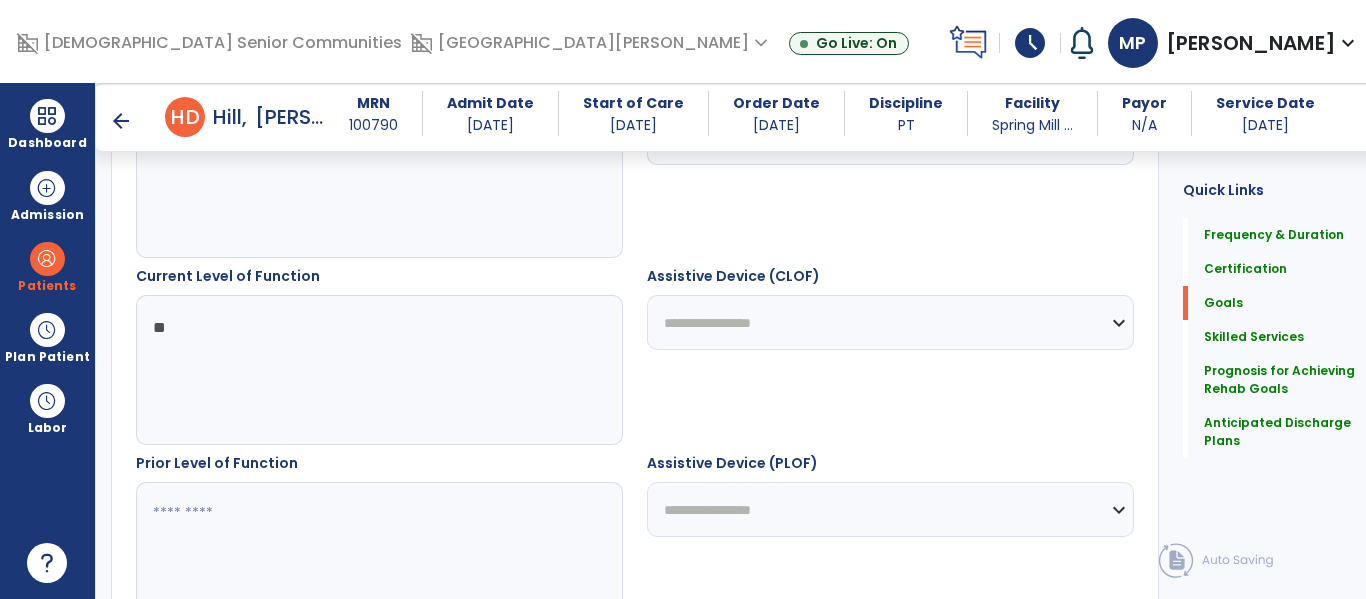 type on "*" 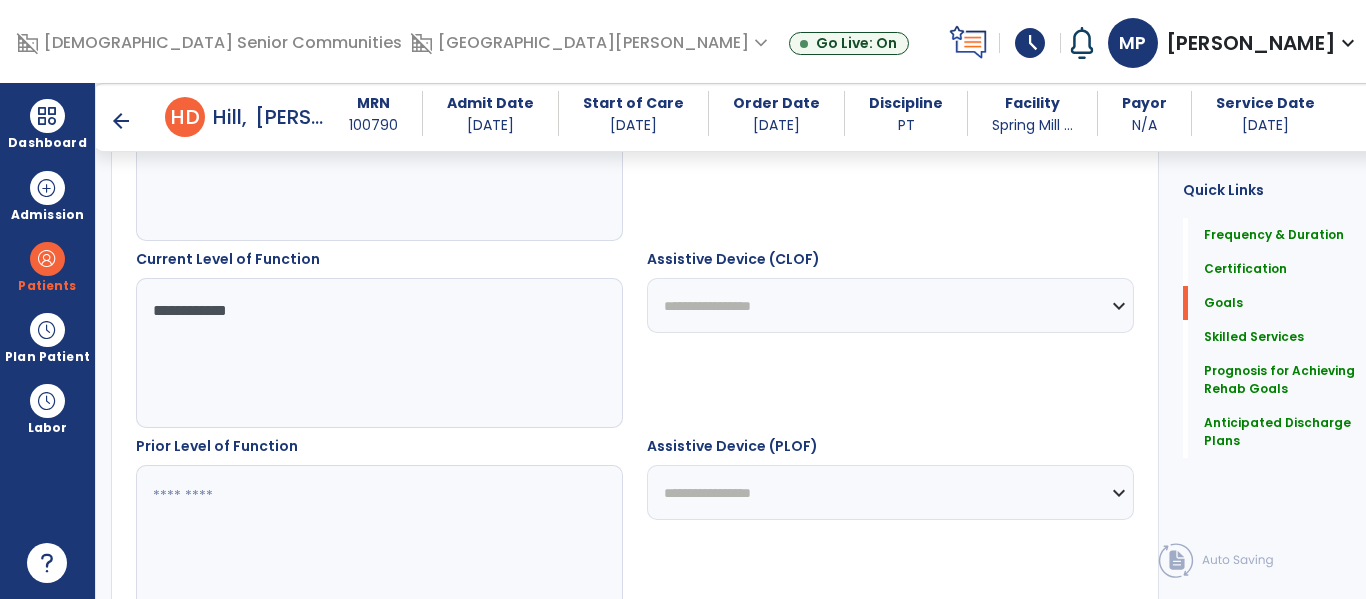 scroll, scrollTop: 666, scrollLeft: 0, axis: vertical 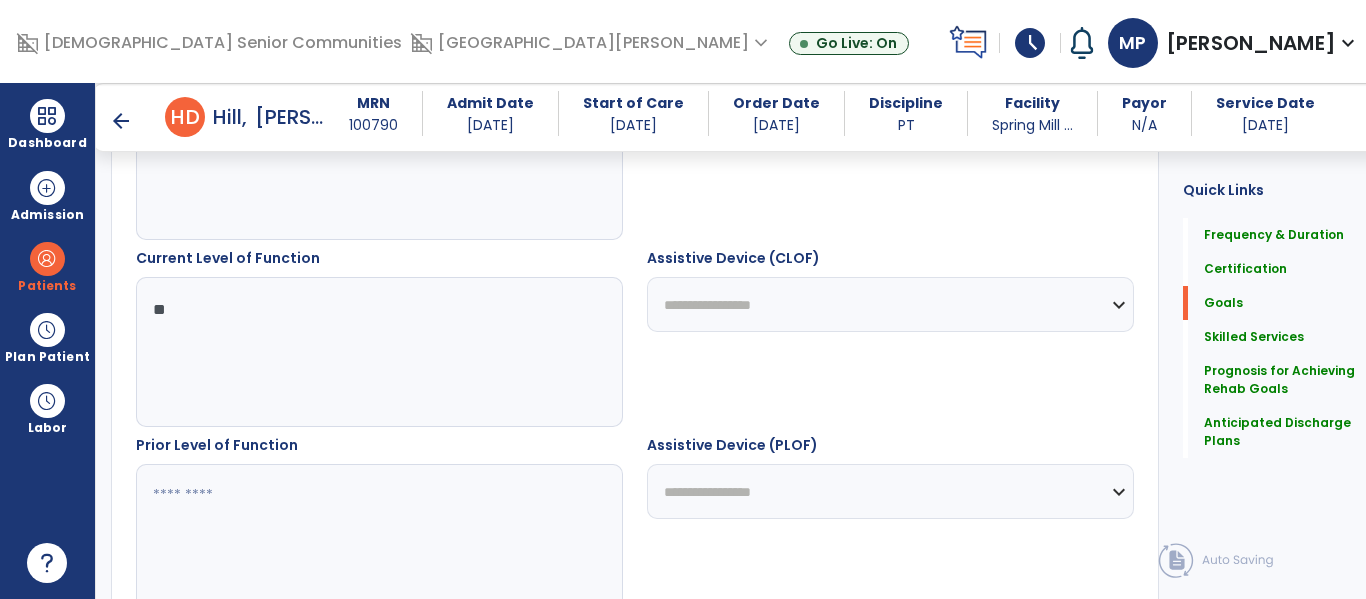 type on "*" 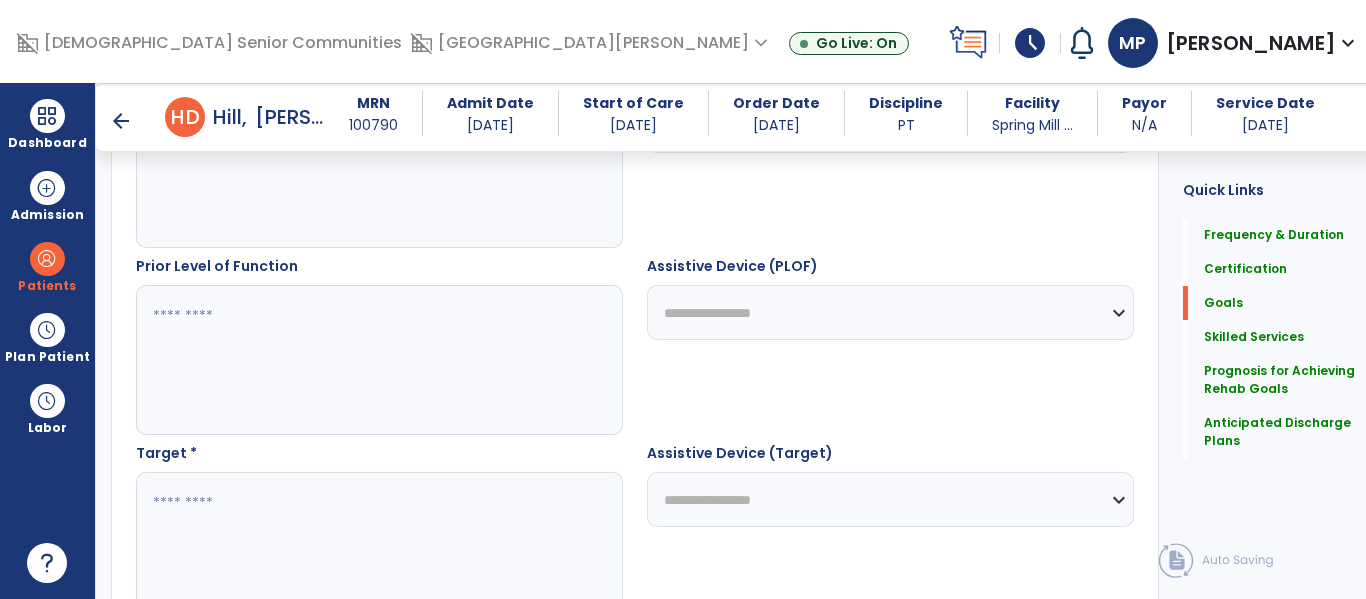 scroll, scrollTop: 844, scrollLeft: 0, axis: vertical 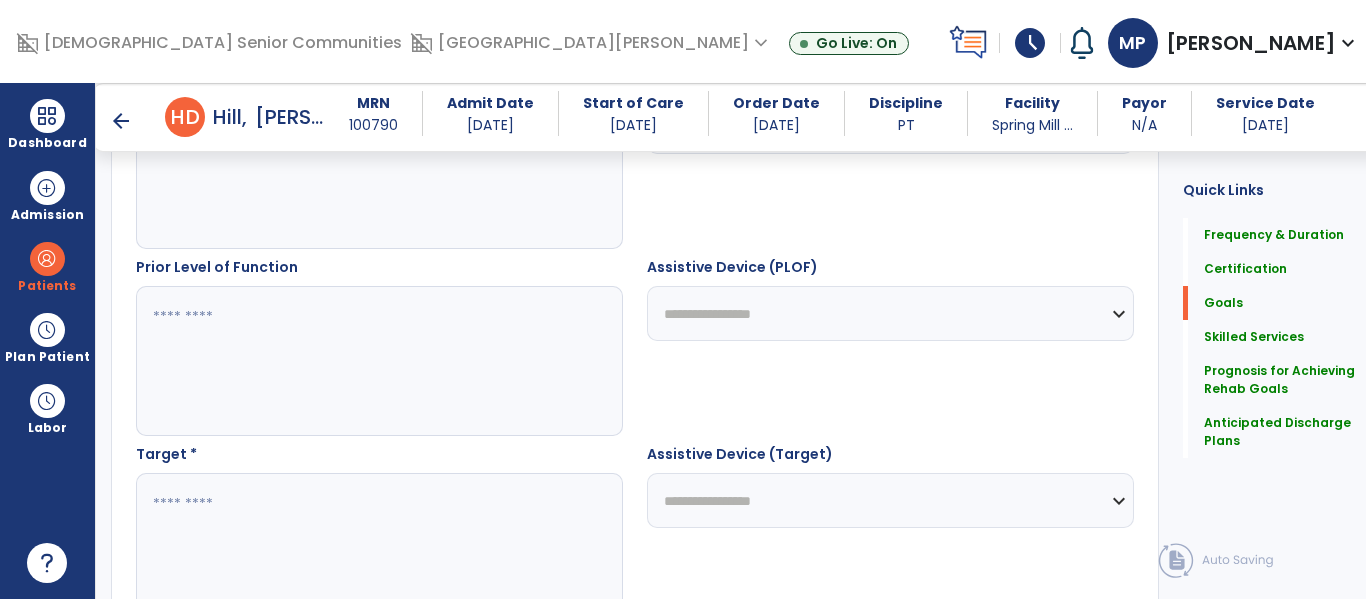 type on "**********" 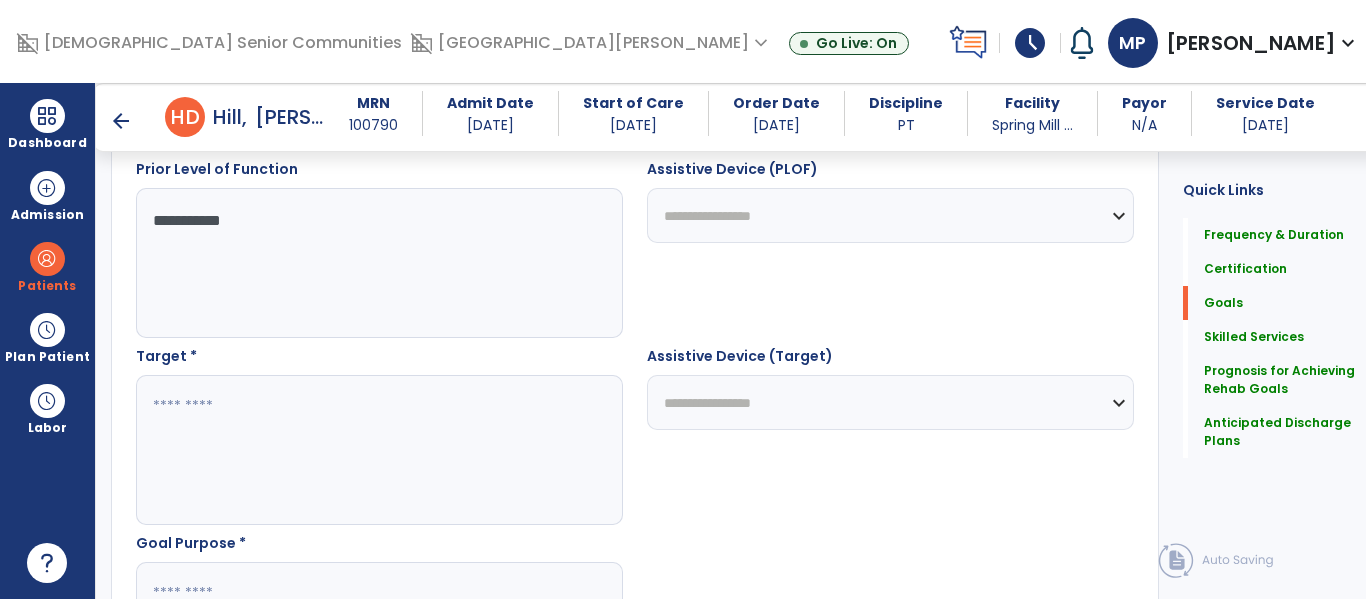 scroll, scrollTop: 950, scrollLeft: 0, axis: vertical 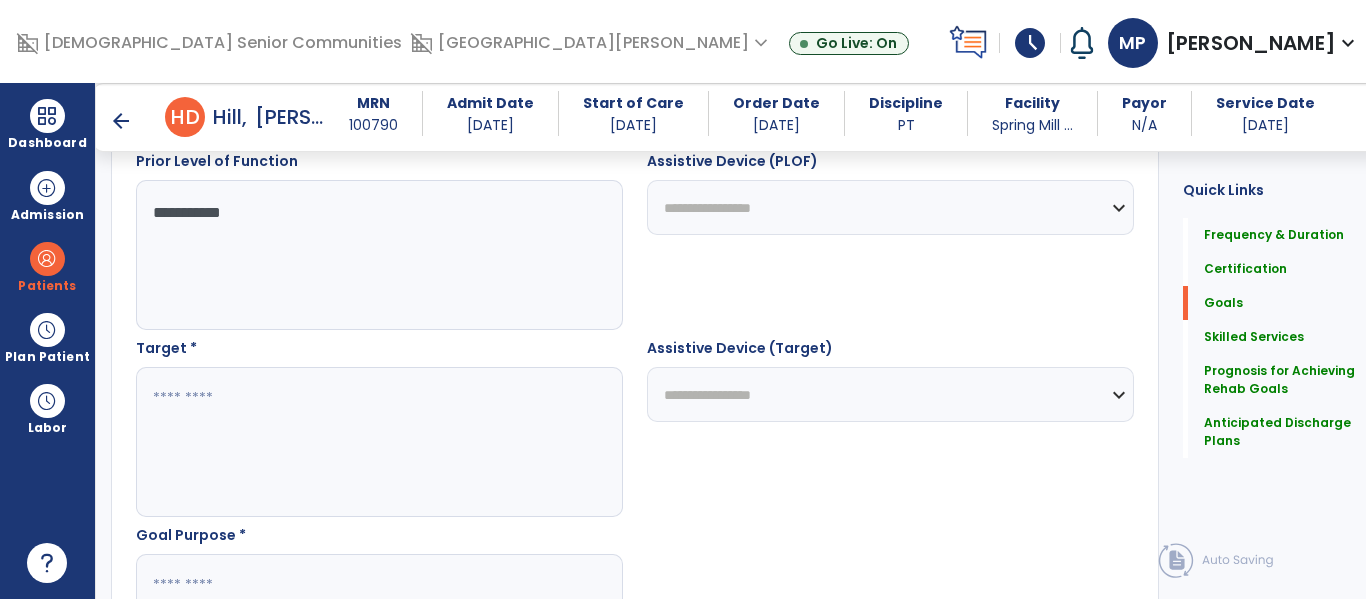 type on "**********" 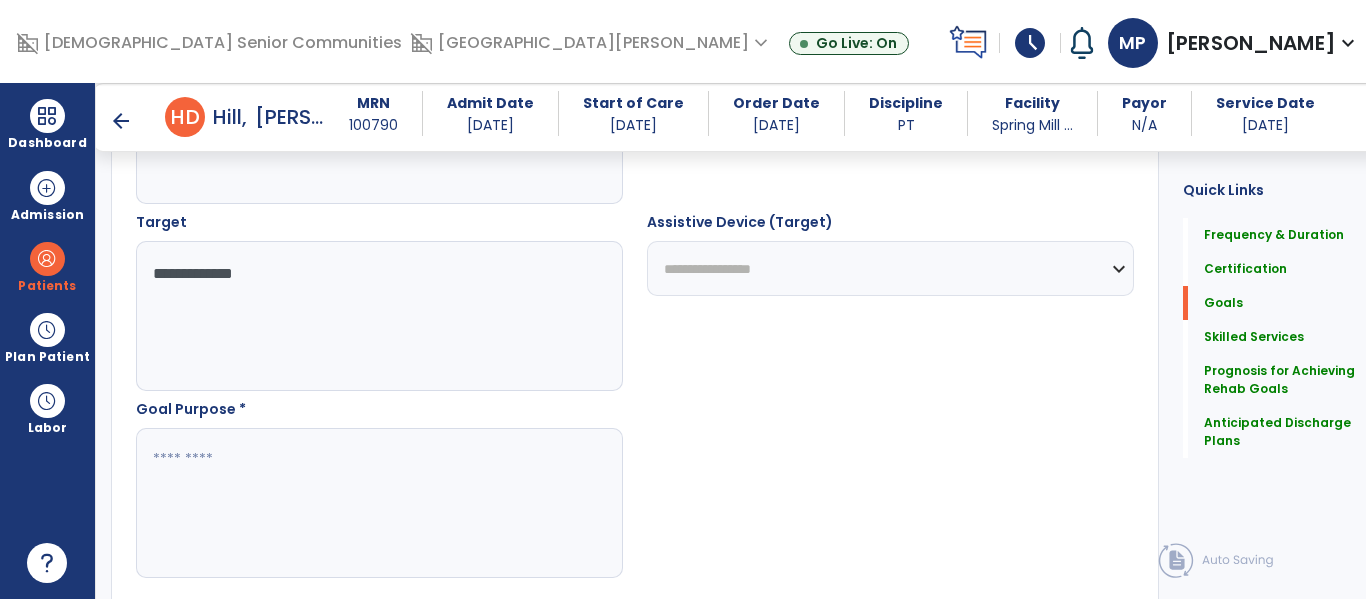 scroll, scrollTop: 1077, scrollLeft: 0, axis: vertical 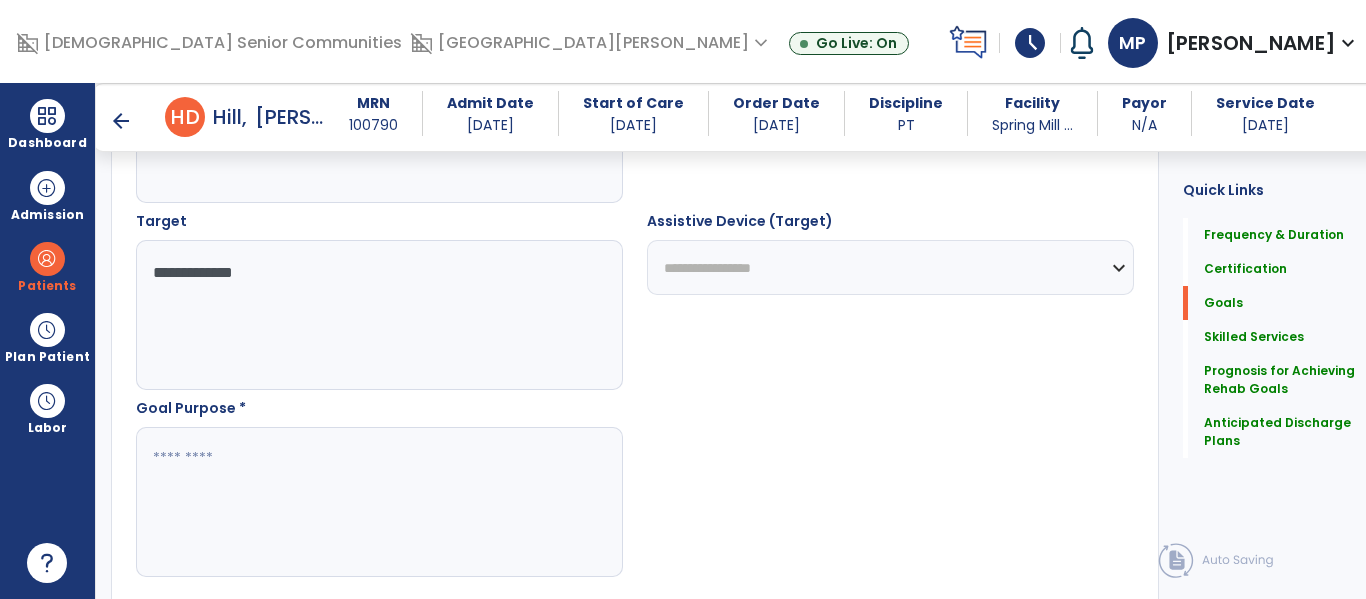 type on "**********" 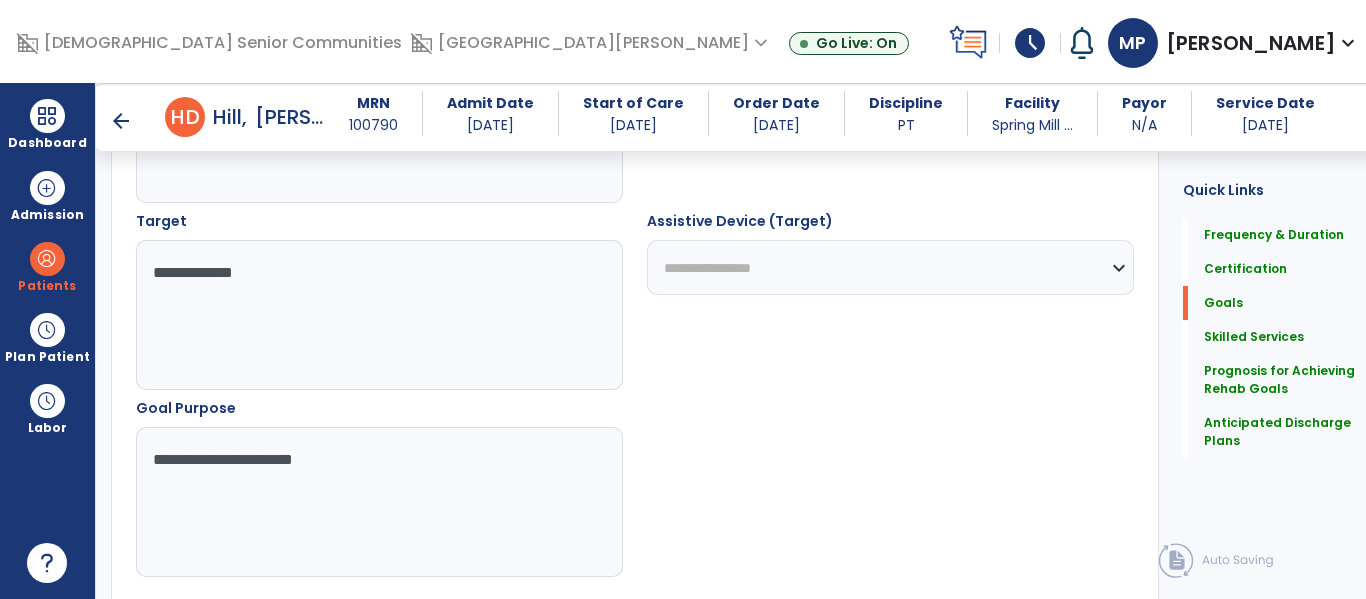 type on "**********" 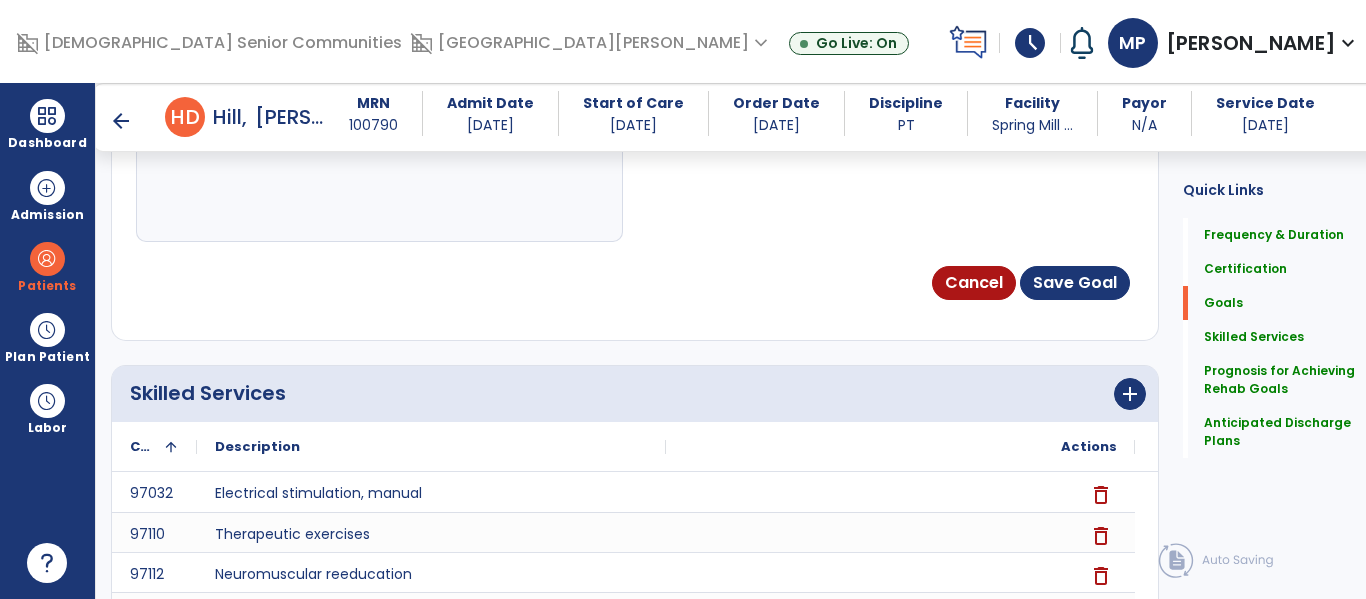 scroll, scrollTop: 1399, scrollLeft: 0, axis: vertical 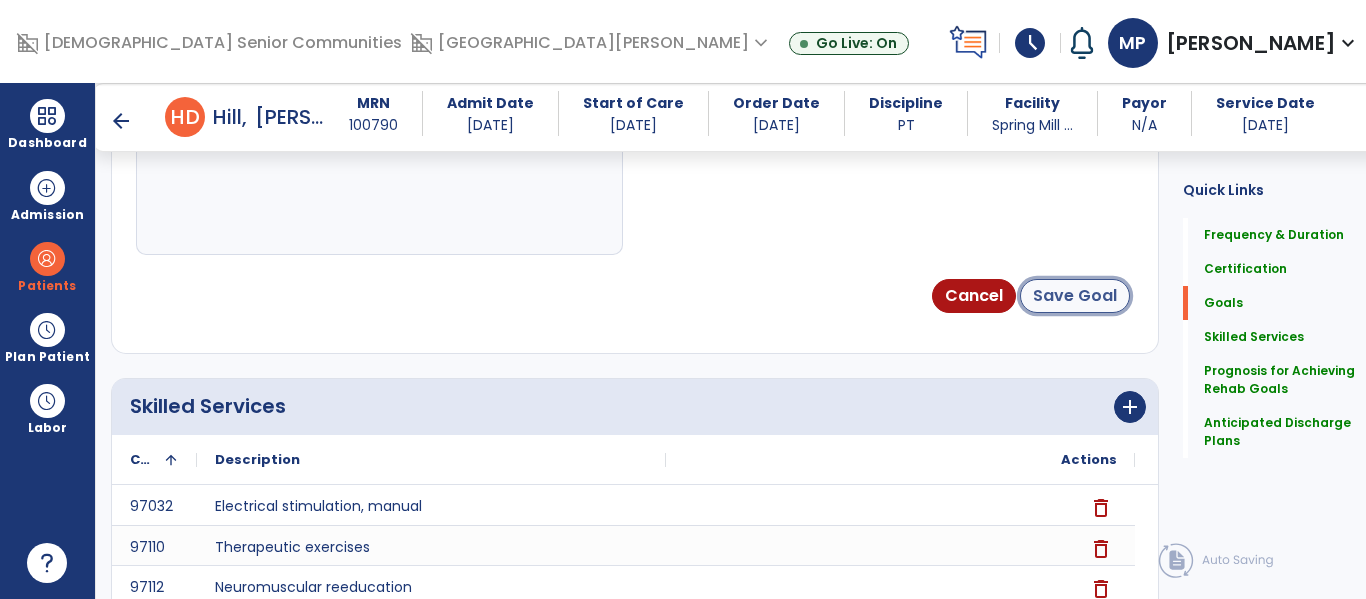 click on "Save Goal" at bounding box center [1075, 296] 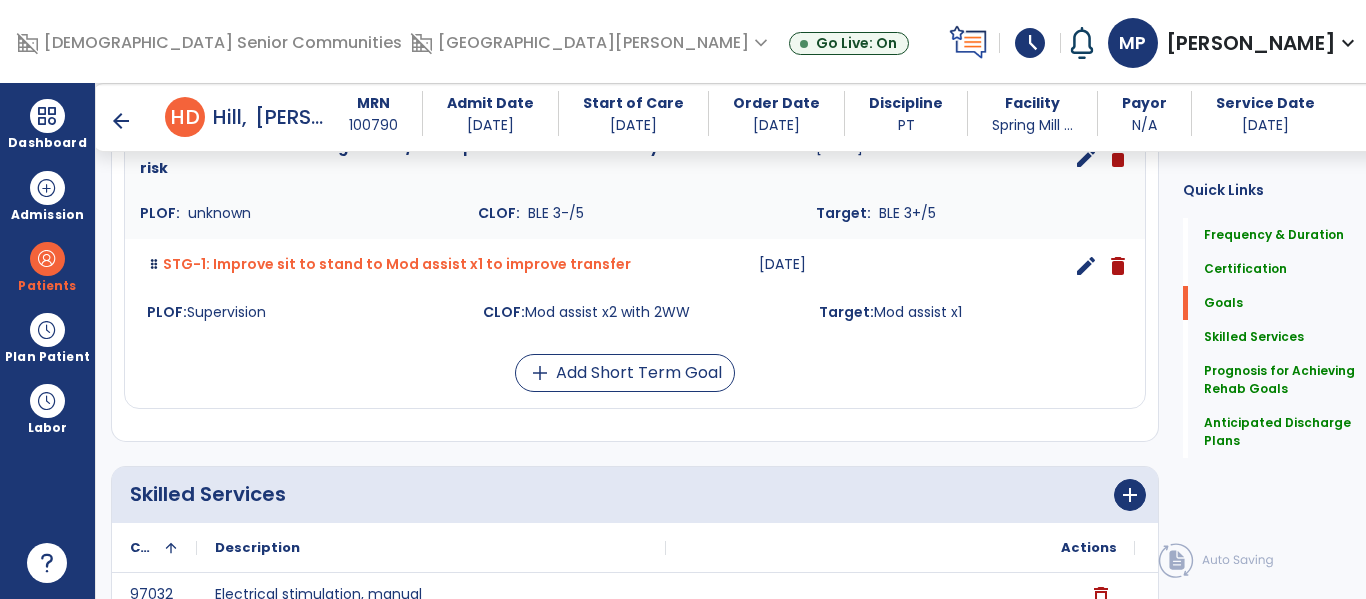 scroll, scrollTop: 584, scrollLeft: 0, axis: vertical 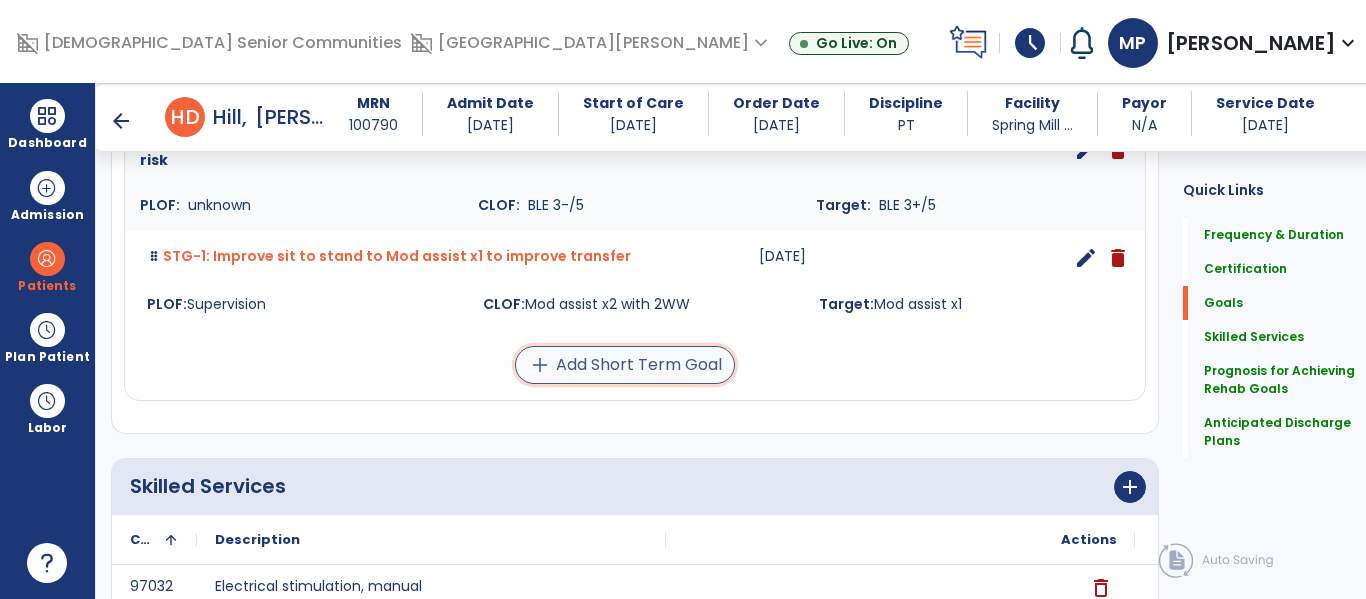 click on "add  Add Short Term Goal" at bounding box center (625, 365) 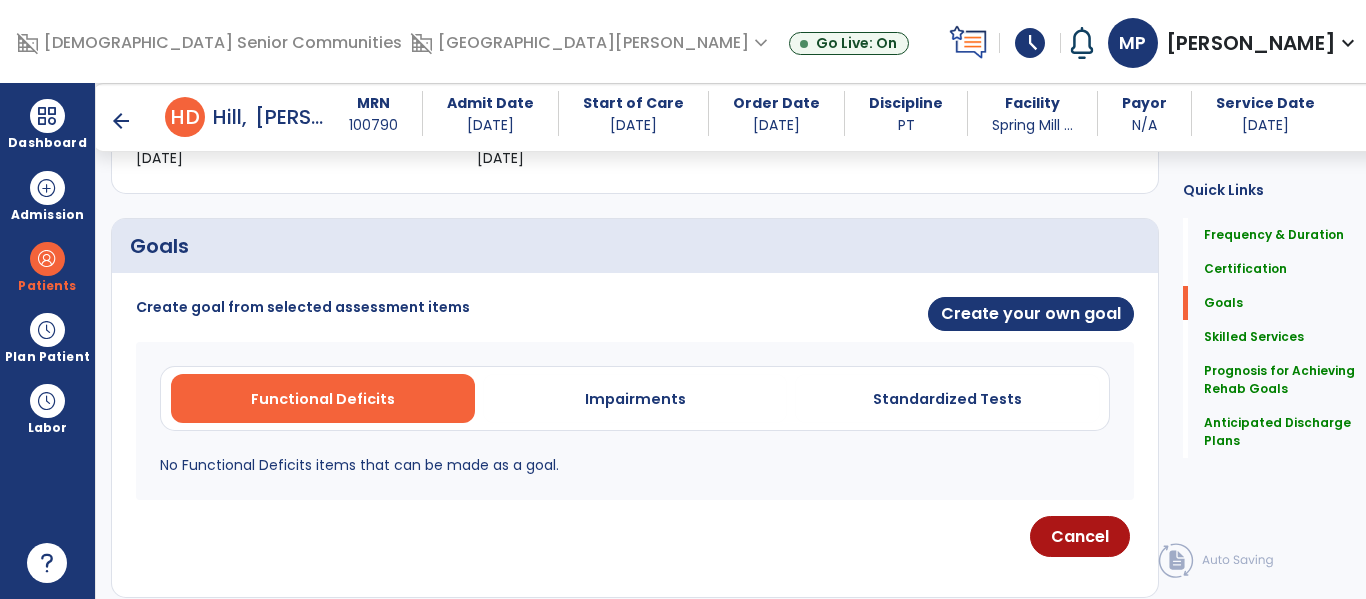 scroll, scrollTop: 397, scrollLeft: 0, axis: vertical 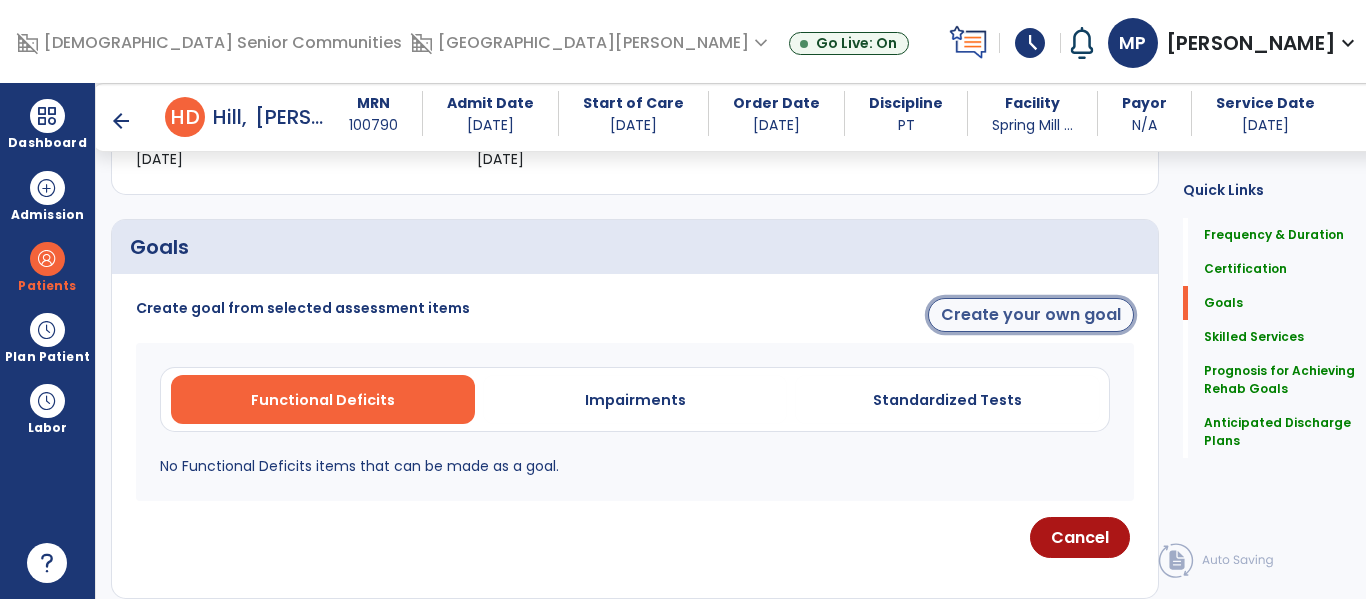 click on "Create your own goal" at bounding box center (1031, 315) 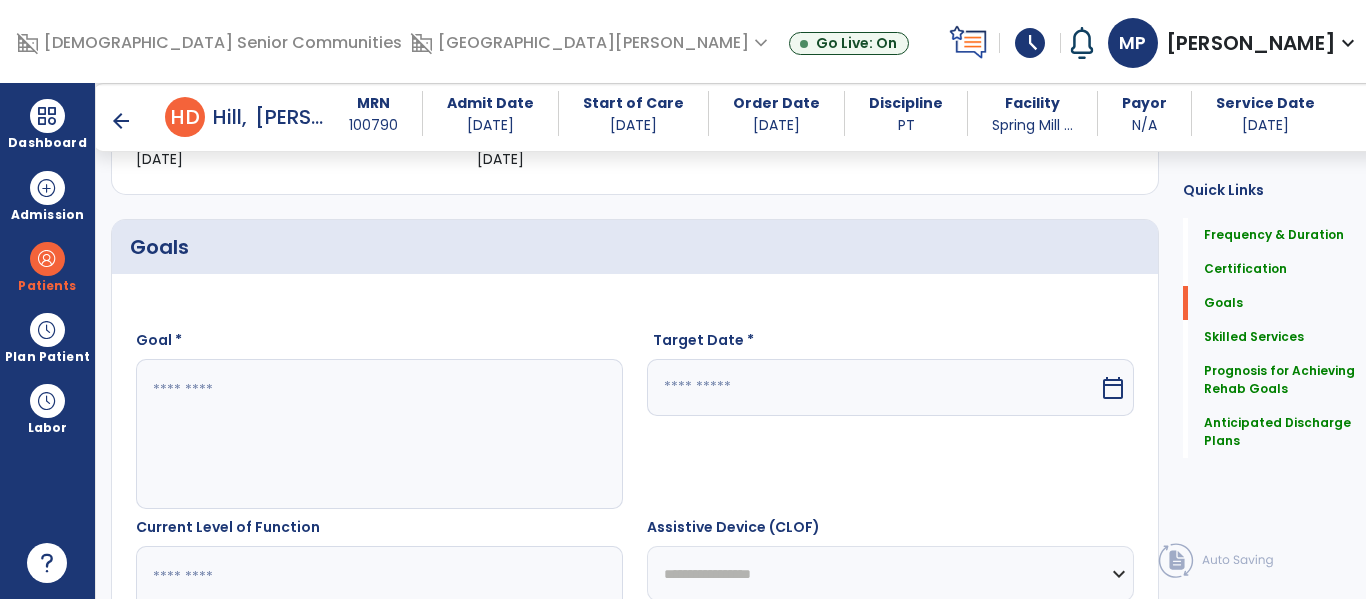 click at bounding box center (374, 434) 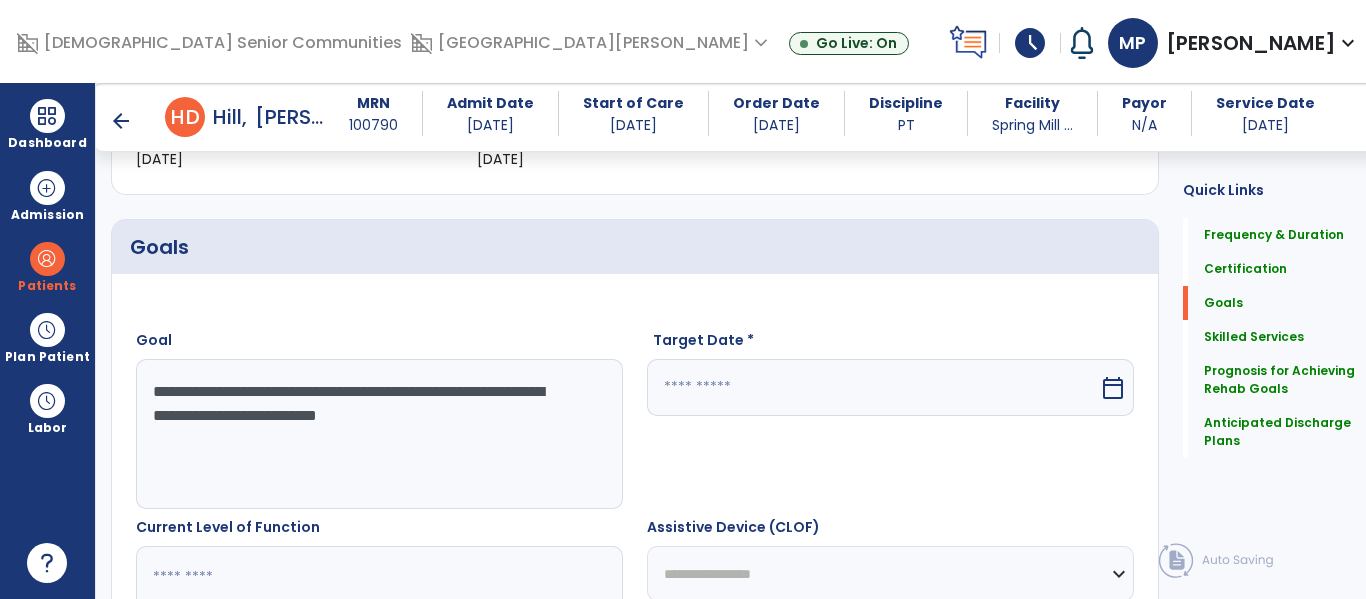 type on "**********" 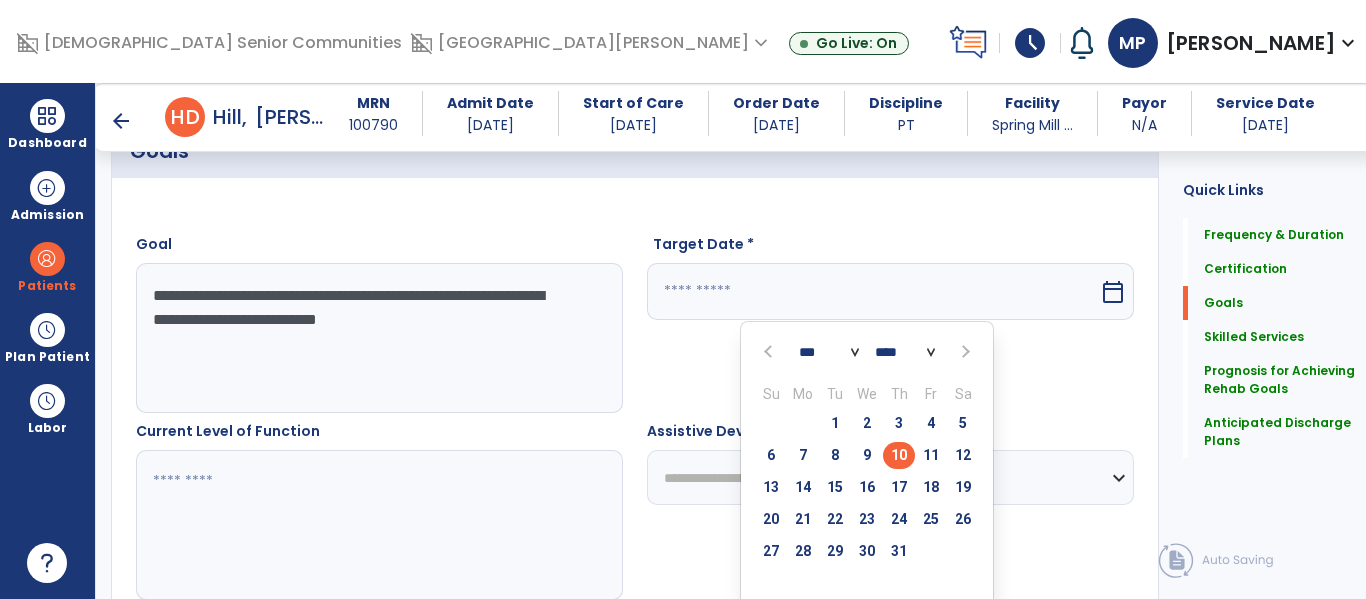 scroll, scrollTop: 516, scrollLeft: 0, axis: vertical 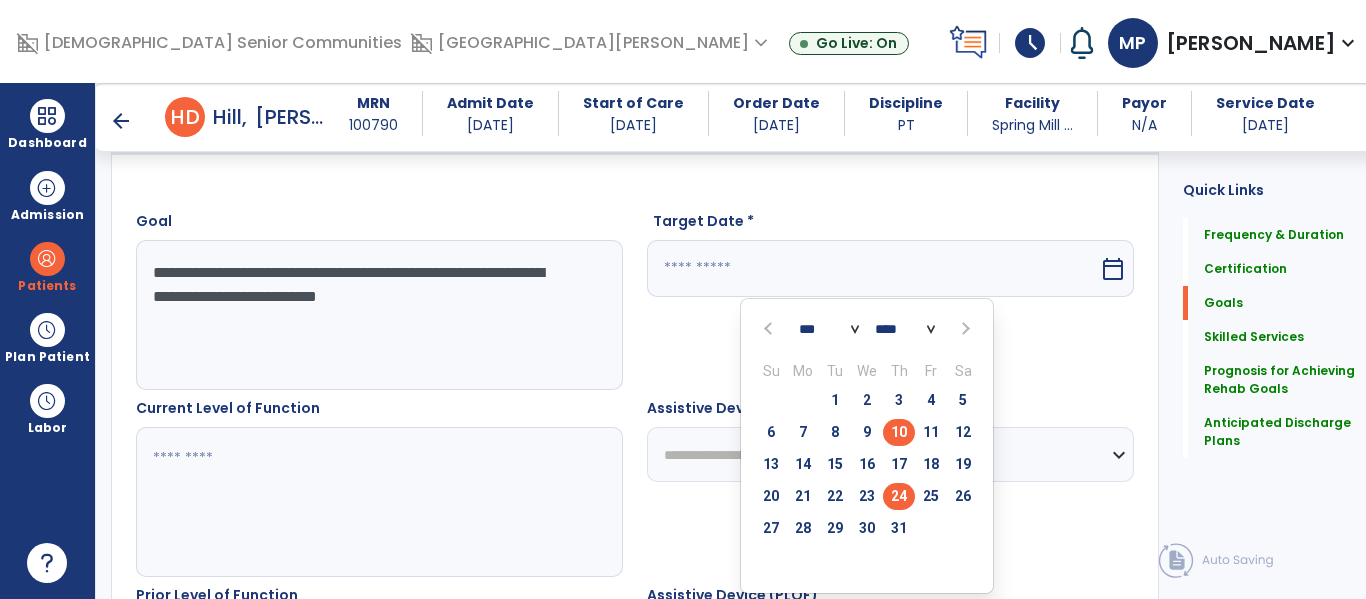 click on "24" at bounding box center (899, 496) 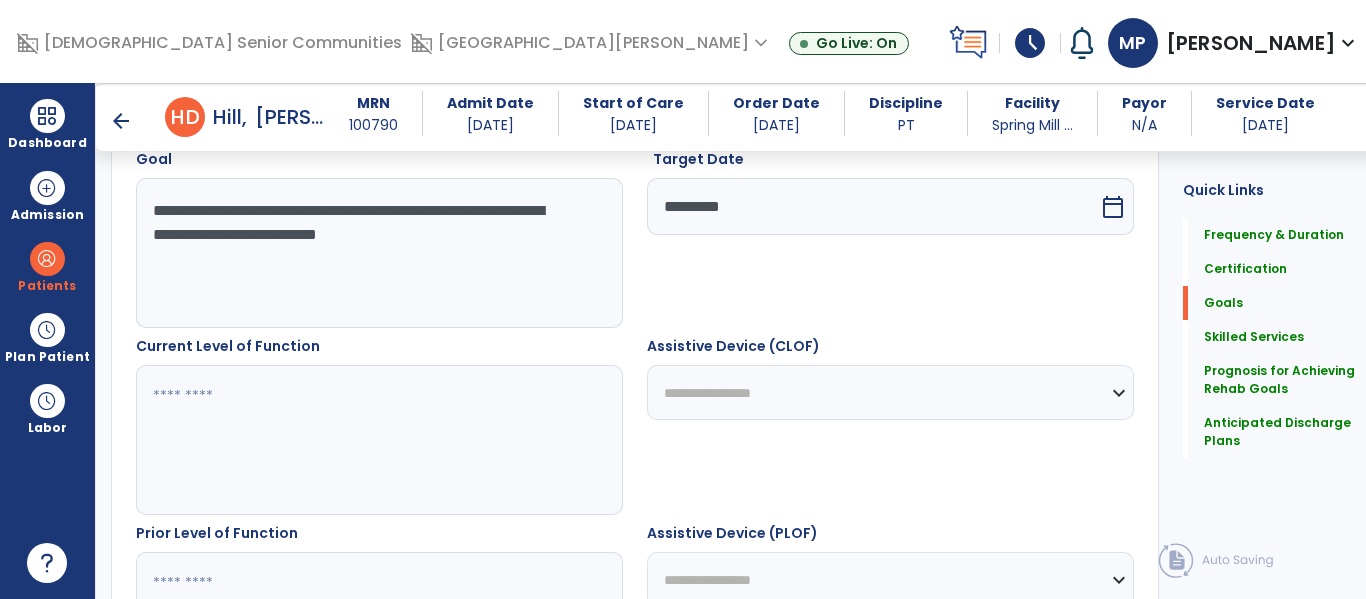 scroll, scrollTop: 581, scrollLeft: 0, axis: vertical 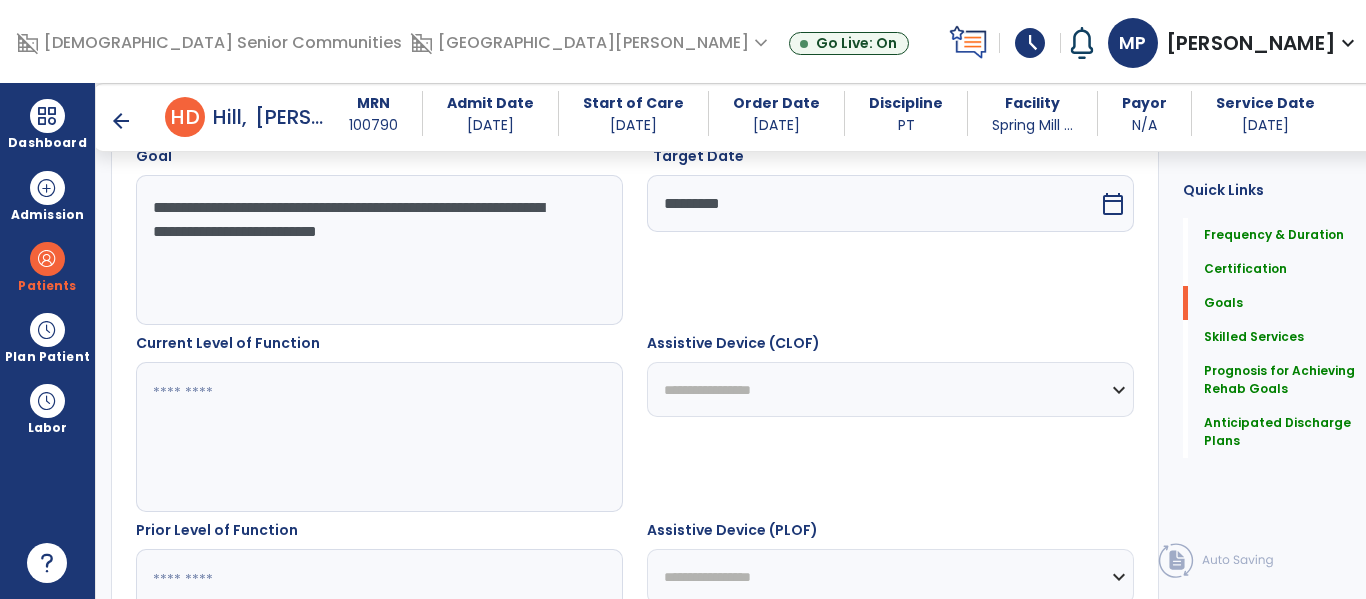 click at bounding box center (374, 437) 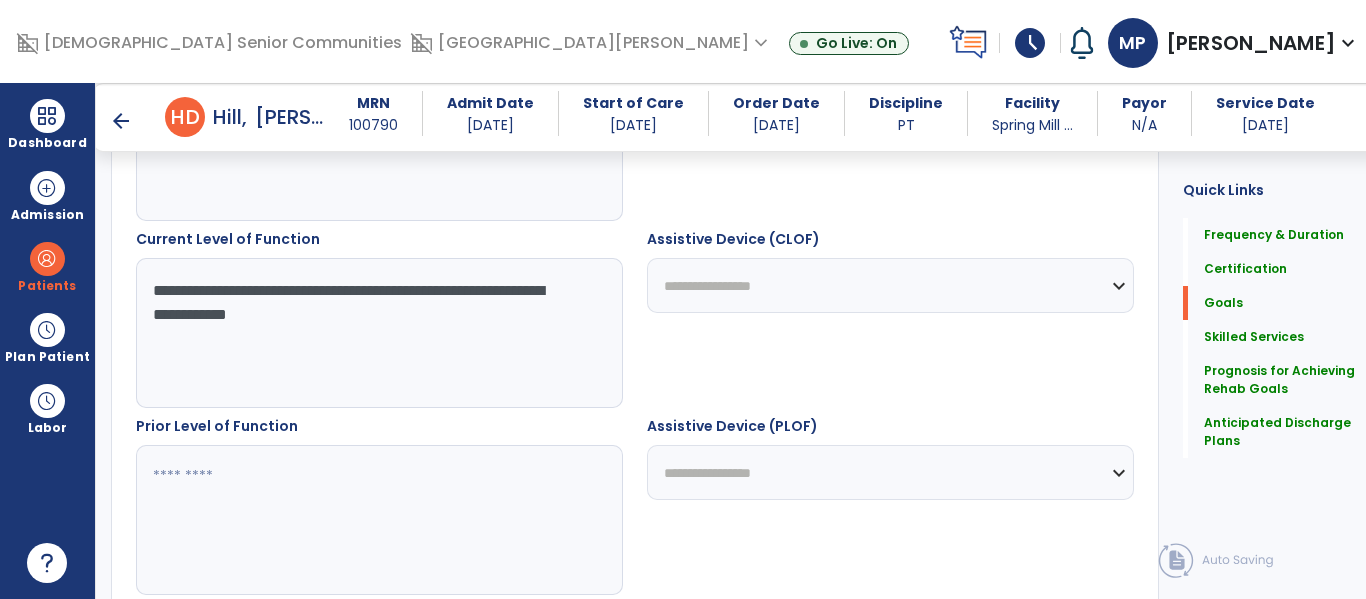 scroll, scrollTop: 702, scrollLeft: 0, axis: vertical 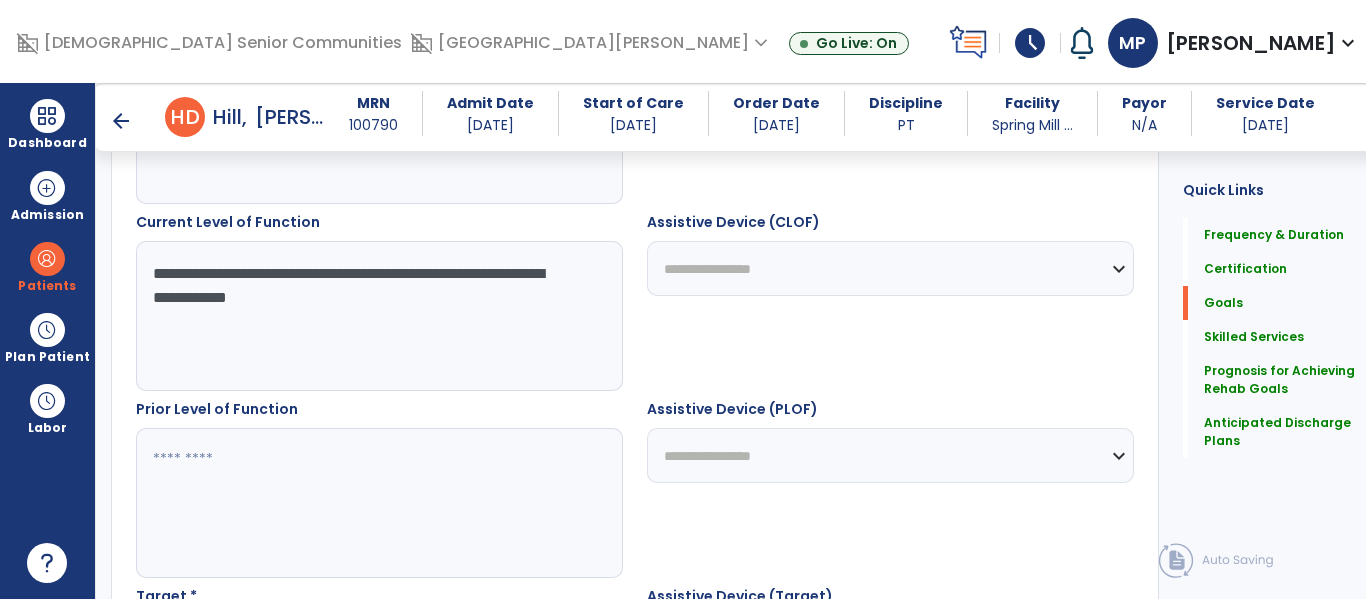 type on "**********" 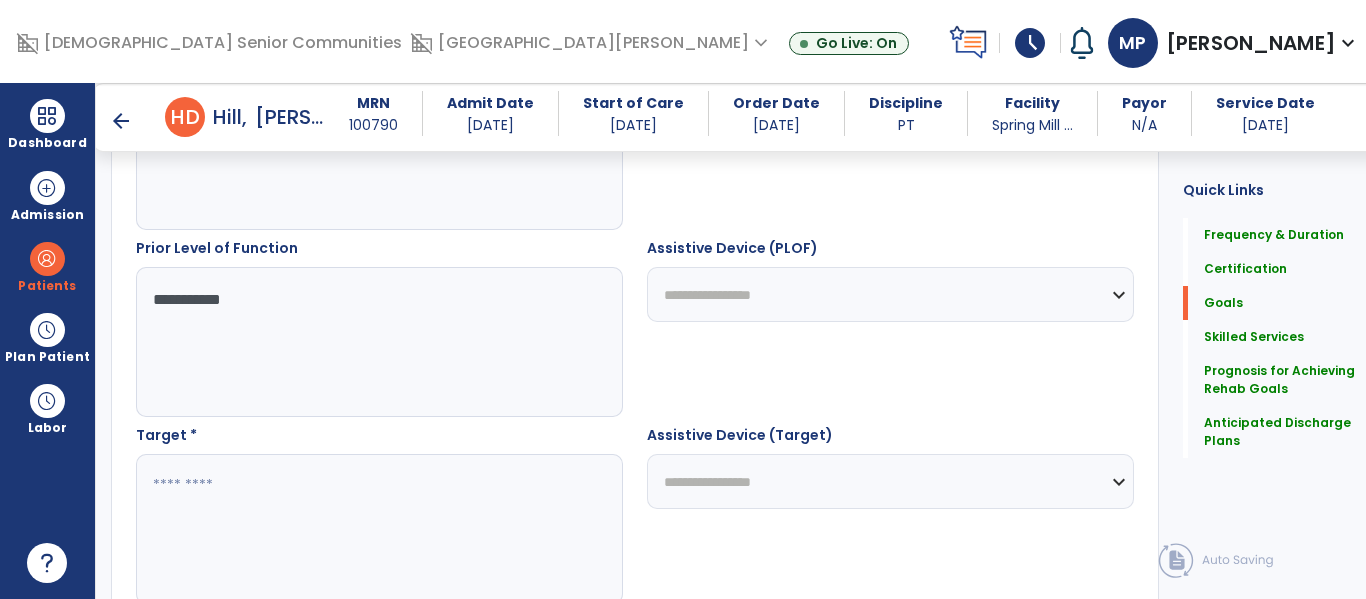 scroll, scrollTop: 867, scrollLeft: 0, axis: vertical 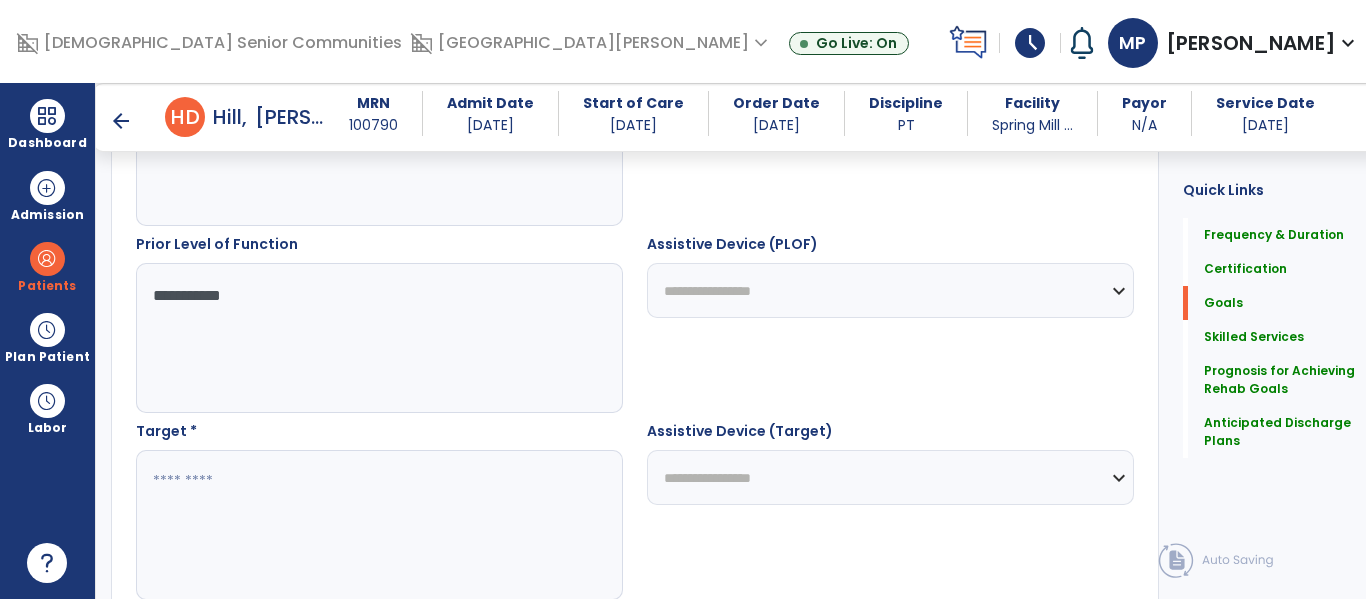 type on "**********" 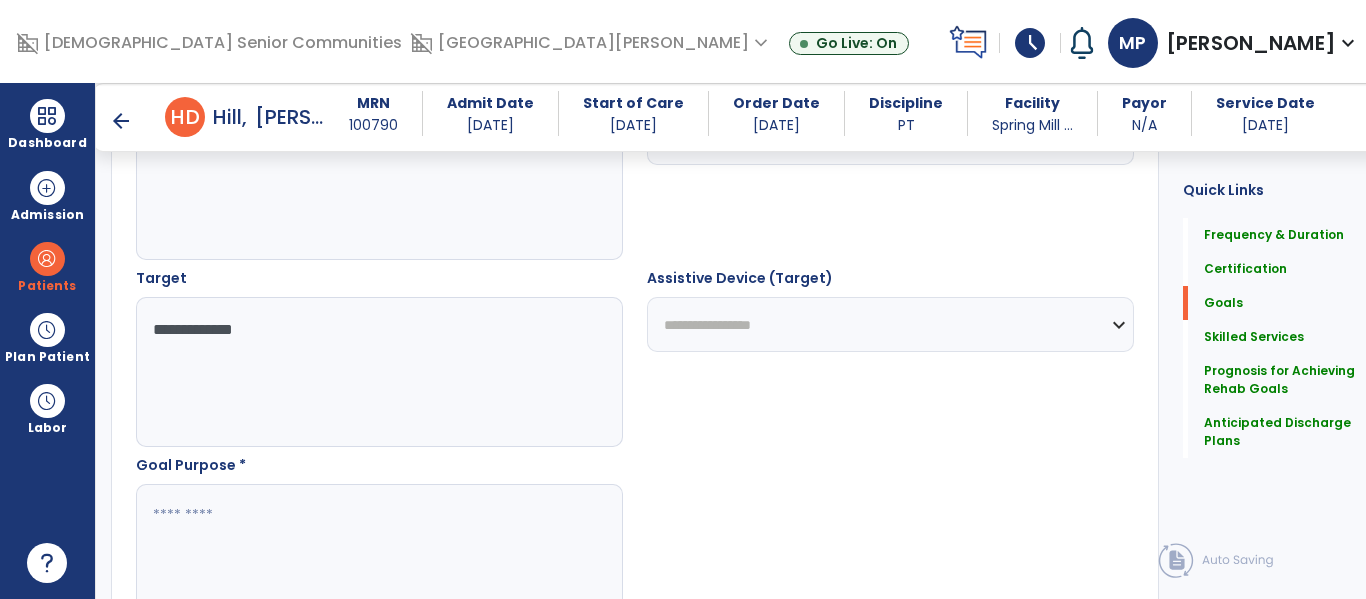 scroll, scrollTop: 1064, scrollLeft: 0, axis: vertical 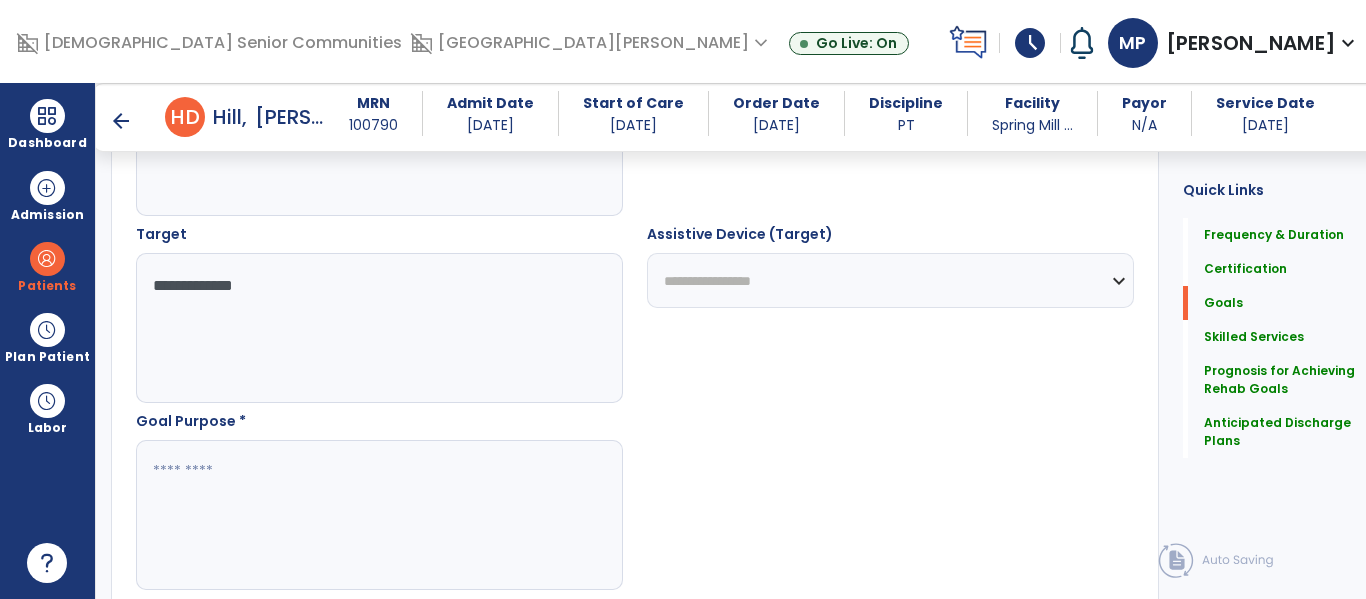 type on "**********" 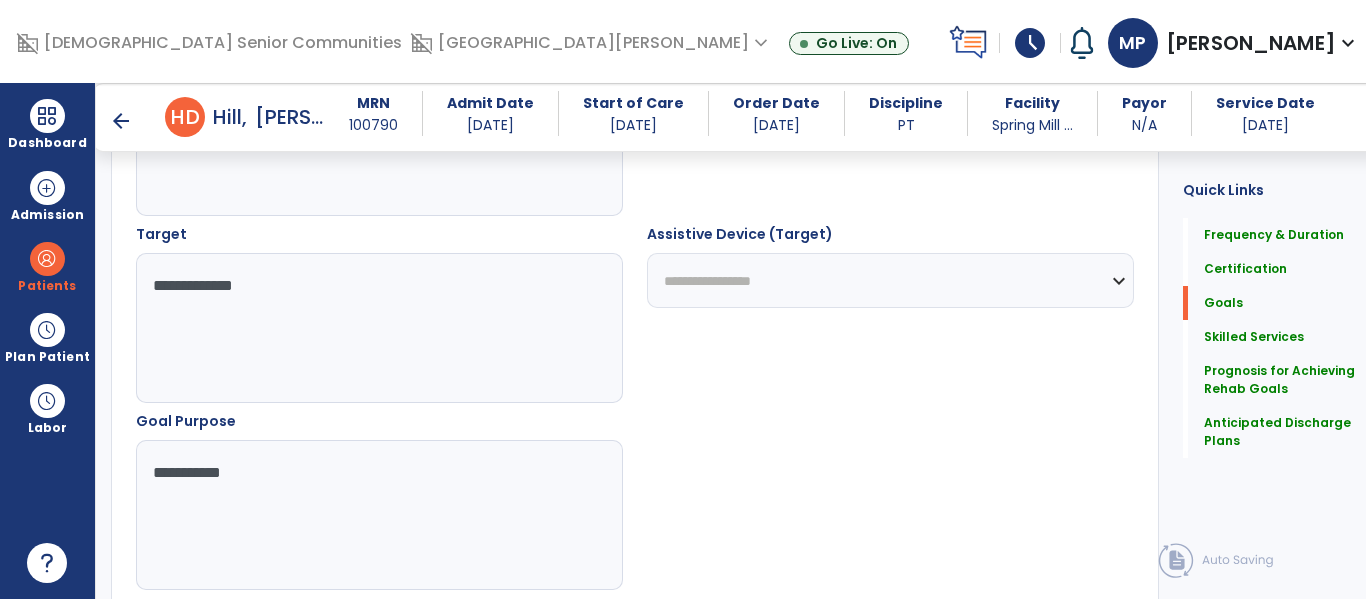 type on "**********" 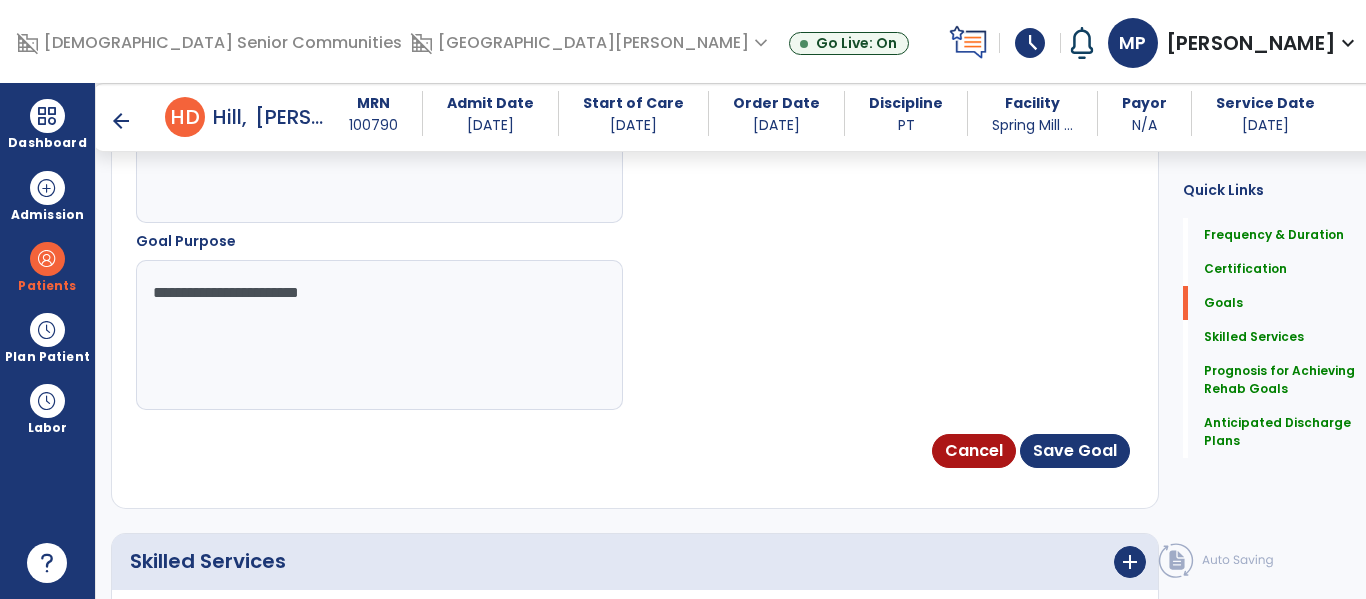 scroll, scrollTop: 1246, scrollLeft: 0, axis: vertical 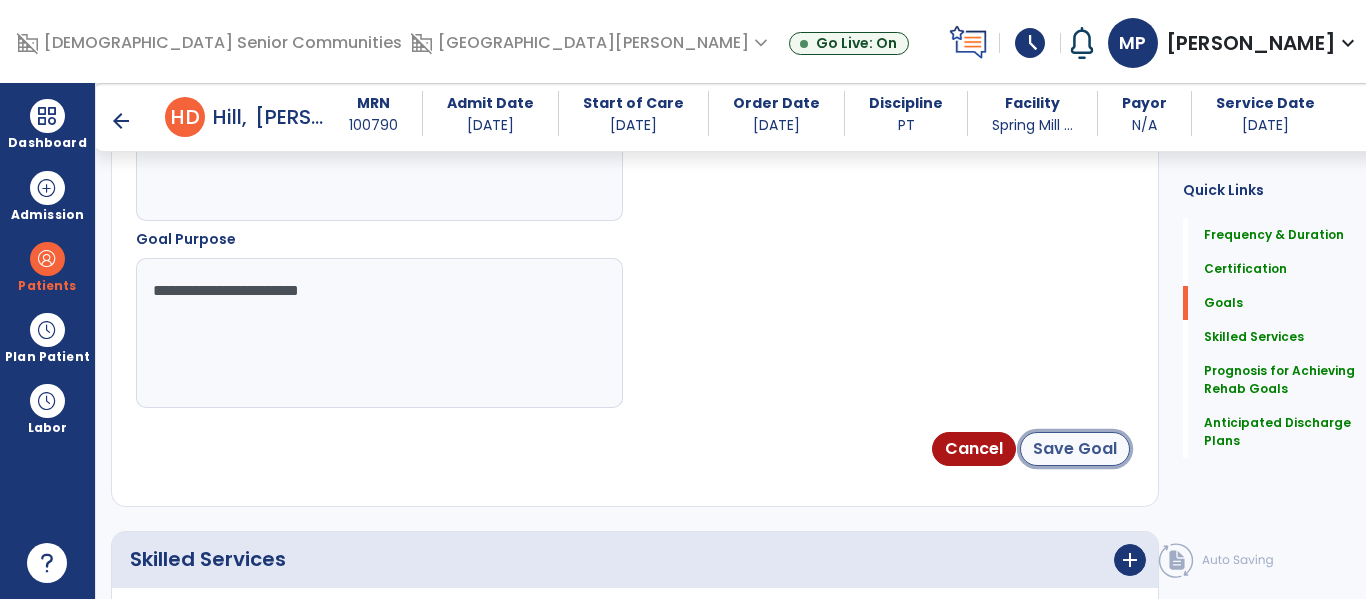 click on "Save Goal" at bounding box center (1075, 449) 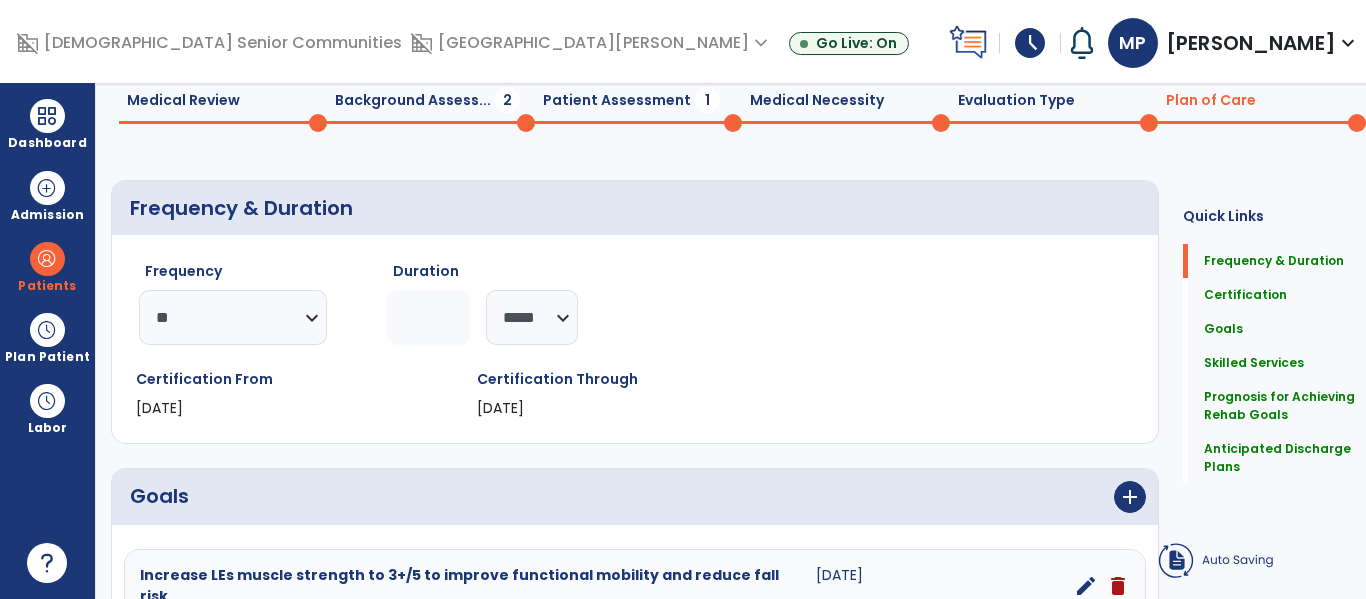 scroll, scrollTop: 0, scrollLeft: 0, axis: both 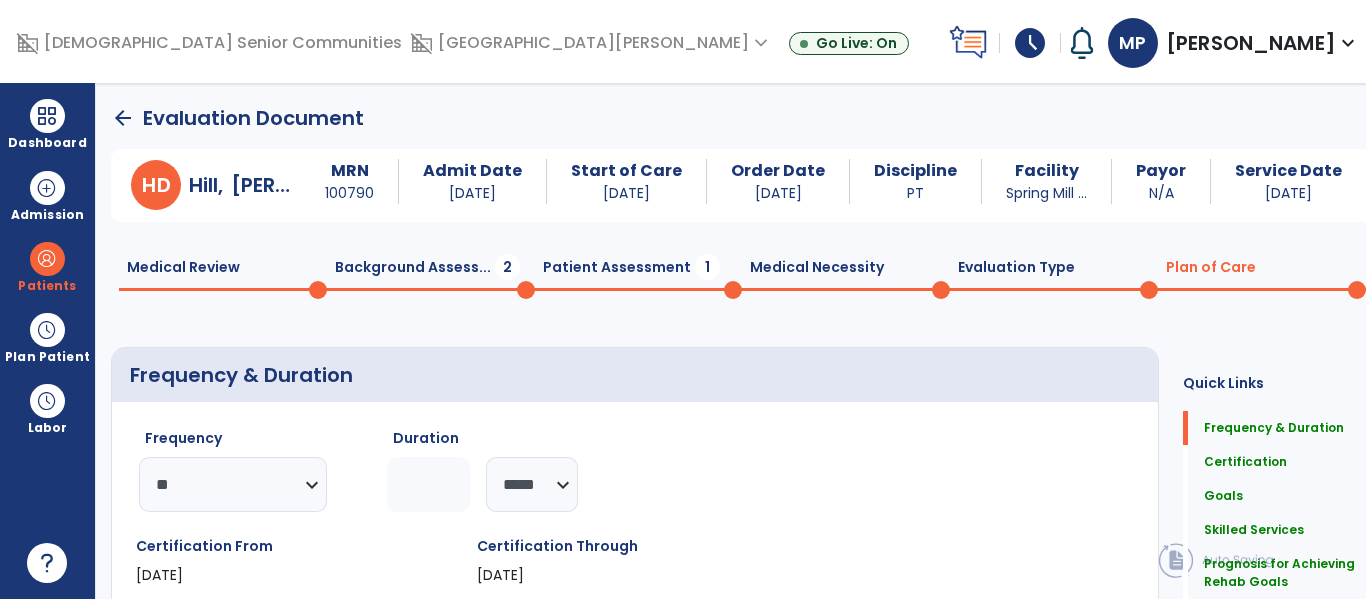 click on "Patient Assessment  1" 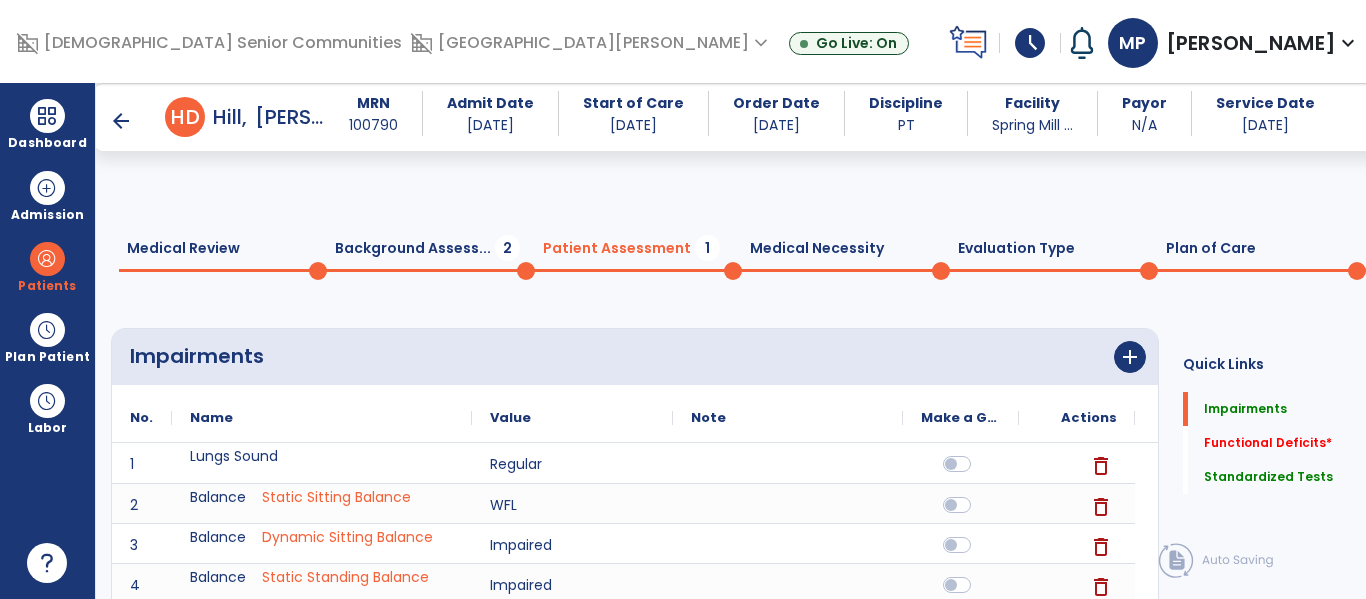 scroll, scrollTop: 164, scrollLeft: 0, axis: vertical 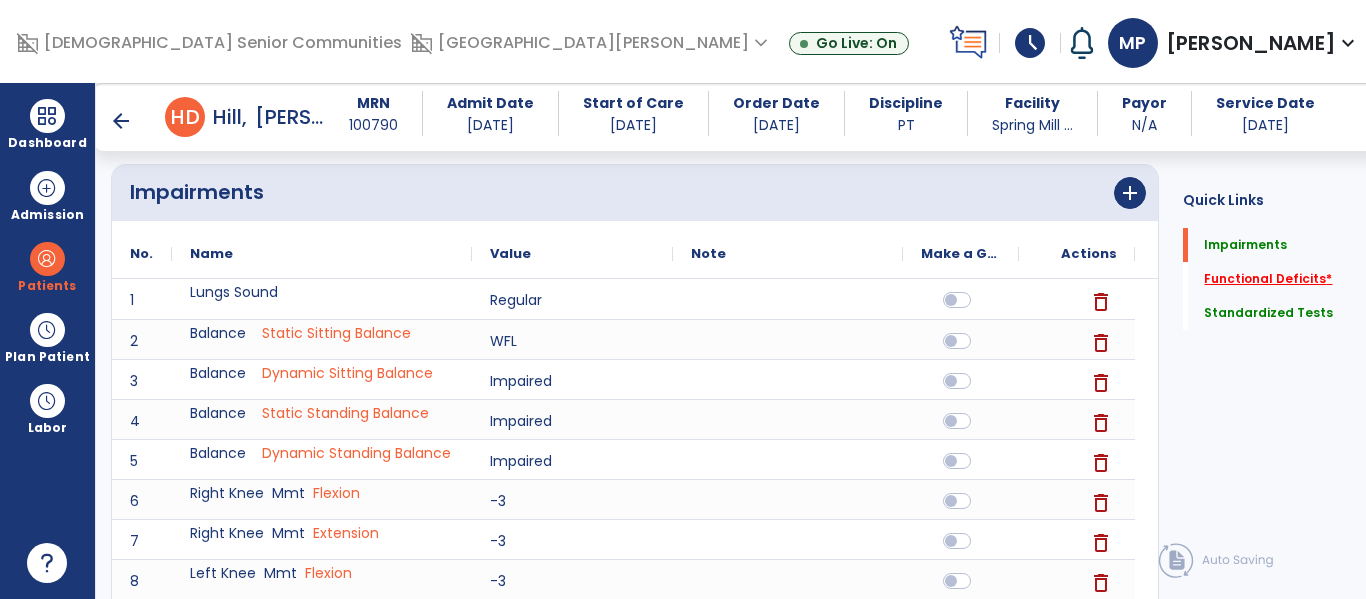 click on "Functional Deficits   *" 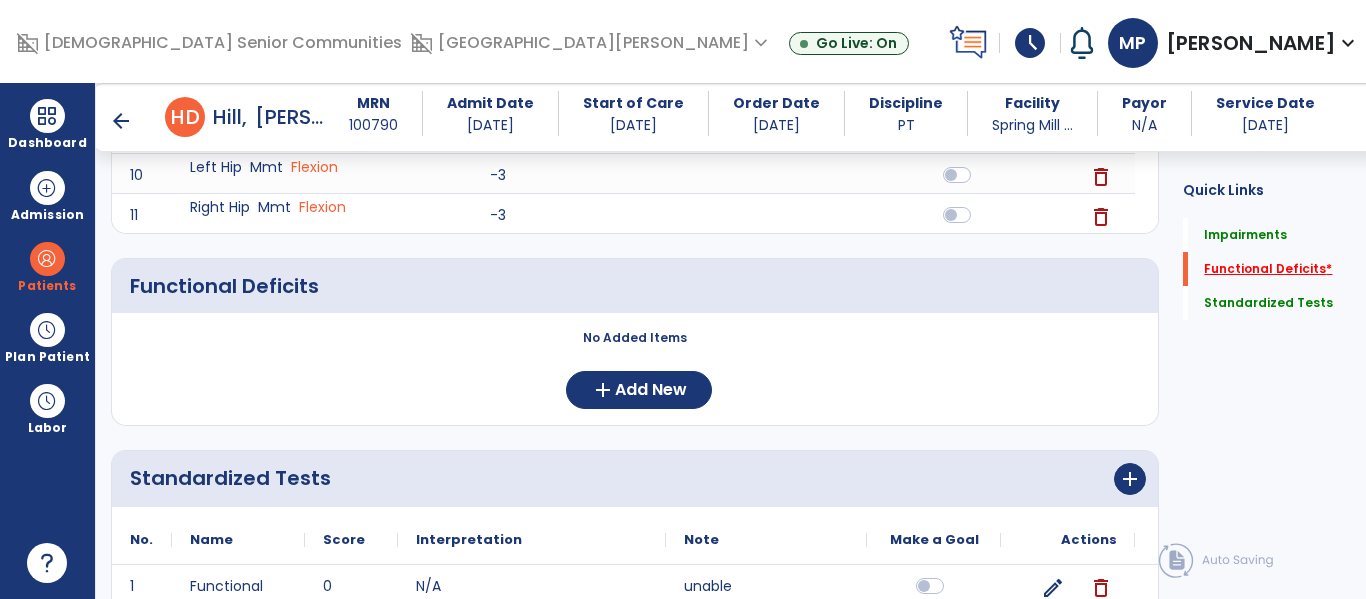 scroll, scrollTop: 652, scrollLeft: 0, axis: vertical 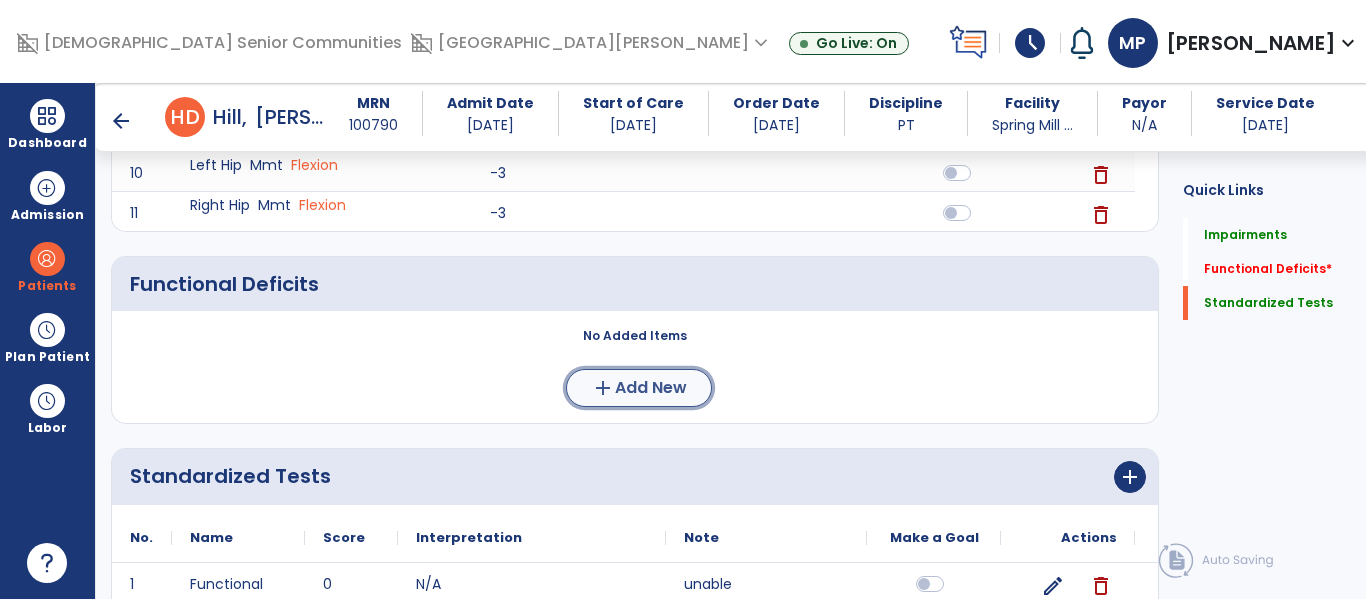 click on "Add New" 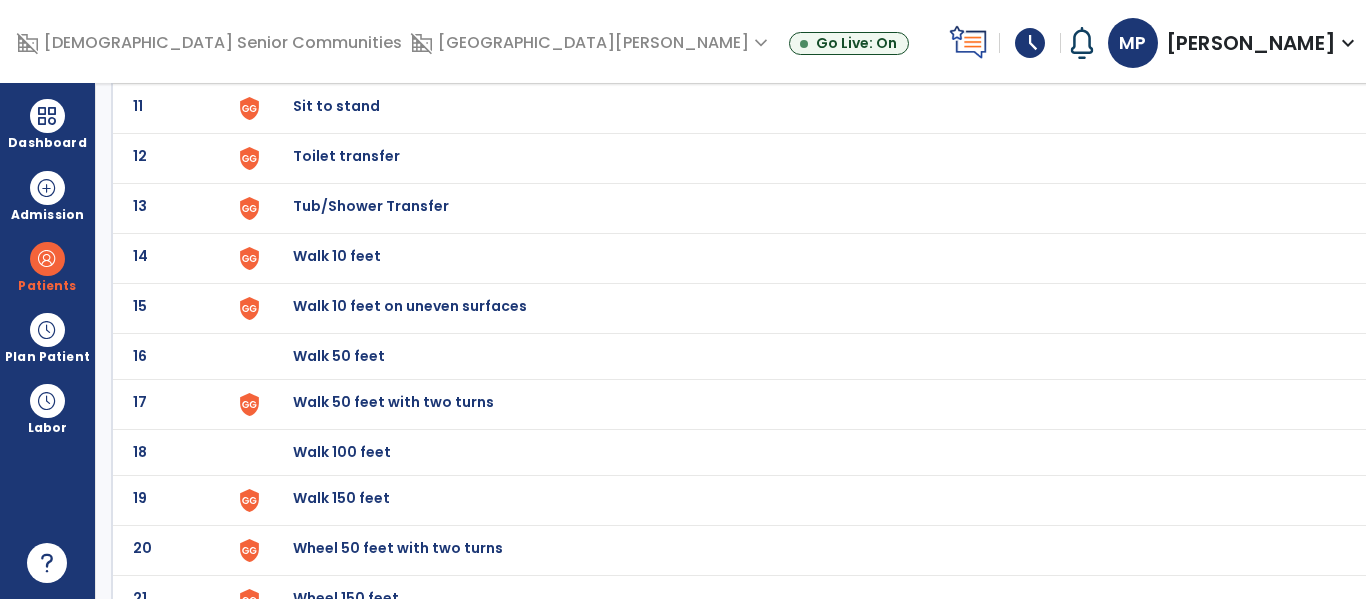 scroll, scrollTop: 0, scrollLeft: 0, axis: both 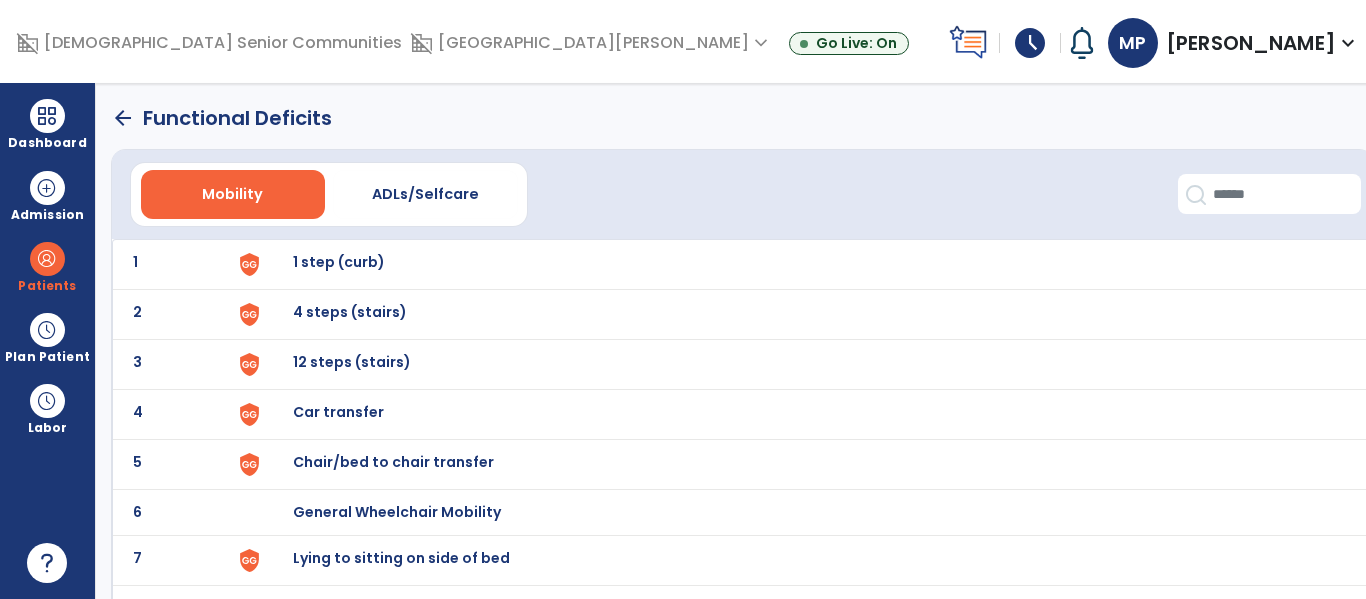 click on "1 step (curb)" at bounding box center (339, 262) 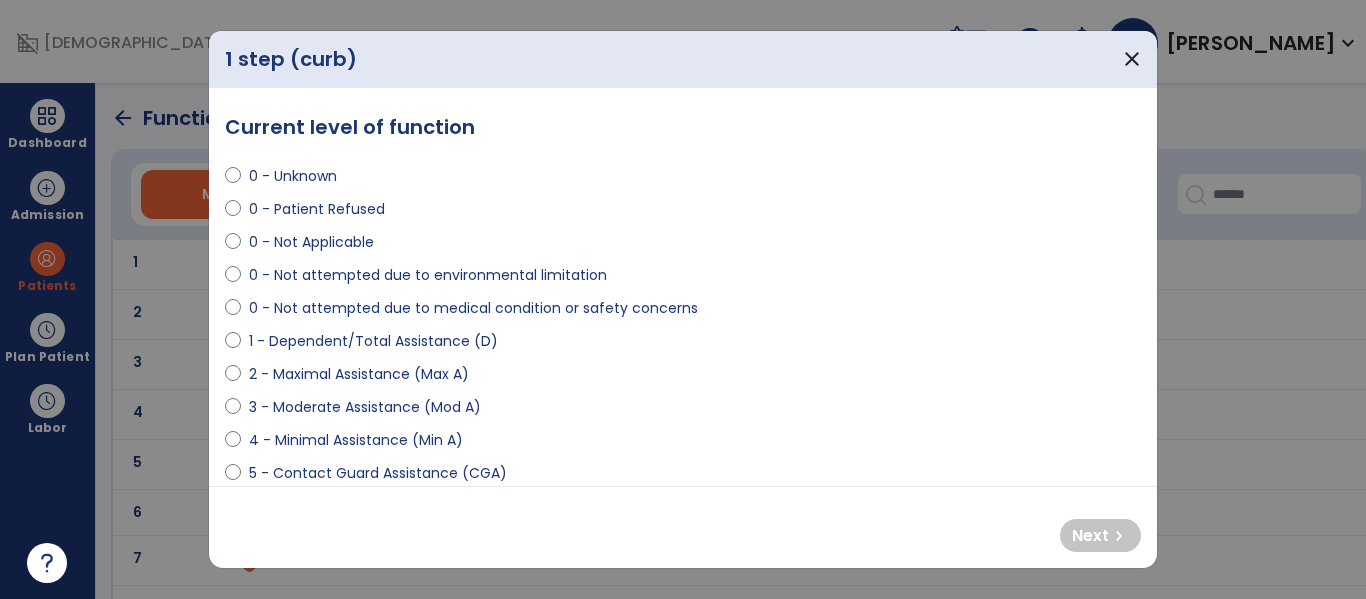 click on "0 - Not attempted due to medical condition or safety concerns" at bounding box center [473, 308] 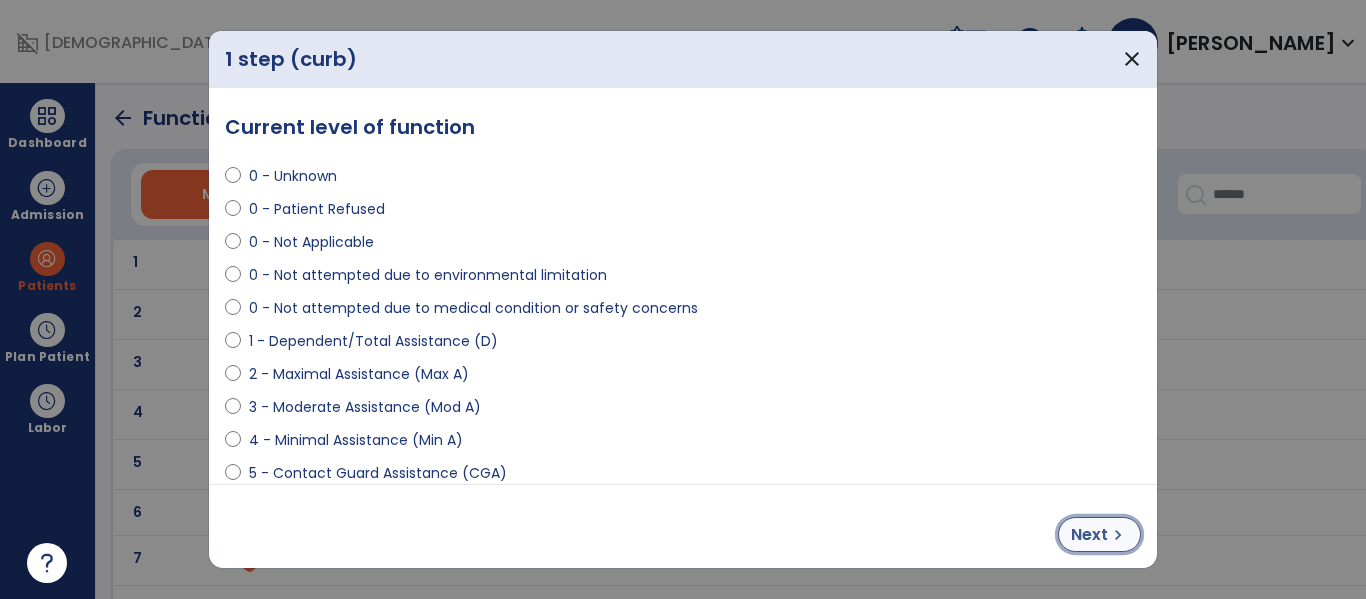 click on "Next" at bounding box center (1089, 535) 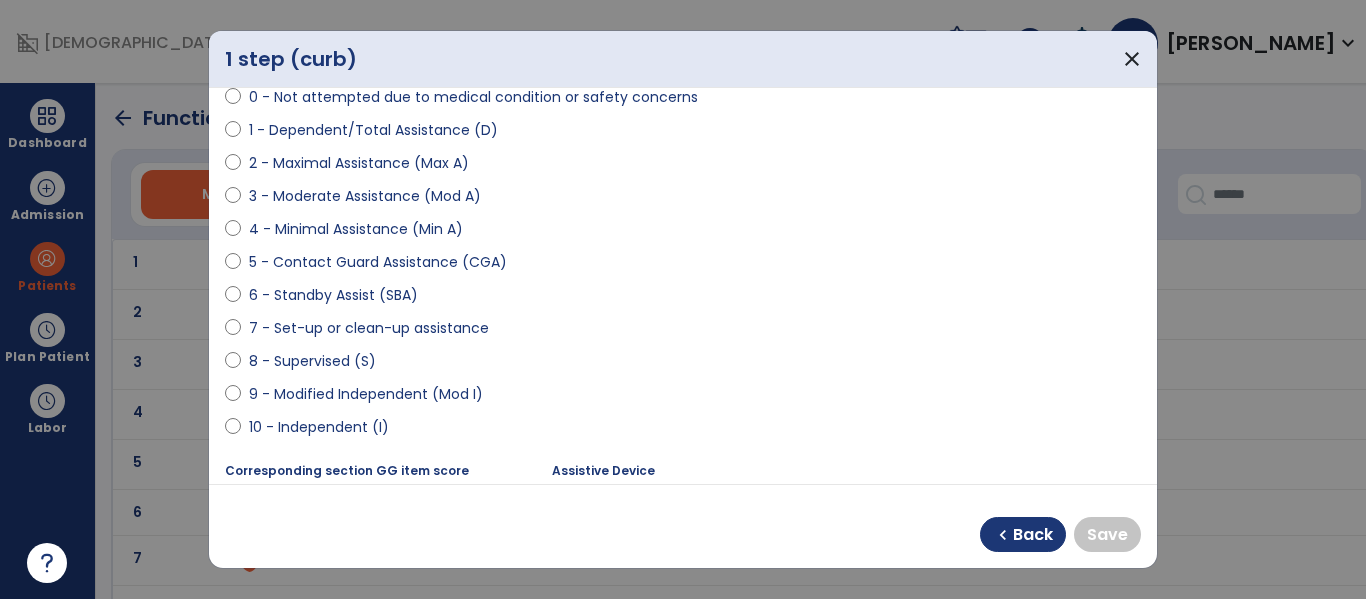 scroll, scrollTop: 218, scrollLeft: 0, axis: vertical 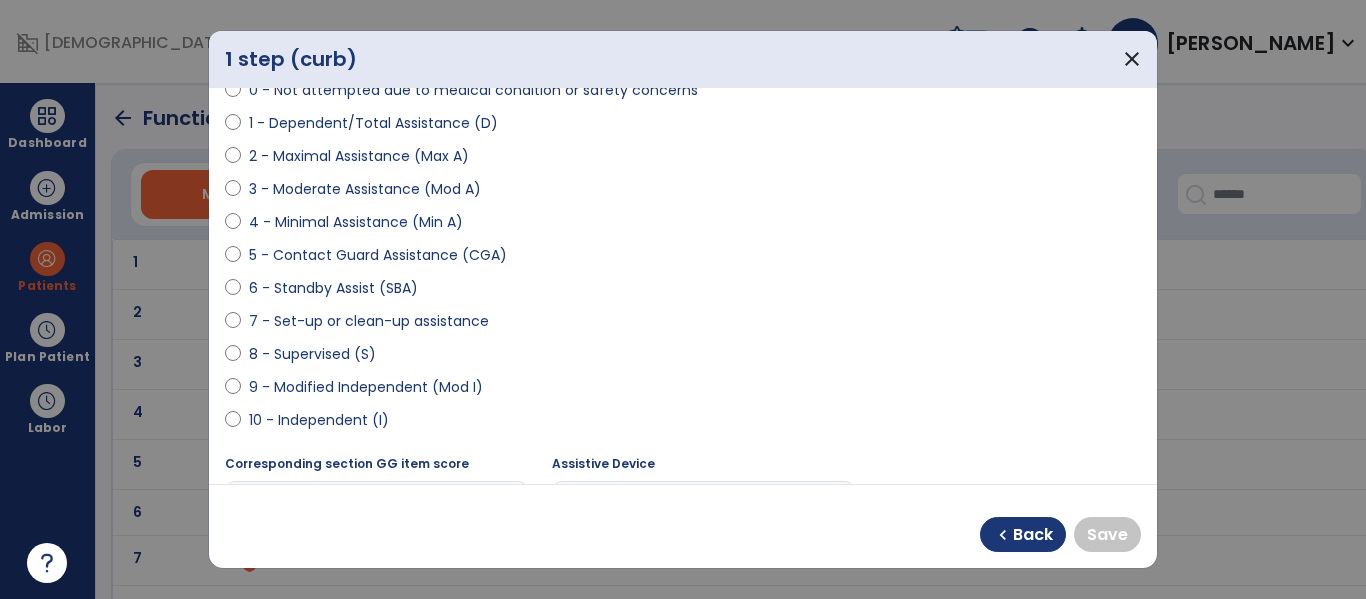 click on "8 - Supervised (S)" at bounding box center [312, 354] 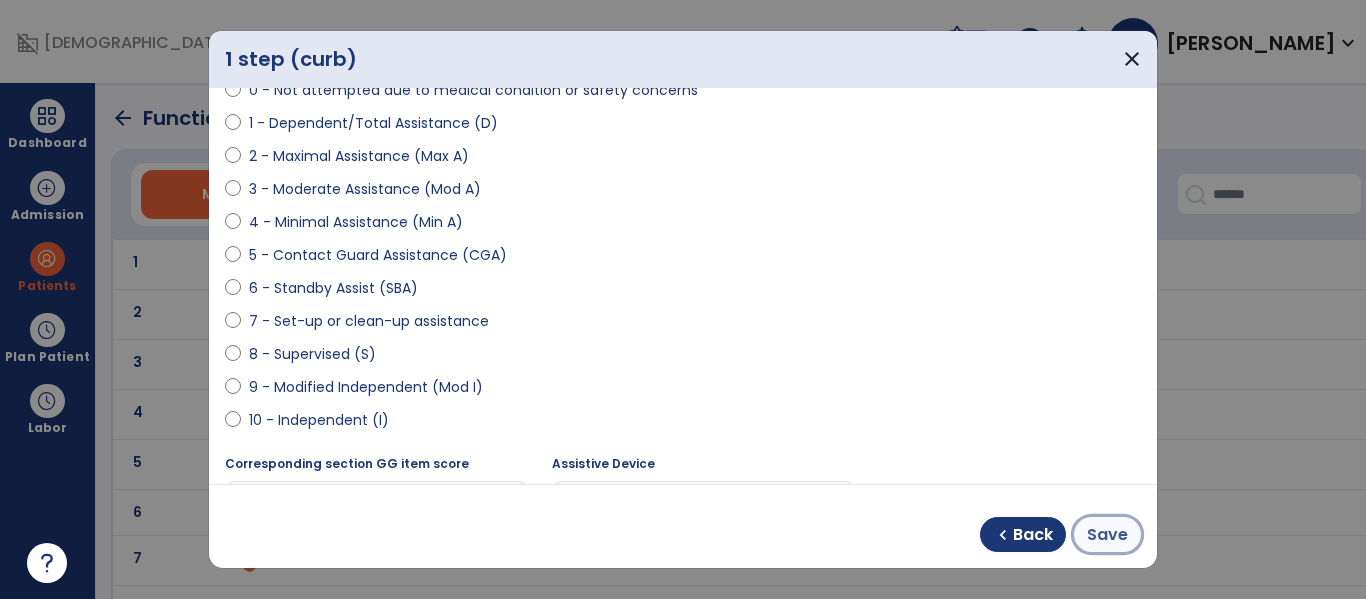 click on "Save" at bounding box center (1107, 535) 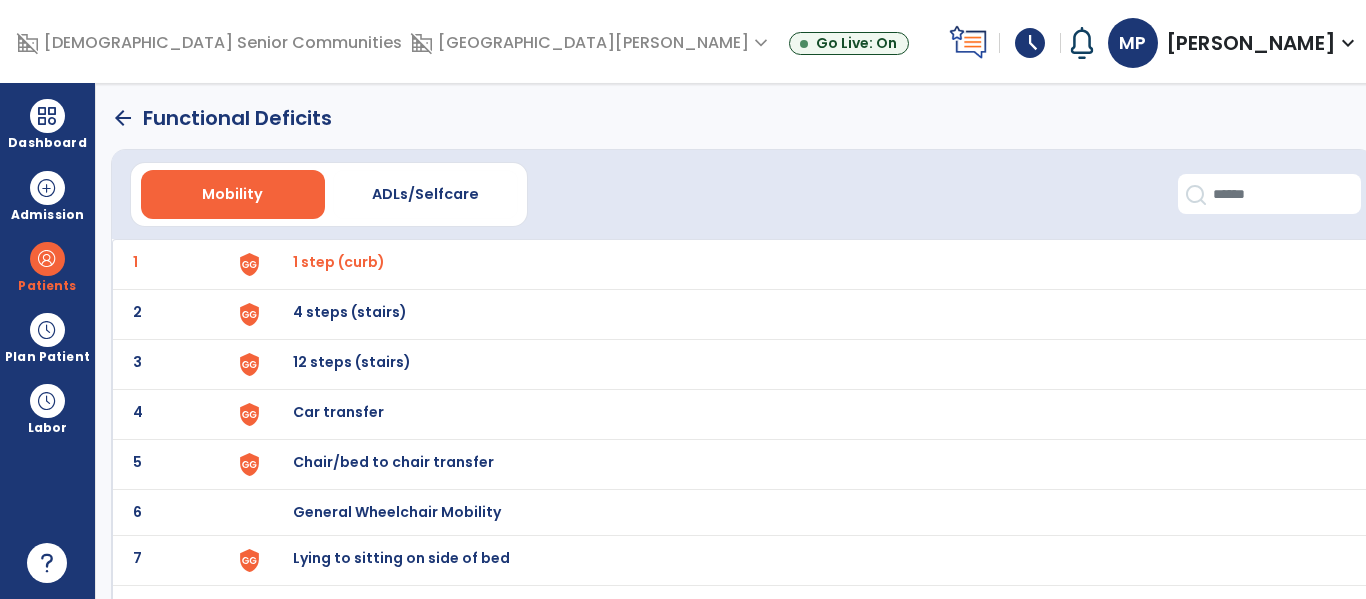 click on "Chair/bed to chair transfer" at bounding box center [339, 262] 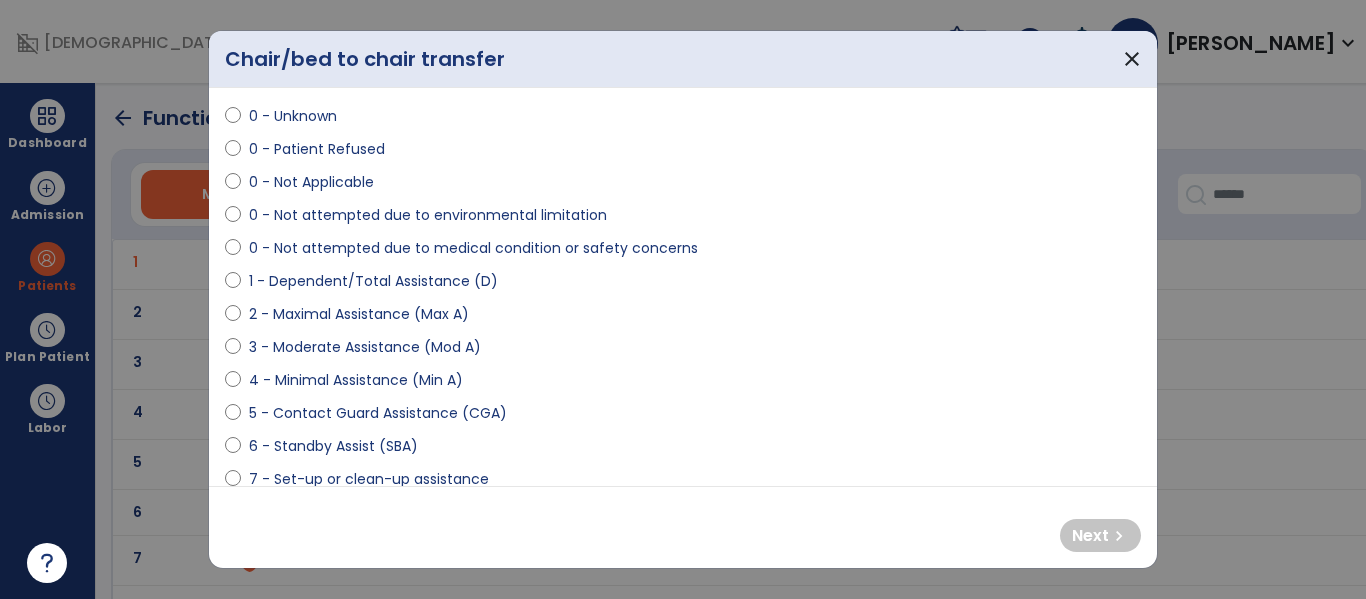 scroll, scrollTop: 74, scrollLeft: 0, axis: vertical 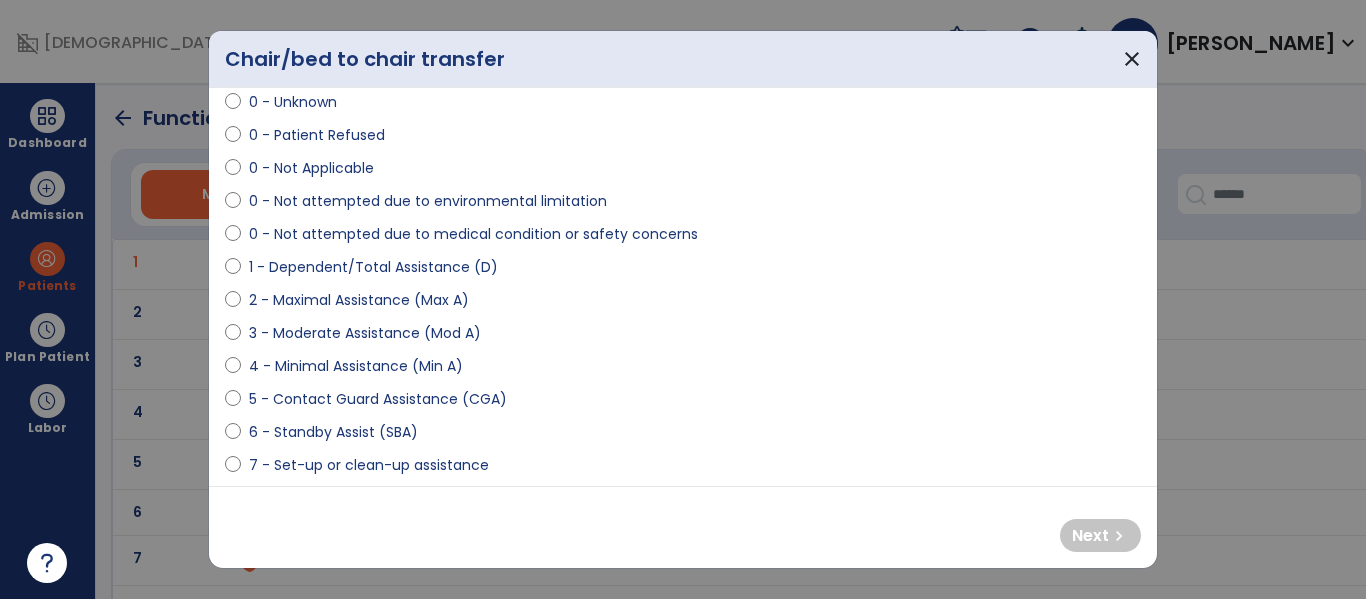 click on "3 - Moderate Assistance (Mod A)" at bounding box center (365, 333) 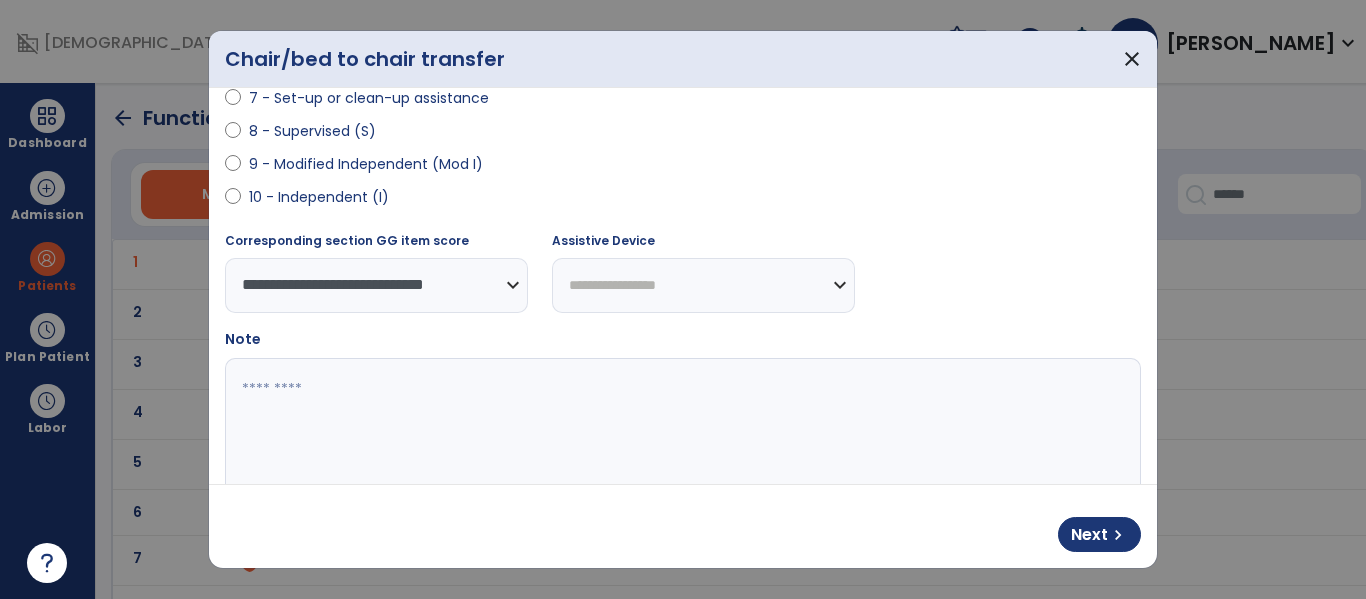 scroll, scrollTop: 454, scrollLeft: 0, axis: vertical 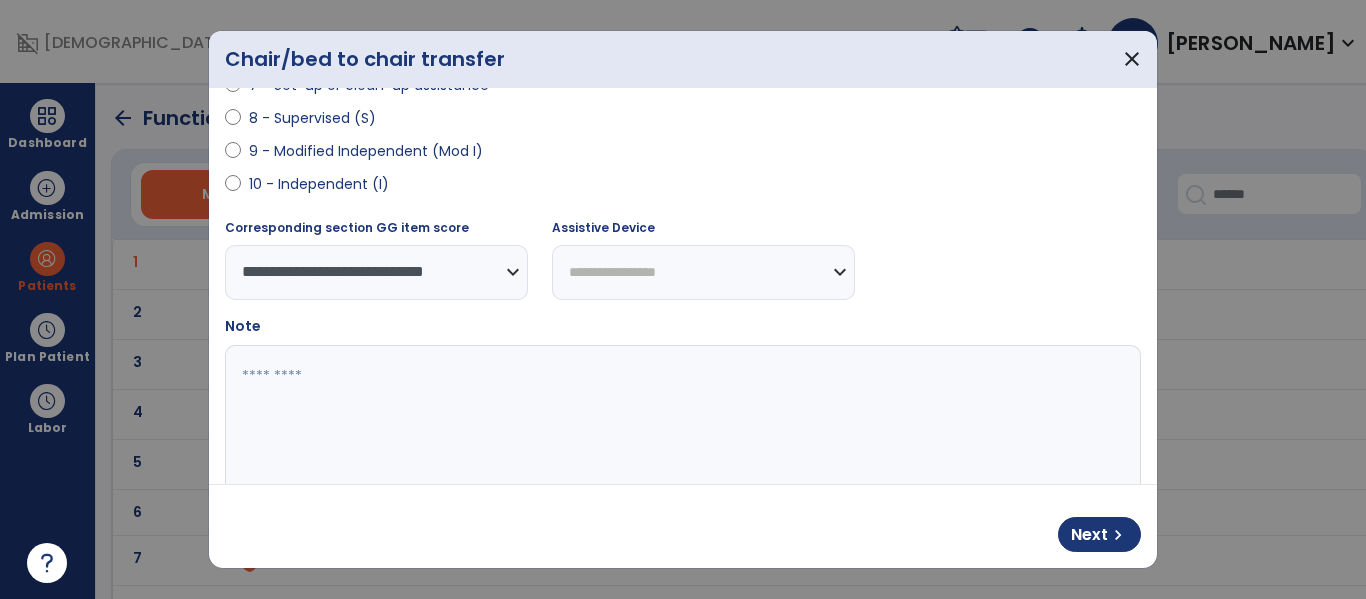 click at bounding box center [680, 420] 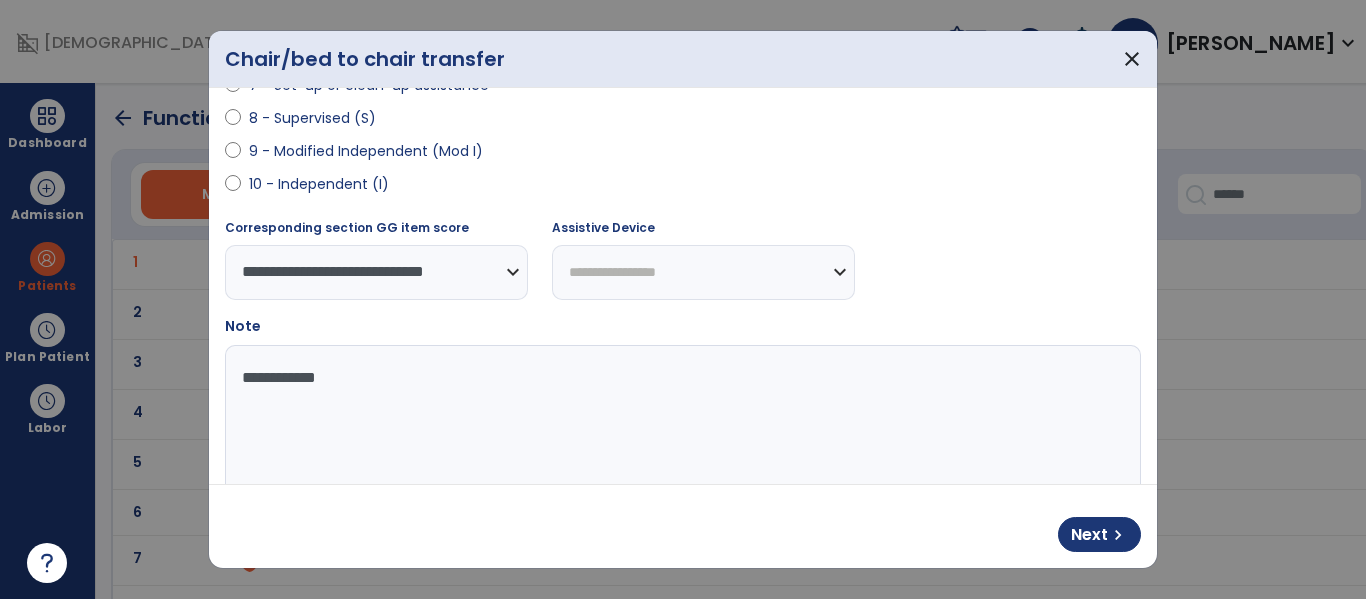type on "**********" 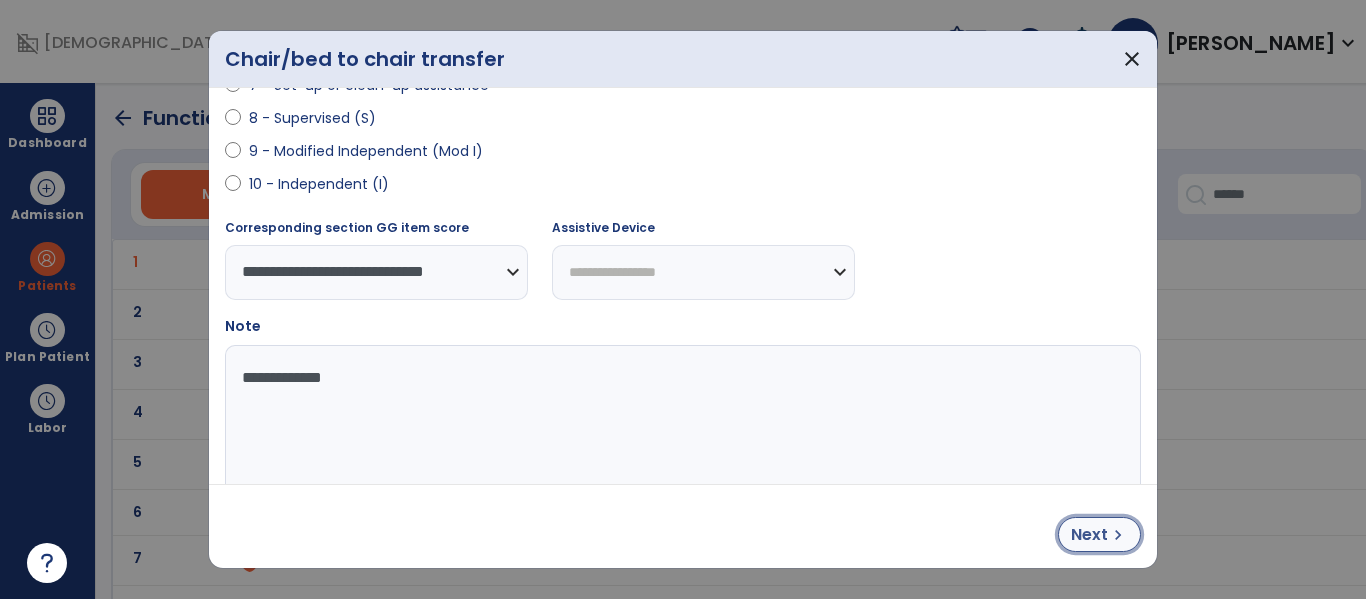 click on "Next" at bounding box center [1089, 535] 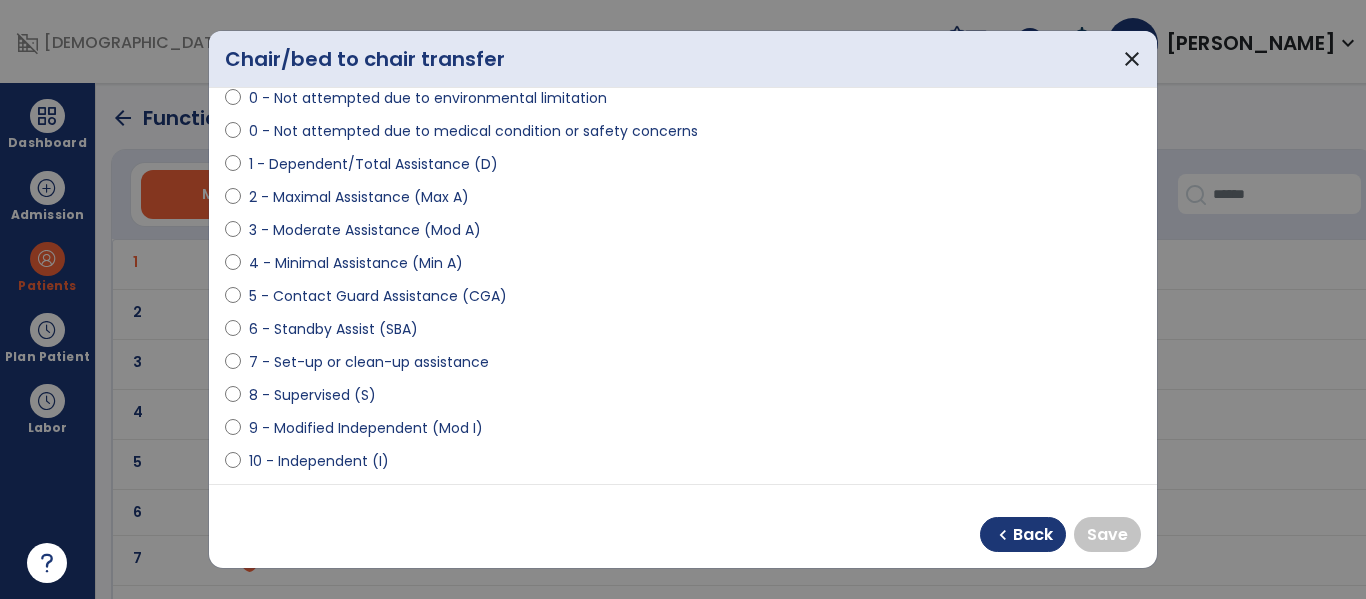 scroll, scrollTop: 178, scrollLeft: 0, axis: vertical 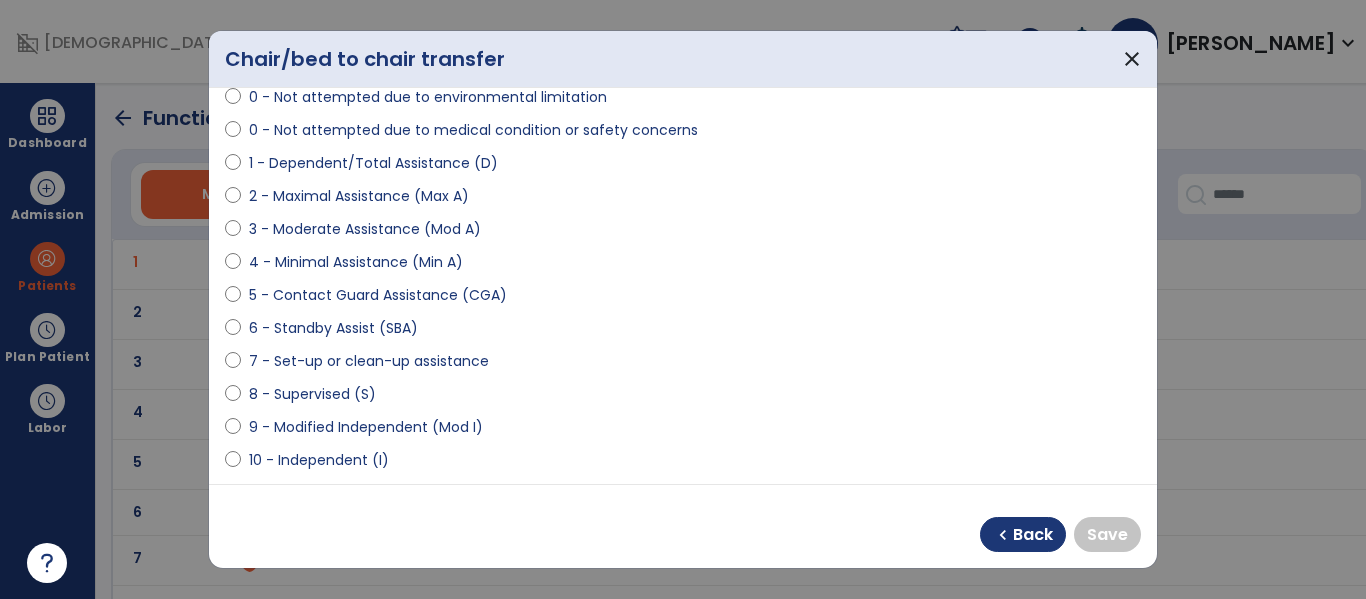 click on "8 - Supervised (S)" at bounding box center [312, 394] 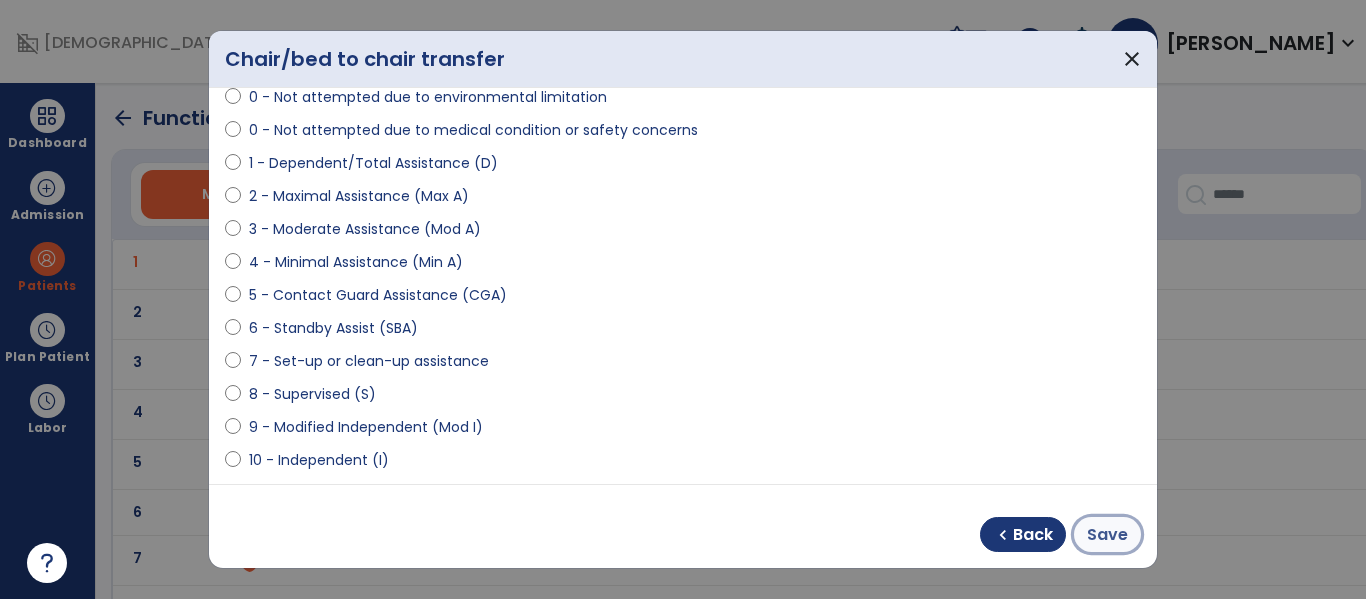 click on "Save" at bounding box center (1107, 535) 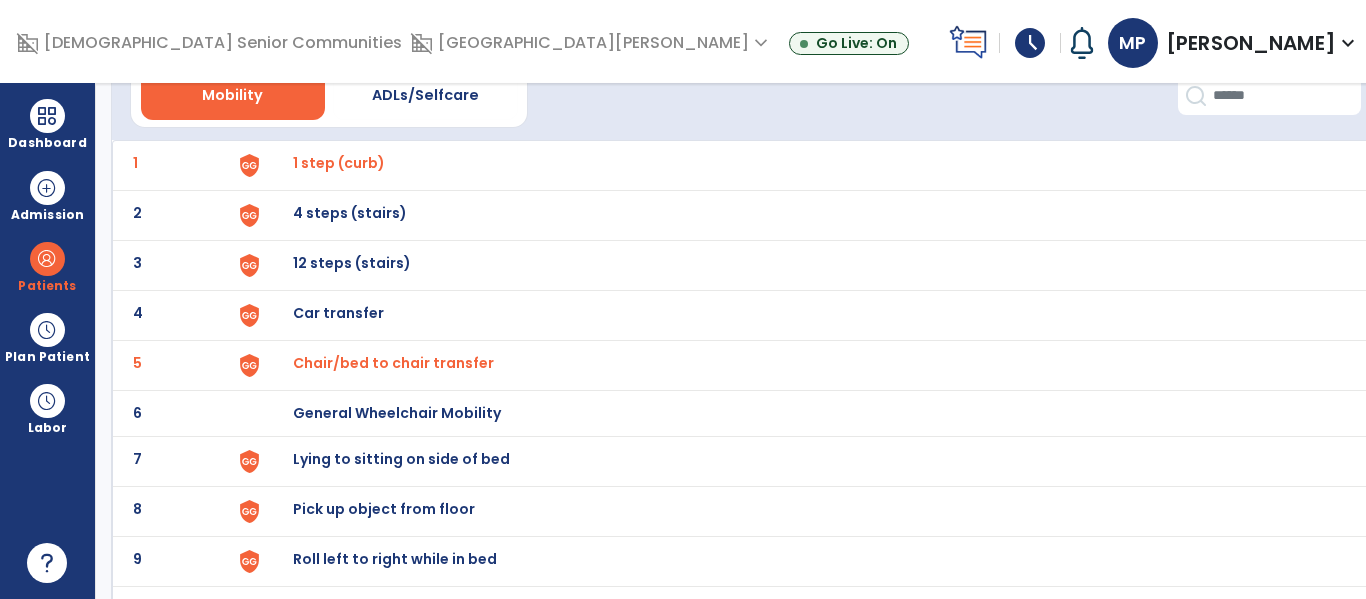 scroll, scrollTop: 132, scrollLeft: 0, axis: vertical 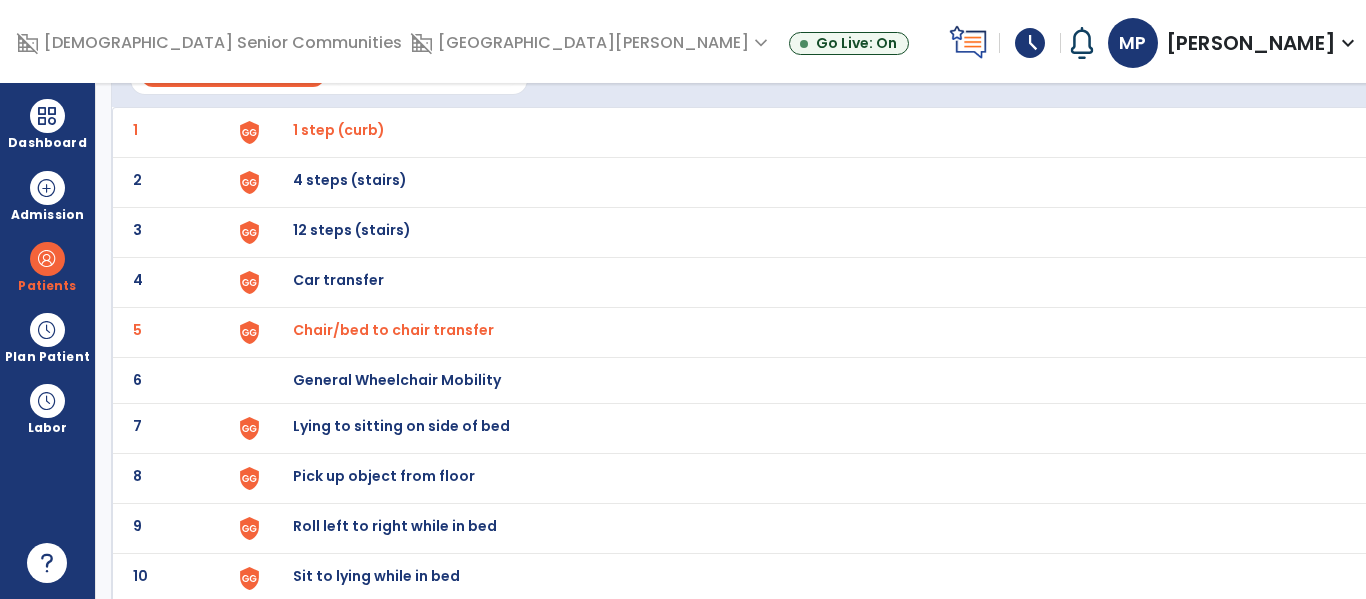 click on "Lying to sitting on side of bed" at bounding box center (339, 130) 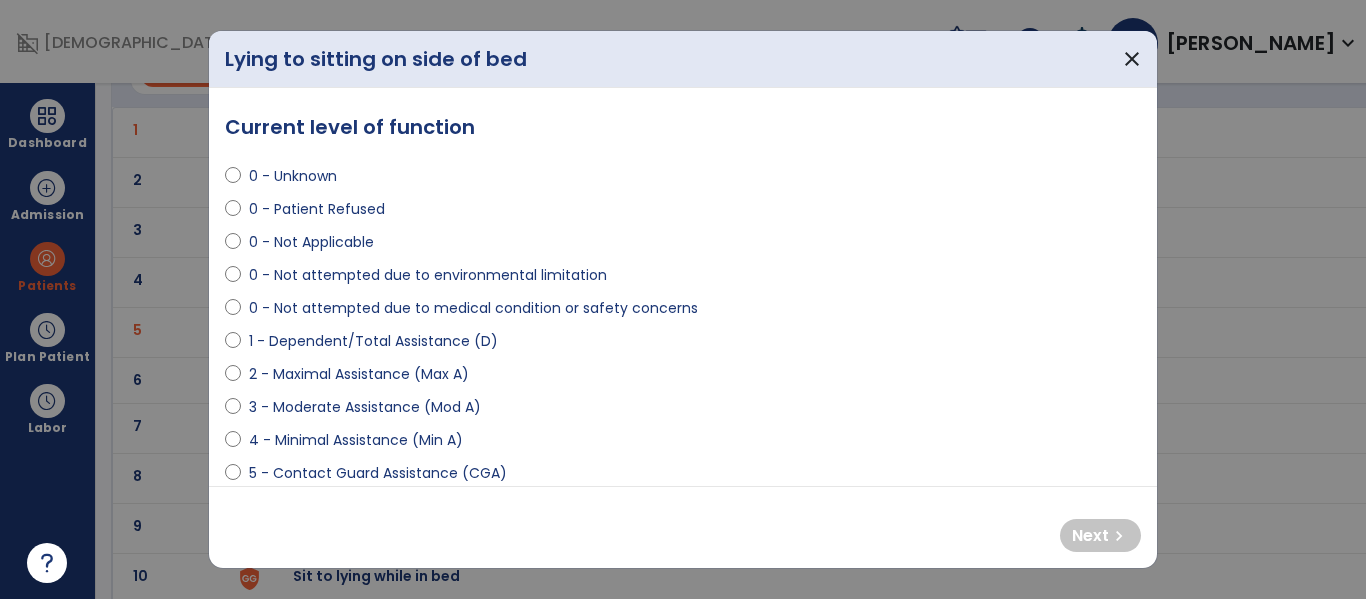 click on "3 - Moderate Assistance (Mod A)" at bounding box center (365, 407) 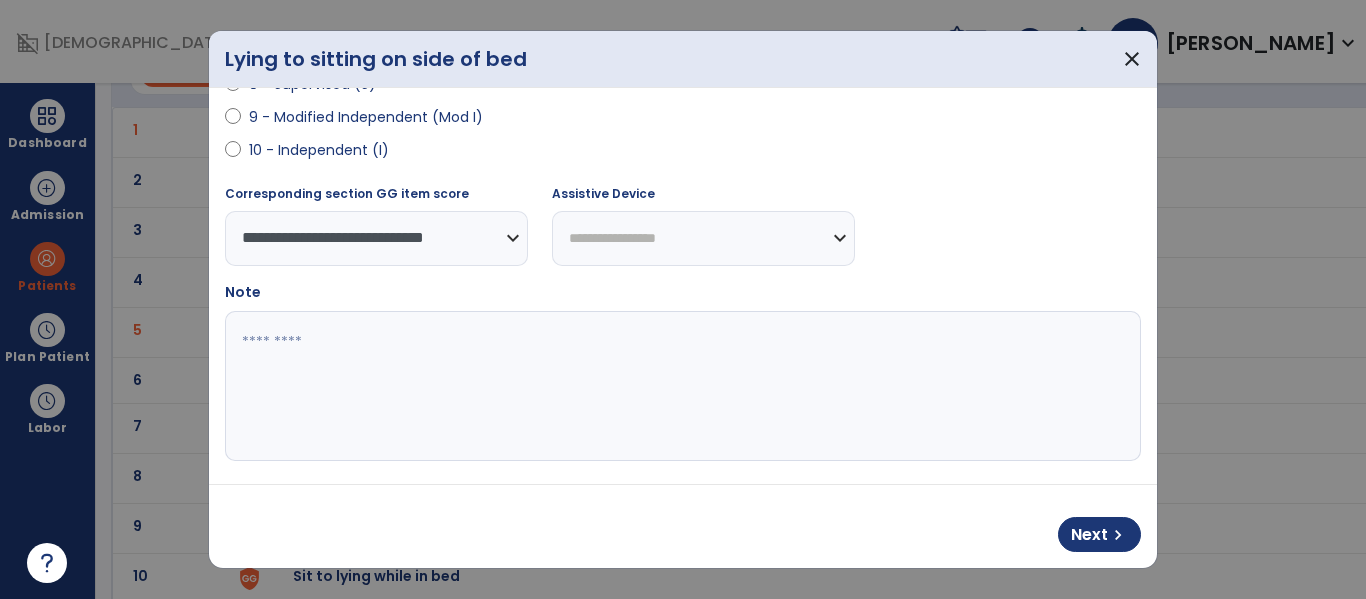 scroll, scrollTop: 495, scrollLeft: 0, axis: vertical 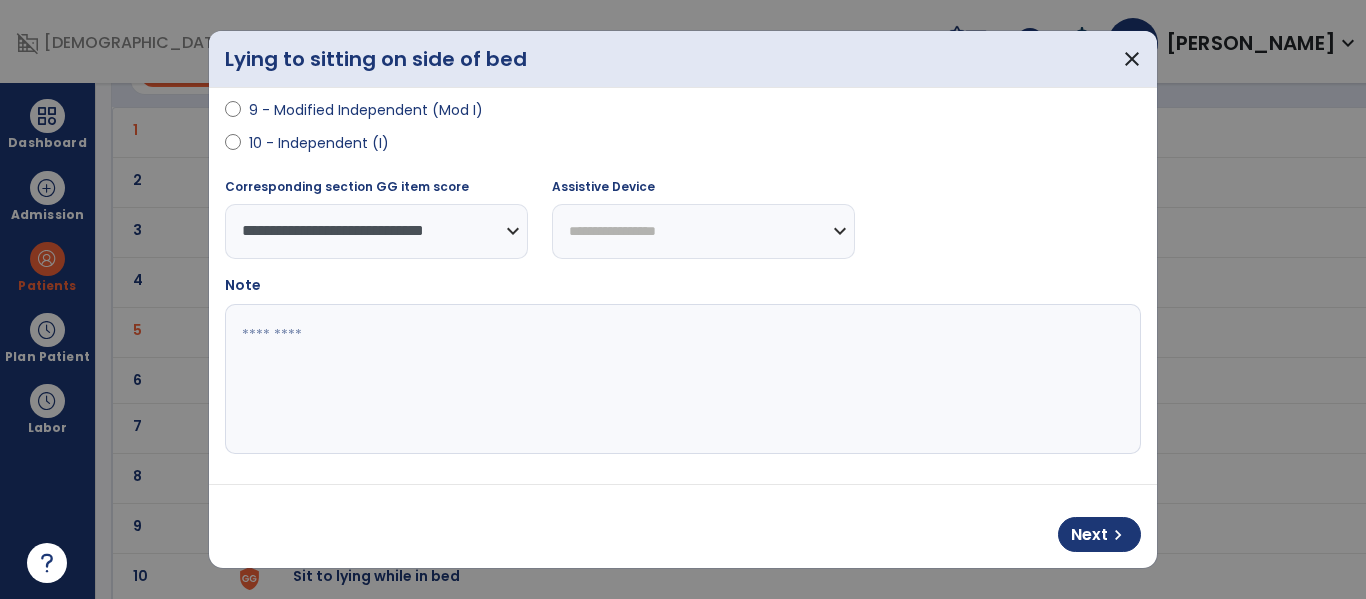 click at bounding box center (680, 379) 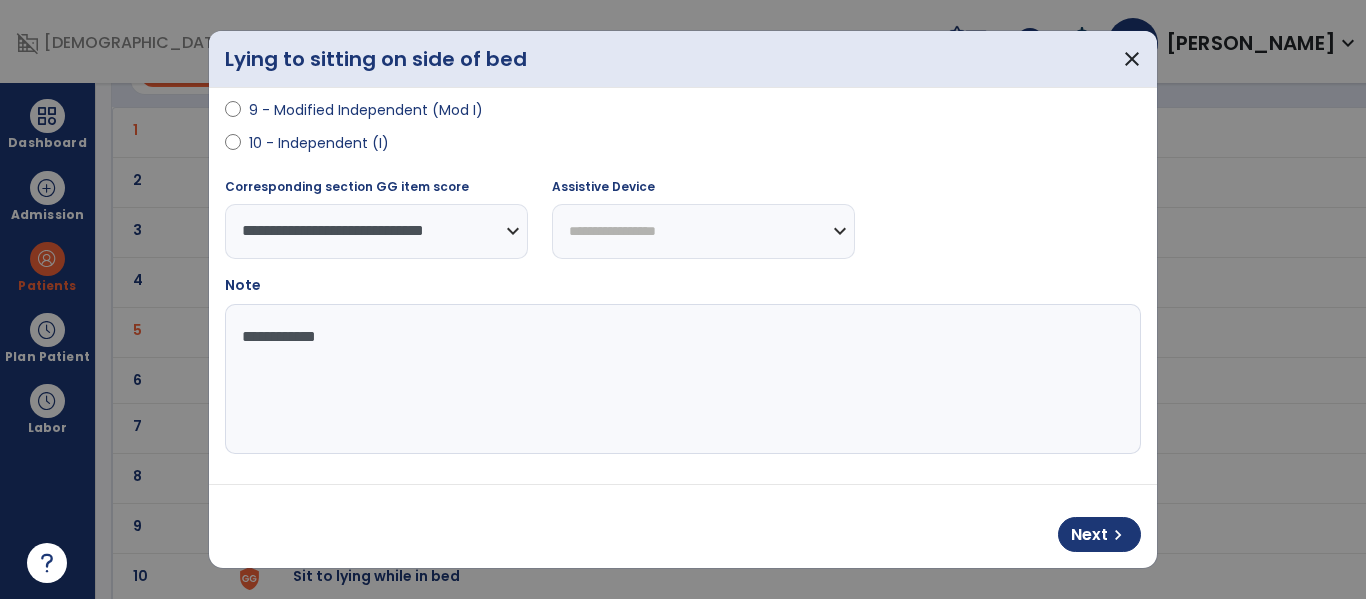 type on "**********" 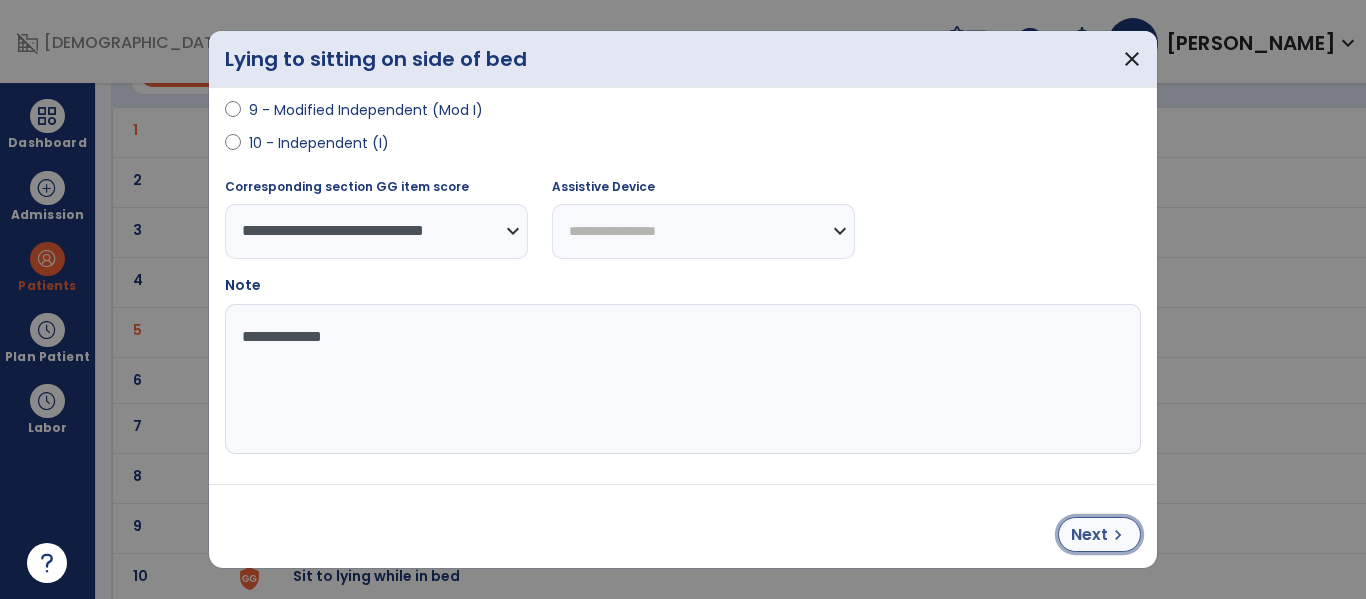 click on "Next" at bounding box center [1089, 535] 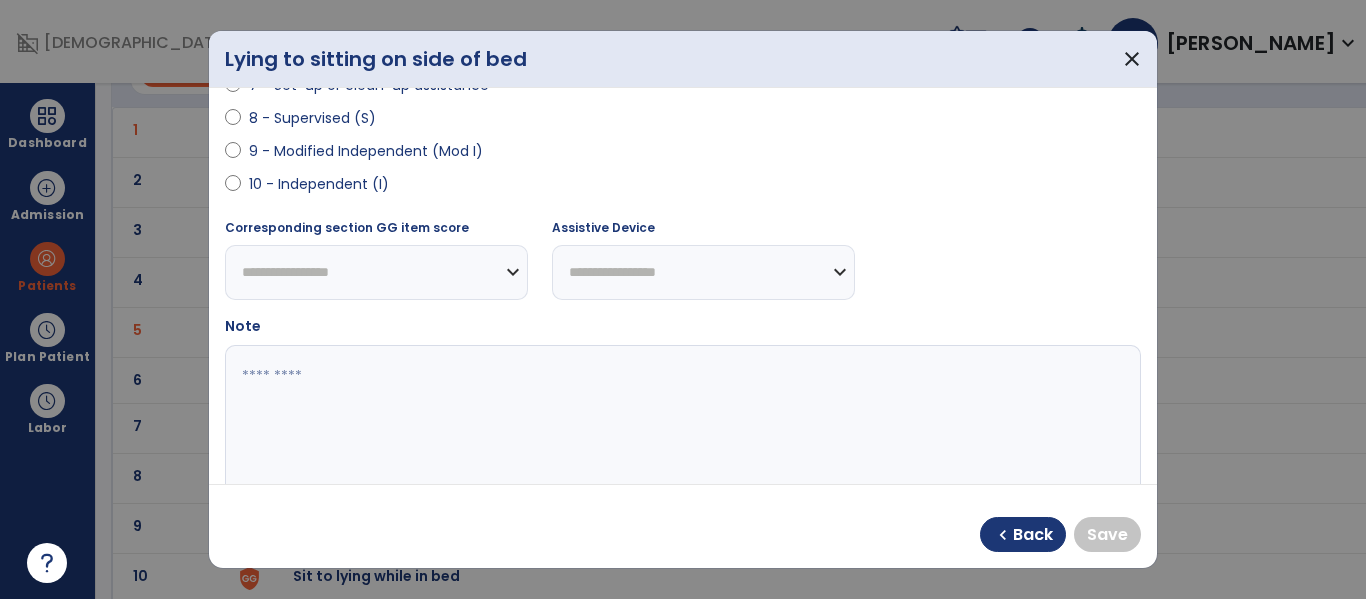 scroll, scrollTop: 450, scrollLeft: 0, axis: vertical 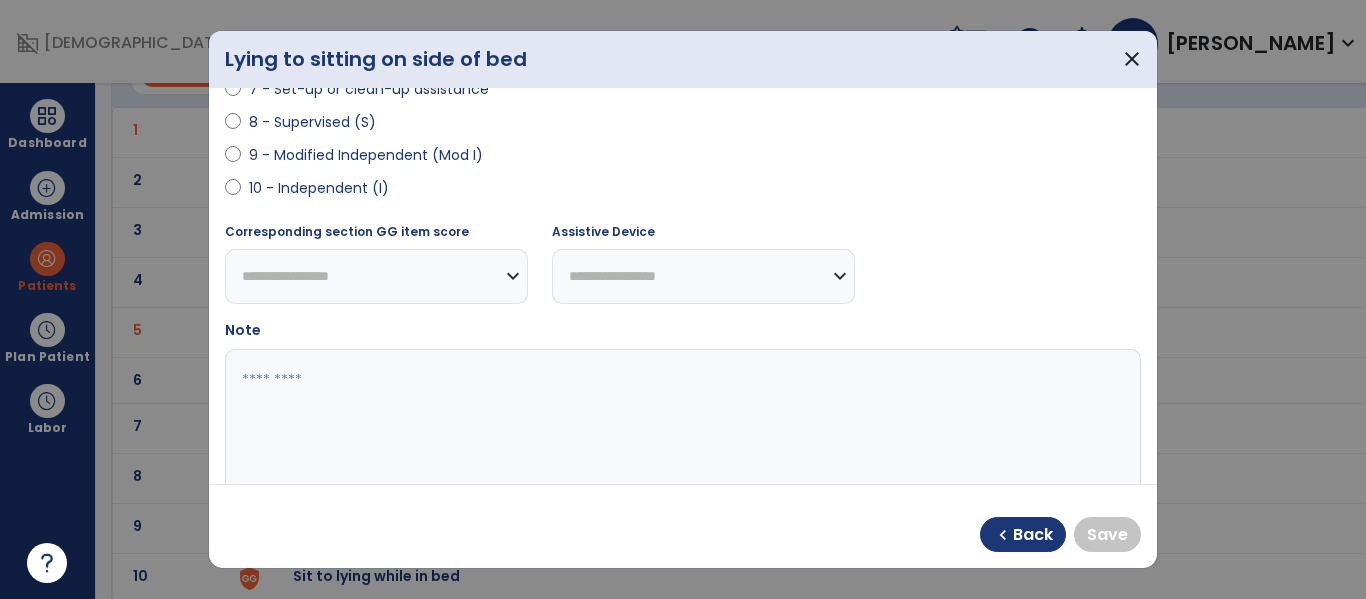 click on "8 - Supervised (S)" at bounding box center [312, 122] 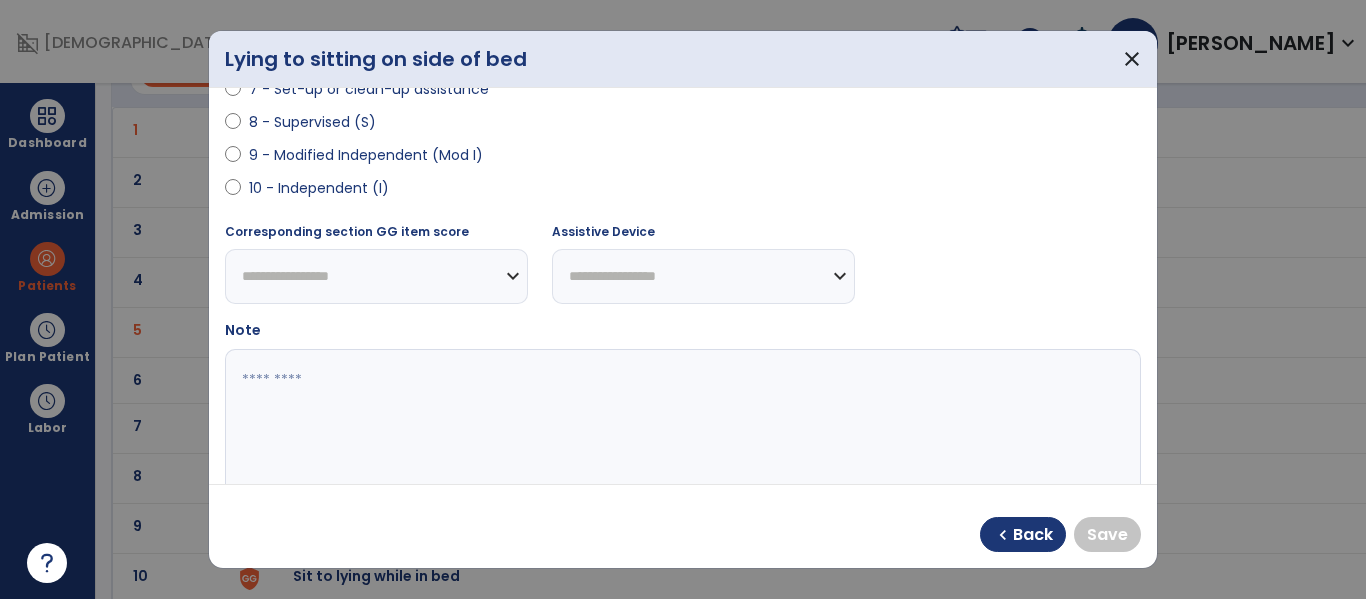 select on "**********" 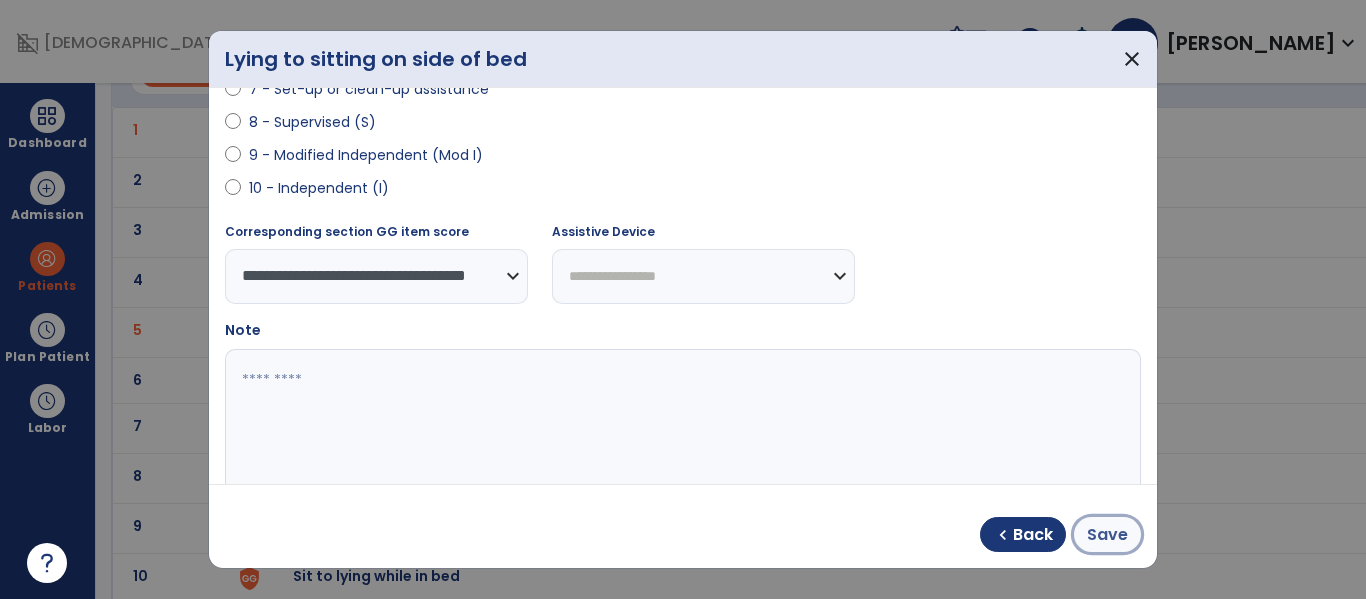 click on "Save" at bounding box center (1107, 535) 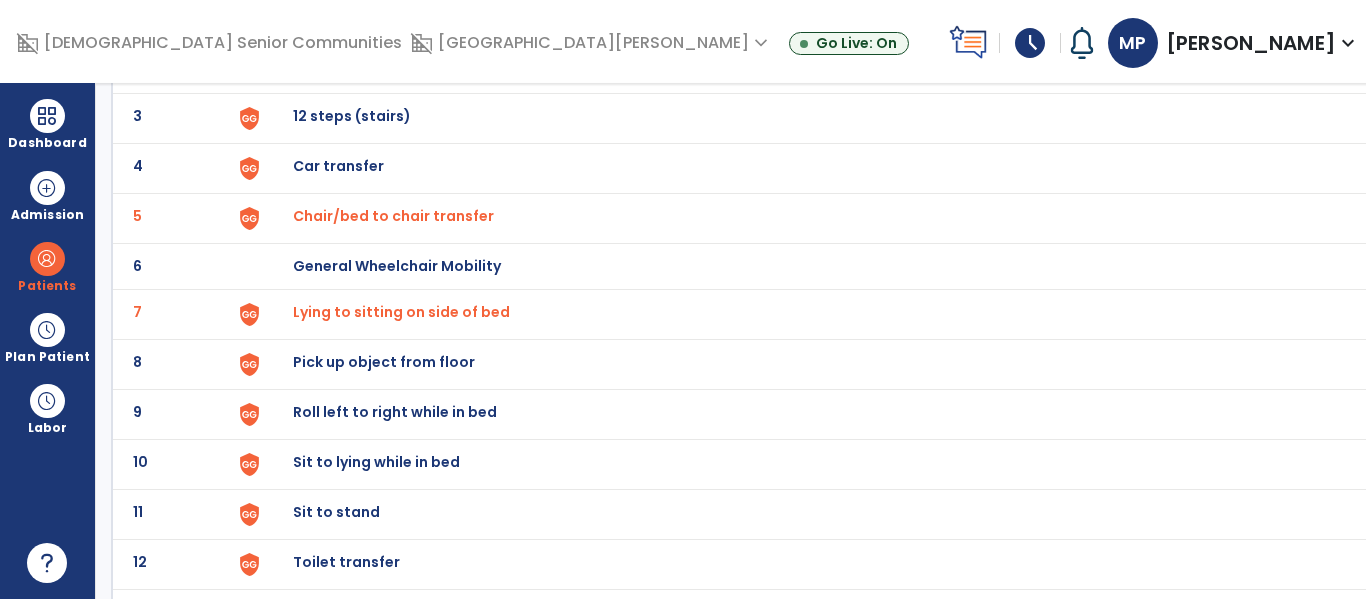 scroll, scrollTop: 252, scrollLeft: 0, axis: vertical 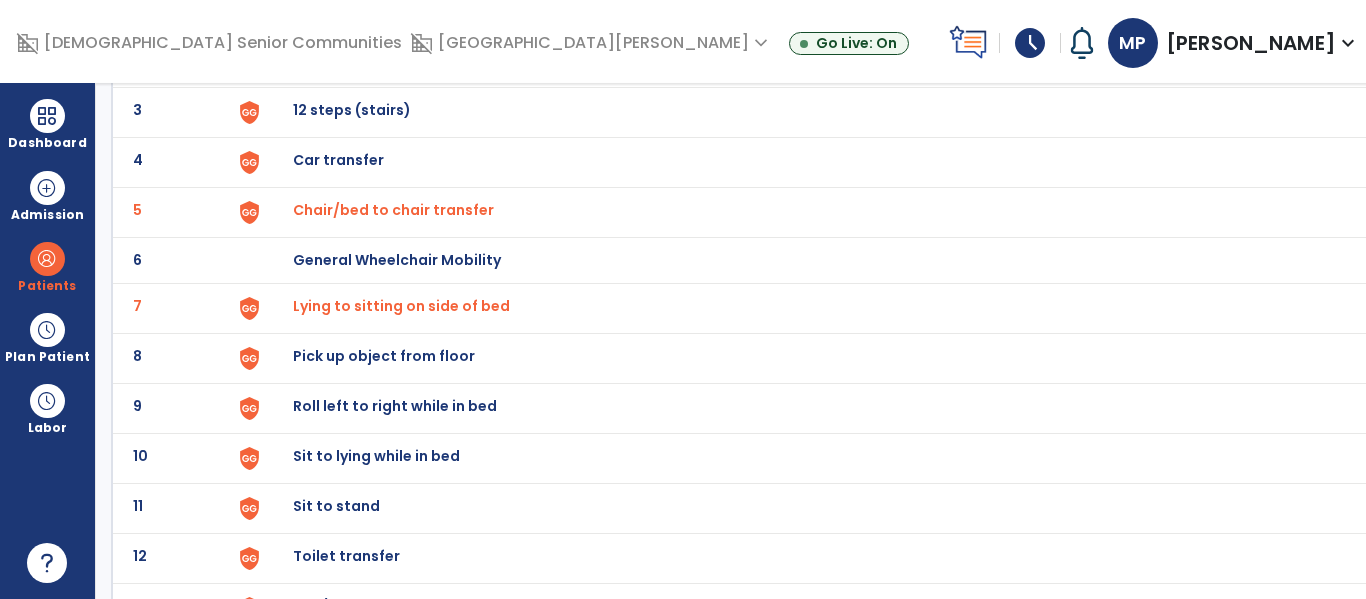 click on "Roll left to right while in bed" at bounding box center (339, 10) 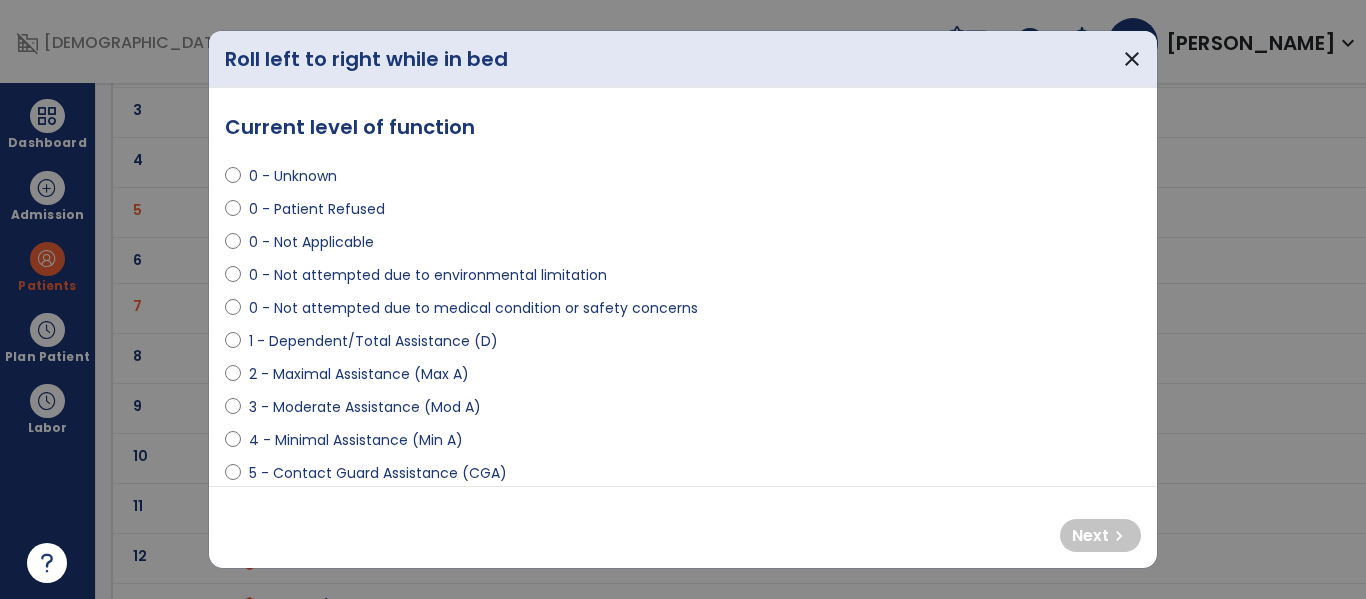 click on "2 - Maximal Assistance (Max A)" at bounding box center (359, 374) 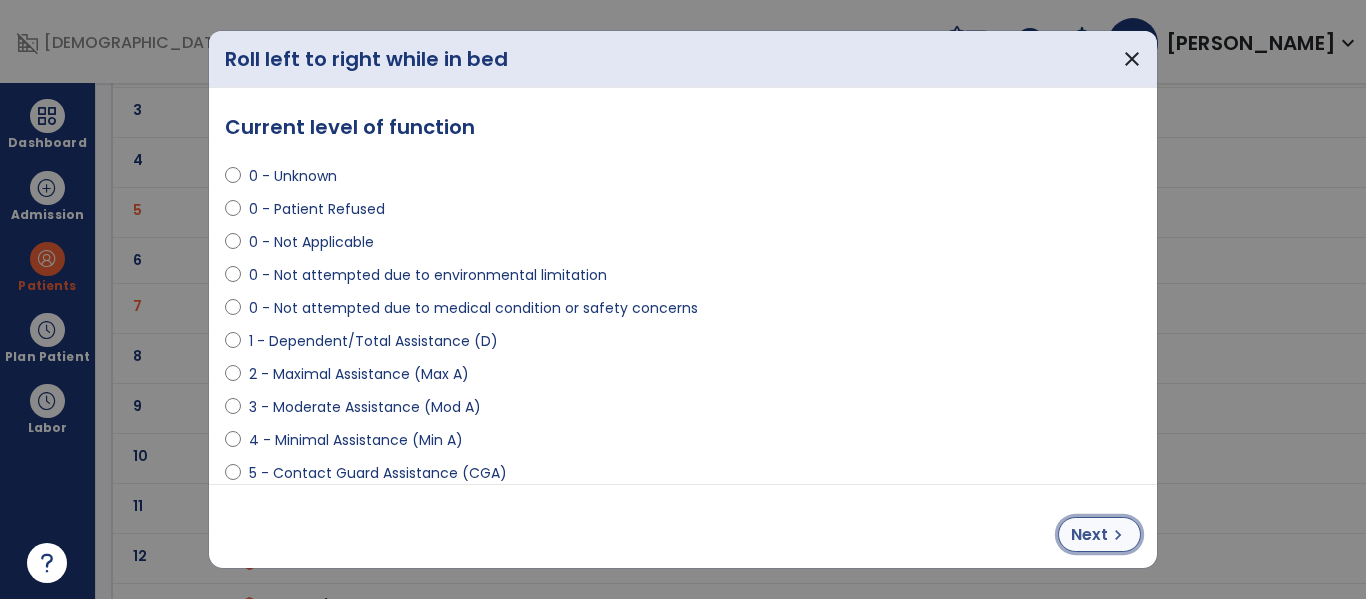 click on "Next" at bounding box center (1089, 535) 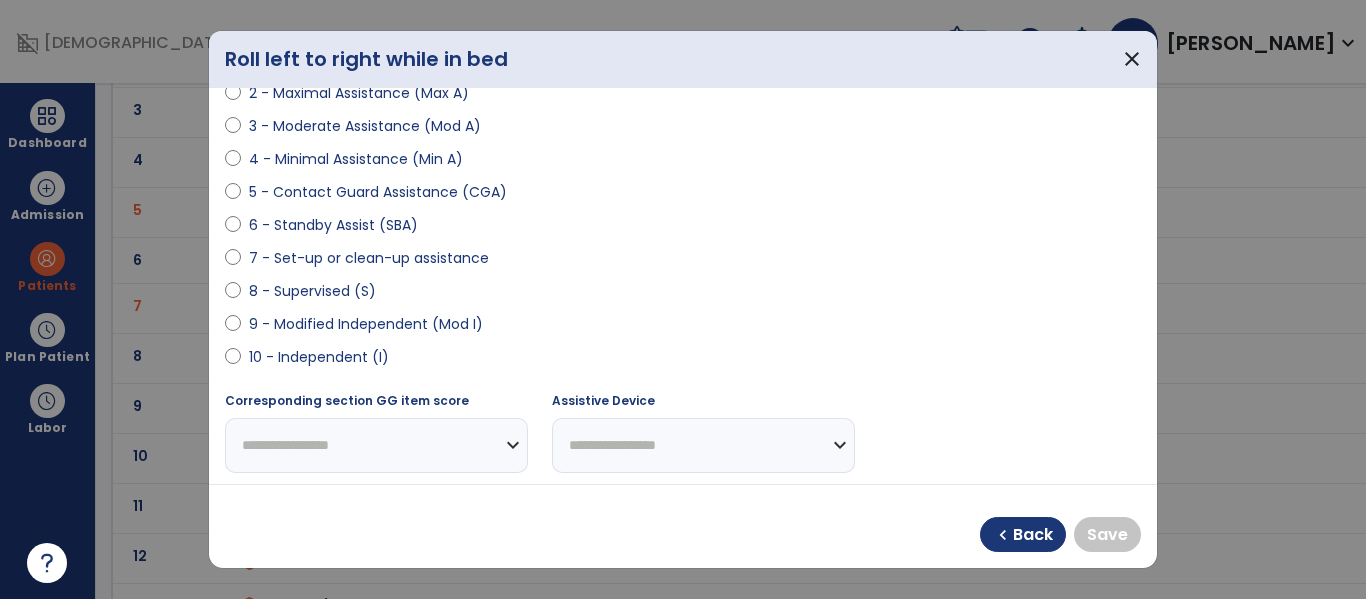 scroll, scrollTop: 291, scrollLeft: 0, axis: vertical 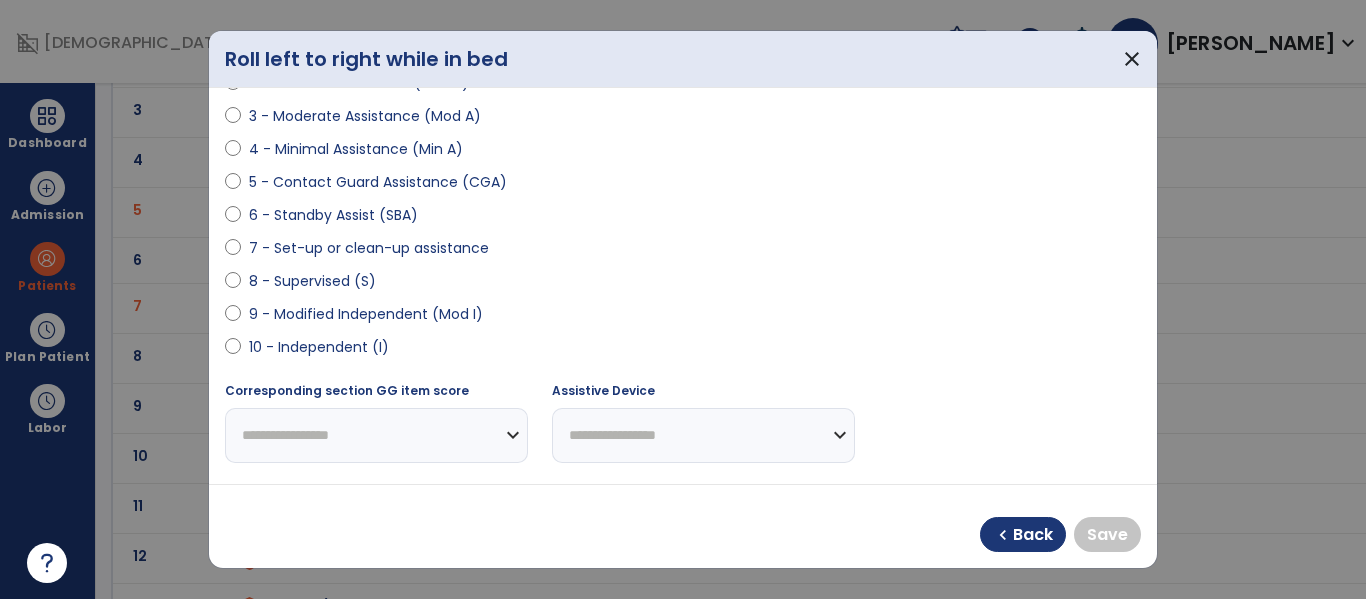 click on "9 - Modified Independent (Mod I)" at bounding box center [366, 314] 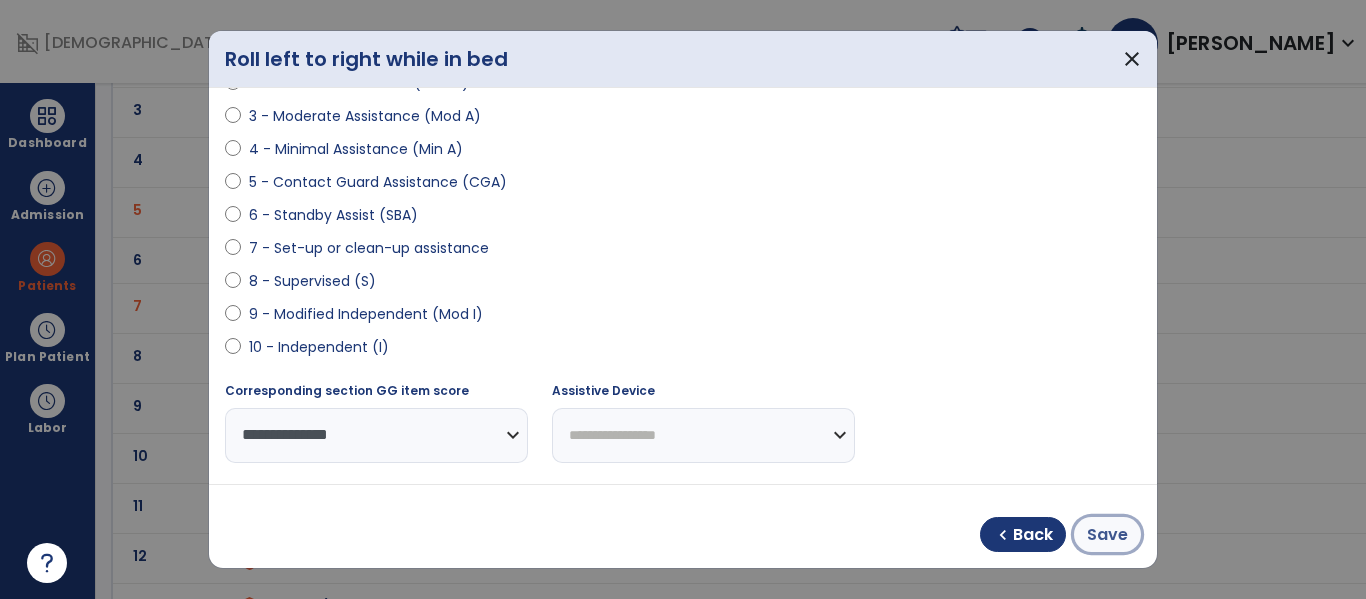 click on "Save" at bounding box center [1107, 535] 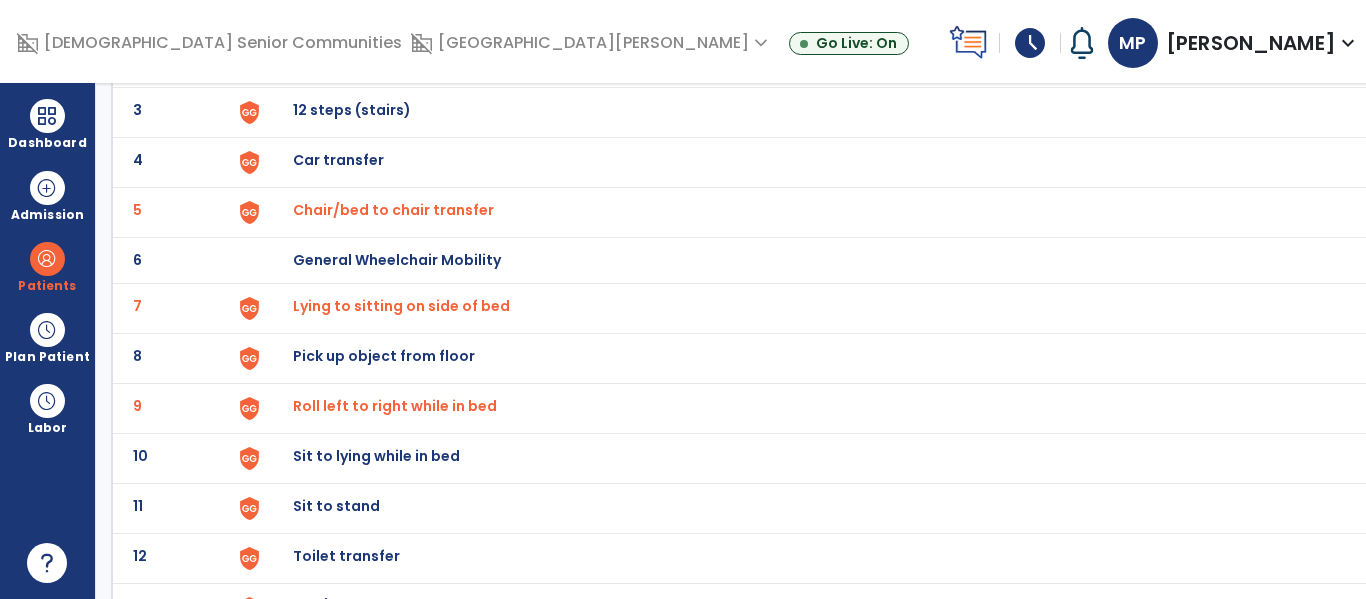 click on "Sit to lying while in bed" at bounding box center [339, 10] 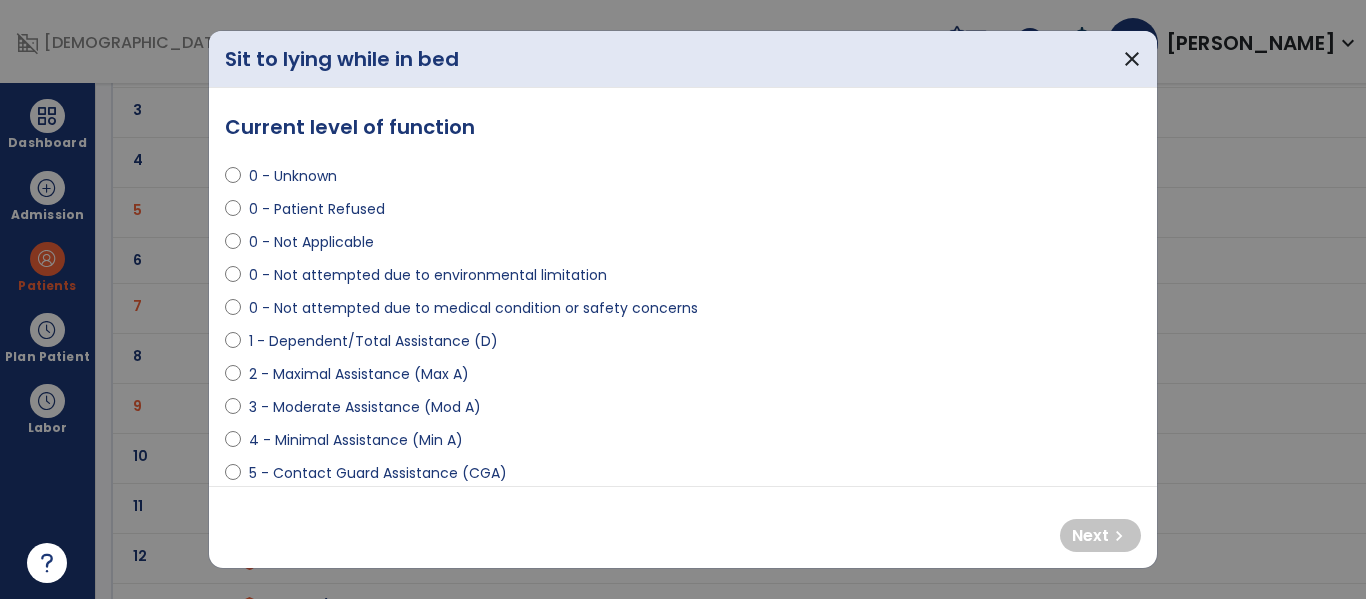 click on "3 - Moderate Assistance (Mod A)" at bounding box center [365, 407] 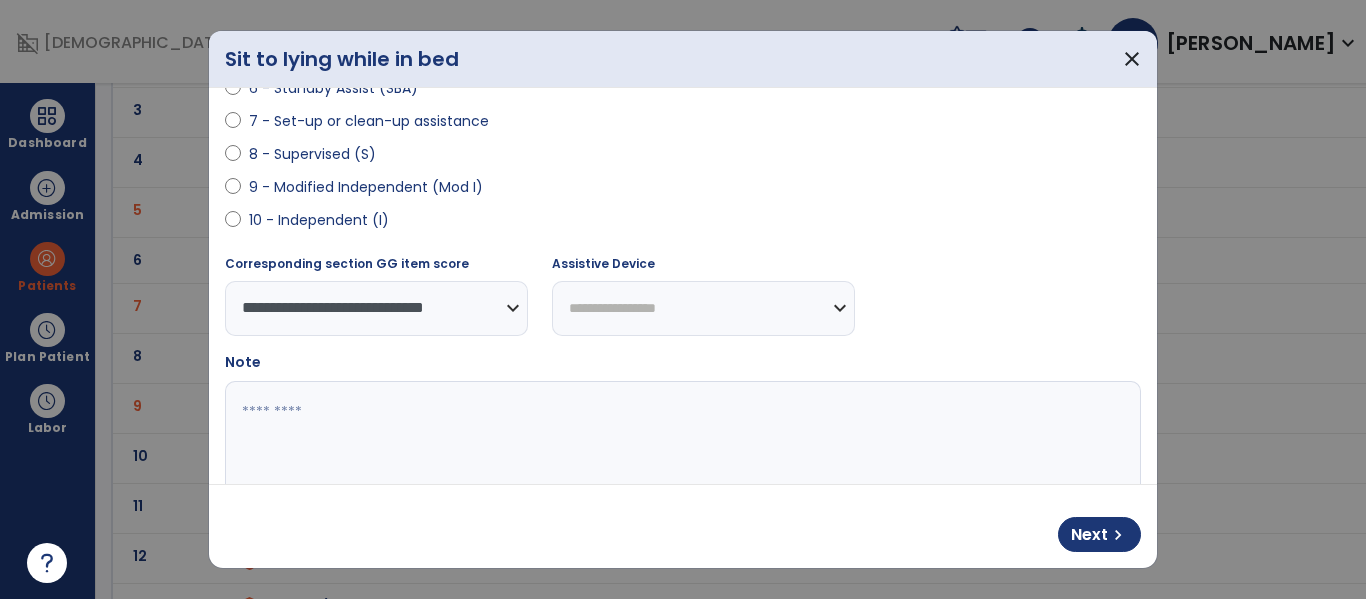 scroll, scrollTop: 435, scrollLeft: 0, axis: vertical 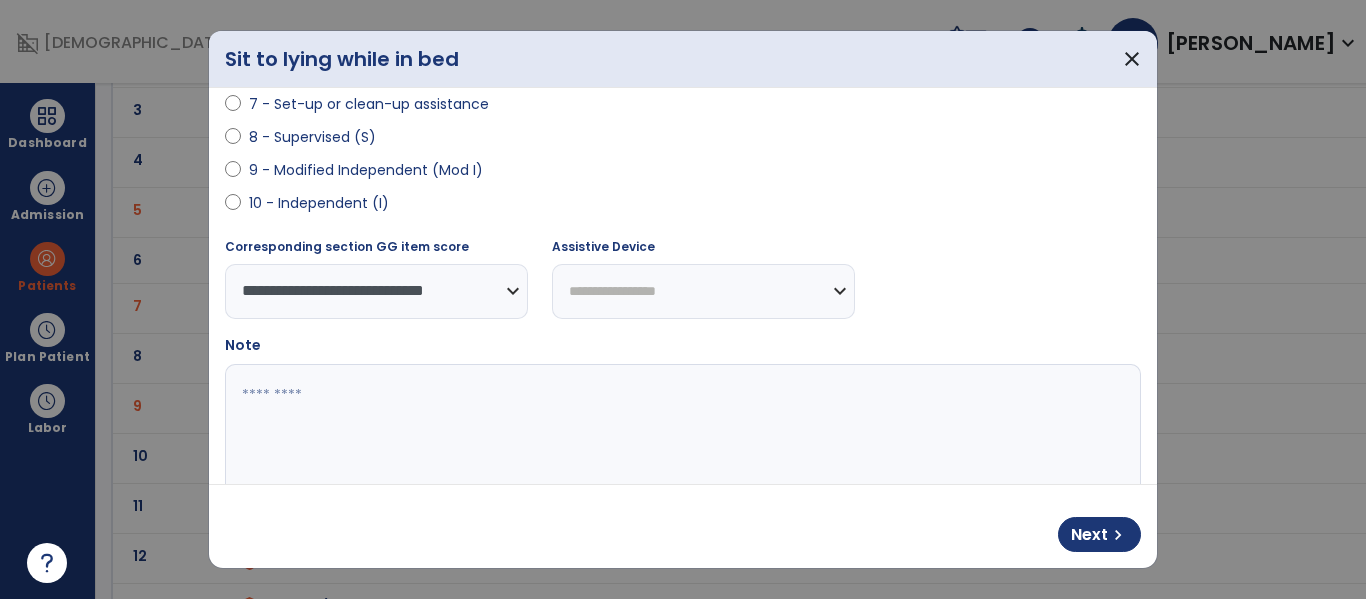 click at bounding box center [680, 439] 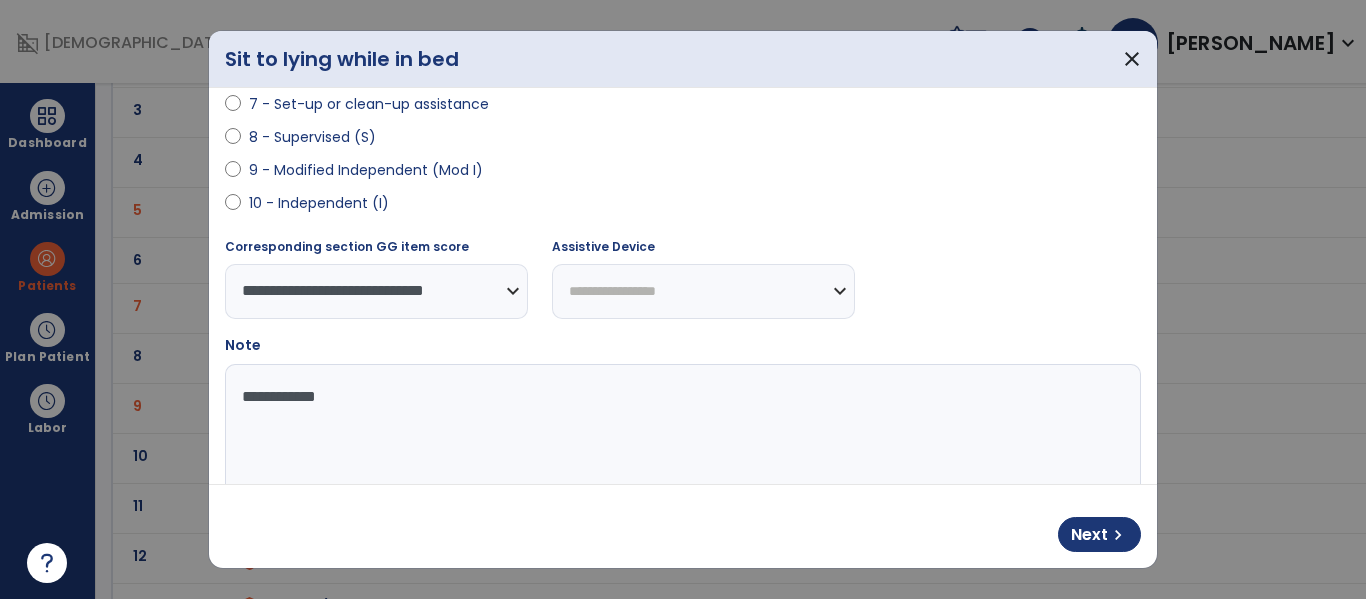 type on "**********" 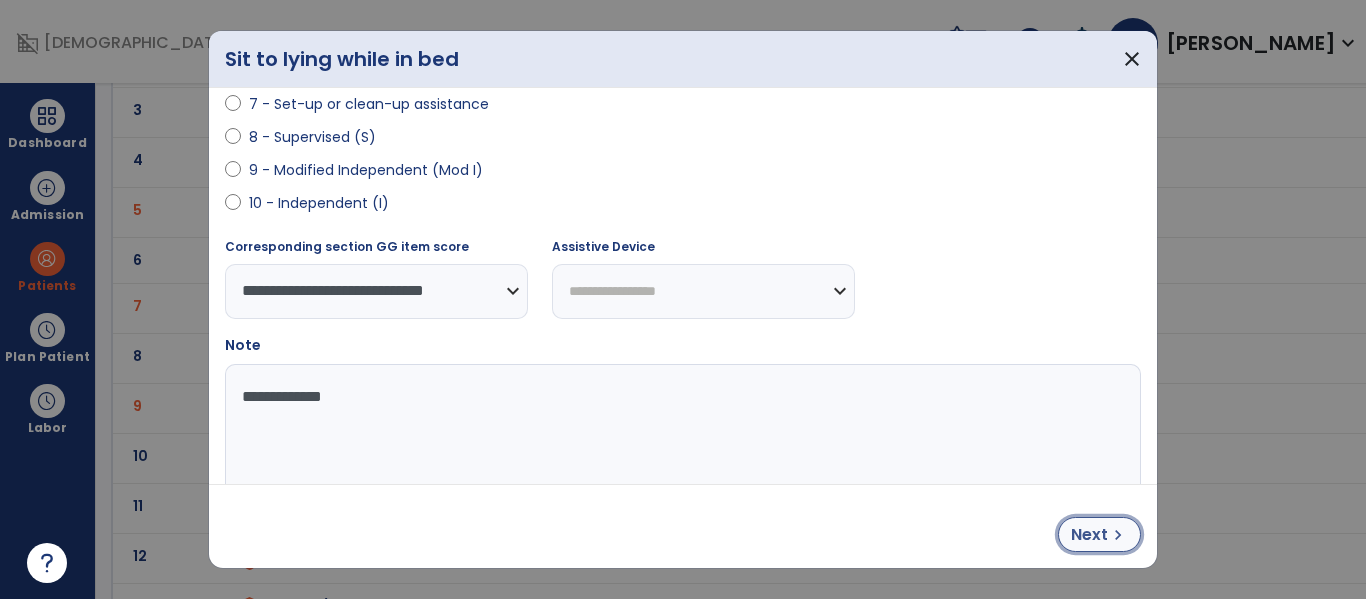 click on "chevron_right" at bounding box center (1118, 535) 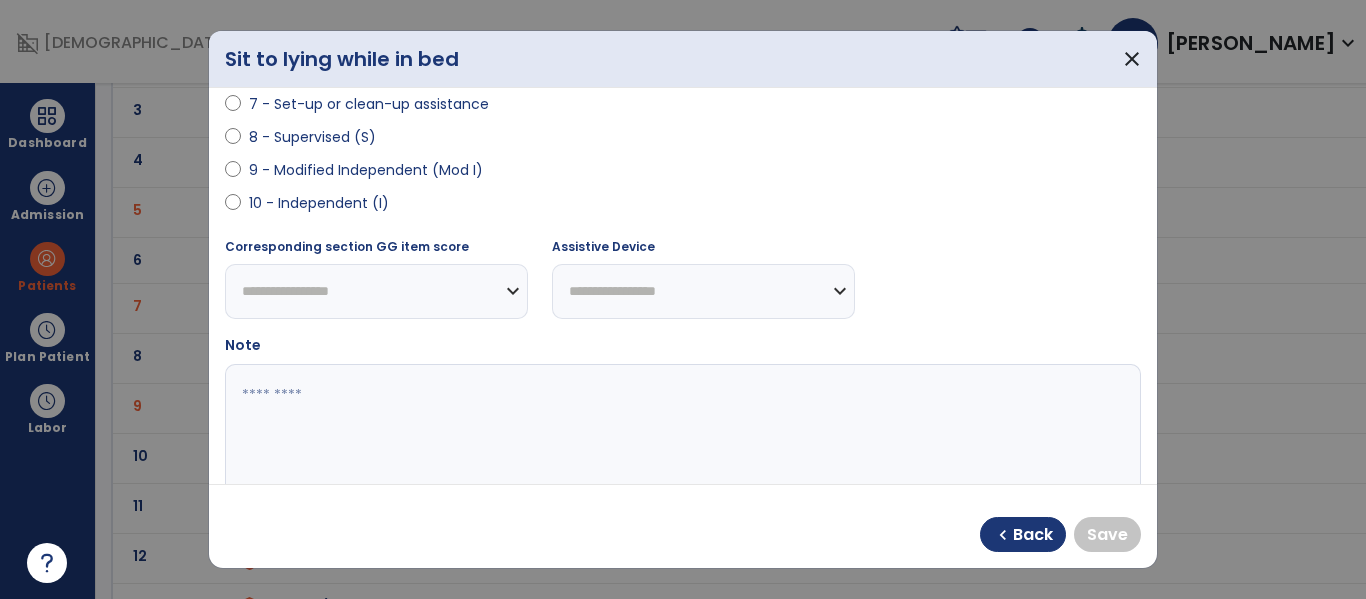 click on "8 - Supervised (S)" at bounding box center (312, 137) 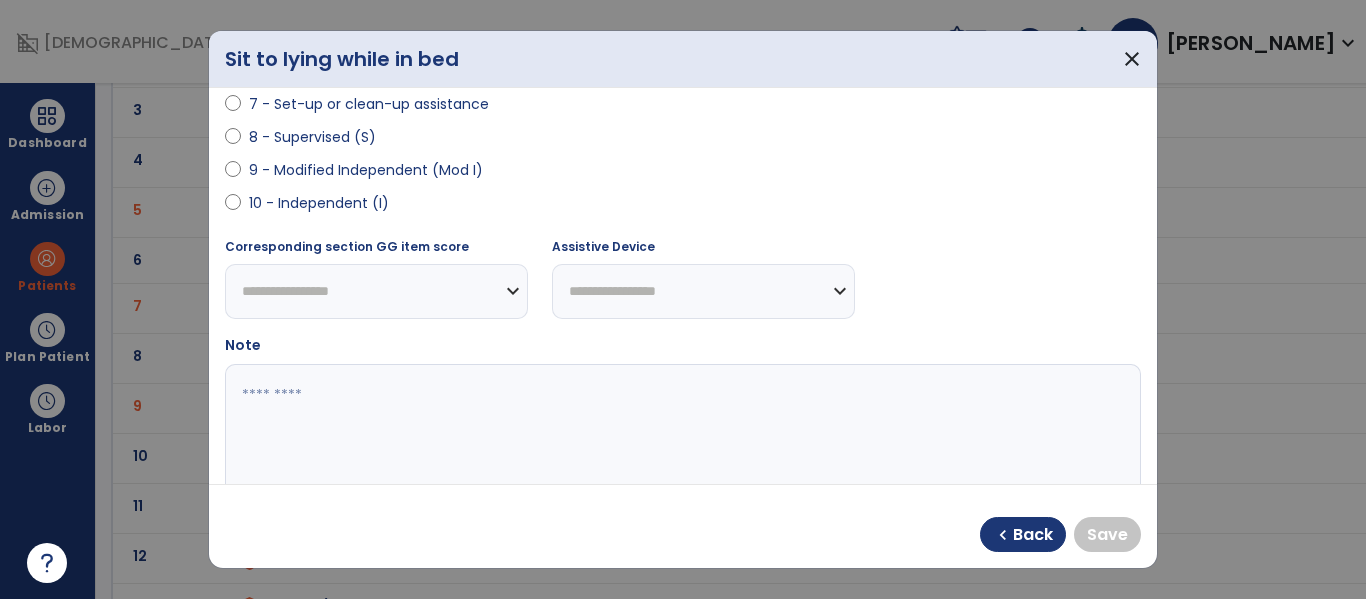 select on "**********" 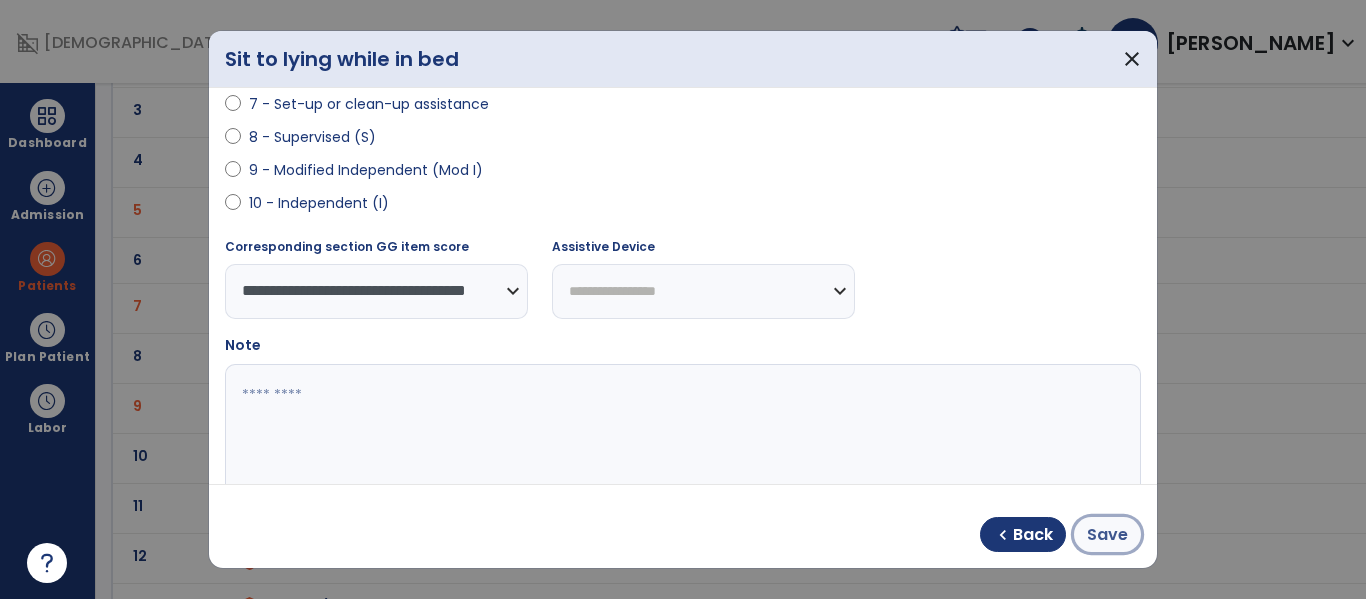click on "Save" at bounding box center (1107, 535) 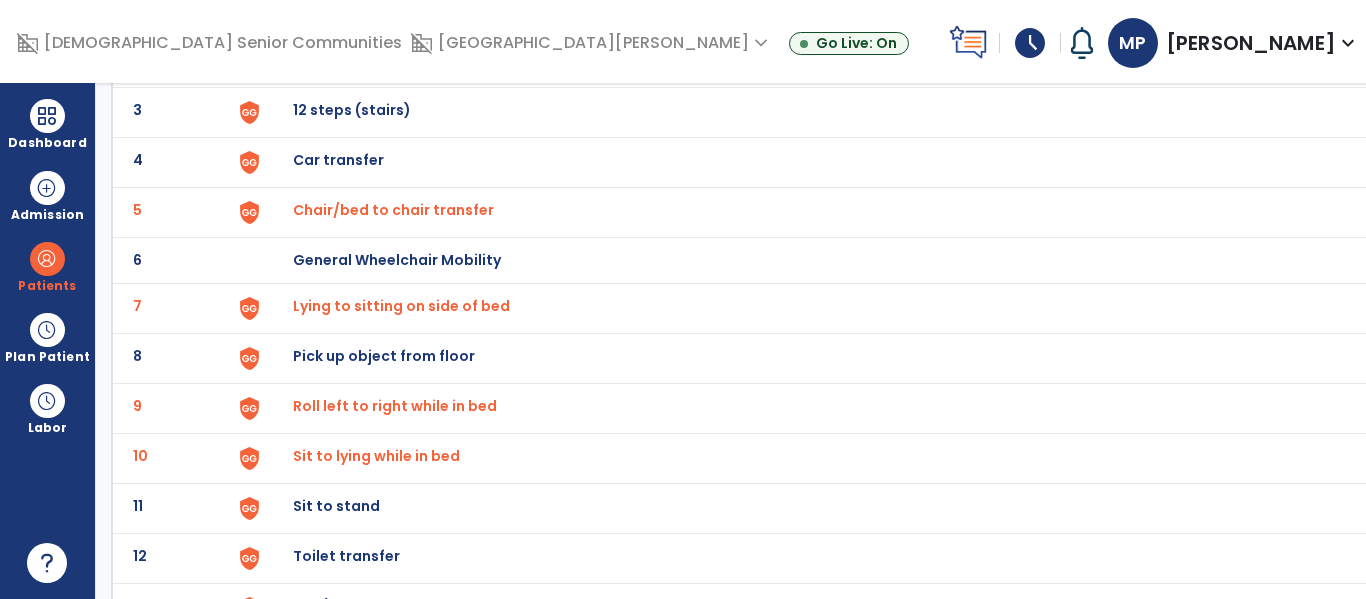 scroll, scrollTop: 274, scrollLeft: 0, axis: vertical 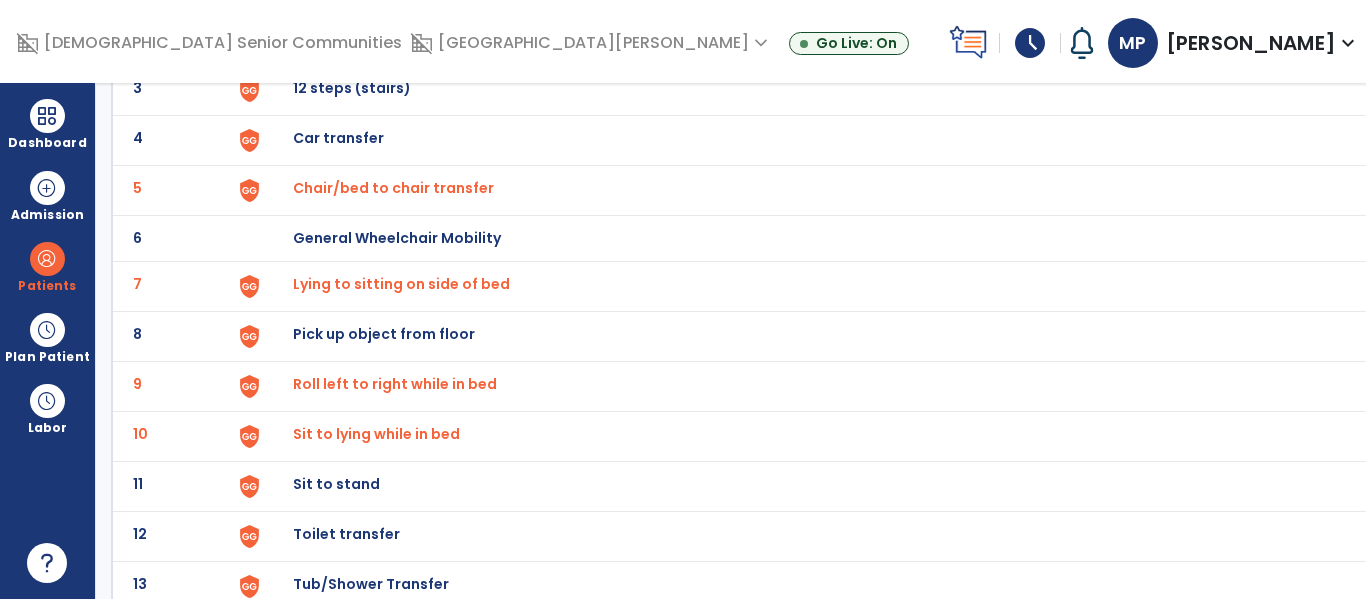 click on "Sit to stand" at bounding box center (339, -12) 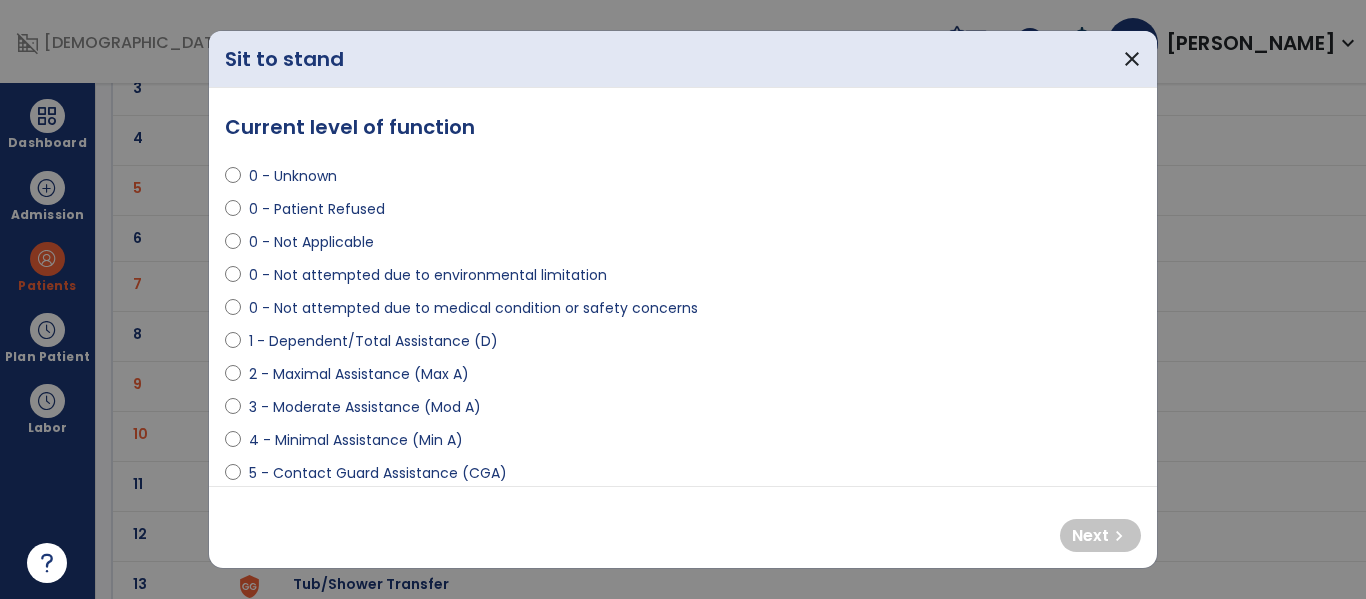 click on "3 - Moderate Assistance (Mod A)" at bounding box center [365, 407] 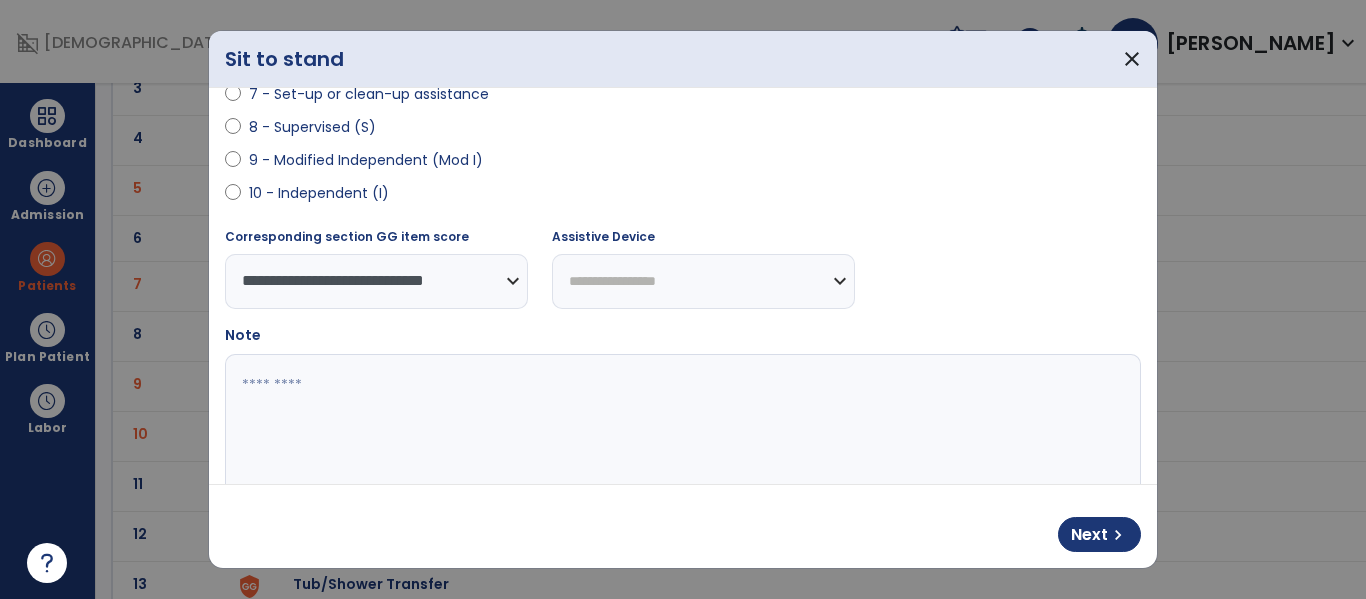 scroll, scrollTop: 458, scrollLeft: 0, axis: vertical 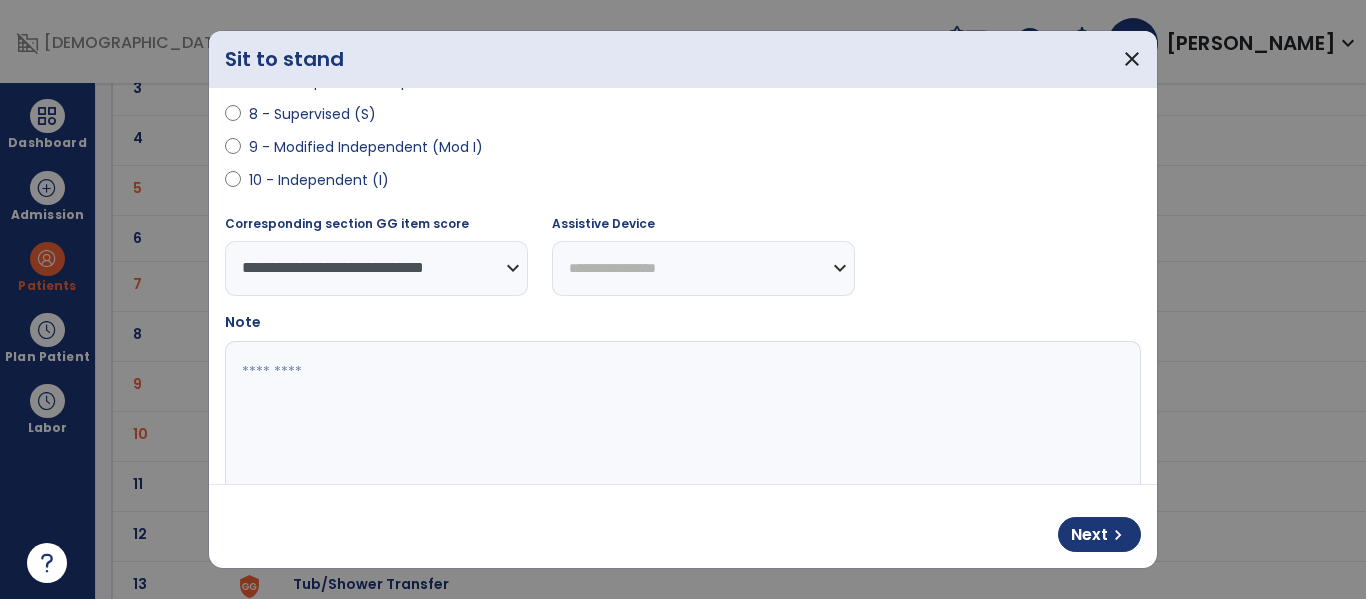 click at bounding box center [680, 416] 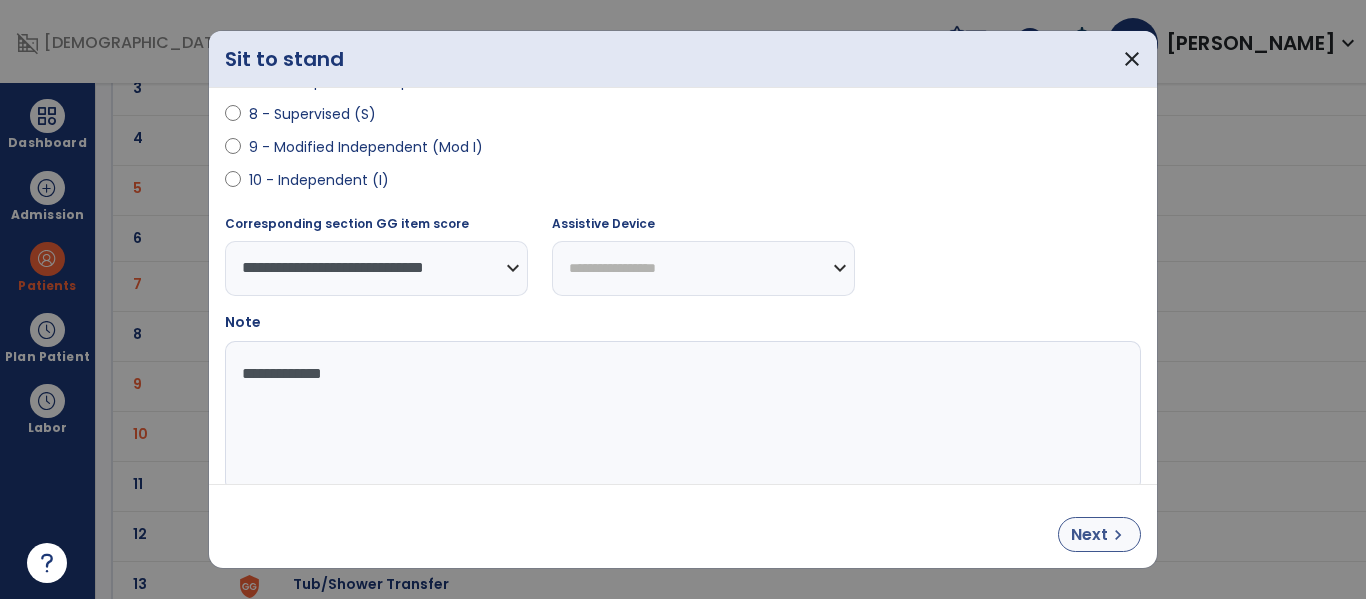 type on "**********" 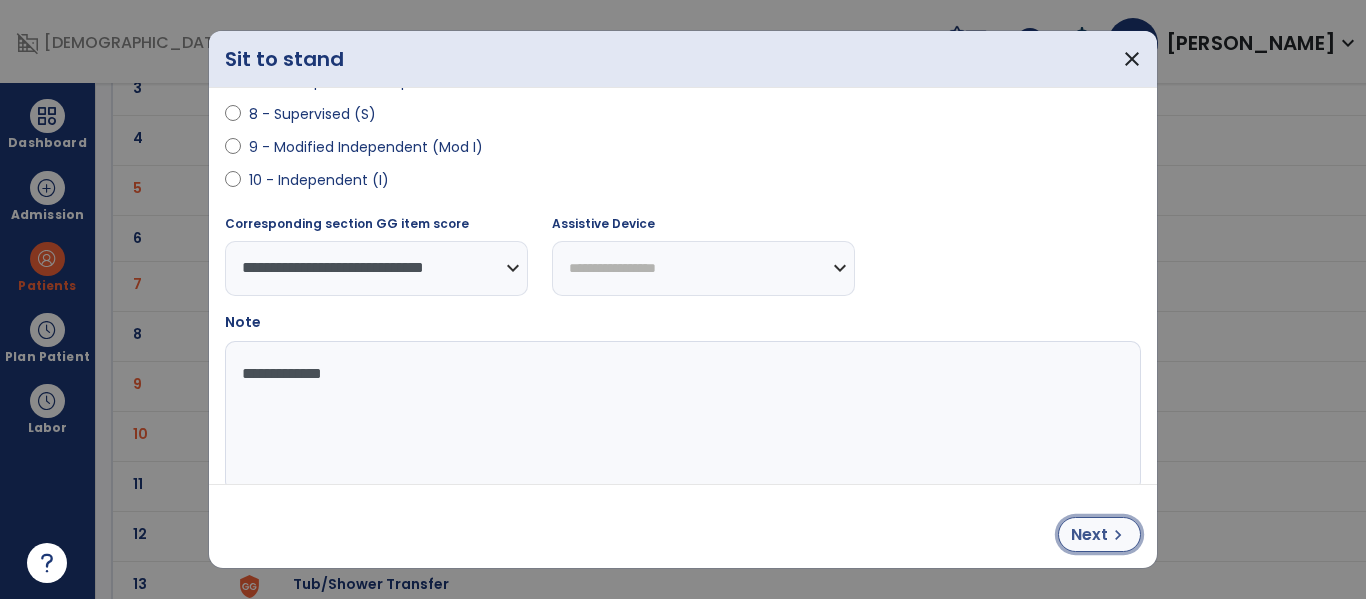click on "Next" at bounding box center (1089, 535) 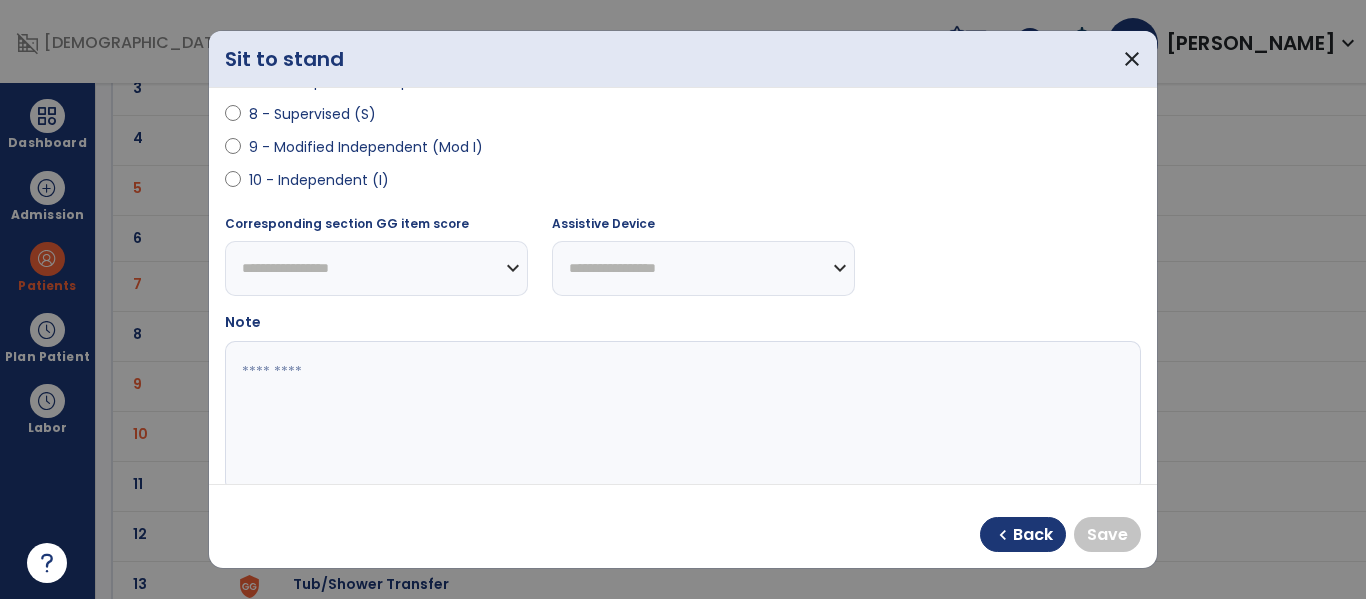click on "8 - Supervised (S)" at bounding box center (312, 114) 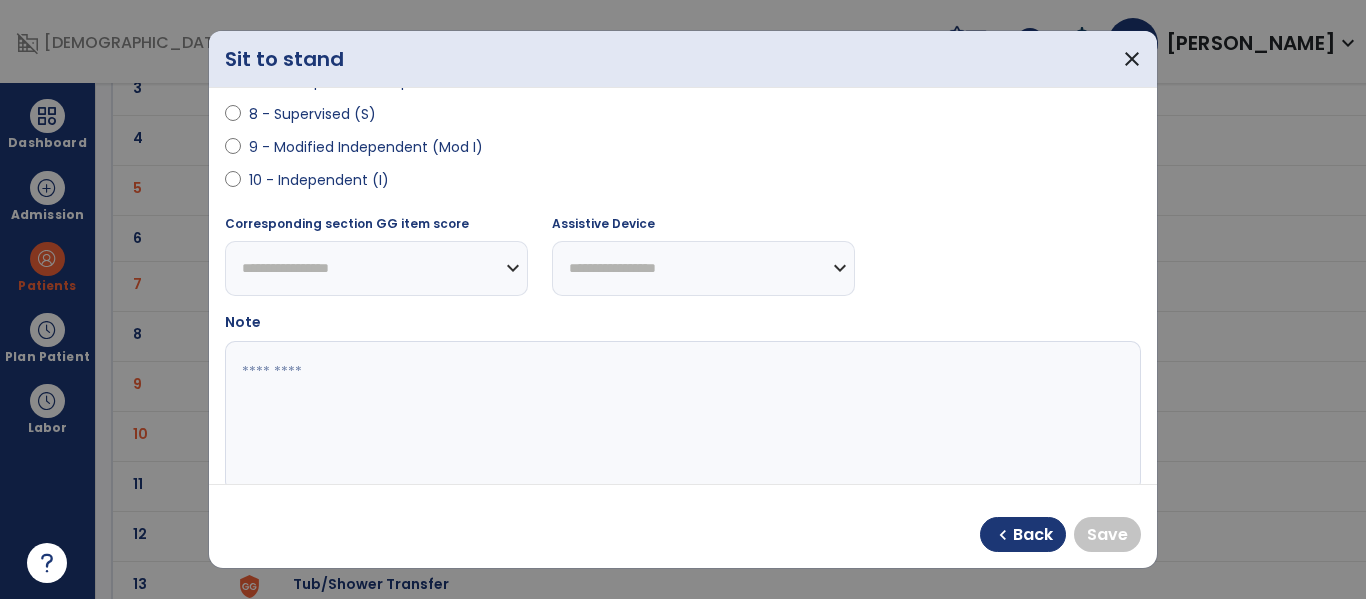 select on "**********" 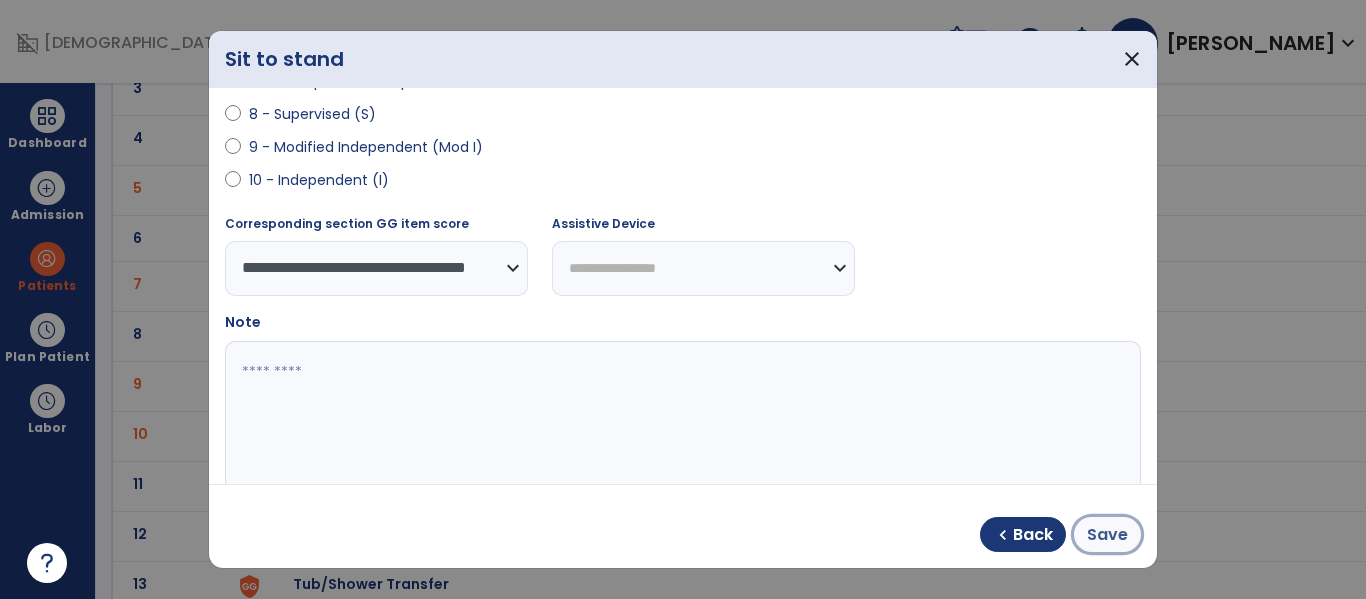 click on "Save" at bounding box center [1107, 535] 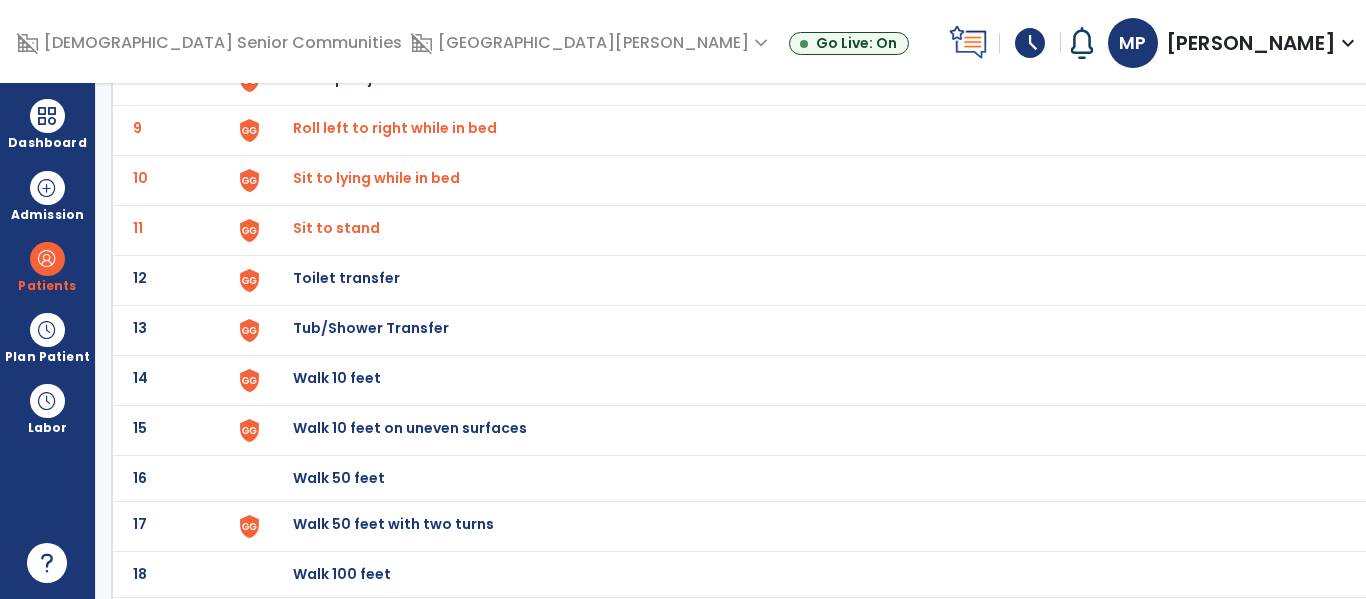scroll, scrollTop: 533, scrollLeft: 0, axis: vertical 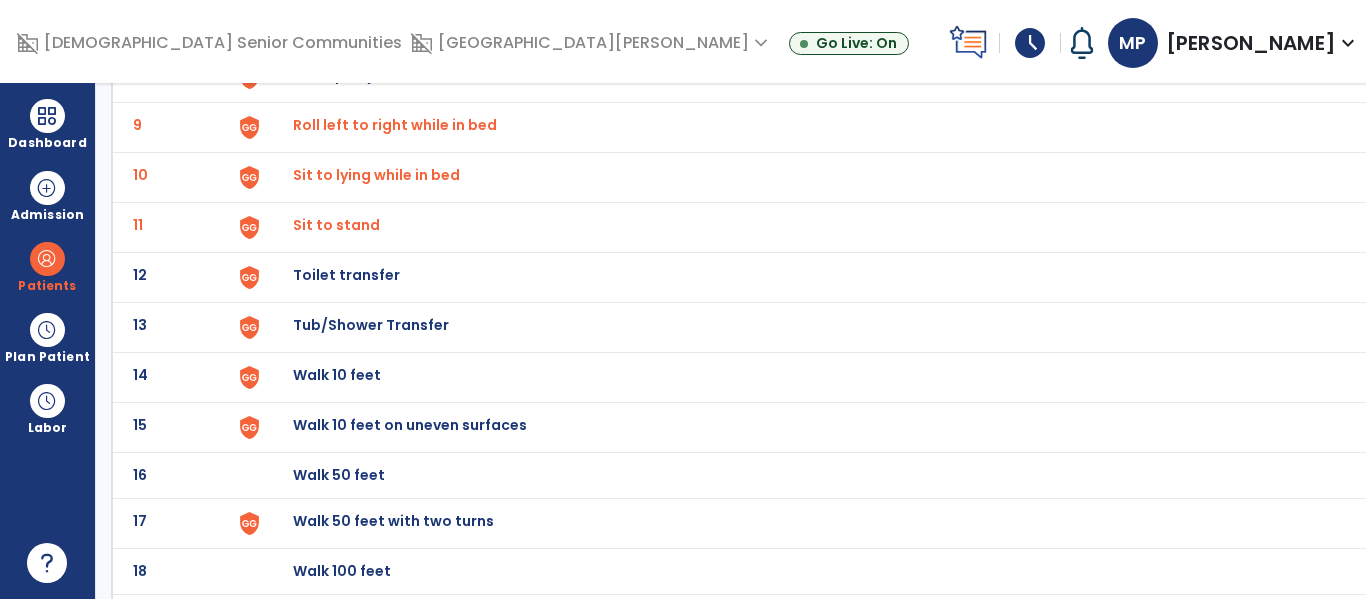 click on "Walk 10 feet" at bounding box center [339, -271] 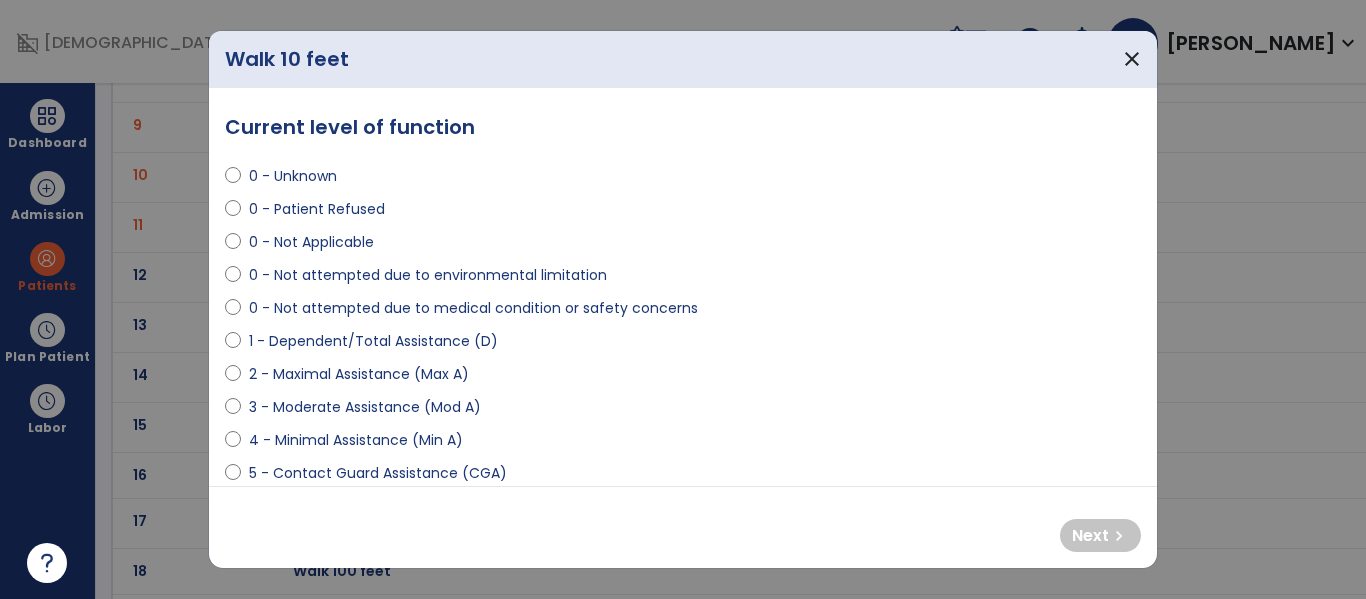 click on "0 - Not attempted due to medical condition or safety concerns" at bounding box center [473, 308] 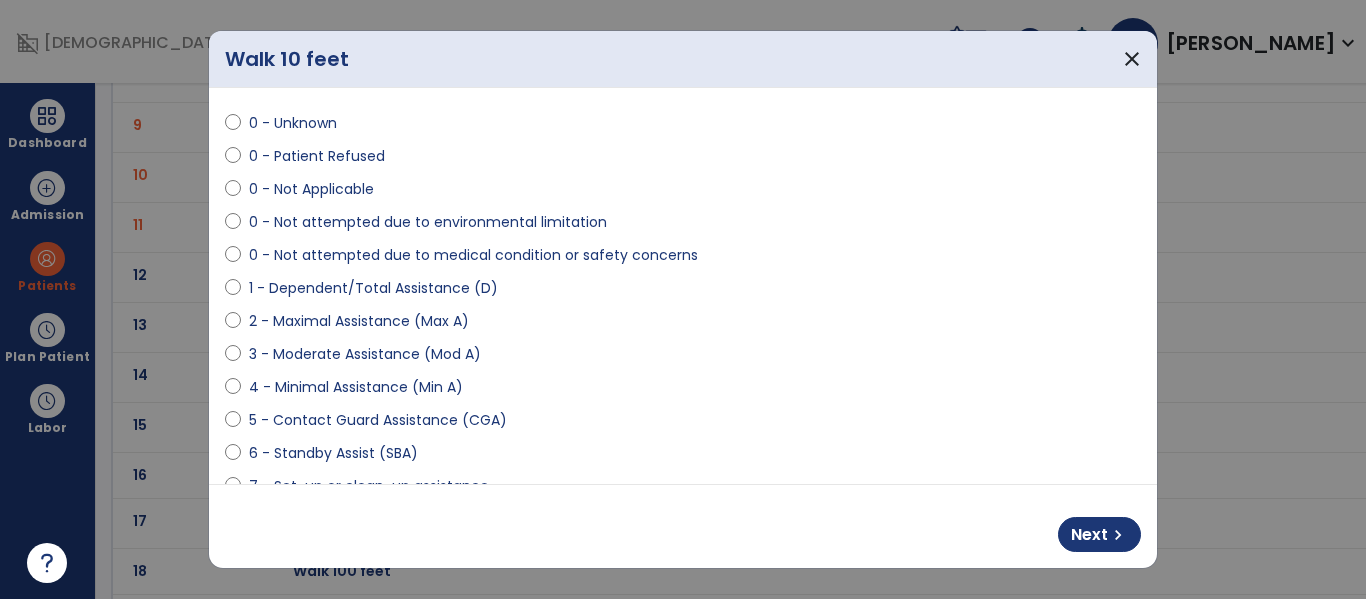 scroll, scrollTop: 56, scrollLeft: 0, axis: vertical 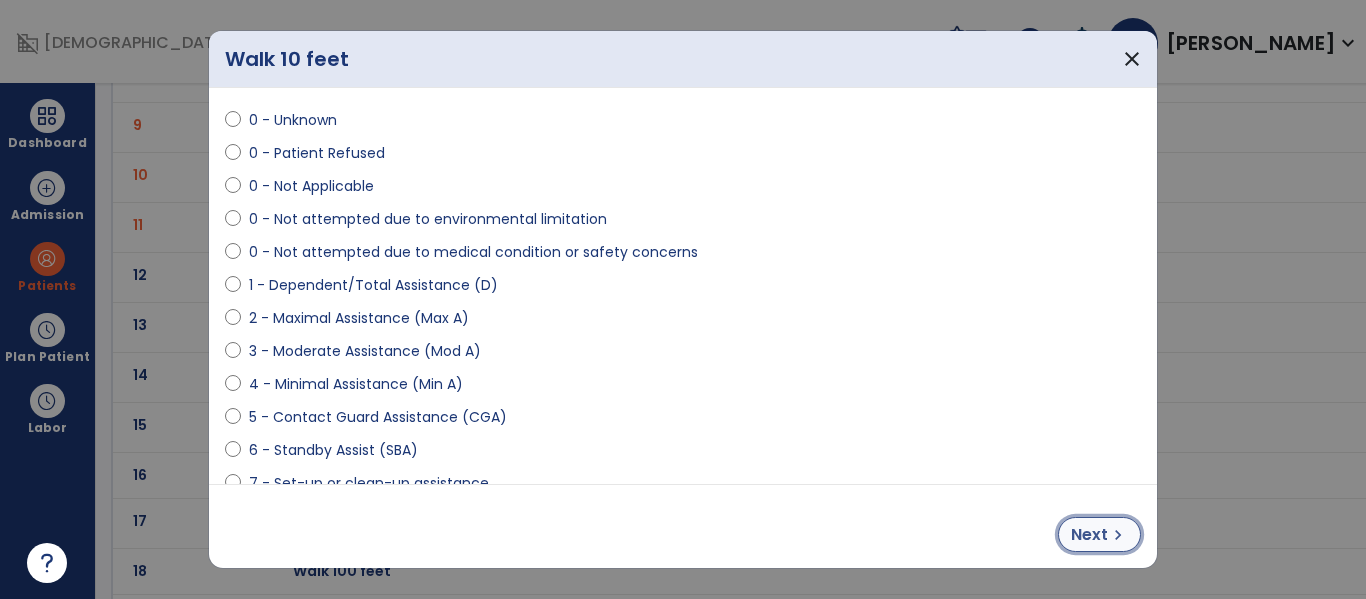 click on "chevron_right" at bounding box center [1118, 535] 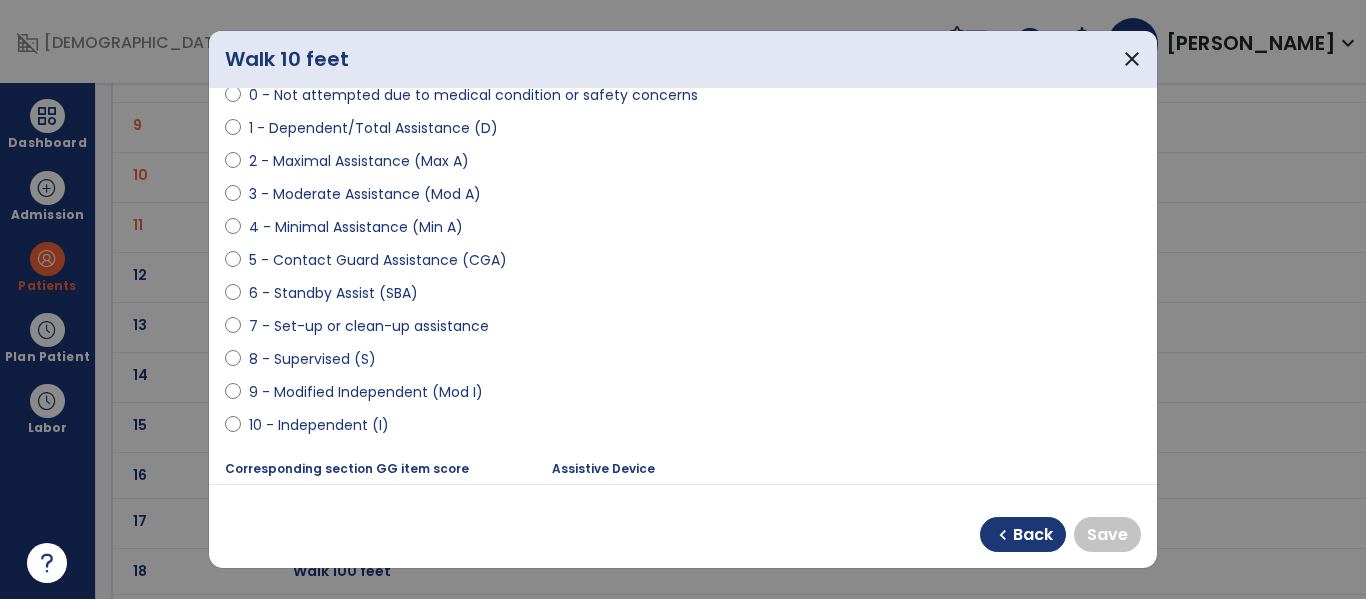 scroll, scrollTop: 215, scrollLeft: 0, axis: vertical 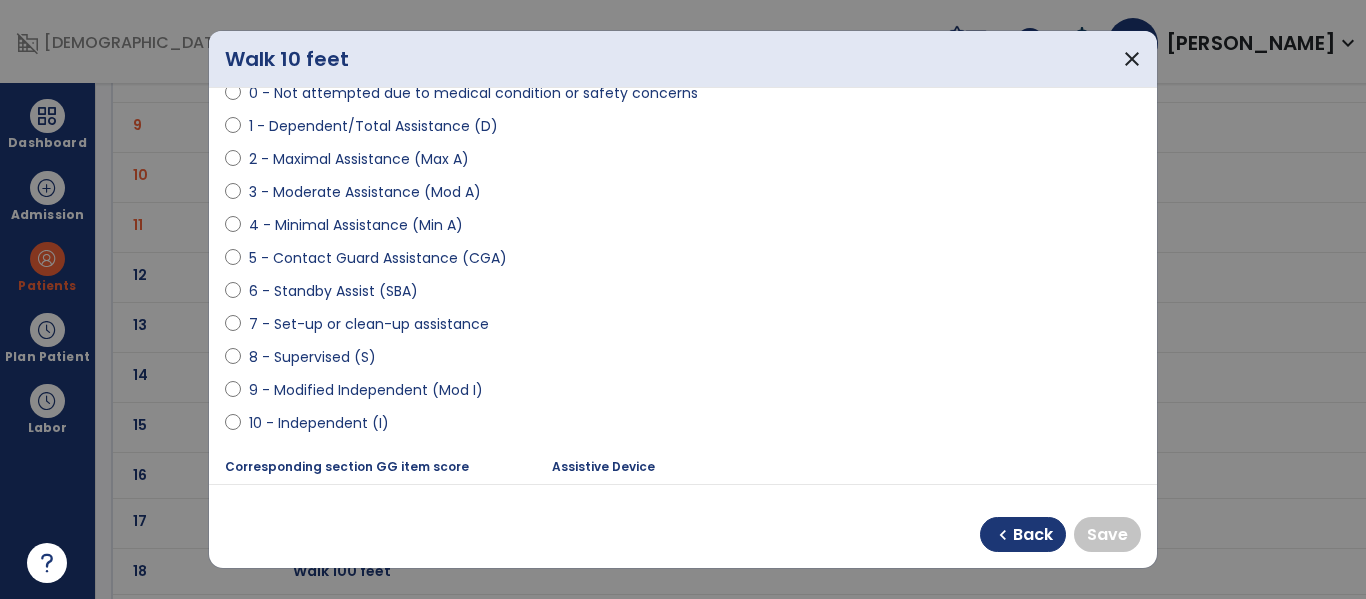 click on "8 - Supervised (S)" at bounding box center [683, 361] 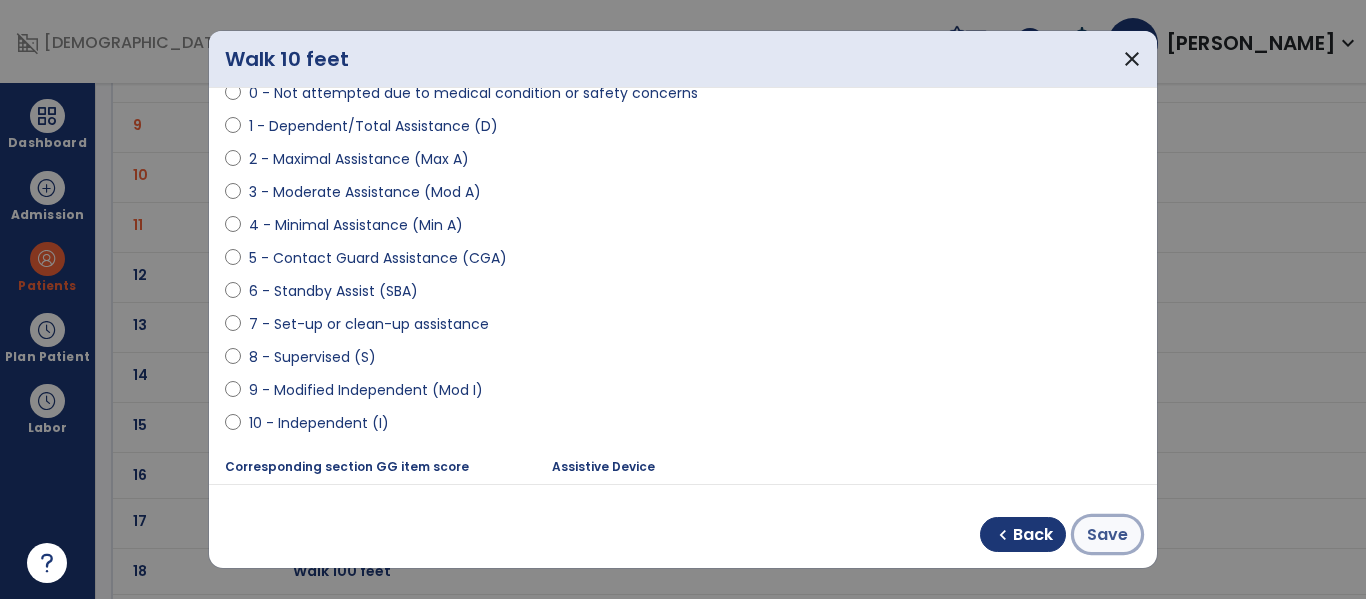 click on "Save" at bounding box center (1107, 535) 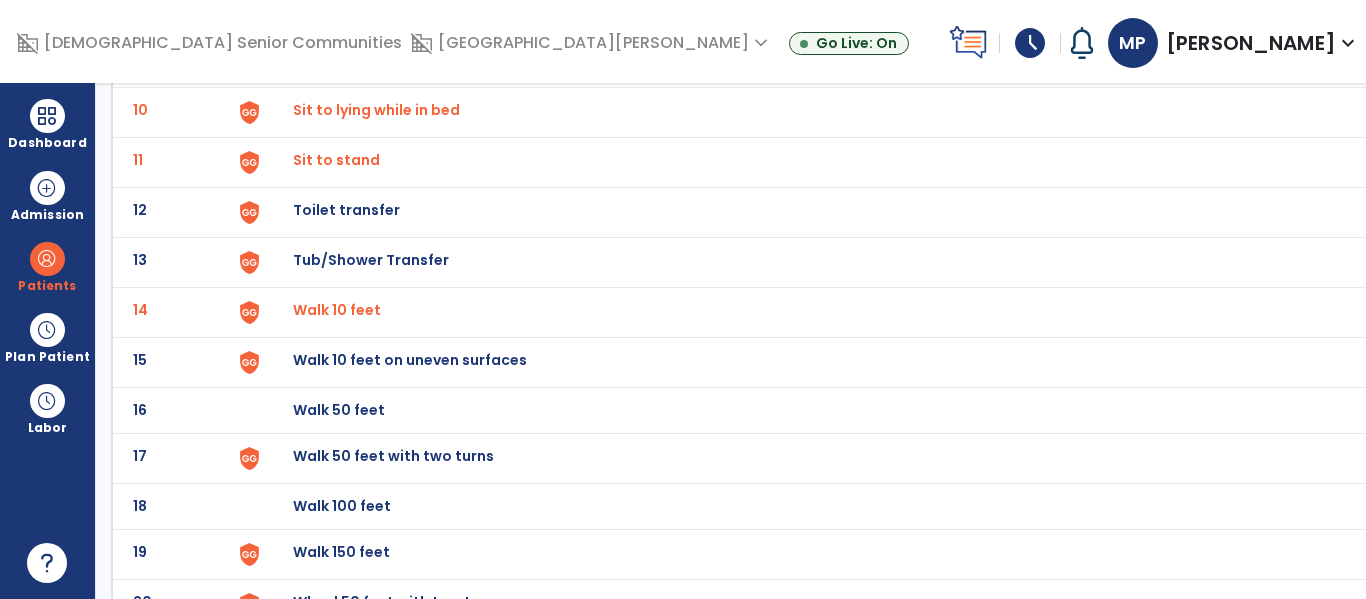 scroll, scrollTop: 600, scrollLeft: 0, axis: vertical 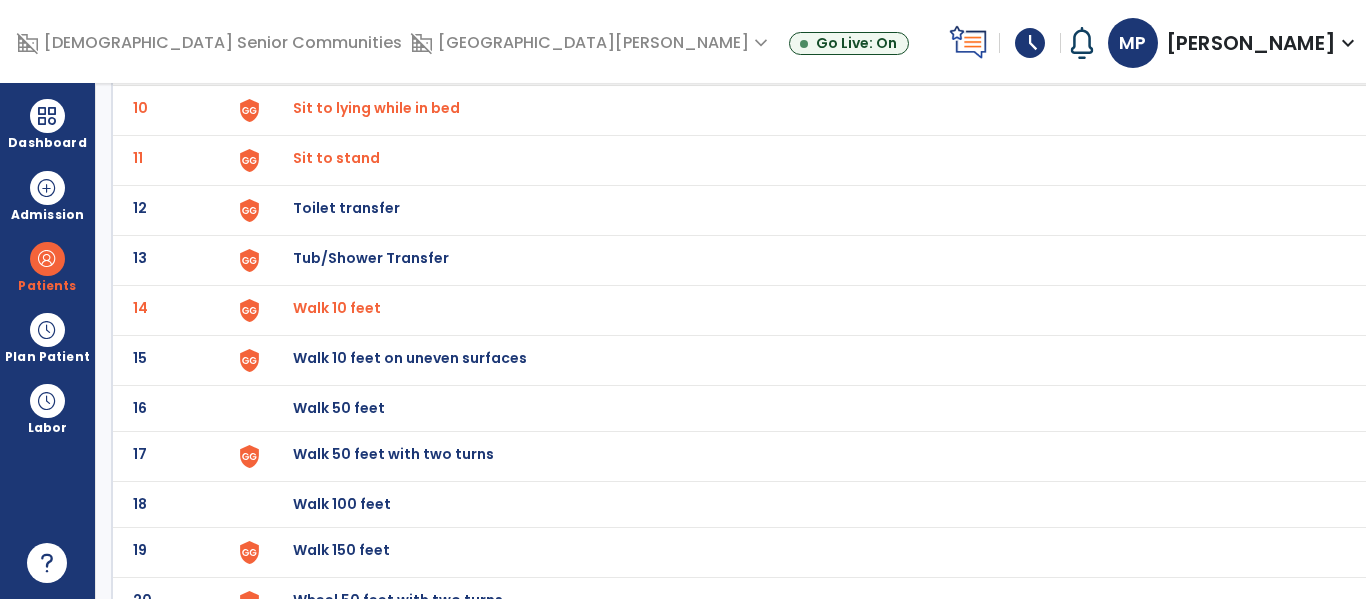 click on "Walk 50 feet" at bounding box center (339, -338) 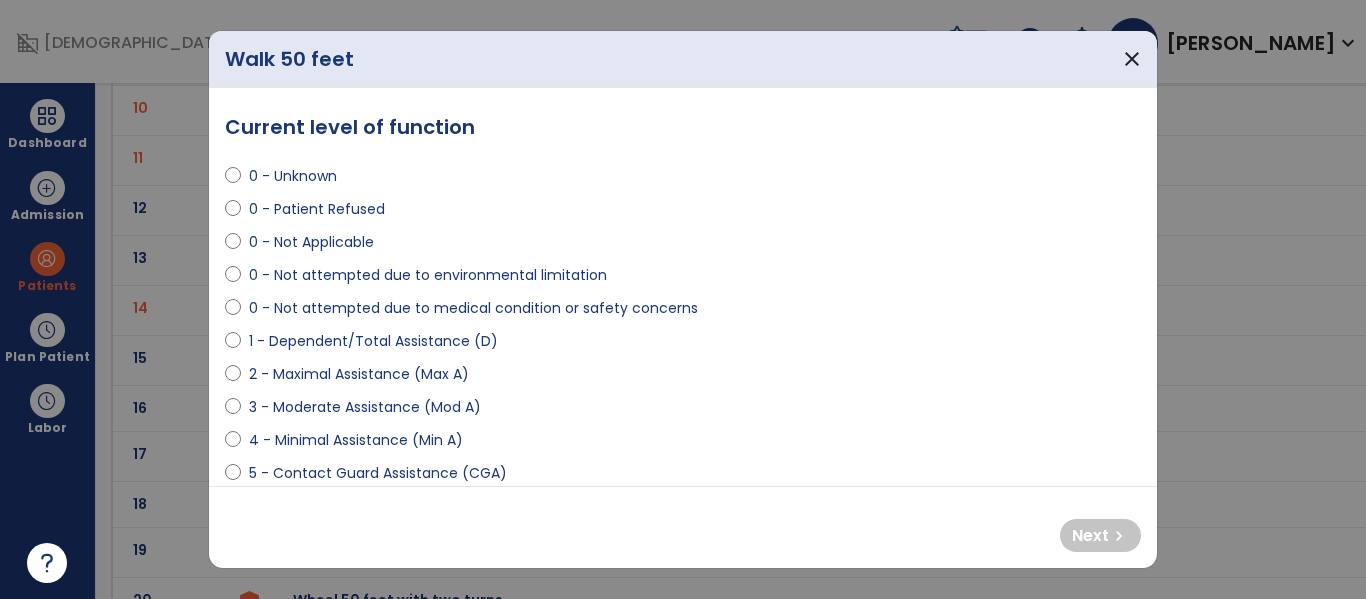 click on "0 - Not attempted due to medical condition or safety concerns" at bounding box center [473, 308] 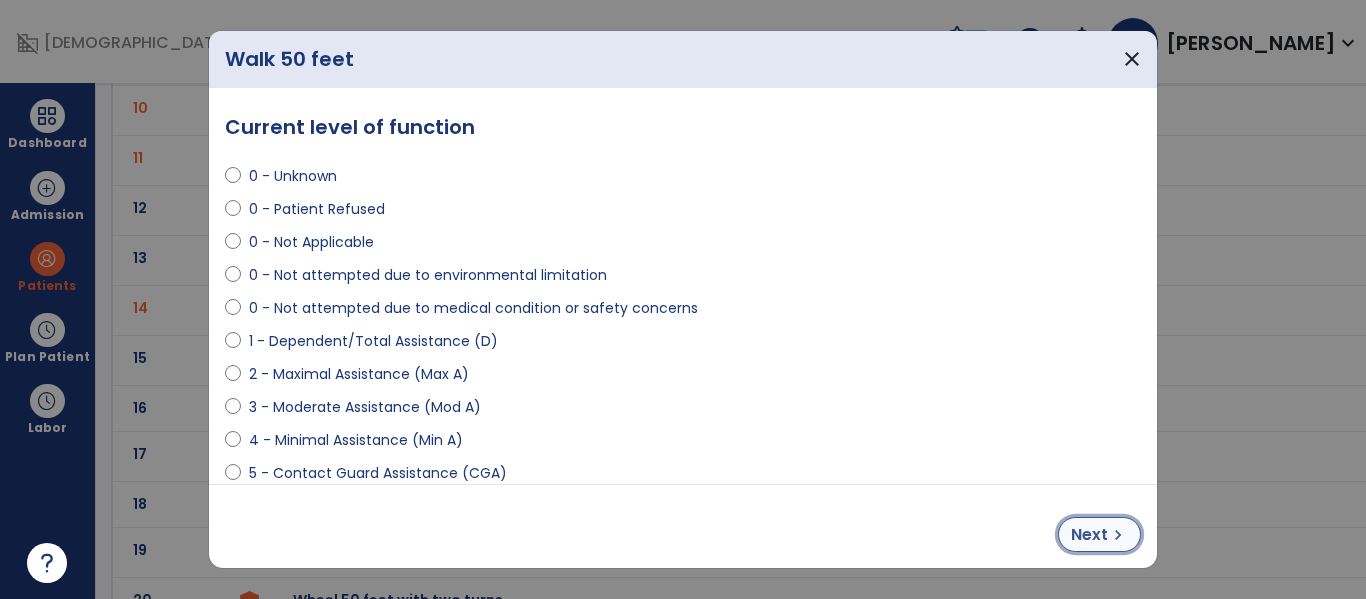 click on "Next" at bounding box center (1089, 535) 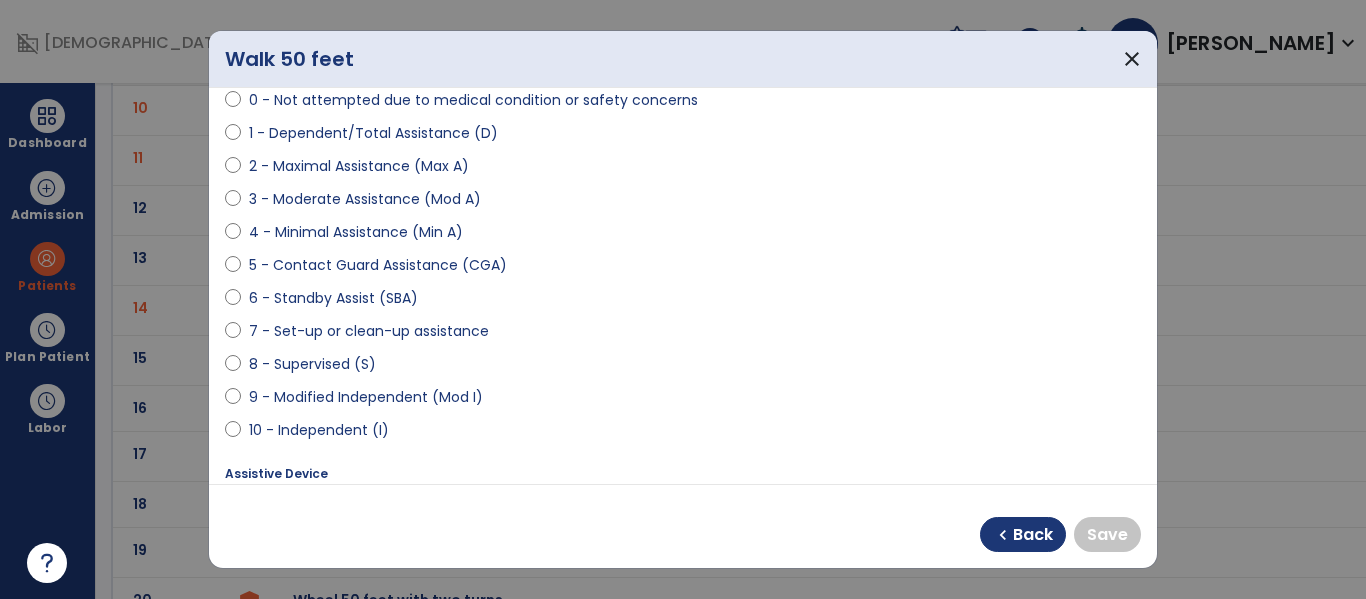 scroll, scrollTop: 210, scrollLeft: 0, axis: vertical 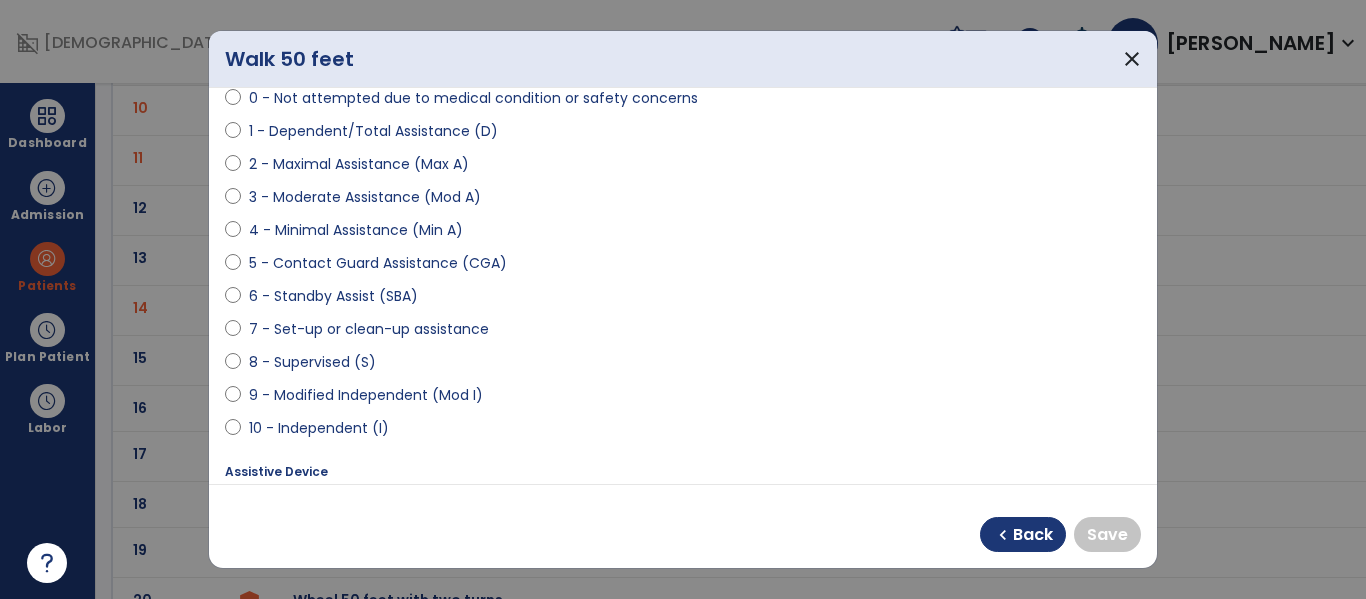 click on "8 - Supervised (S)" at bounding box center (312, 362) 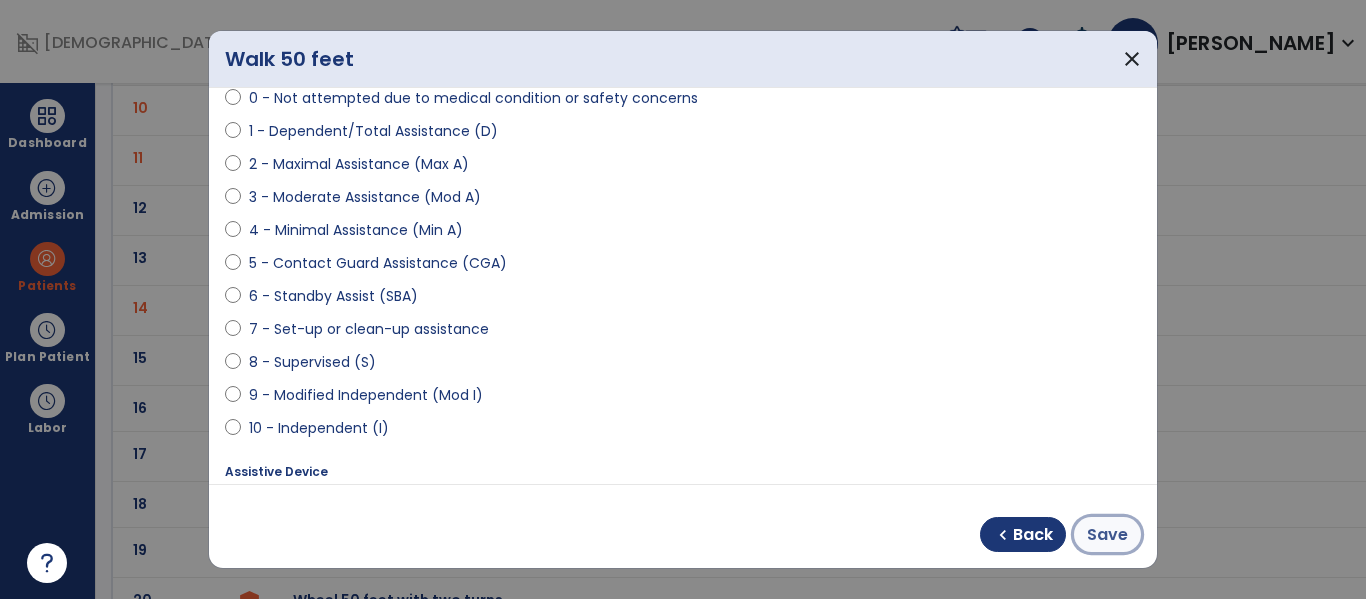 click on "Save" at bounding box center (1107, 535) 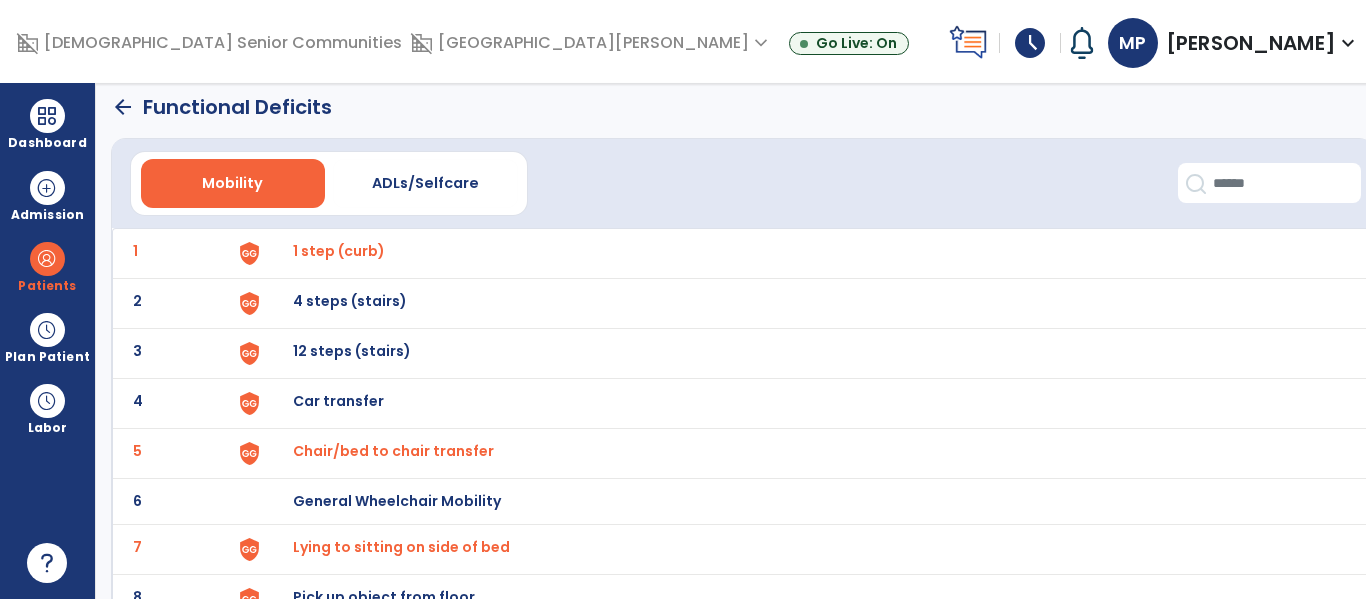 scroll, scrollTop: 0, scrollLeft: 0, axis: both 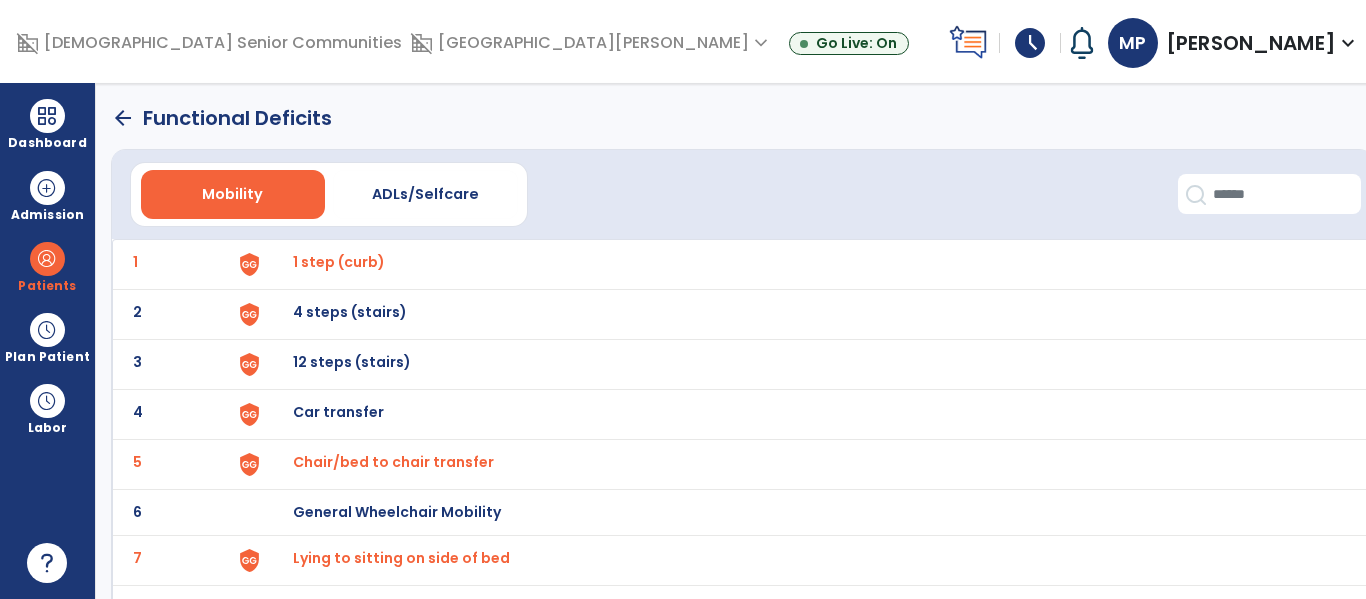 click on "arrow_back" 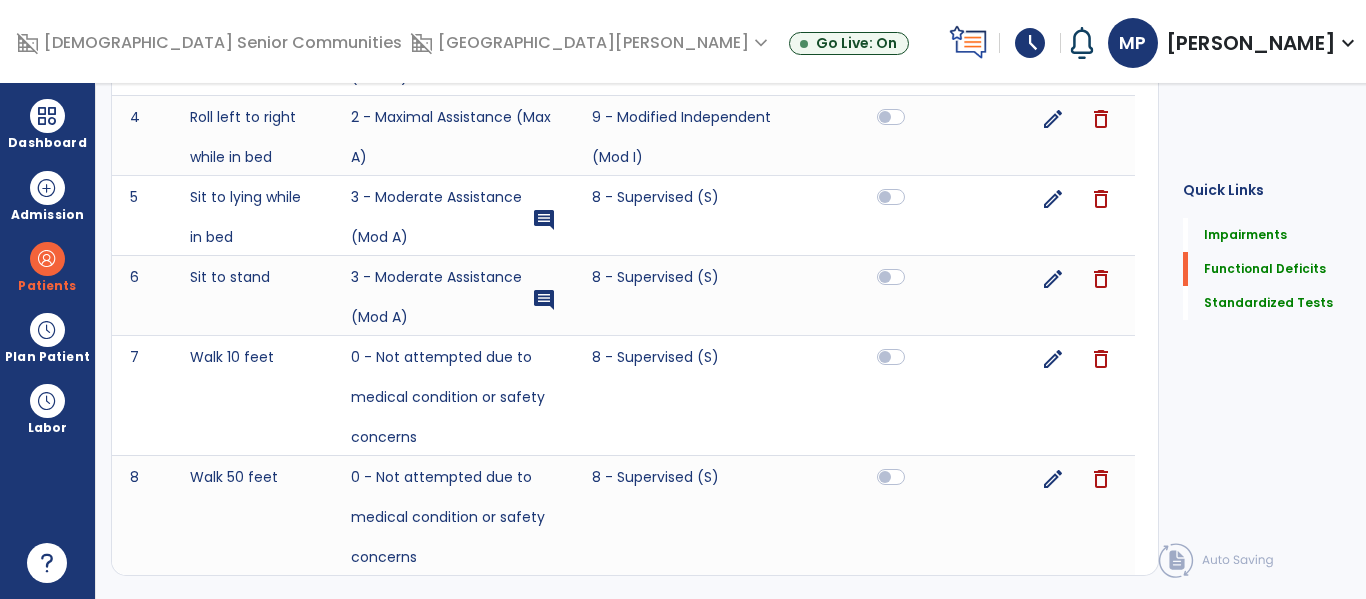 scroll, scrollTop: 0, scrollLeft: 0, axis: both 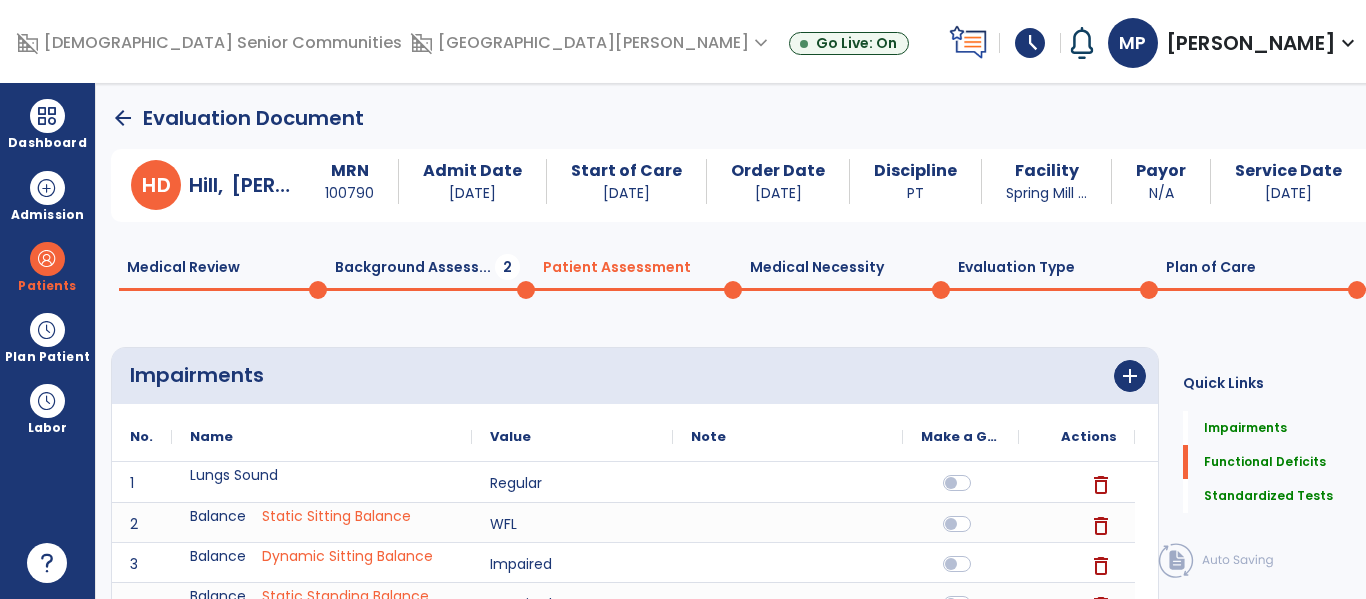 click on "Background Assess...  2" 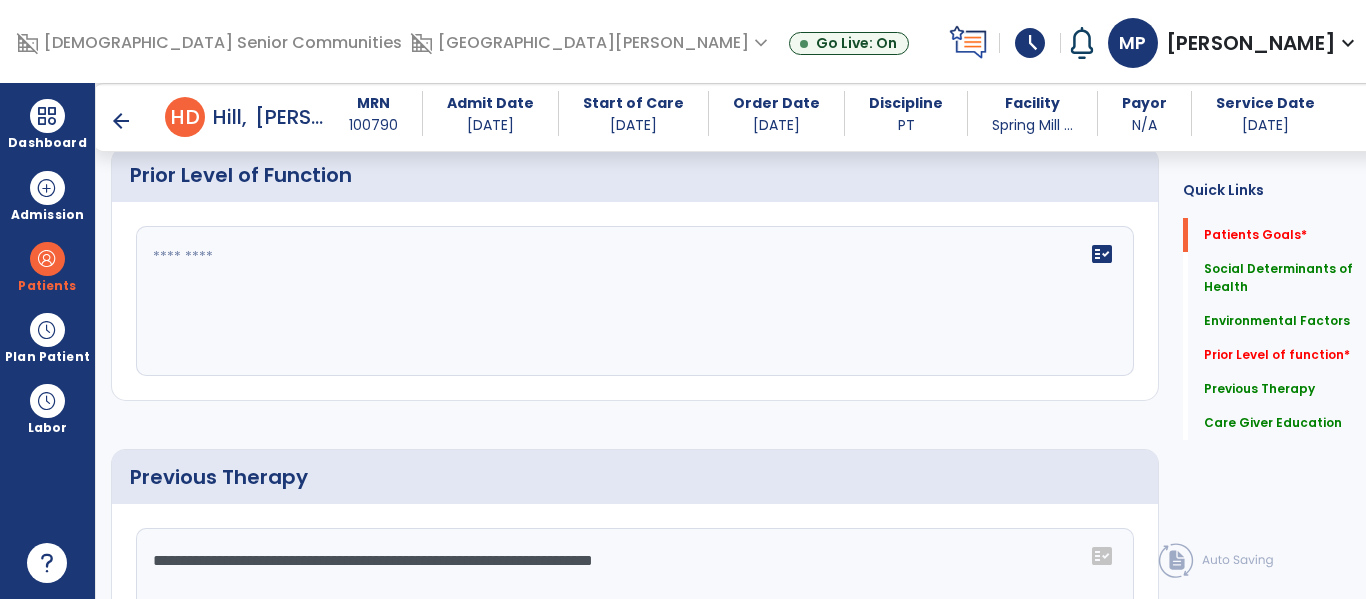 scroll, scrollTop: 832, scrollLeft: 0, axis: vertical 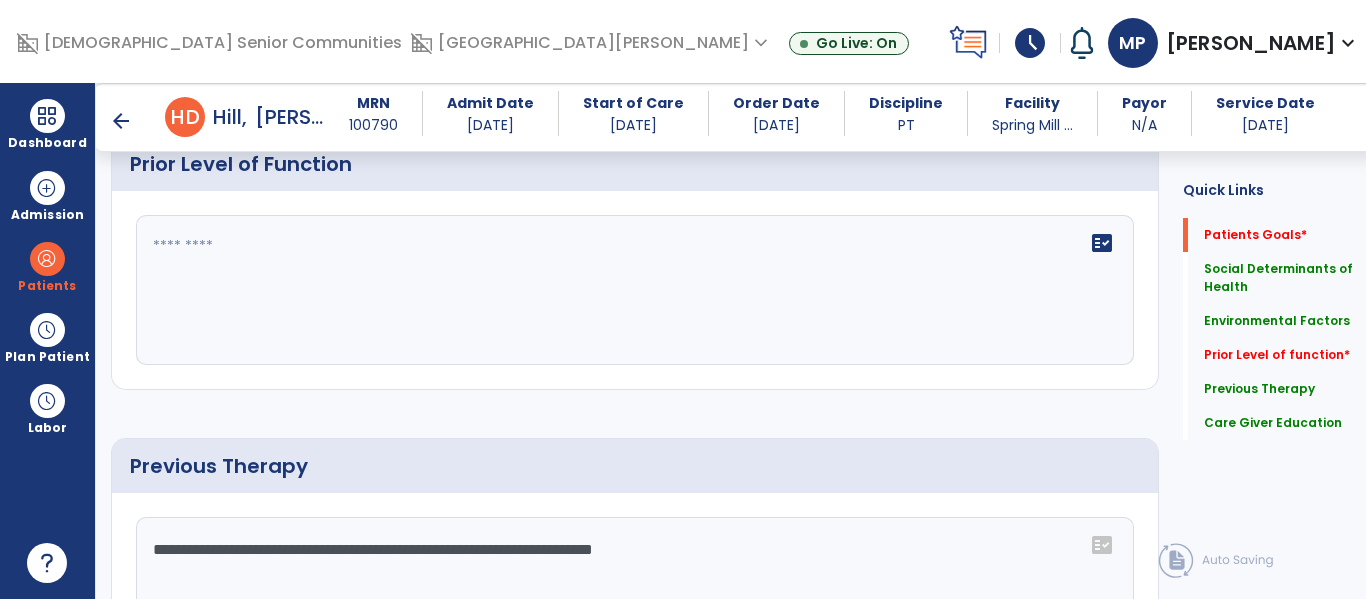 click on "fact_check" 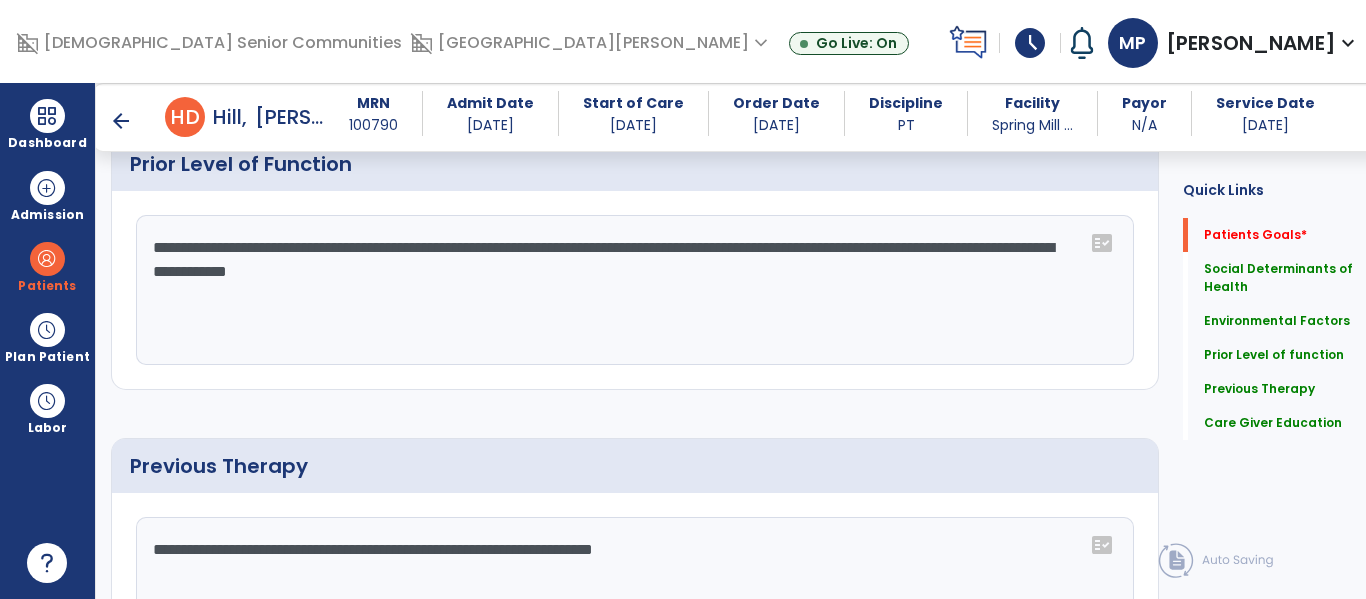 type on "**********" 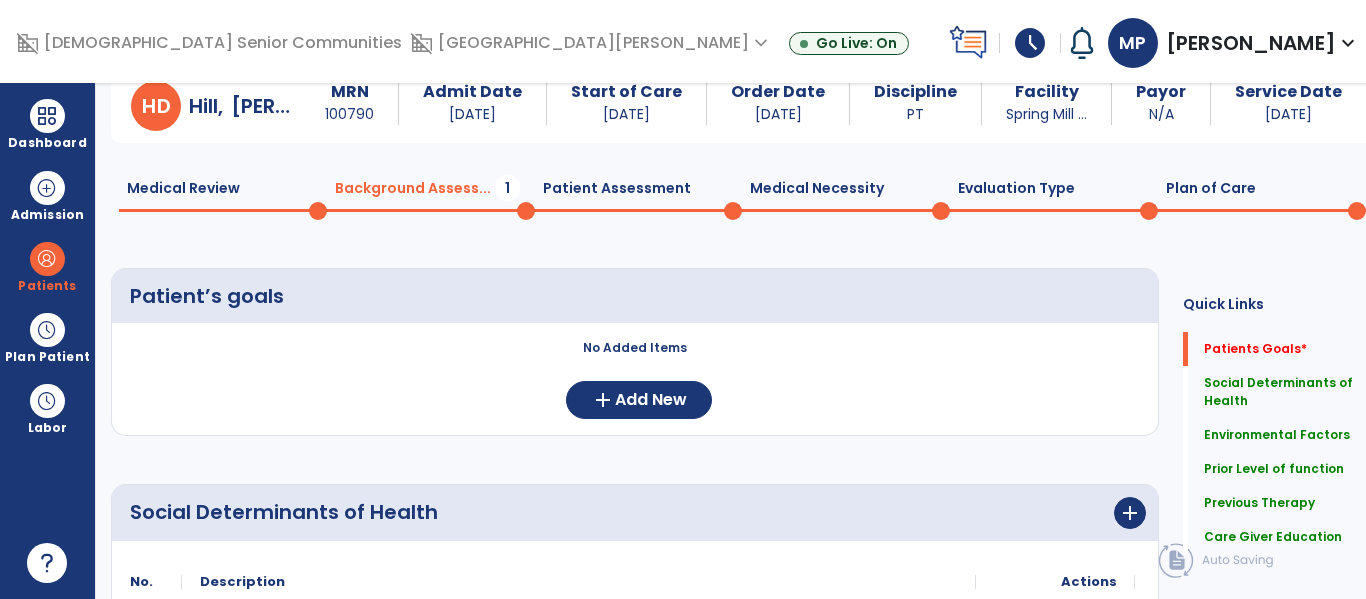 scroll, scrollTop: 0, scrollLeft: 0, axis: both 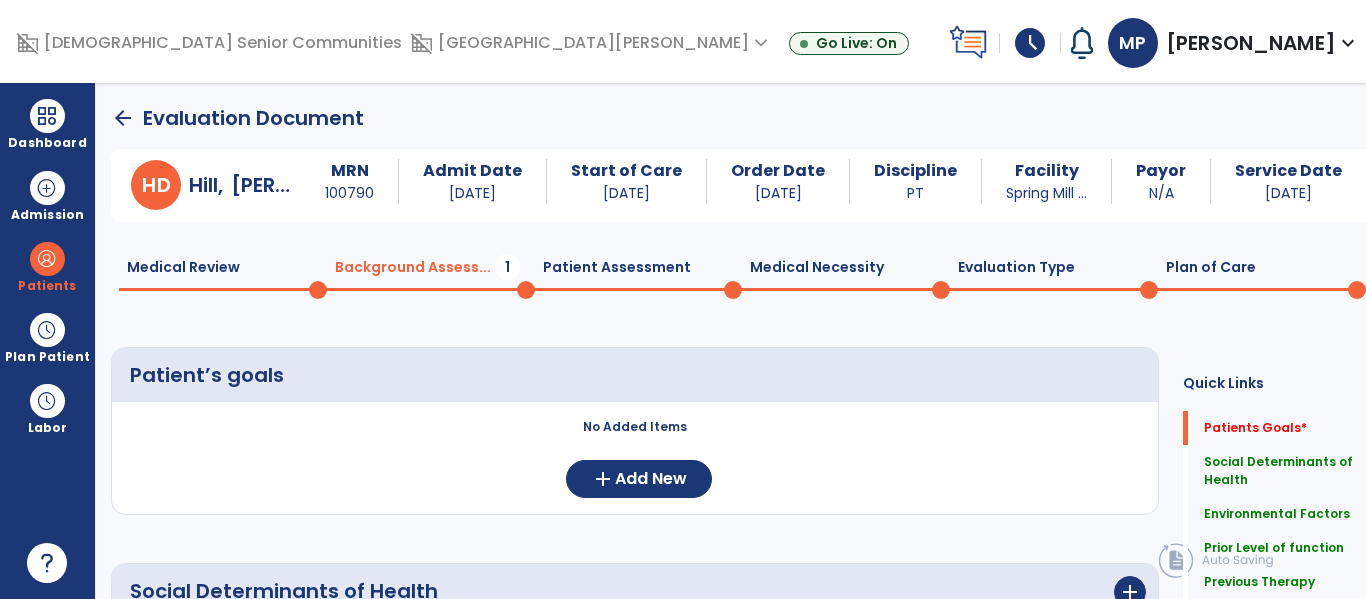 click on "Plan of Care  0" 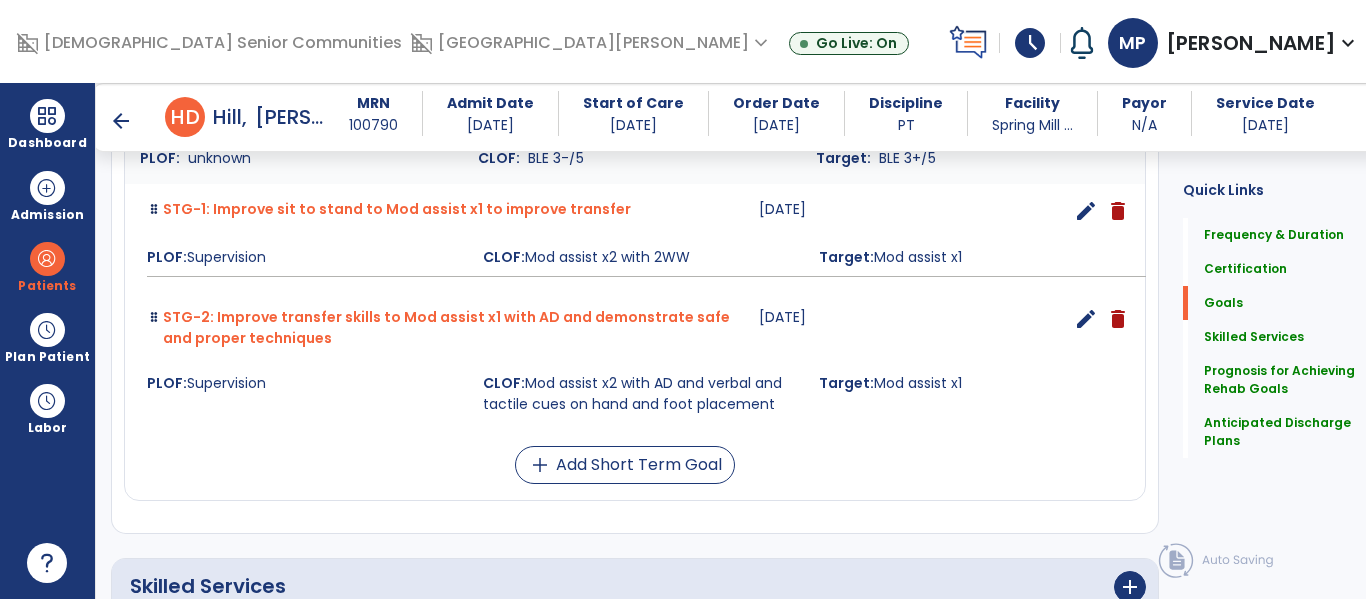 scroll, scrollTop: 630, scrollLeft: 0, axis: vertical 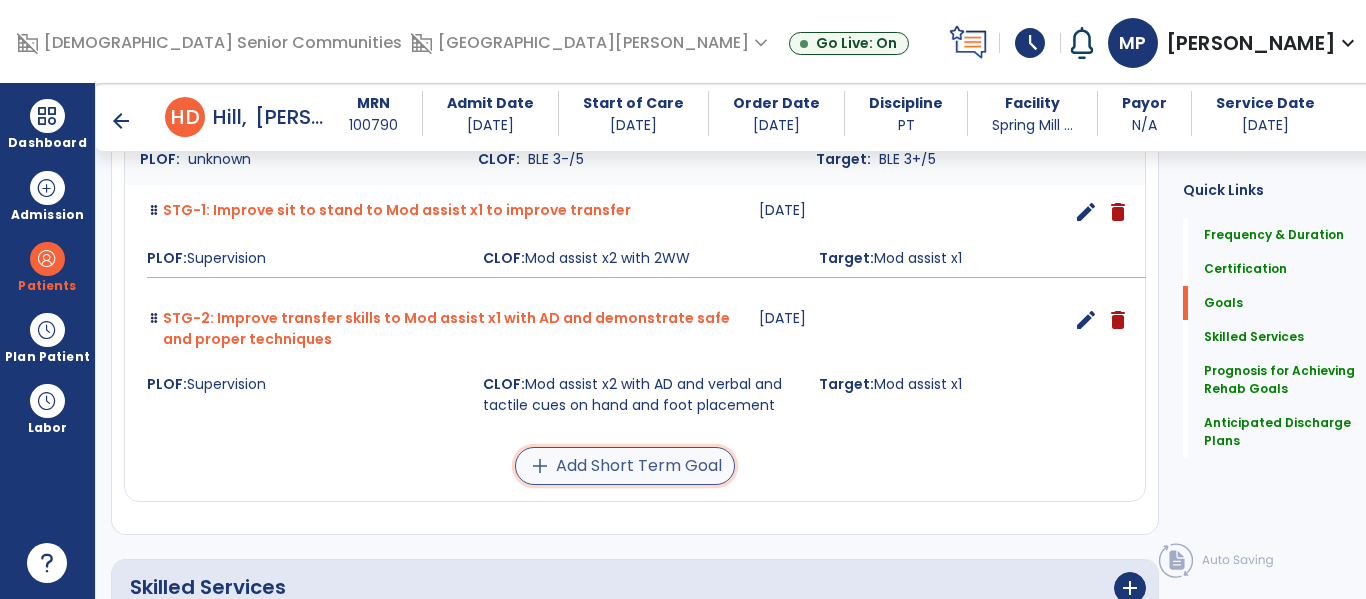 click on "add  Add Short Term Goal" at bounding box center (625, 466) 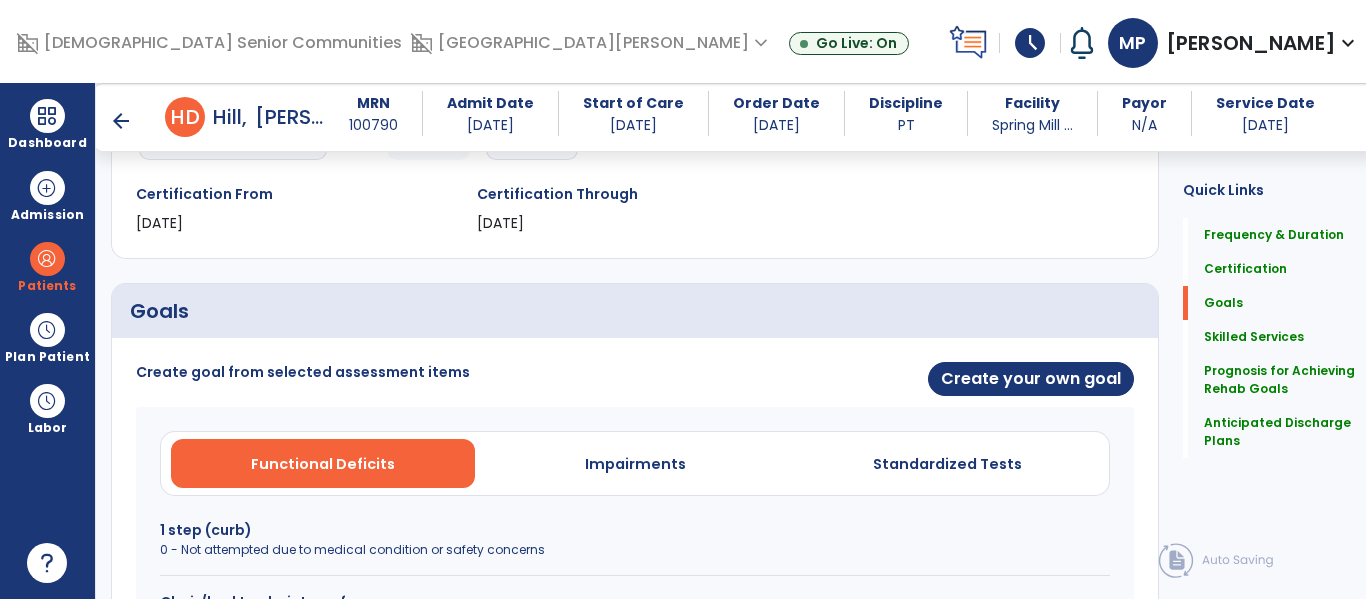 scroll, scrollTop: 317, scrollLeft: 0, axis: vertical 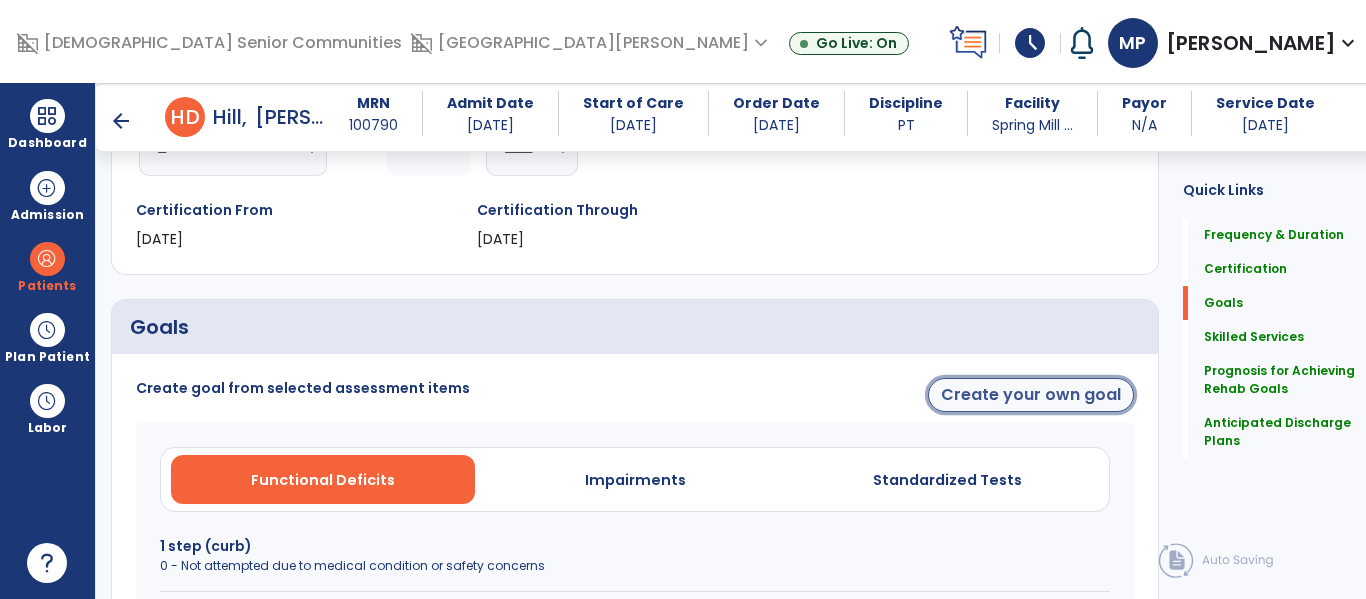 click on "Create your own goal" at bounding box center (1031, 395) 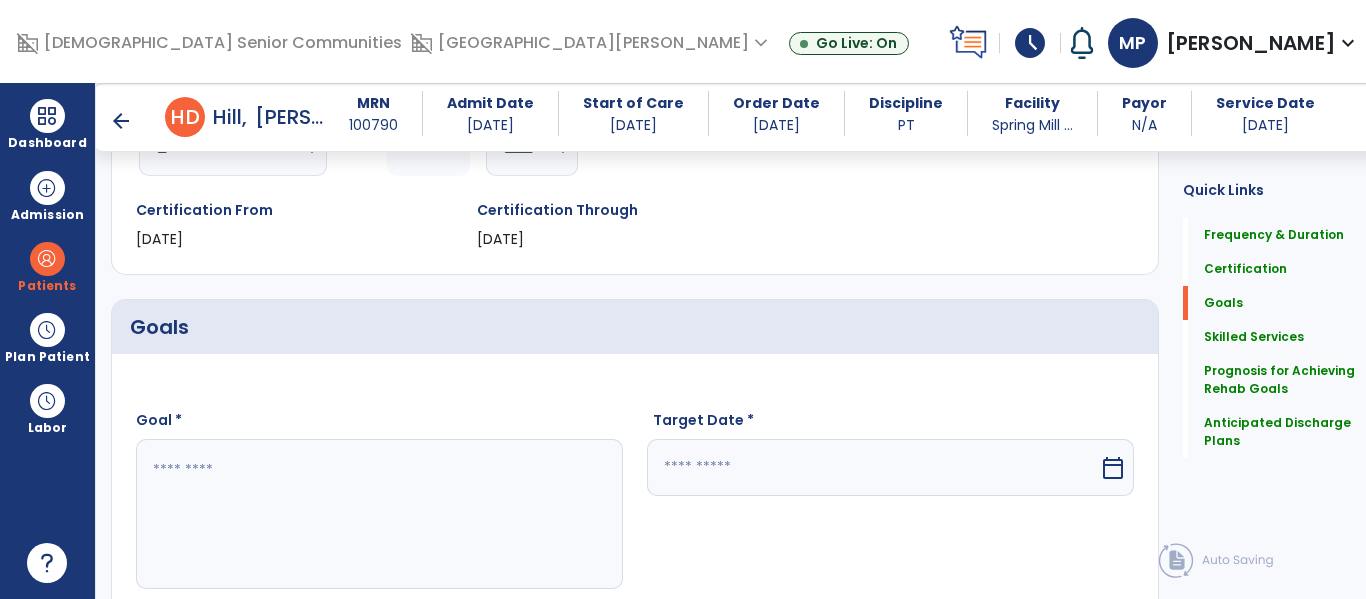 click at bounding box center (374, 514) 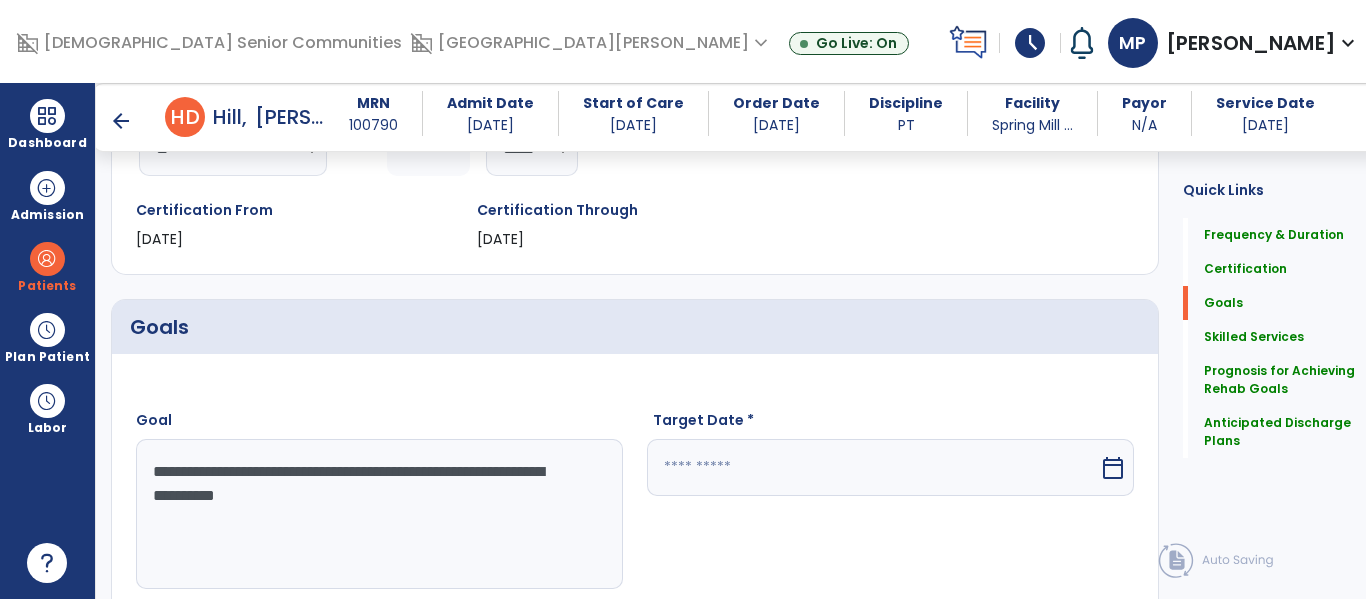 type on "**********" 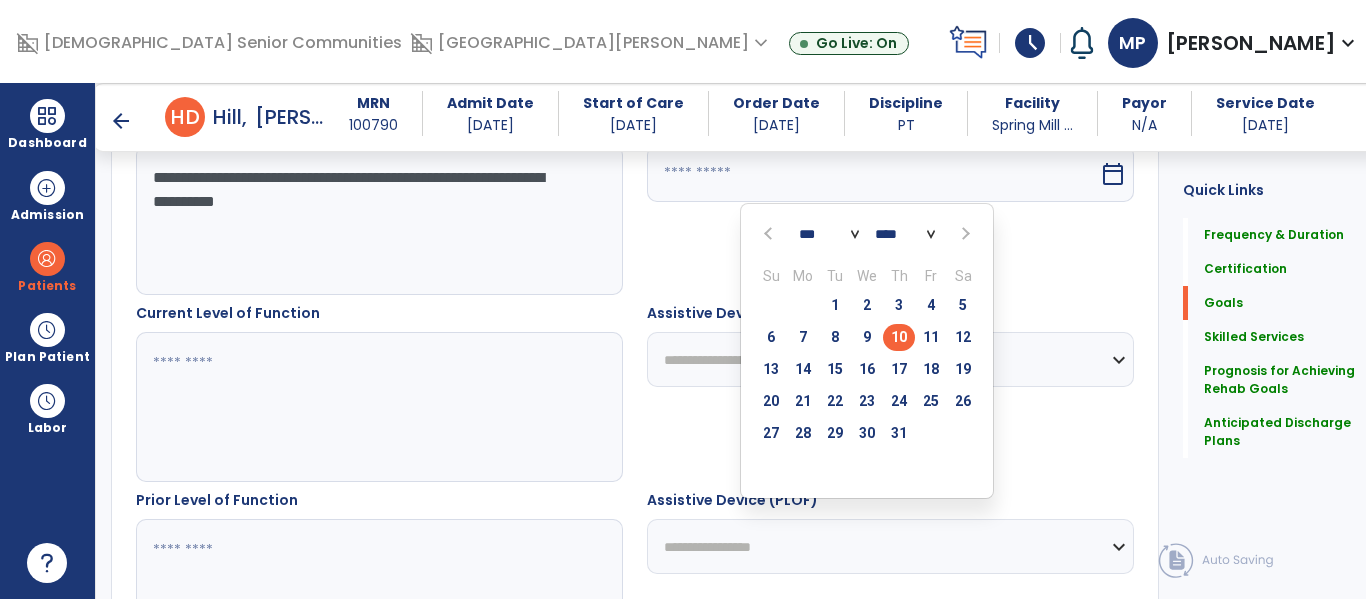 scroll, scrollTop: 613, scrollLeft: 0, axis: vertical 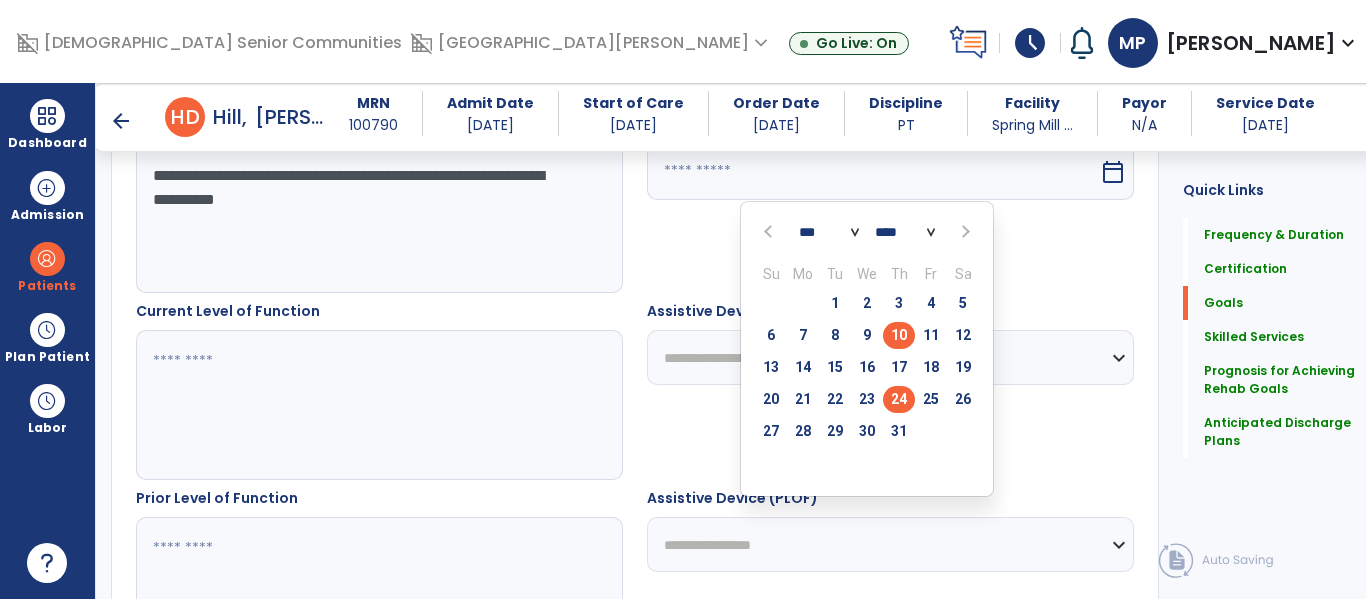 click on "24" at bounding box center [899, 399] 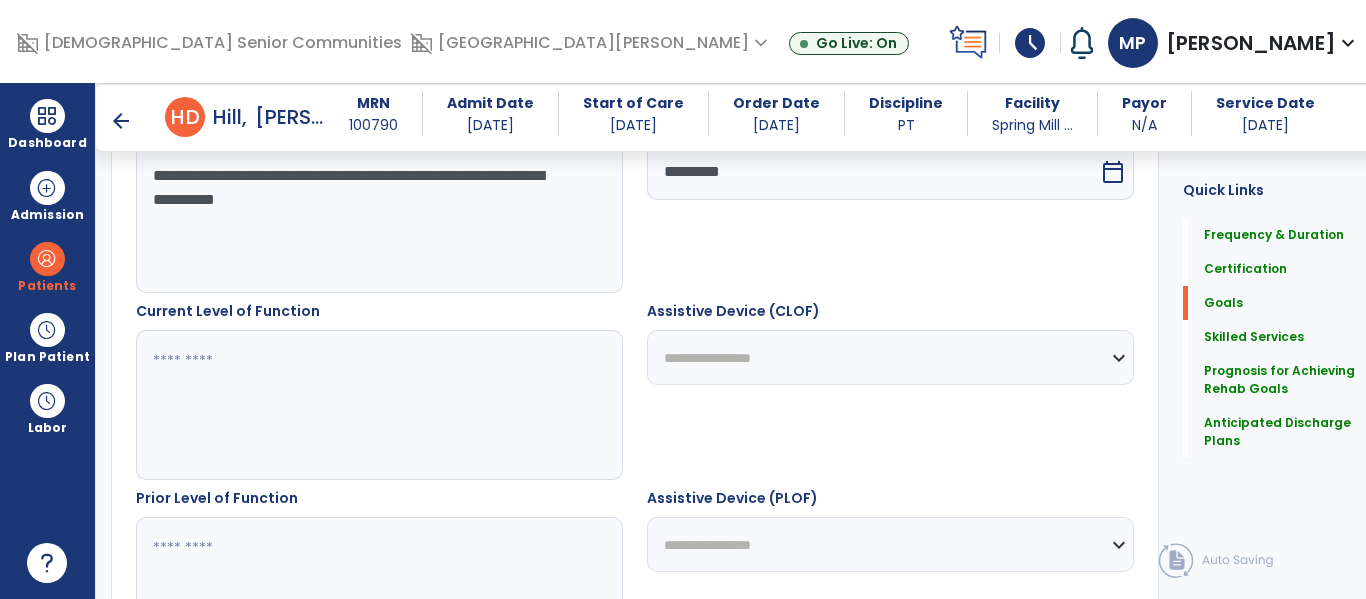 click at bounding box center (374, 405) 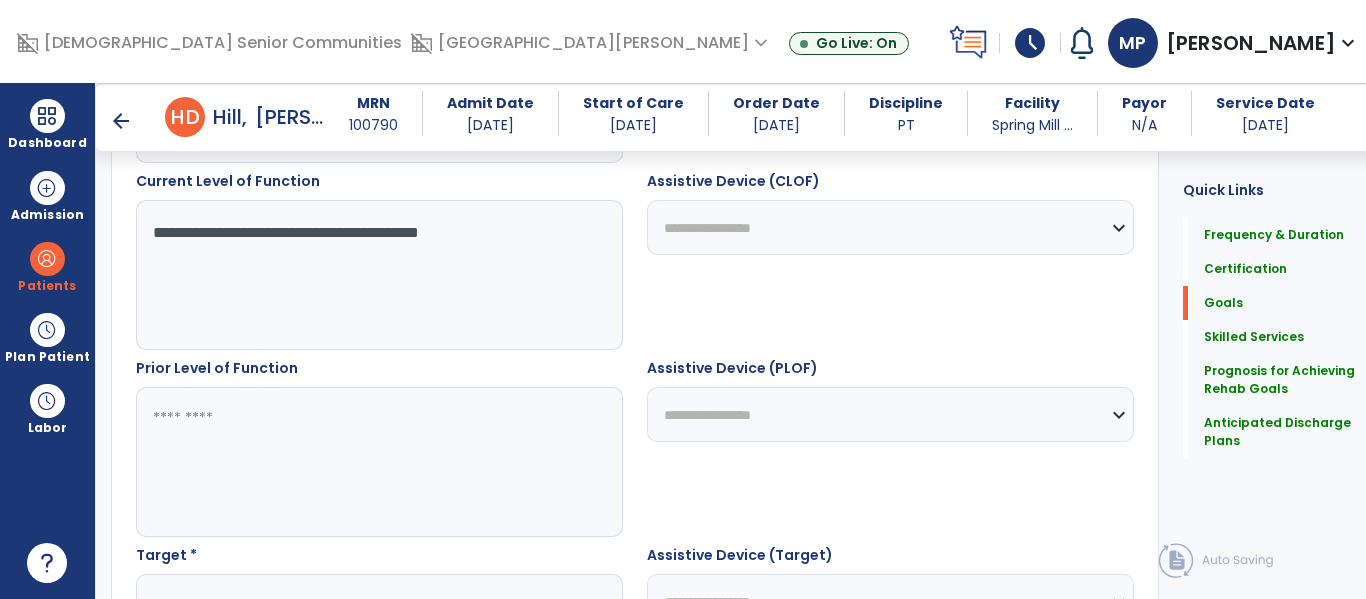 scroll, scrollTop: 776, scrollLeft: 0, axis: vertical 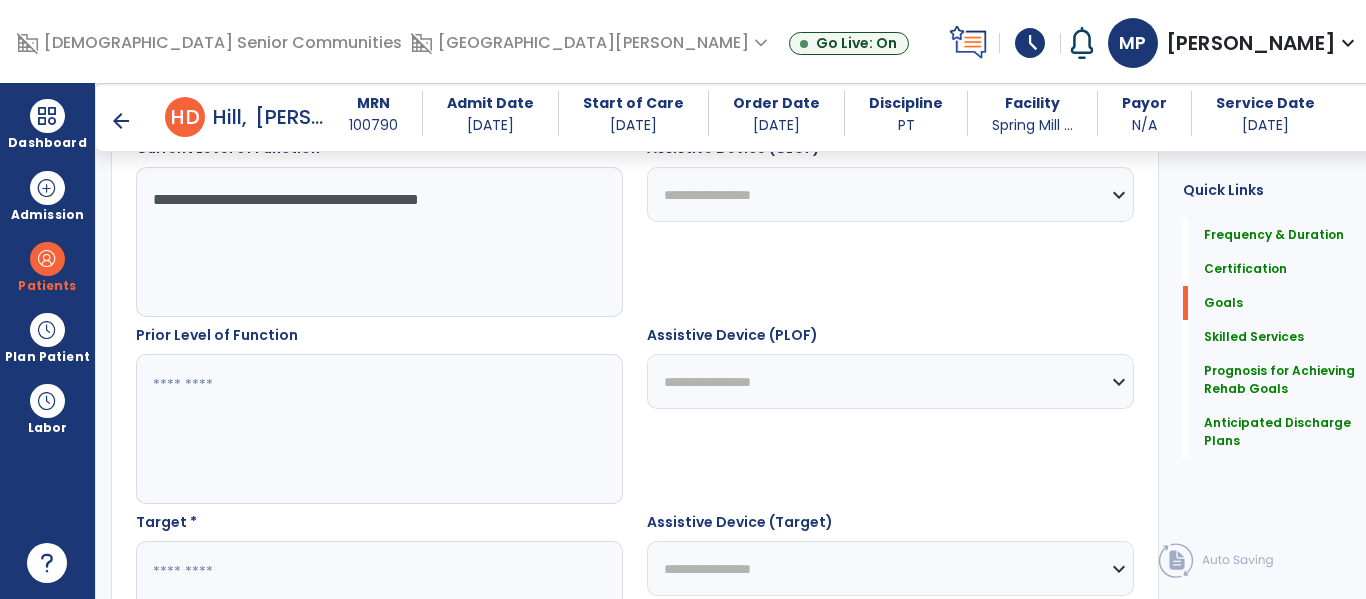 type on "**********" 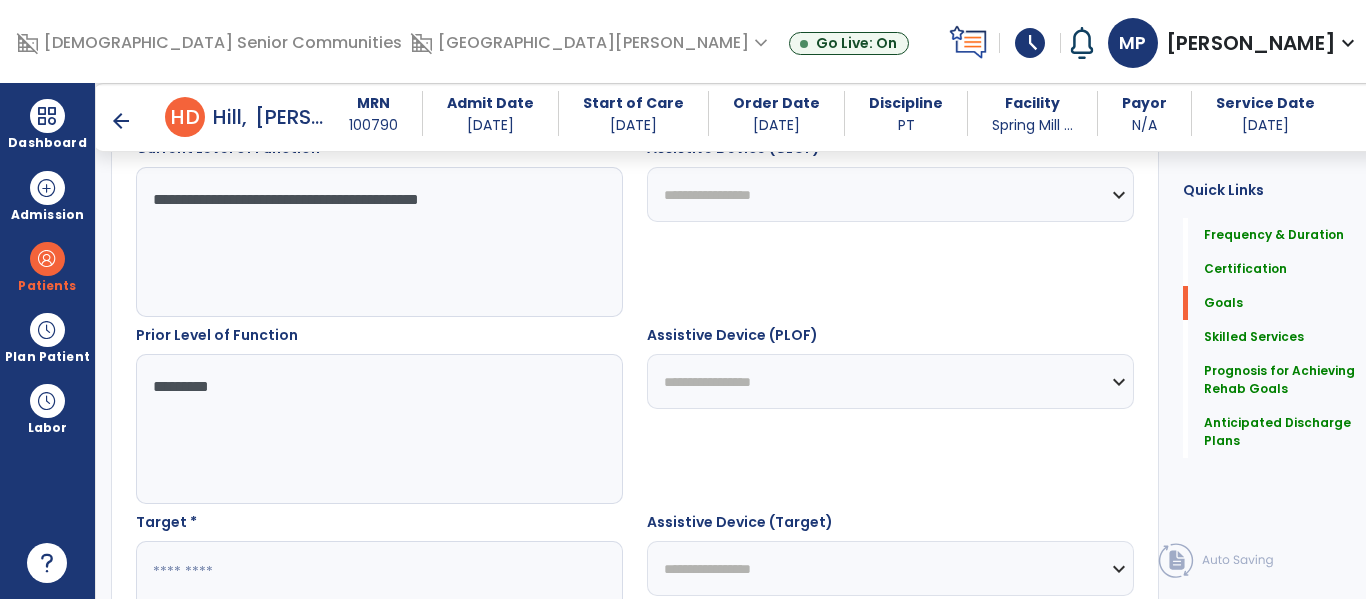 type on "**********" 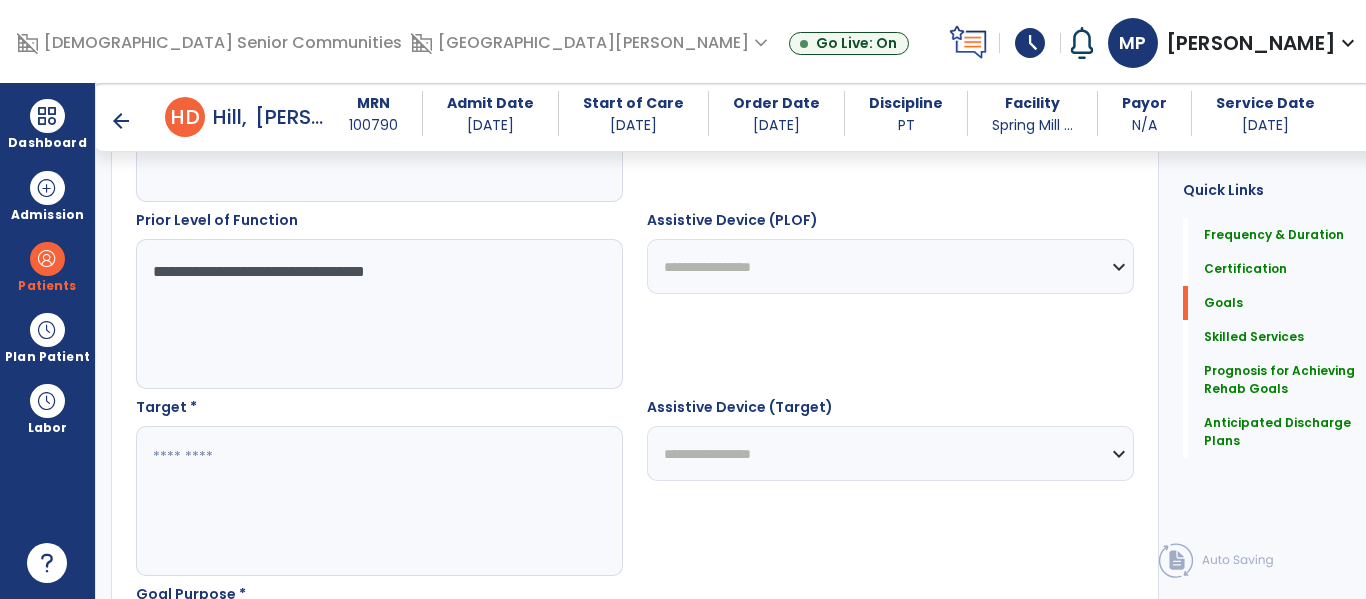 scroll, scrollTop: 897, scrollLeft: 0, axis: vertical 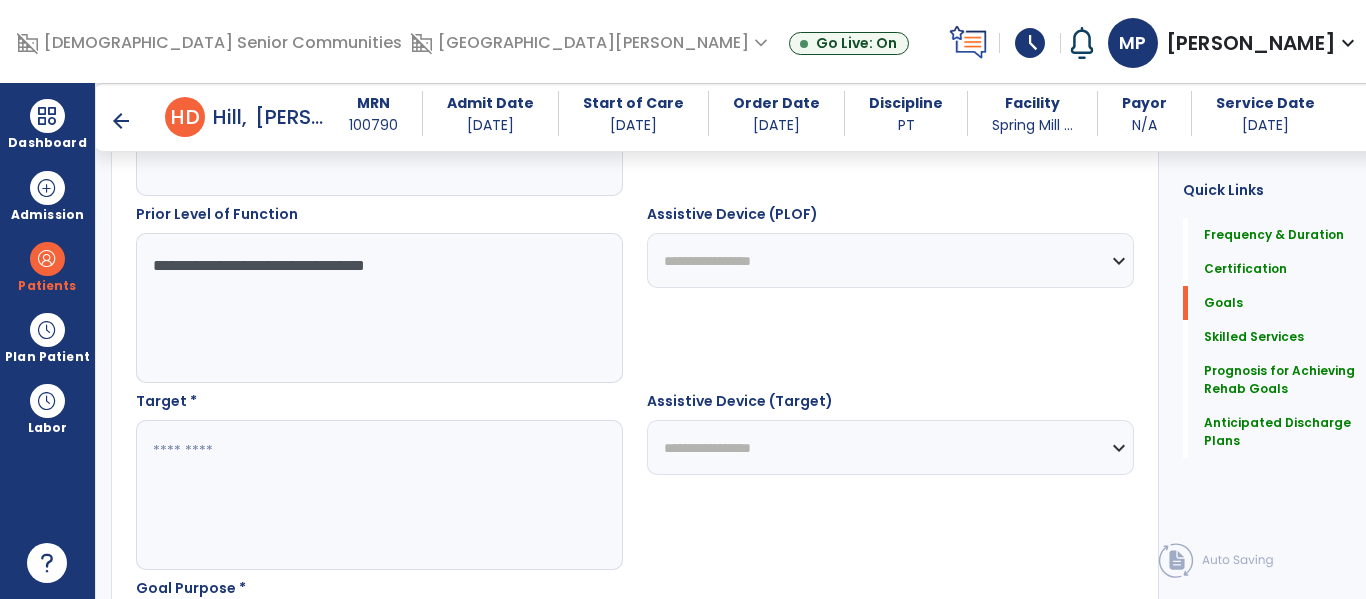 type on "**********" 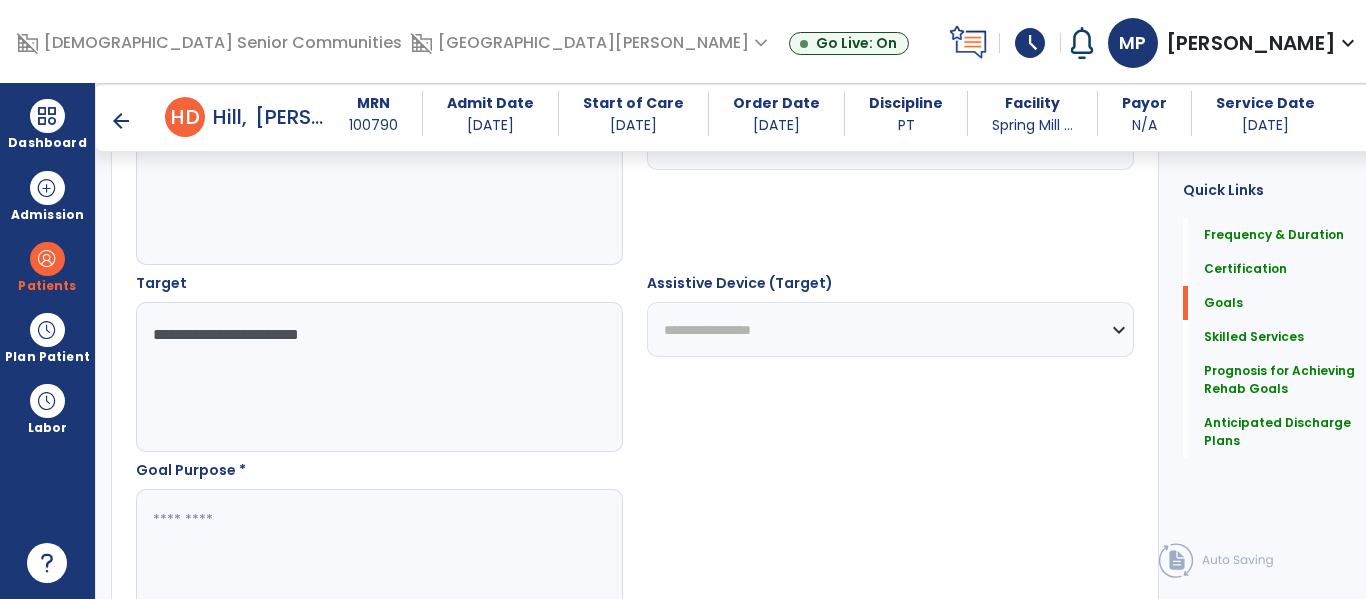 scroll, scrollTop: 1019, scrollLeft: 0, axis: vertical 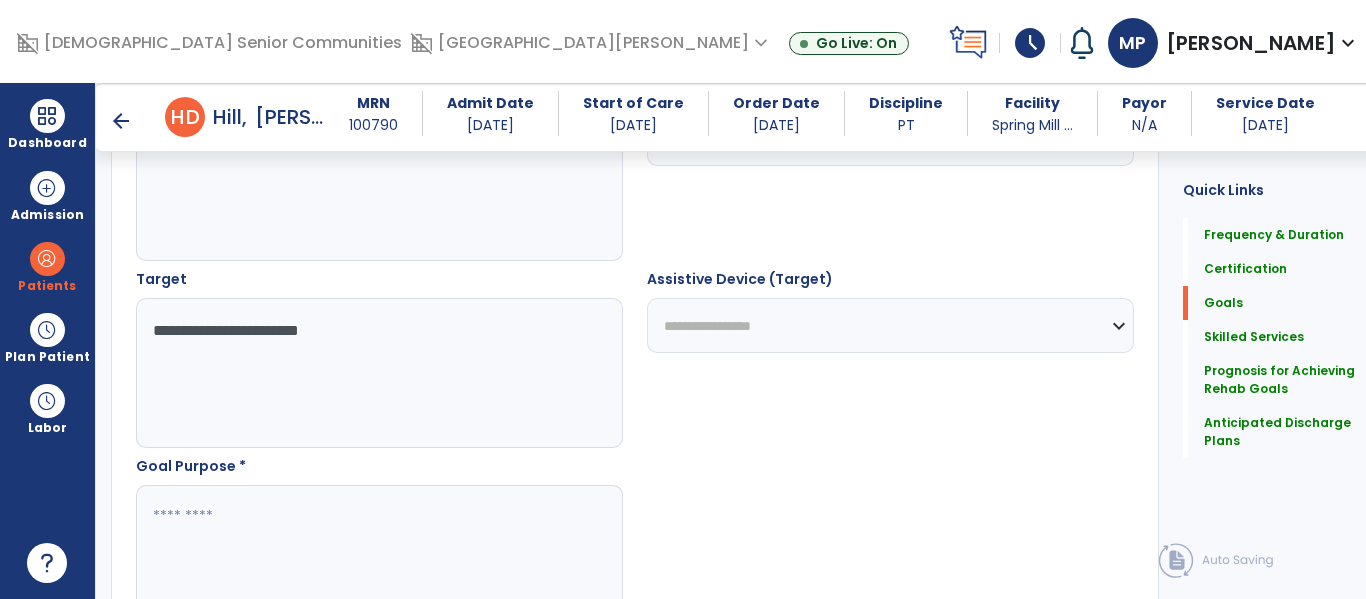 type on "**********" 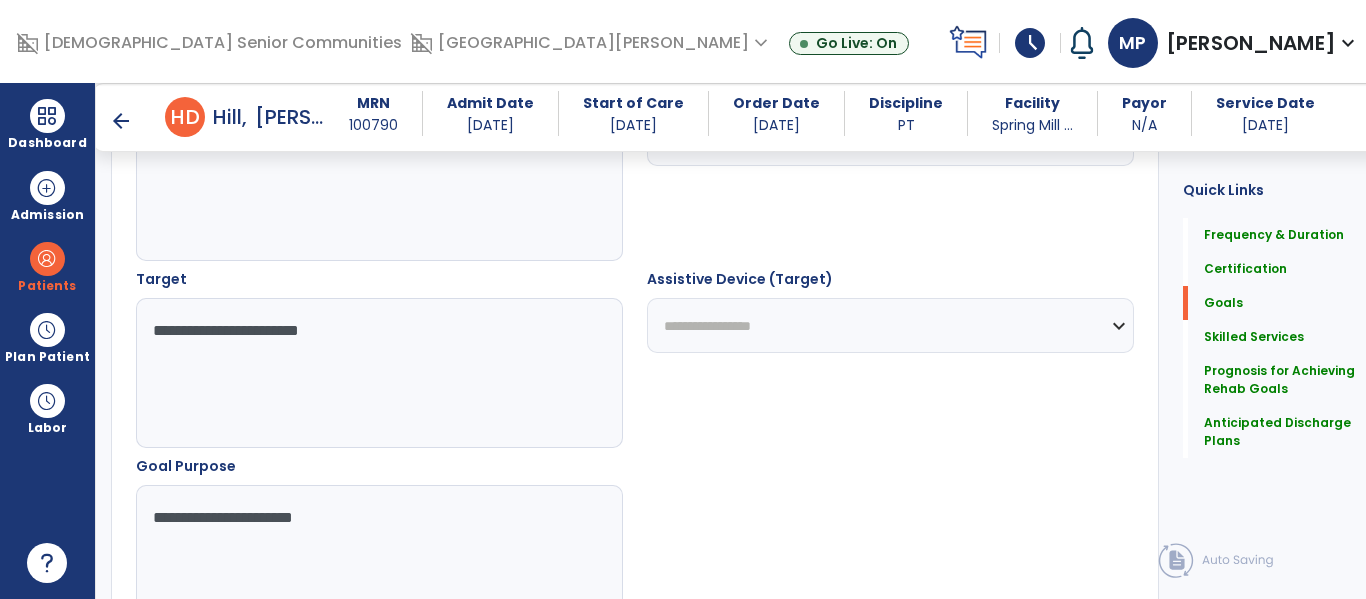 type on "**********" 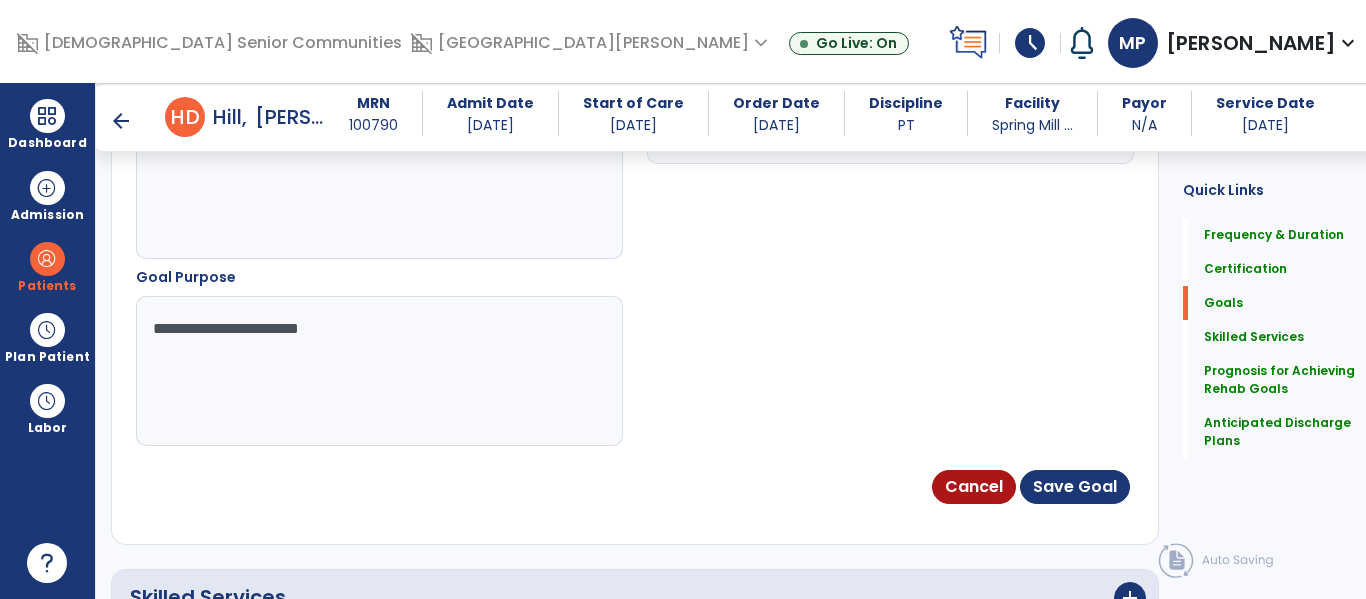 scroll, scrollTop: 1213, scrollLeft: 0, axis: vertical 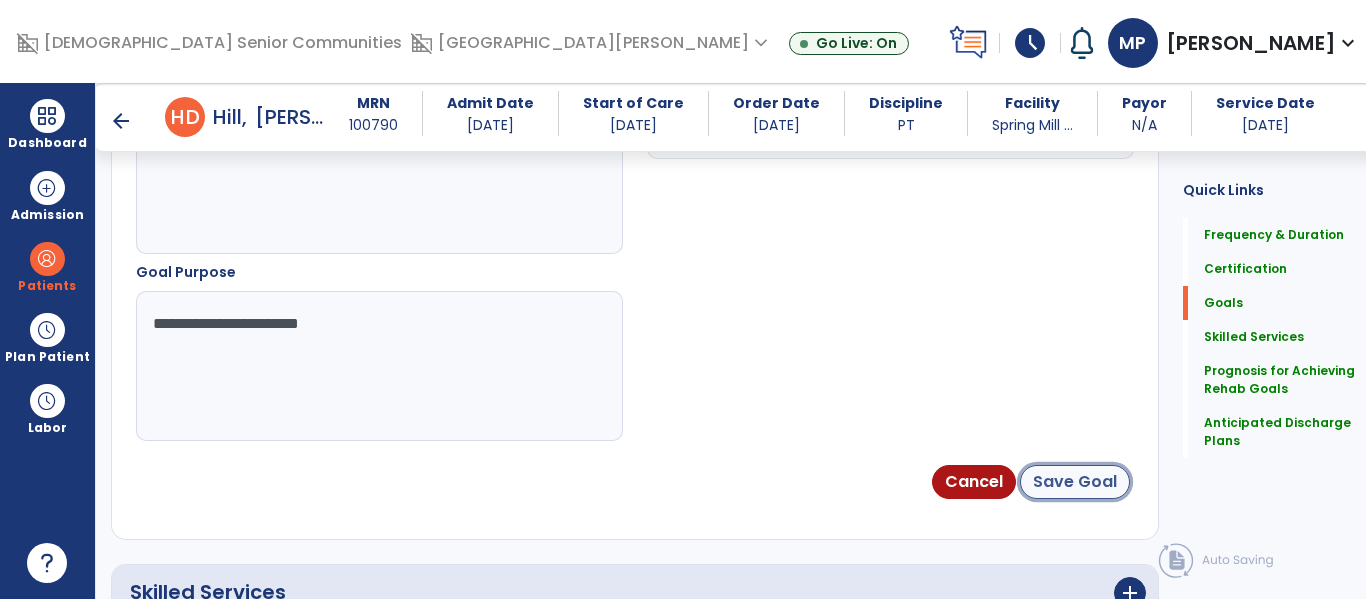 click on "Save Goal" at bounding box center (1075, 482) 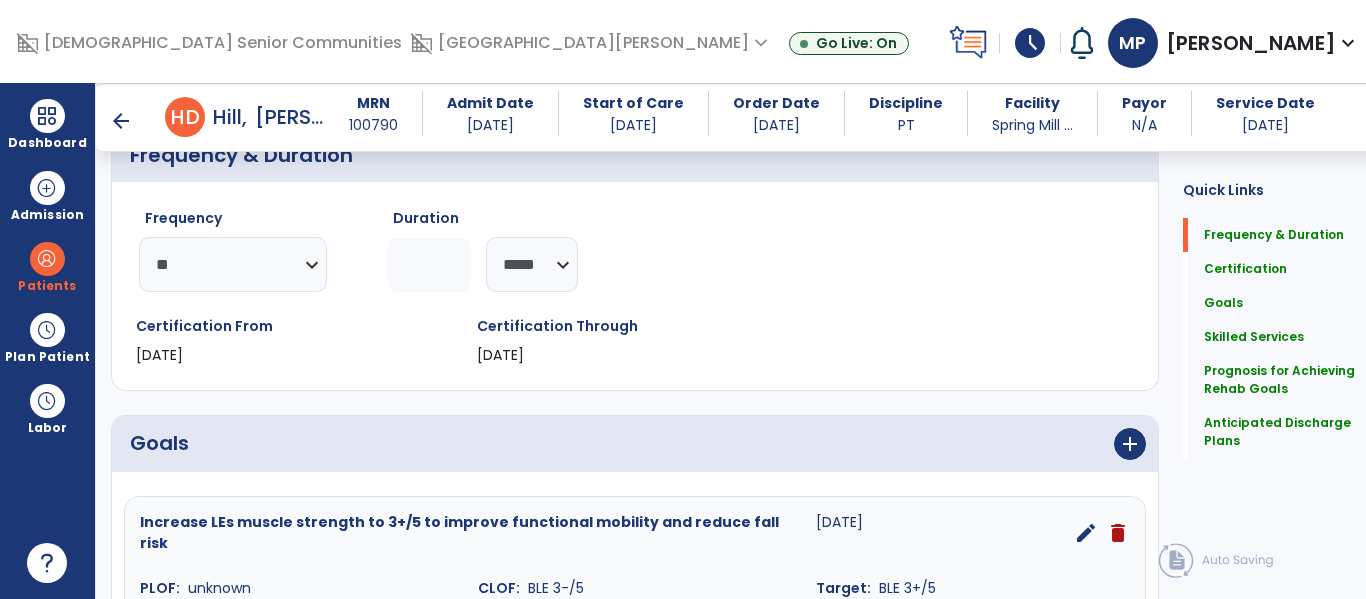 scroll, scrollTop: 204, scrollLeft: 0, axis: vertical 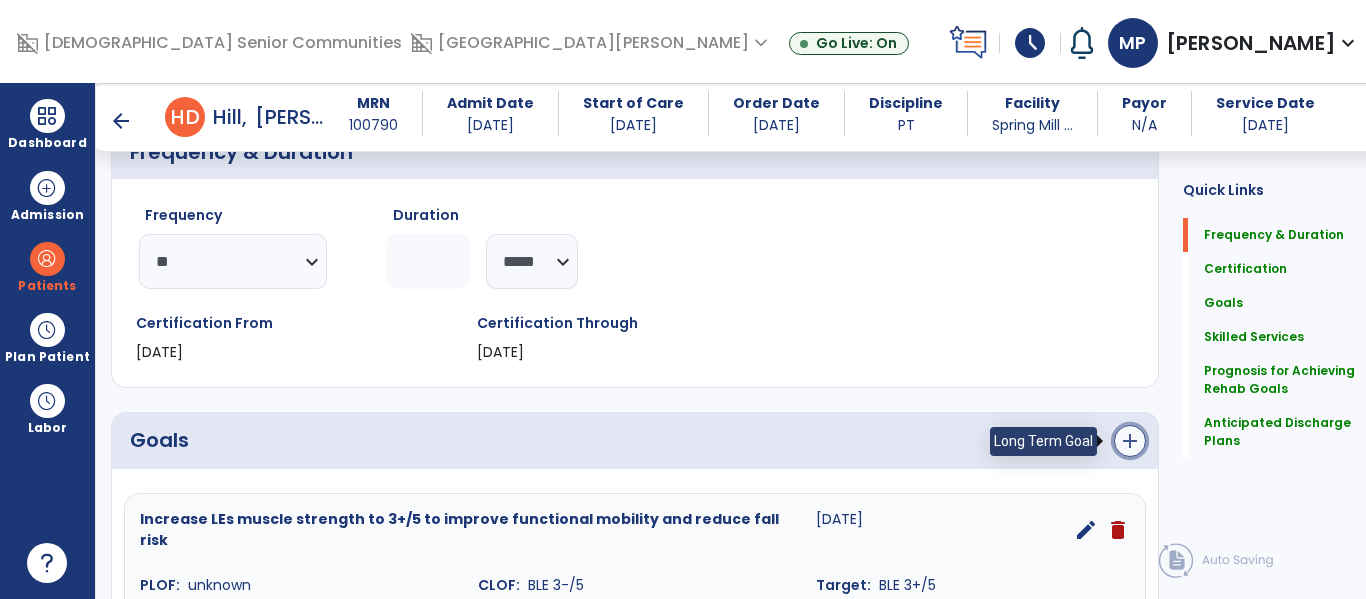 click on "add" at bounding box center (1130, 441) 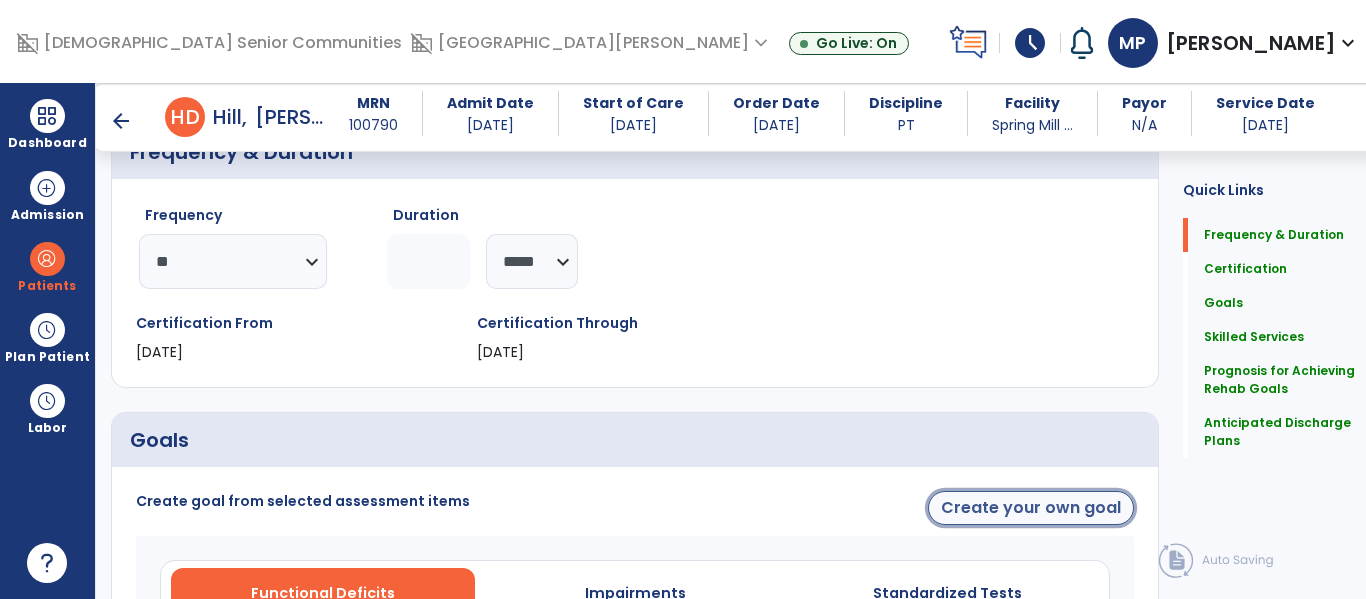 click on "Create your own goal" at bounding box center [1031, 508] 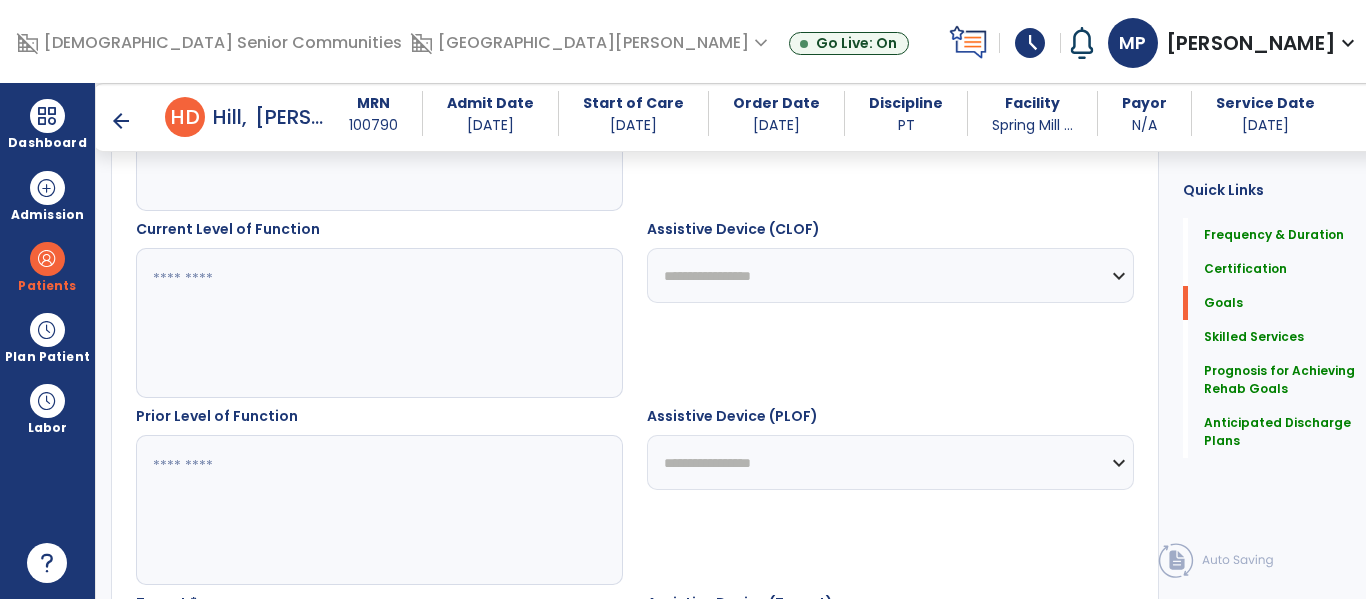 scroll, scrollTop: 694, scrollLeft: 0, axis: vertical 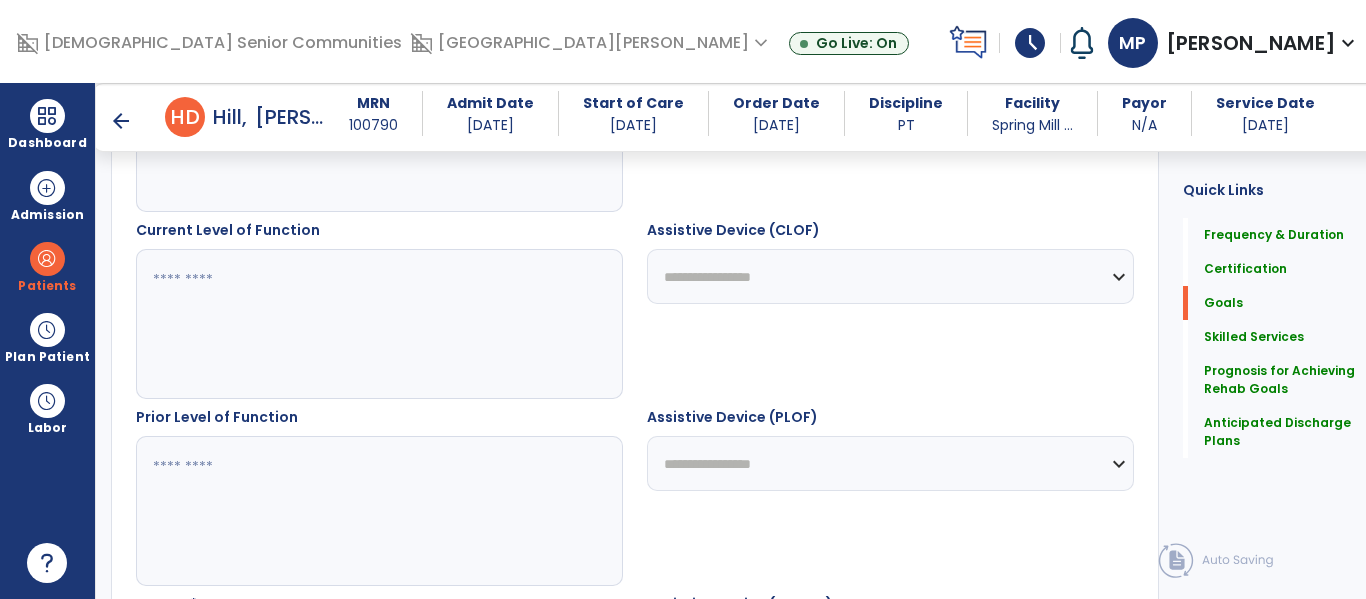 click at bounding box center (374, 324) 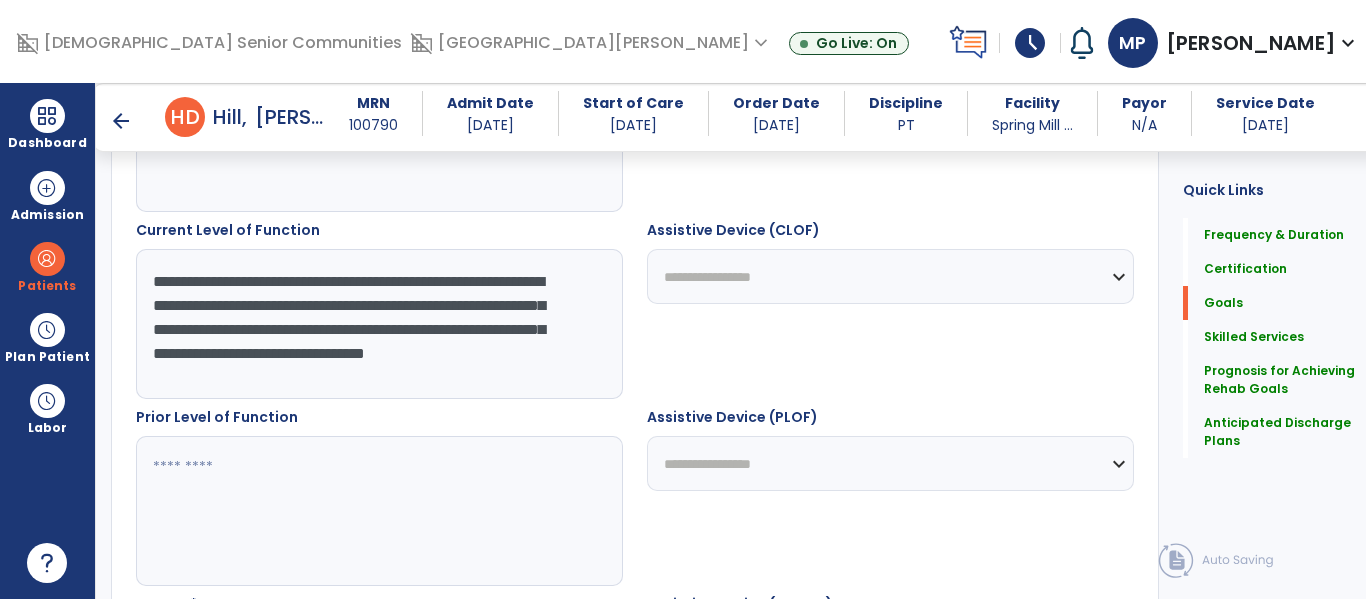 scroll, scrollTop: 16, scrollLeft: 0, axis: vertical 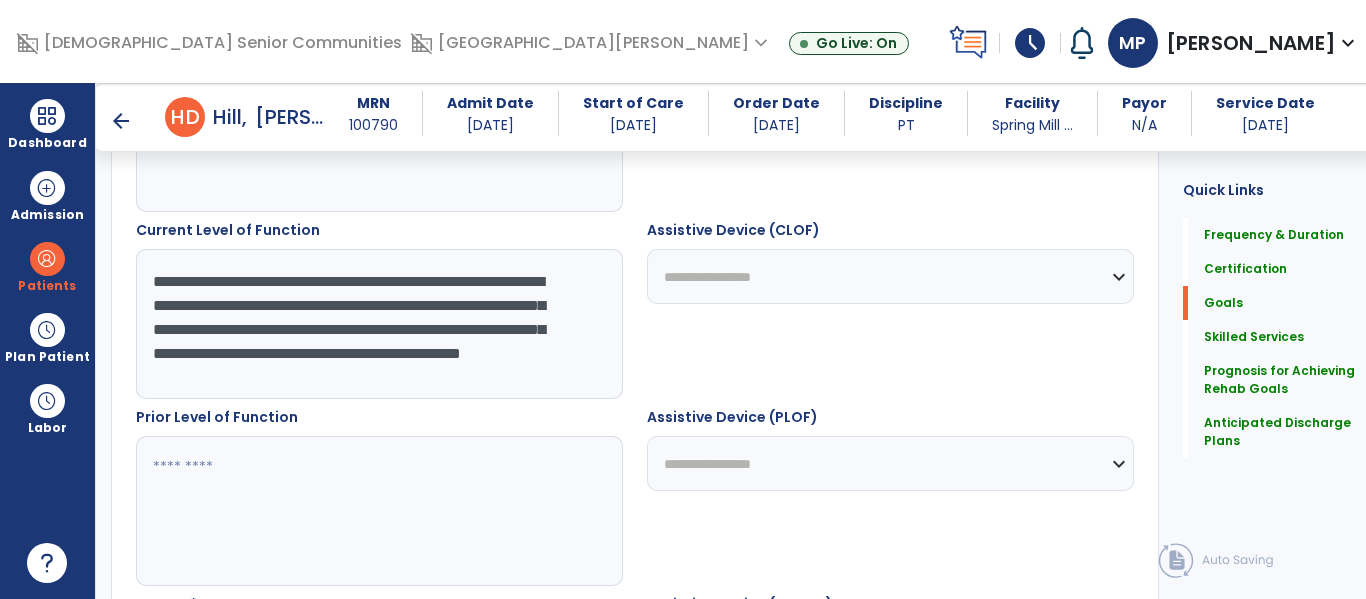click on "**********" at bounding box center (374, 324) 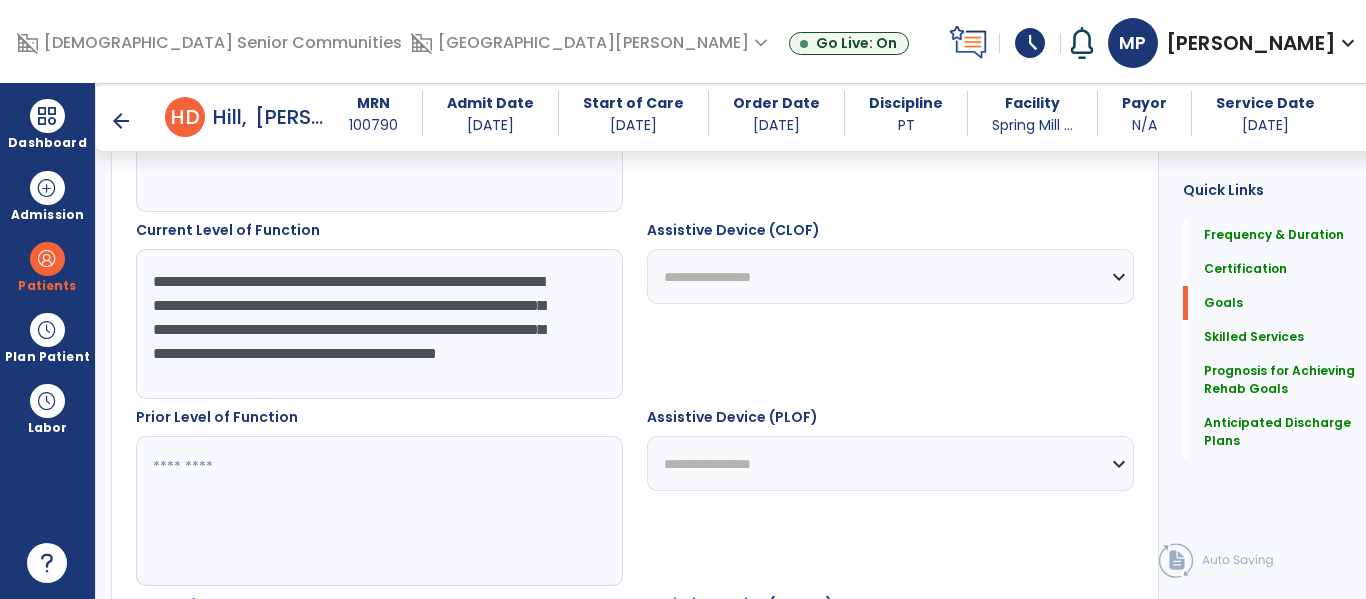 click on "**********" at bounding box center [374, 324] 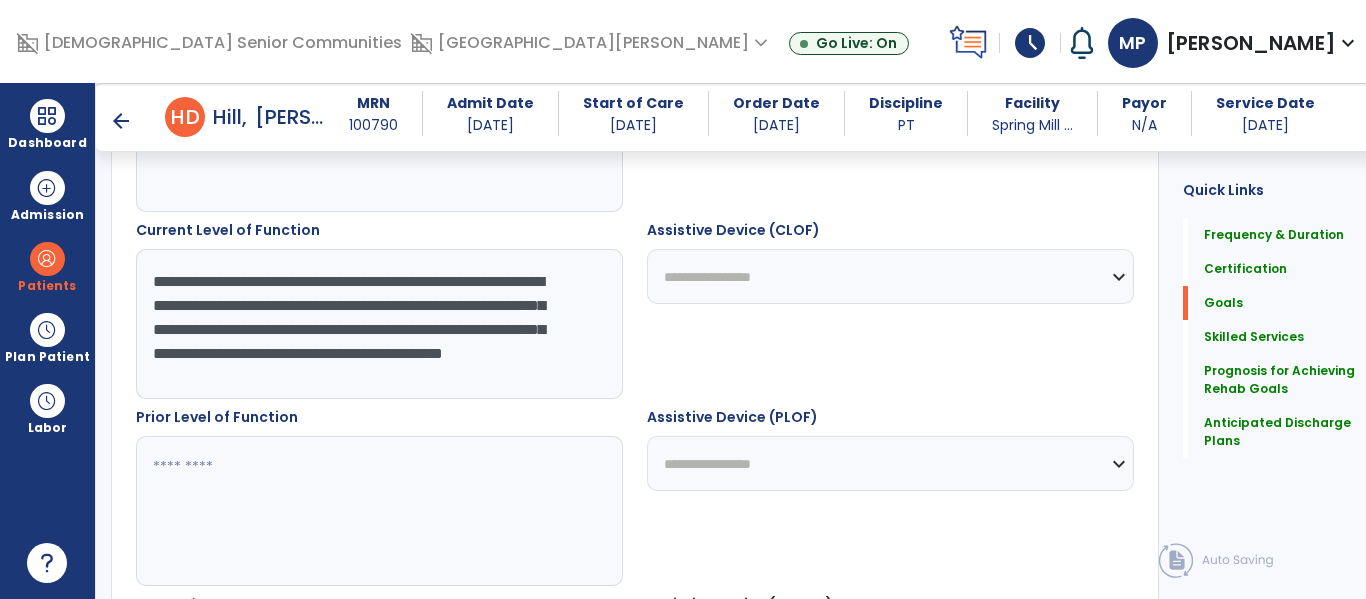 scroll, scrollTop: 24, scrollLeft: 0, axis: vertical 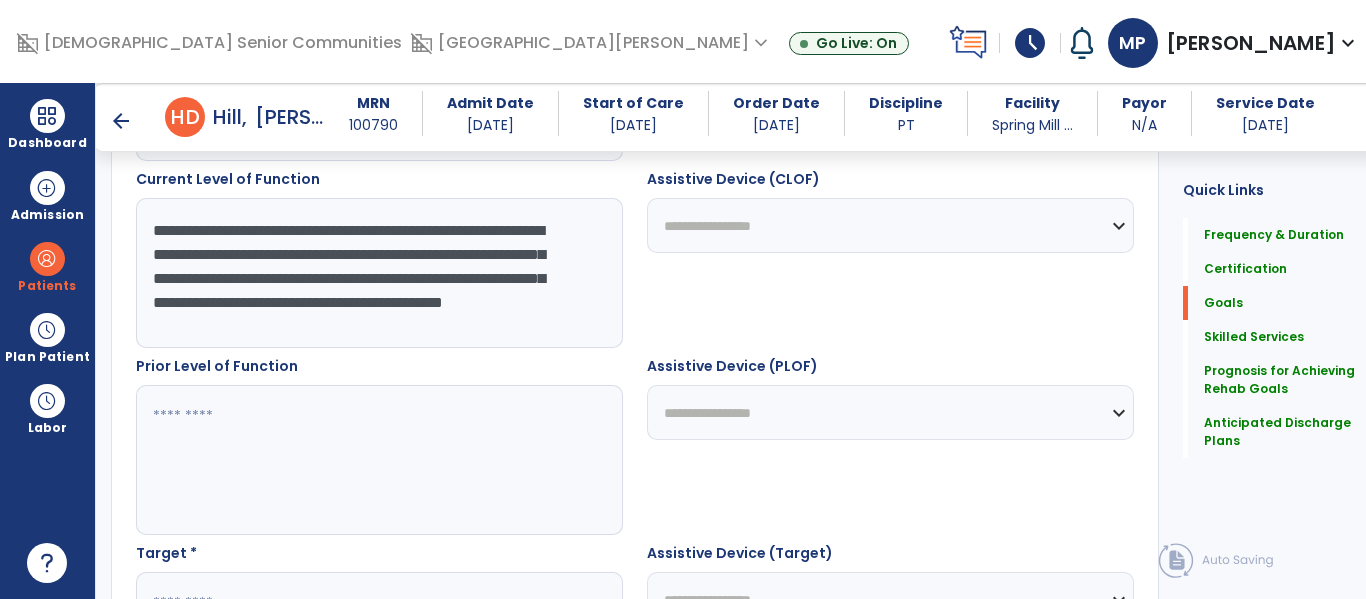 type on "**********" 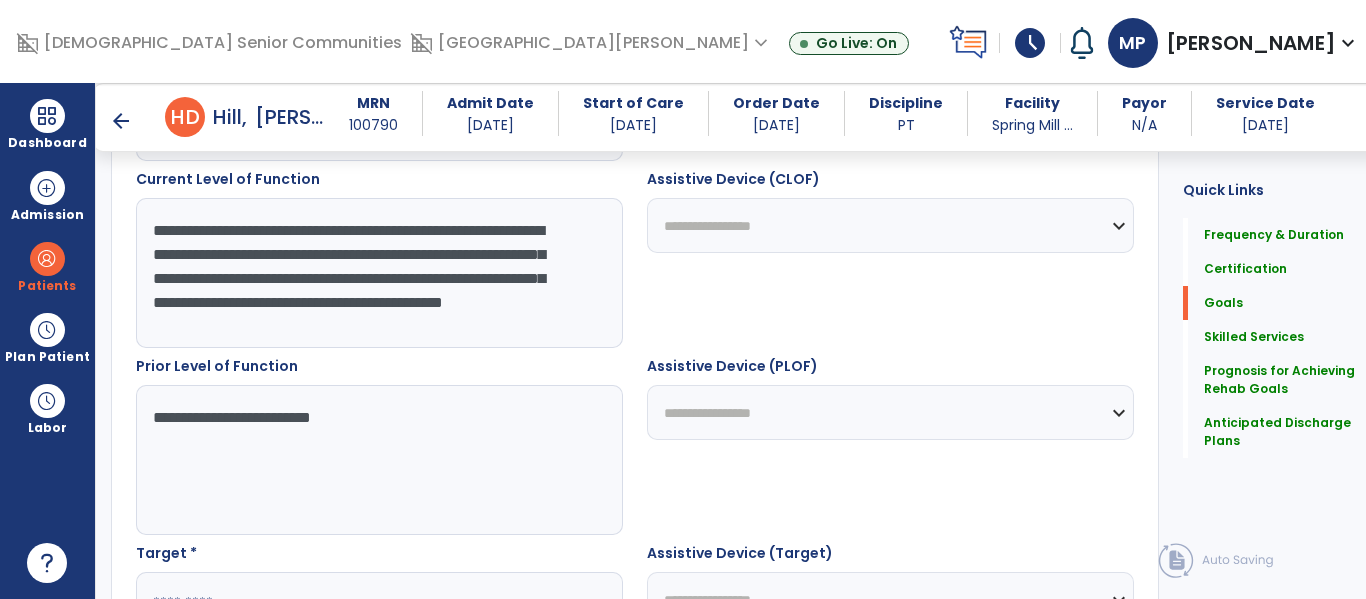 click on "**********" at bounding box center (374, 460) 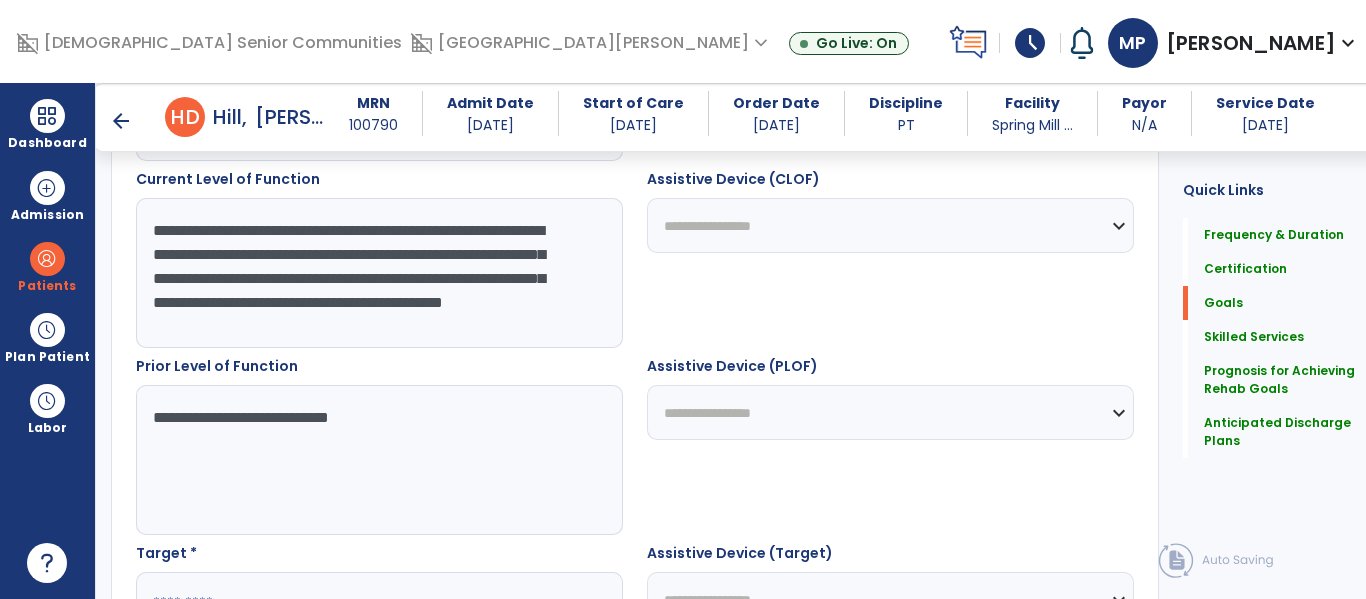 click on "**********" at bounding box center [374, 460] 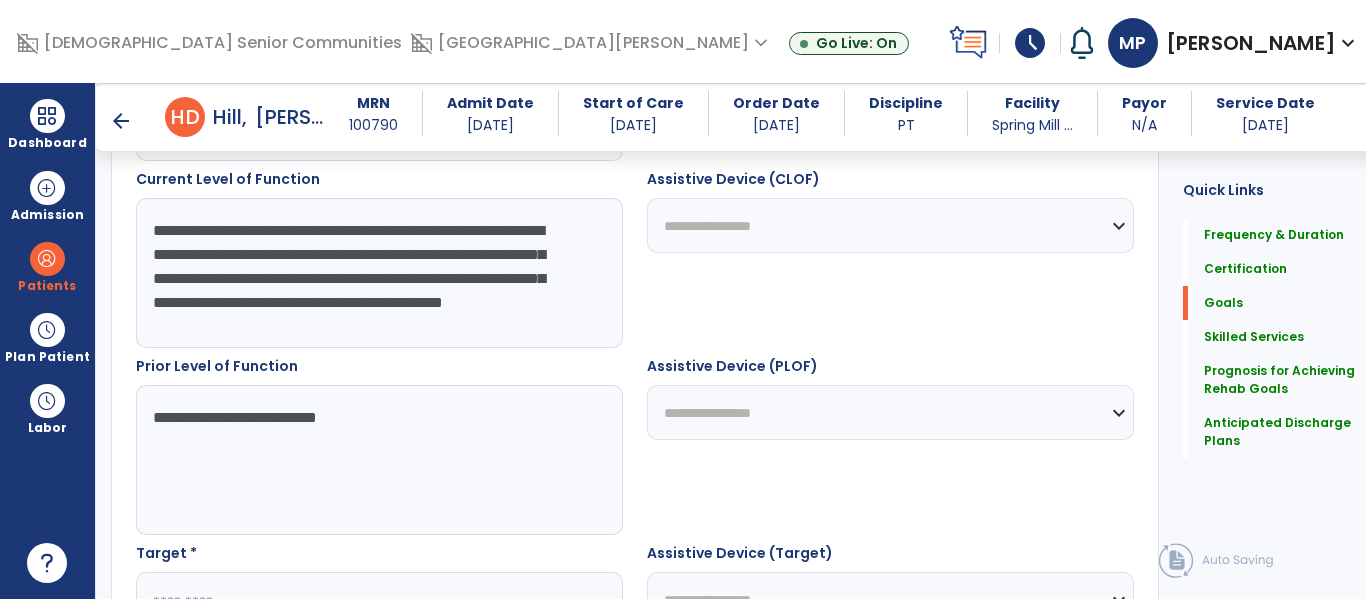 click on "**********" at bounding box center [374, 460] 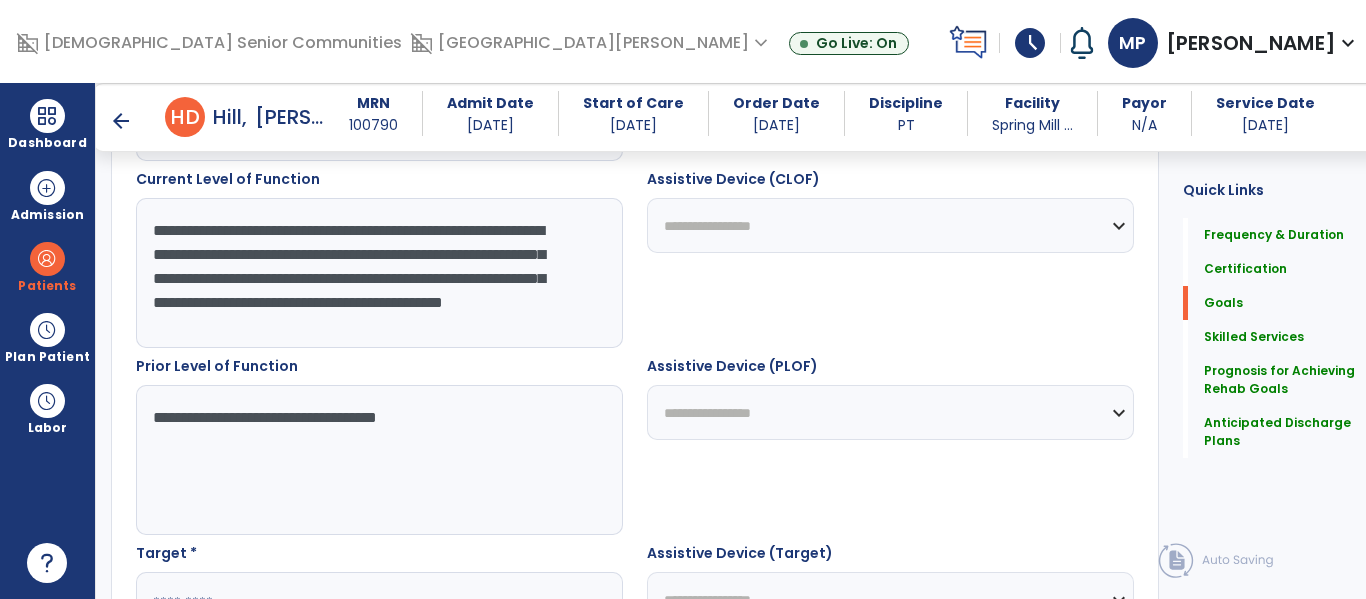 click on "**********" at bounding box center (374, 460) 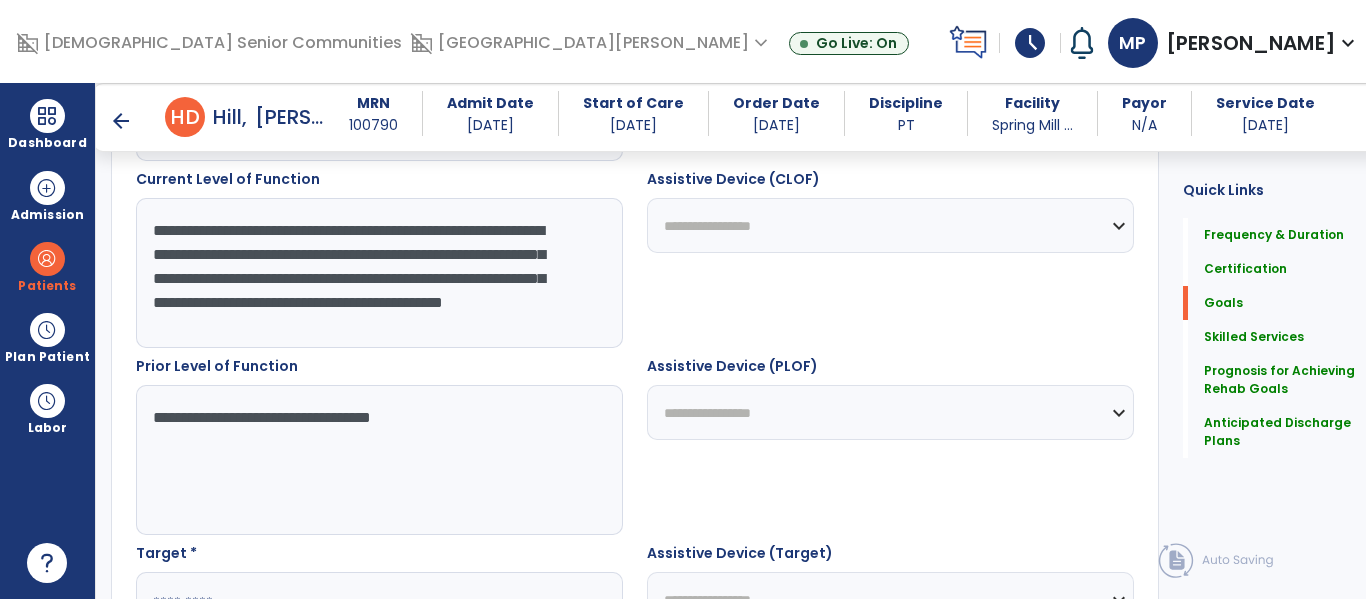 click on "**********" at bounding box center [374, 460] 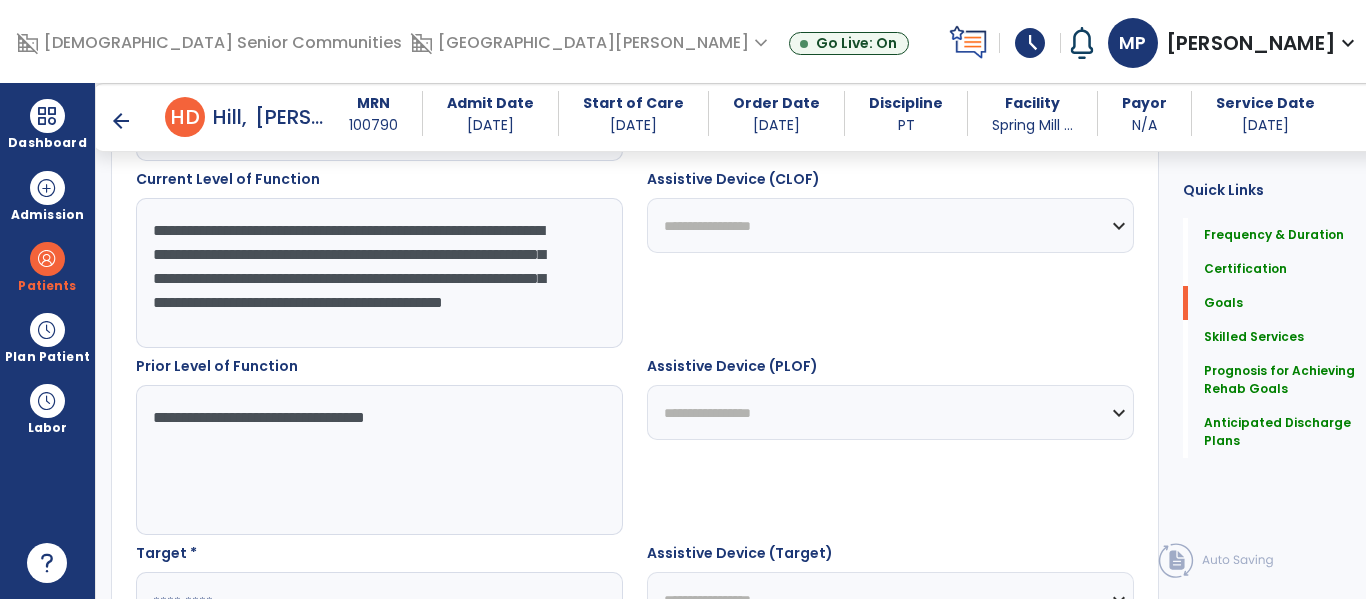 click on "**********" at bounding box center (374, 460) 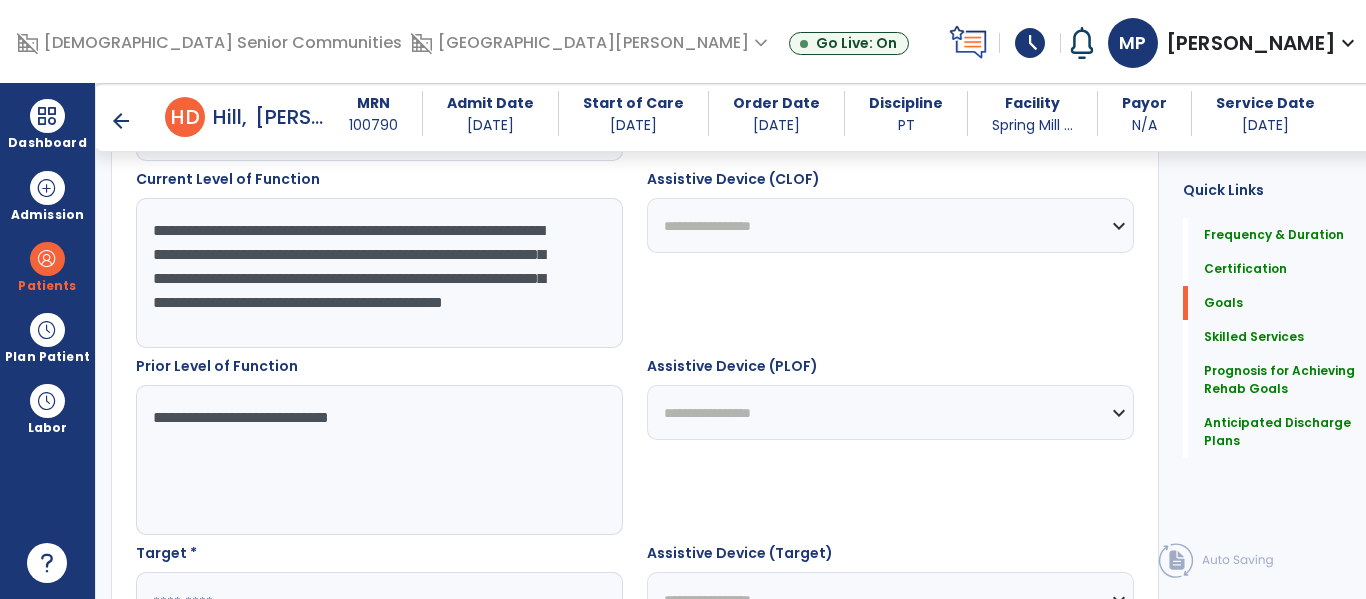 click on "**********" at bounding box center (374, 460) 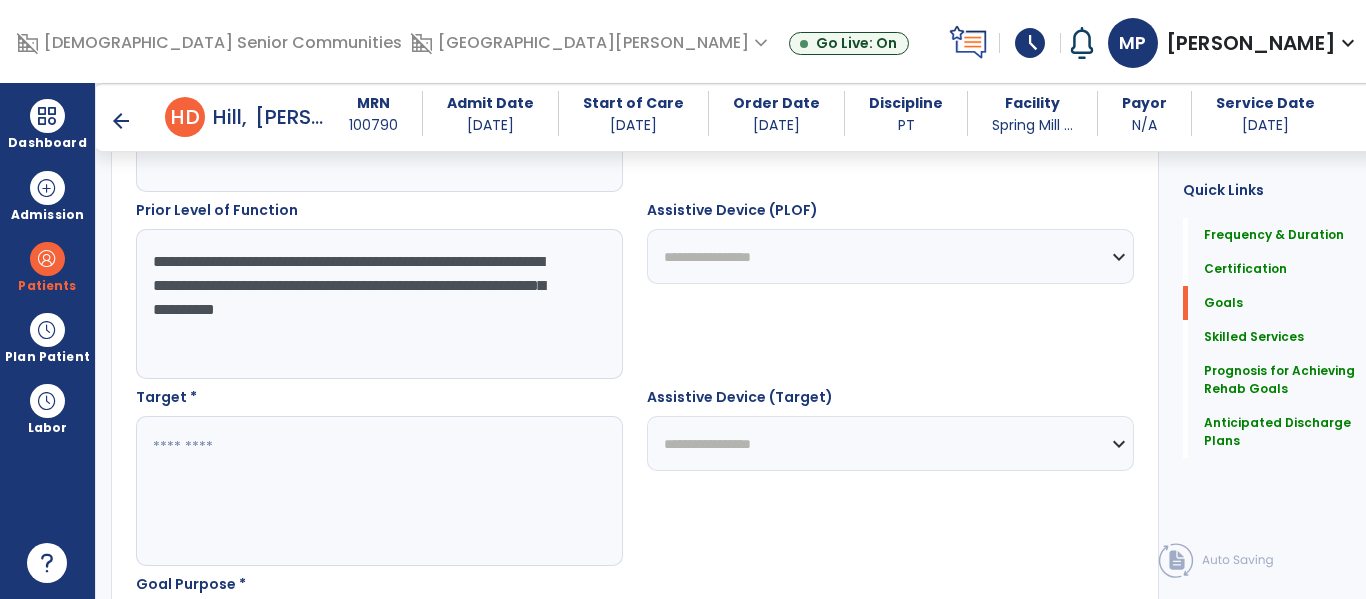 scroll, scrollTop: 902, scrollLeft: 0, axis: vertical 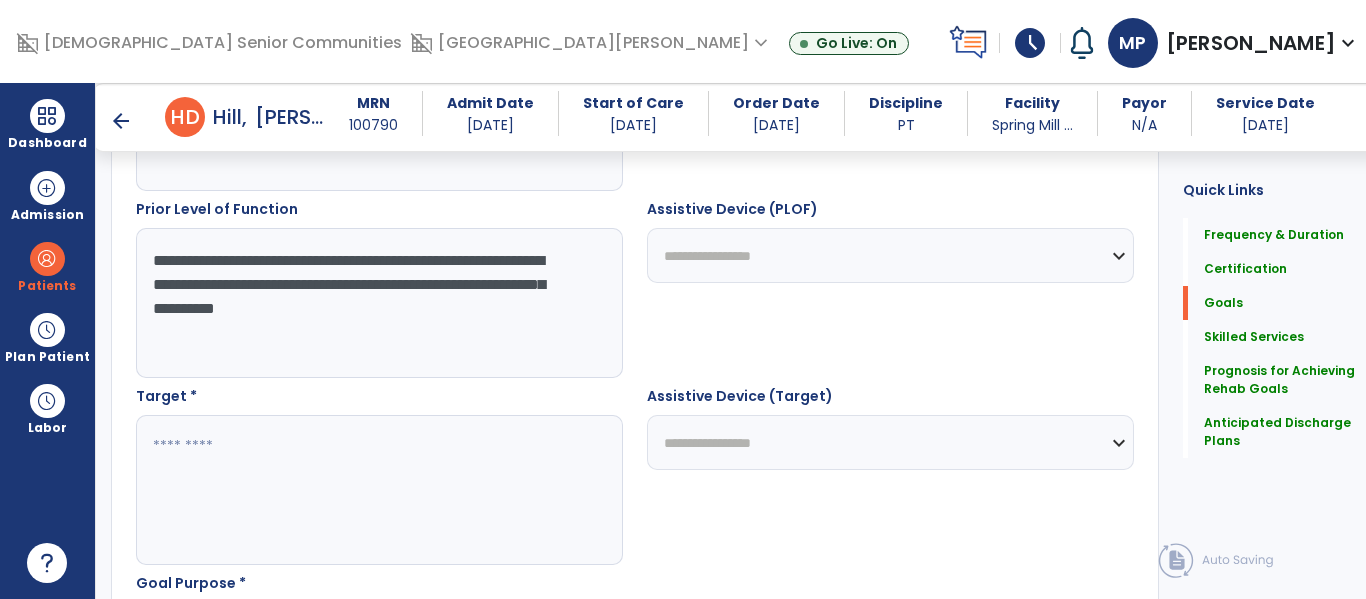 type on "**********" 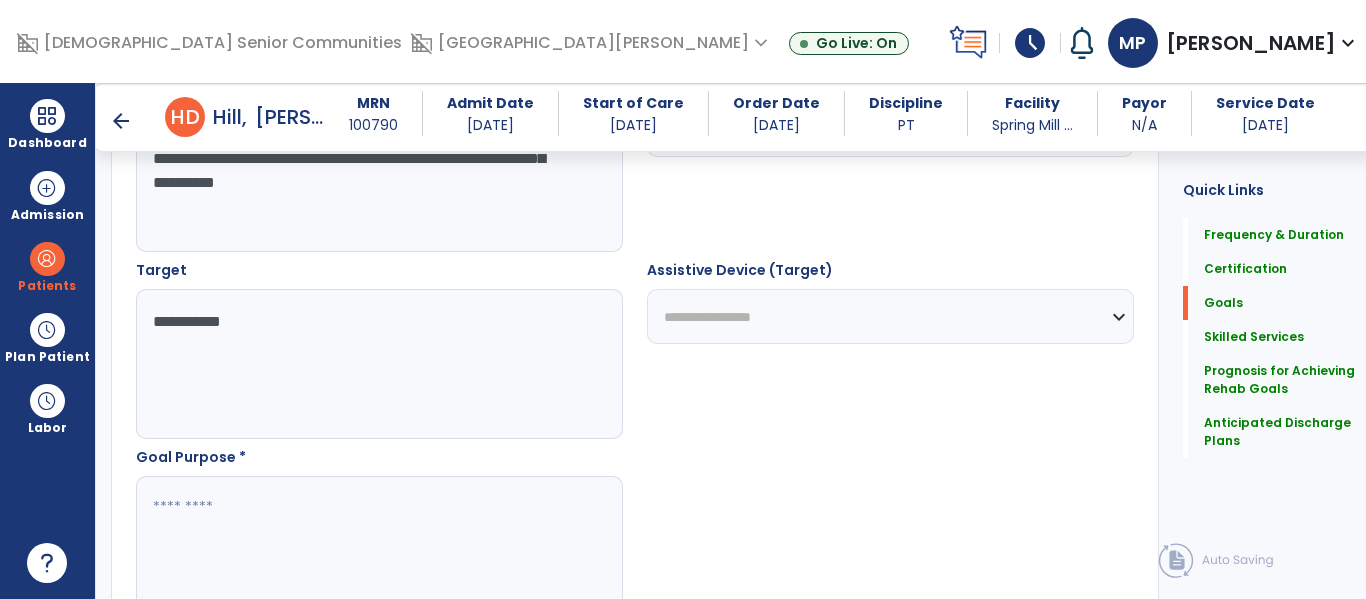 scroll, scrollTop: 1031, scrollLeft: 0, axis: vertical 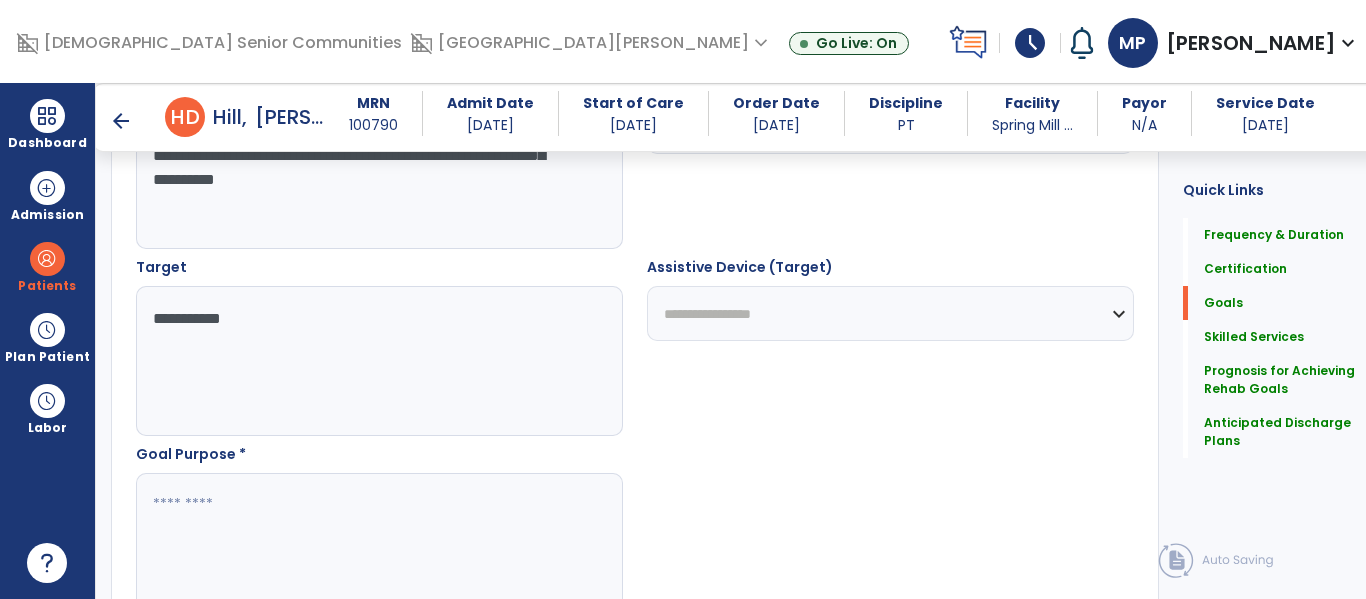 type on "**********" 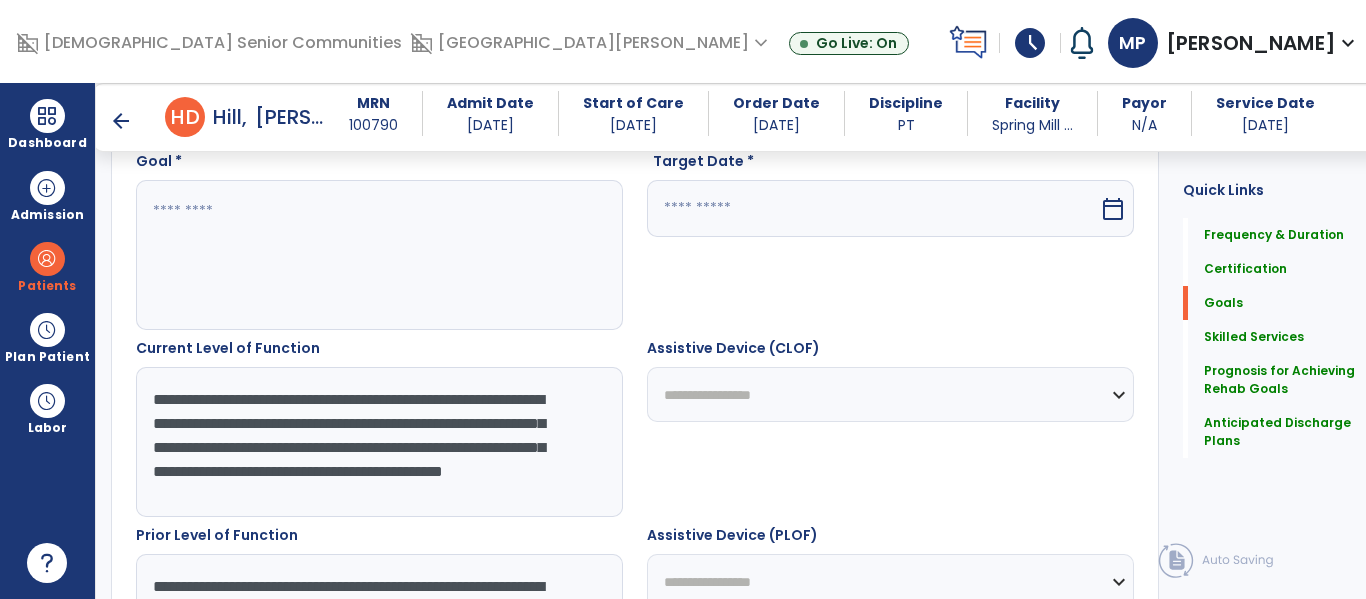 scroll, scrollTop: 582, scrollLeft: 0, axis: vertical 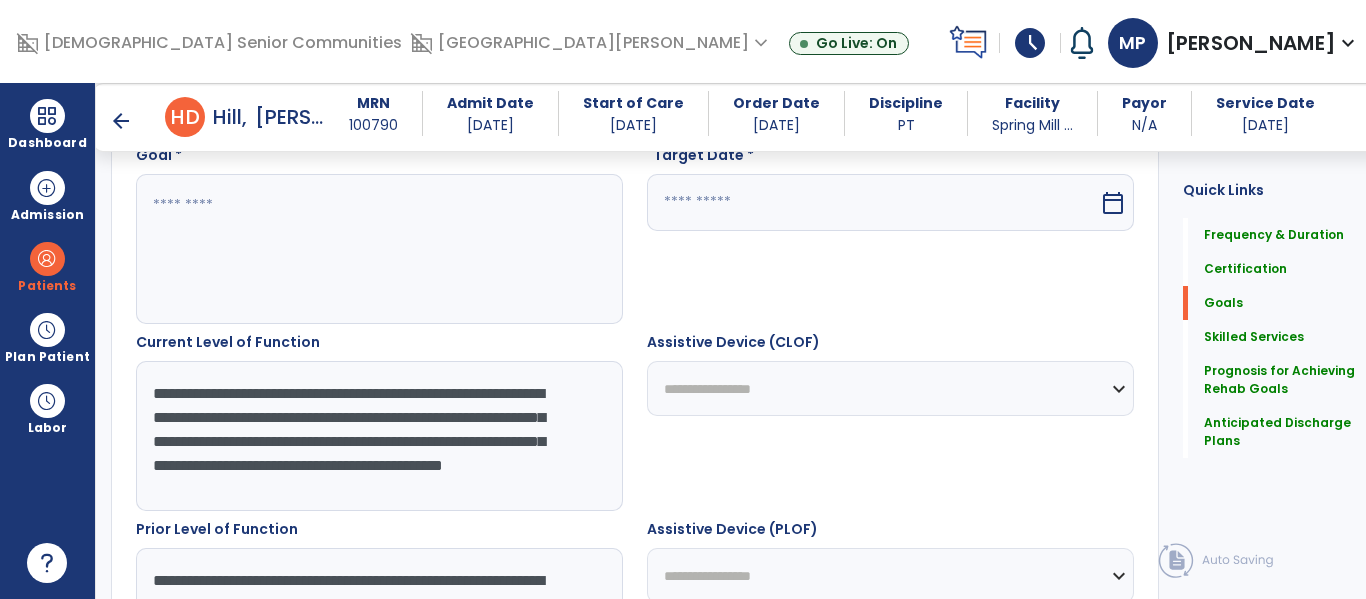 type on "**********" 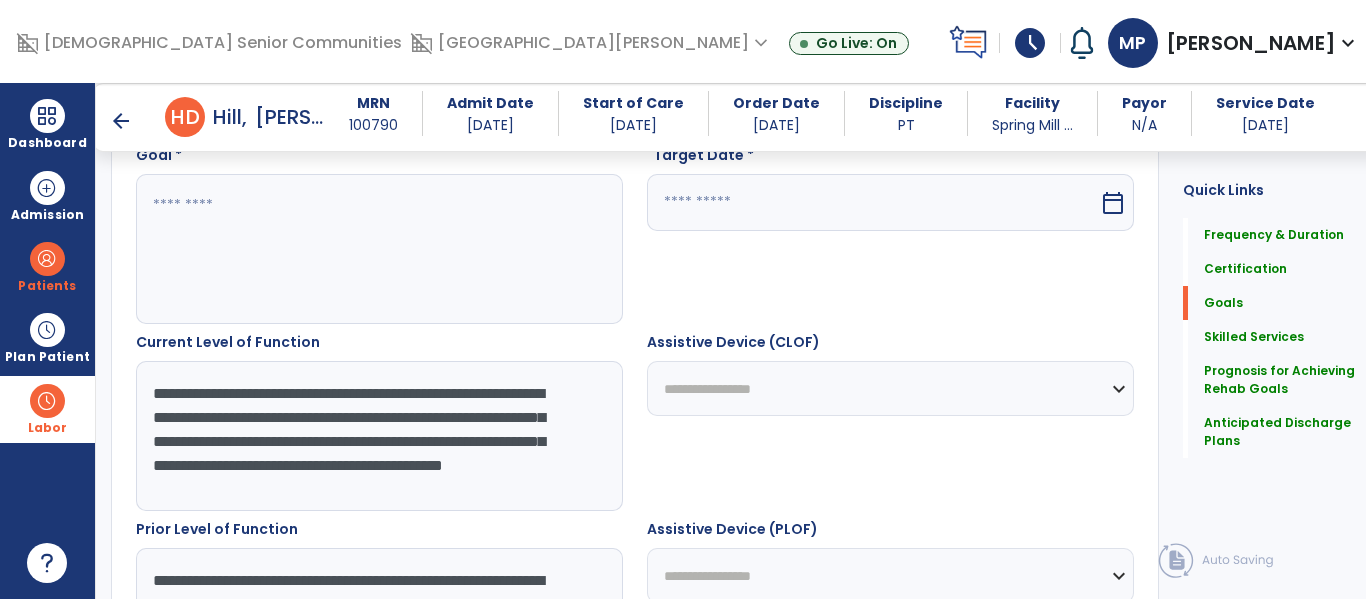 drag, startPoint x: 335, startPoint y: 483, endPoint x: 20, endPoint y: 426, distance: 320.1156 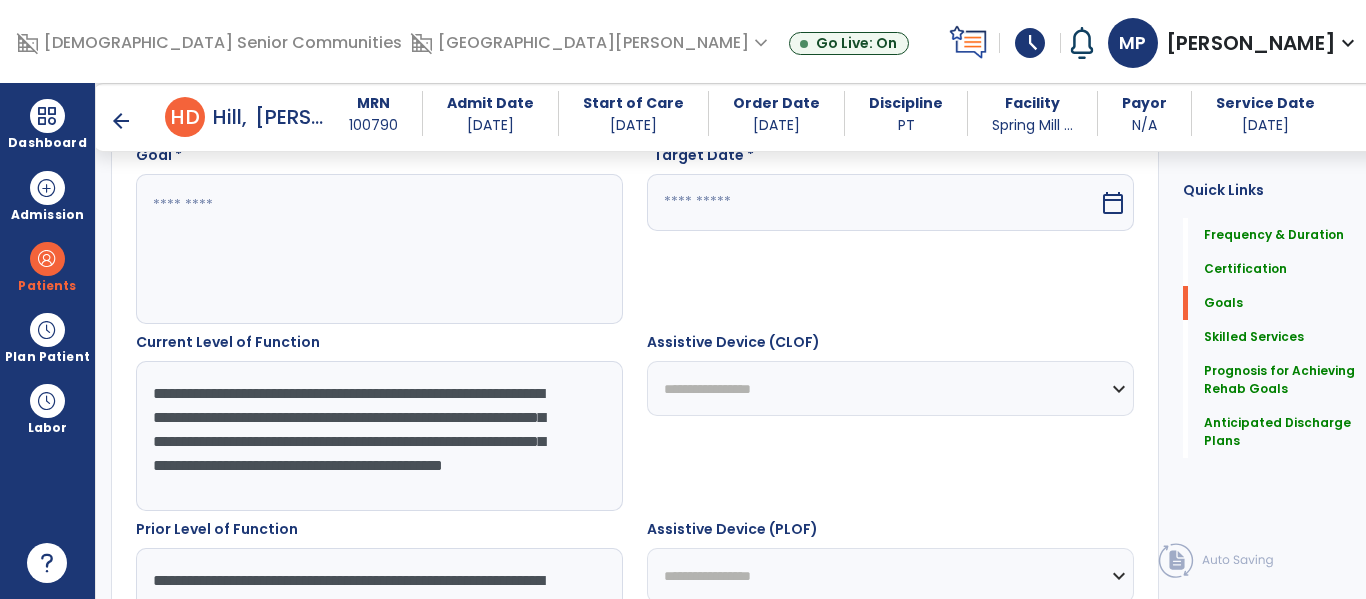 scroll, scrollTop: 0, scrollLeft: 0, axis: both 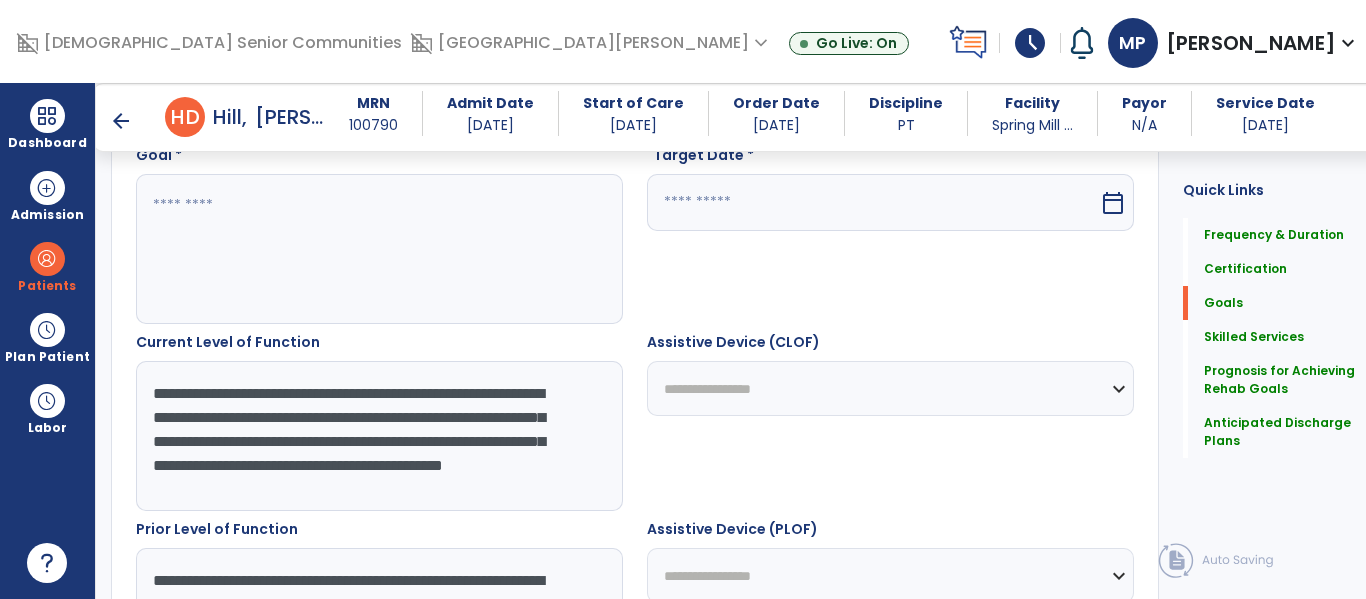 click on "**********" at bounding box center [374, 436] 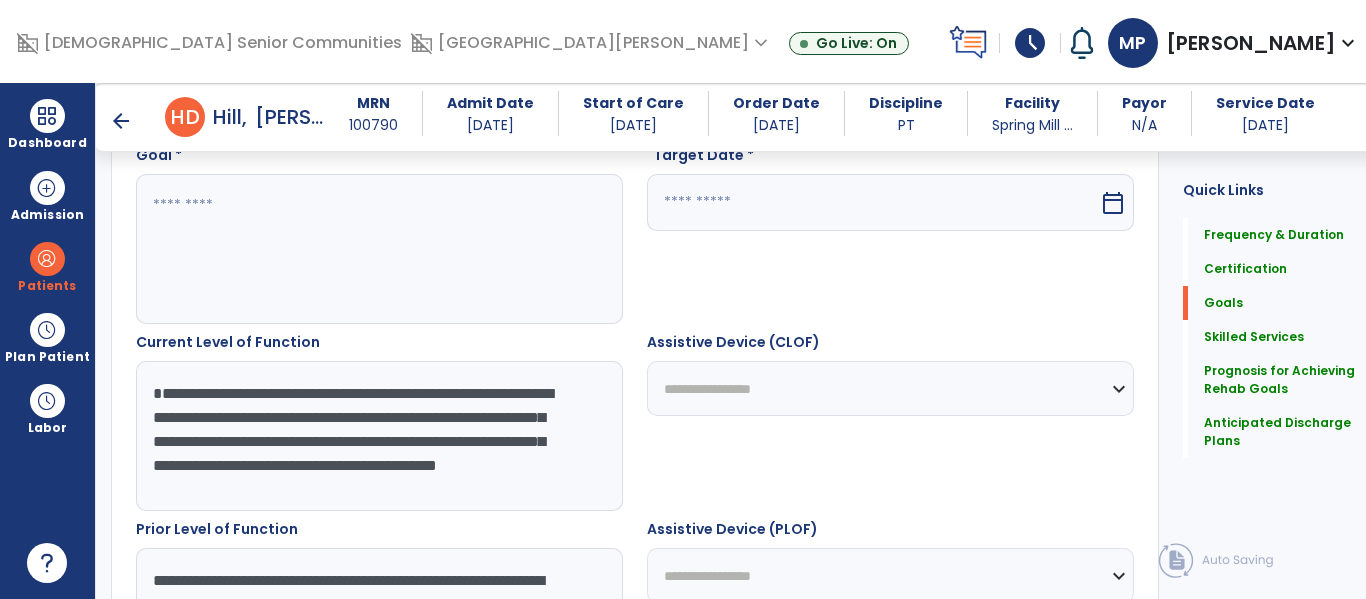 click on "**********" at bounding box center [374, 436] 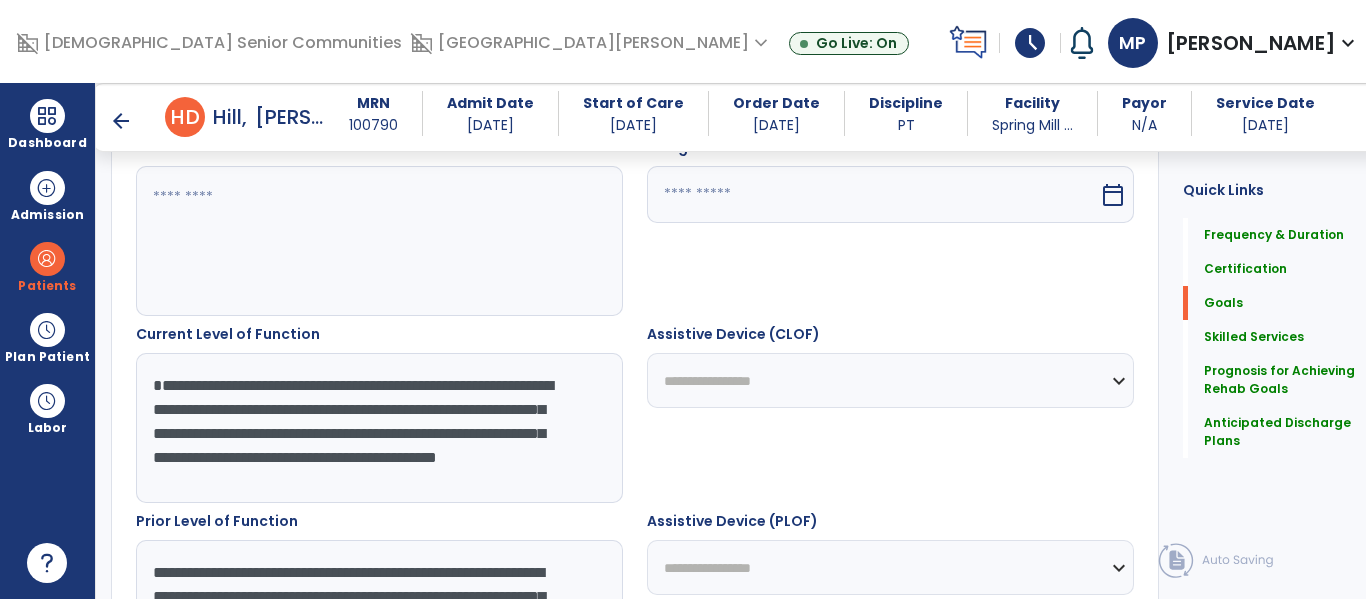 scroll, scrollTop: 584, scrollLeft: 0, axis: vertical 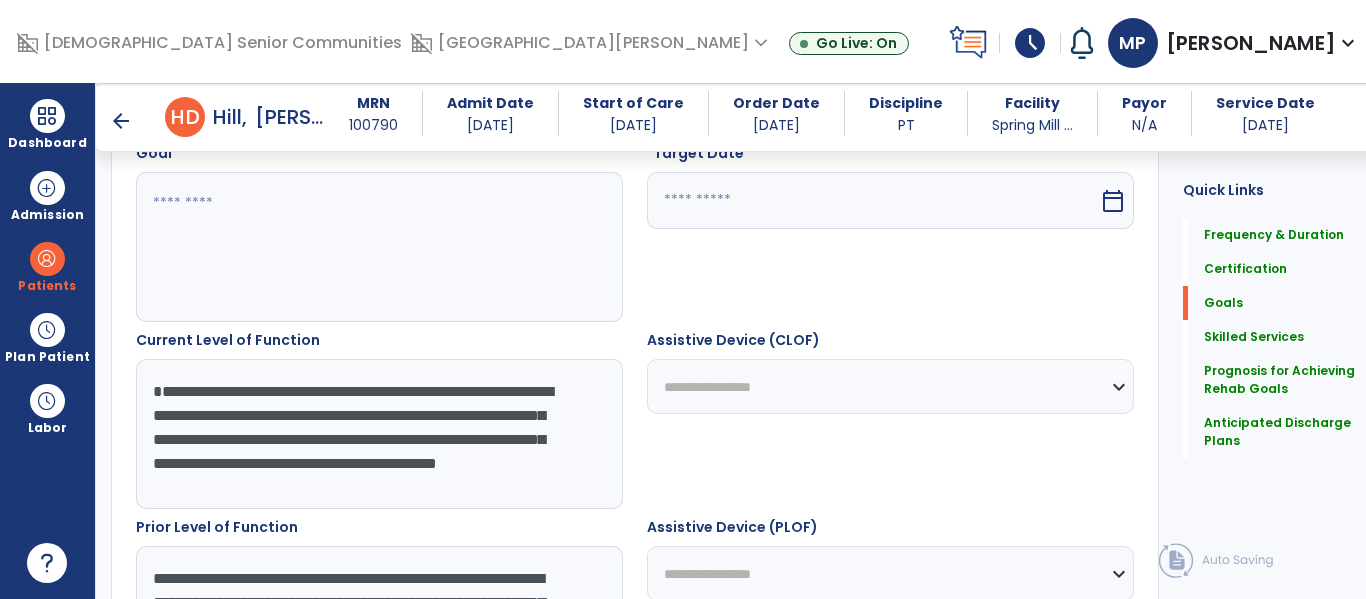 type on "**********" 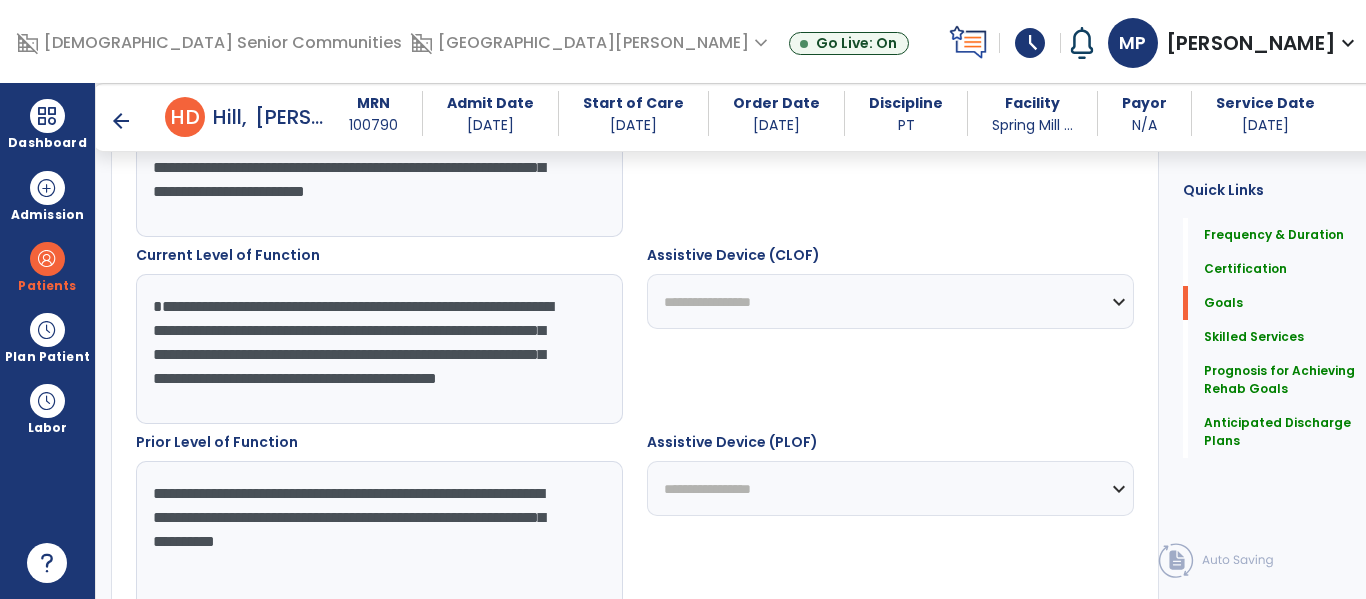 scroll, scrollTop: 677, scrollLeft: 0, axis: vertical 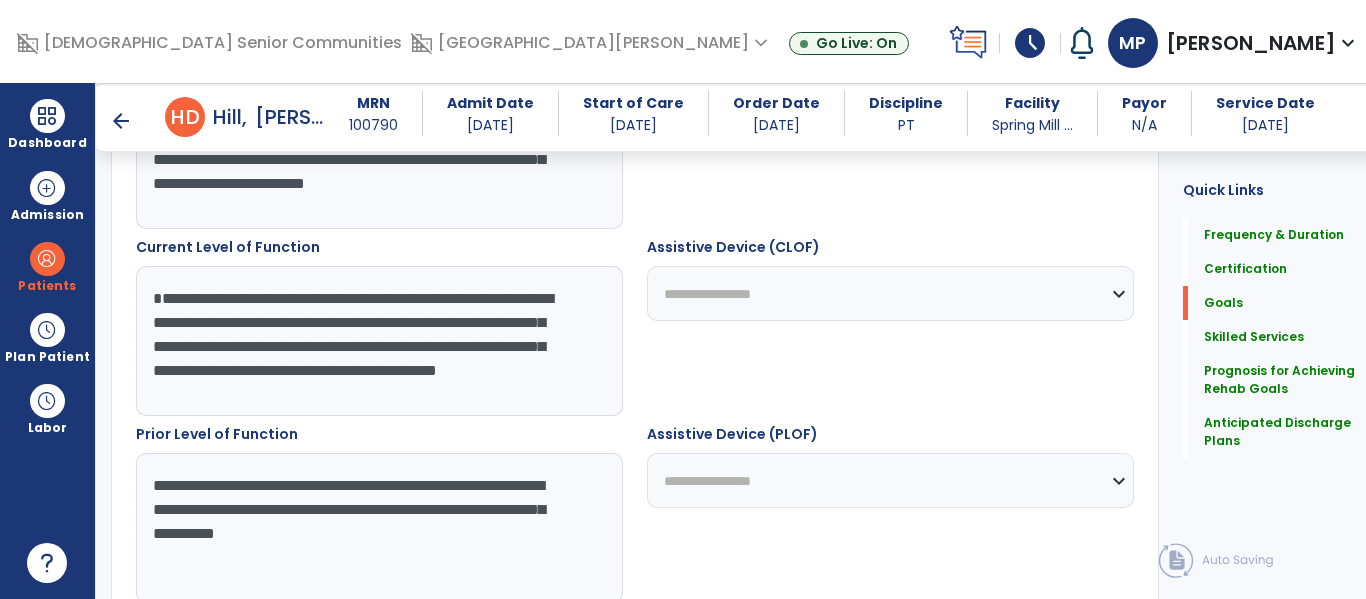 type on "**********" 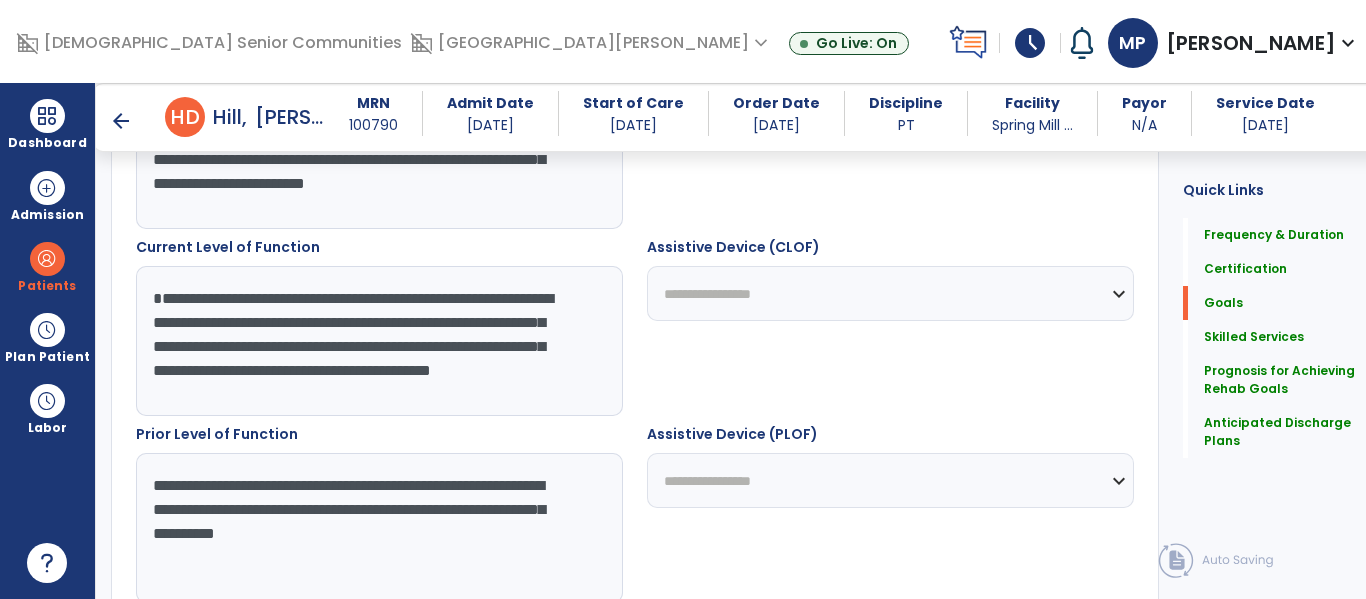 scroll, scrollTop: 16, scrollLeft: 0, axis: vertical 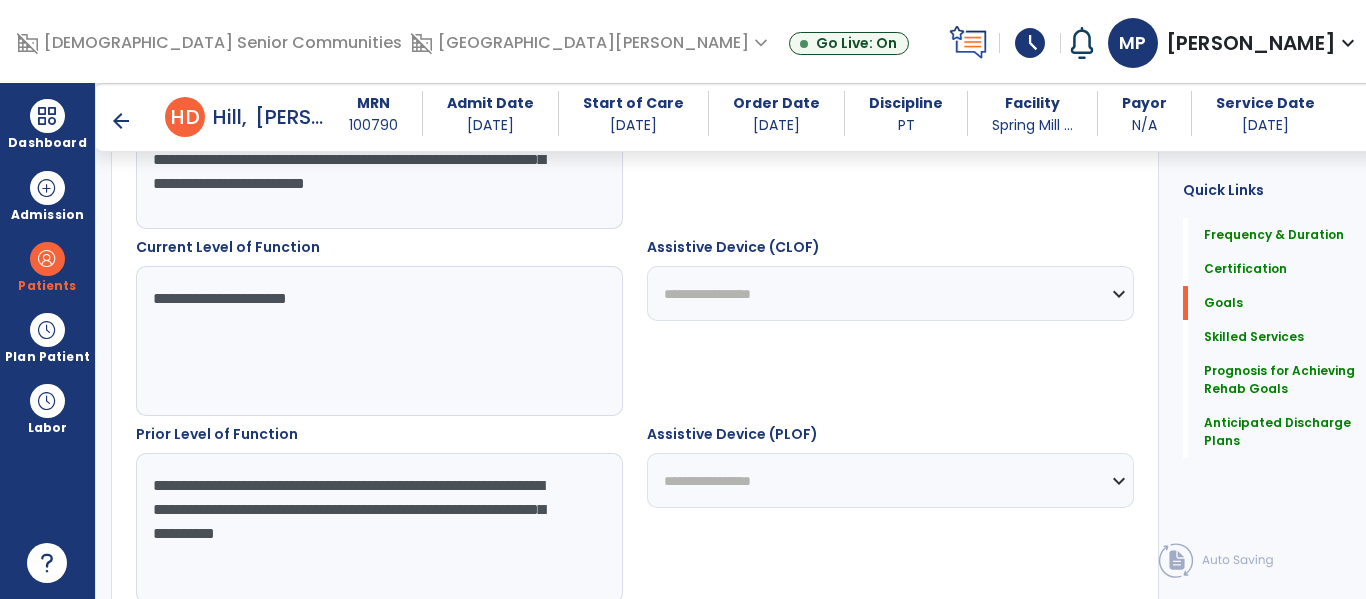 click on "**********" at bounding box center (374, 341) 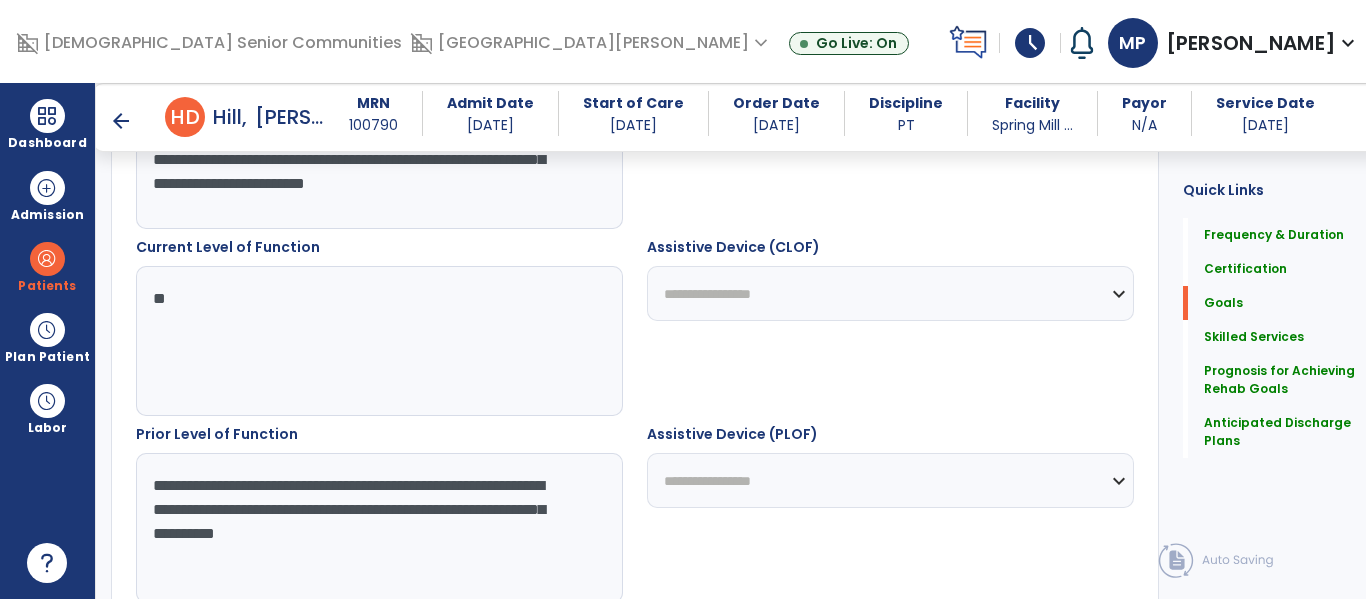 type on "*" 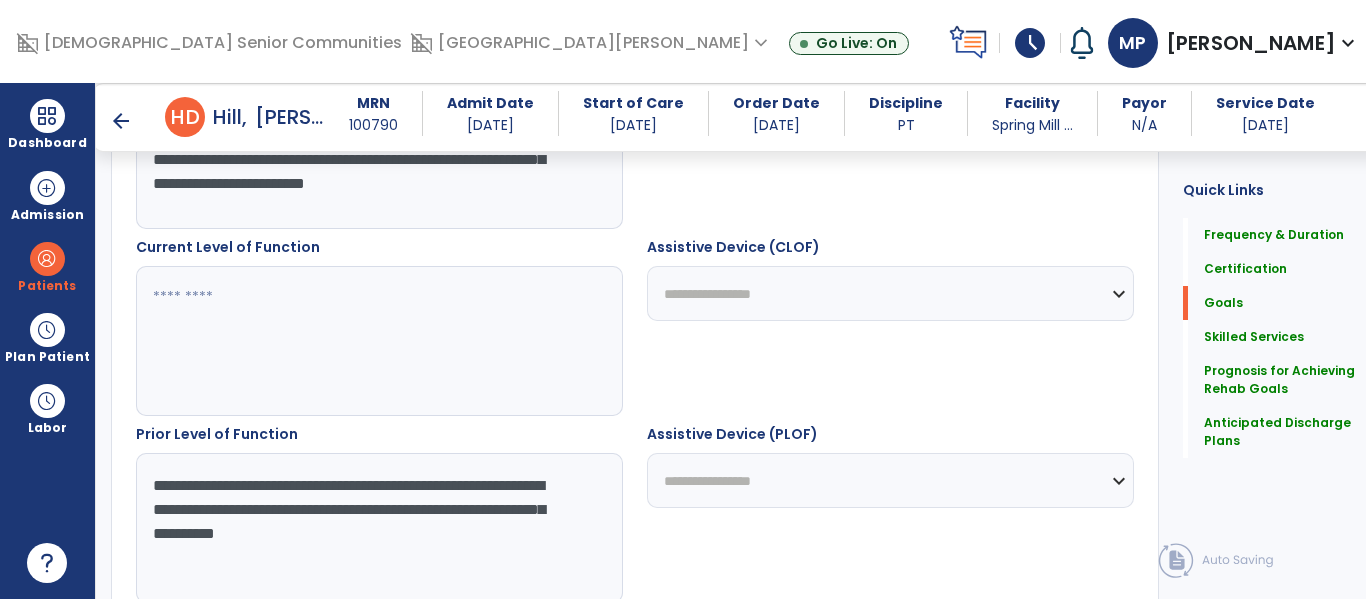click at bounding box center (374, 341) 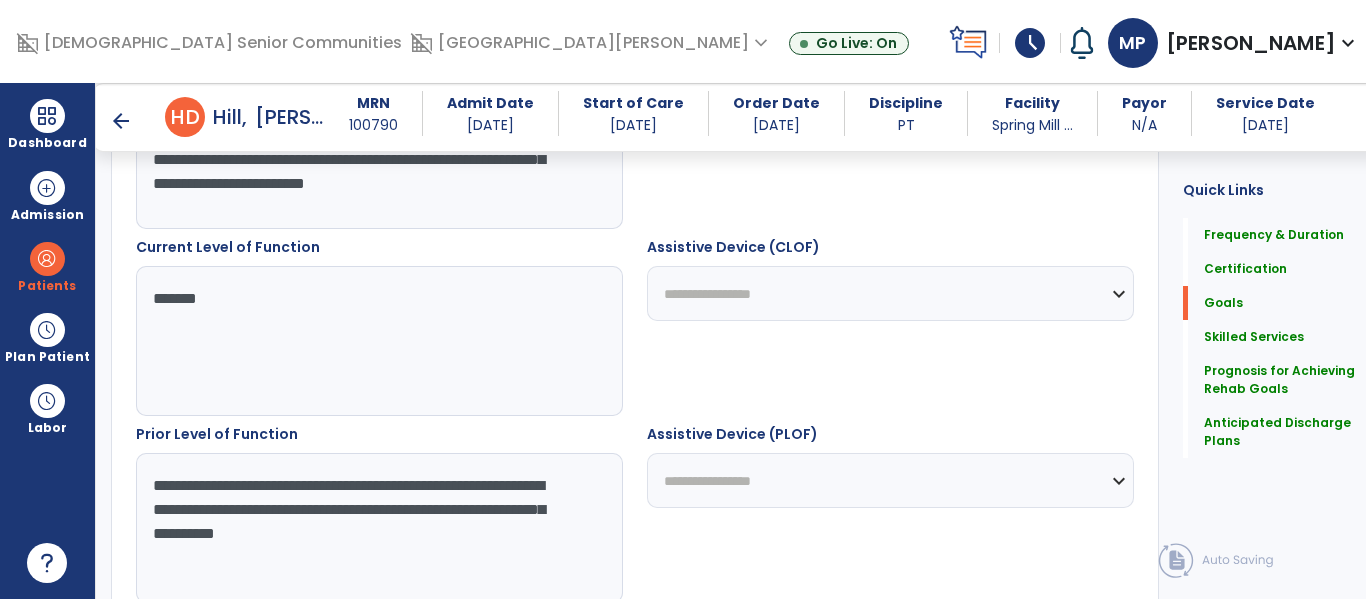 click at bounding box center (374, 341) 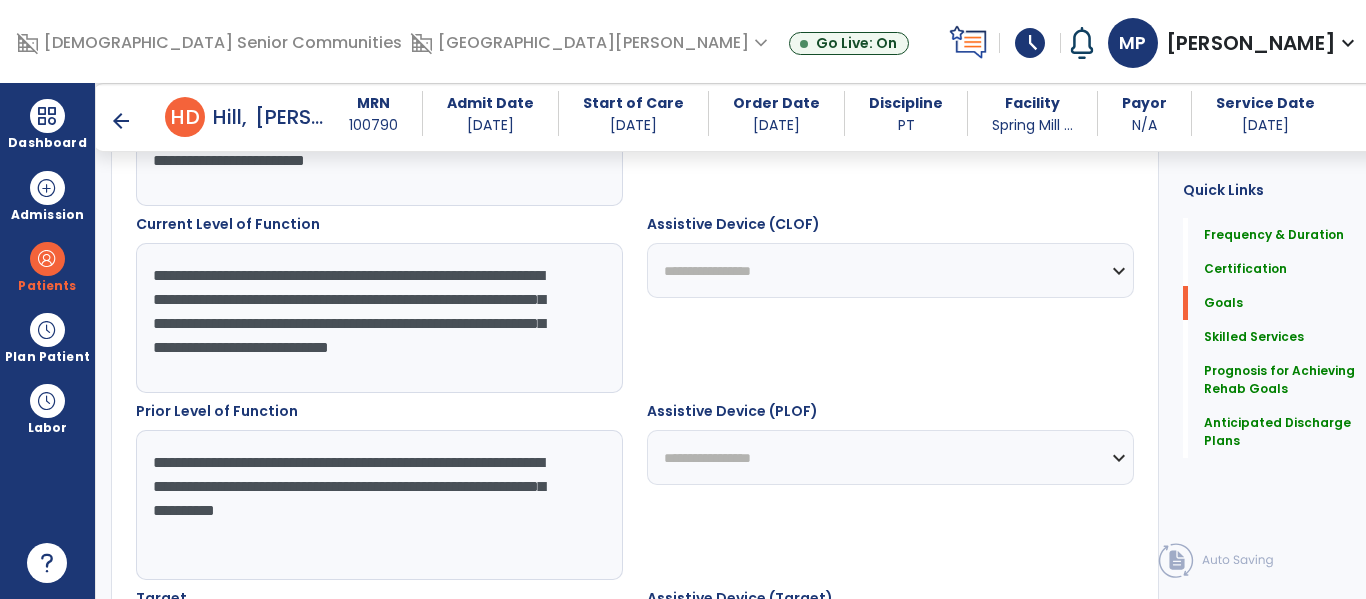 scroll, scrollTop: 701, scrollLeft: 0, axis: vertical 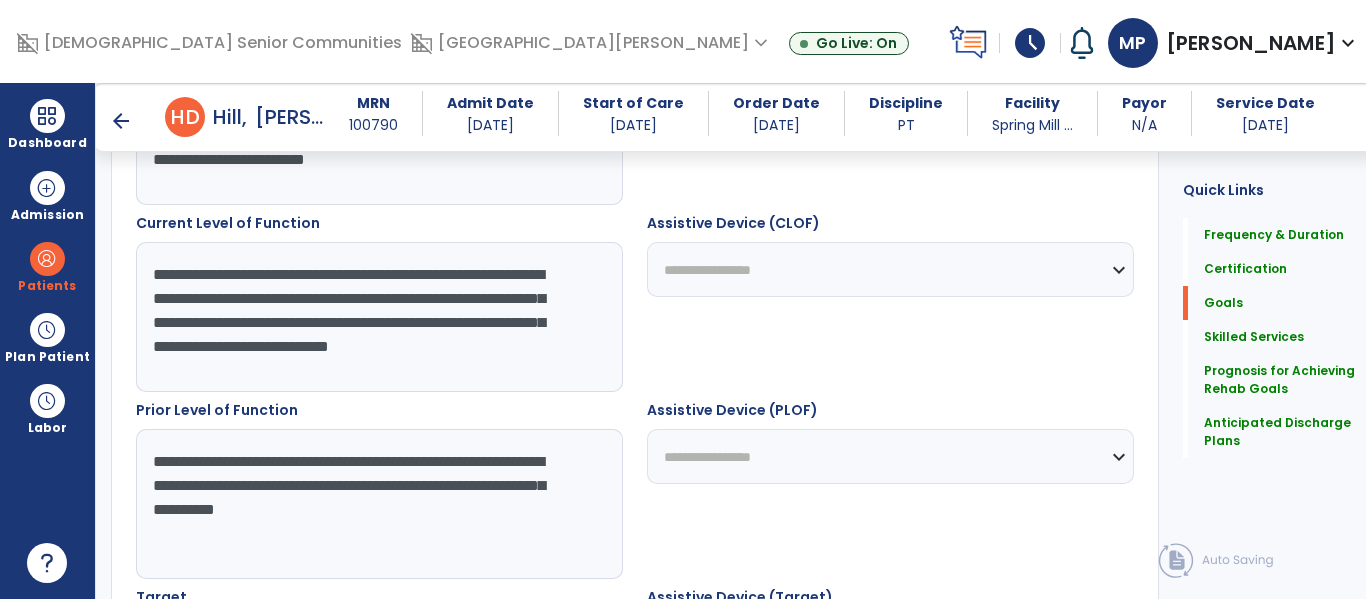 type on "**********" 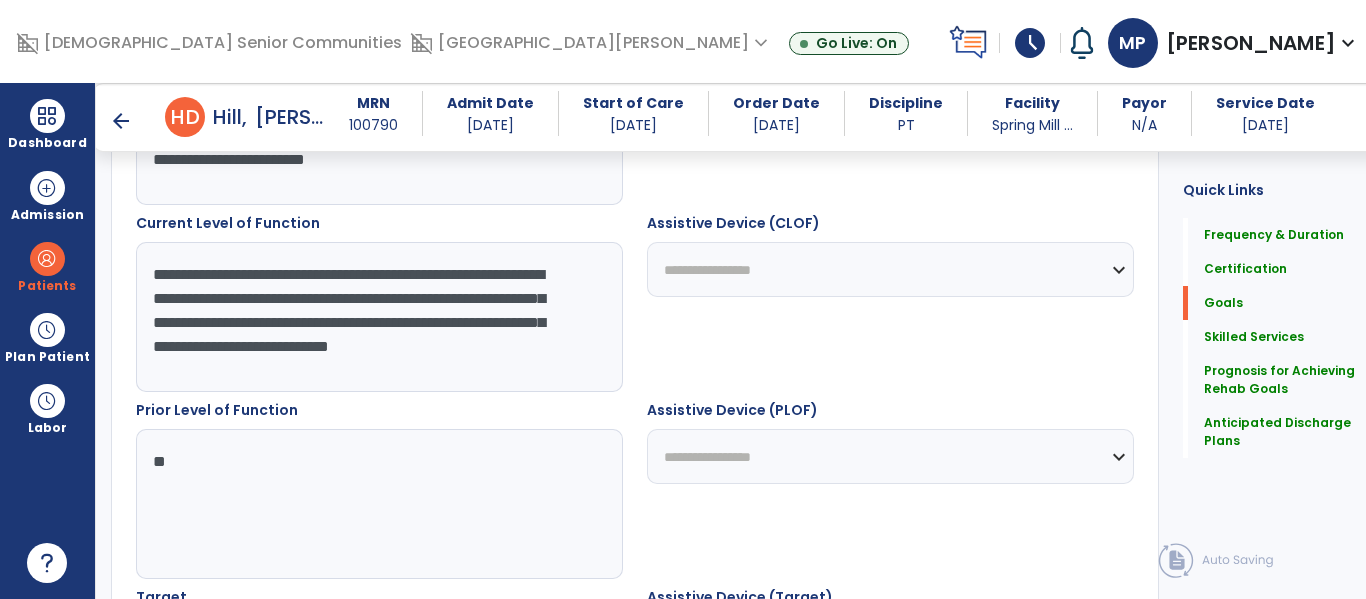 type on "*" 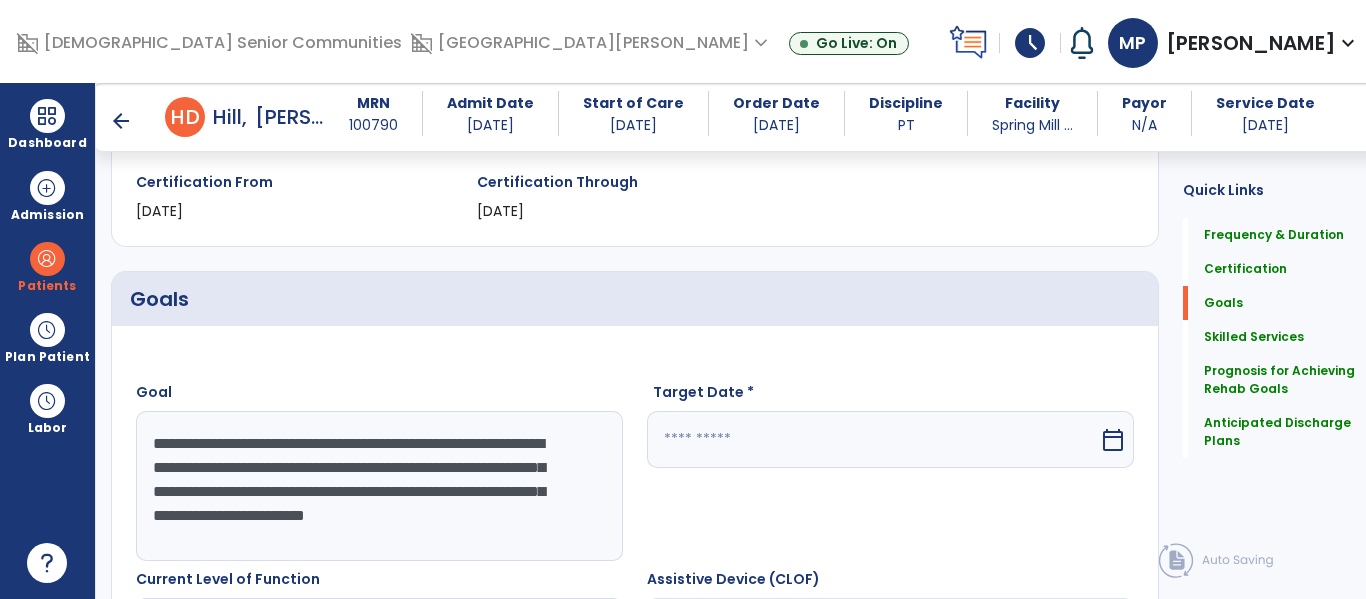 scroll, scrollTop: 292, scrollLeft: 0, axis: vertical 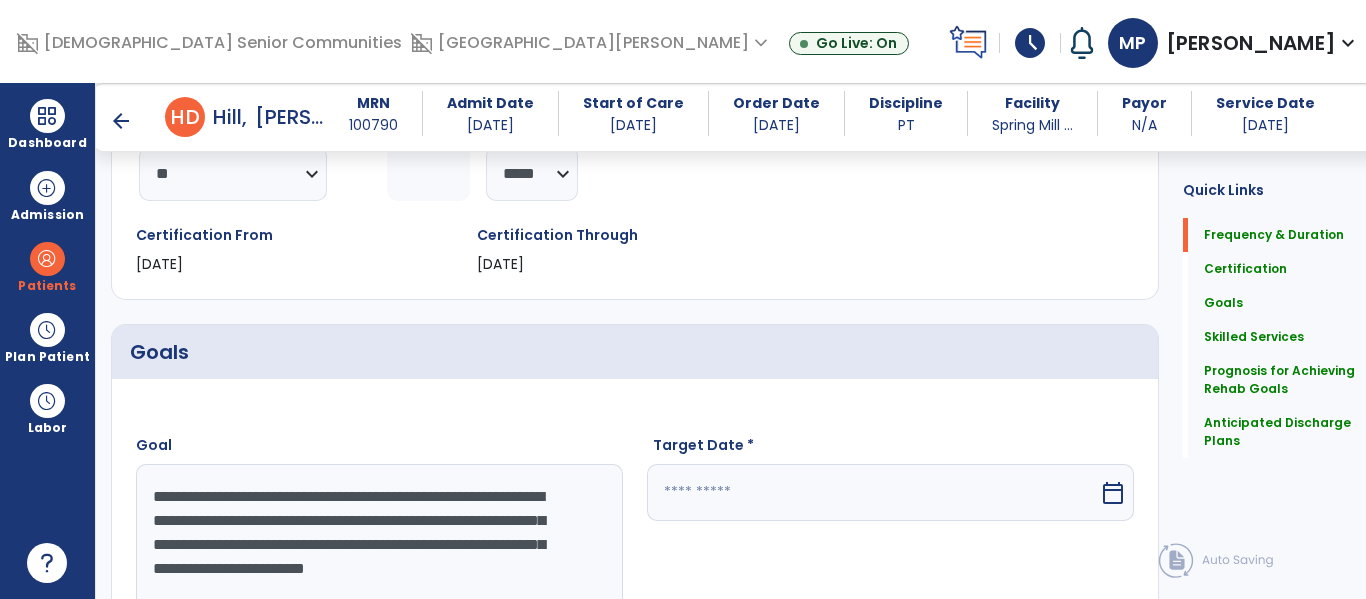 type on "**********" 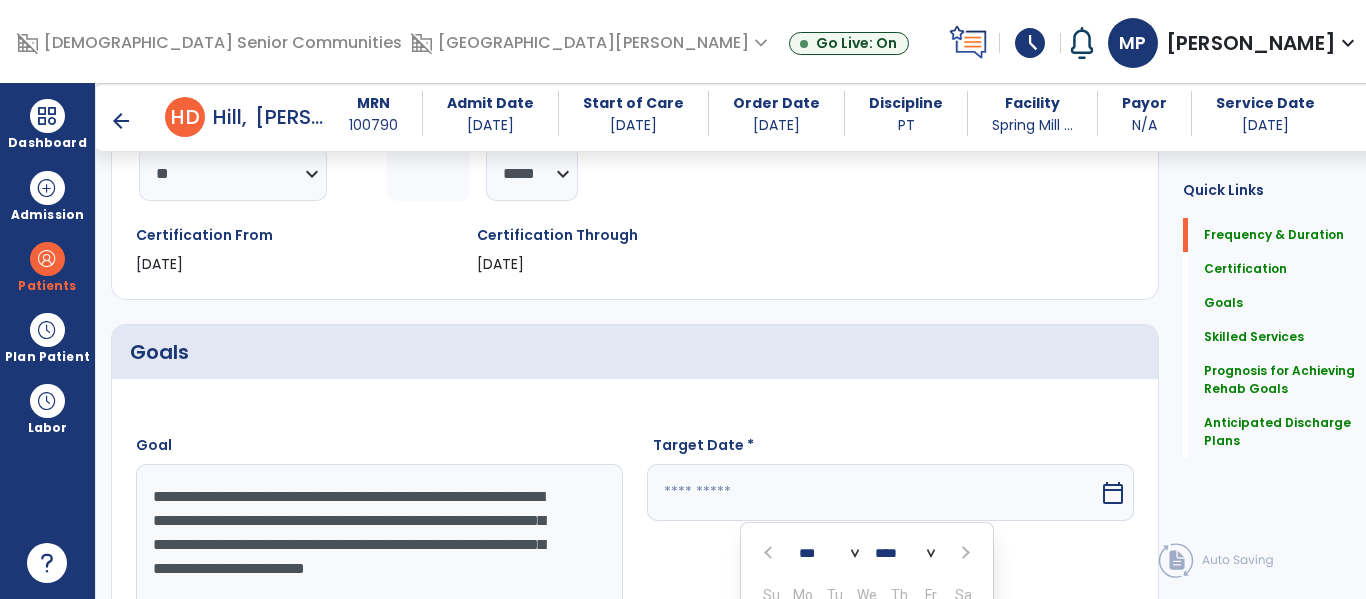 scroll, scrollTop: 611, scrollLeft: 0, axis: vertical 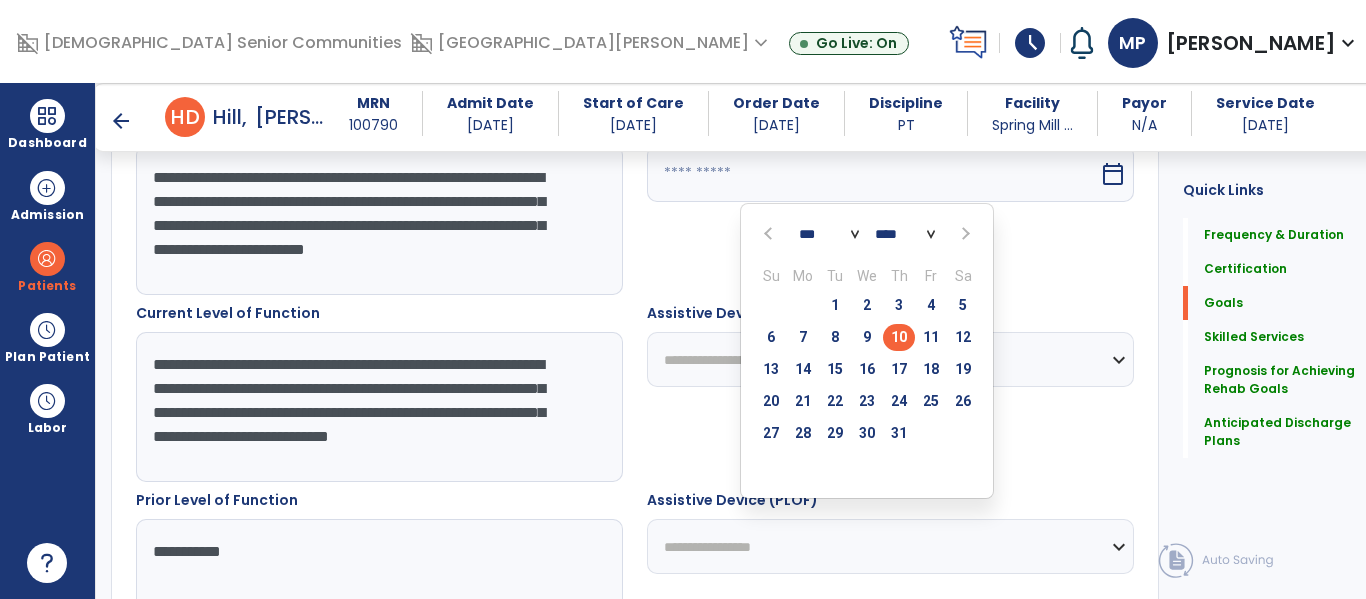 click at bounding box center [964, 234] 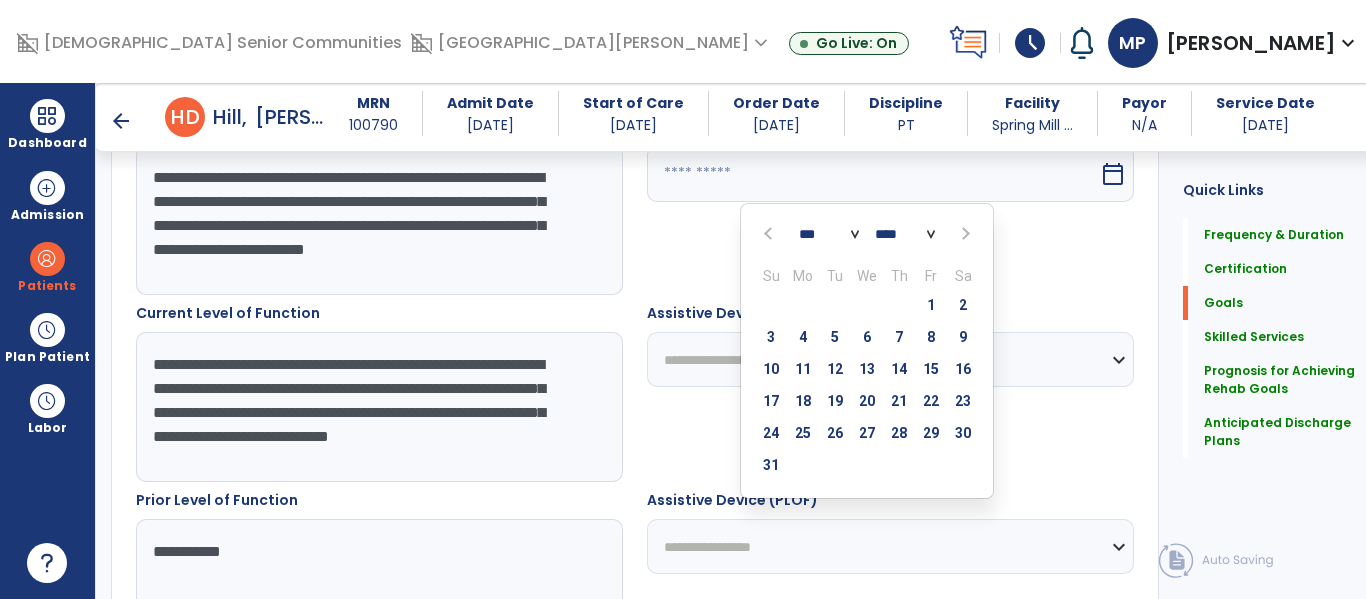 click at bounding box center (964, 234) 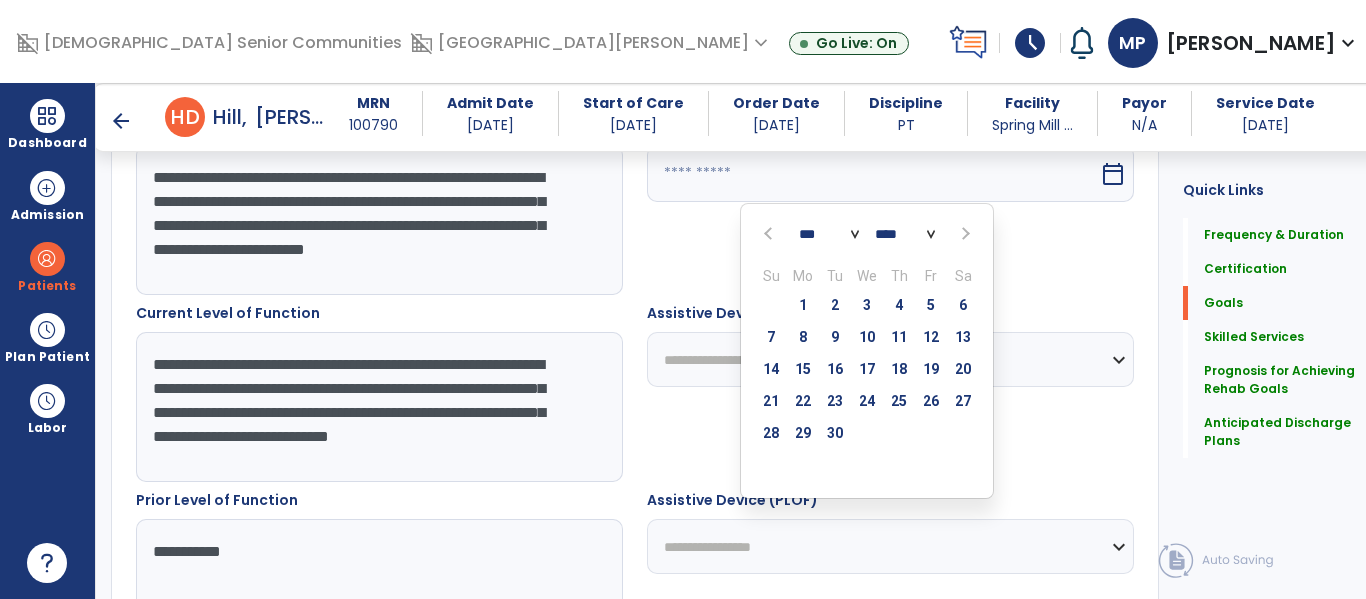 click at bounding box center (964, 234) 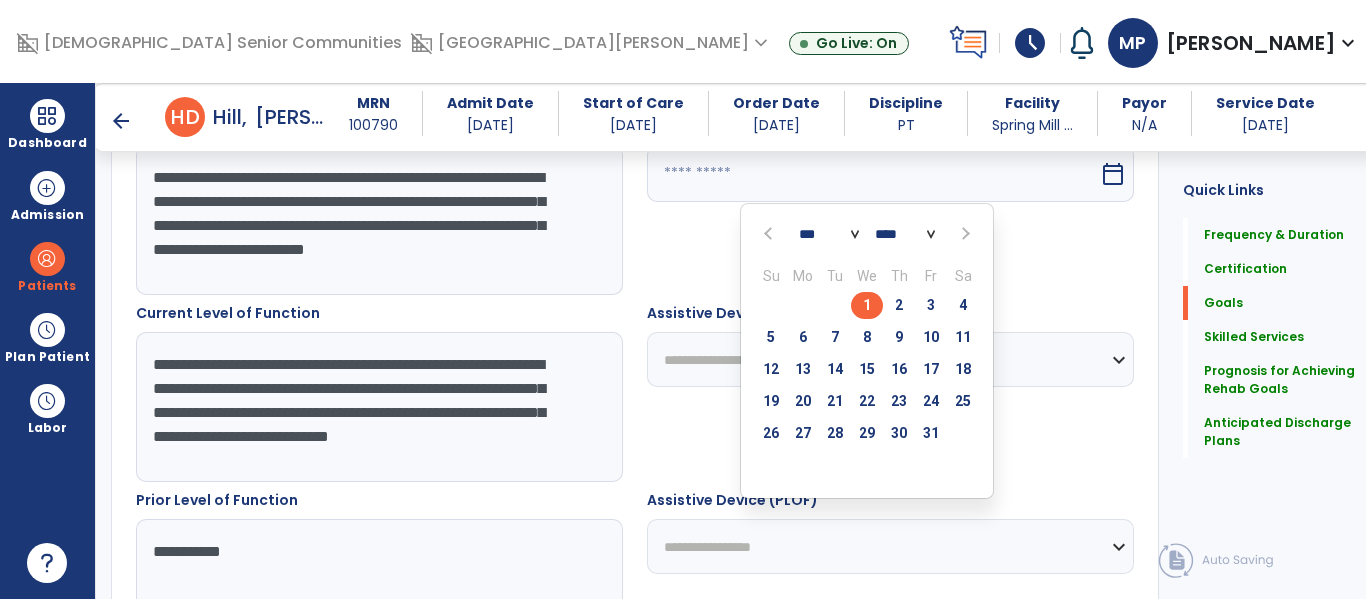click on "1" at bounding box center (867, 305) 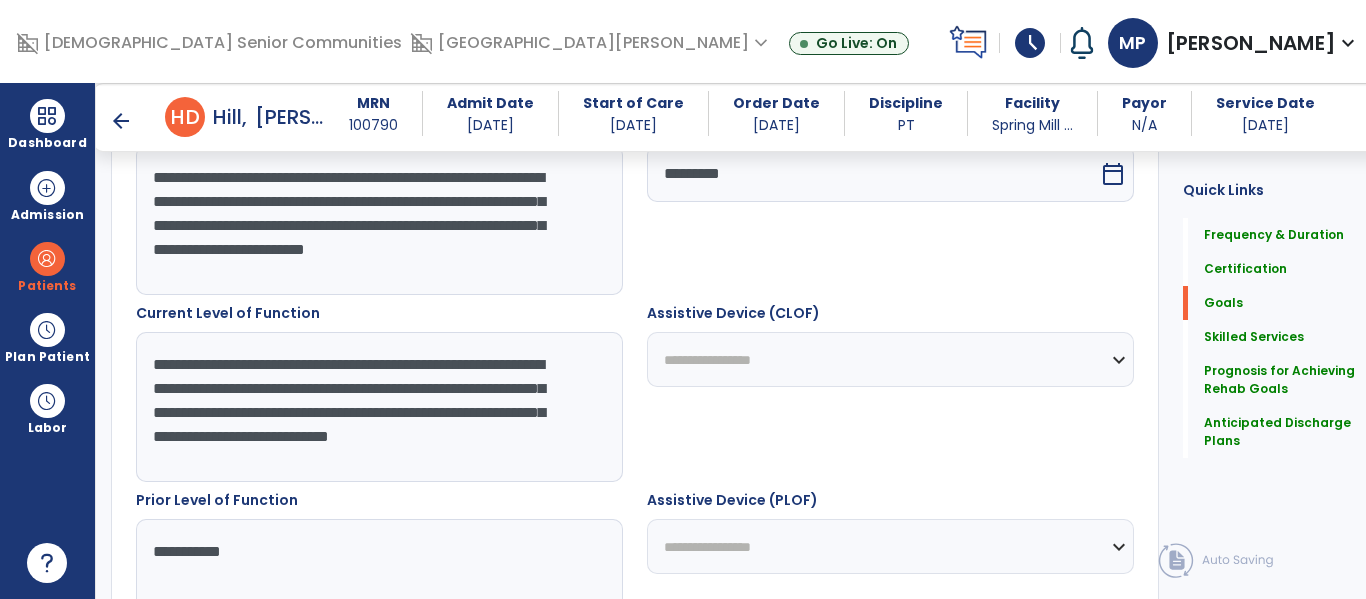 scroll, scrollTop: 0, scrollLeft: 0, axis: both 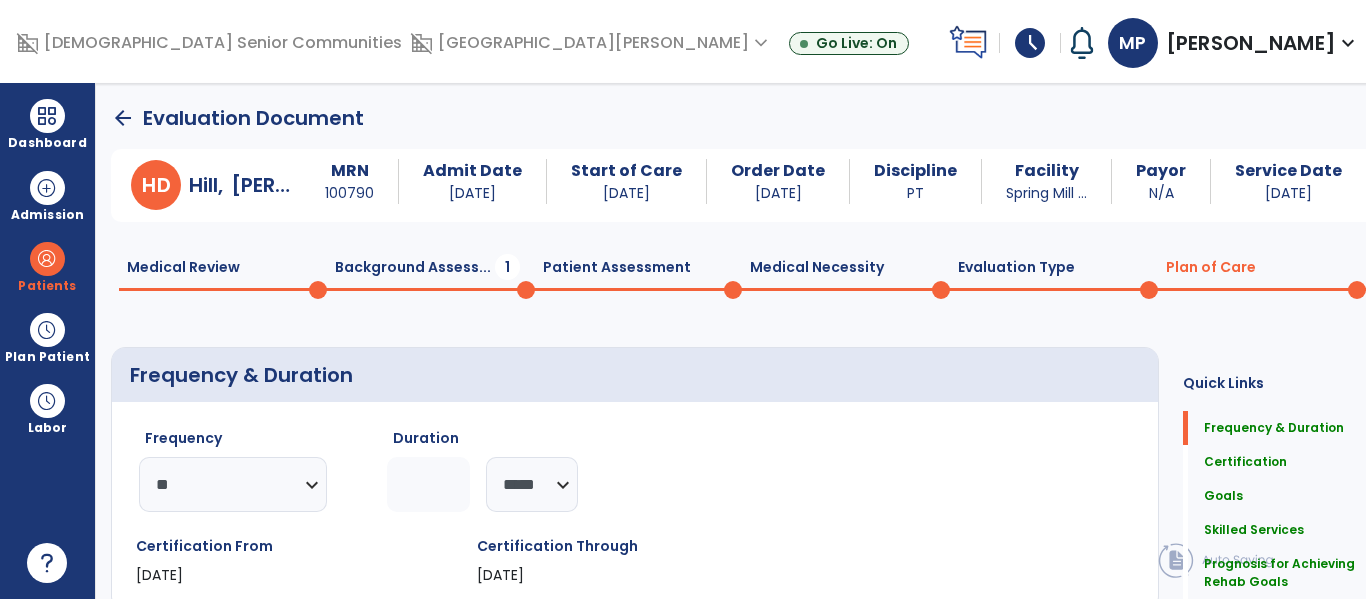 click on "Background Assess...  1" 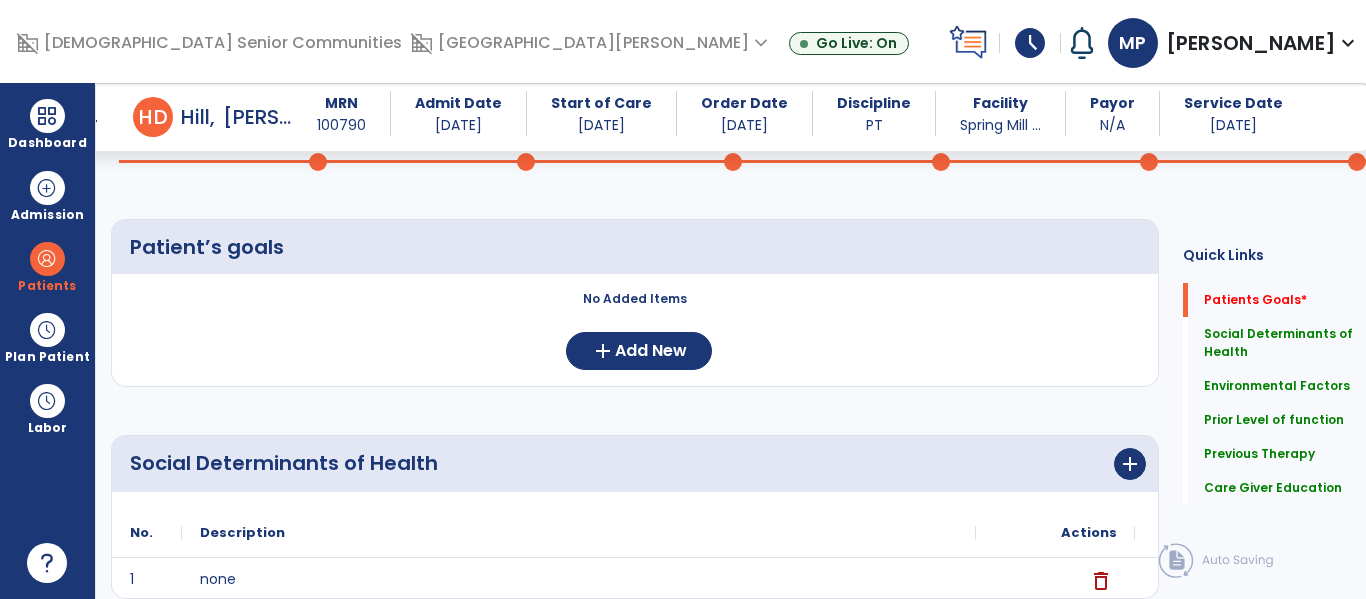 scroll, scrollTop: 113, scrollLeft: 0, axis: vertical 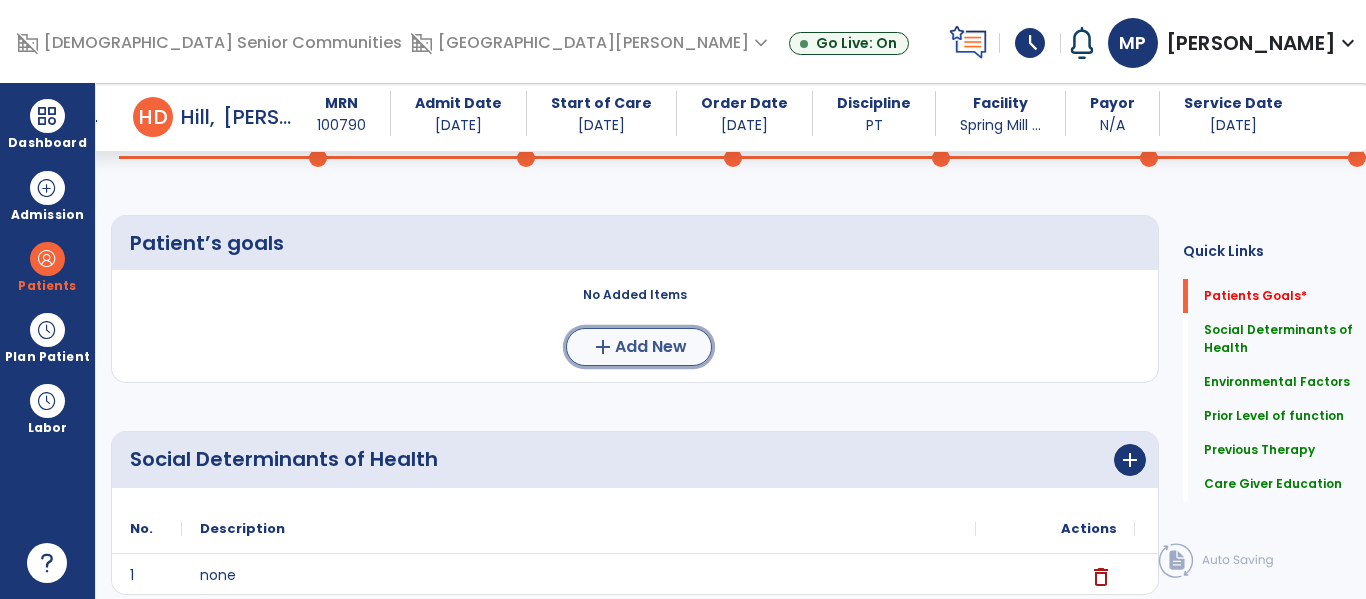 click on "Add New" 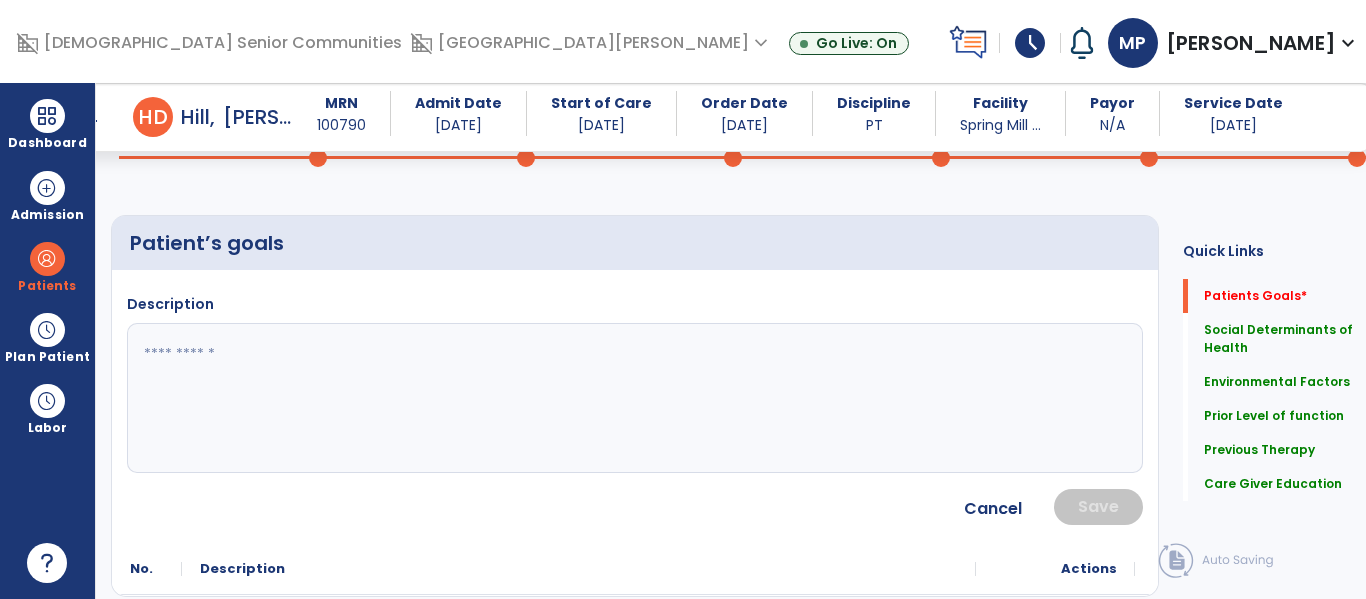click 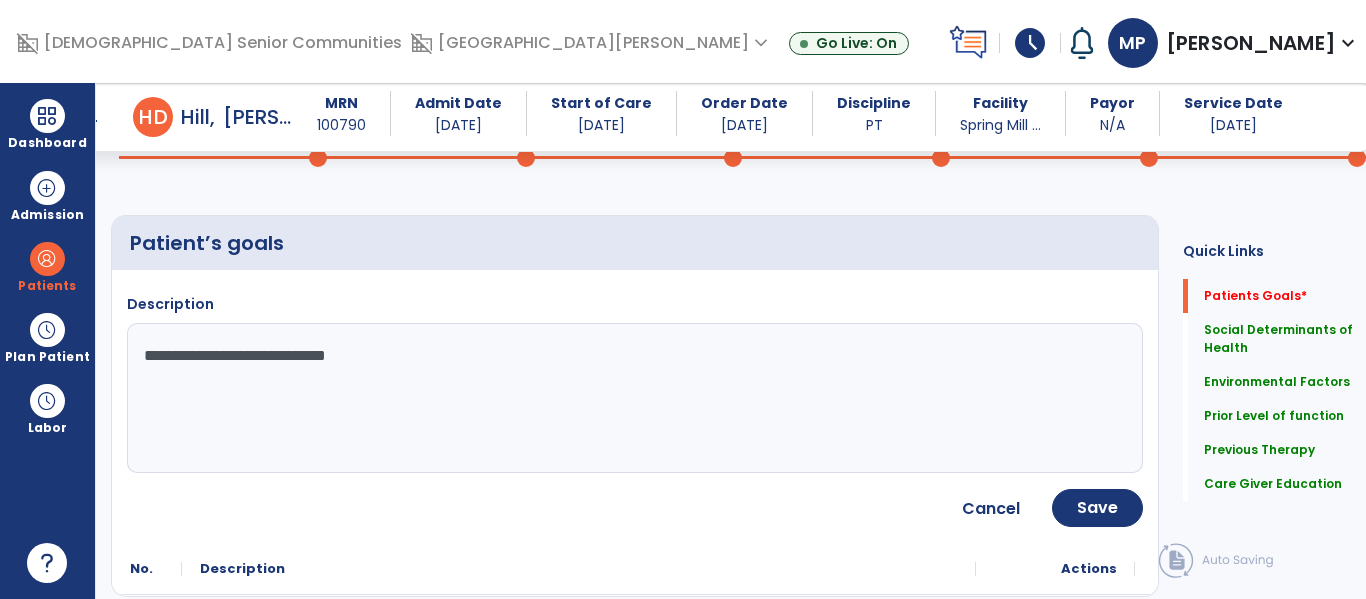 type on "**********" 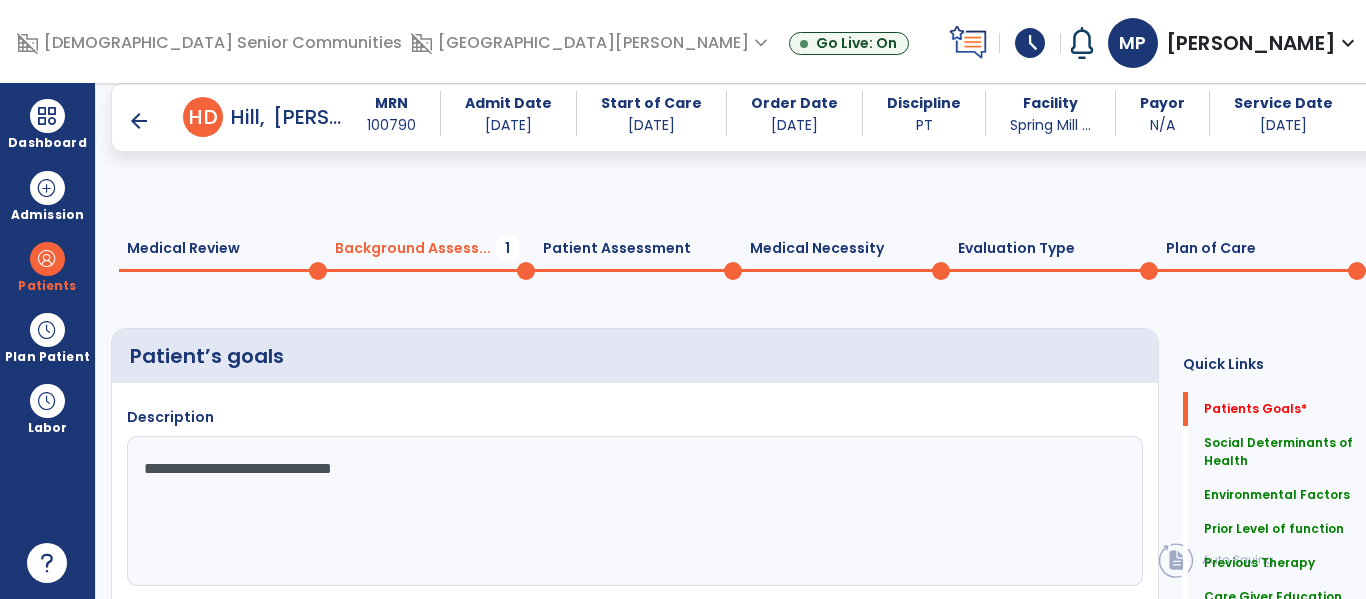 scroll, scrollTop: 144, scrollLeft: 0, axis: vertical 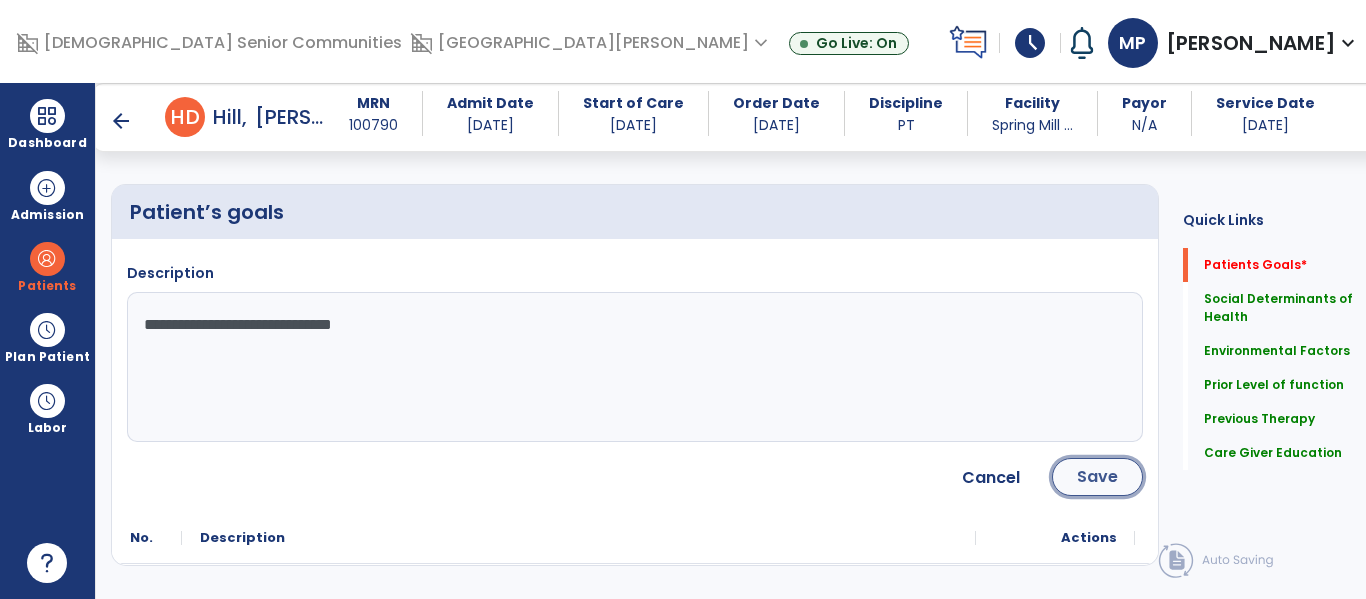 click on "Save" 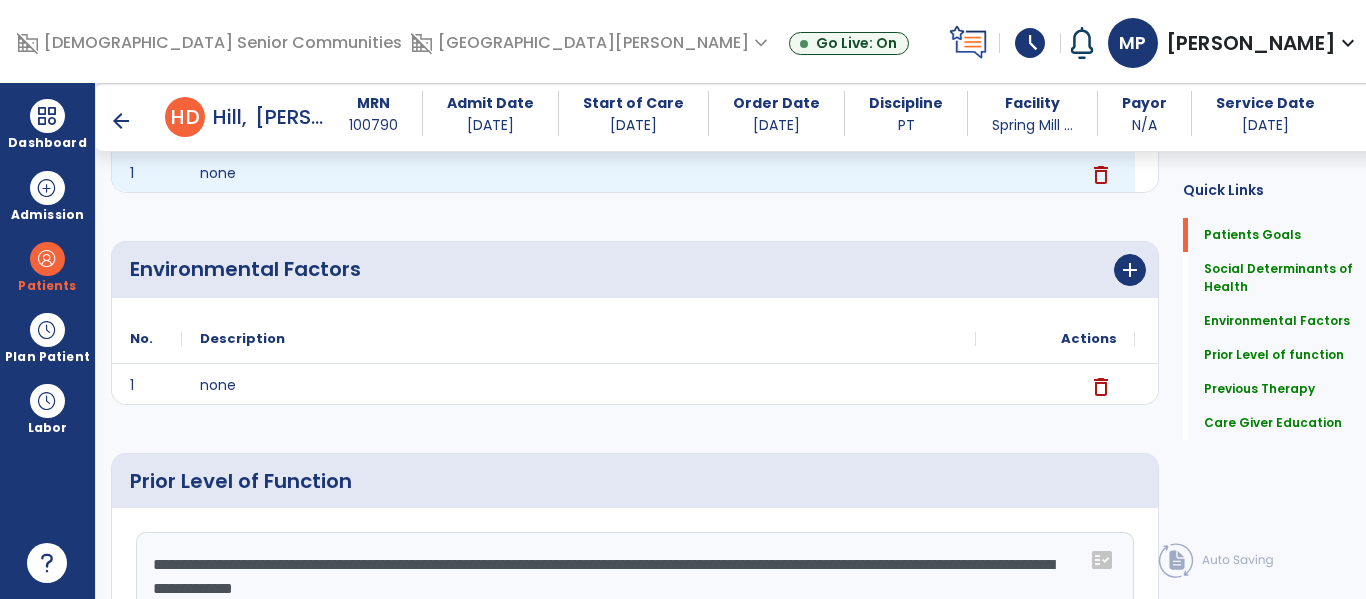 scroll, scrollTop: 0, scrollLeft: 0, axis: both 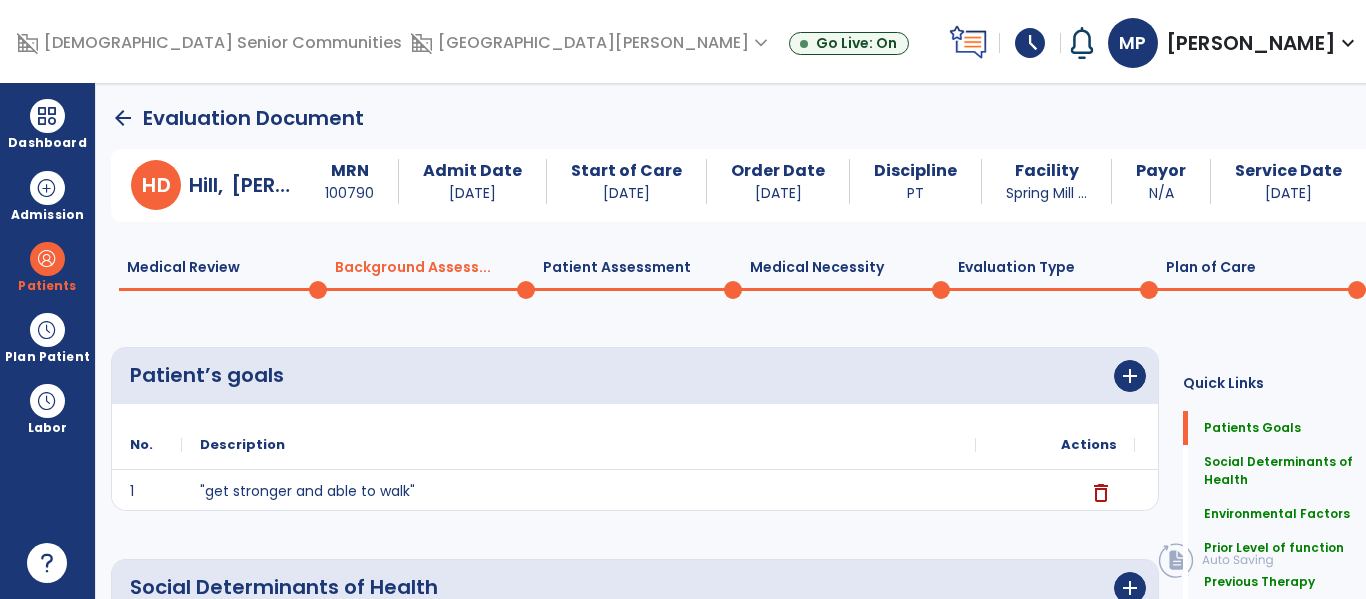 click on "Medical Review  0" 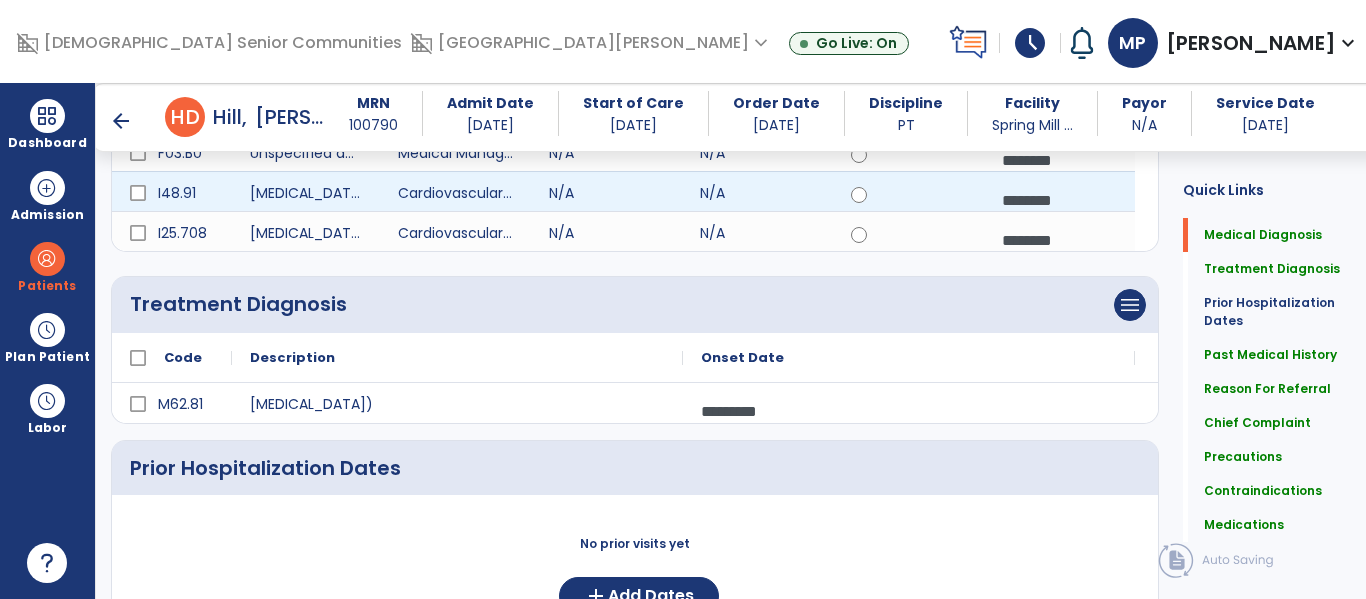 scroll, scrollTop: 280, scrollLeft: 0, axis: vertical 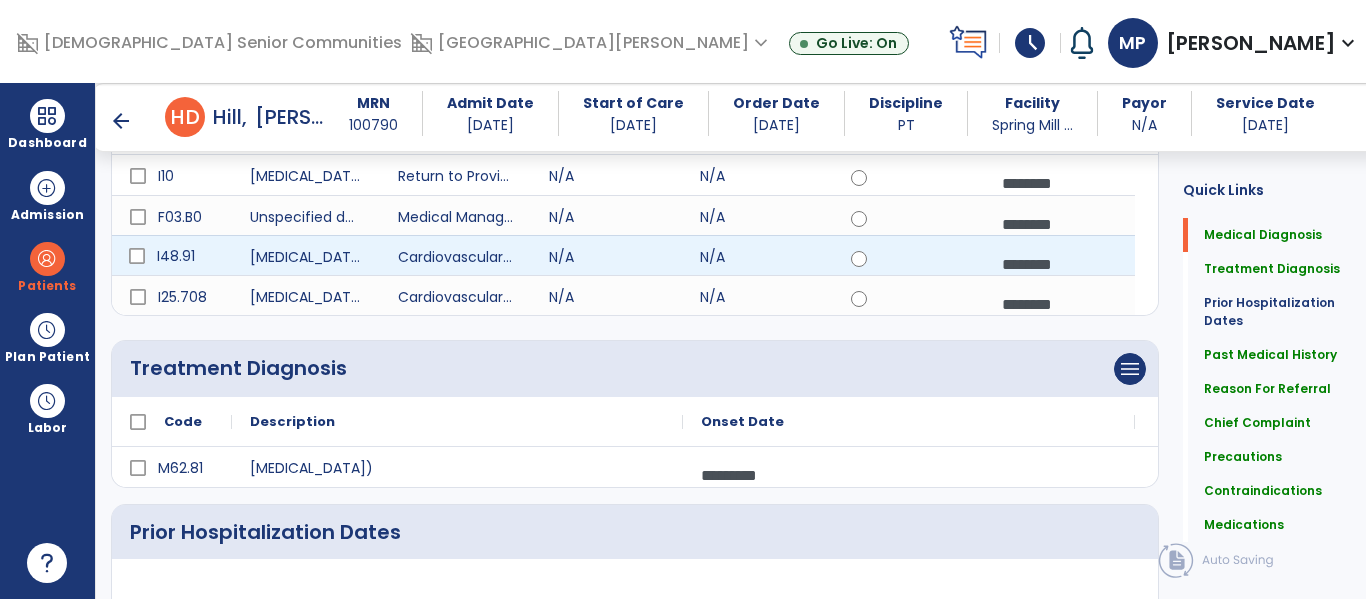 click on "I48.91" 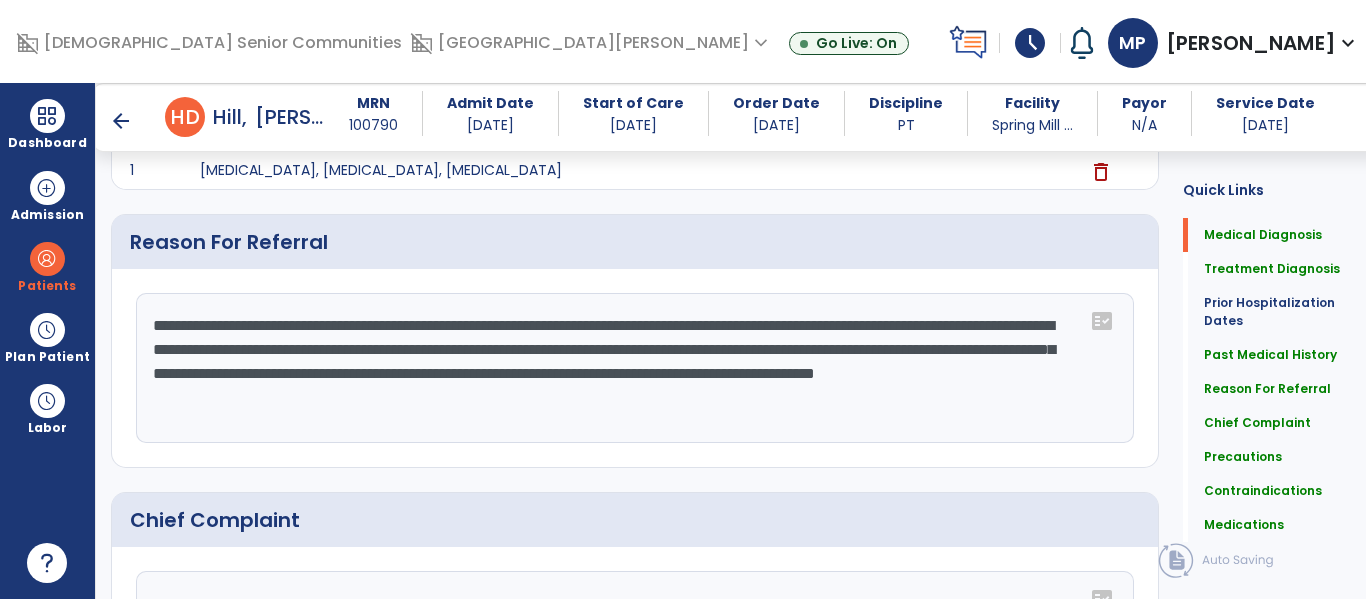 scroll, scrollTop: 0, scrollLeft: 0, axis: both 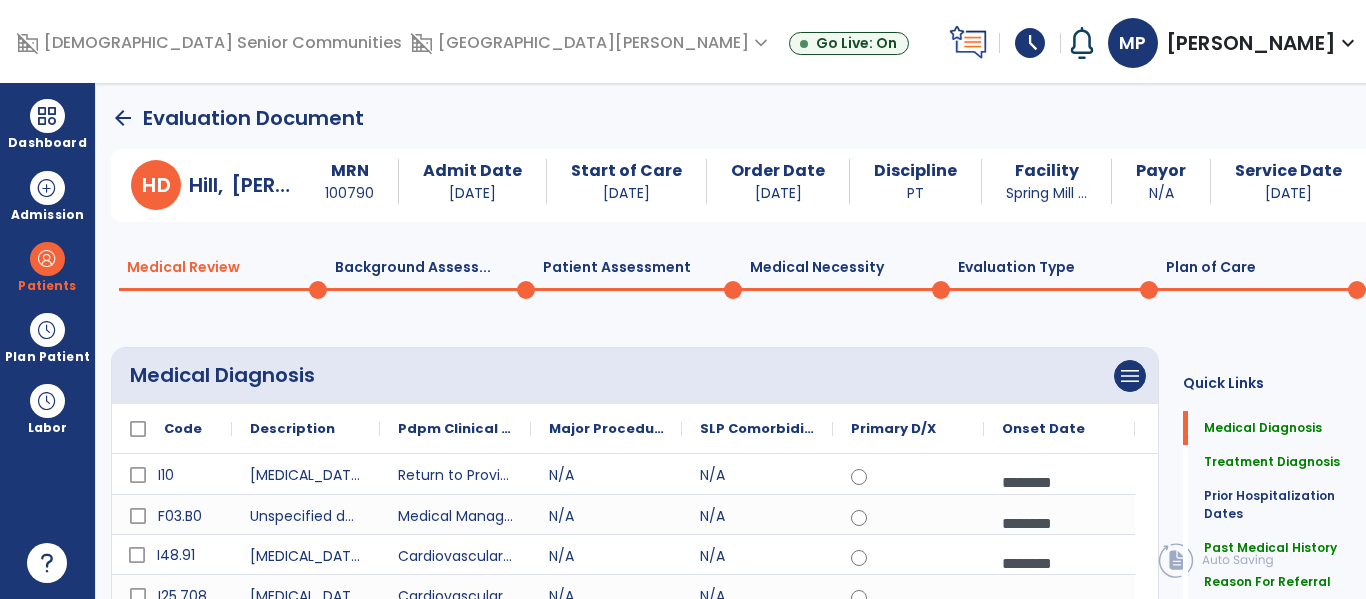click on "Plan of Care  0" 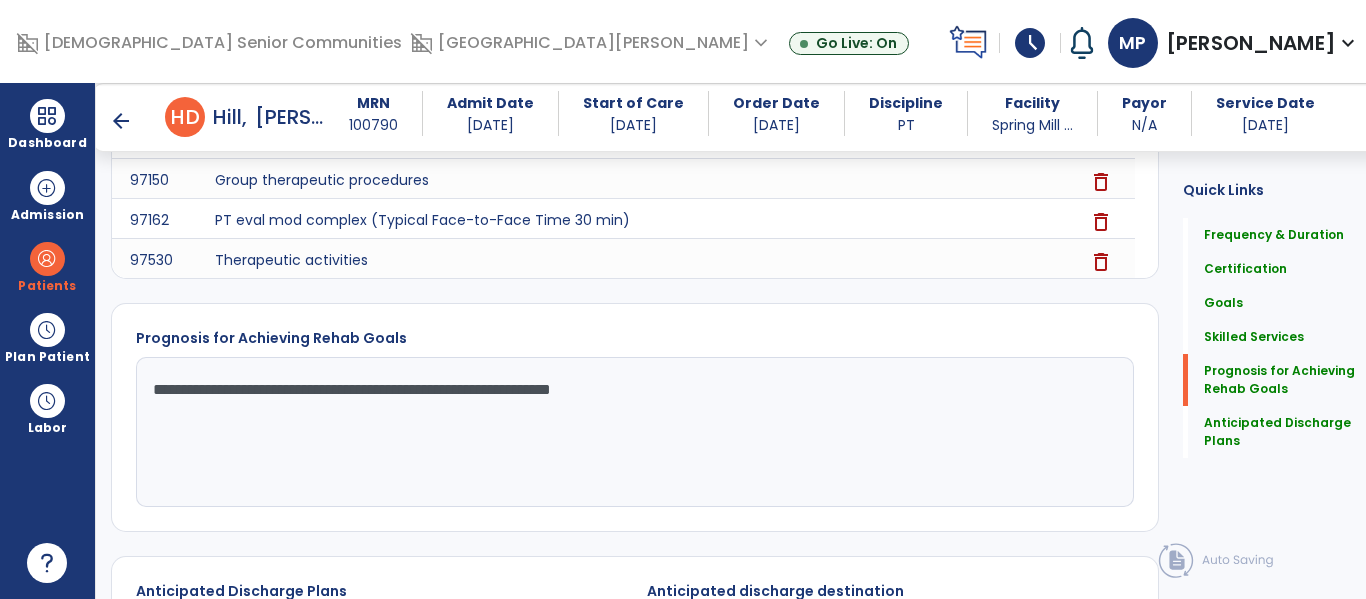 scroll, scrollTop: 1751, scrollLeft: 0, axis: vertical 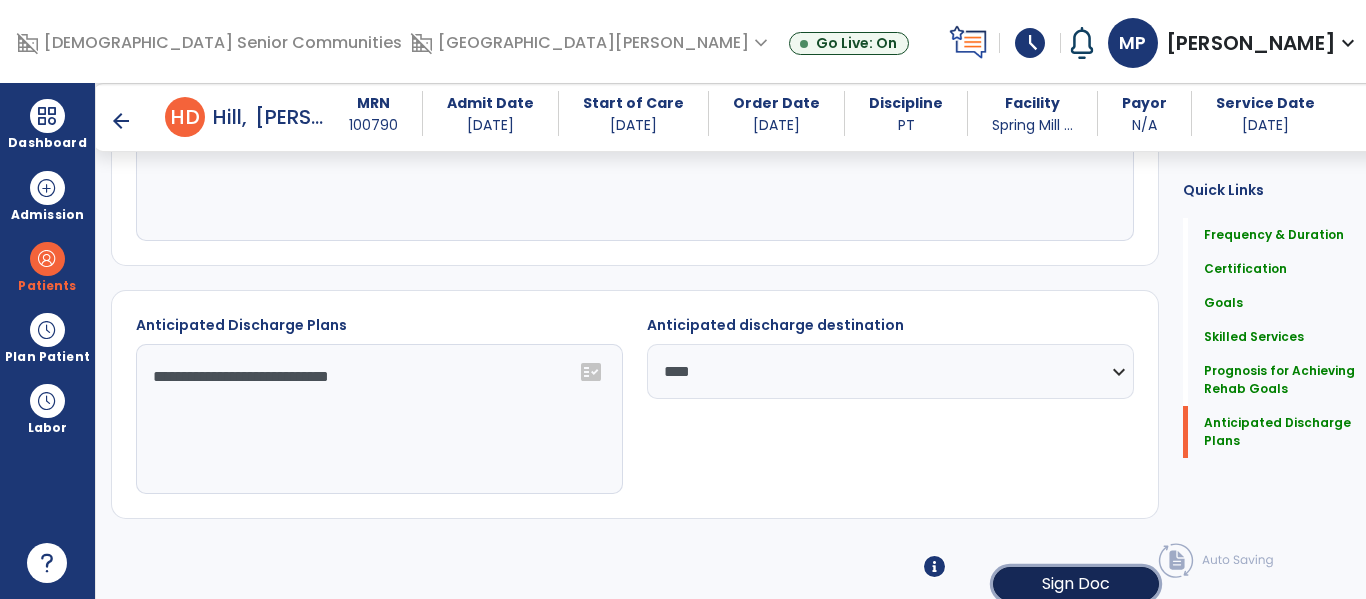 click on "Sign Doc" 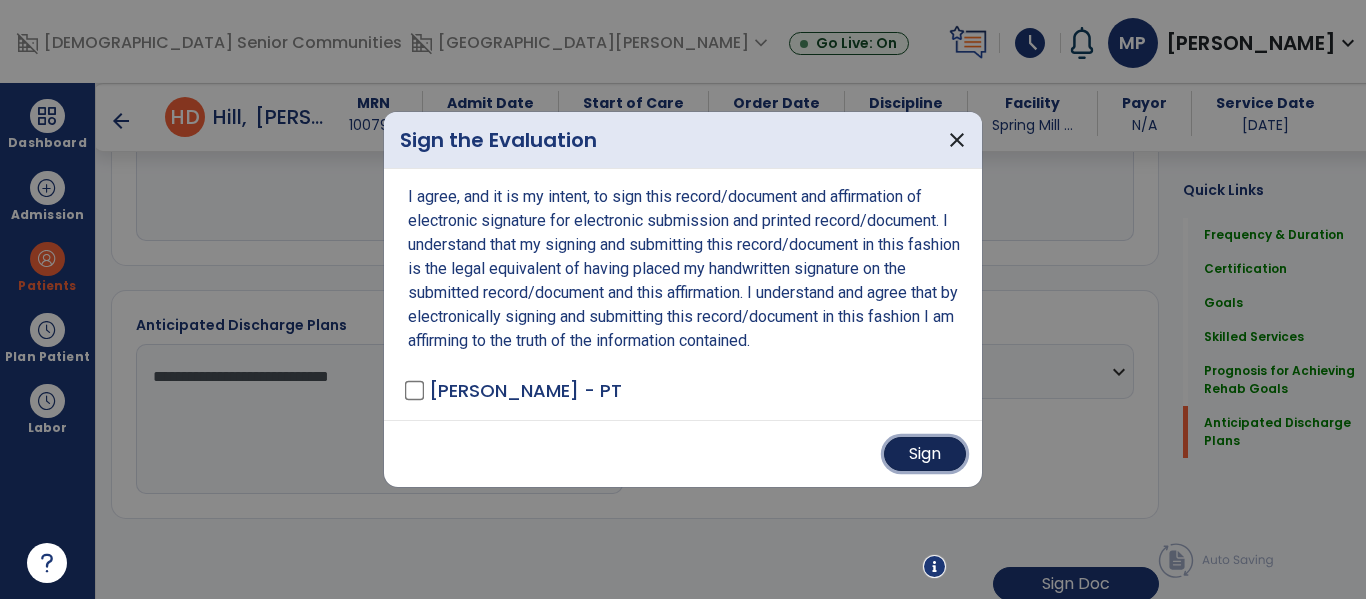 click on "Sign" at bounding box center [925, 454] 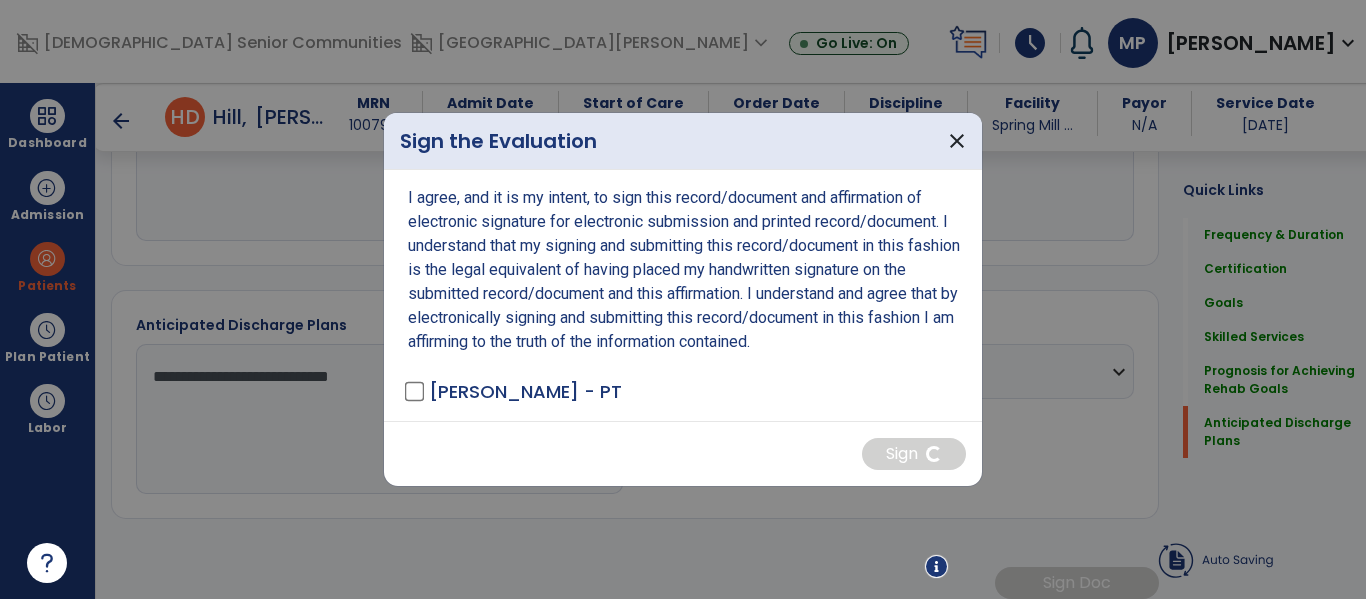scroll, scrollTop: 1750, scrollLeft: 0, axis: vertical 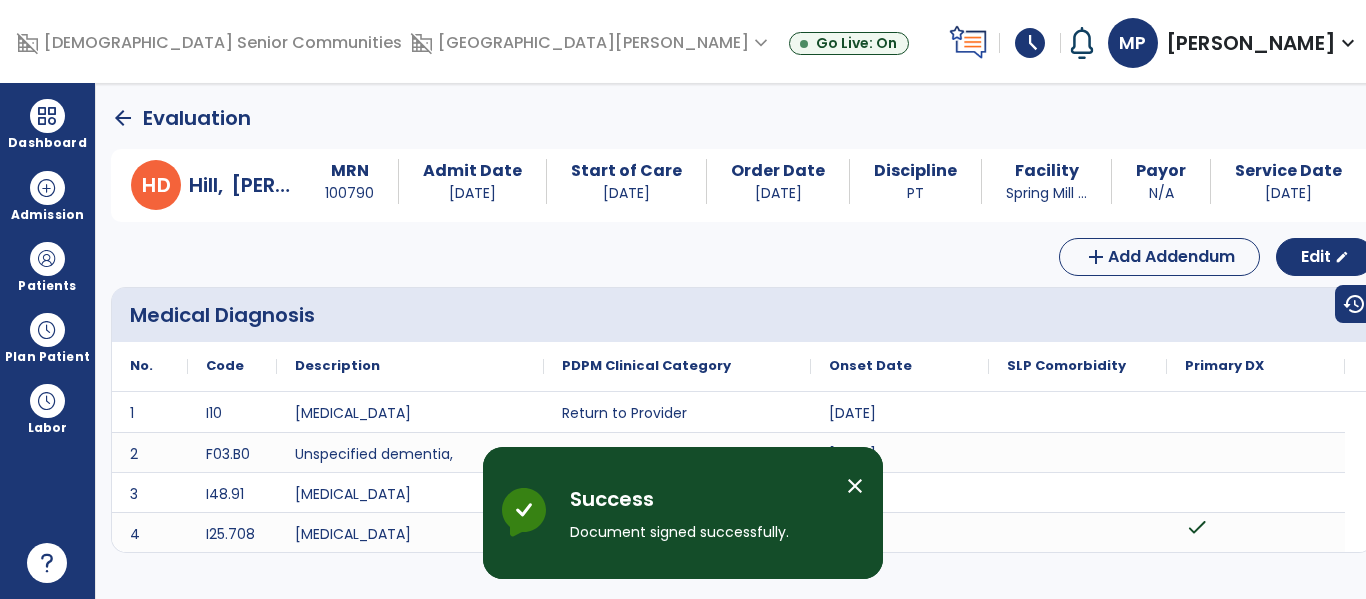 click on "arrow_back" 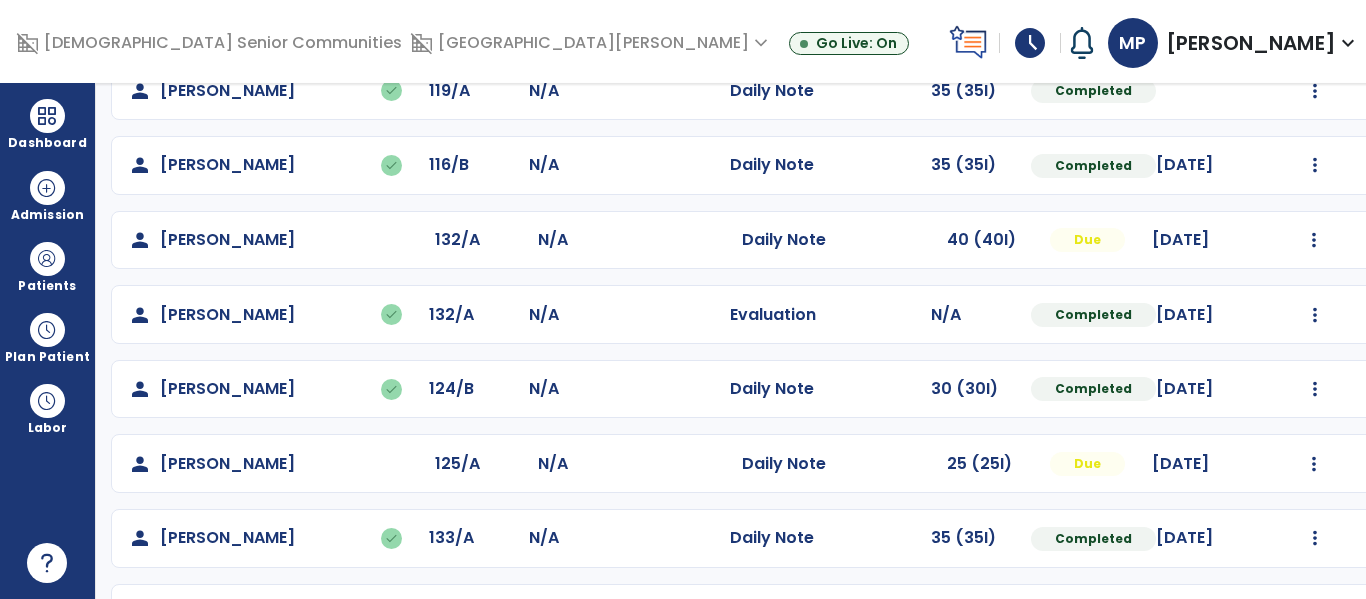 scroll, scrollTop: 645, scrollLeft: 0, axis: vertical 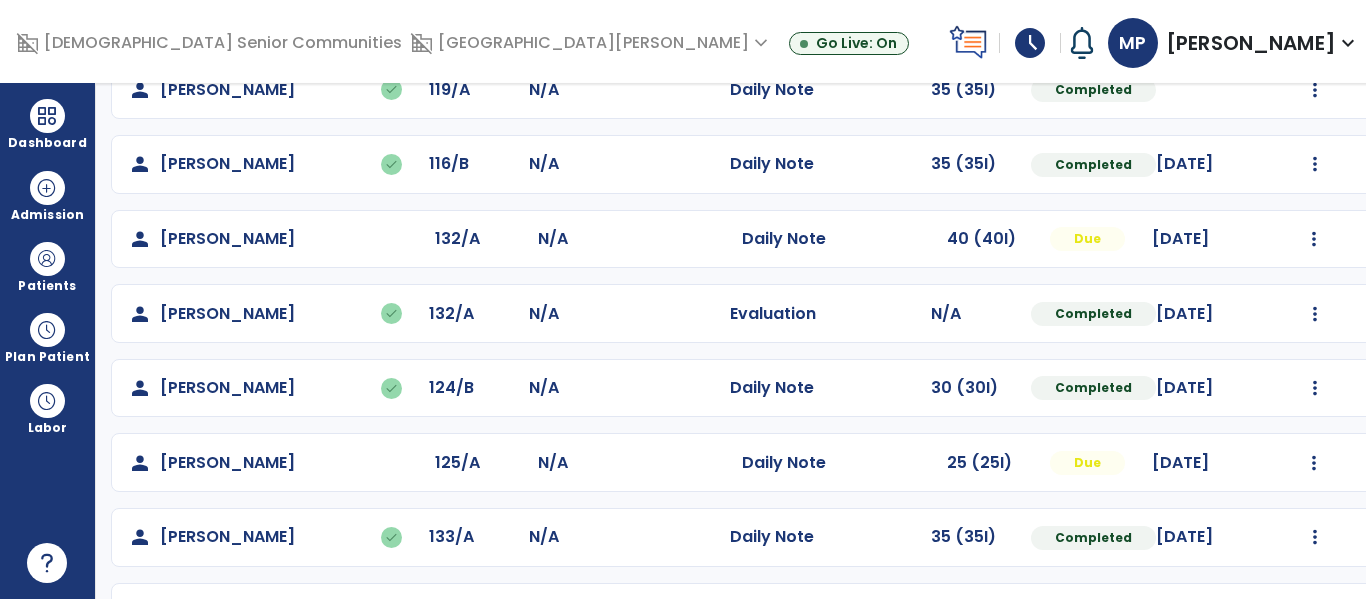click on "Mark Visit As Complete   Reset Note   Open Document   G + C Mins" 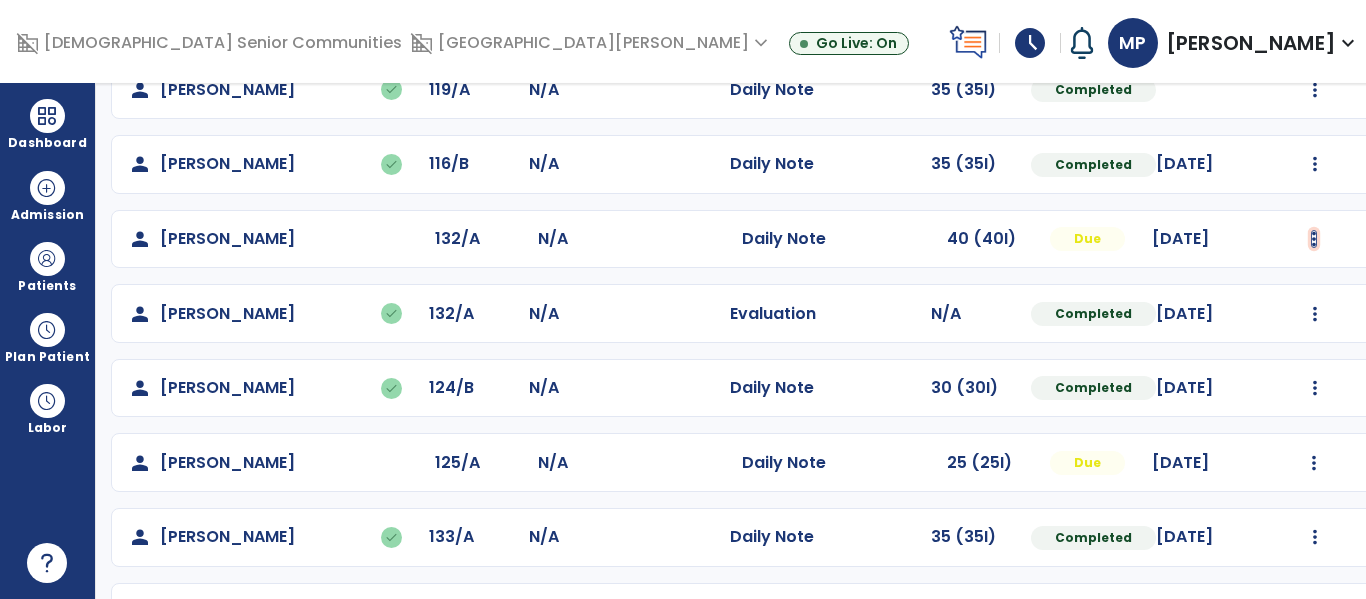 click at bounding box center (1315, -357) 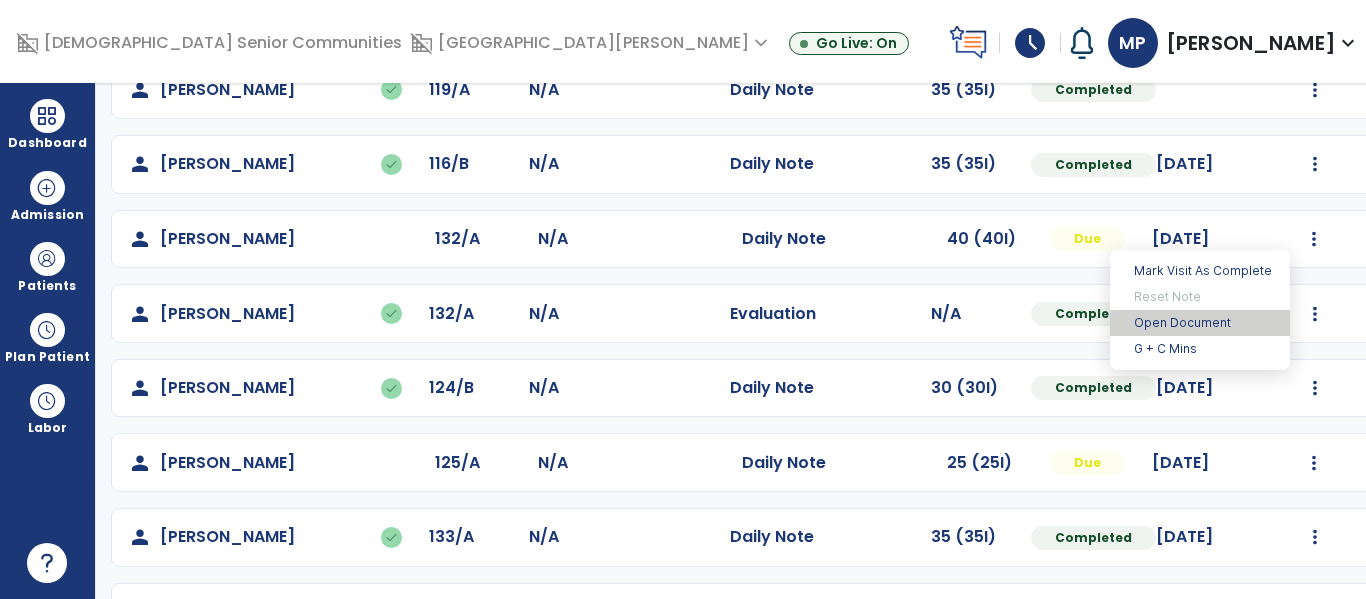 click on "Open Document" at bounding box center [1200, 323] 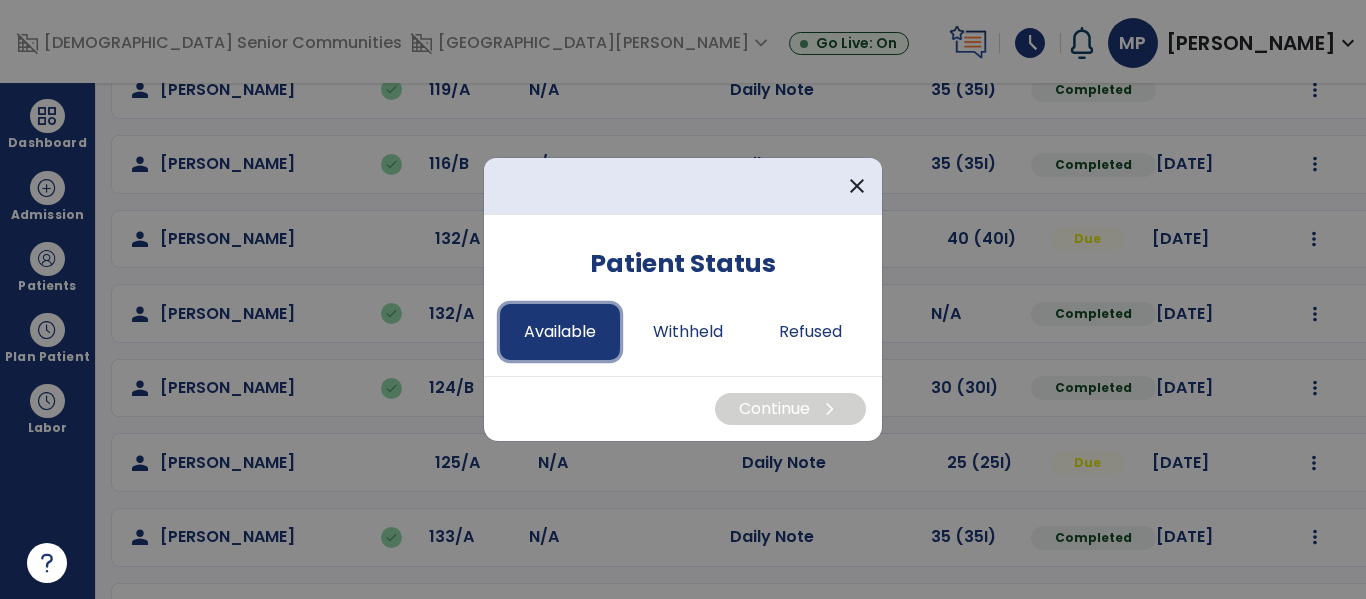 click on "Available" at bounding box center [560, 332] 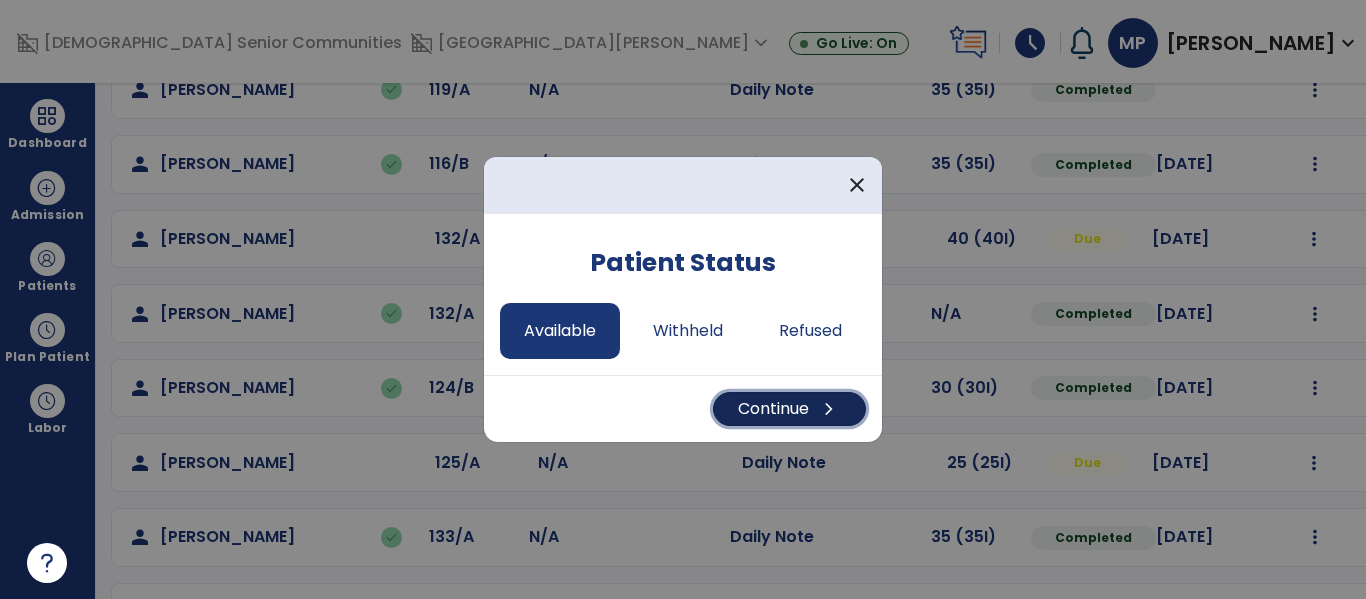 click on "Continue   chevron_right" at bounding box center [789, 409] 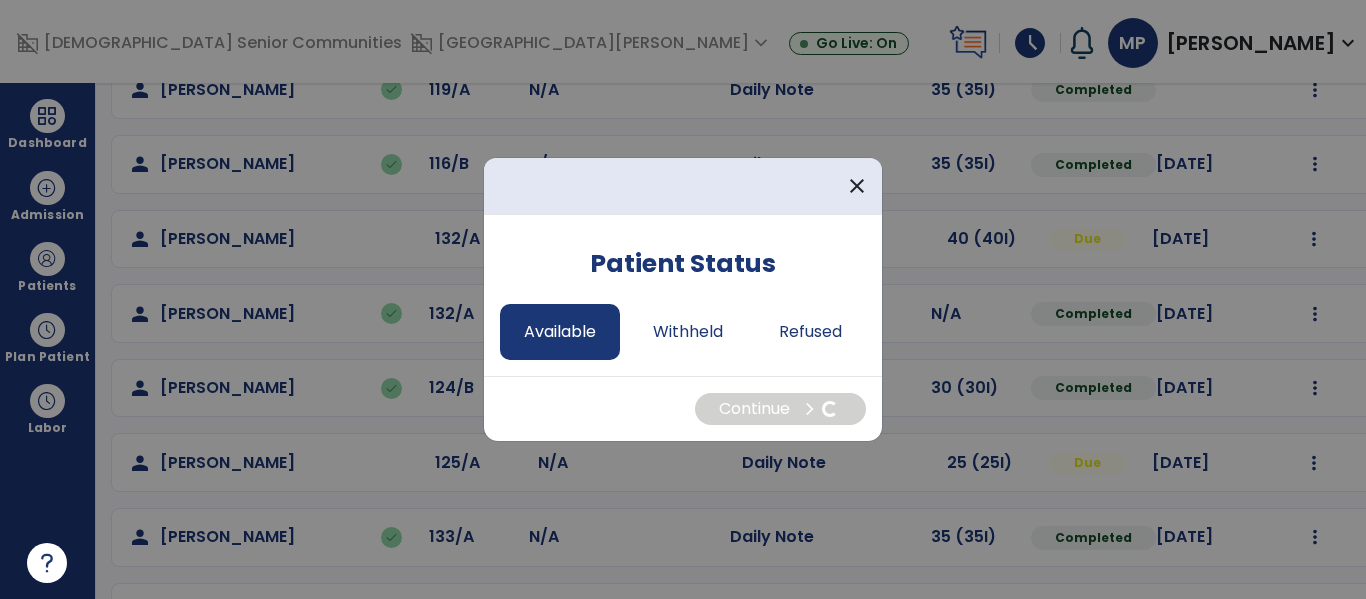 select on "*" 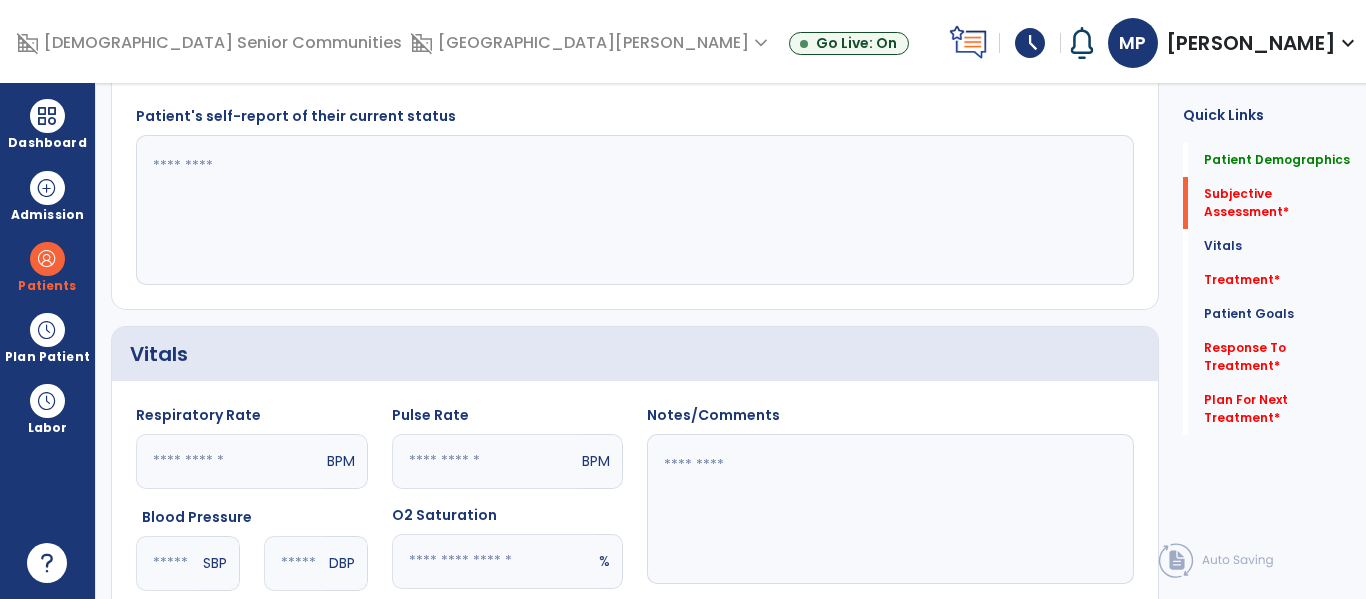 scroll, scrollTop: 640, scrollLeft: 0, axis: vertical 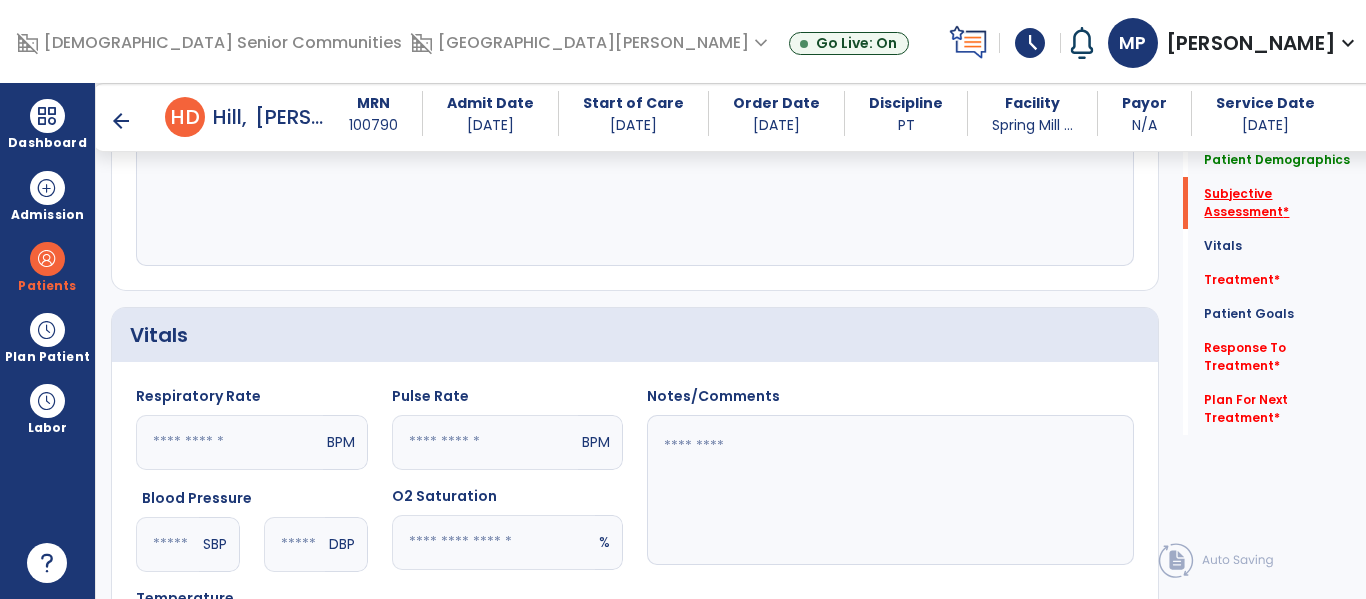 click on "Subjective Assessment   *" 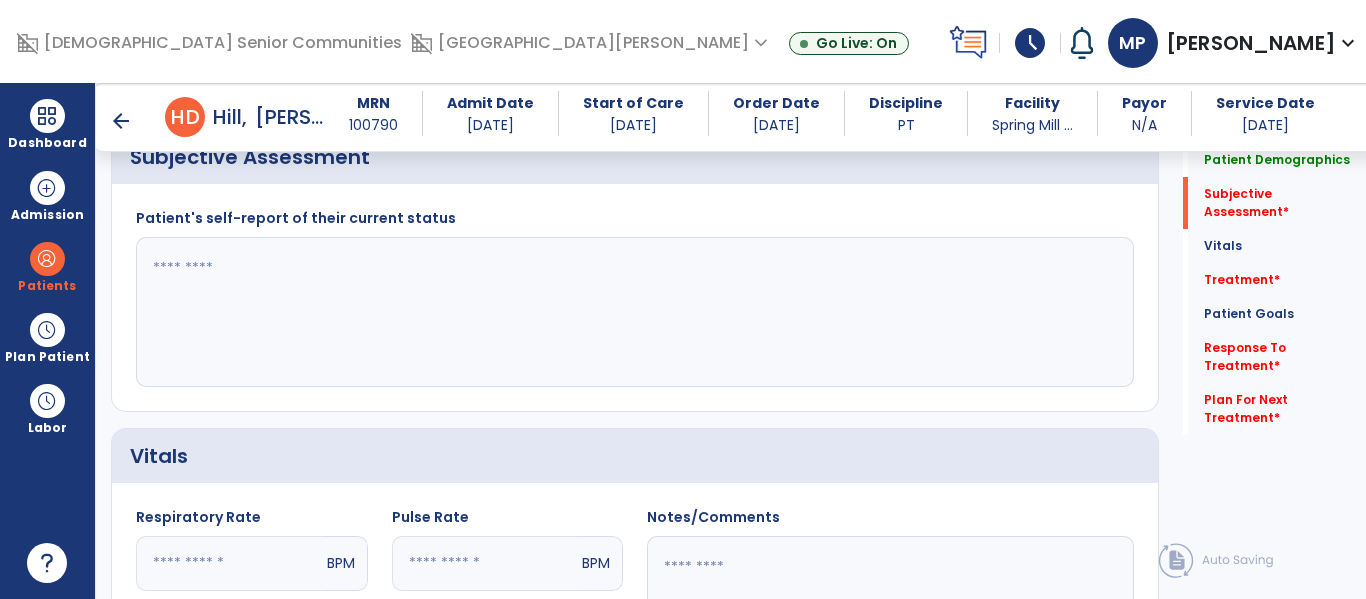scroll, scrollTop: 448, scrollLeft: 0, axis: vertical 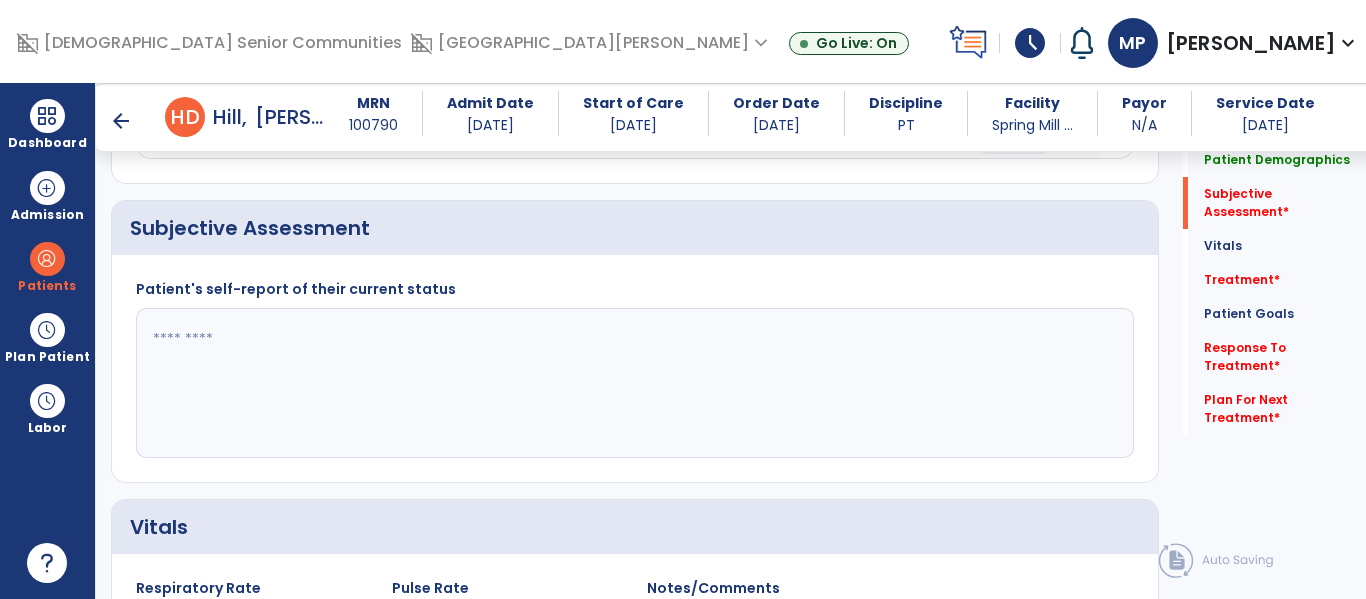 click 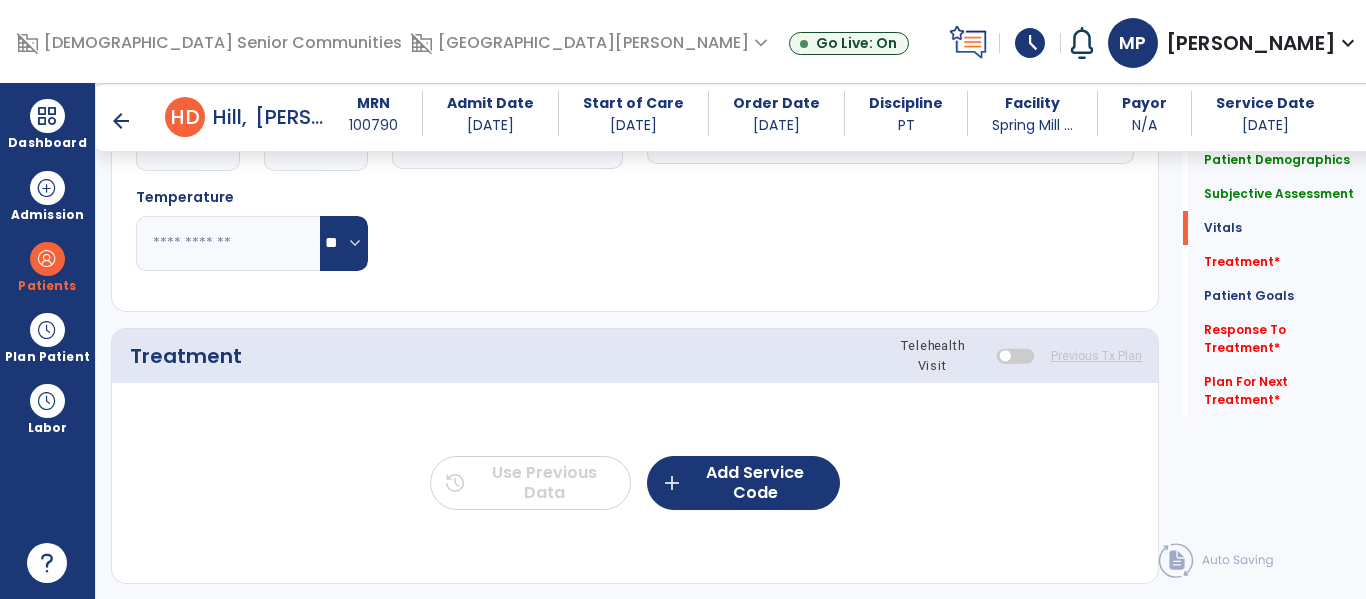 scroll, scrollTop: 1045, scrollLeft: 0, axis: vertical 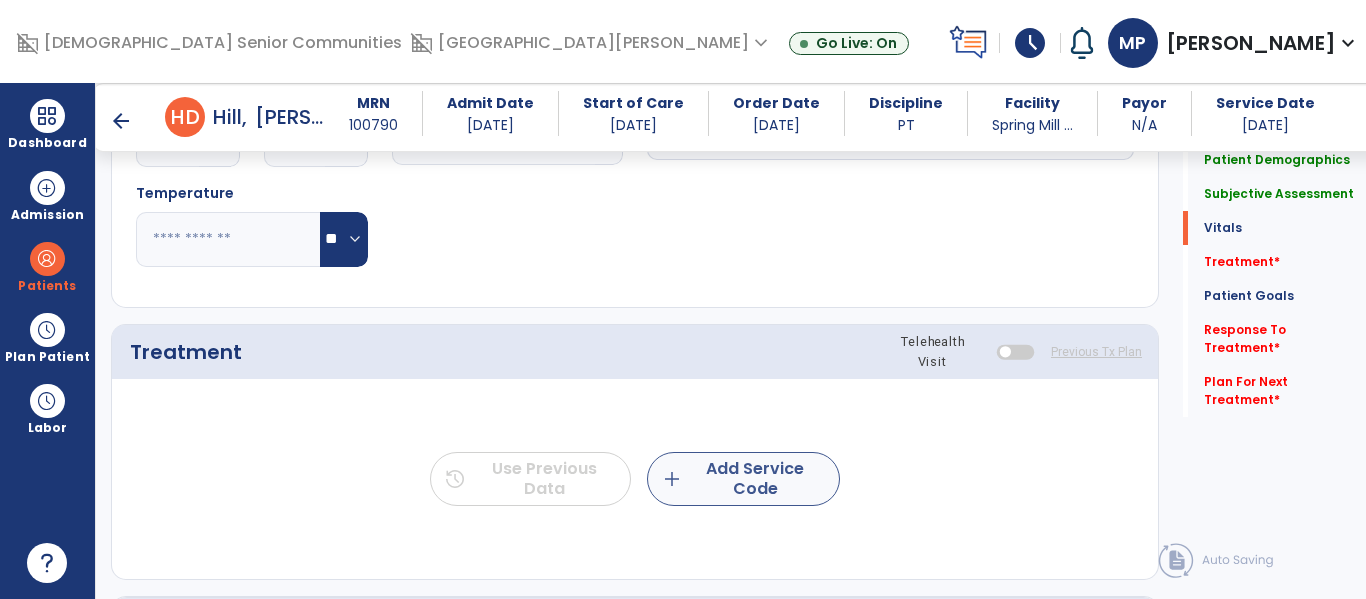 type on "**********" 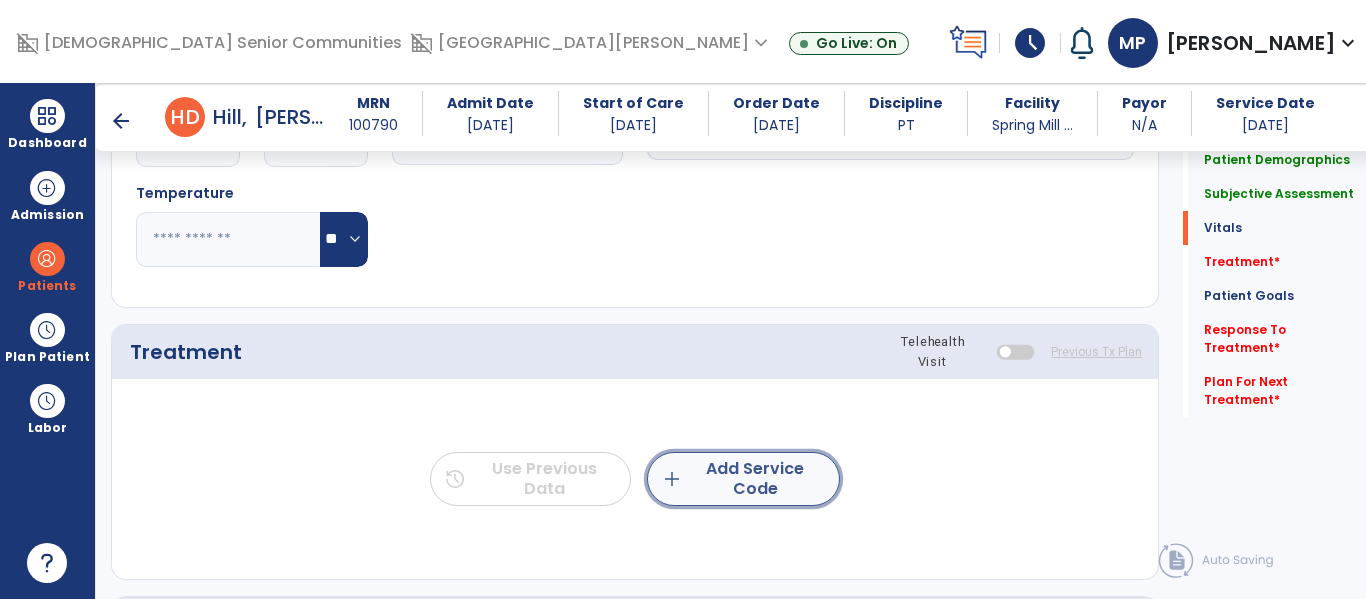 click on "add  Add Service Code" 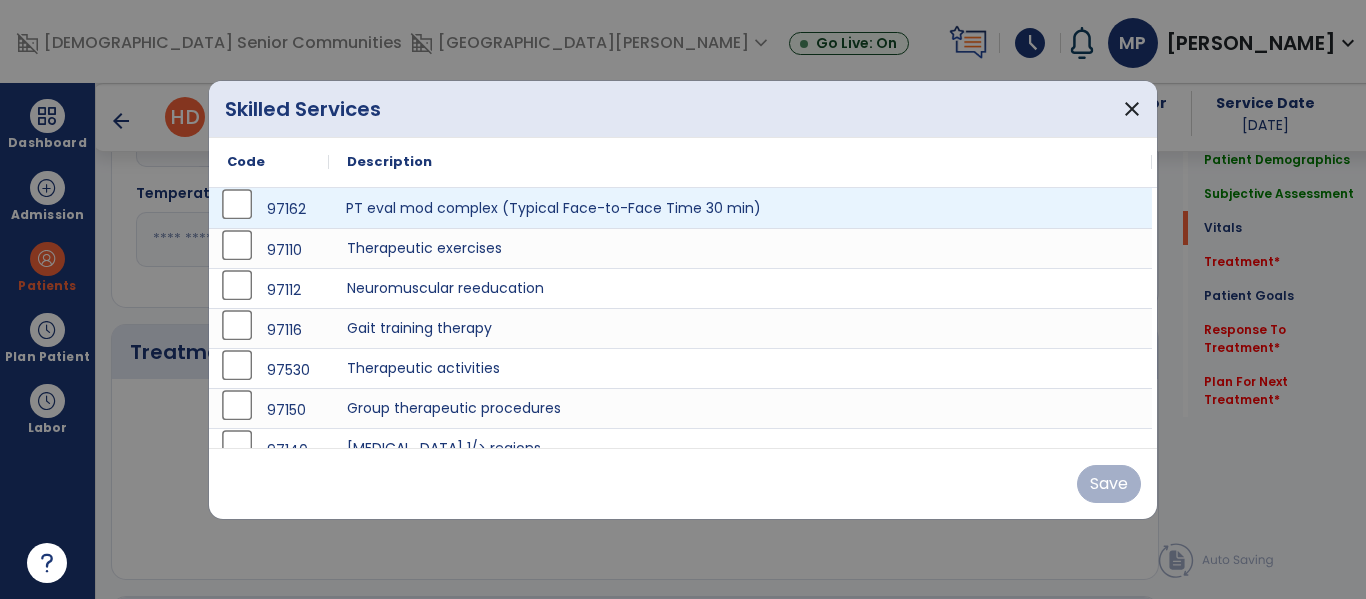 click on "PT eval mod complex (Typical Face-to-Face Time 30 min)" at bounding box center (740, 208) 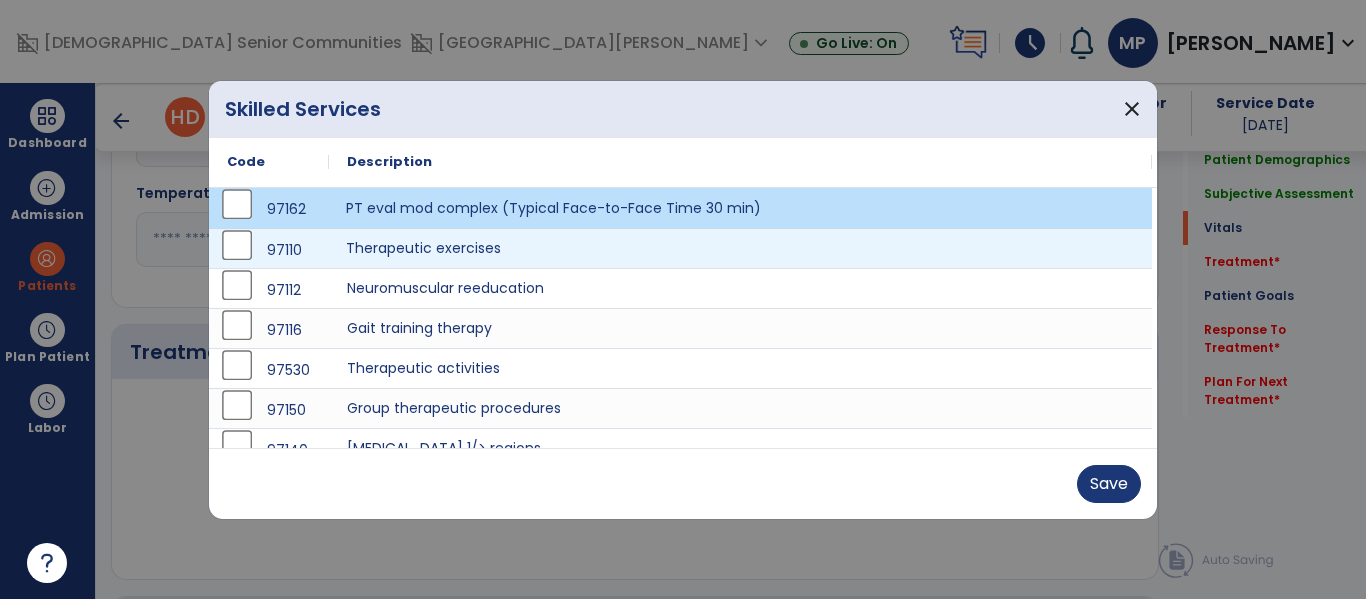 click on "Therapeutic exercises" at bounding box center (740, 248) 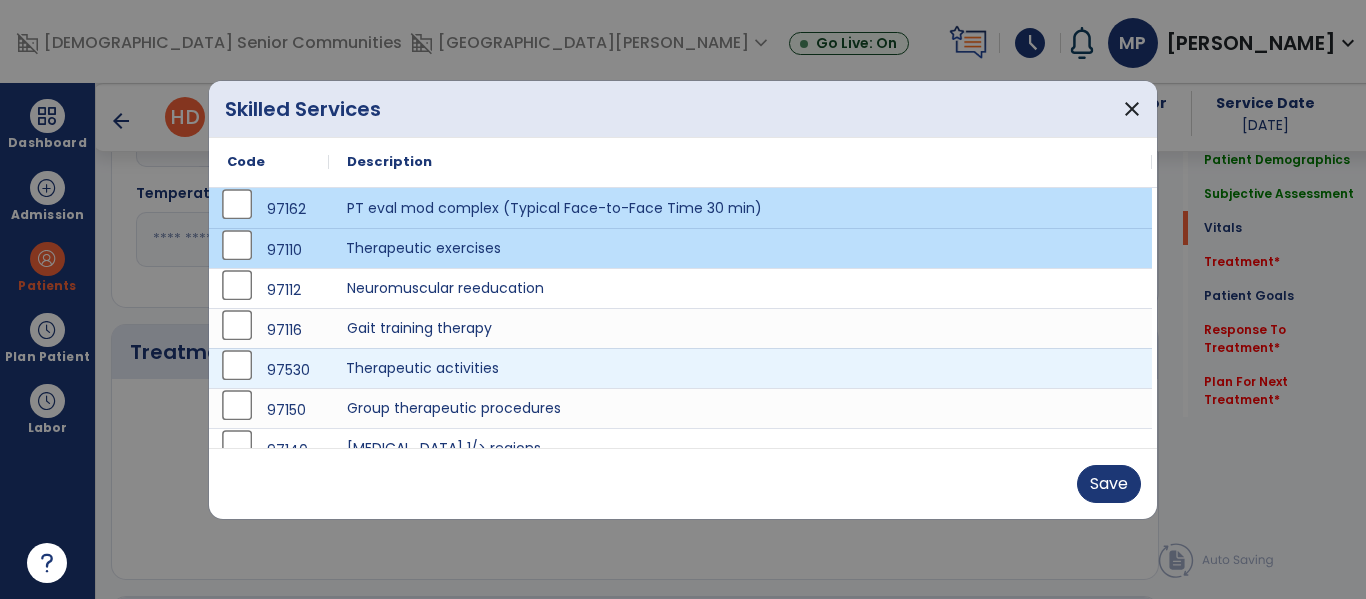 click on "Therapeutic activities" at bounding box center [740, 368] 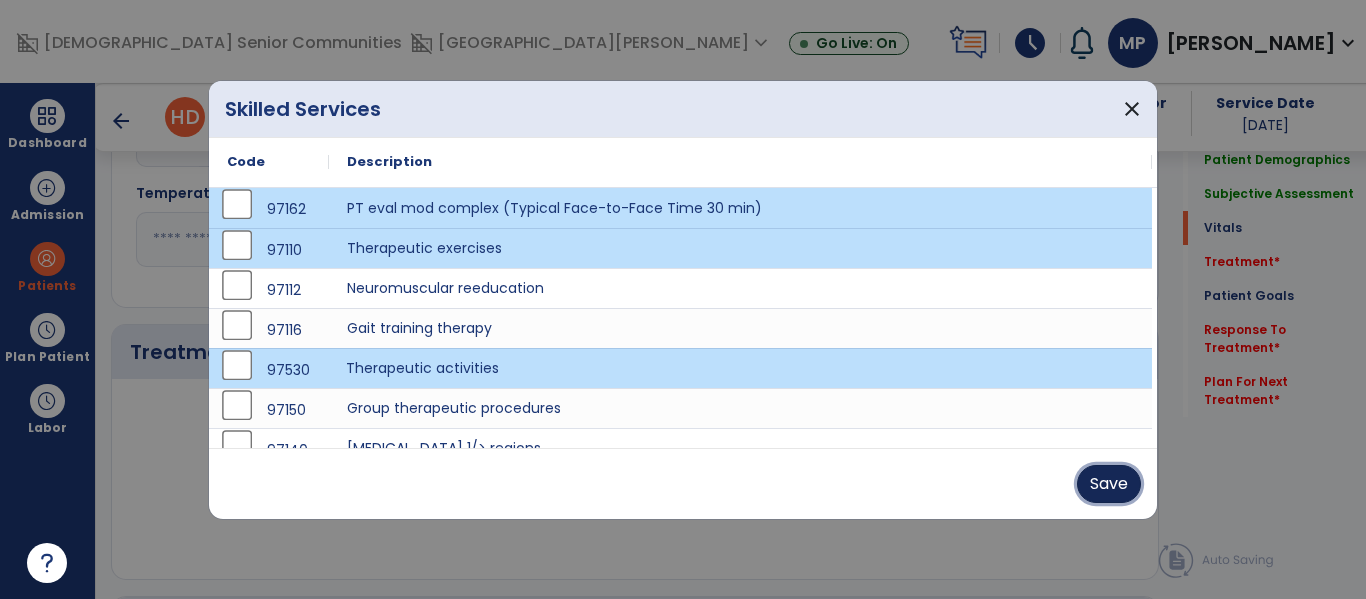 click on "Save" at bounding box center [1109, 484] 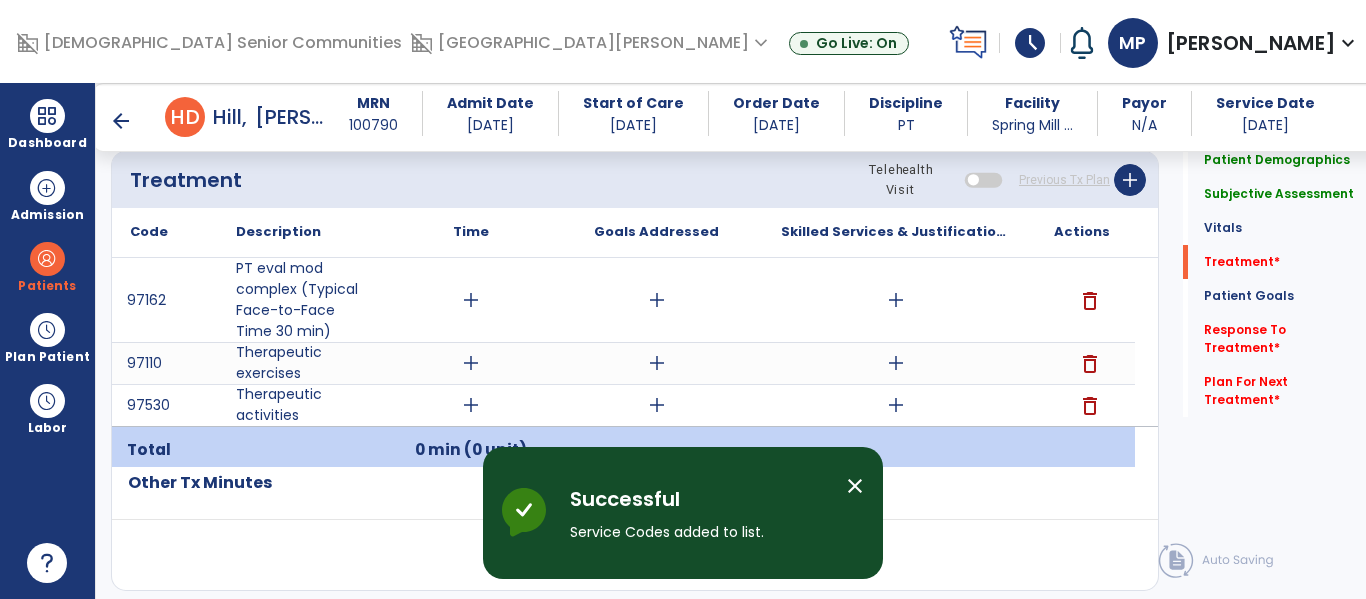 scroll, scrollTop: 1219, scrollLeft: 0, axis: vertical 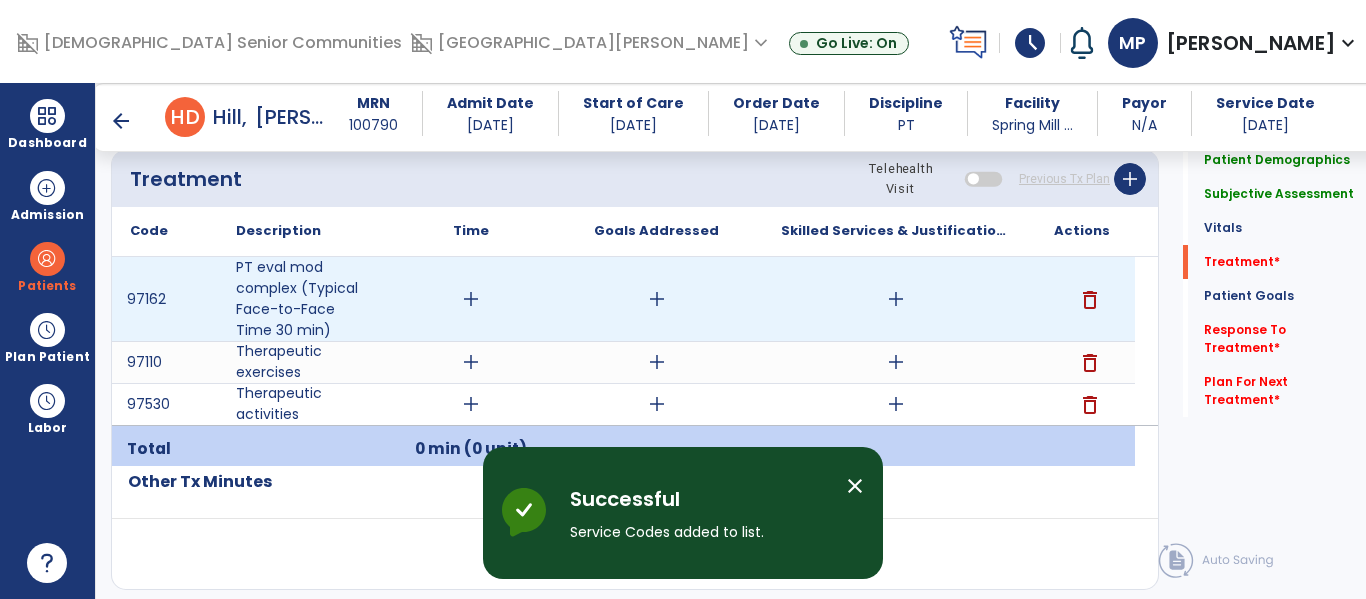 click on "add" at bounding box center [471, 299] 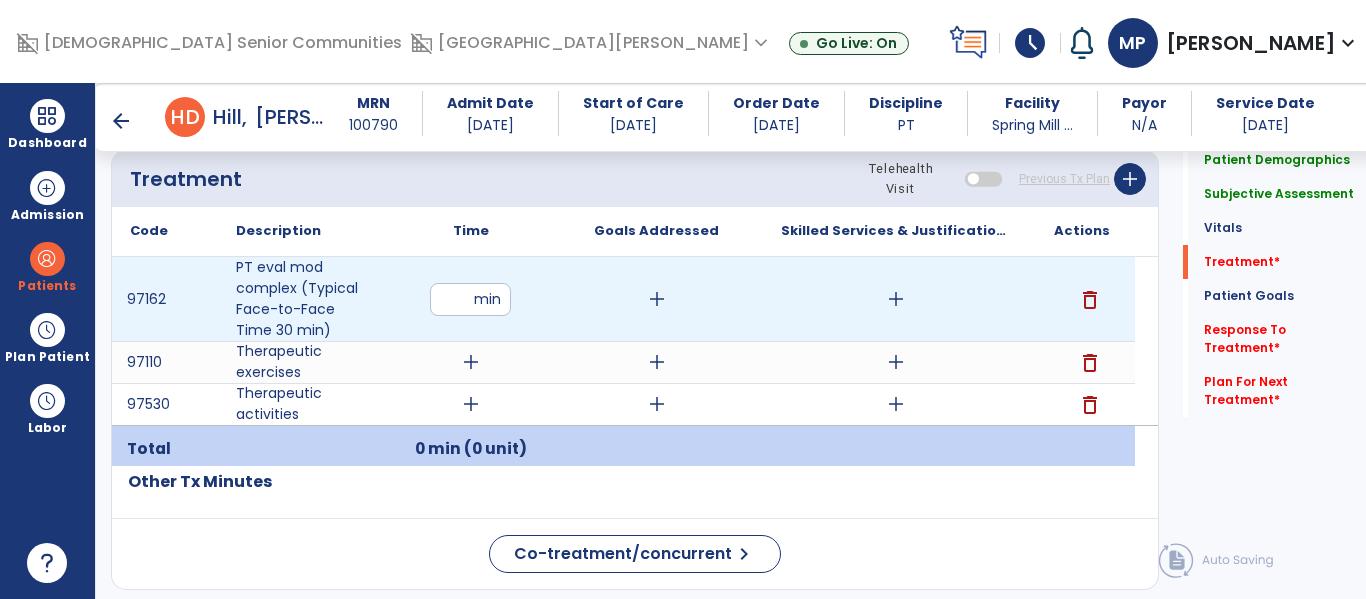 type on "**" 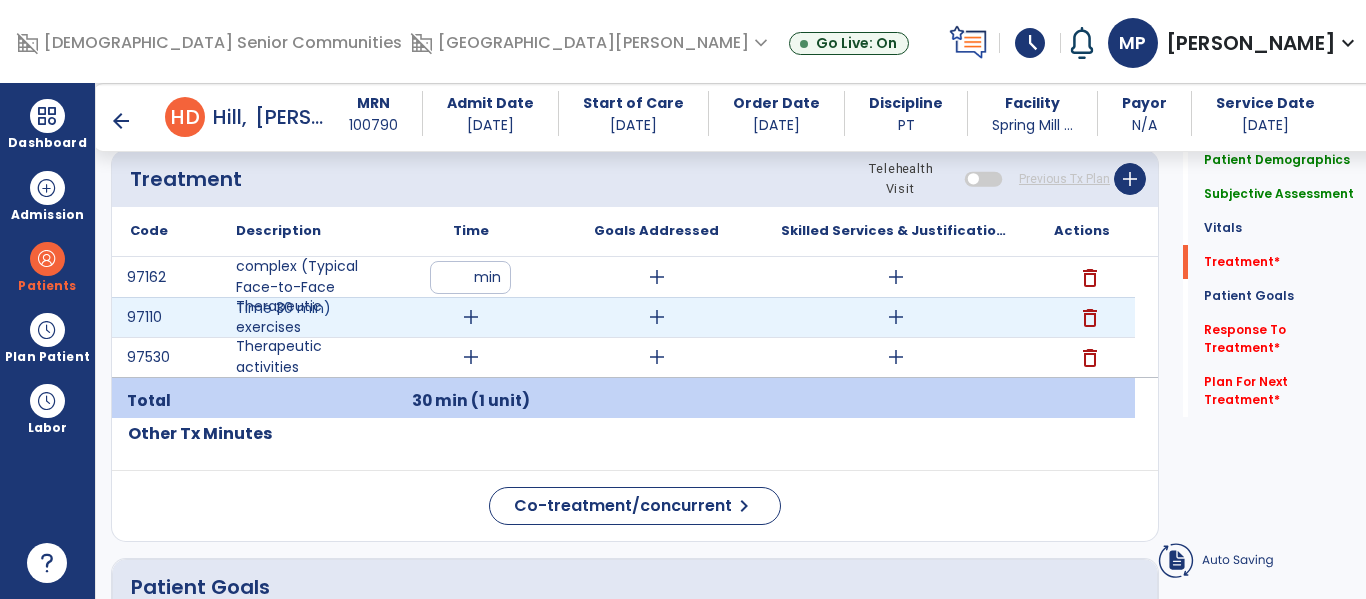click on "97110  Therapeutic exercises  add add add delete" at bounding box center (623, 317) 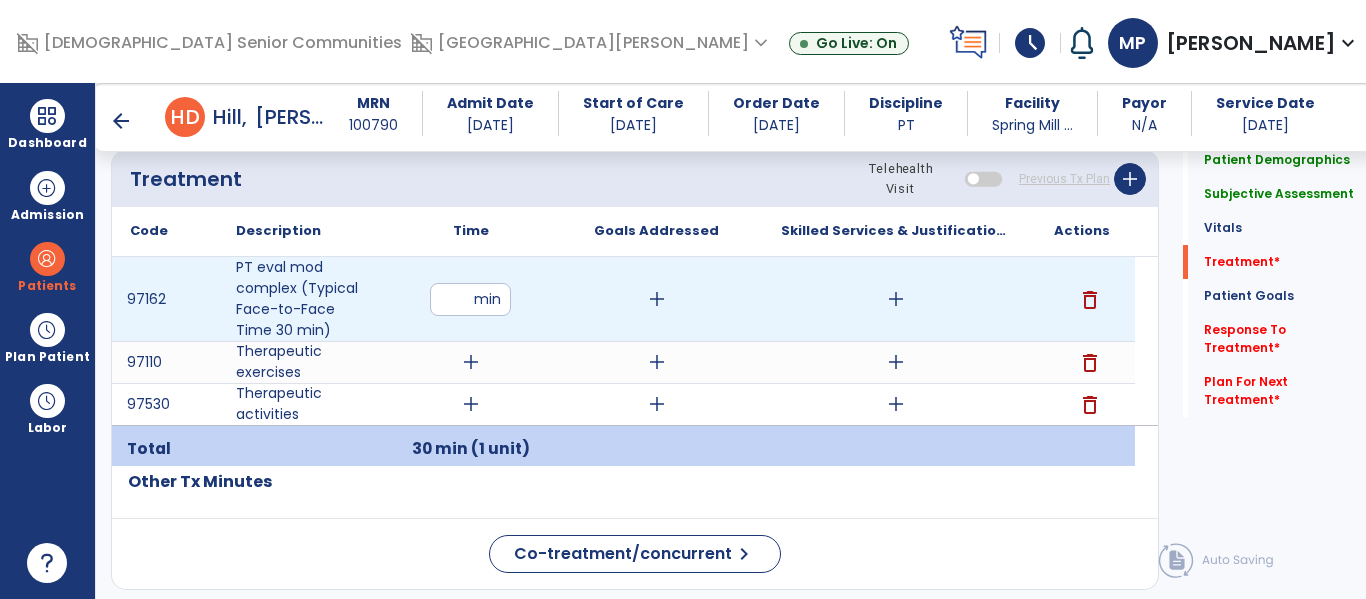 click on "add" at bounding box center [896, 299] 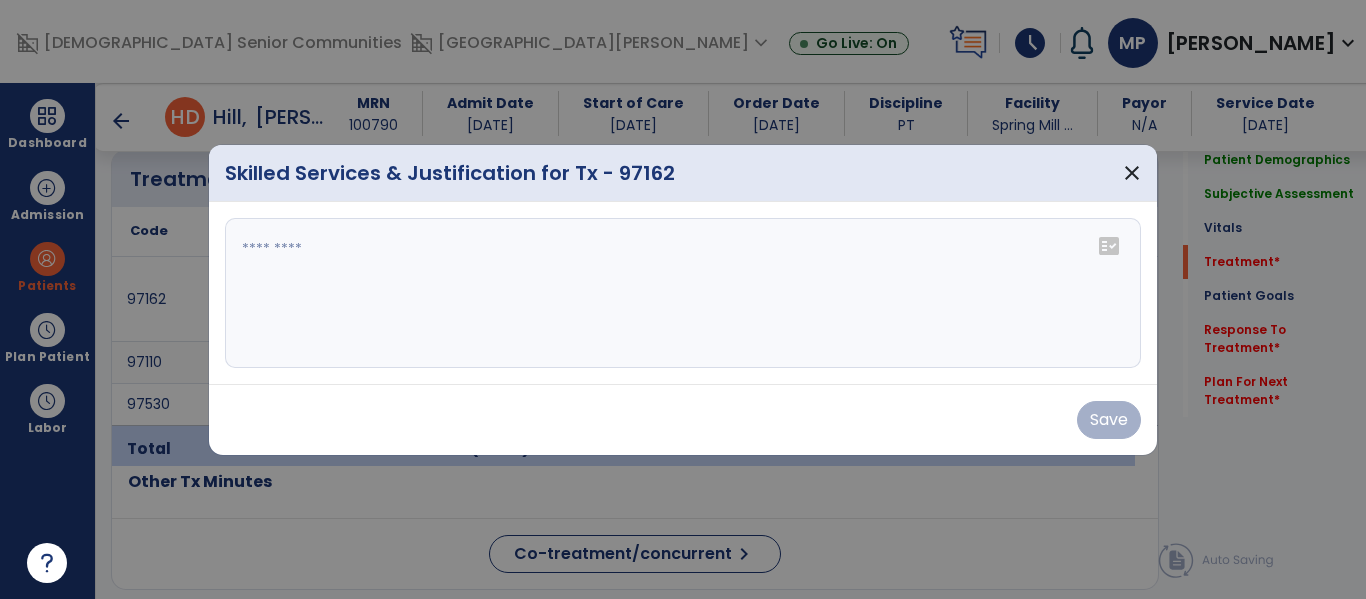 click at bounding box center (683, 293) 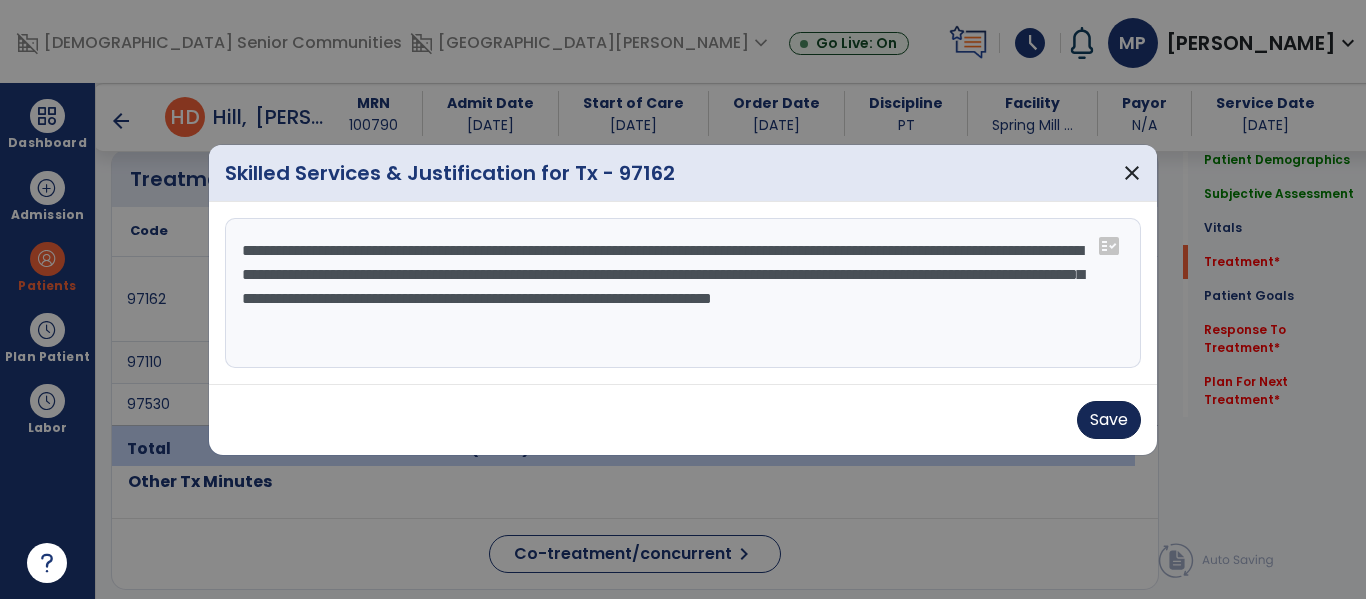 type on "**********" 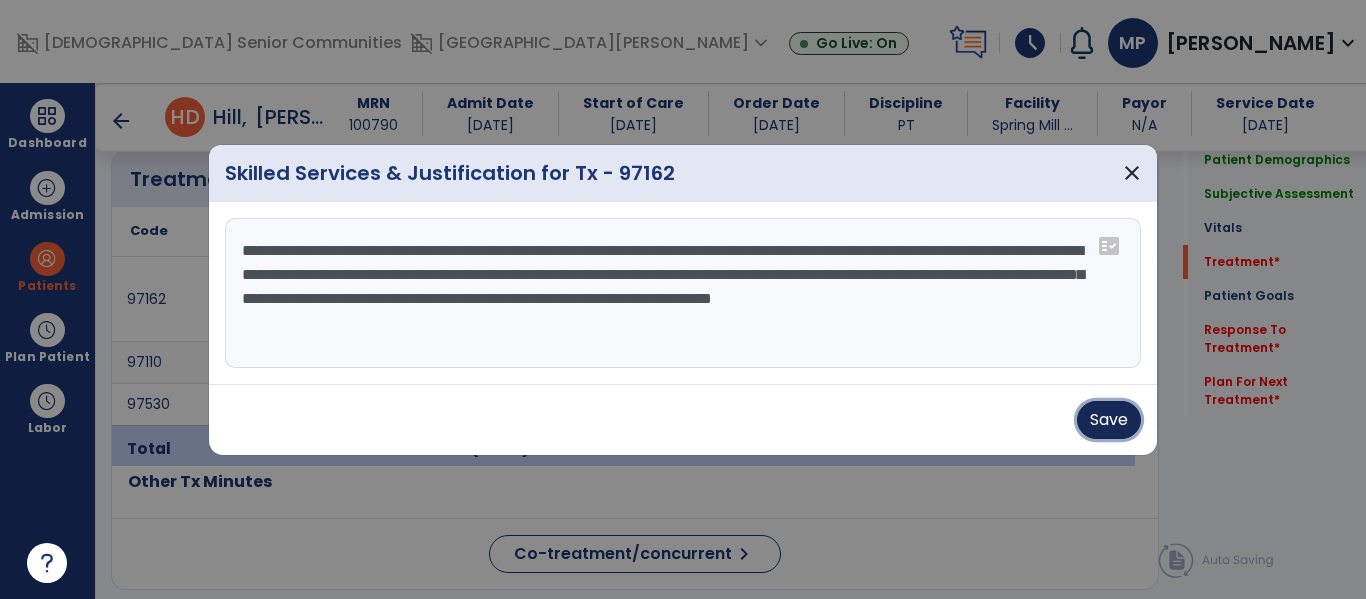 click on "Save" at bounding box center (1109, 420) 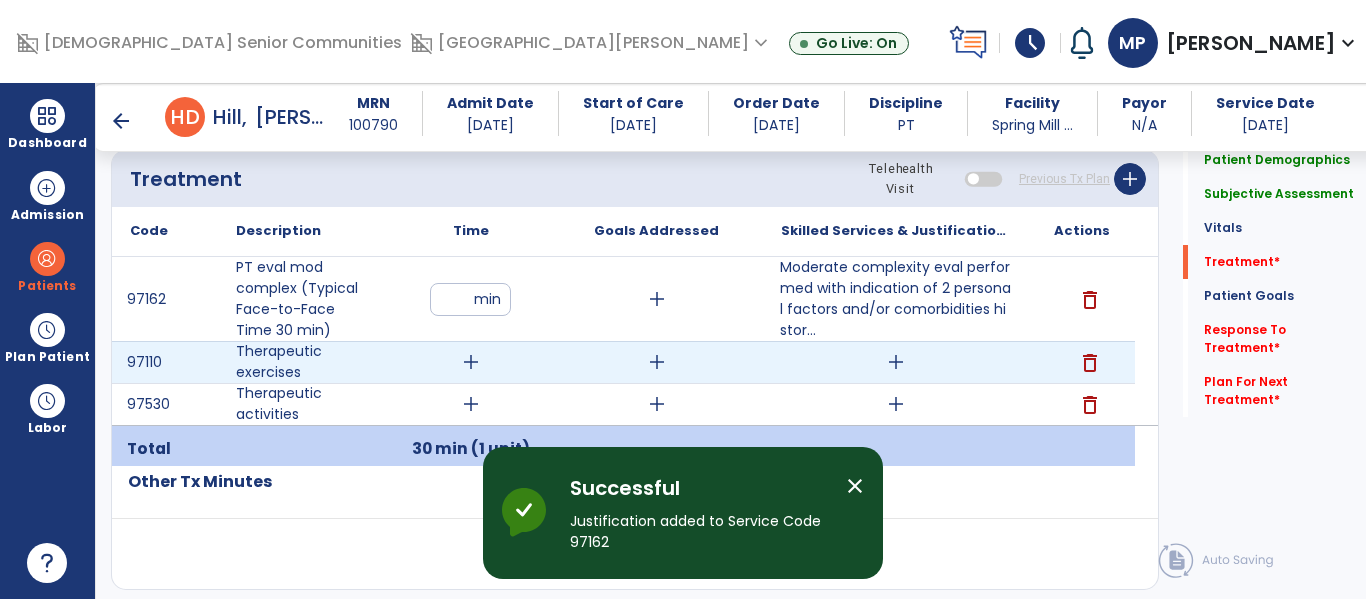 click on "add" at bounding box center [471, 362] 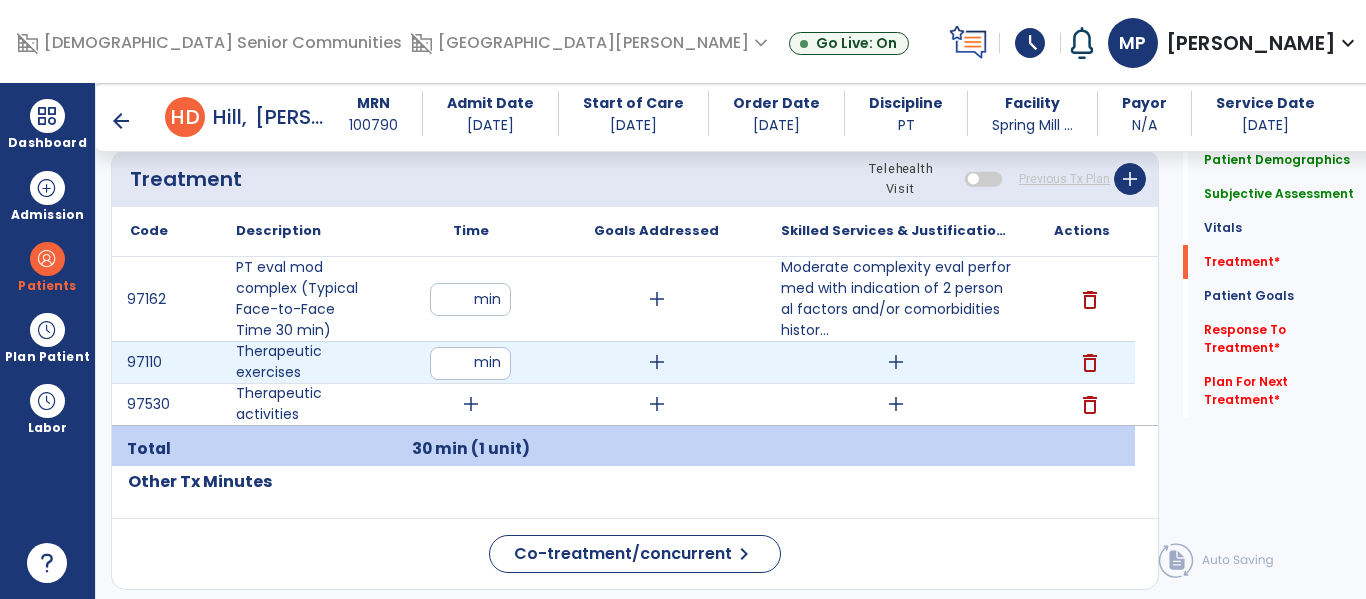 type on "**" 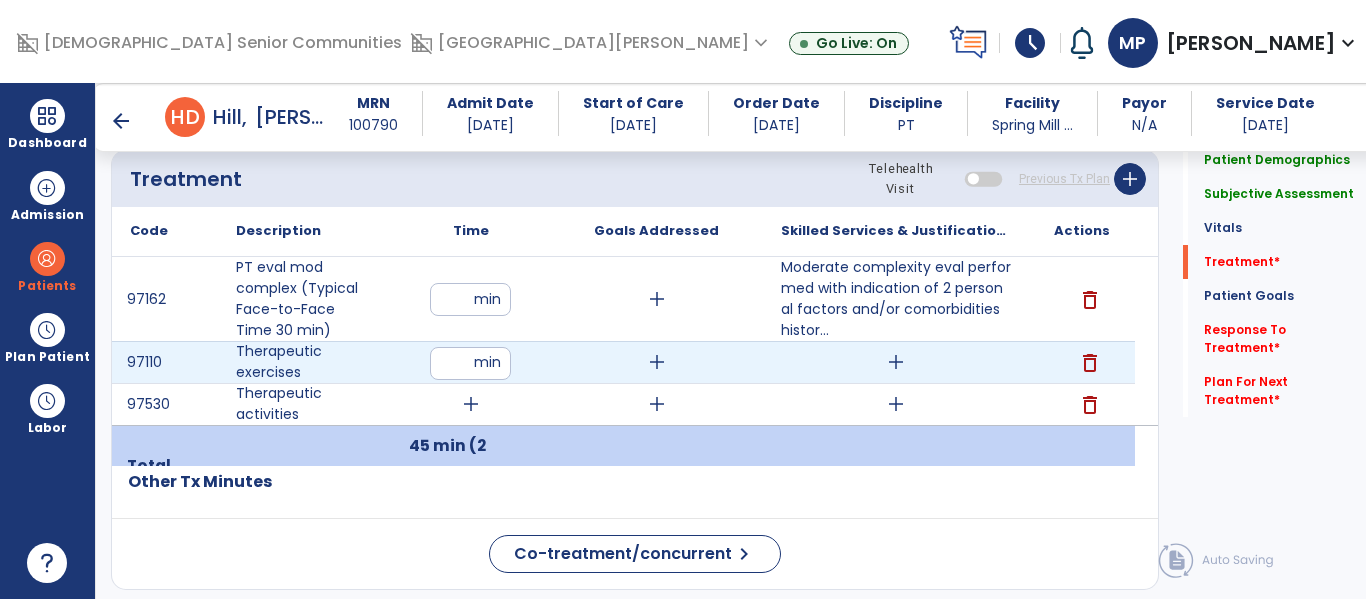 click on "add" at bounding box center (896, 362) 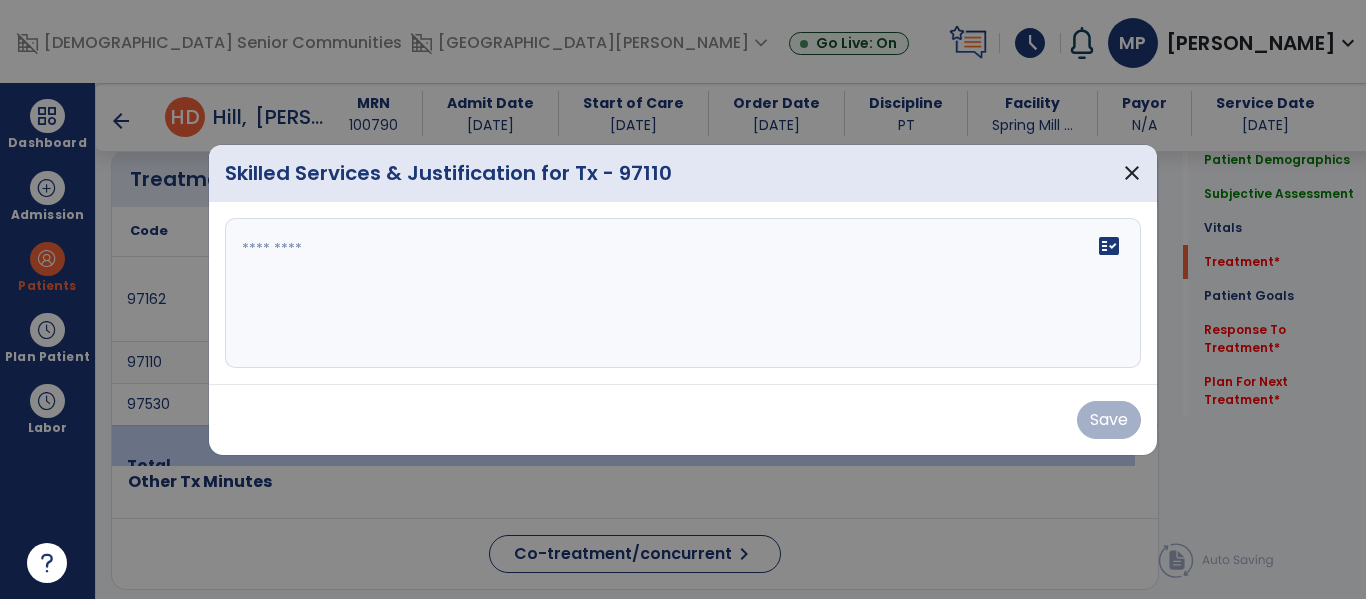 click on "fact_check" at bounding box center [683, 293] 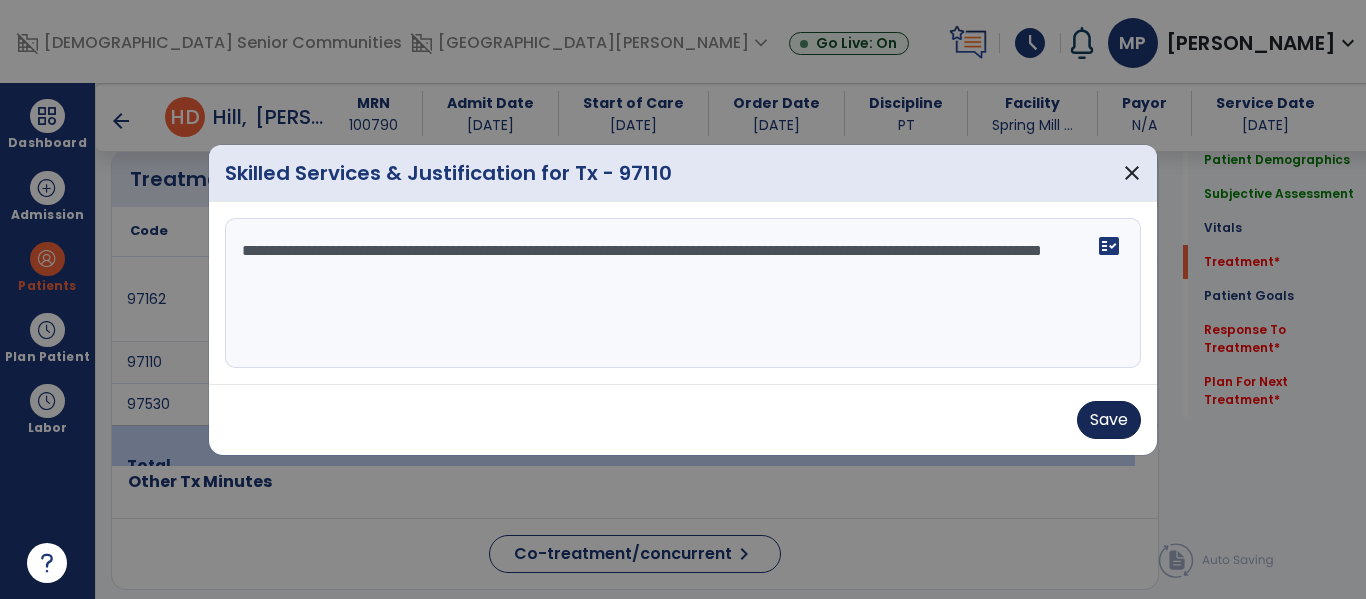 type on "**********" 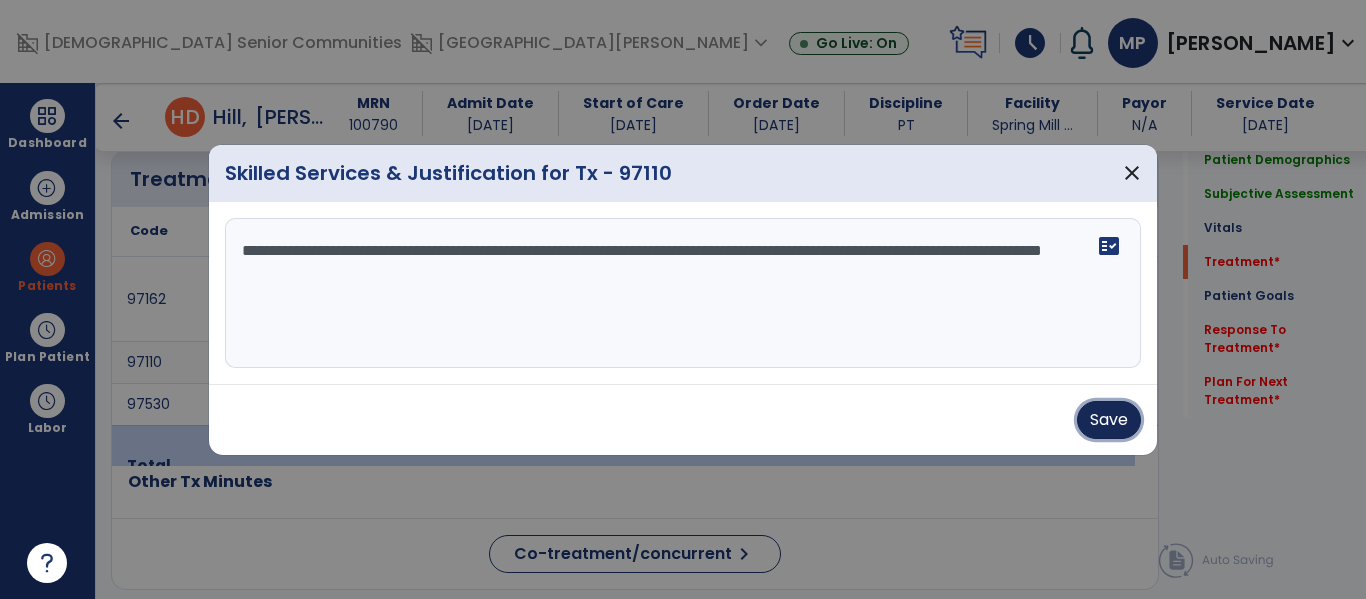 click on "Save" at bounding box center (1109, 420) 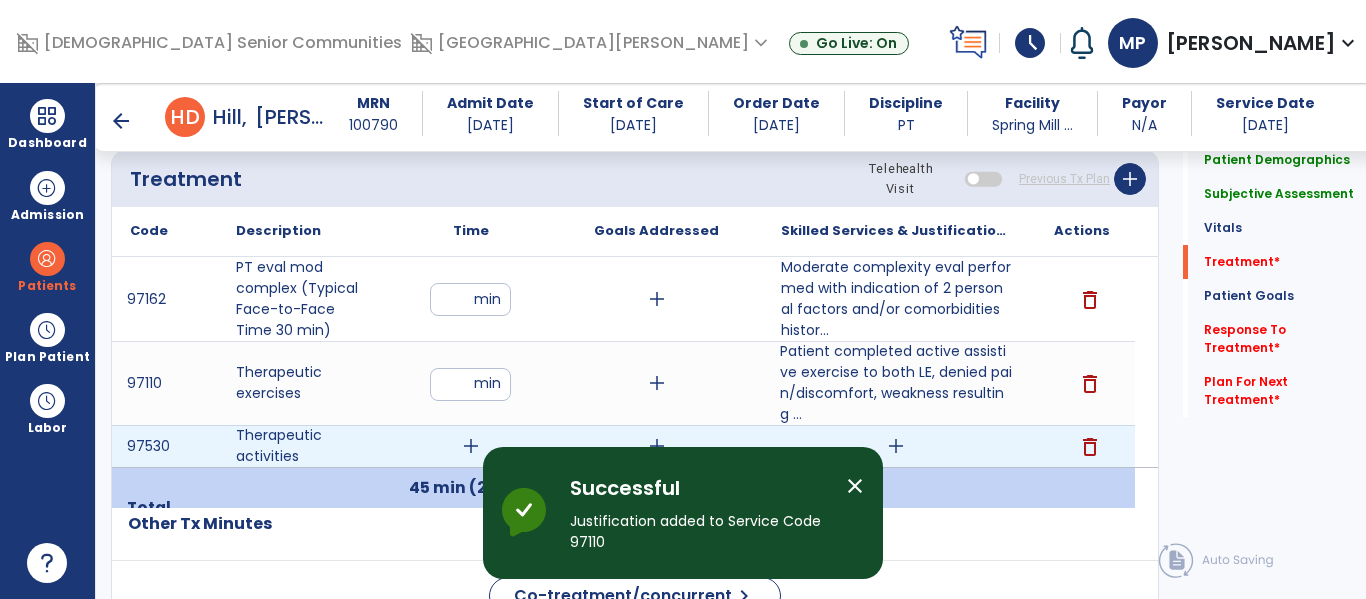 click on "add" at bounding box center (471, 446) 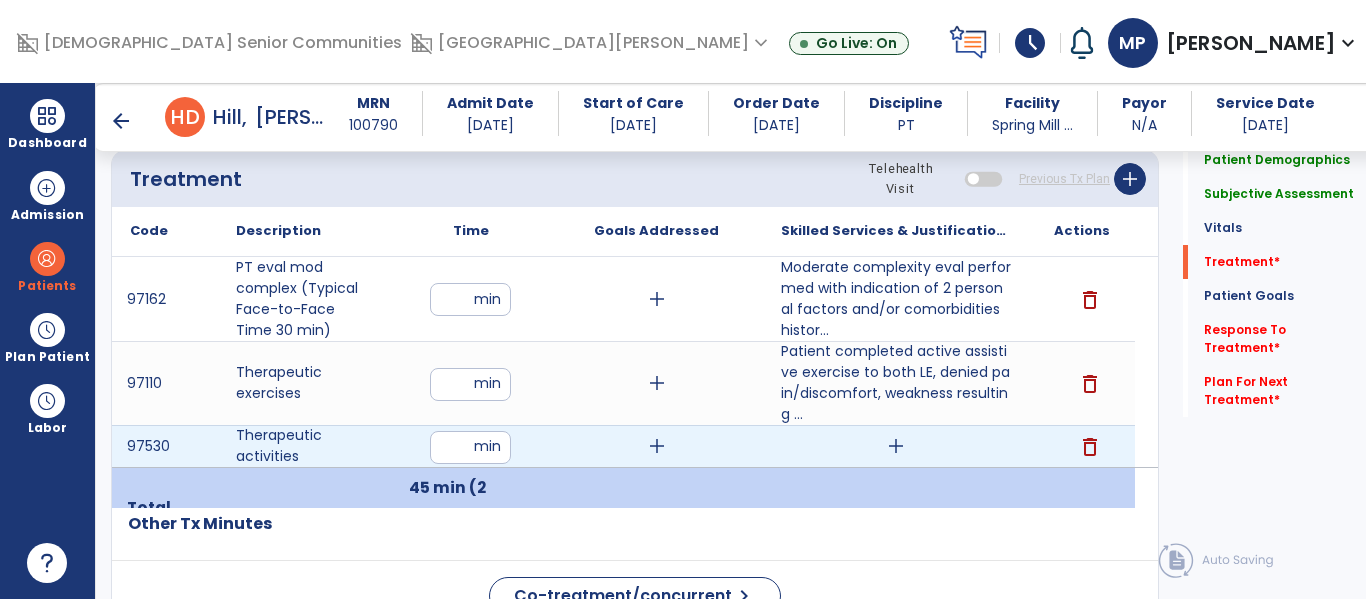 type on "*" 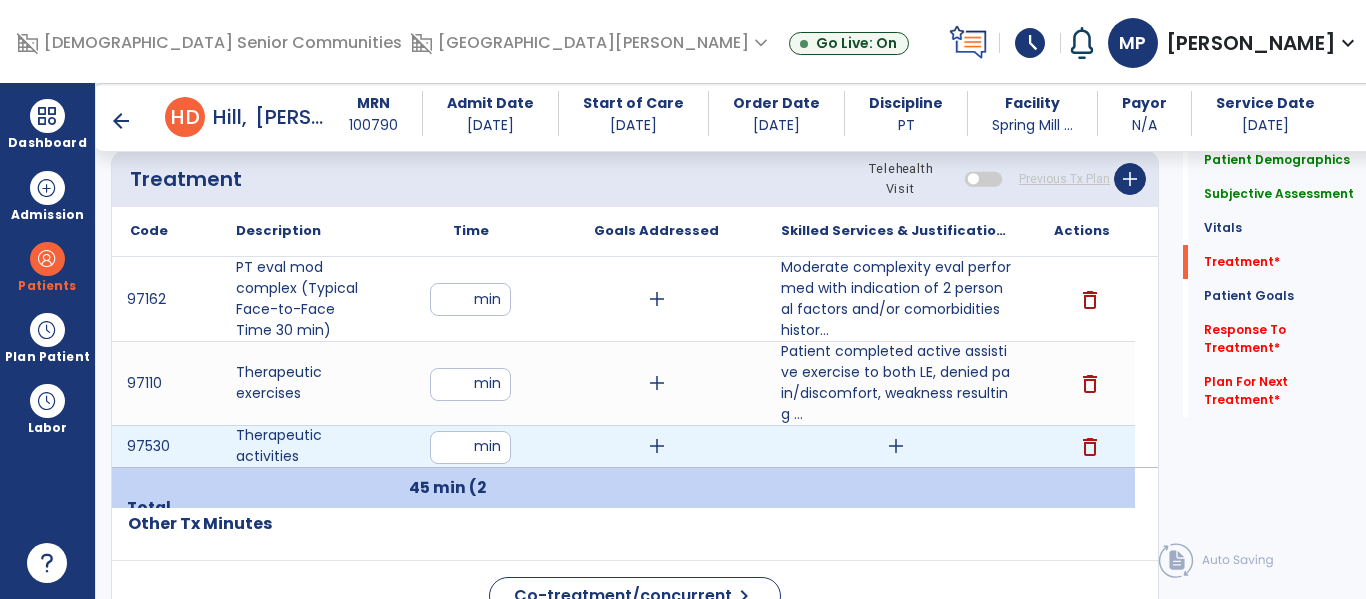 type on "**" 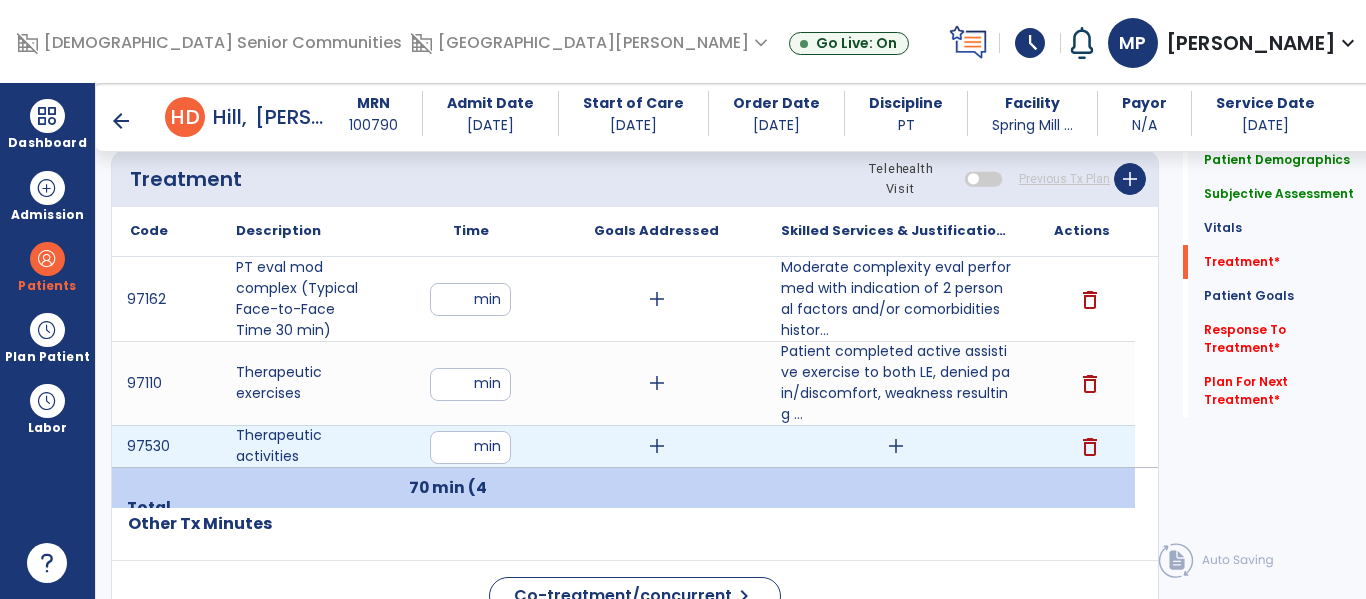 click on "add" at bounding box center [896, 446] 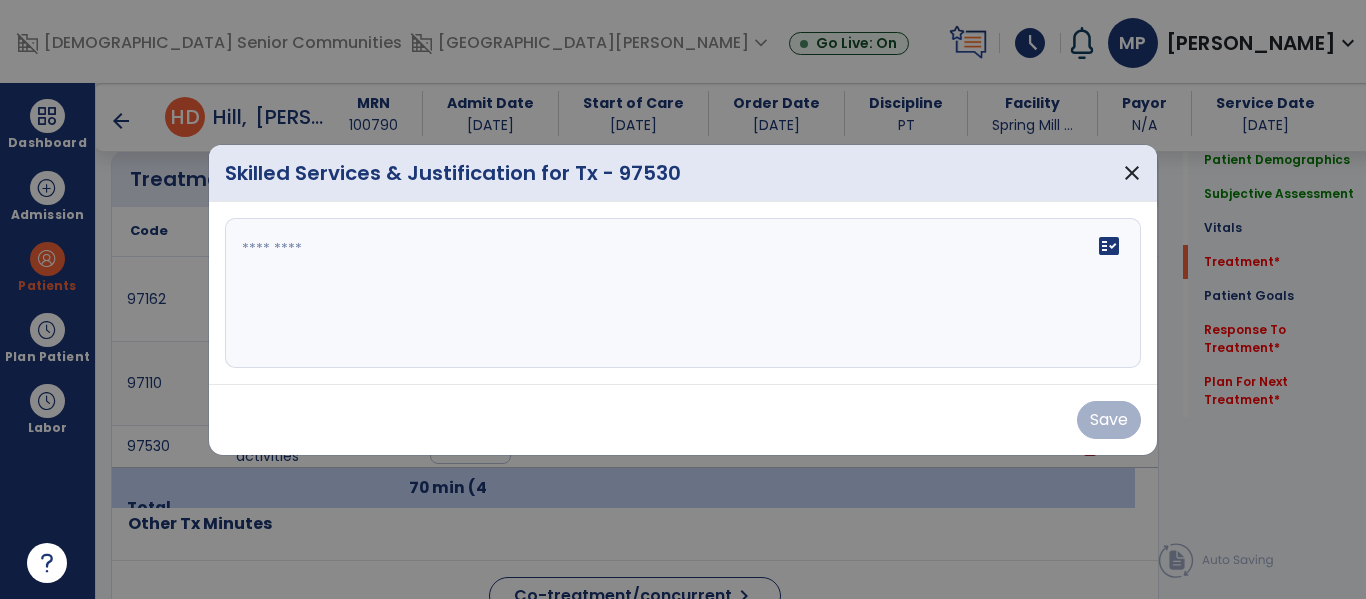click on "fact_check" at bounding box center [683, 293] 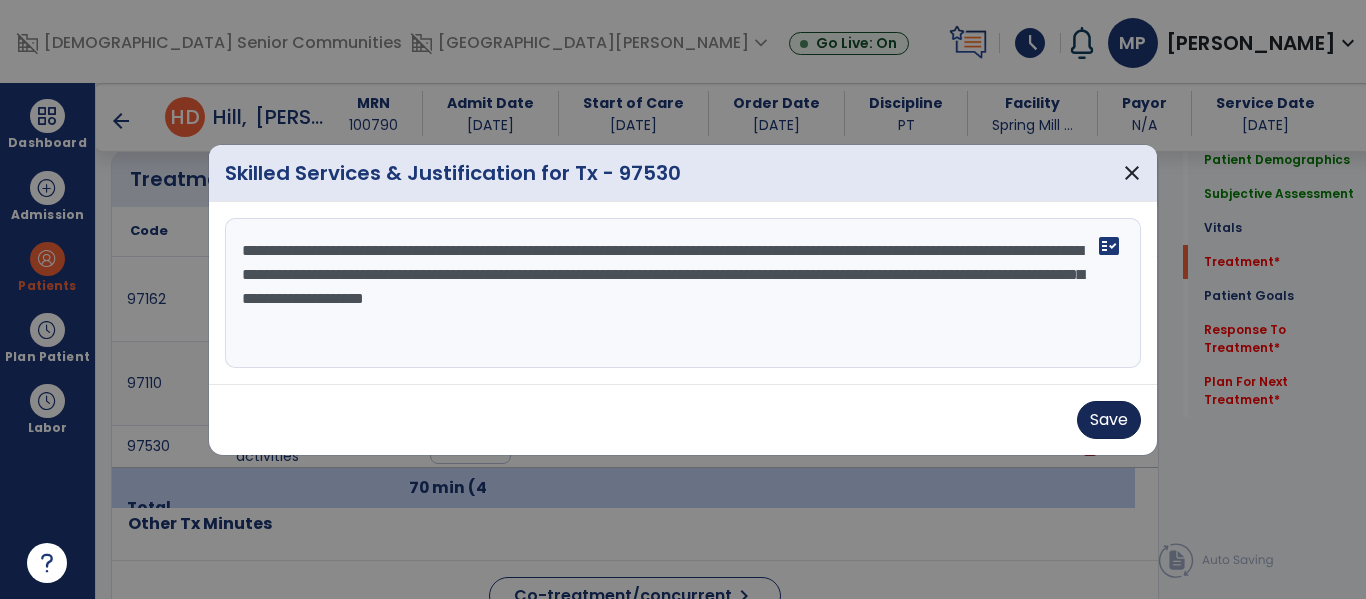 type on "**********" 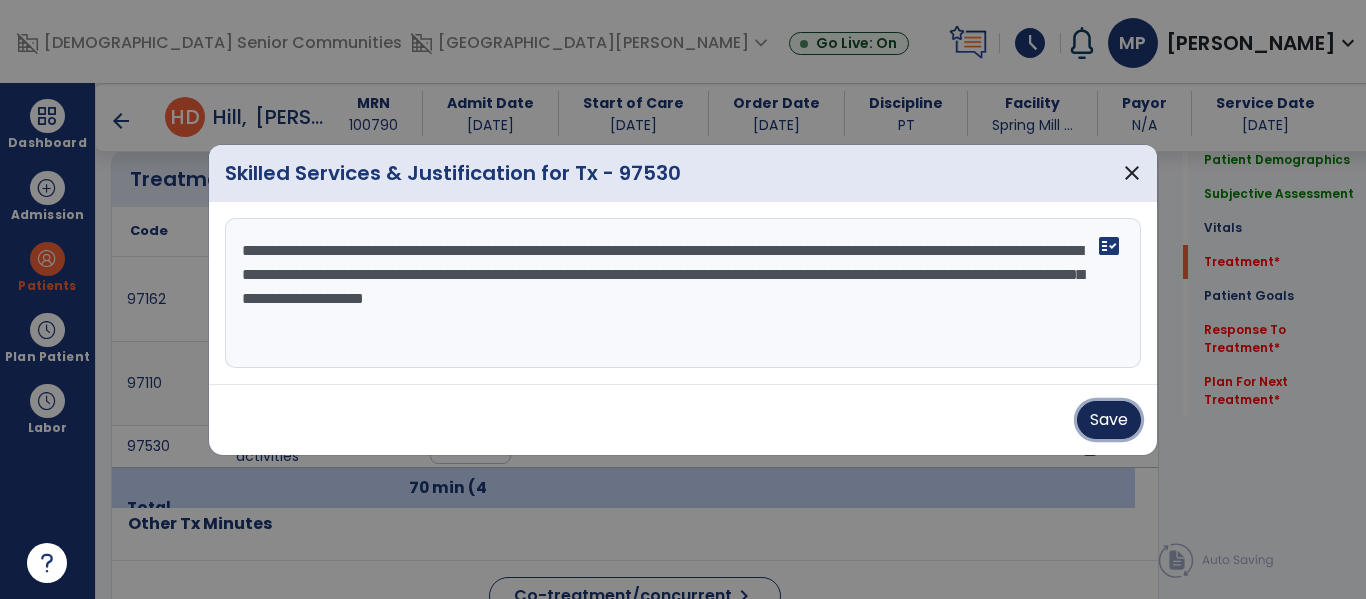 click on "Save" at bounding box center (1109, 420) 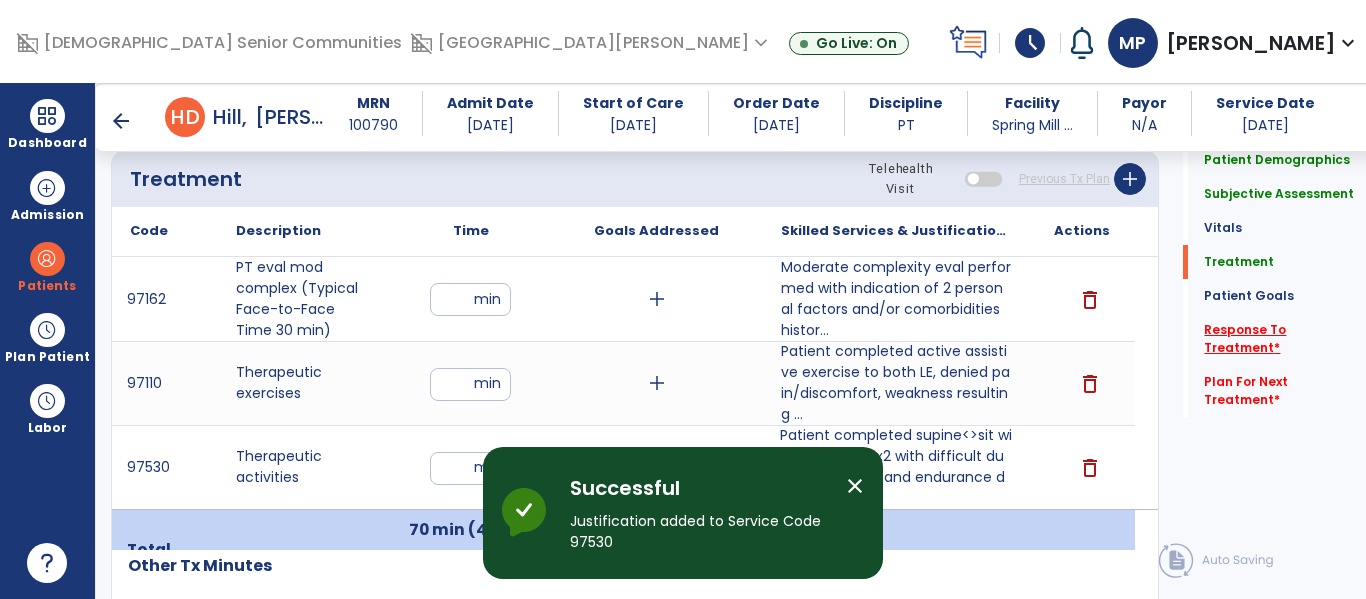 click on "Response To Treatment   *" 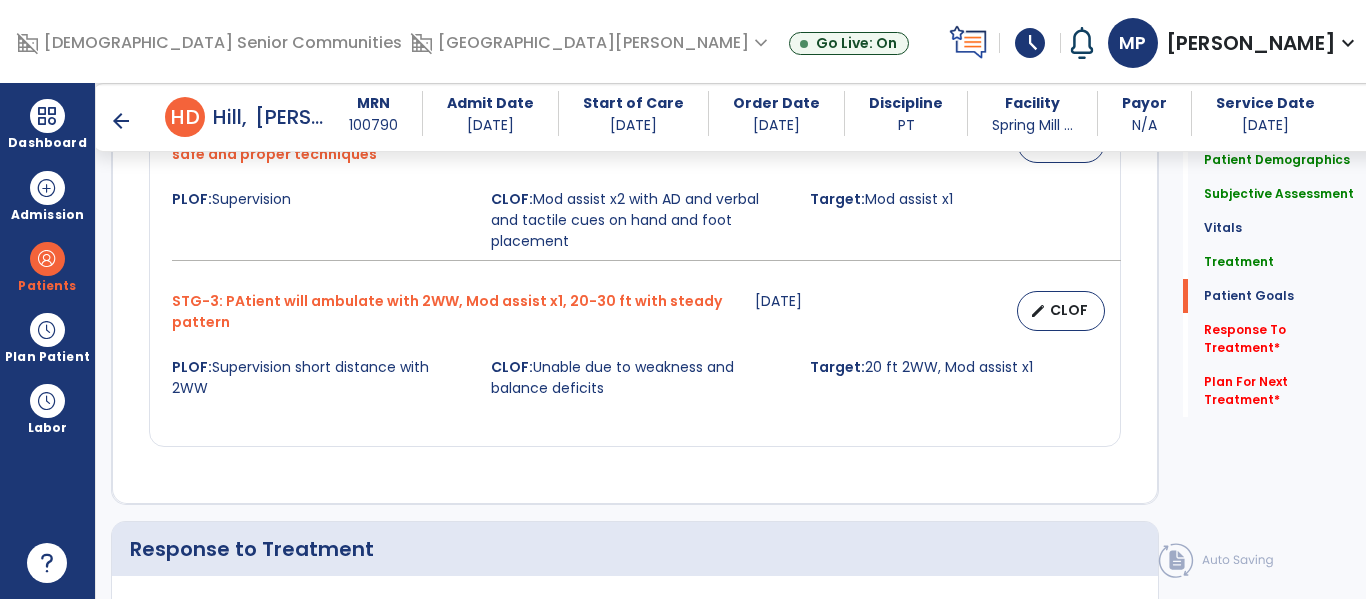 scroll, scrollTop: 2454, scrollLeft: 0, axis: vertical 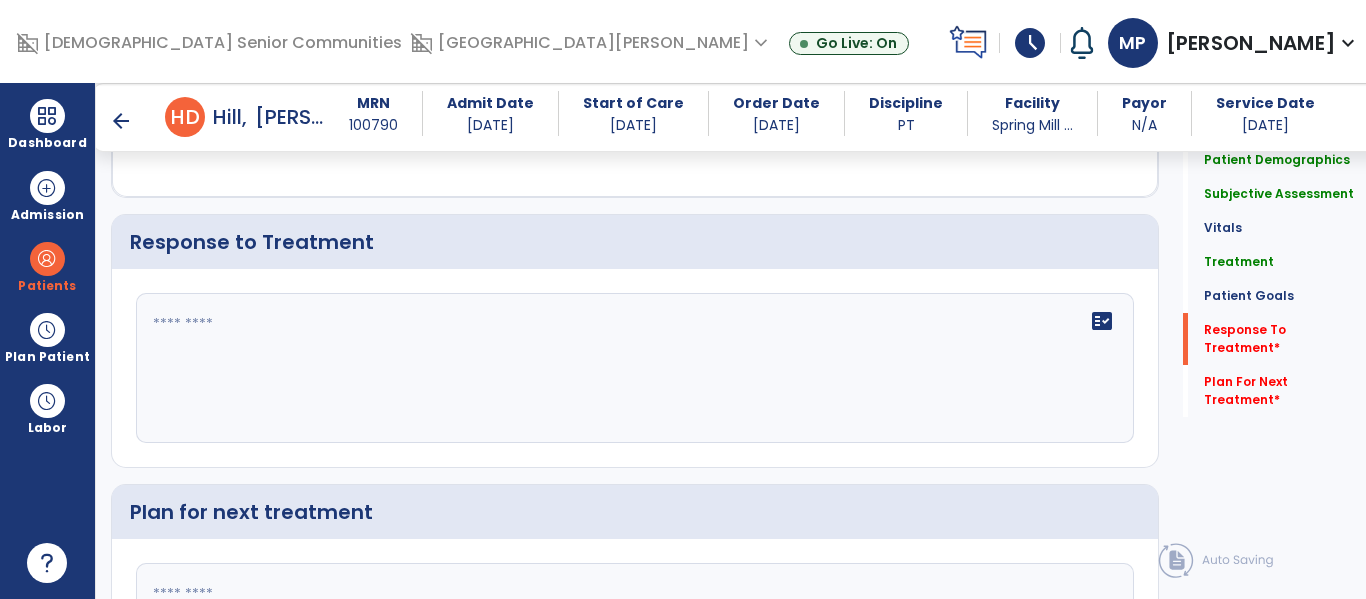 click on "fact_check" 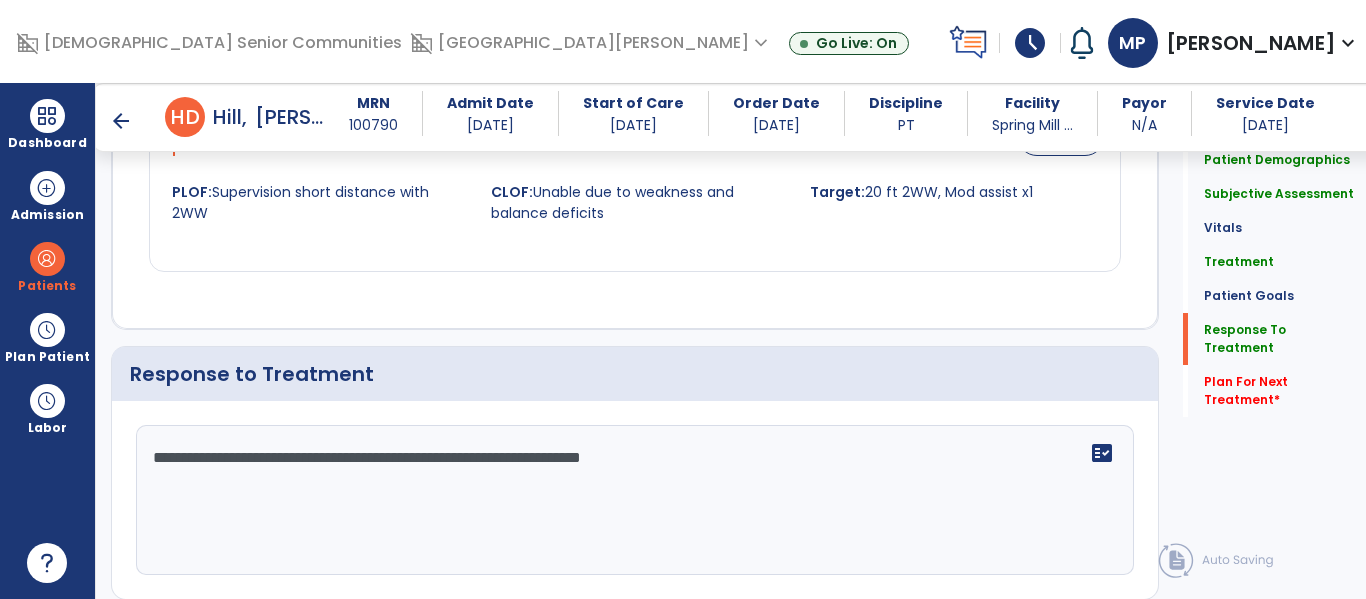 scroll, scrollTop: 2454, scrollLeft: 0, axis: vertical 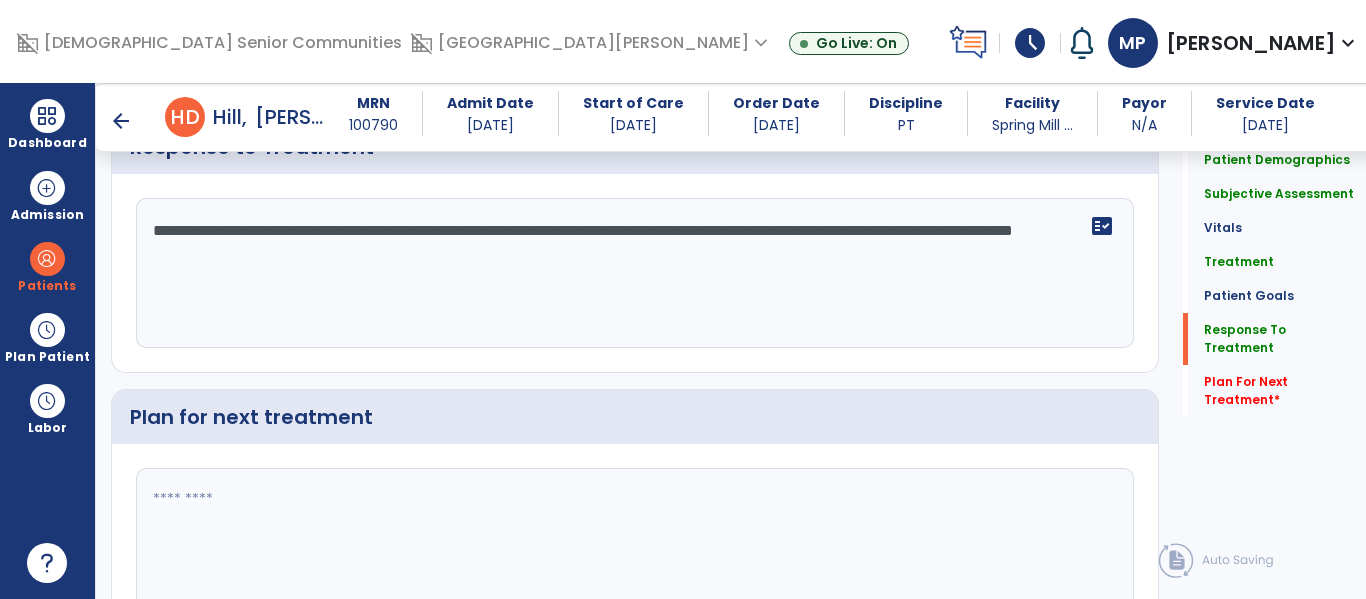 type on "**********" 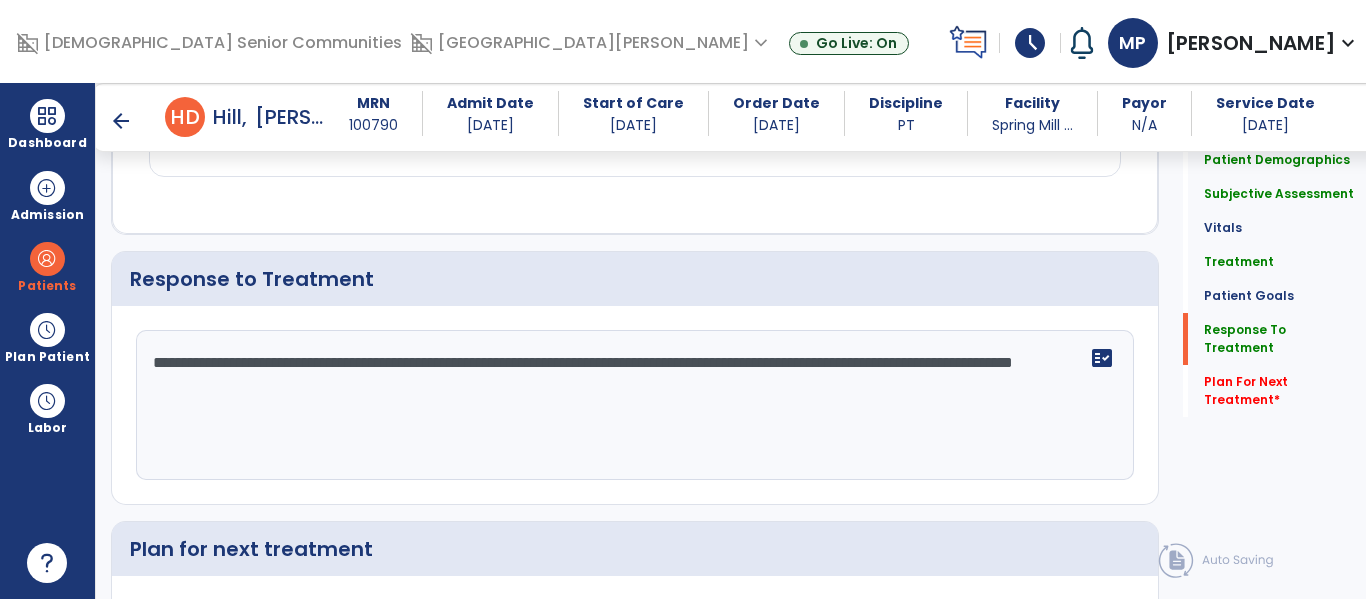 scroll, scrollTop: 2549, scrollLeft: 0, axis: vertical 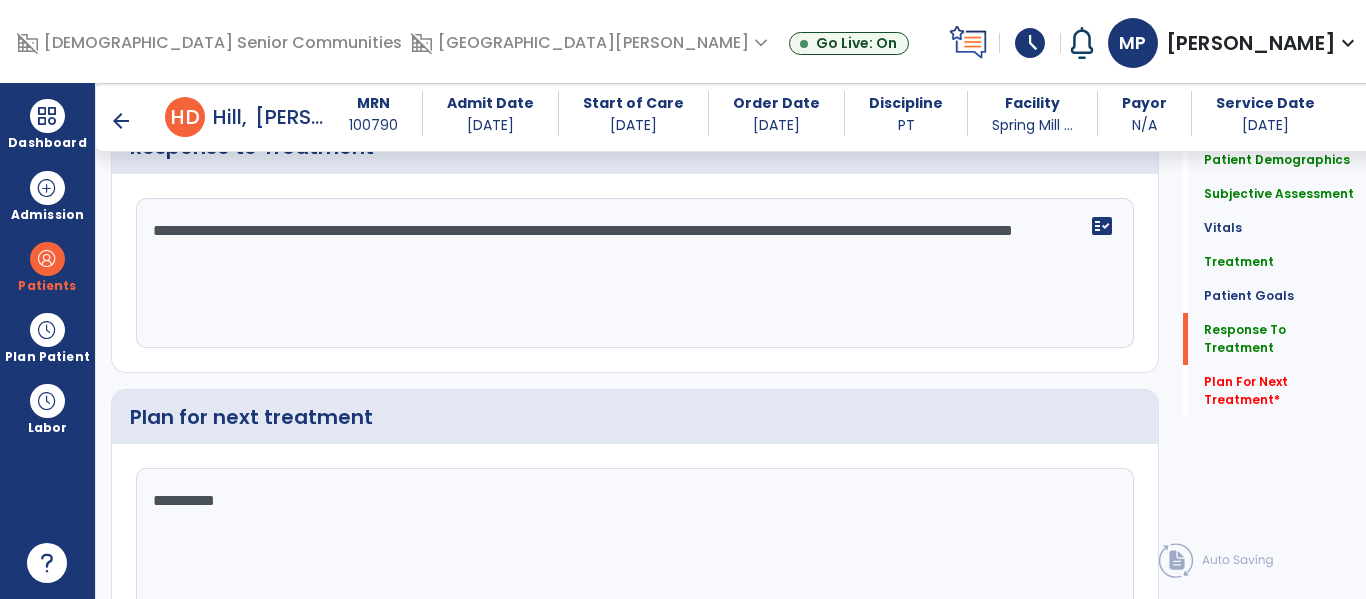 type on "**********" 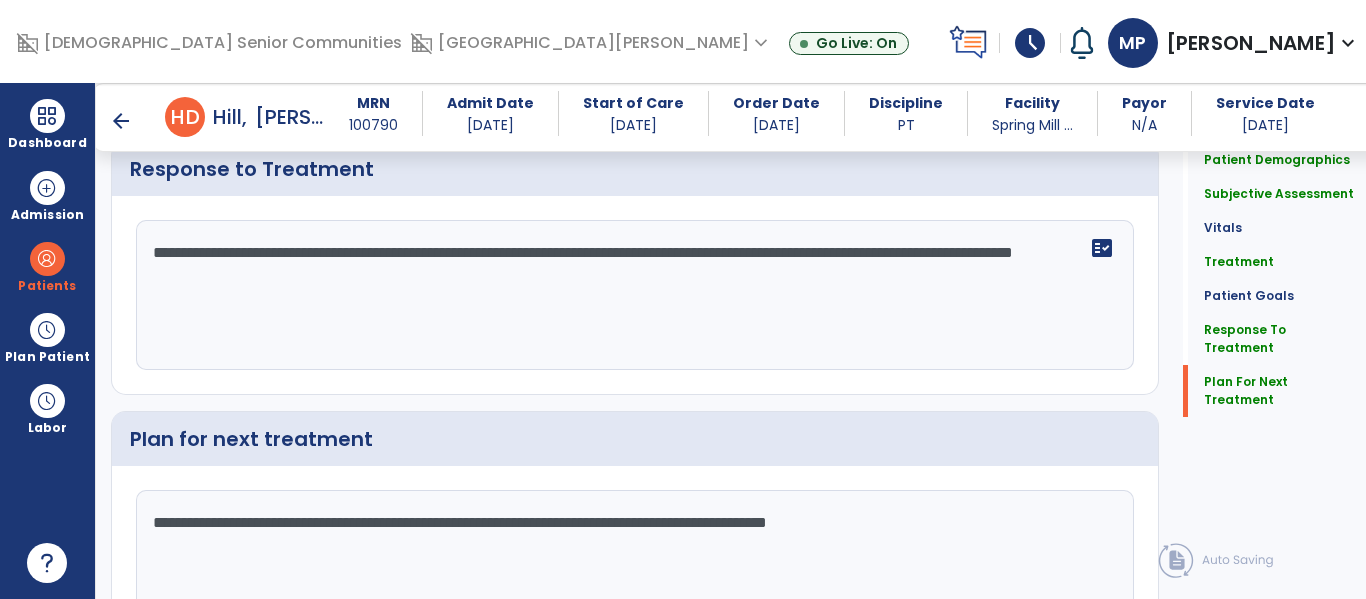 scroll, scrollTop: 2659, scrollLeft: 0, axis: vertical 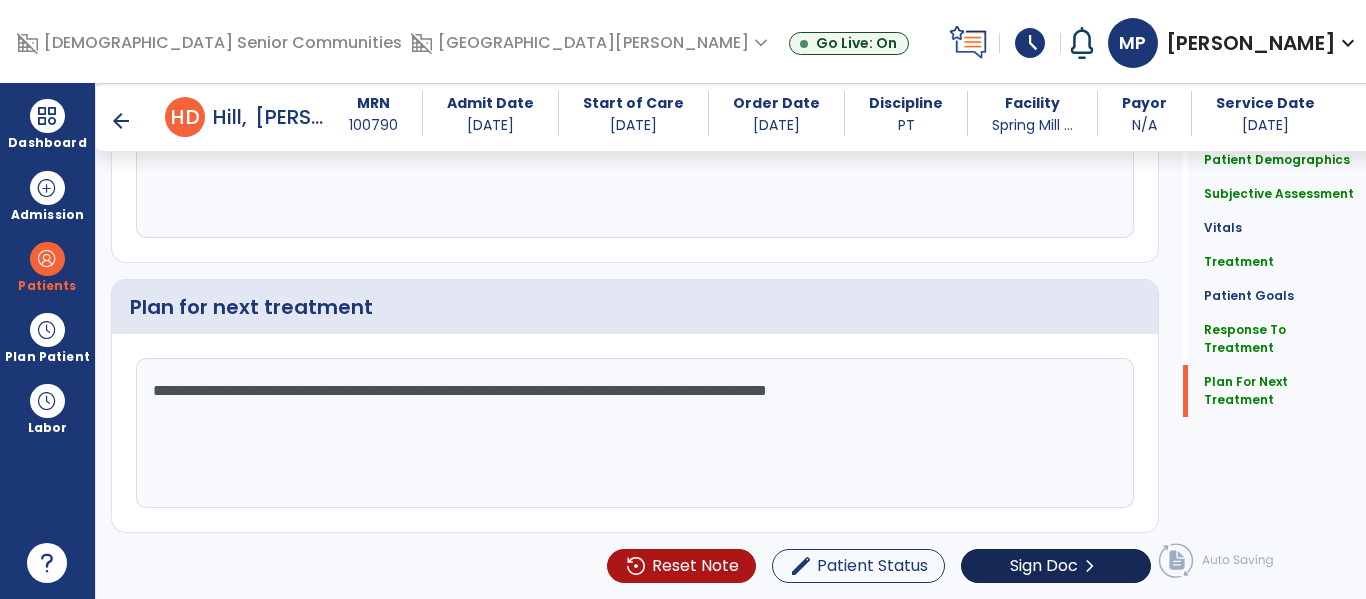 type on "**********" 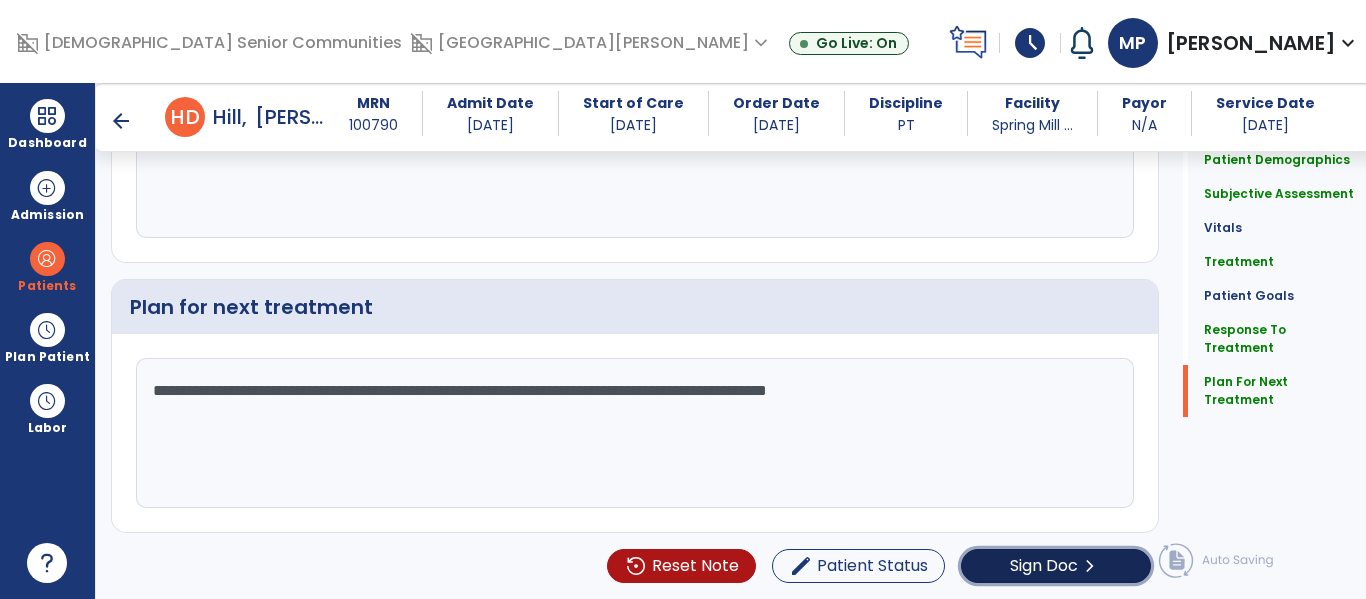 click on "Sign Doc" 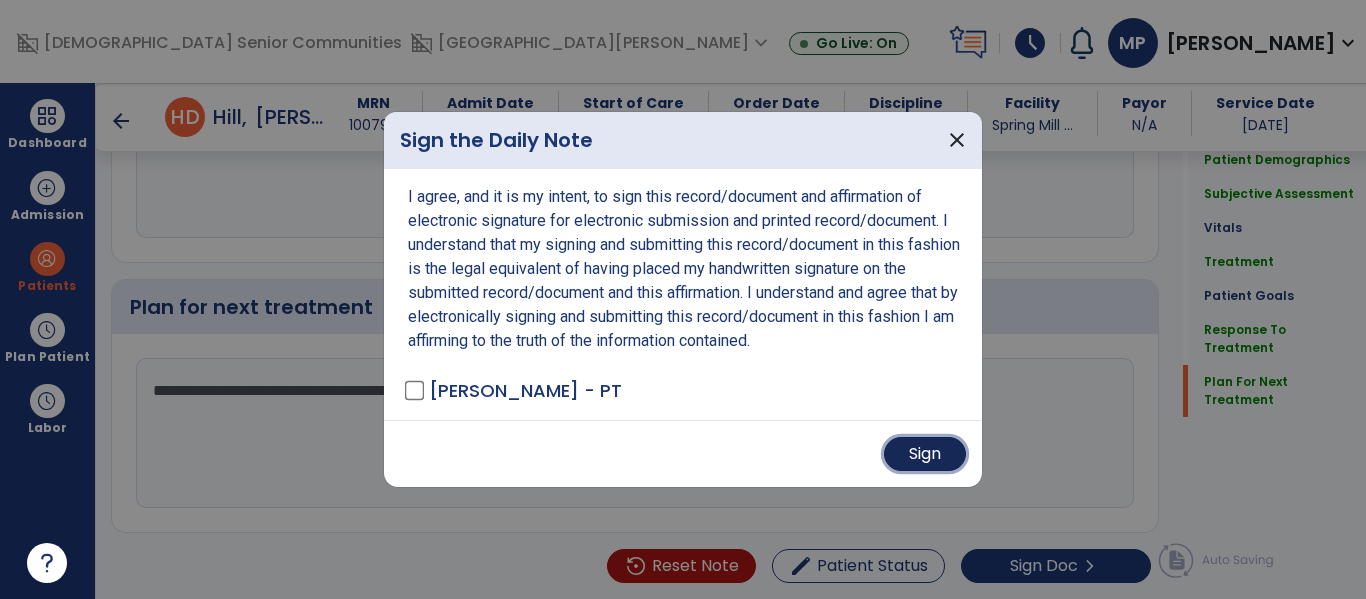 click on "Sign" at bounding box center [925, 454] 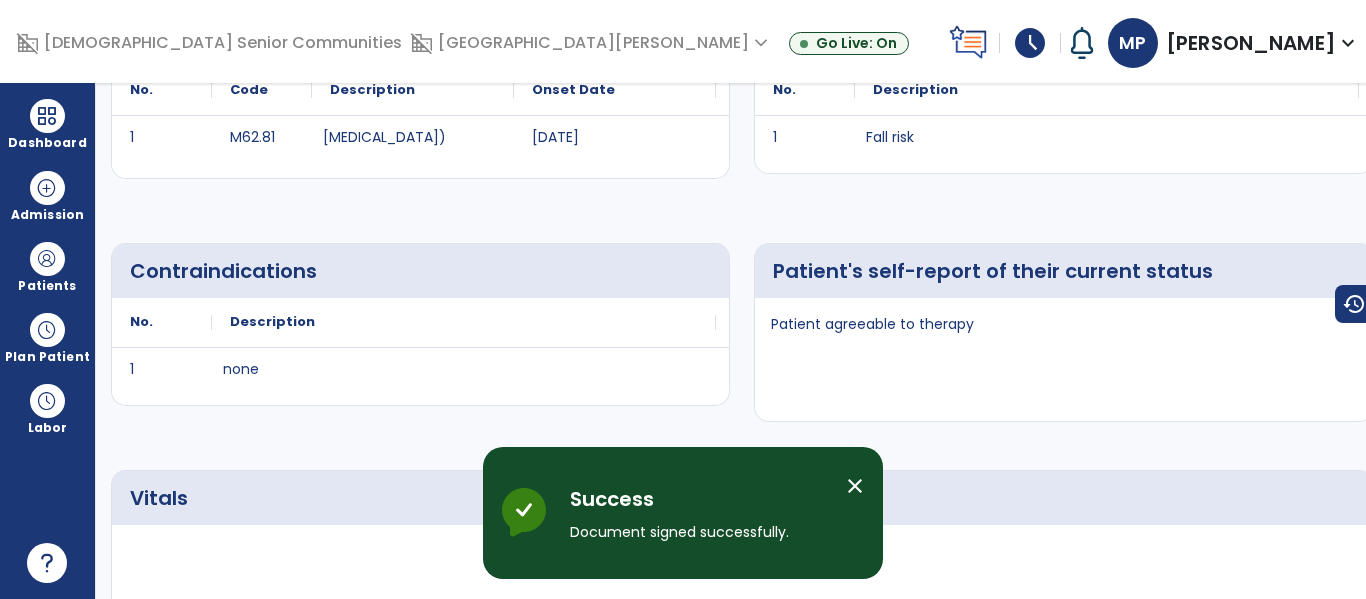 scroll, scrollTop: 0, scrollLeft: 0, axis: both 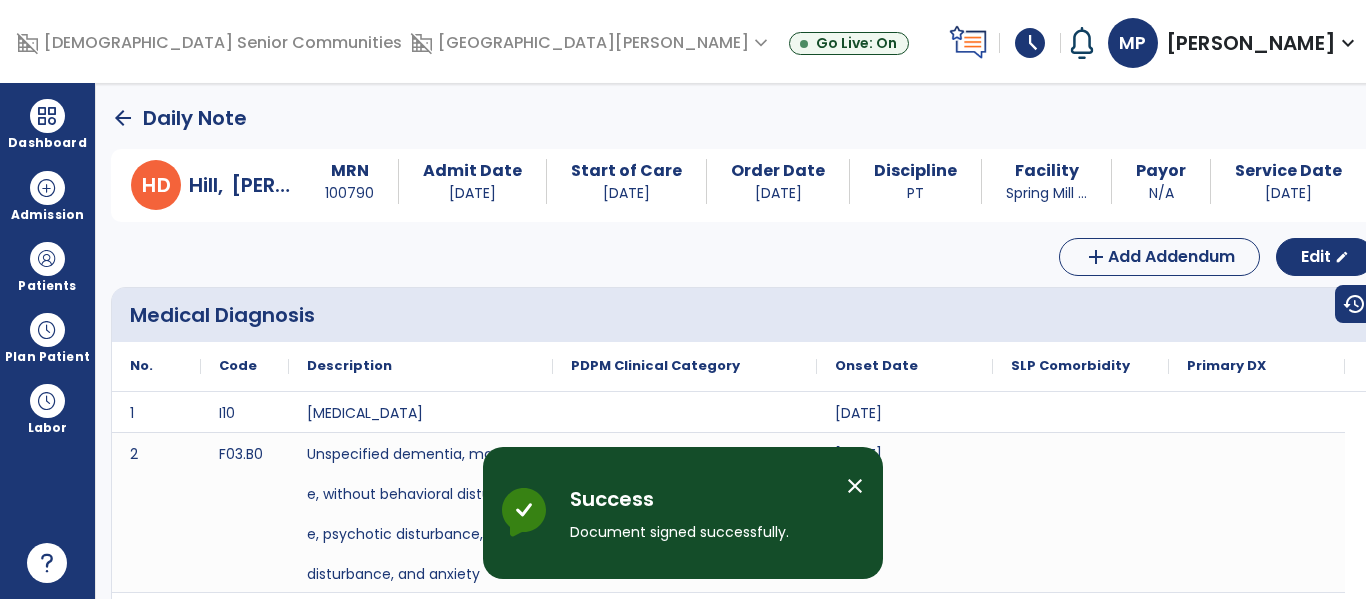 click on "arrow_back" 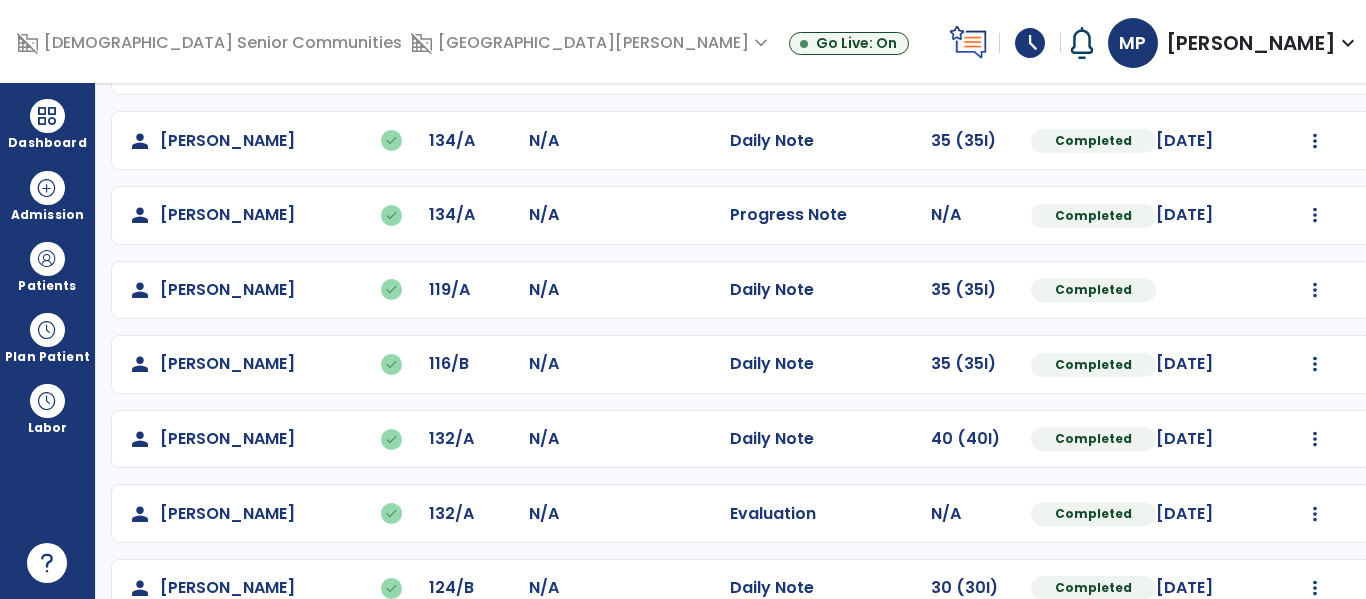 scroll, scrollTop: 935, scrollLeft: 0, axis: vertical 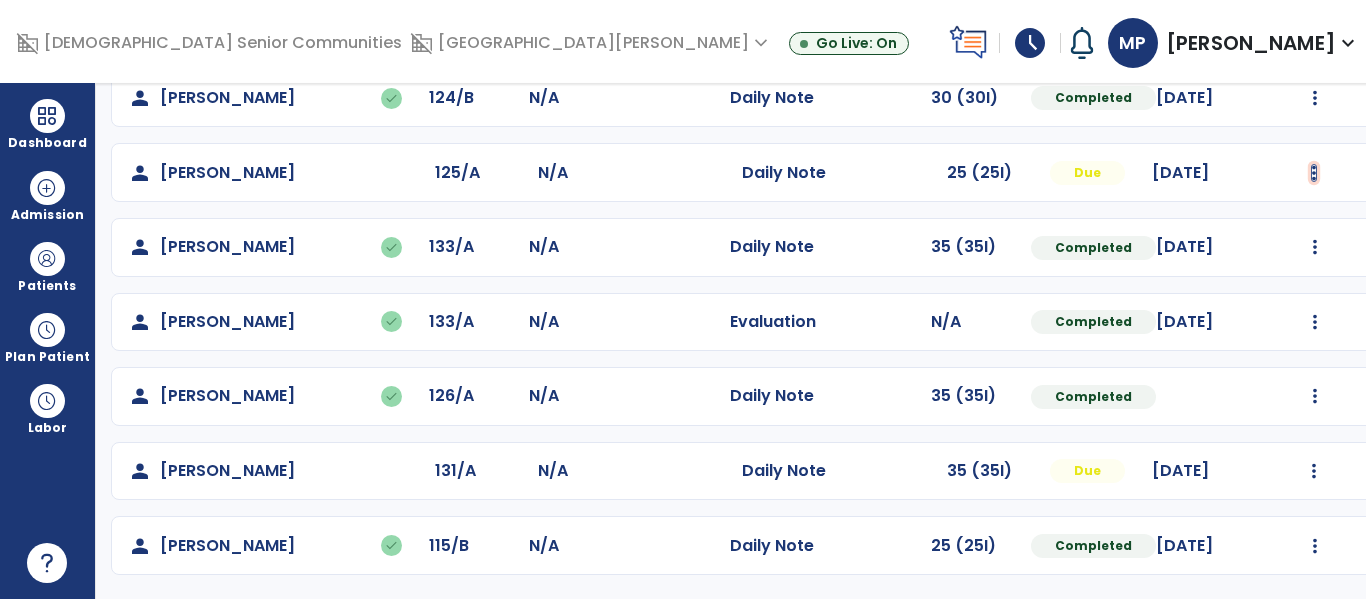 click at bounding box center (1315, -647) 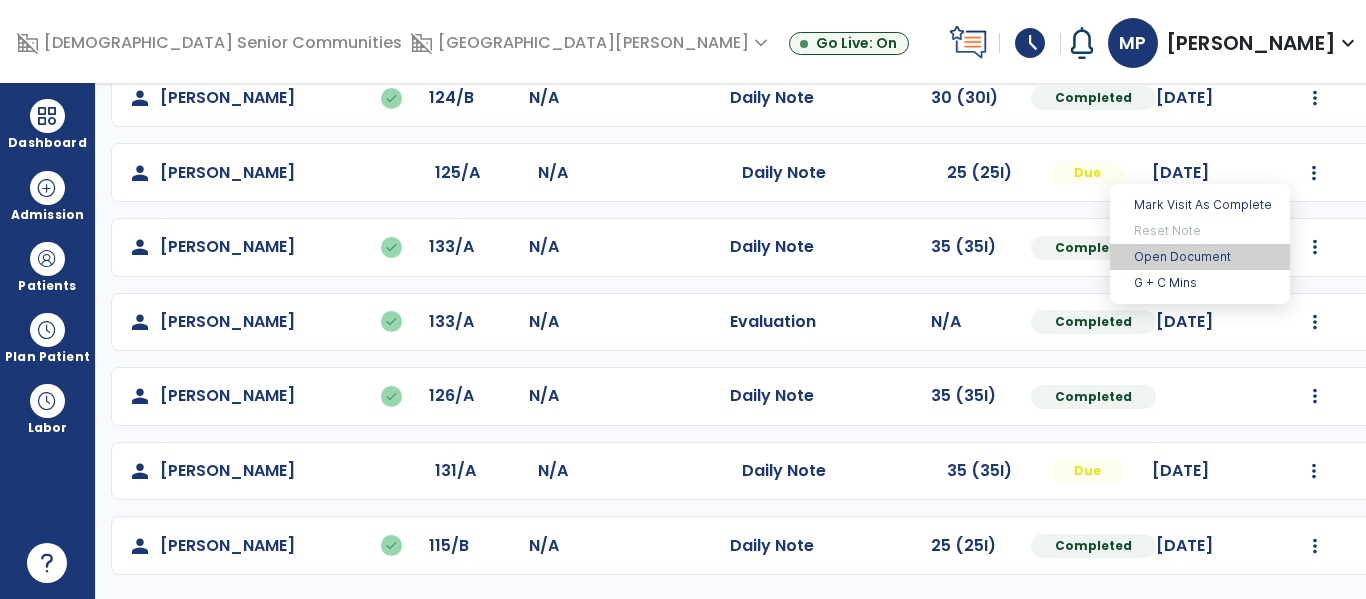 click on "Open Document" at bounding box center [1200, 257] 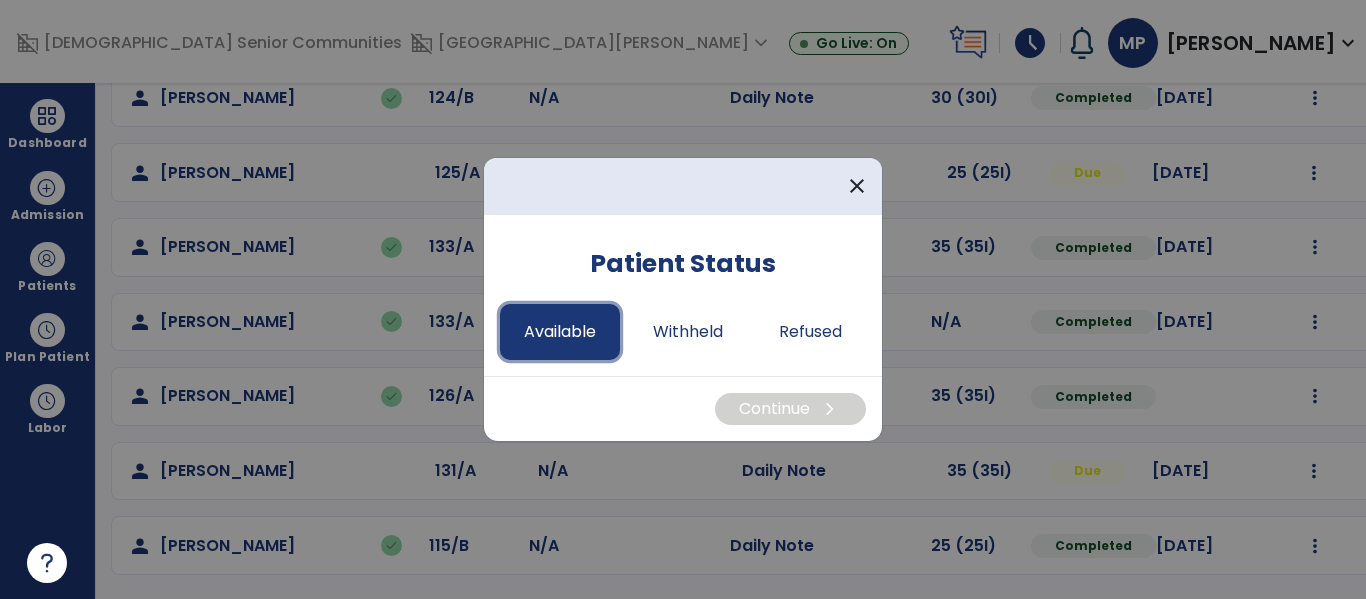 click on "Available" at bounding box center [560, 332] 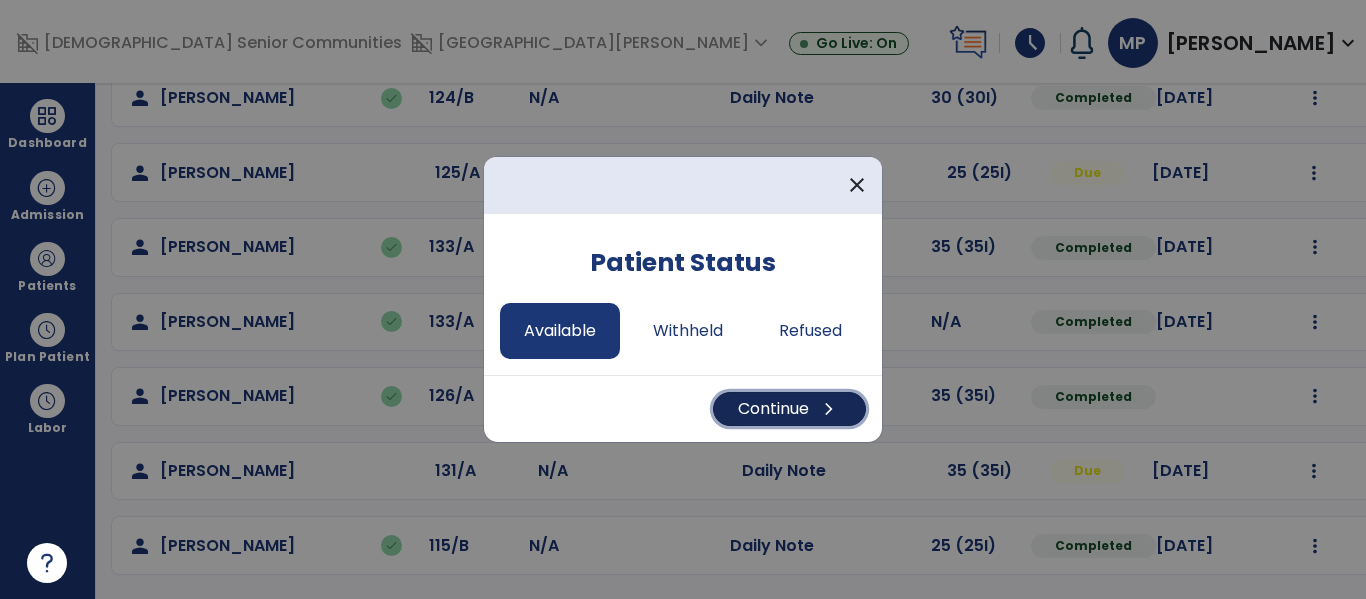 click on "Continue   chevron_right" at bounding box center (789, 409) 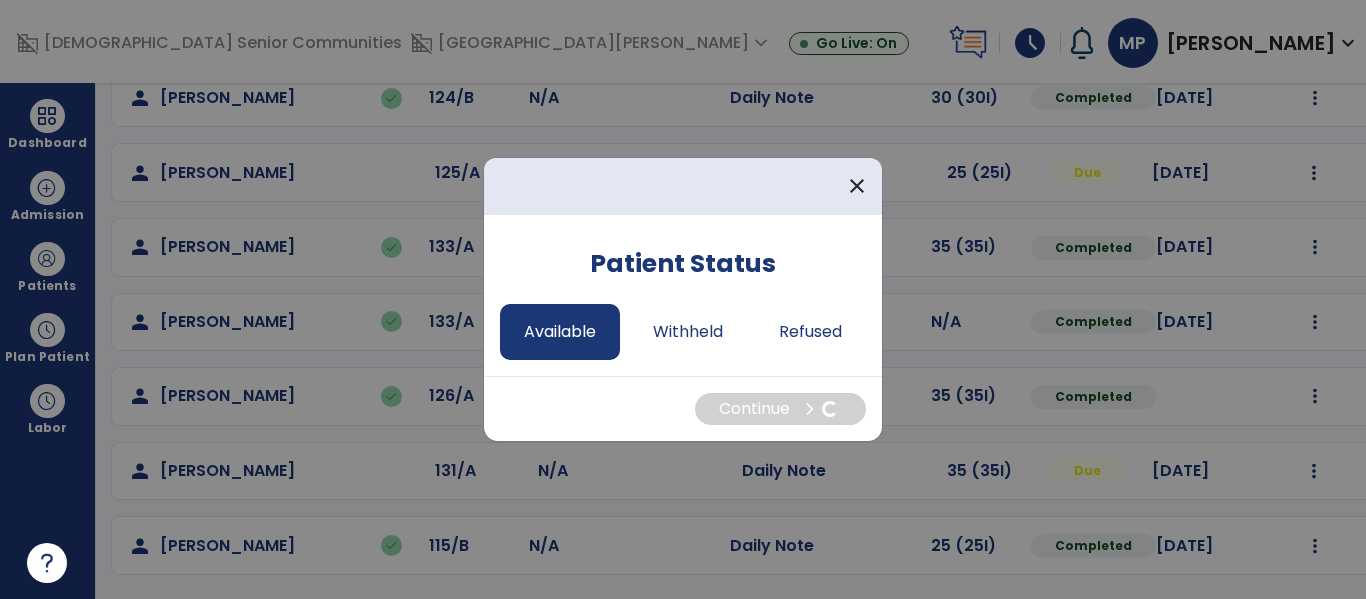 select on "*" 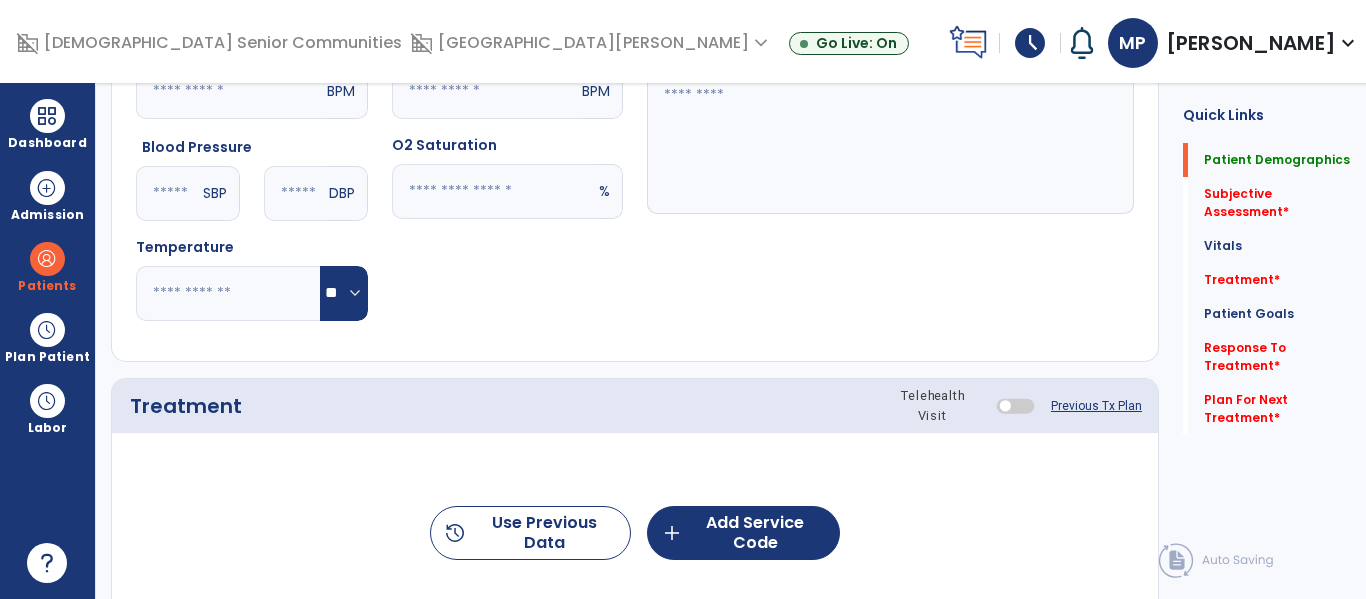 scroll, scrollTop: 0, scrollLeft: 0, axis: both 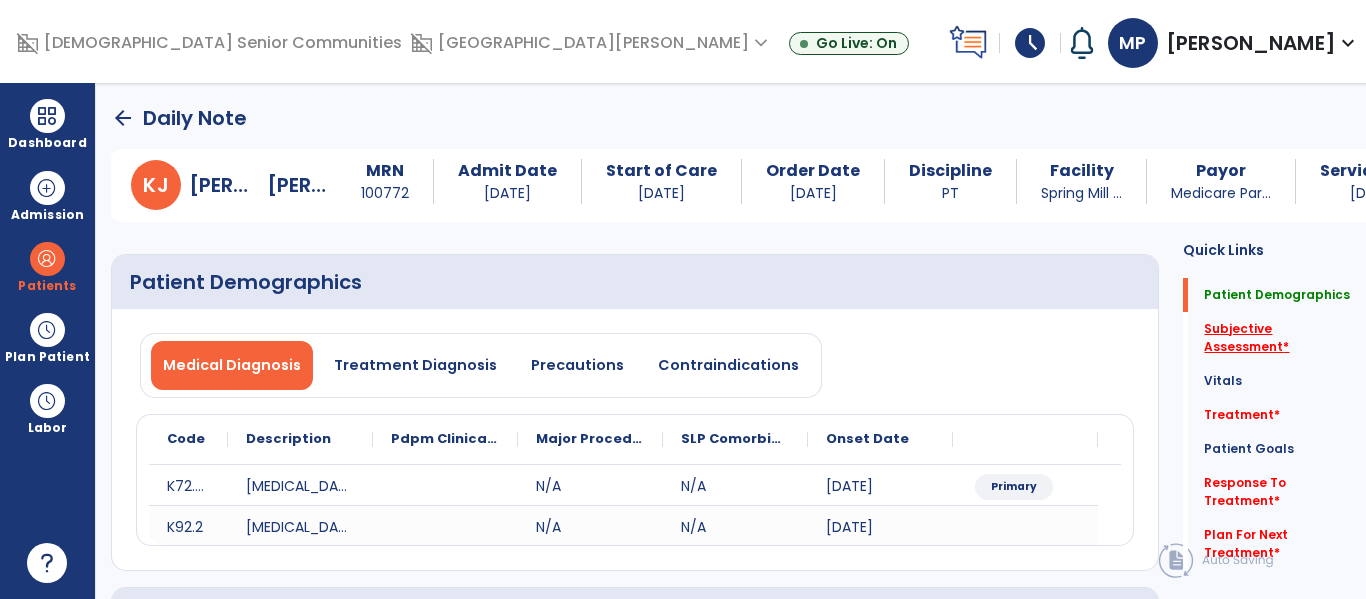 click on "Subjective Assessment   *" 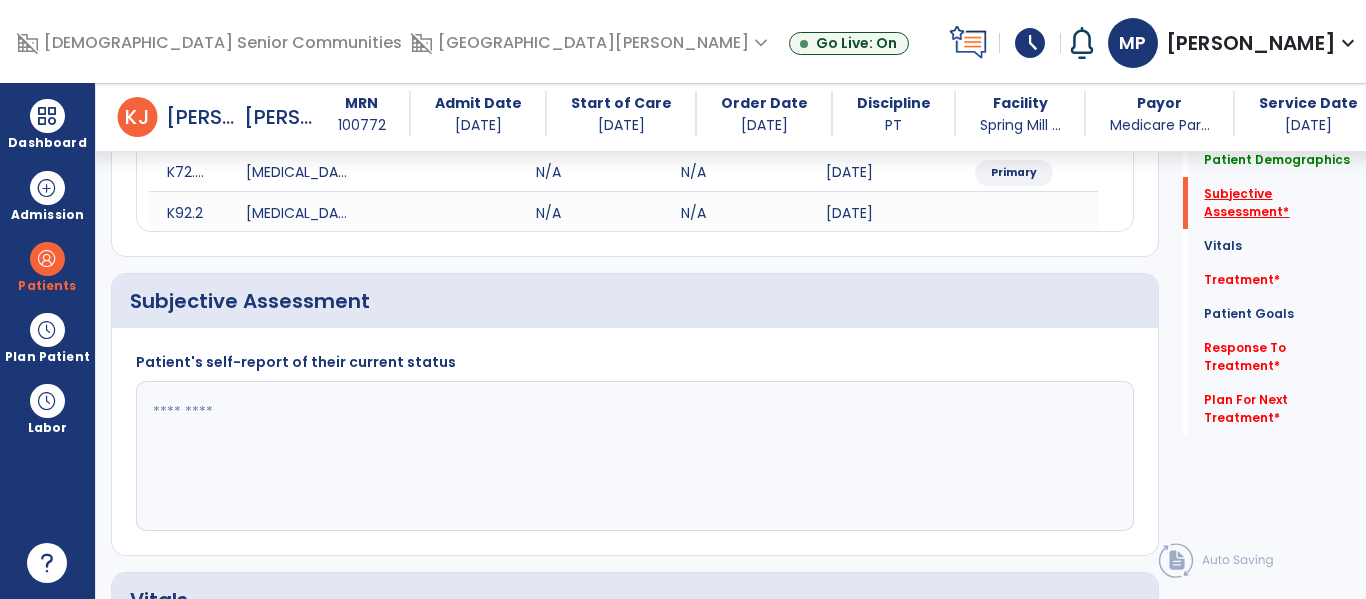 scroll, scrollTop: 387, scrollLeft: 0, axis: vertical 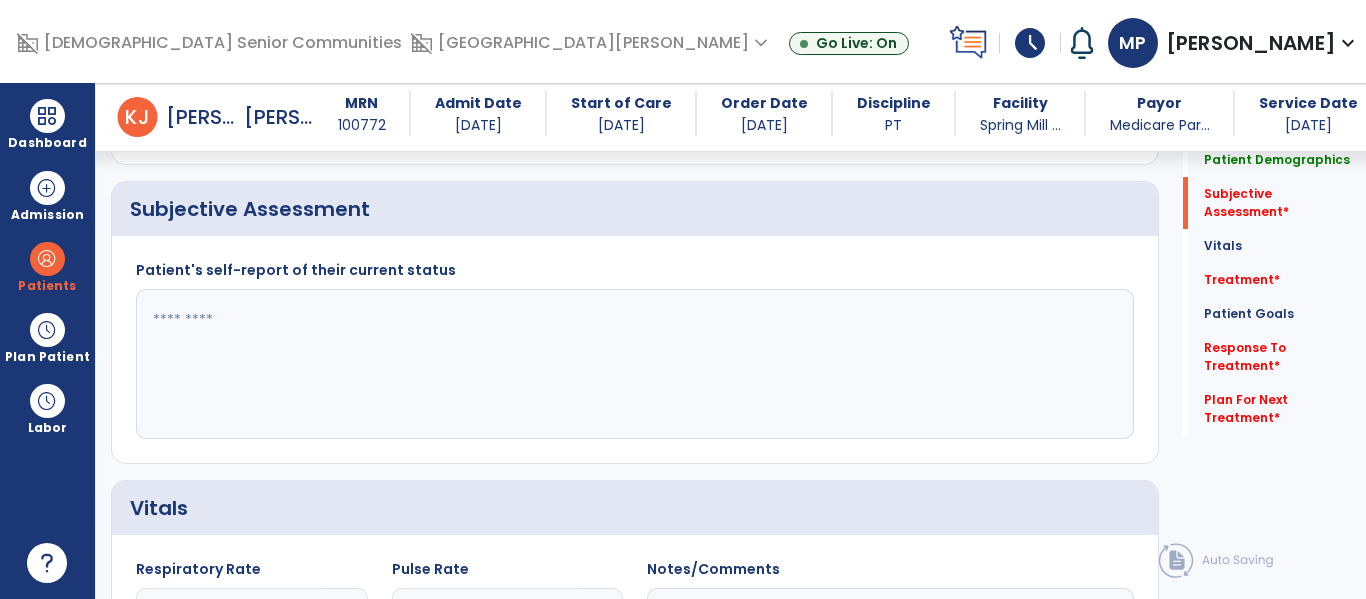 click 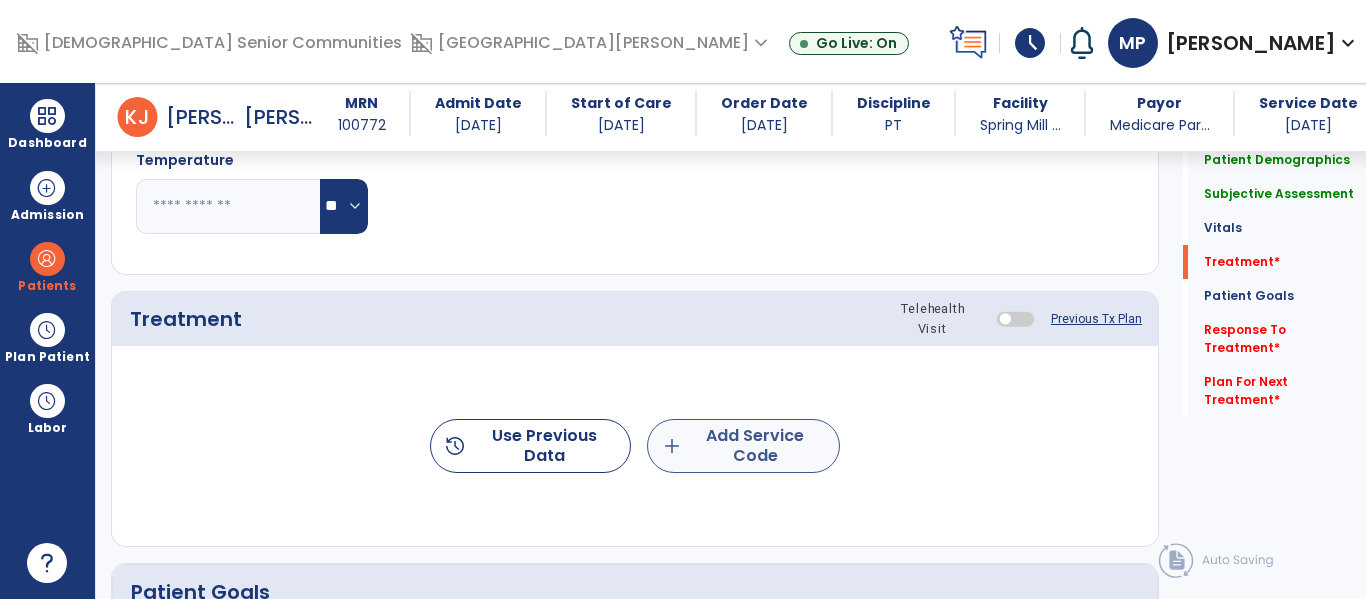 type on "**********" 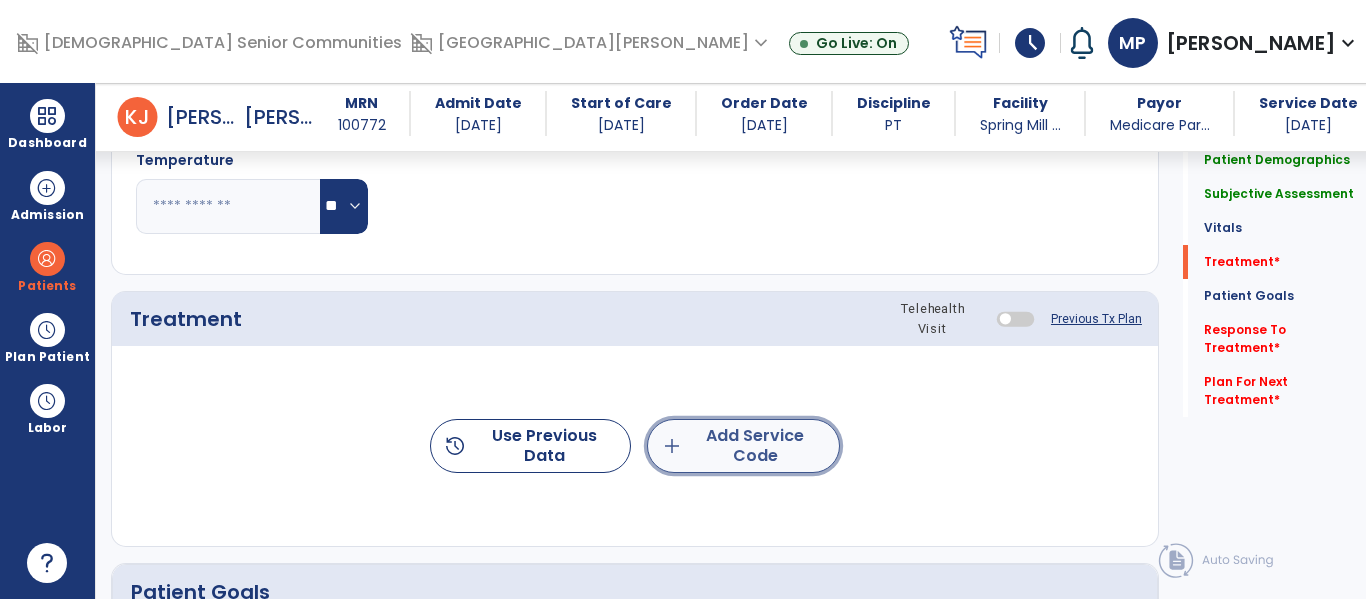 click on "add  Add Service Code" 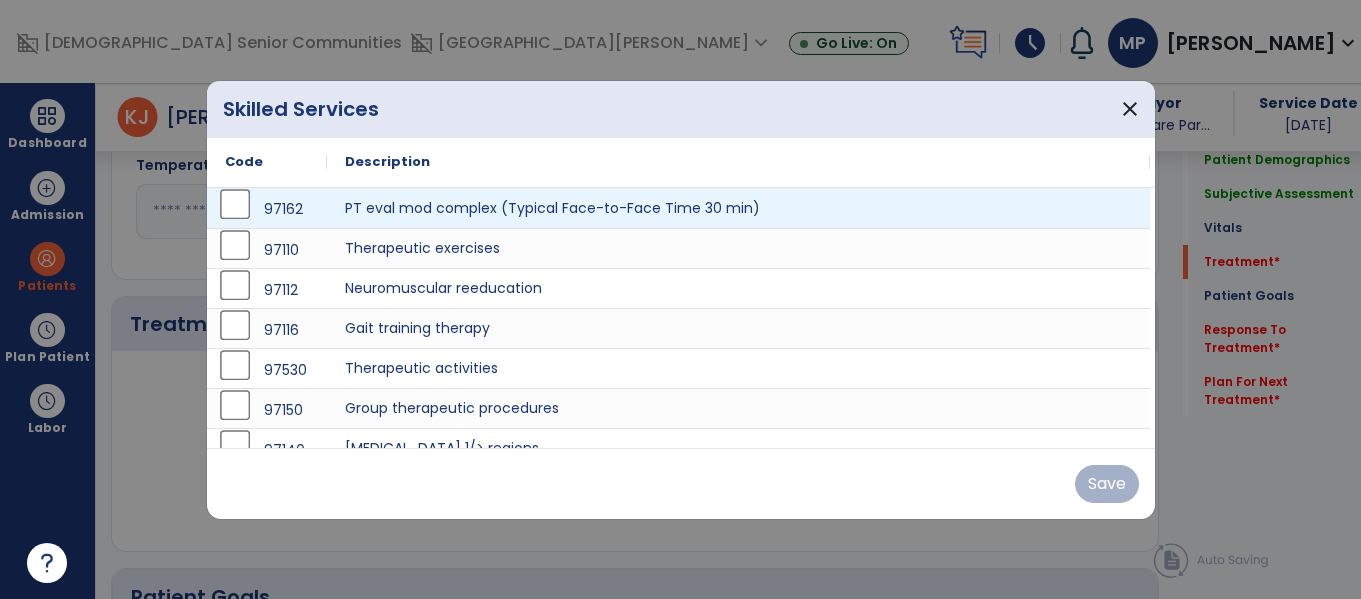 scroll, scrollTop: 998, scrollLeft: 0, axis: vertical 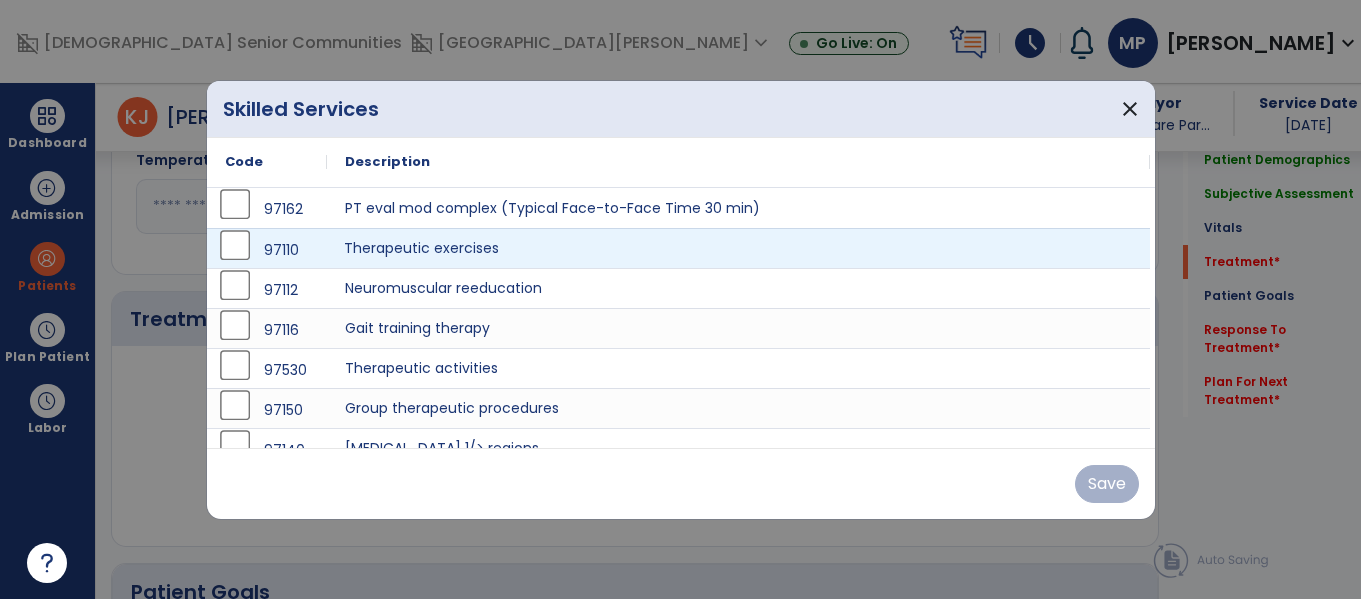 click on "Therapeutic exercises" at bounding box center (738, 248) 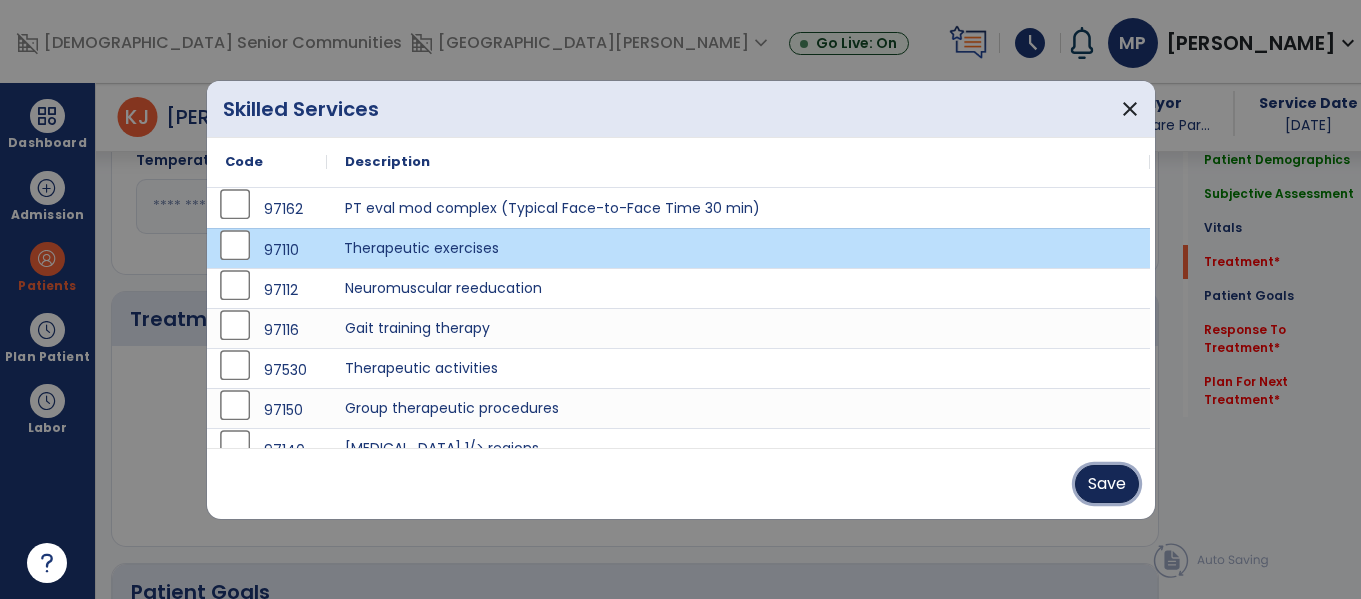 click on "Save" at bounding box center [1107, 484] 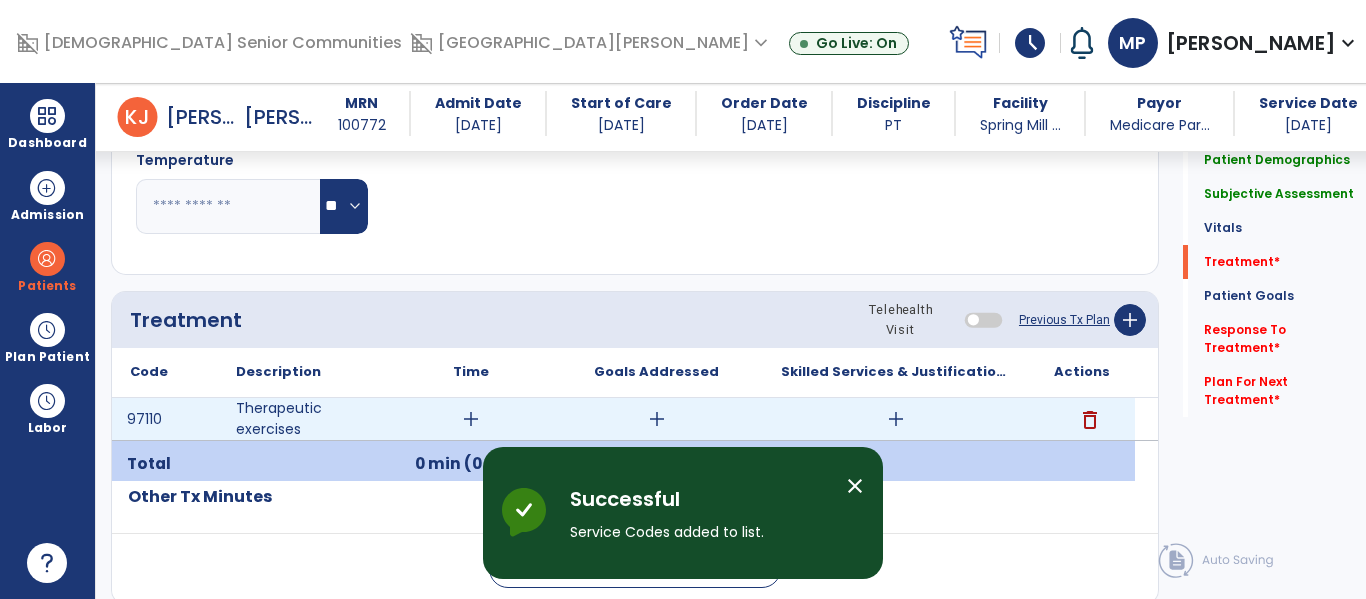 click on "add" at bounding box center (471, 419) 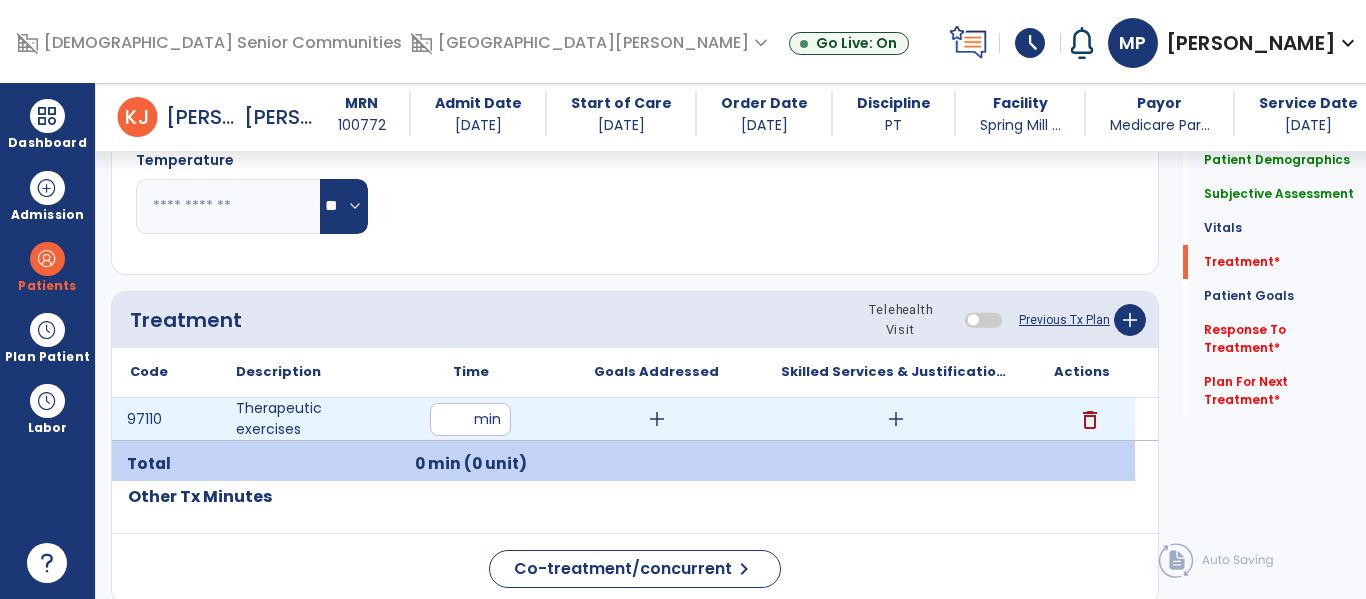 type on "**" 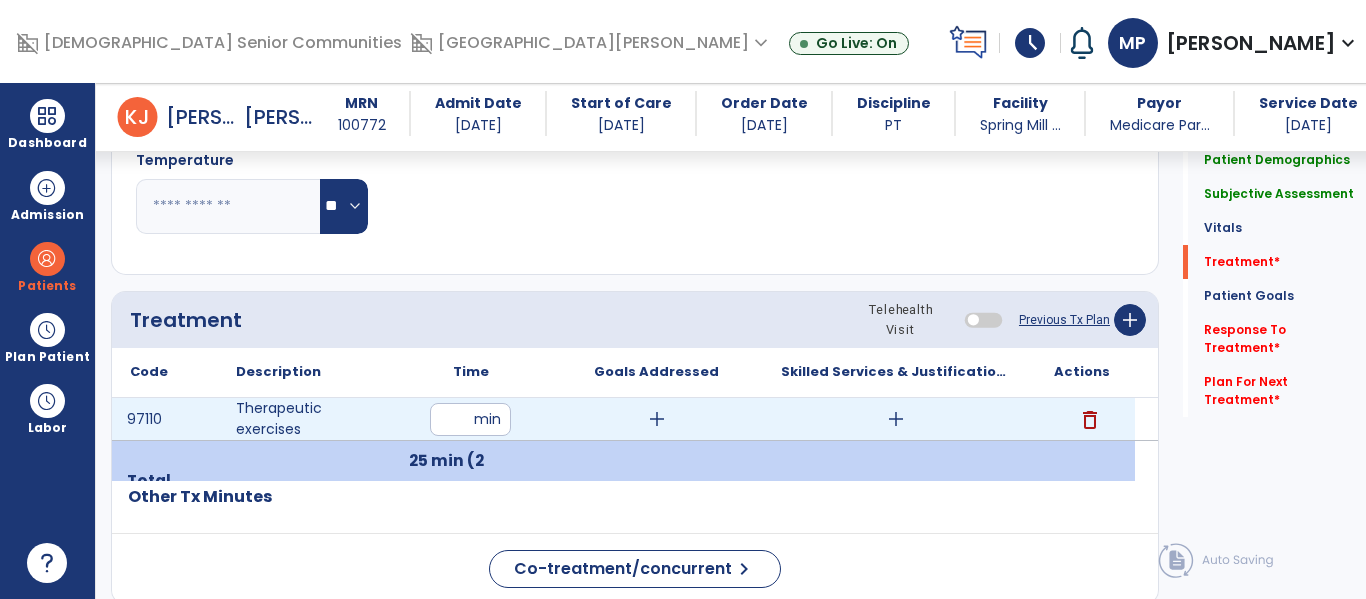 click on "add" at bounding box center [896, 419] 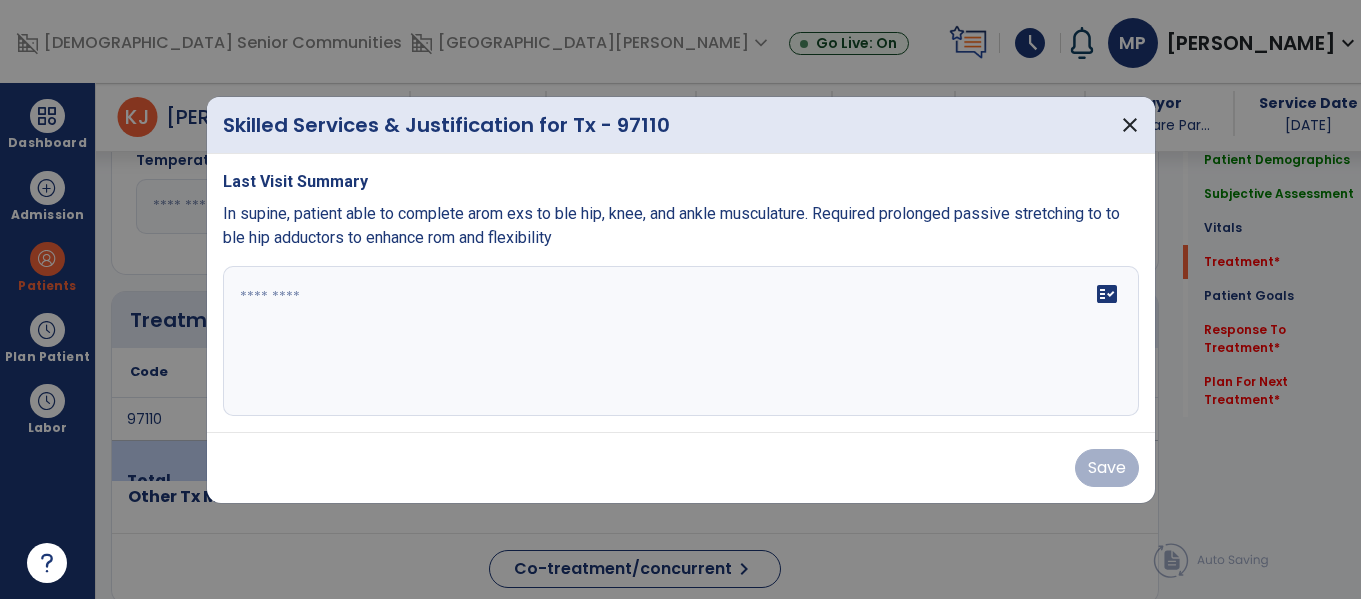 scroll, scrollTop: 998, scrollLeft: 0, axis: vertical 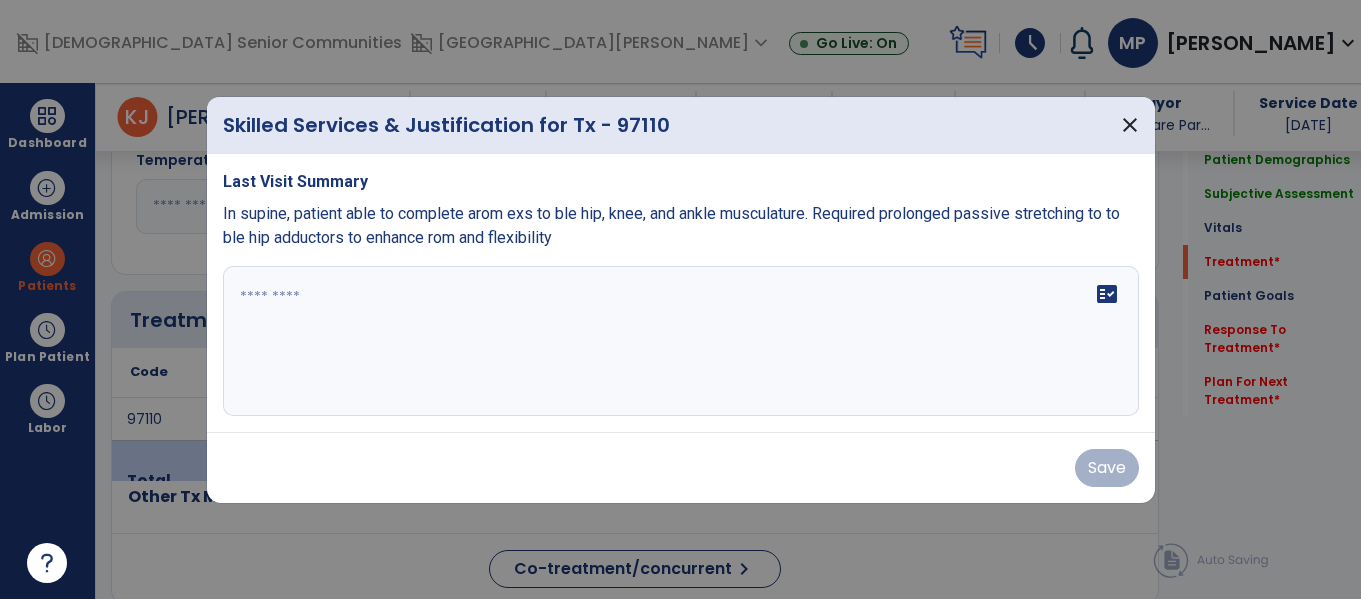 click on "fact_check" at bounding box center [681, 341] 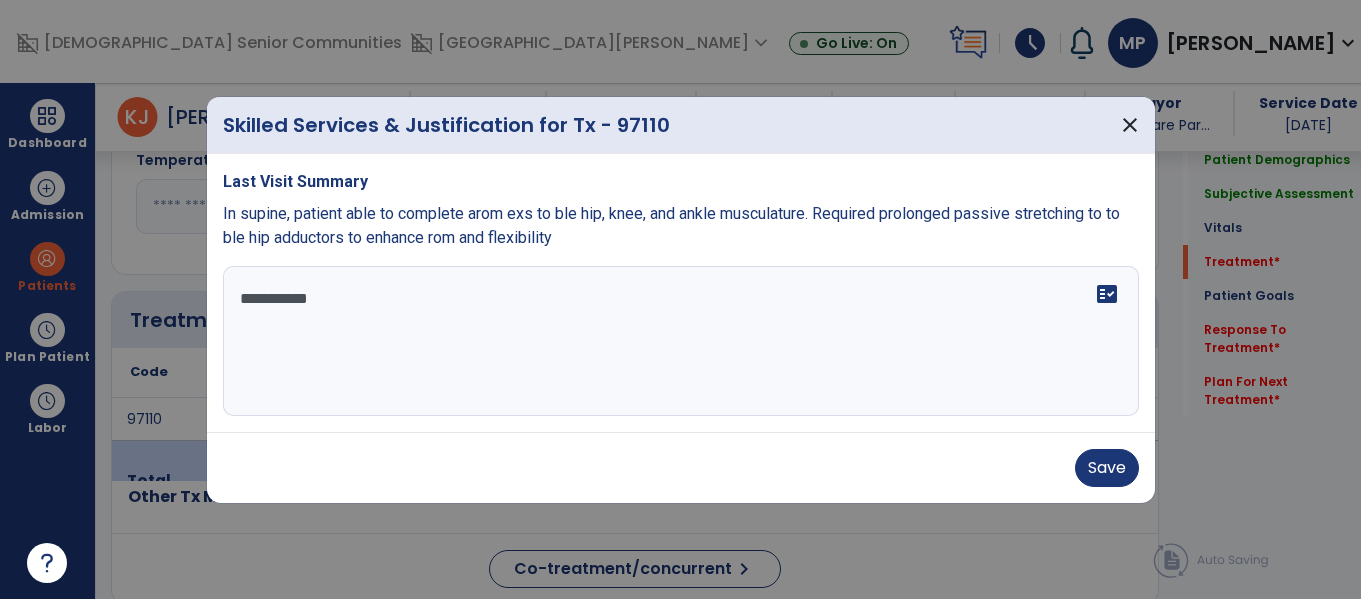 type on "**********" 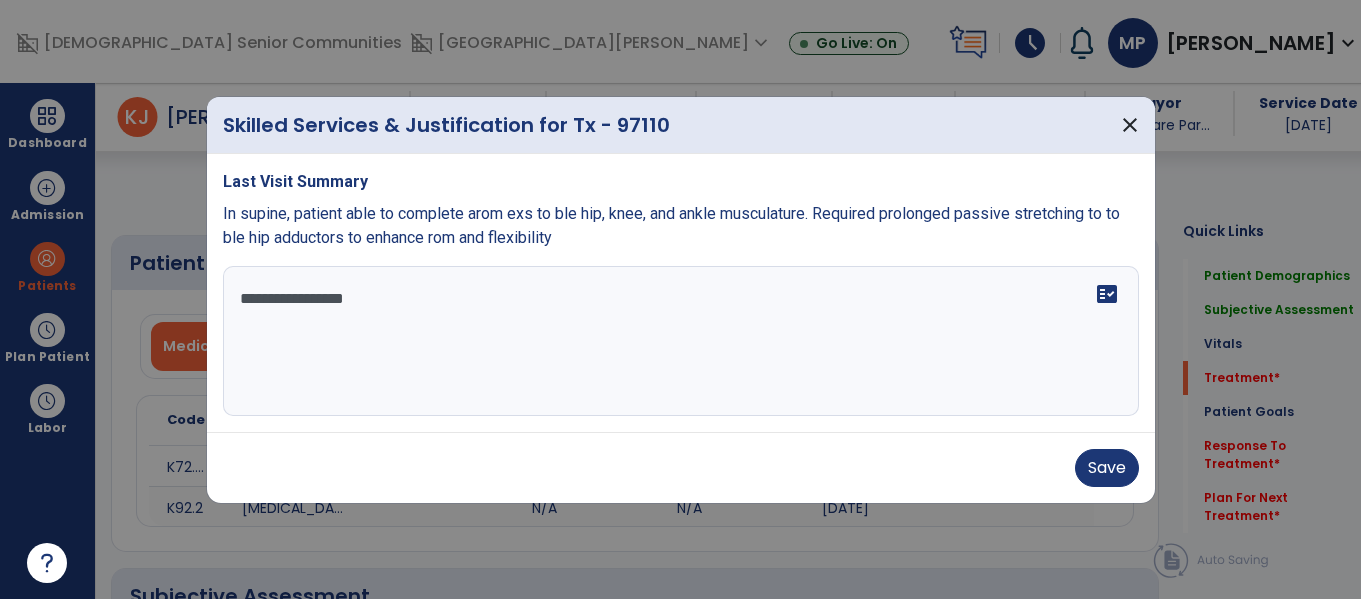 select on "*" 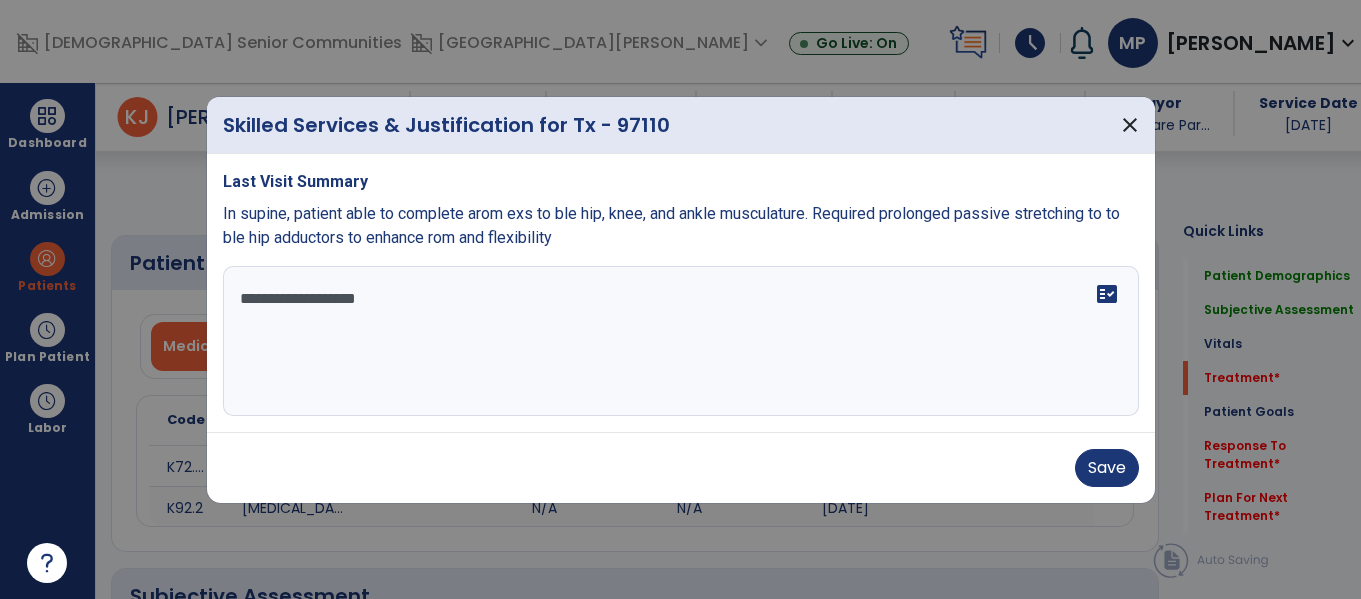 scroll, scrollTop: 0, scrollLeft: 0, axis: both 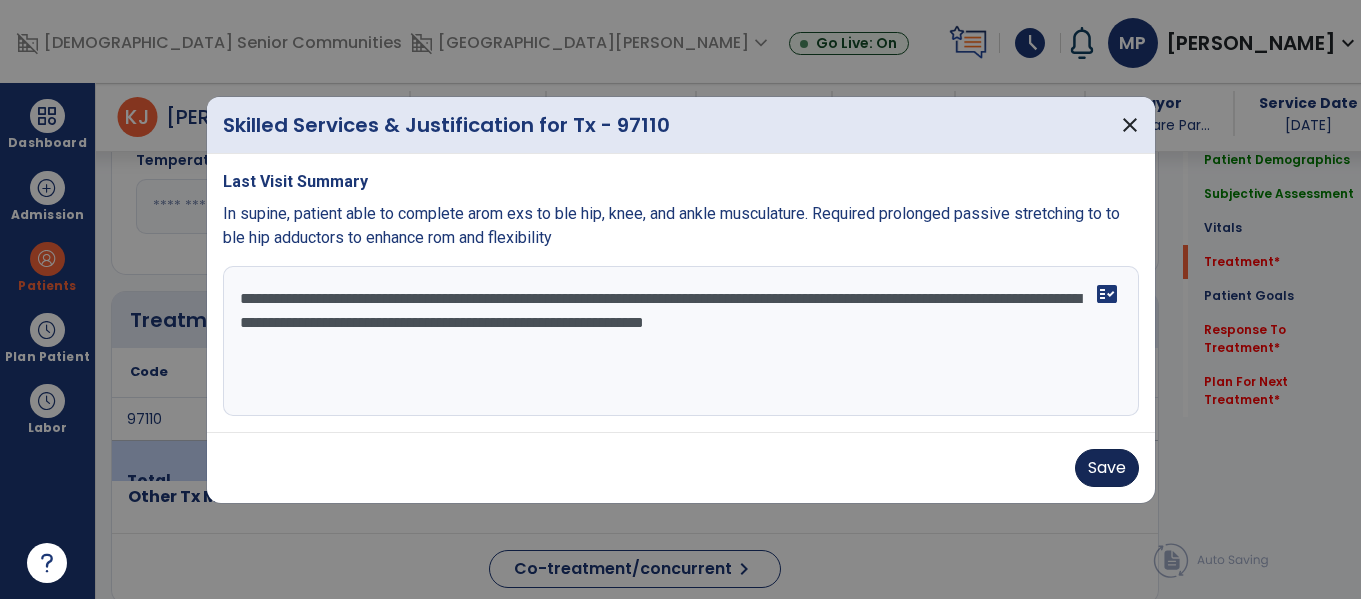 type on "**********" 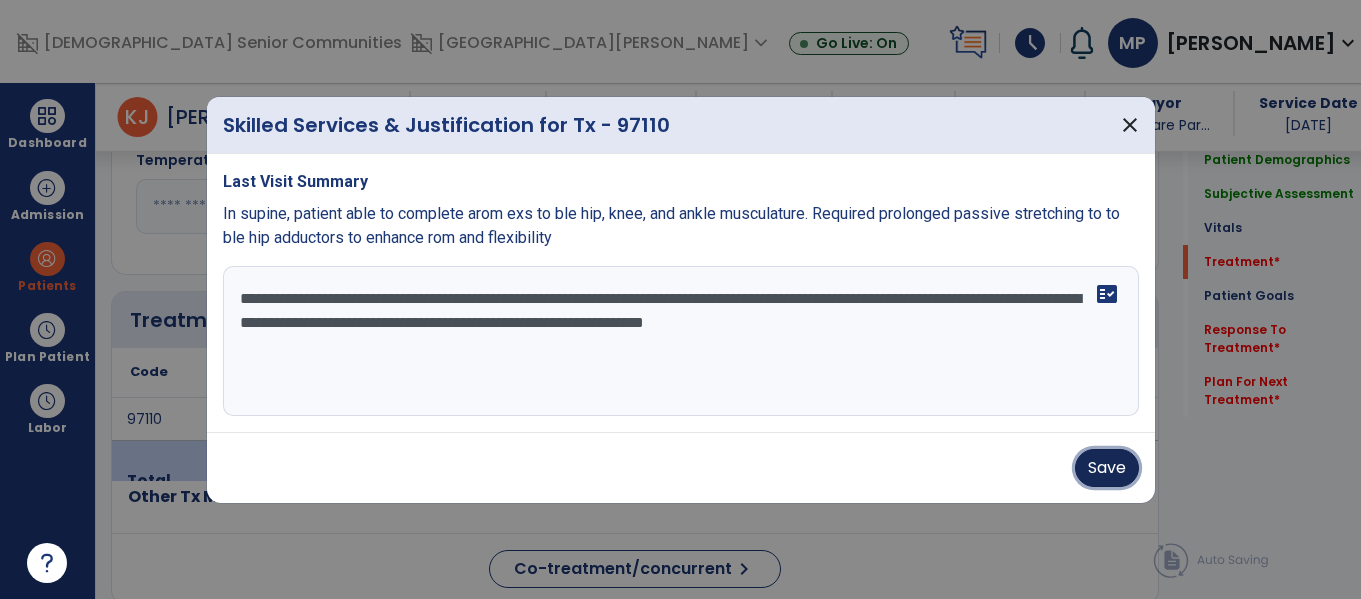 click on "Save" at bounding box center (1107, 468) 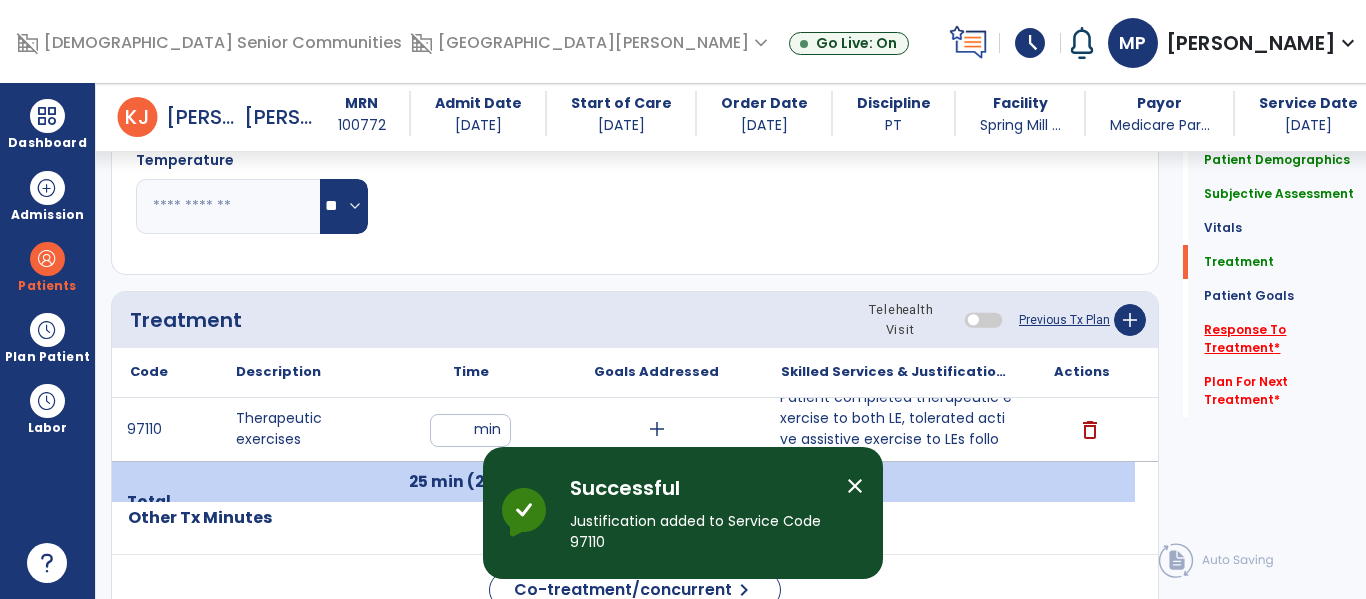 click on "Response To Treatment   *" 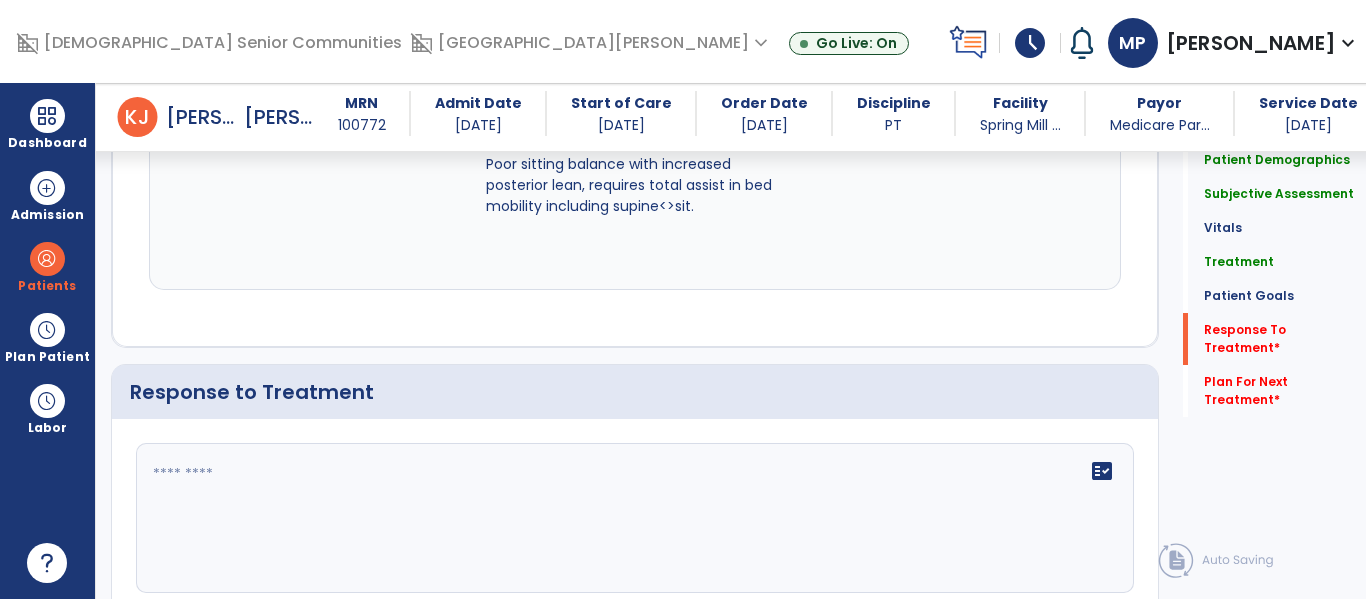 scroll, scrollTop: 2514, scrollLeft: 0, axis: vertical 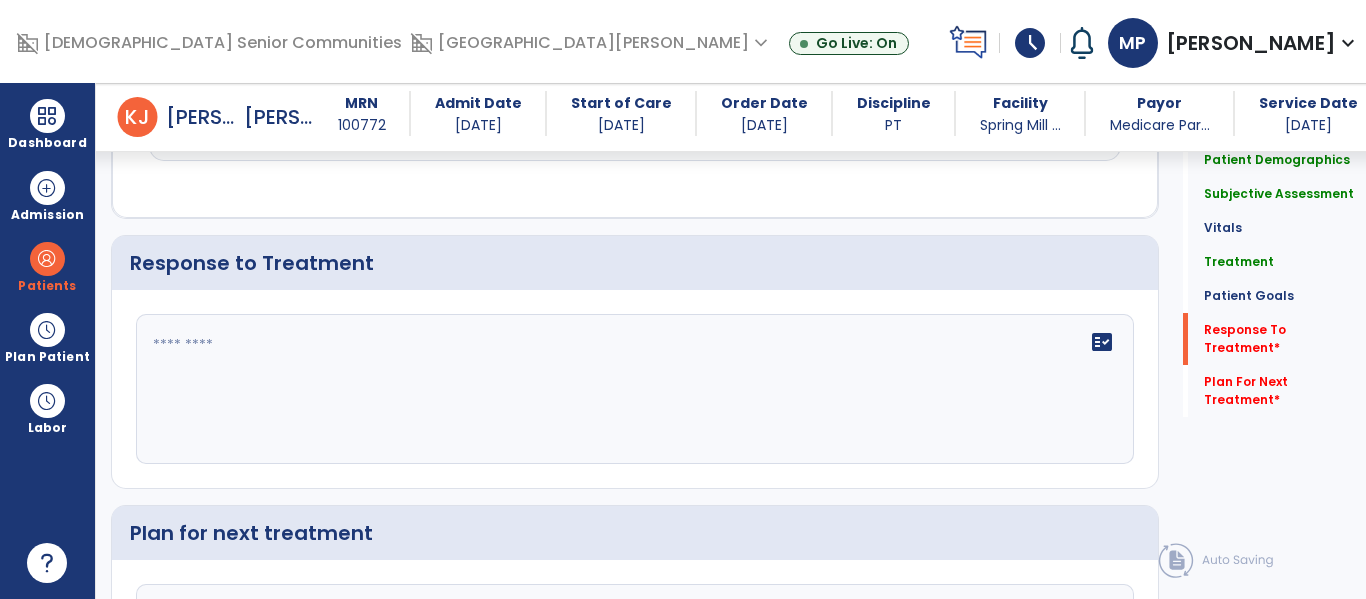 click on "fact_check" 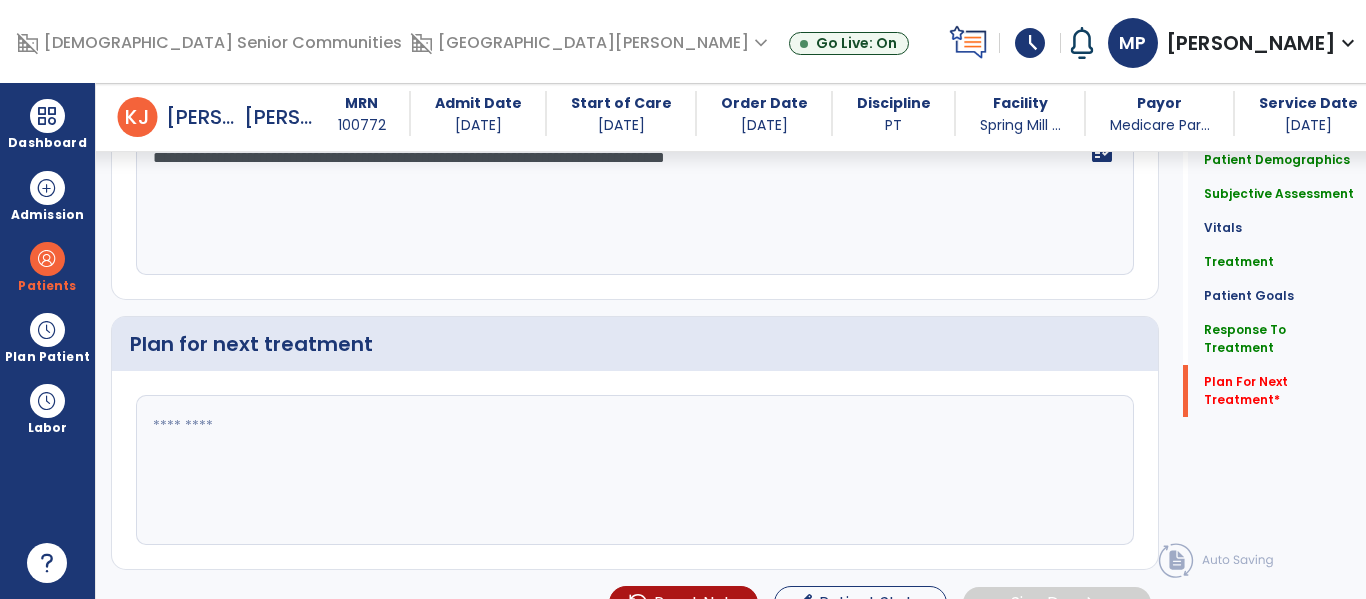 scroll, scrollTop: 2719, scrollLeft: 0, axis: vertical 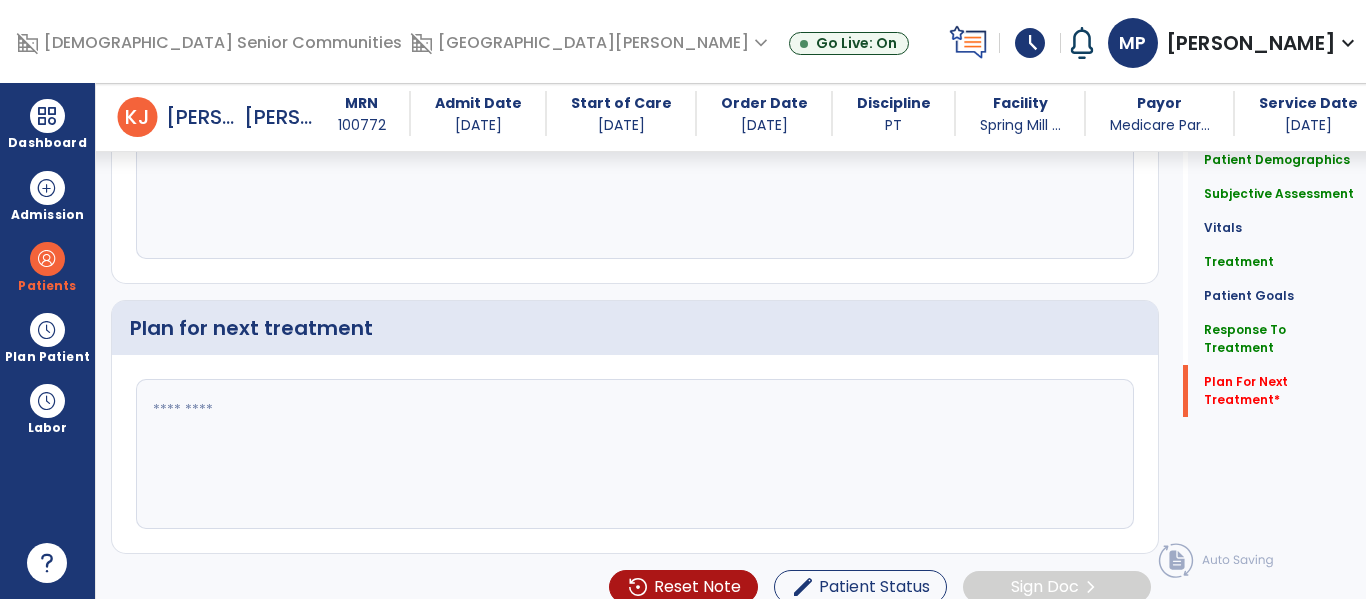 type on "**********" 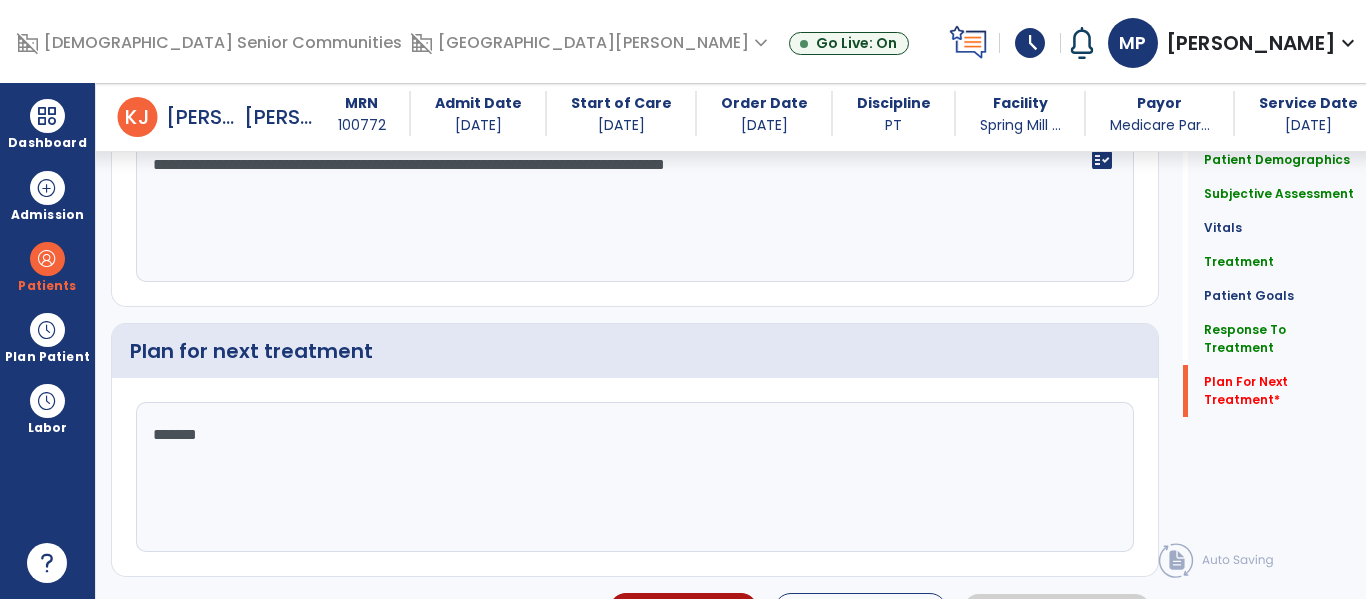 scroll, scrollTop: 2719, scrollLeft: 0, axis: vertical 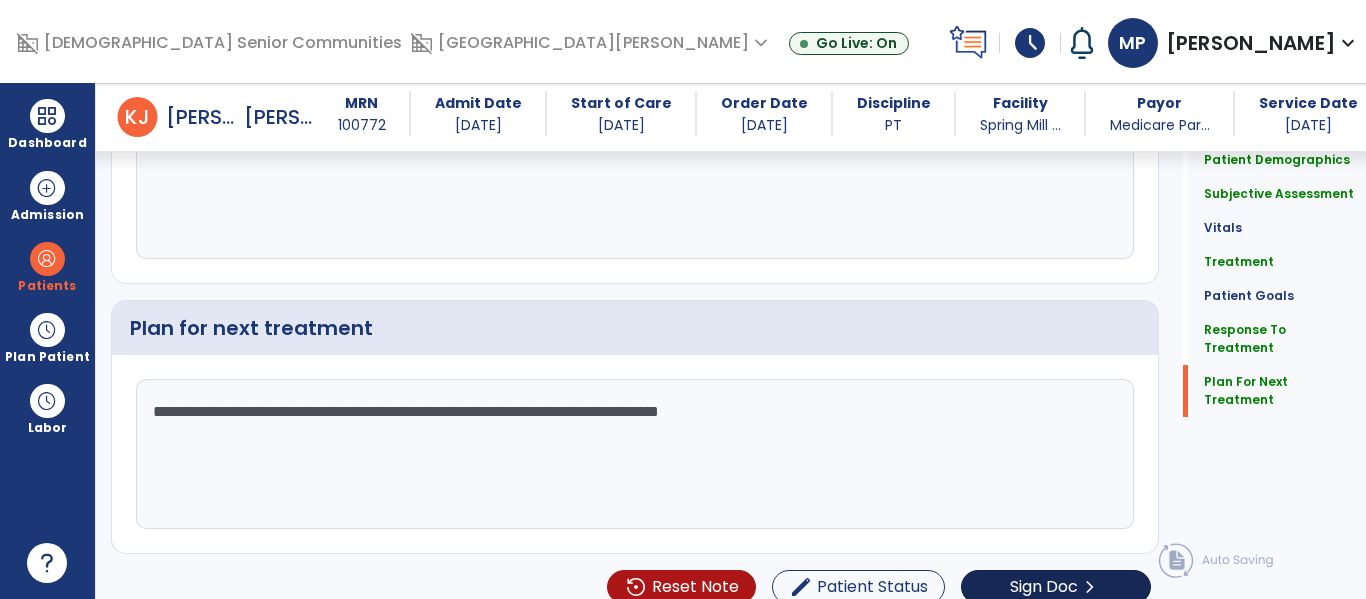 type on "**********" 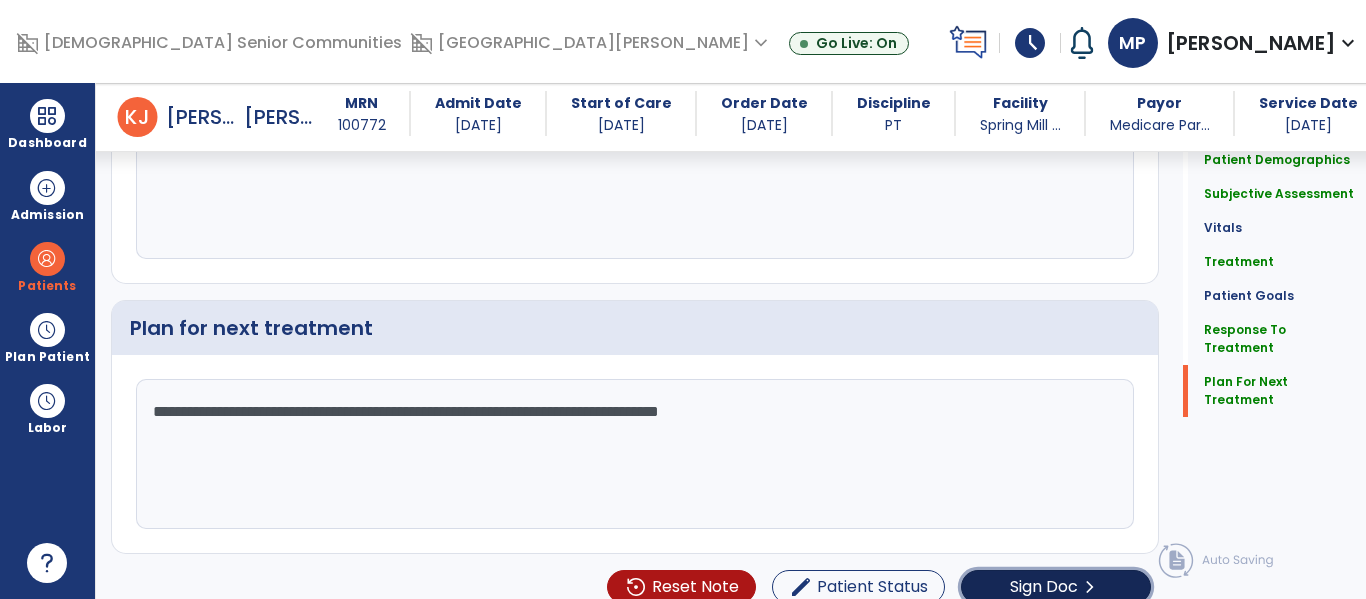 click on "Sign Doc" 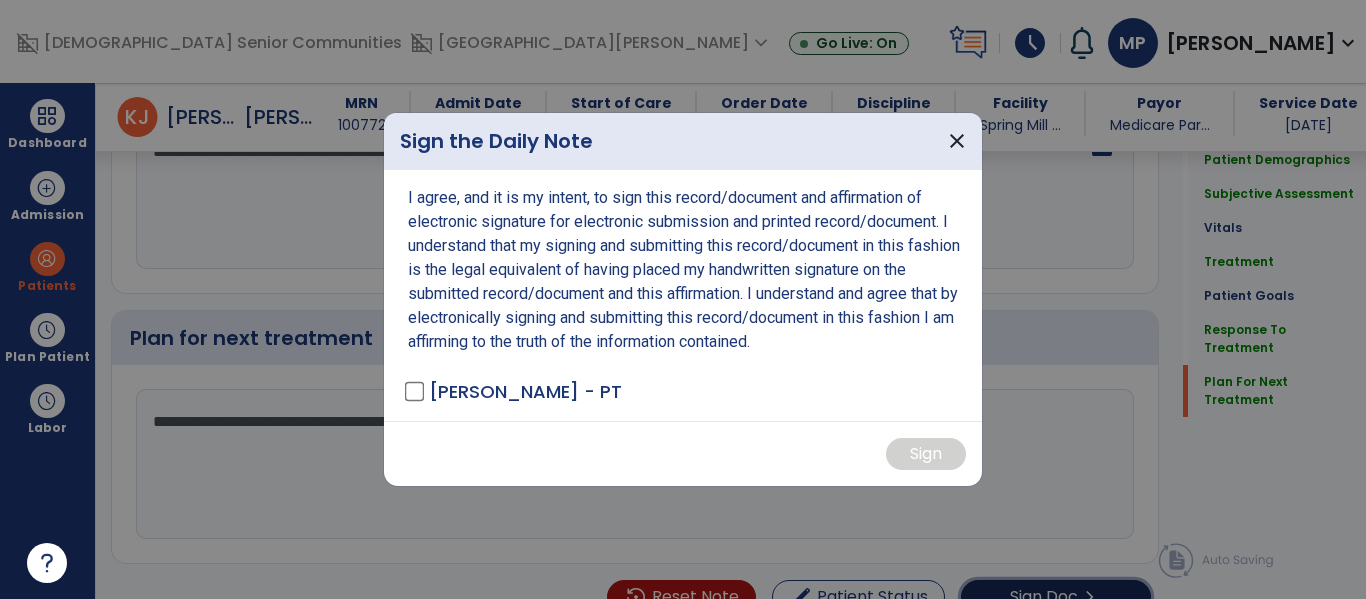 scroll, scrollTop: 2719, scrollLeft: 0, axis: vertical 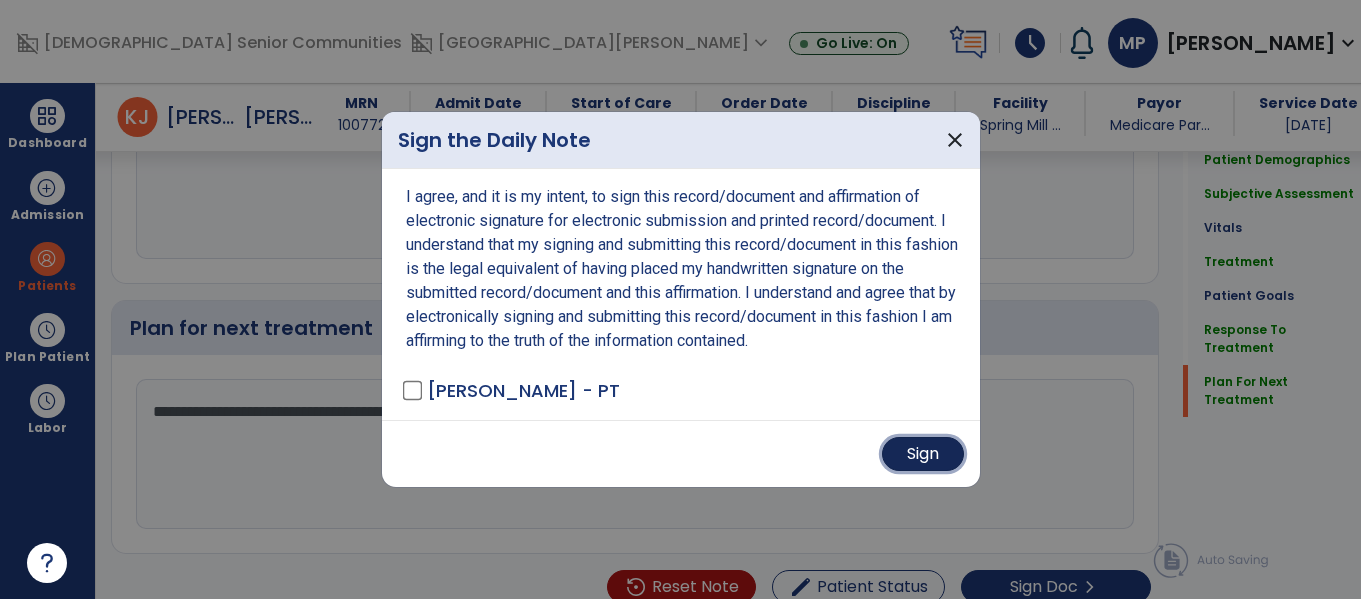 click on "Sign" at bounding box center (923, 454) 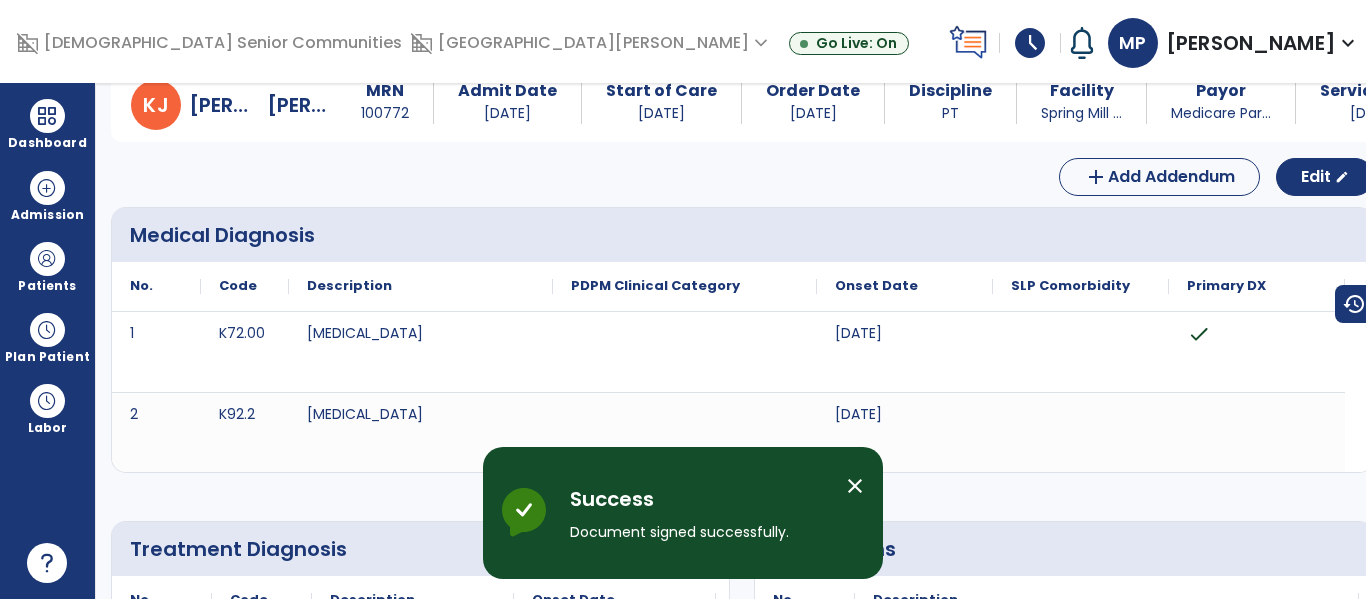 scroll, scrollTop: 0, scrollLeft: 0, axis: both 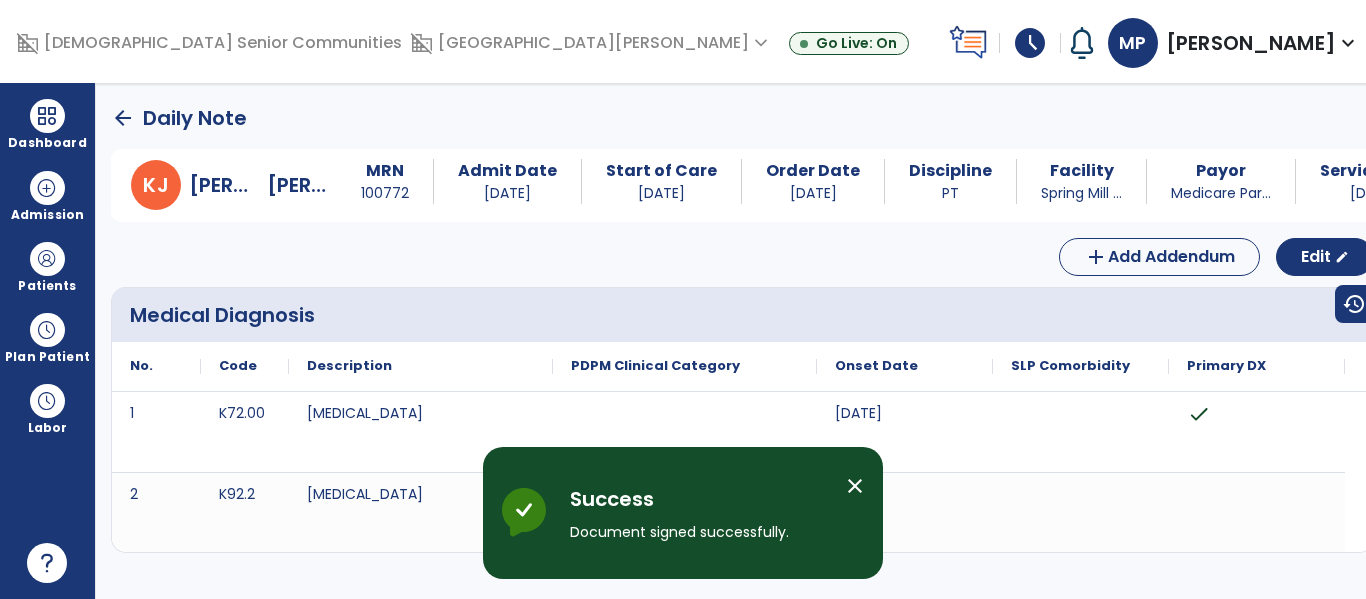 click on "arrow_back" 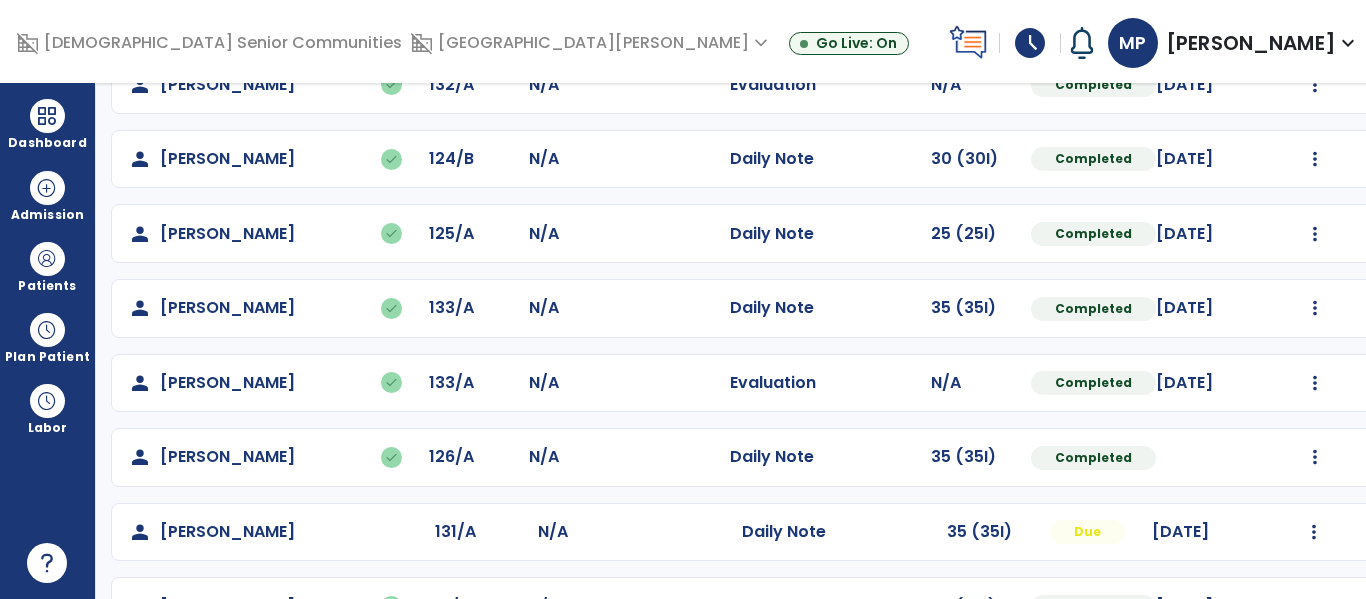 scroll, scrollTop: 935, scrollLeft: 0, axis: vertical 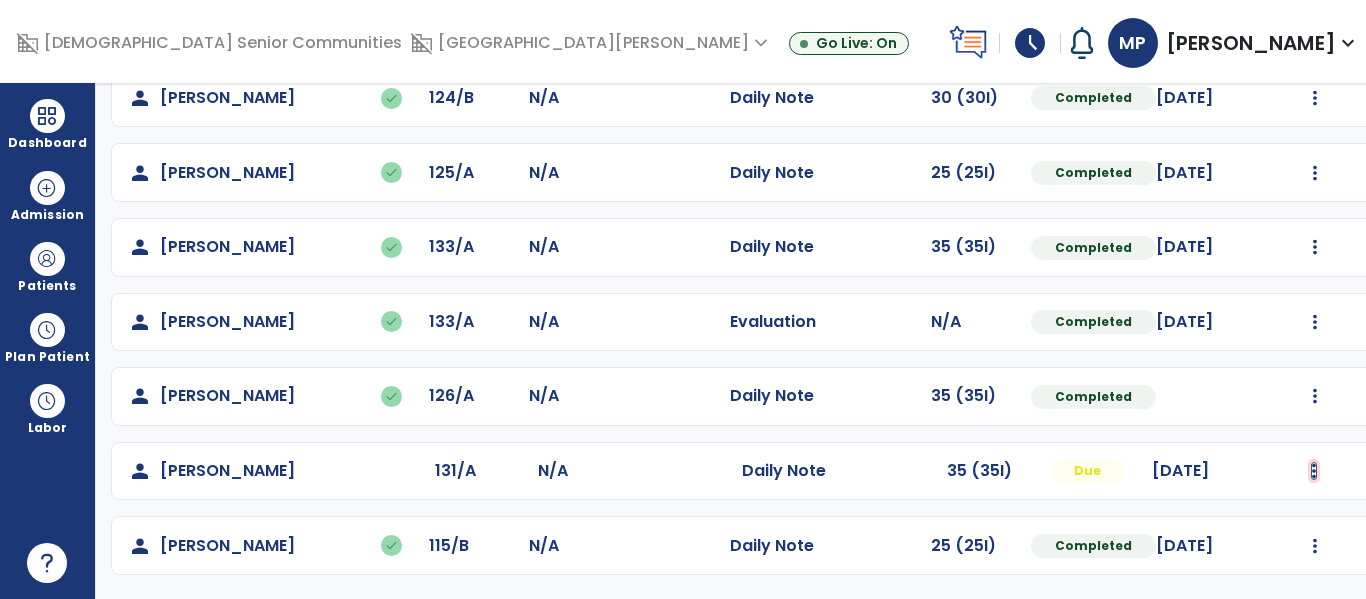click at bounding box center (1315, -647) 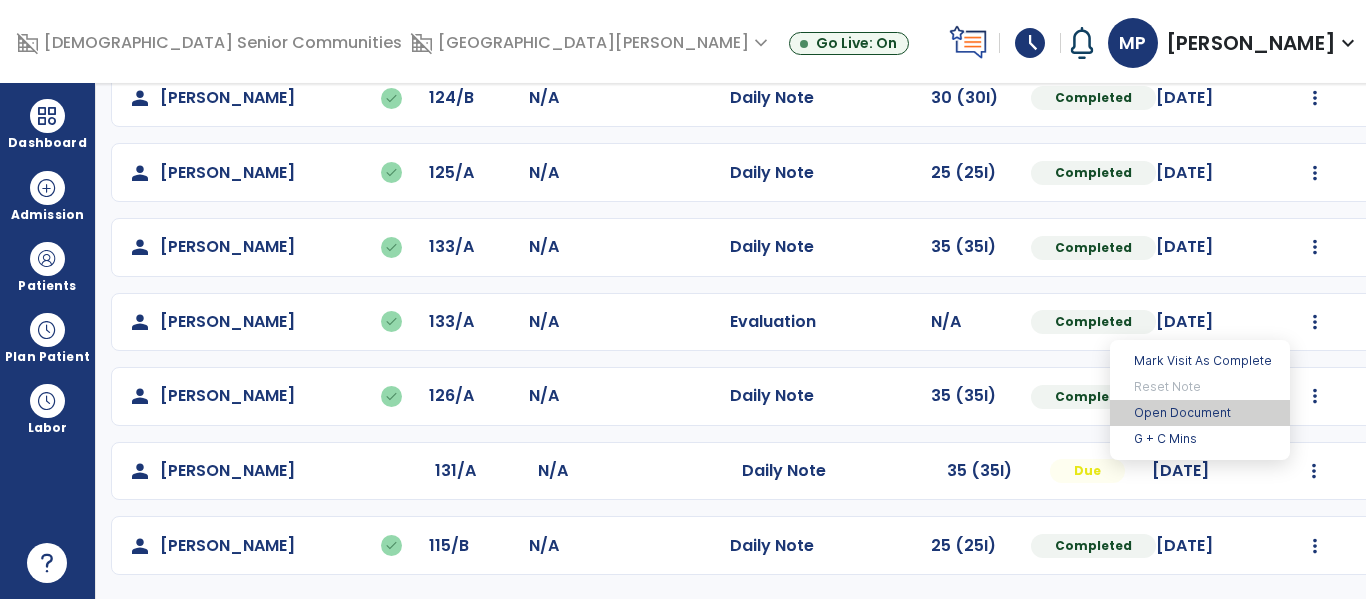 click on "Open Document" at bounding box center (1200, 413) 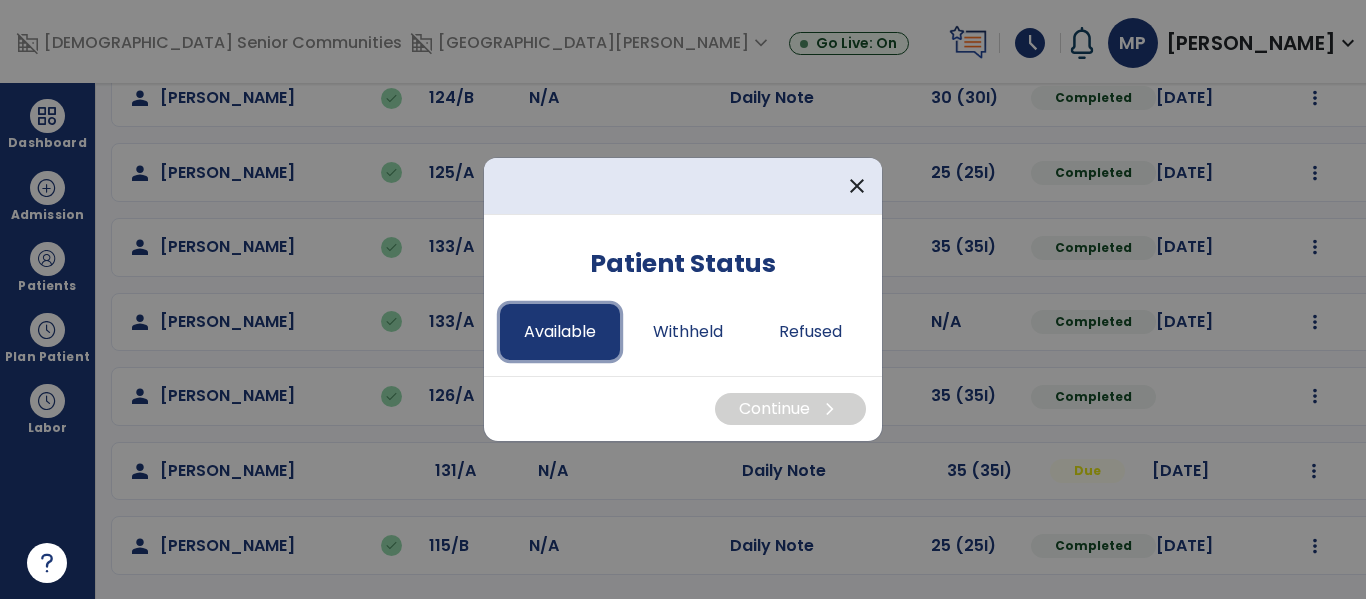 click on "Available" at bounding box center (560, 332) 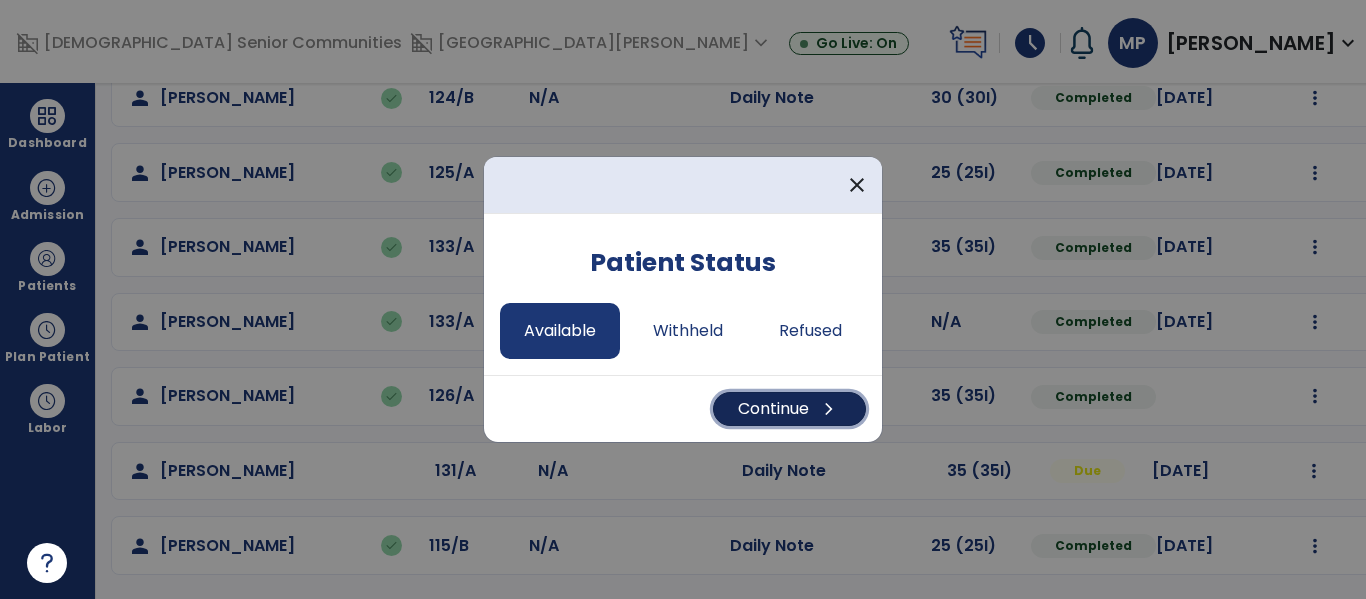 click on "Continue   chevron_right" at bounding box center (789, 409) 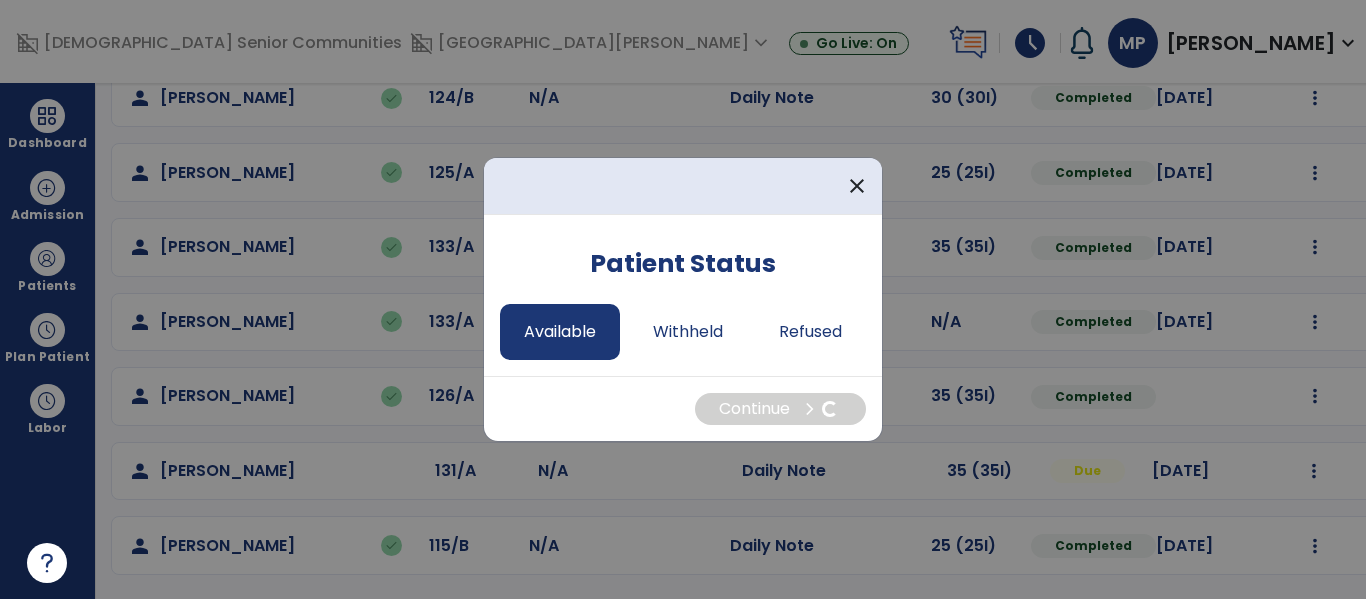 select on "*" 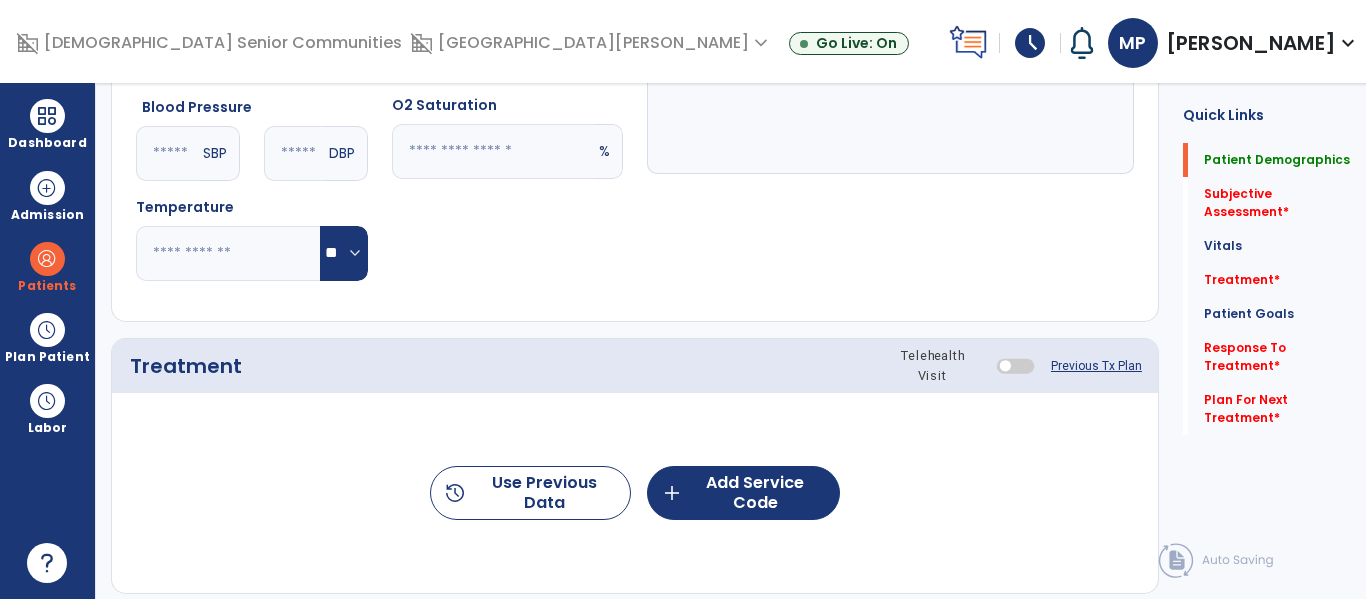 scroll, scrollTop: 0, scrollLeft: 0, axis: both 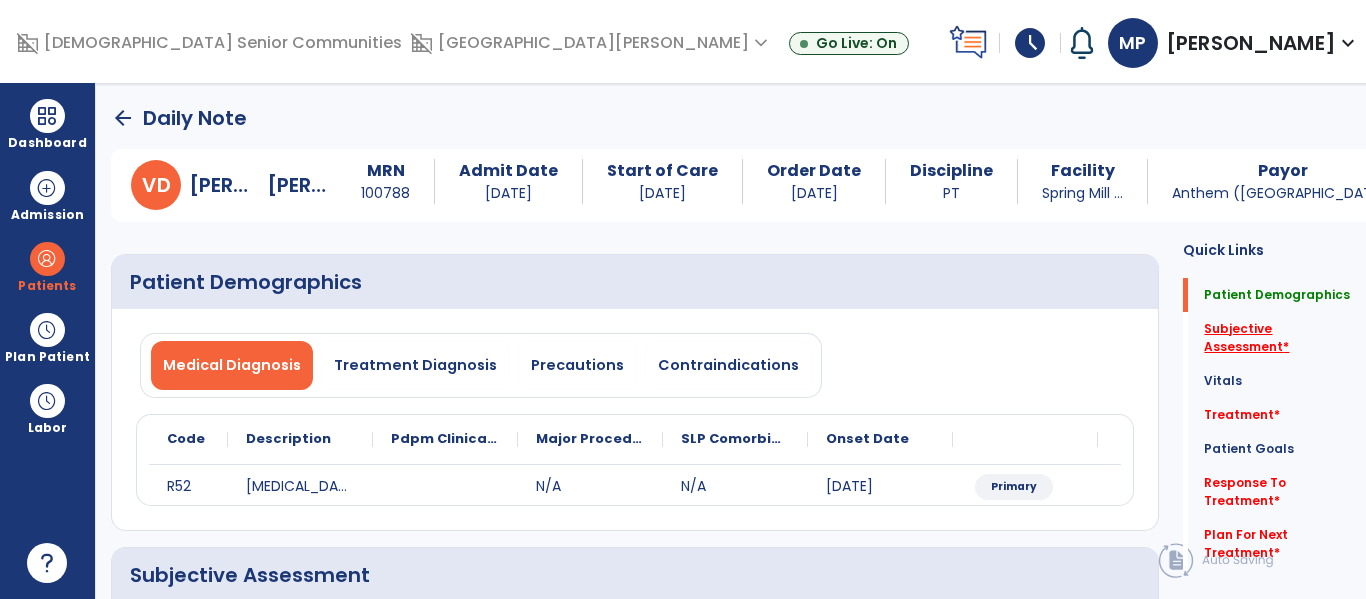 click on "Subjective Assessment   *" 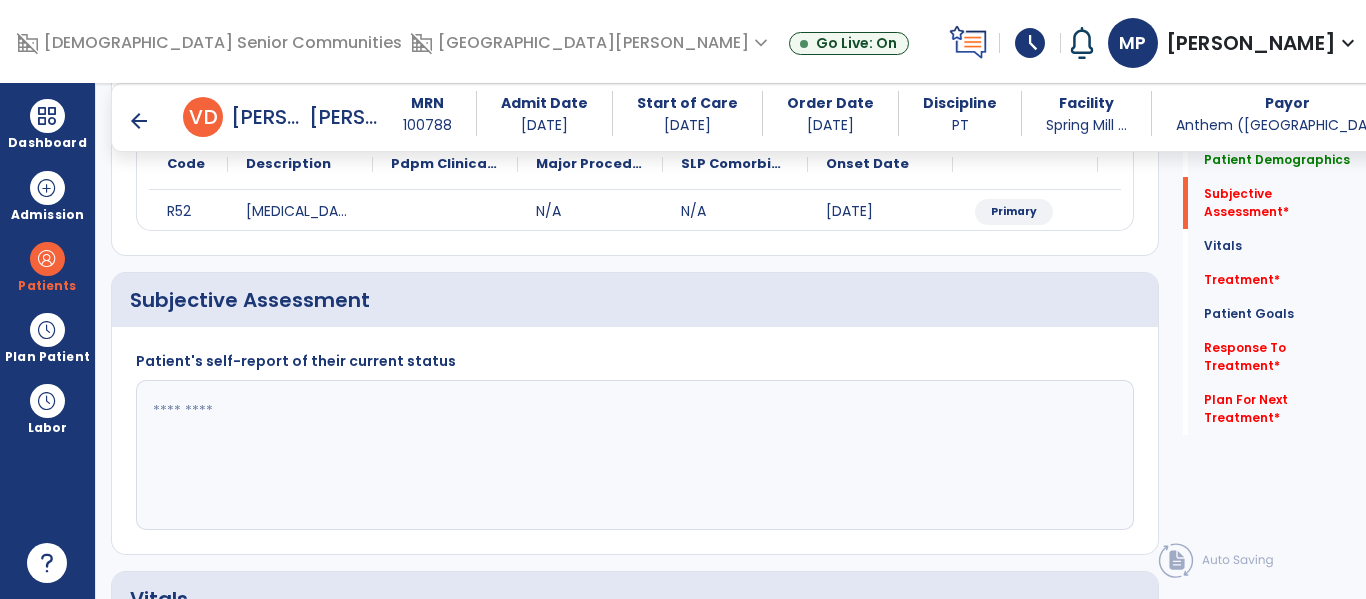 scroll, scrollTop: 347, scrollLeft: 0, axis: vertical 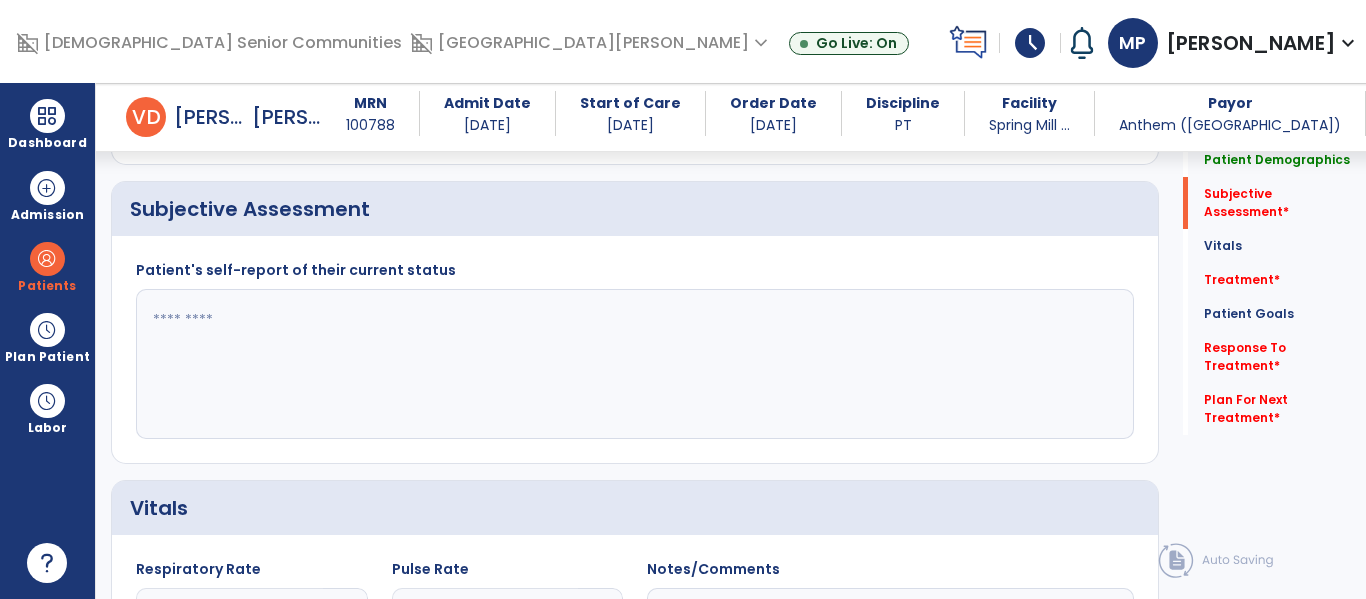 click 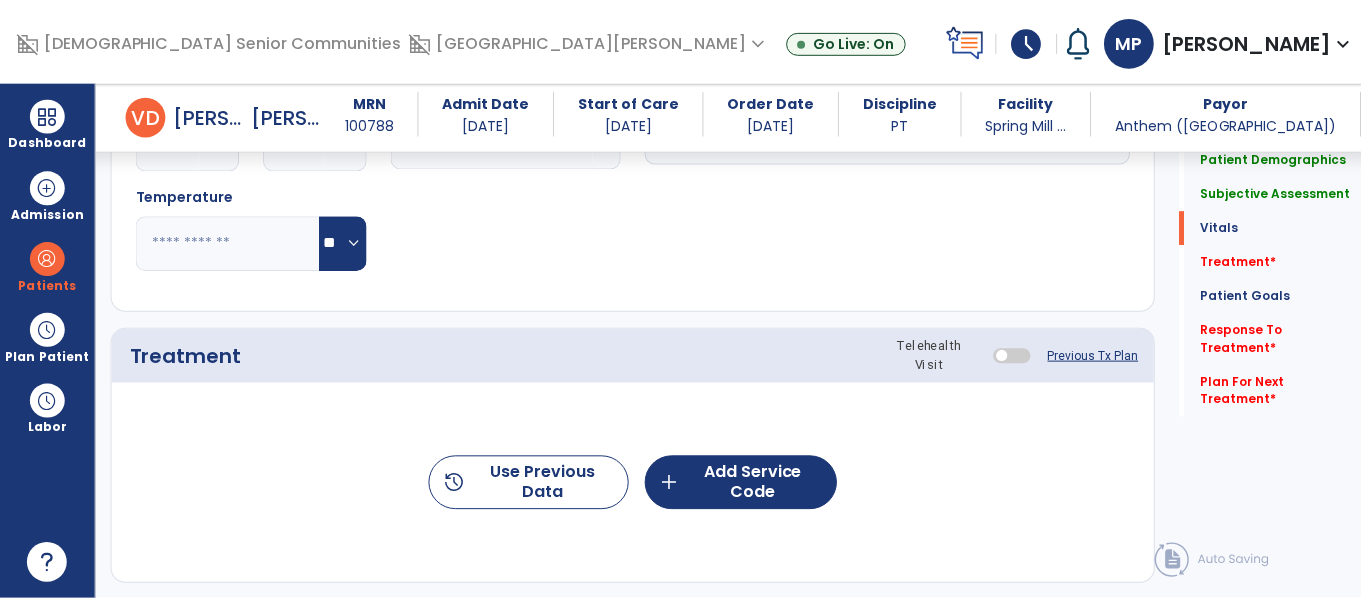scroll, scrollTop: 960, scrollLeft: 0, axis: vertical 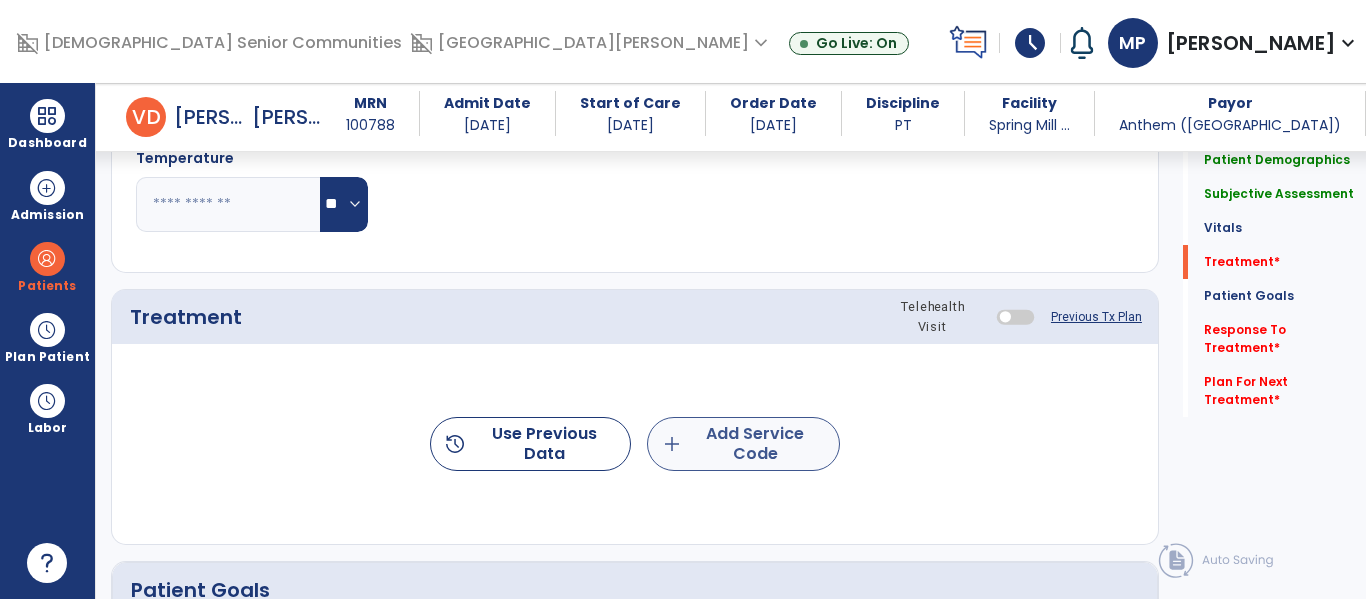 type on "**********" 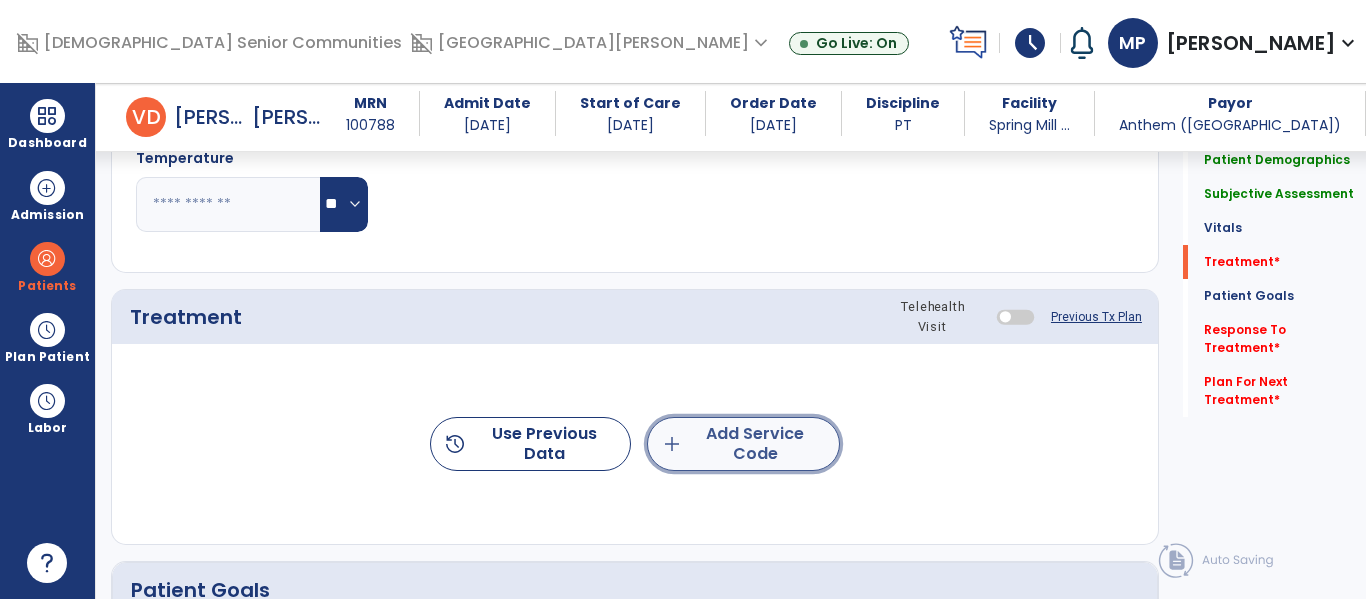 click on "add  Add Service Code" 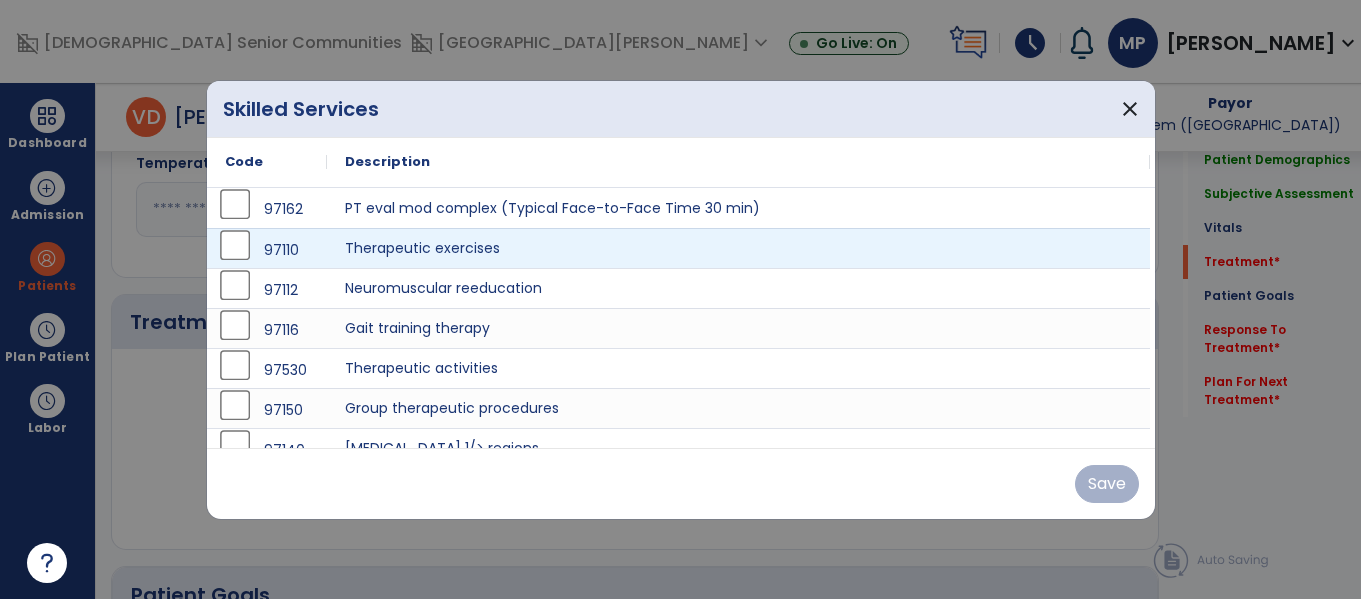 scroll, scrollTop: 960, scrollLeft: 0, axis: vertical 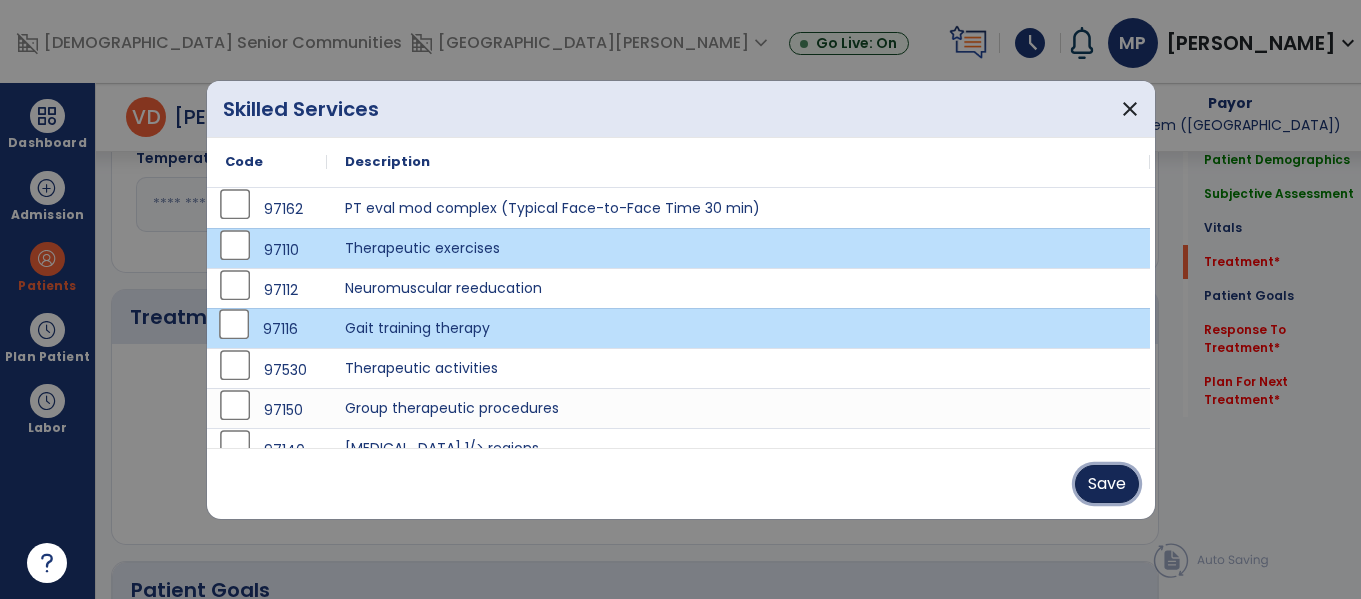 click on "Save" at bounding box center [1107, 484] 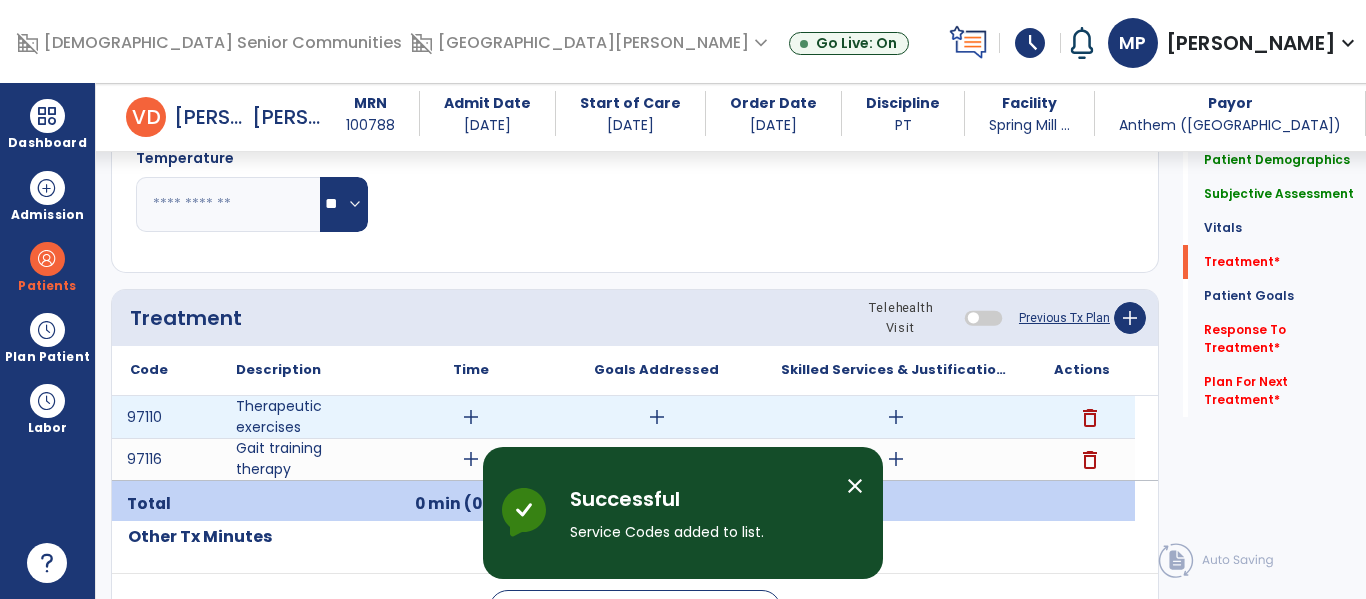 click on "add" at bounding box center (471, 417) 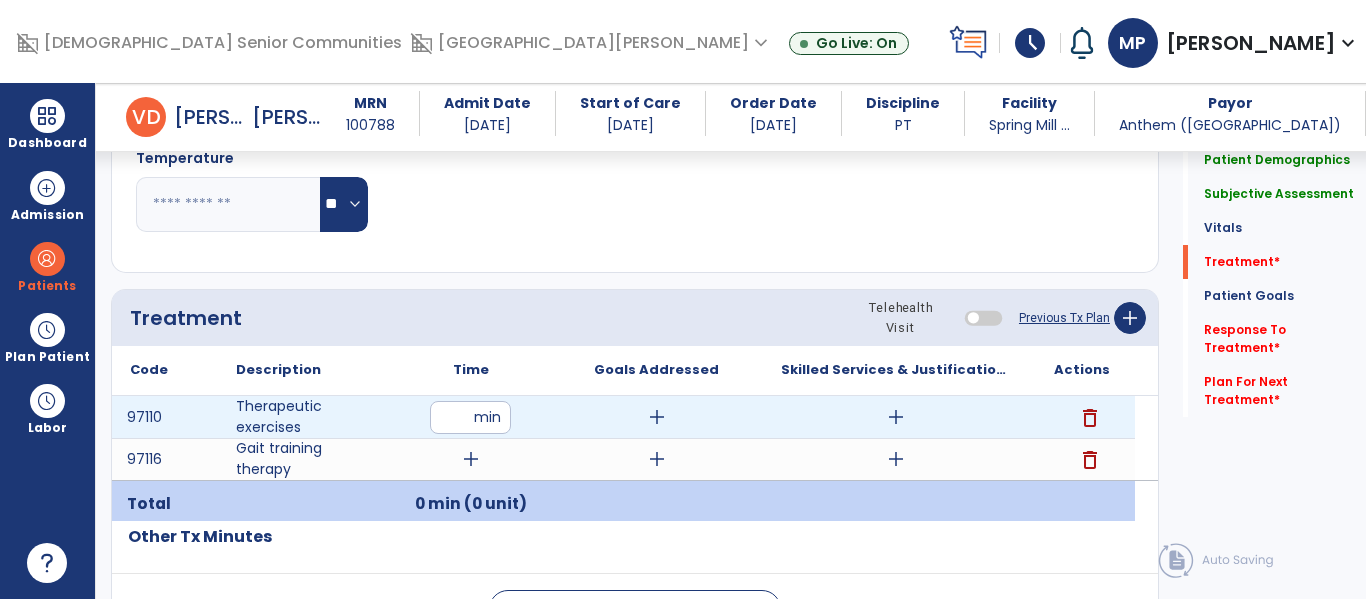 type on "**" 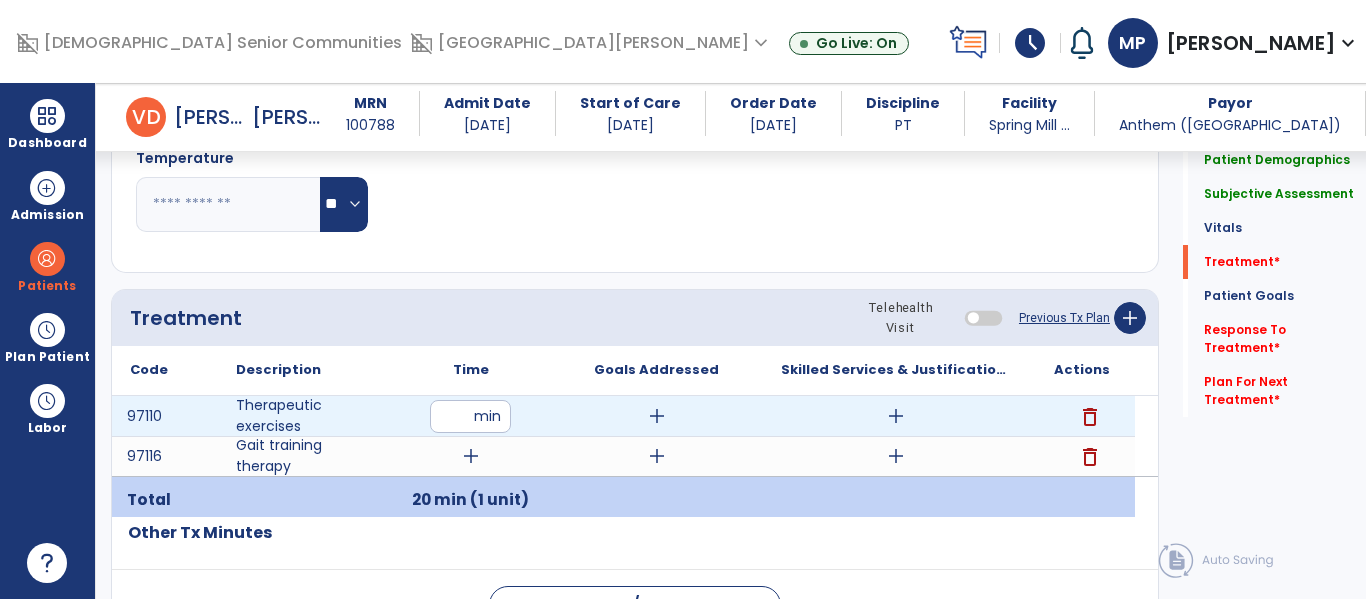 click on "add" at bounding box center (896, 416) 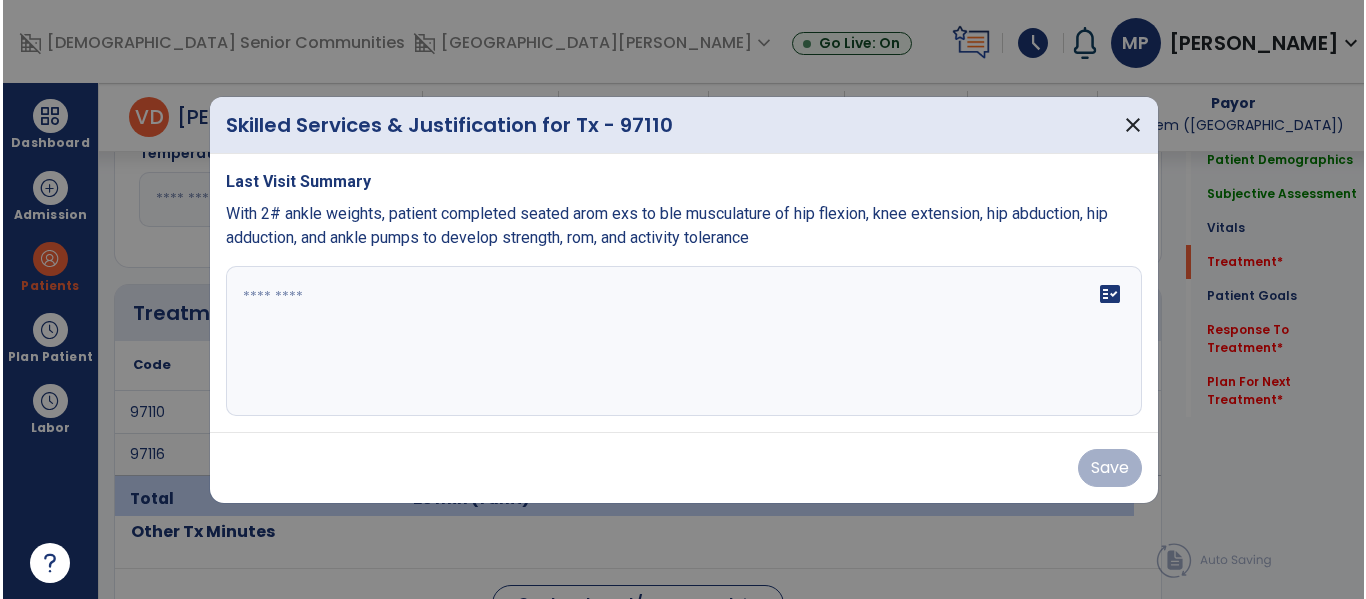 scroll, scrollTop: 960, scrollLeft: 0, axis: vertical 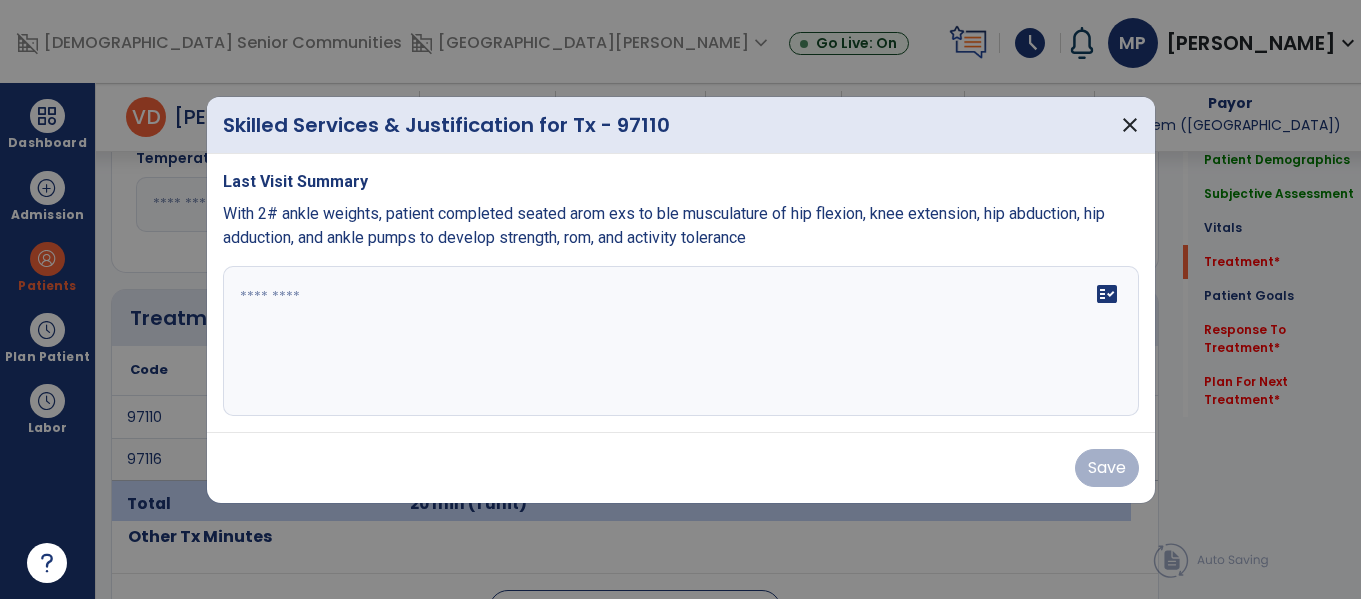 click on "fact_check" at bounding box center (681, 341) 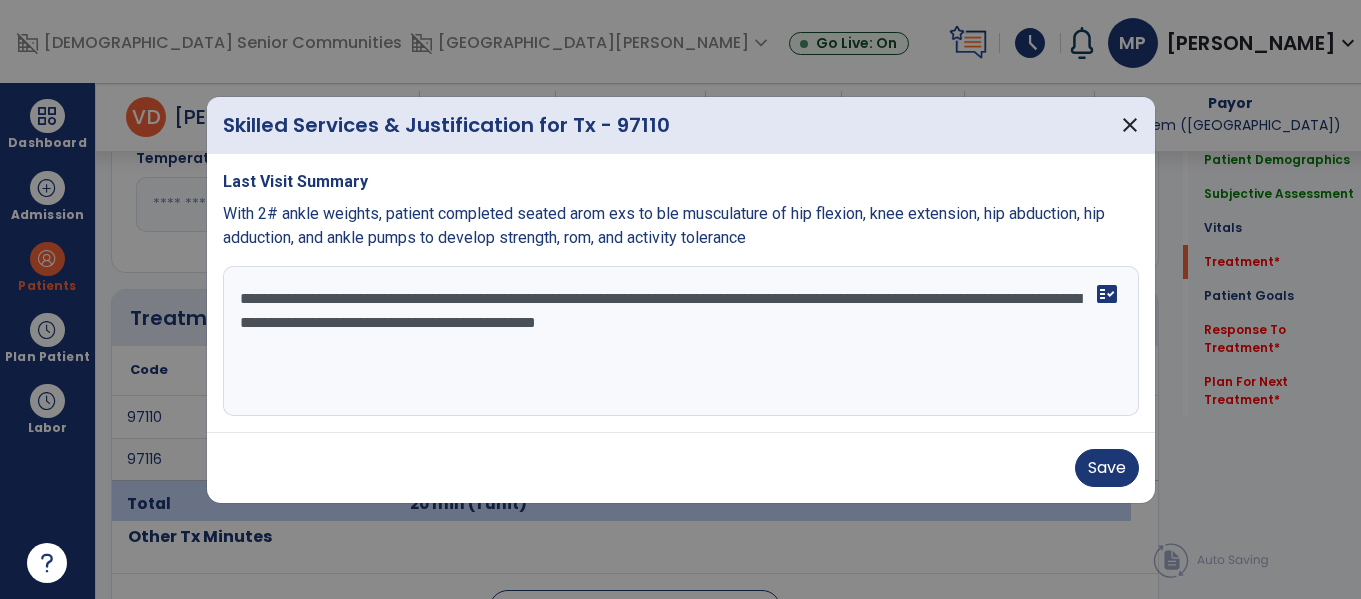 click on "**********" at bounding box center (681, 341) 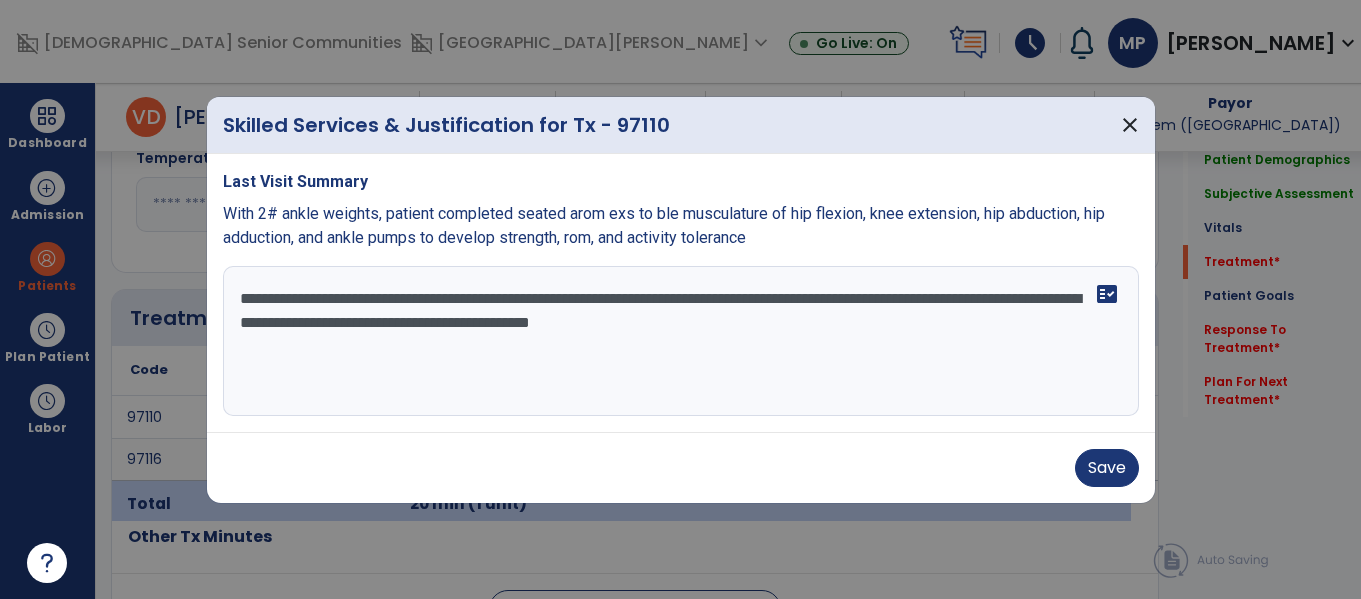 type on "**********" 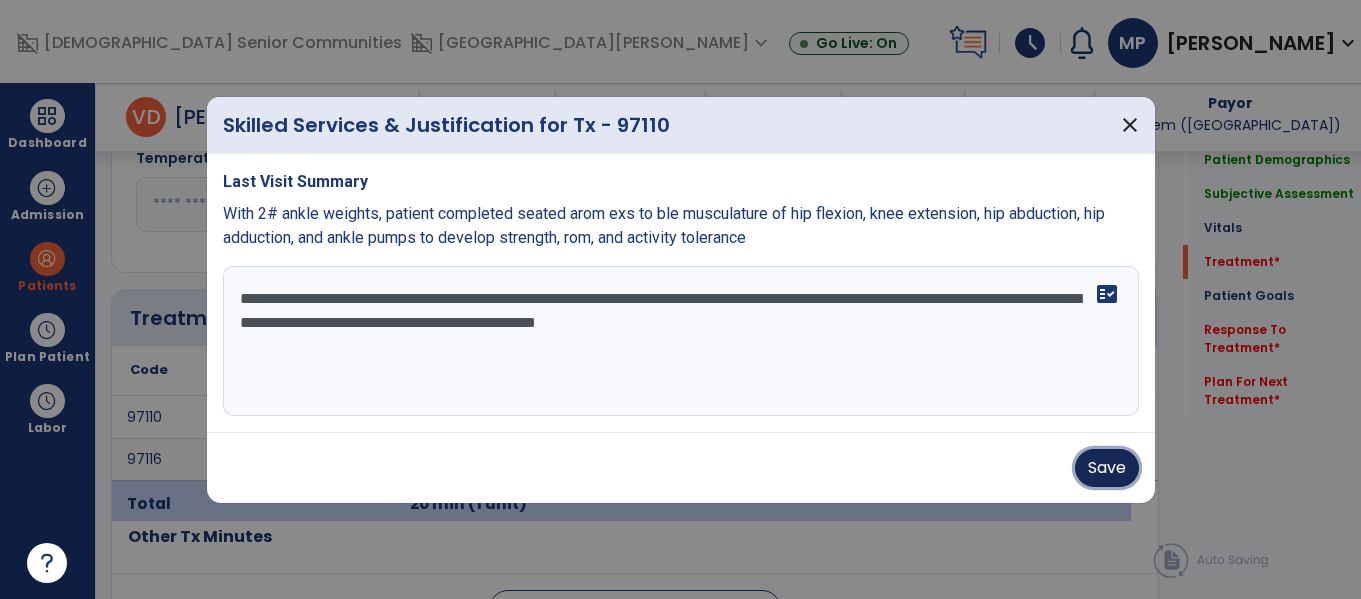 click on "Save" at bounding box center [1107, 468] 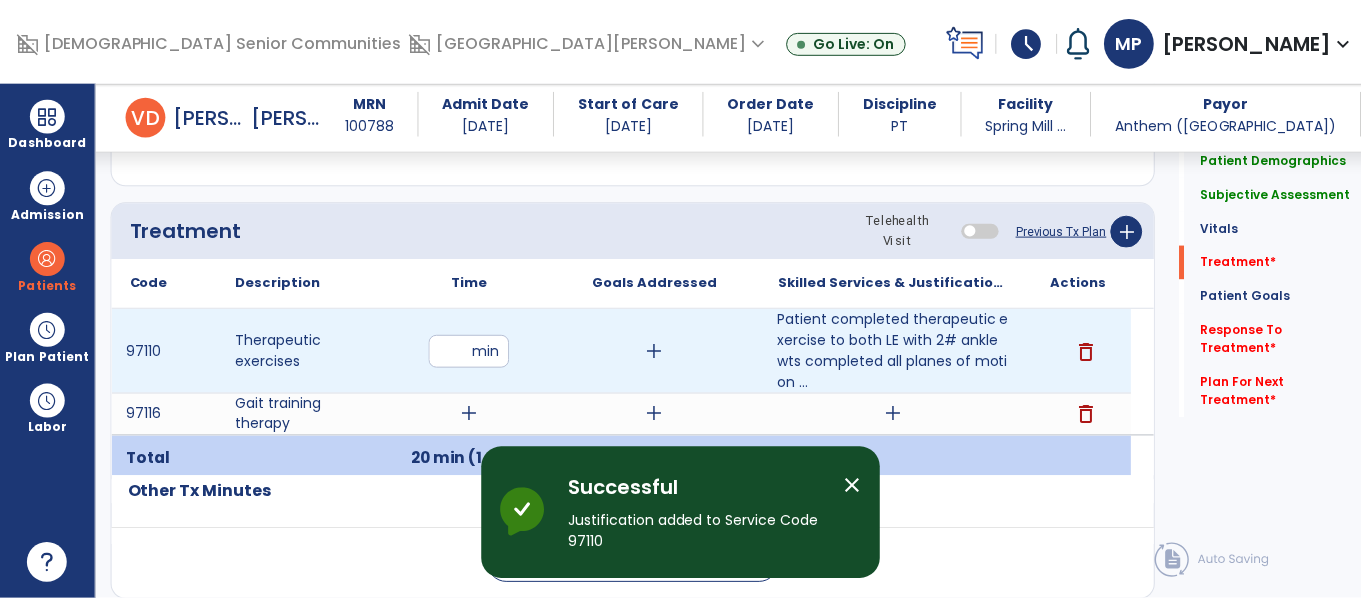 scroll, scrollTop: 1085, scrollLeft: 0, axis: vertical 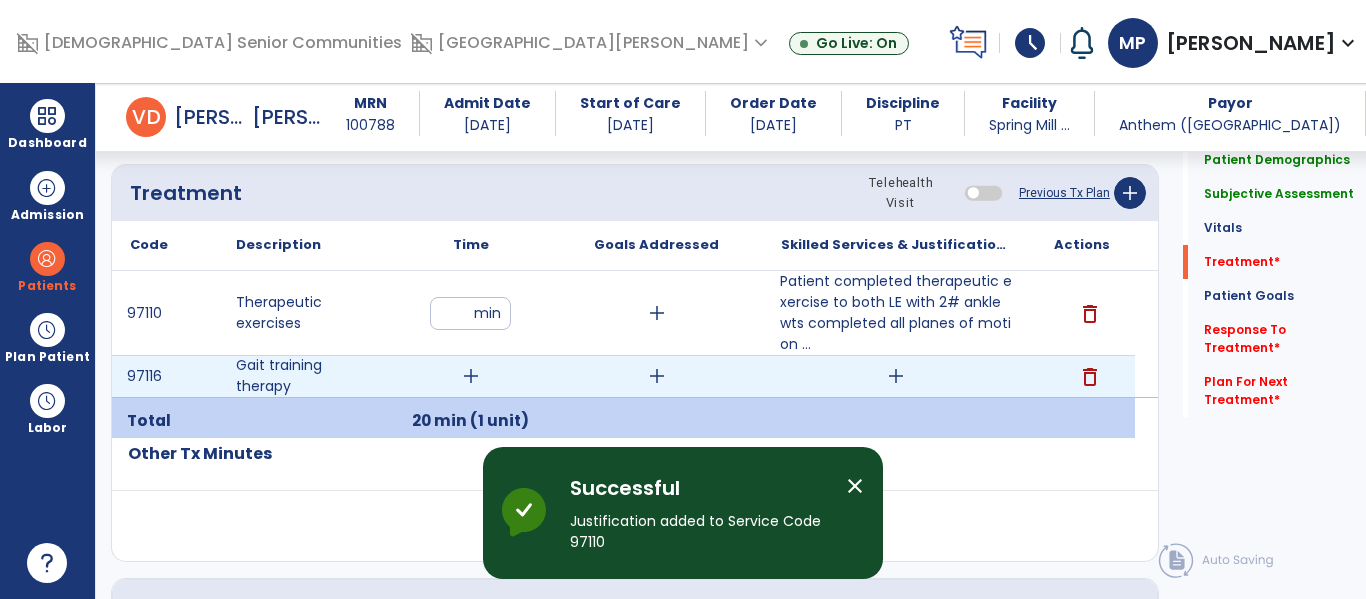 click on "add" at bounding box center (471, 376) 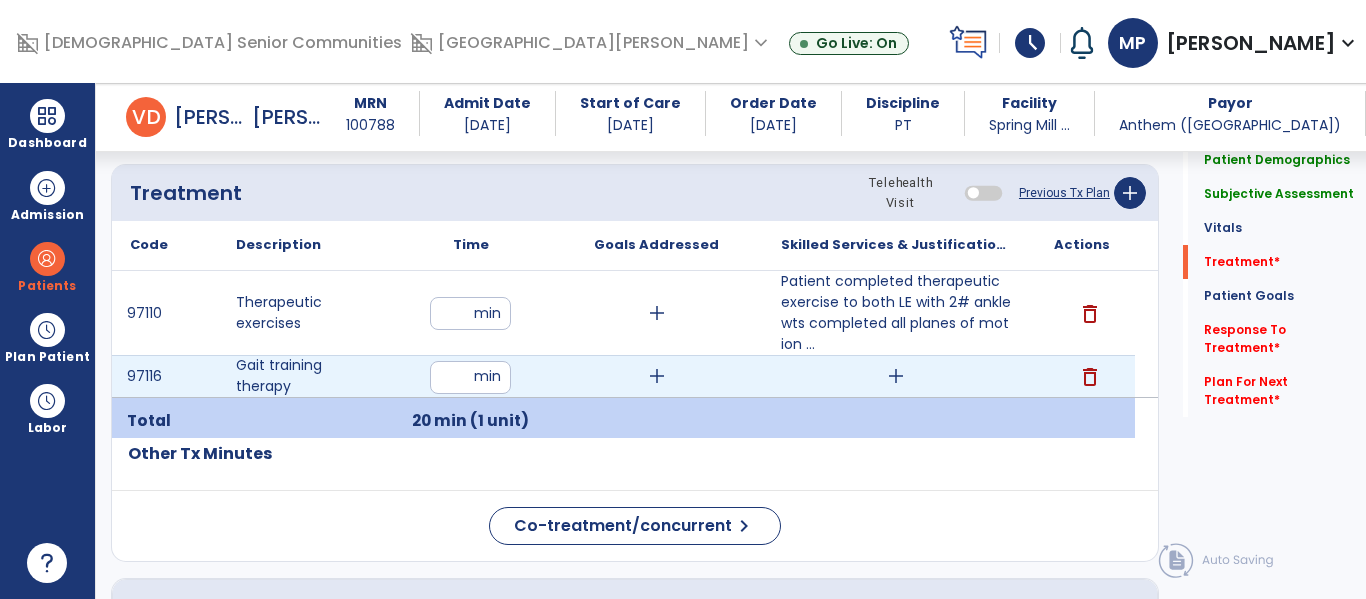 type on "**" 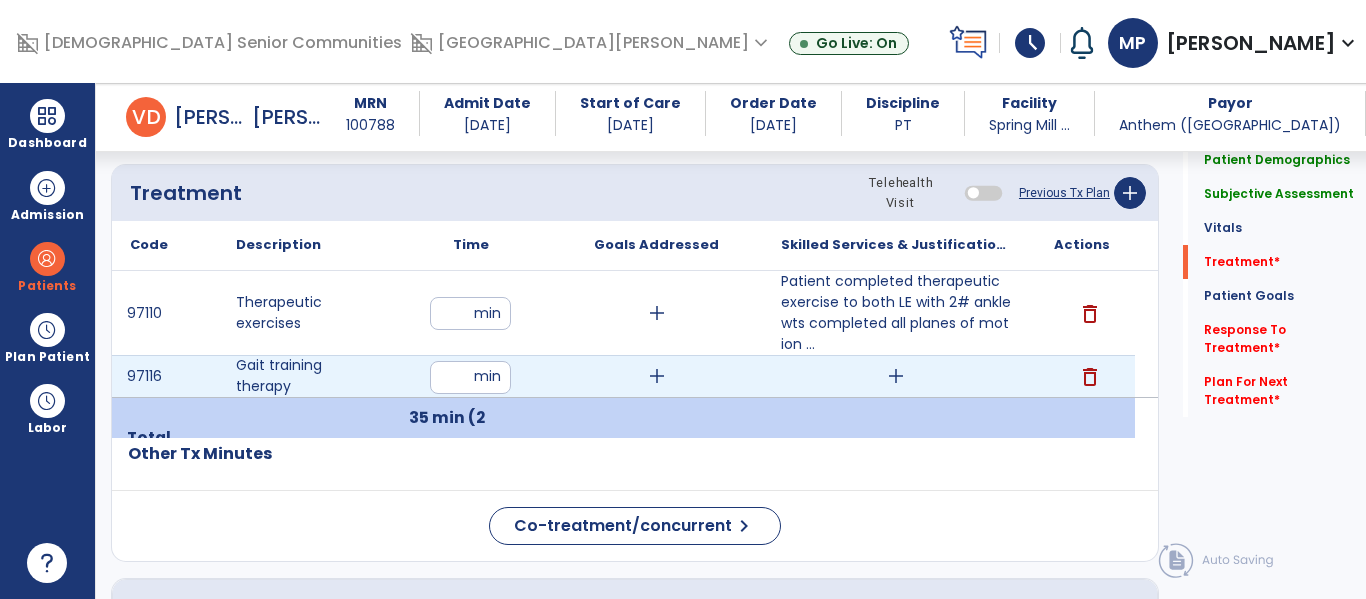 click on "add" at bounding box center (896, 376) 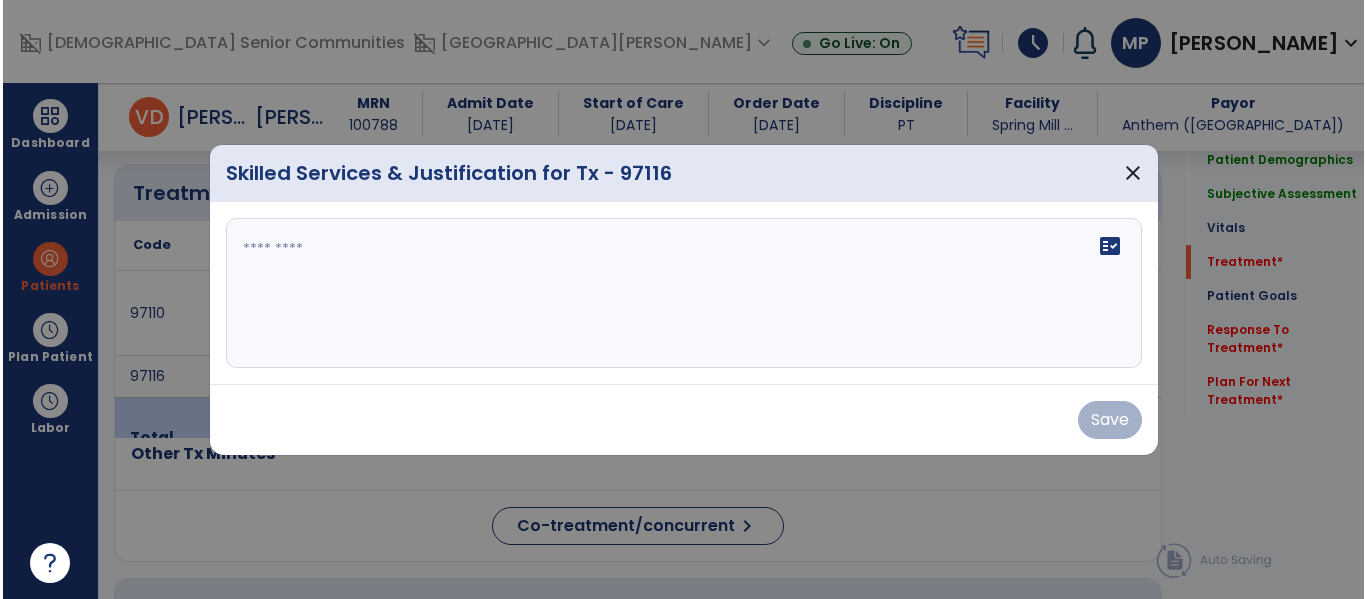 scroll, scrollTop: 1085, scrollLeft: 0, axis: vertical 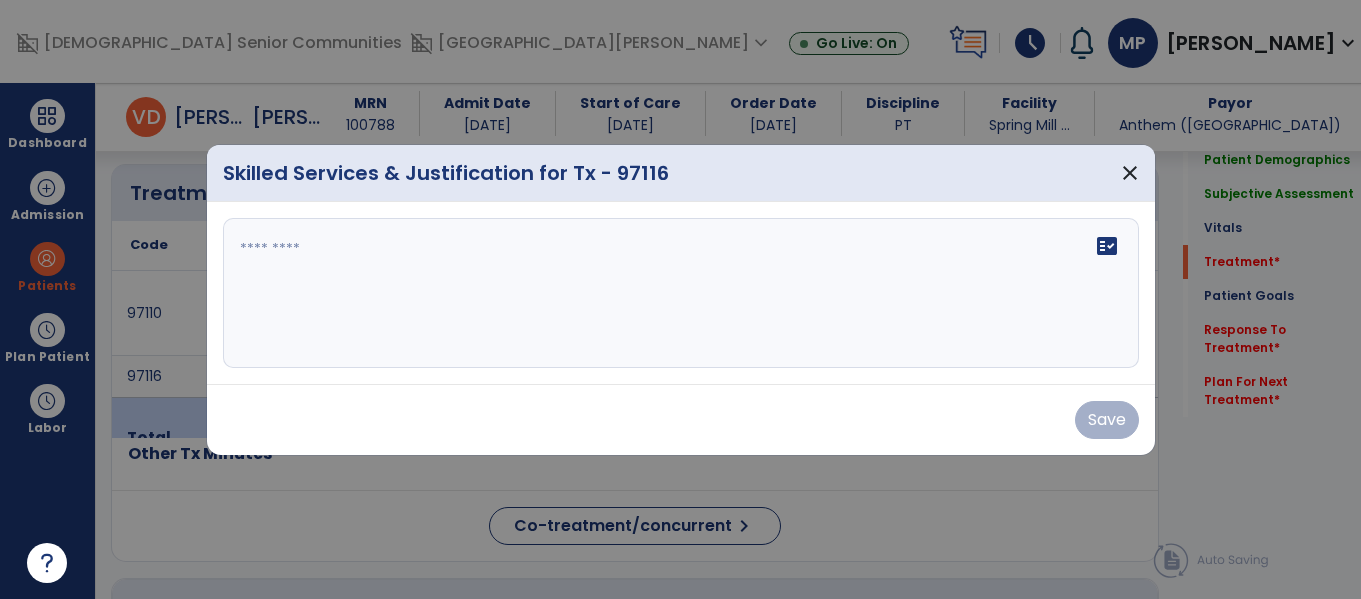 click on "fact_check" at bounding box center (681, 293) 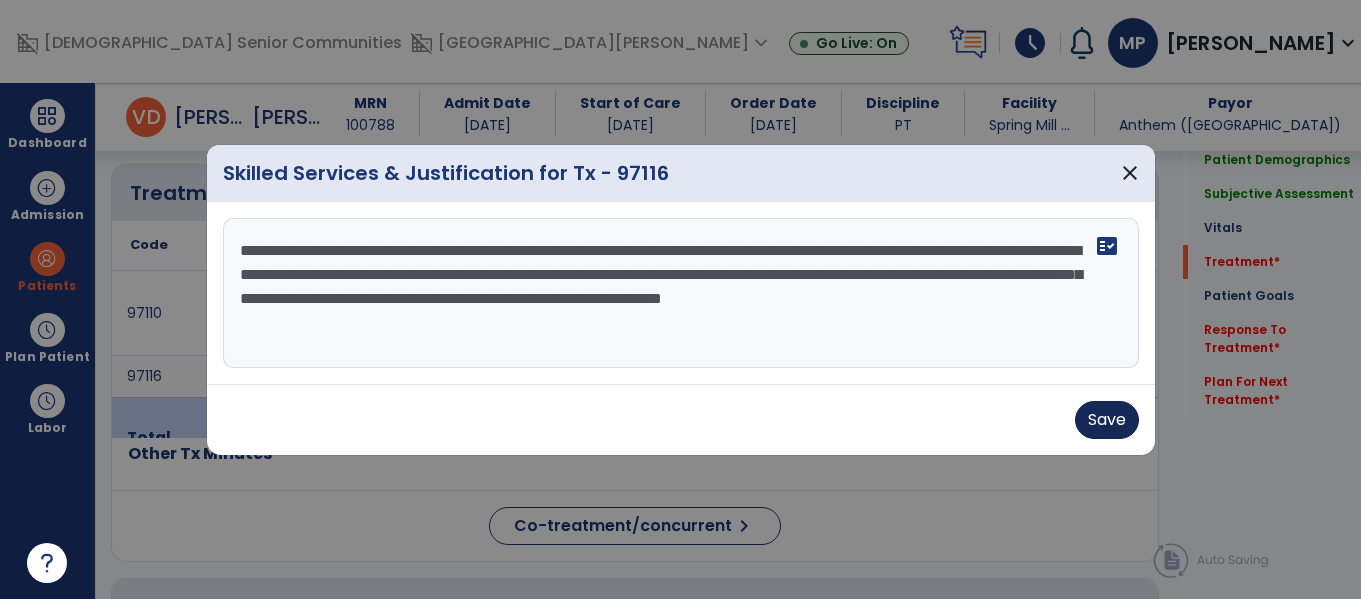 type on "**********" 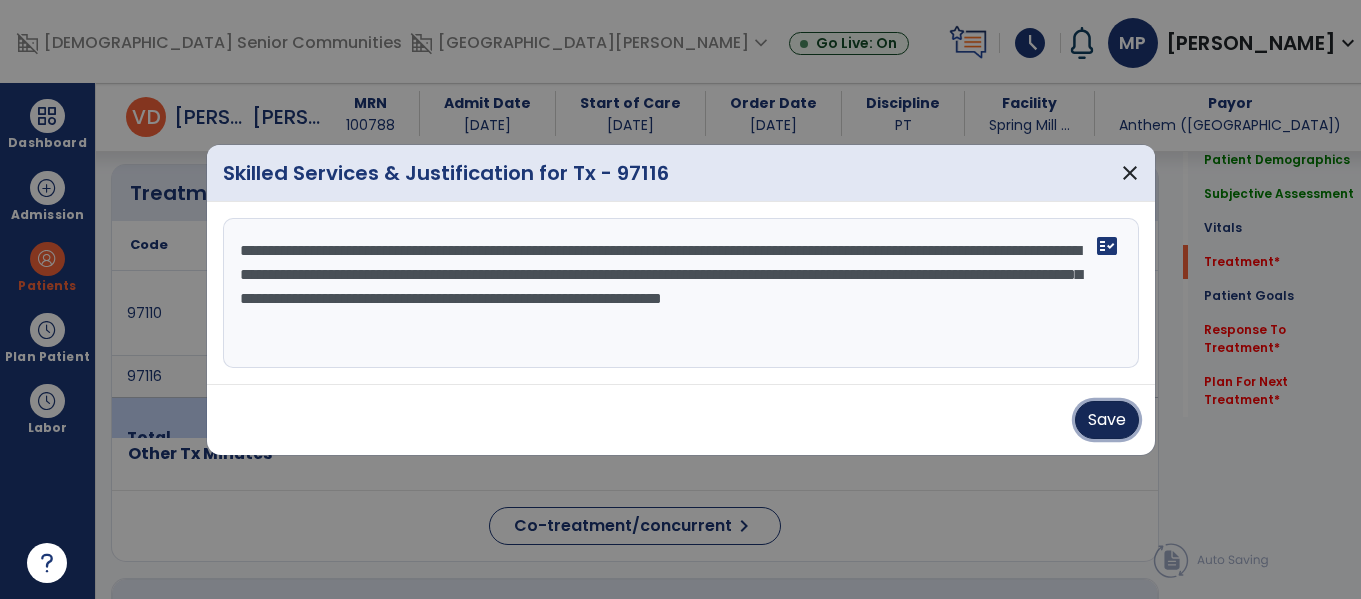 click on "Save" at bounding box center [1107, 420] 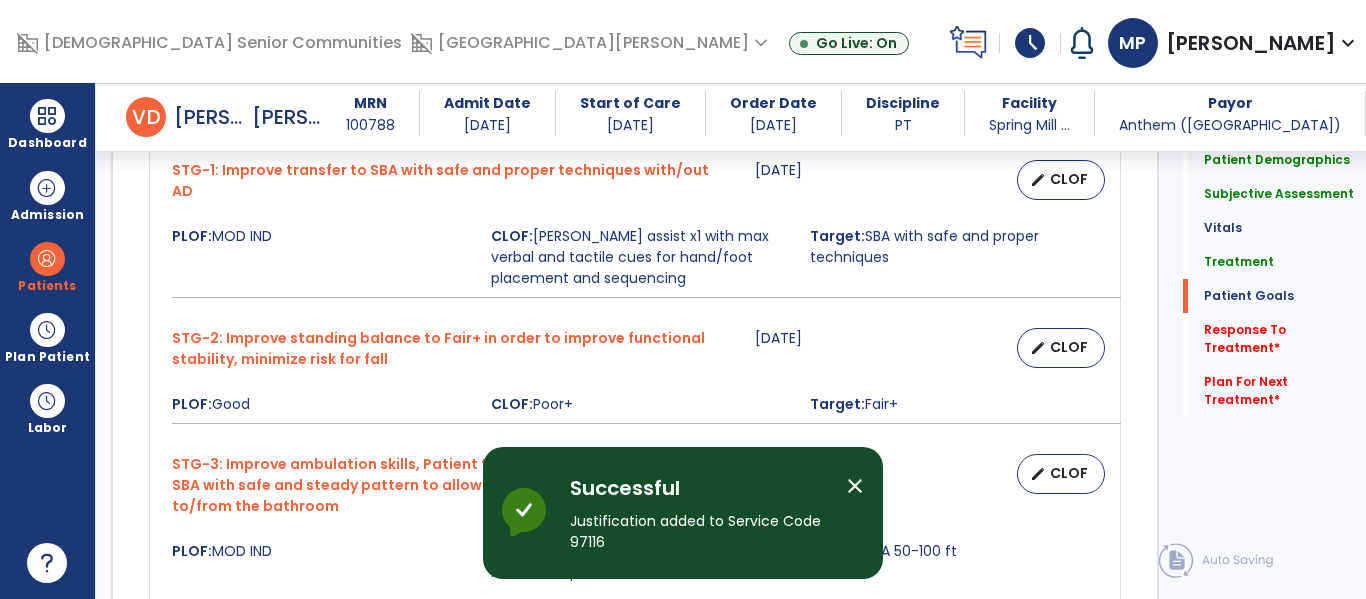 scroll, scrollTop: 1781, scrollLeft: 0, axis: vertical 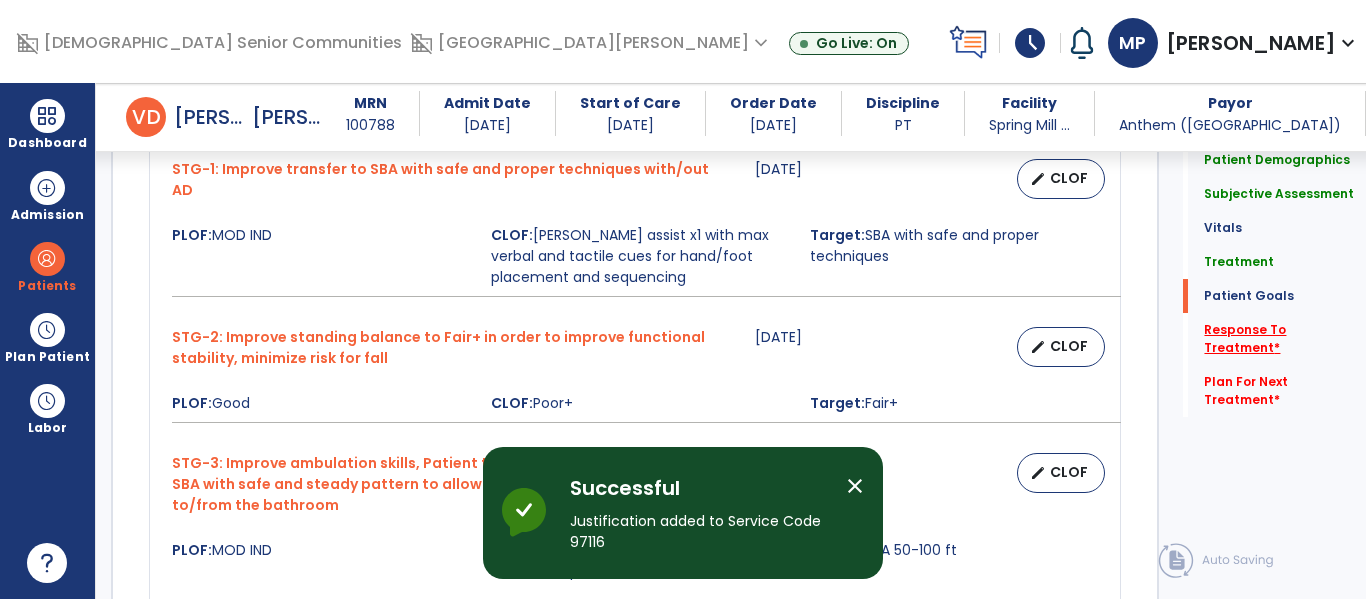 click on "Response To Treatment   *" 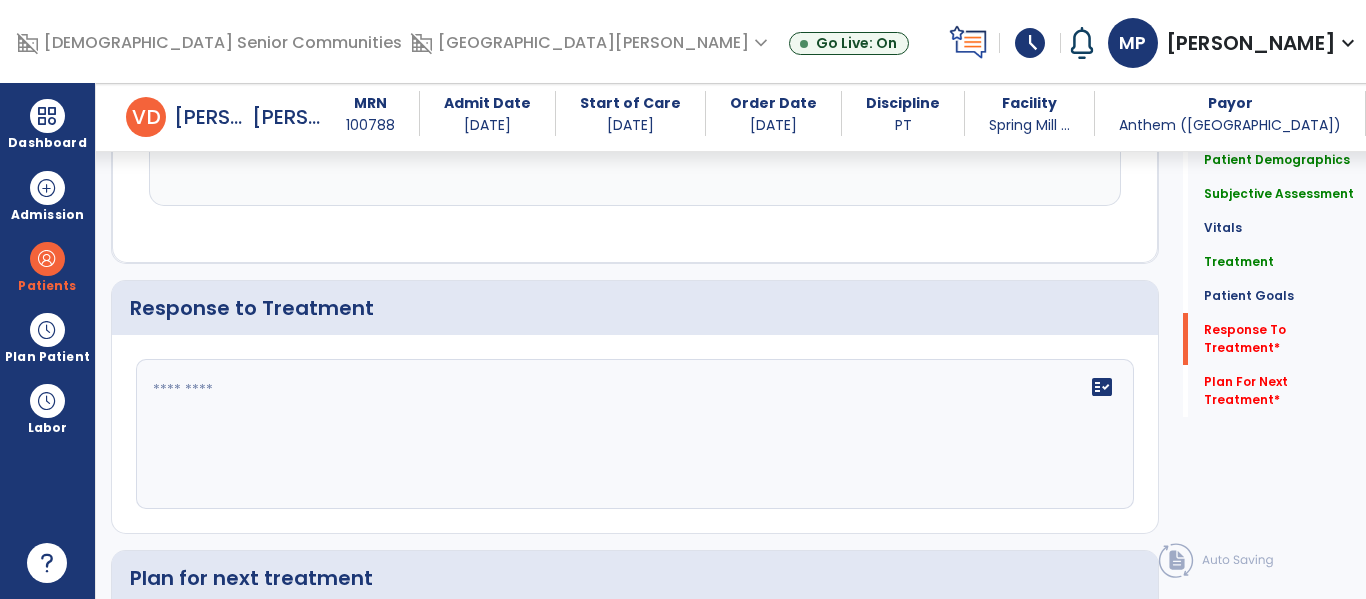scroll, scrollTop: 2600, scrollLeft: 0, axis: vertical 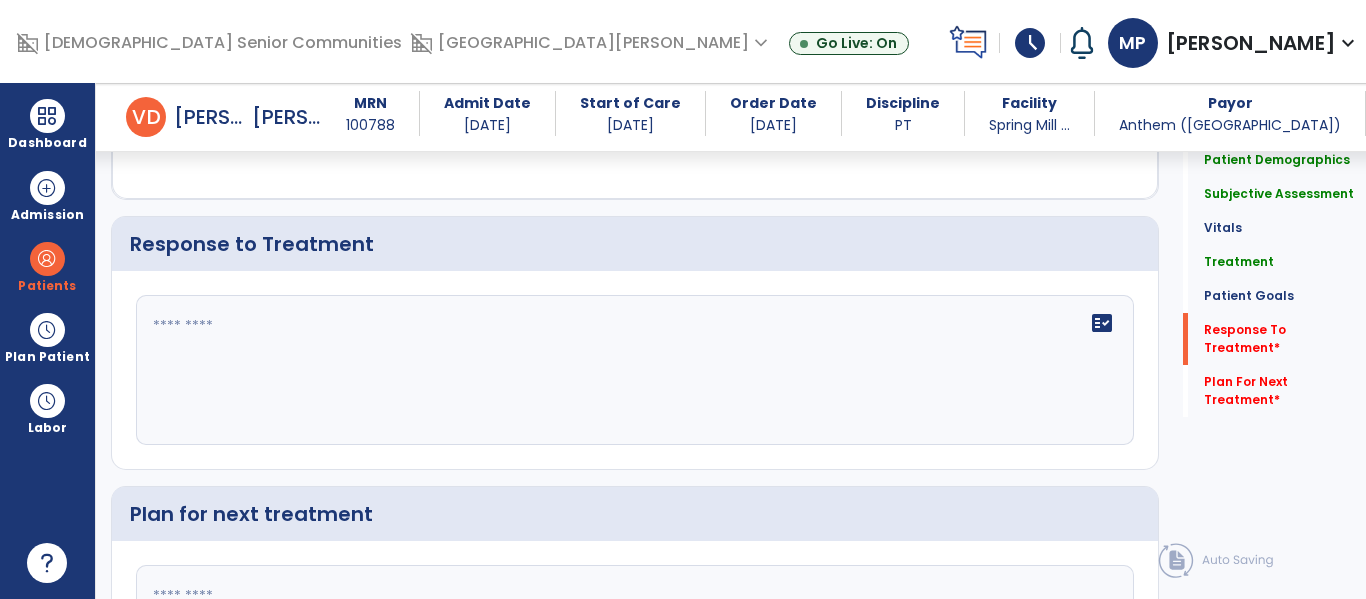 click on "fact_check  Suggestions" 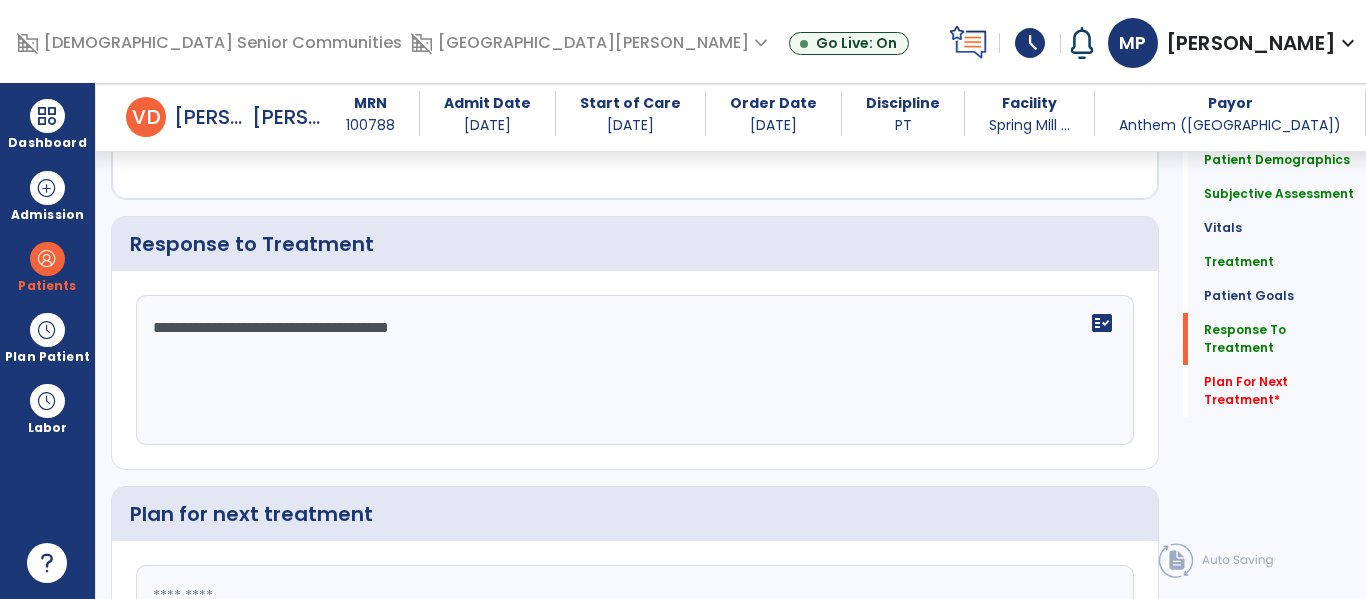 click on "**********" 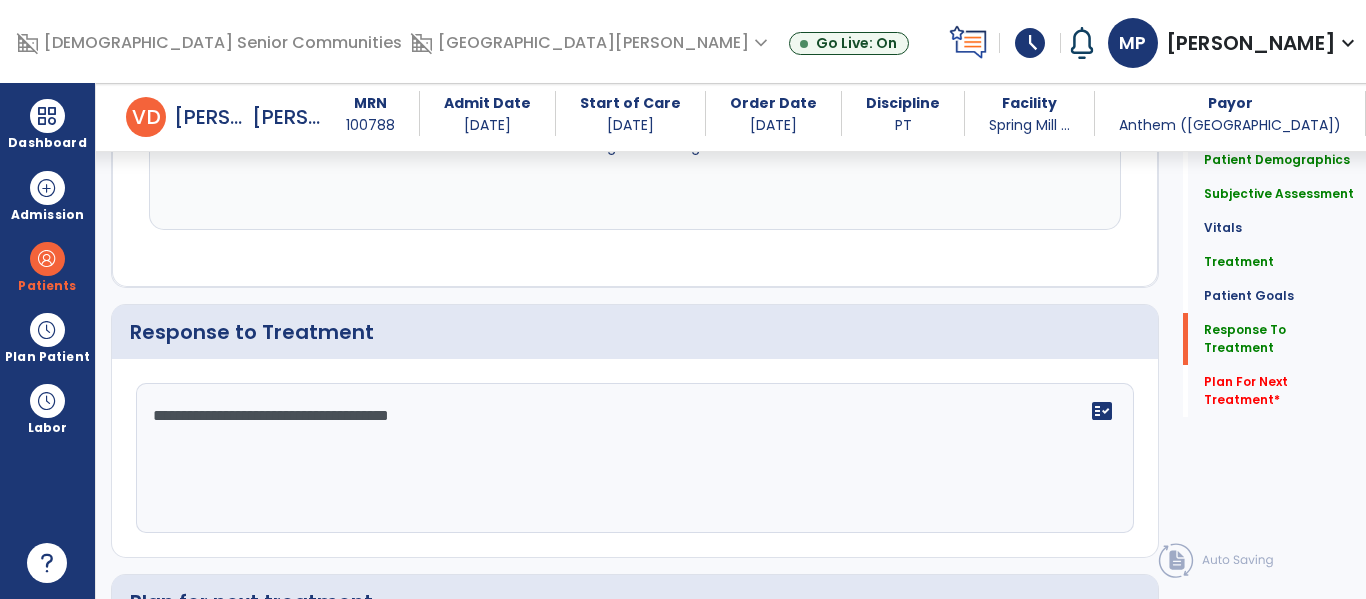 scroll, scrollTop: 2600, scrollLeft: 0, axis: vertical 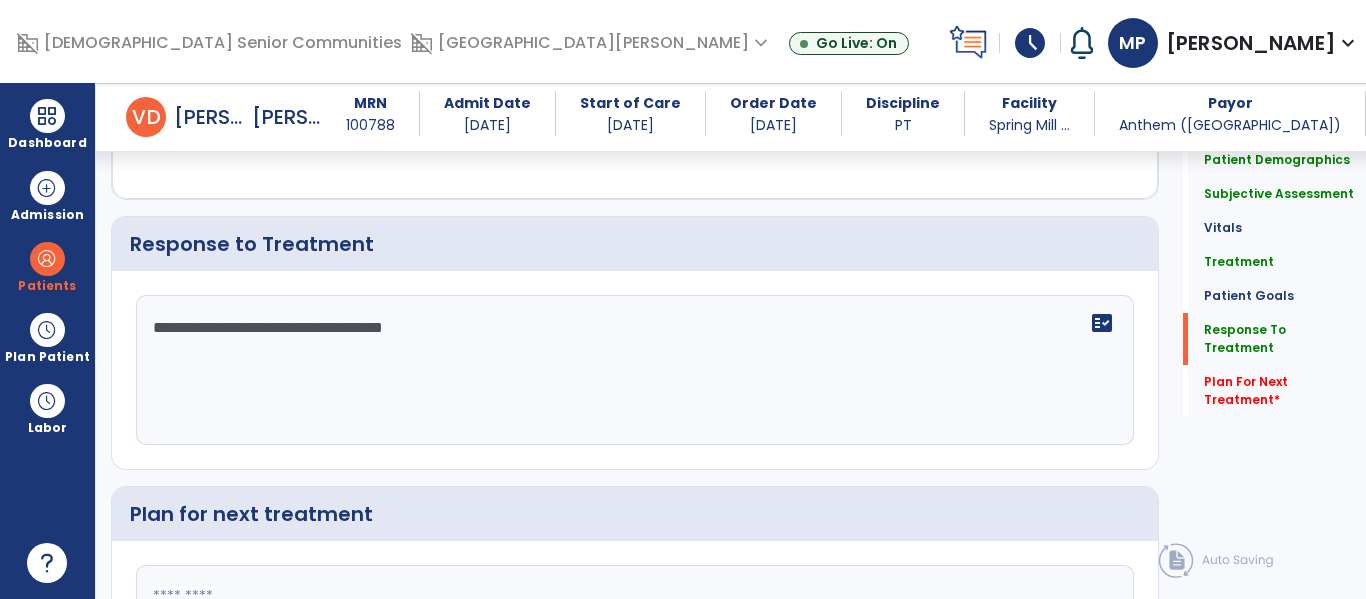 click on "**********" 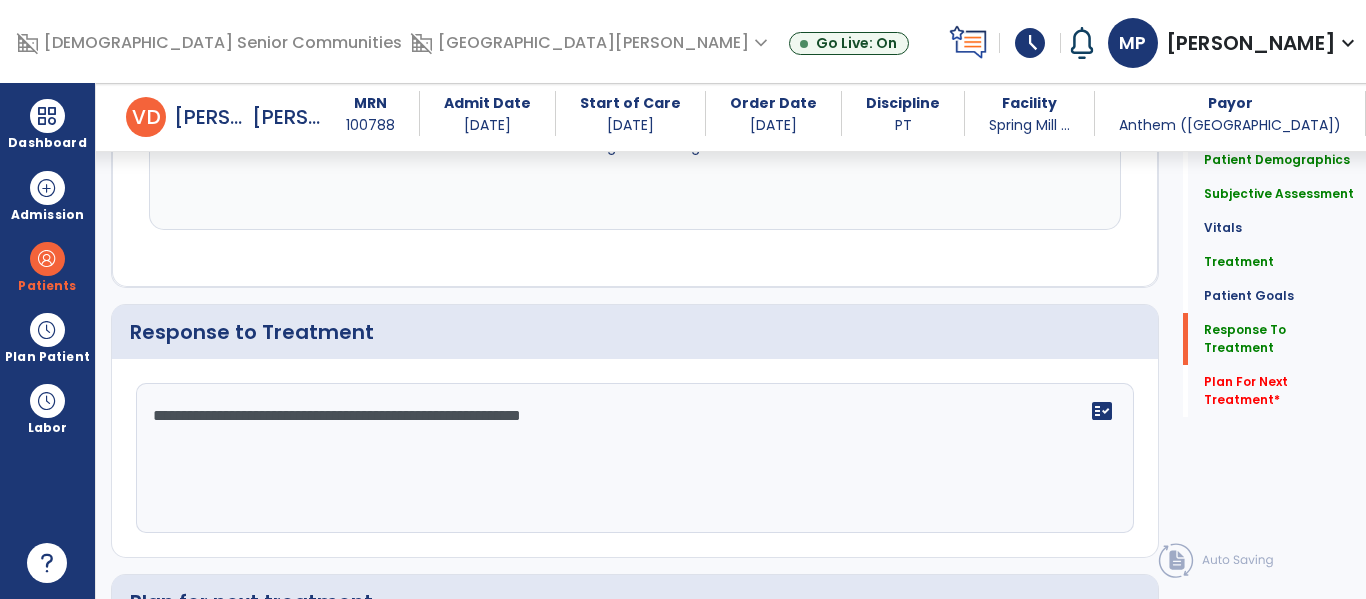 scroll, scrollTop: 2600, scrollLeft: 0, axis: vertical 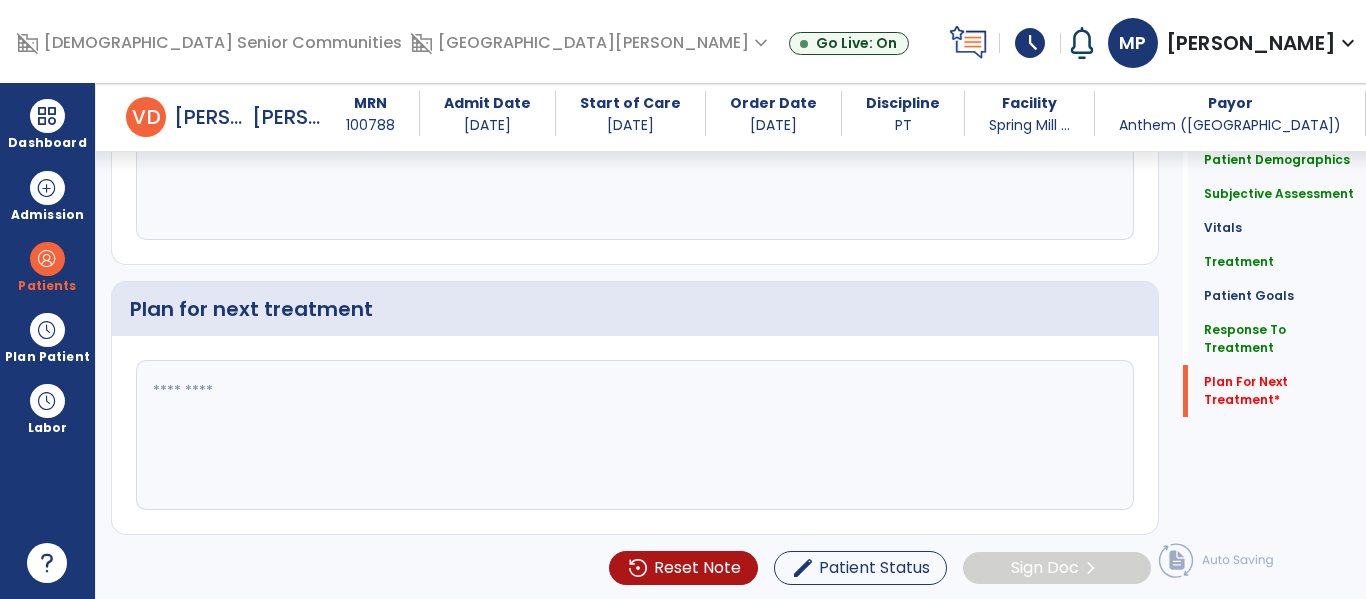 type on "**********" 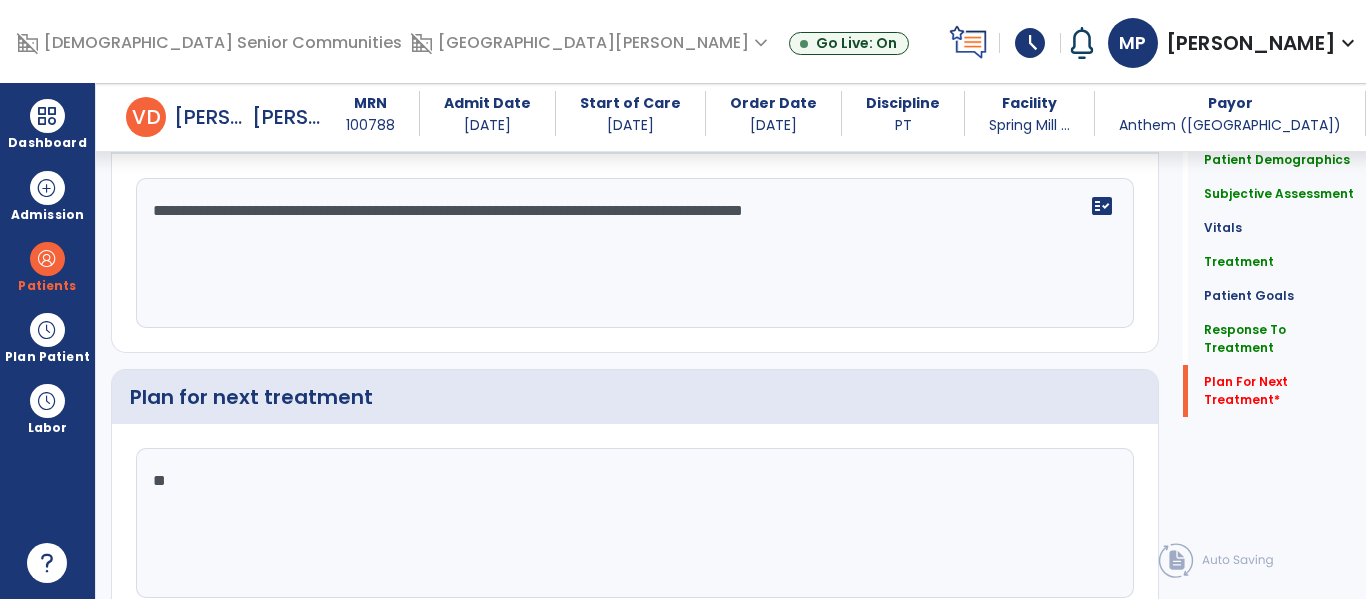 scroll, scrollTop: 2805, scrollLeft: 0, axis: vertical 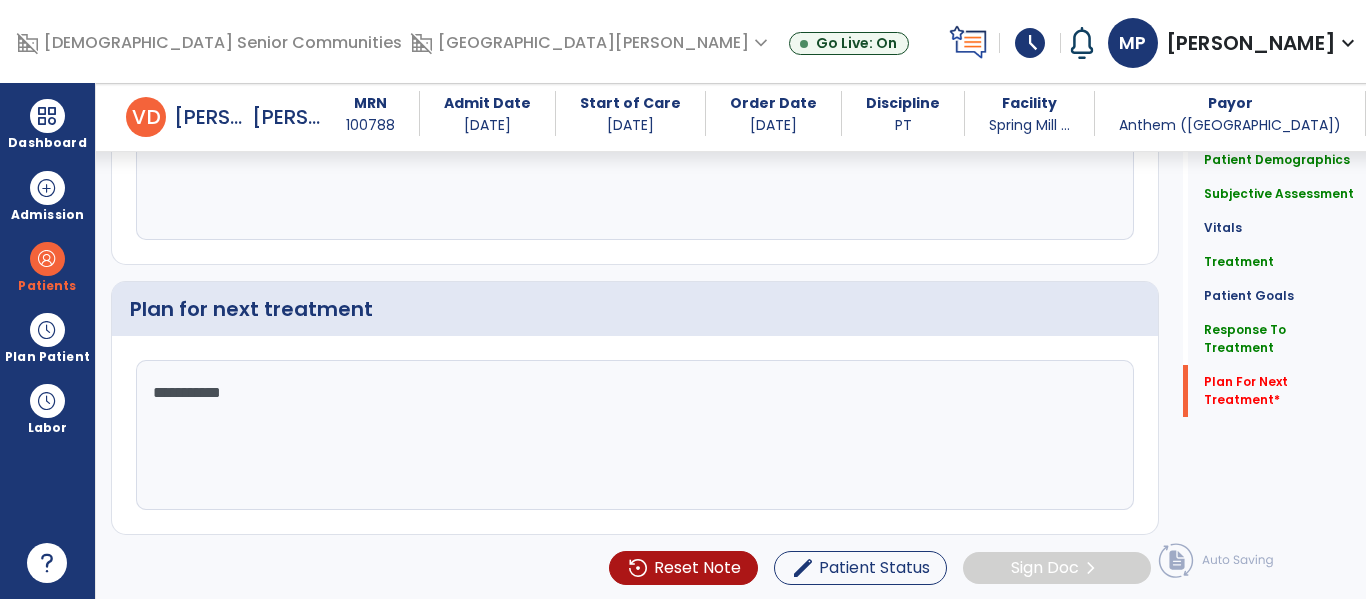 type on "**********" 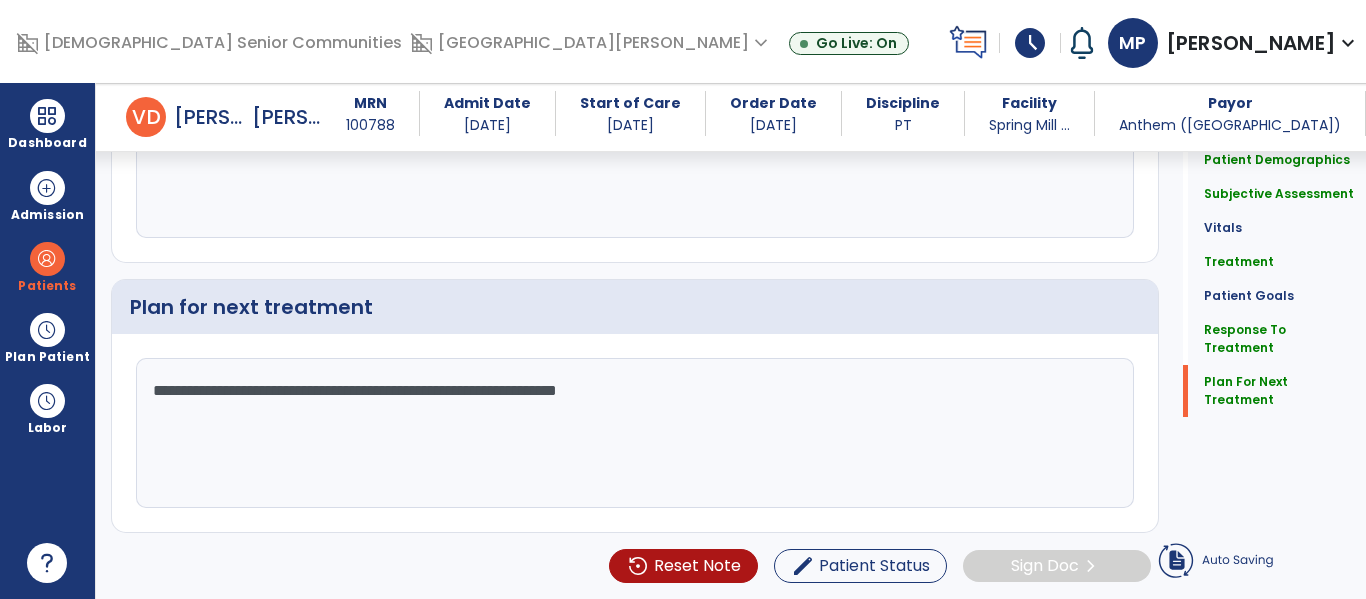 click on "**********" 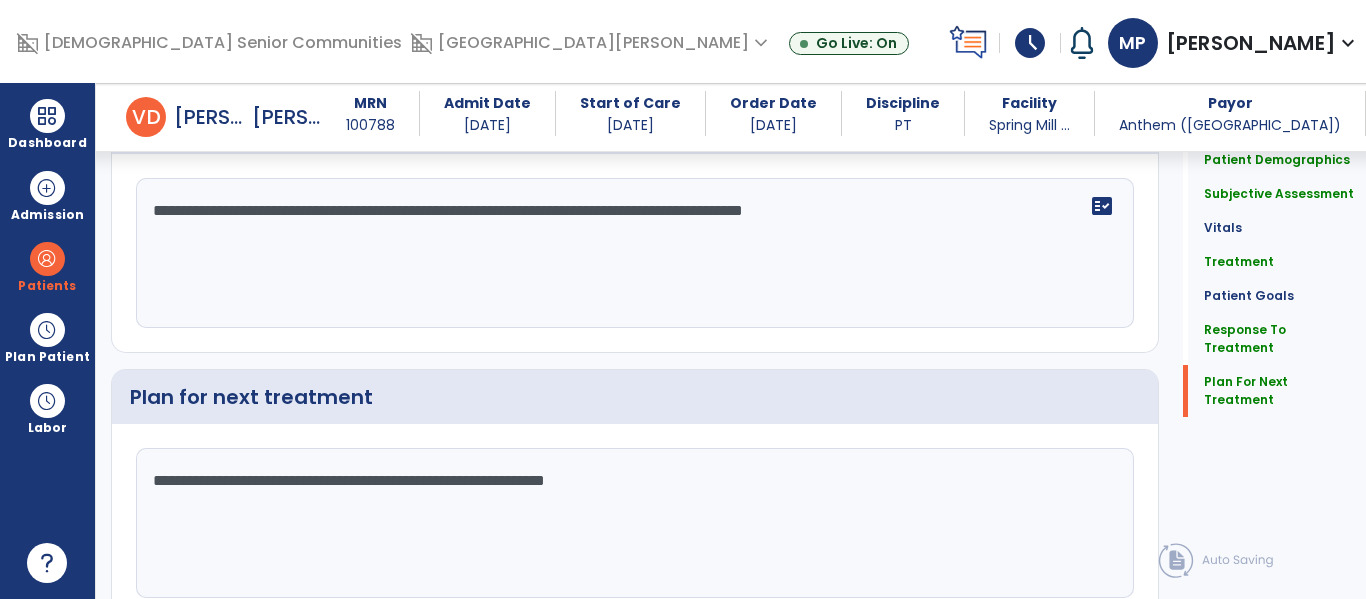 scroll, scrollTop: 2805, scrollLeft: 0, axis: vertical 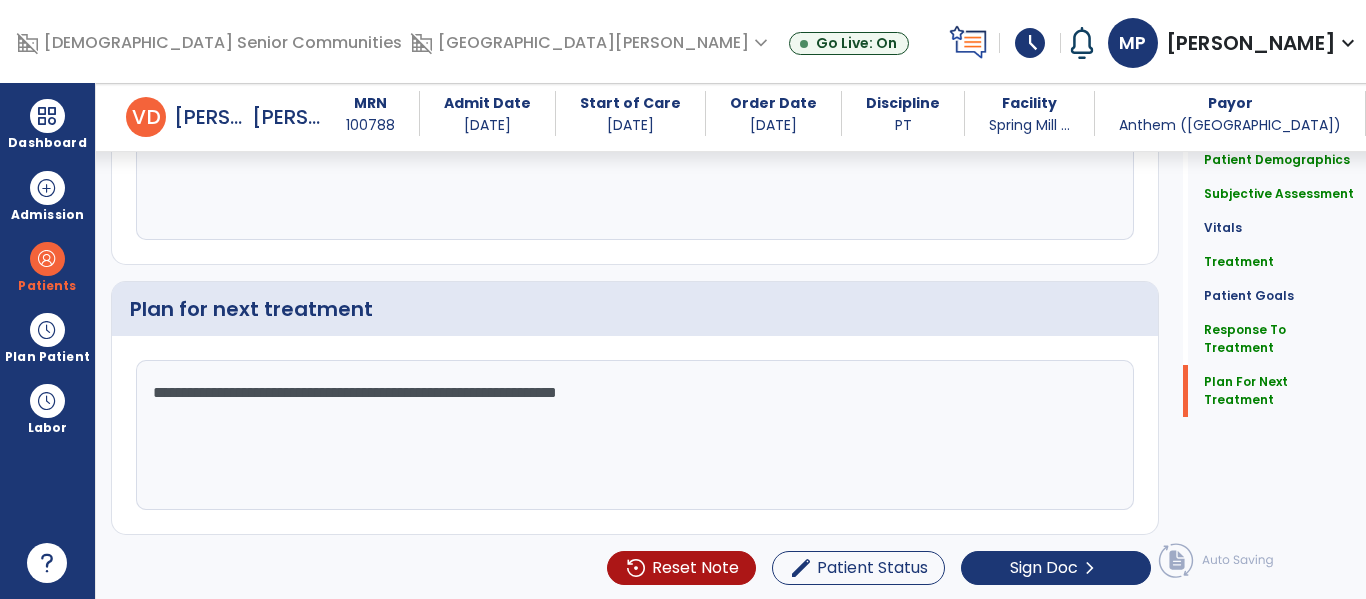 click on "**********" 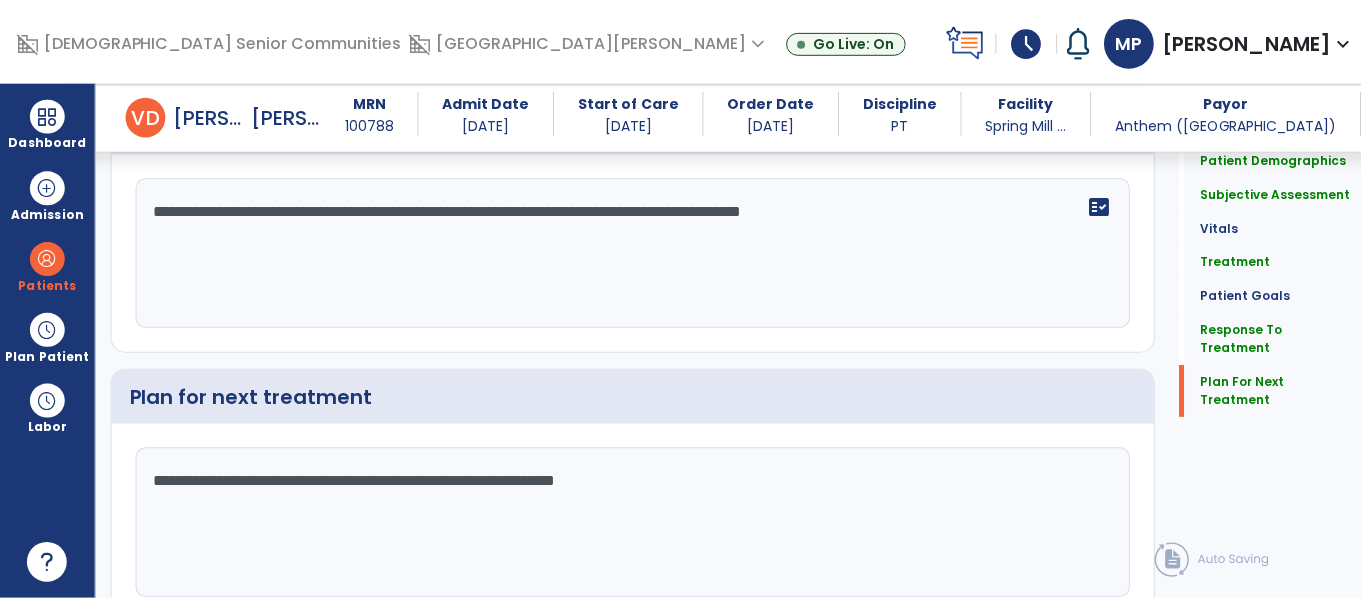scroll, scrollTop: 2805, scrollLeft: 0, axis: vertical 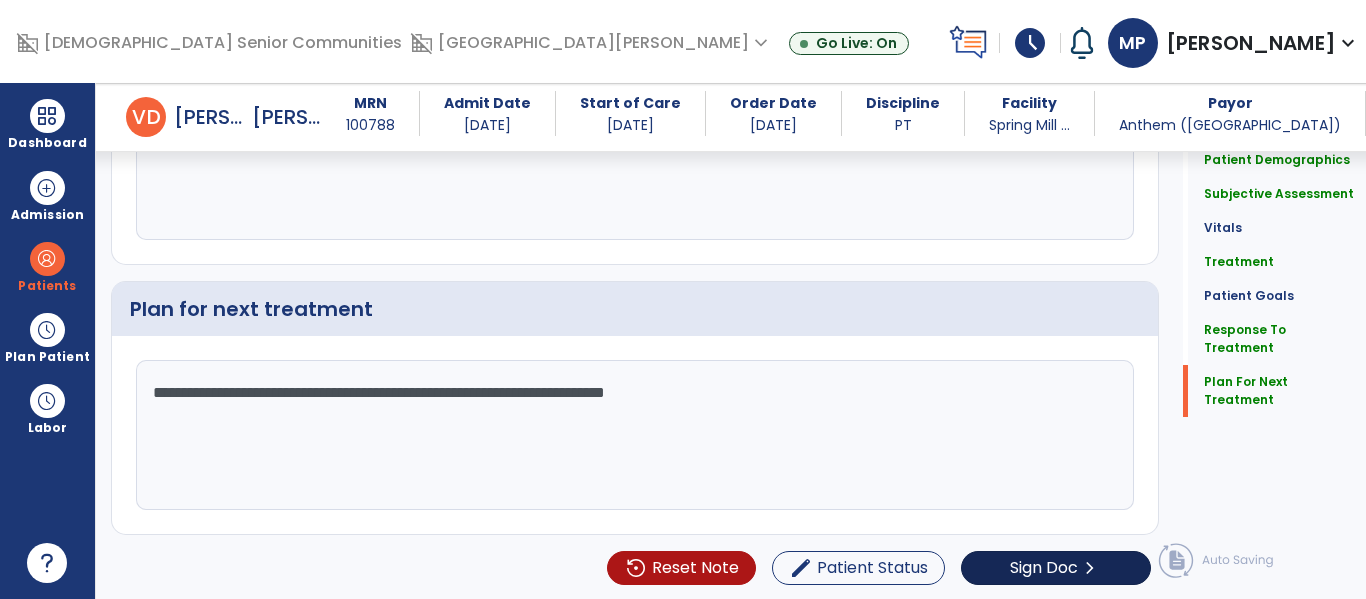 type on "**********" 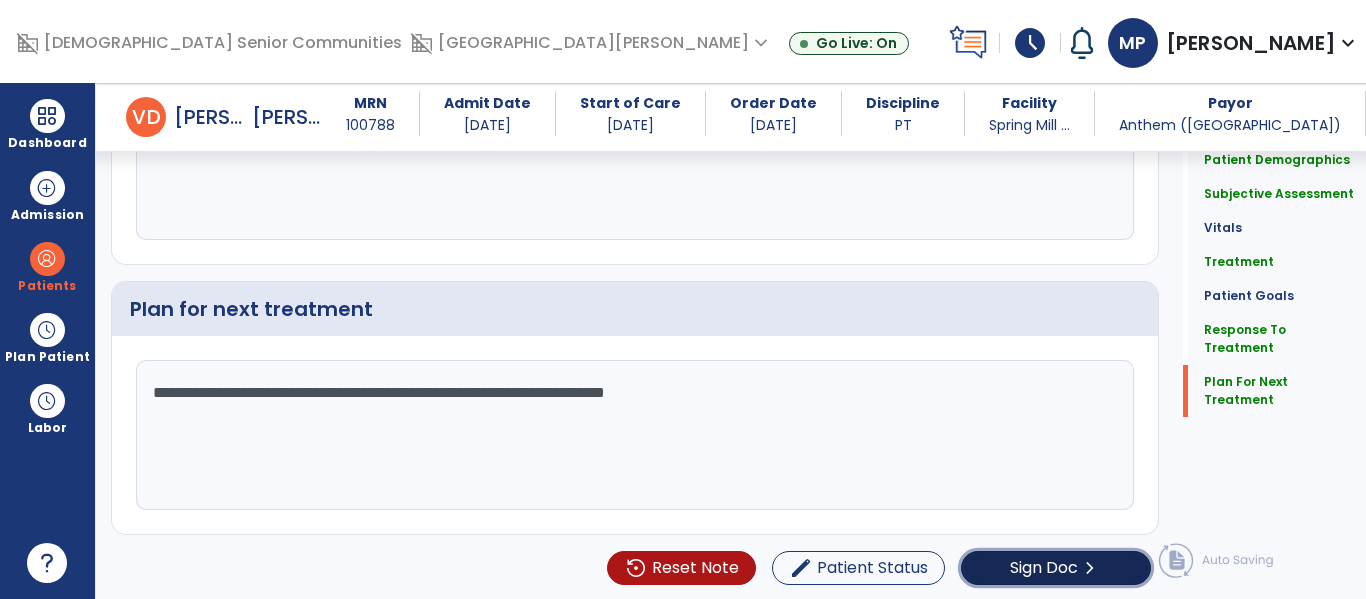 click on "Sign Doc" 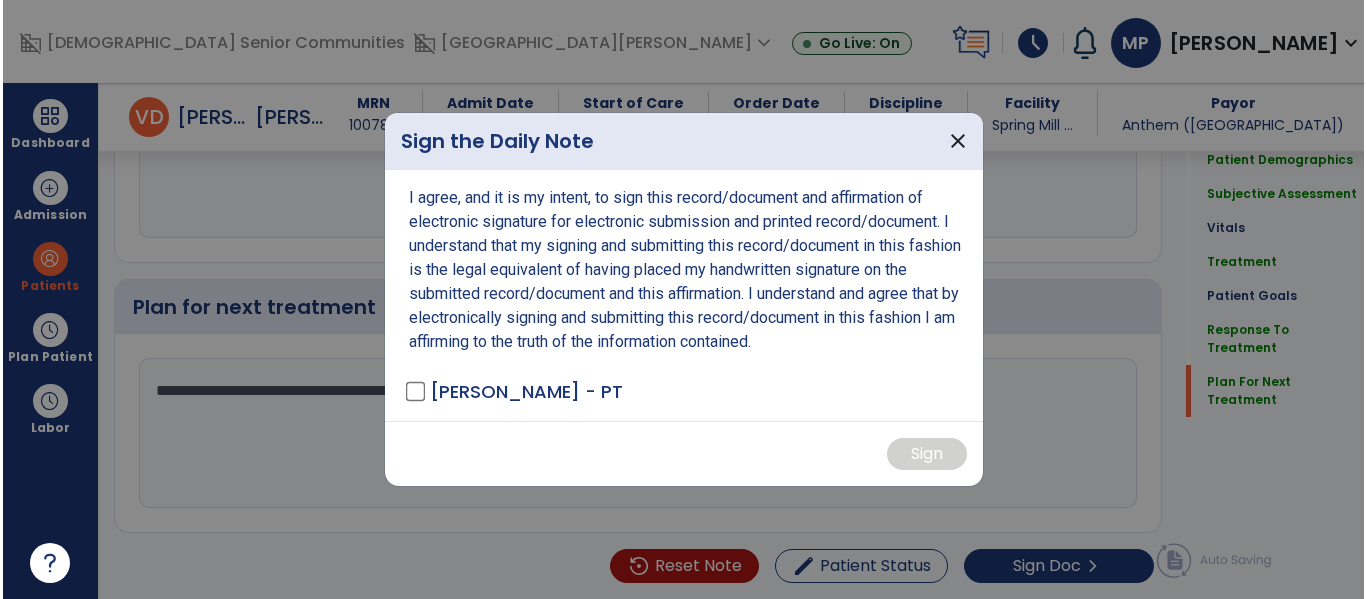 scroll, scrollTop: 2805, scrollLeft: 0, axis: vertical 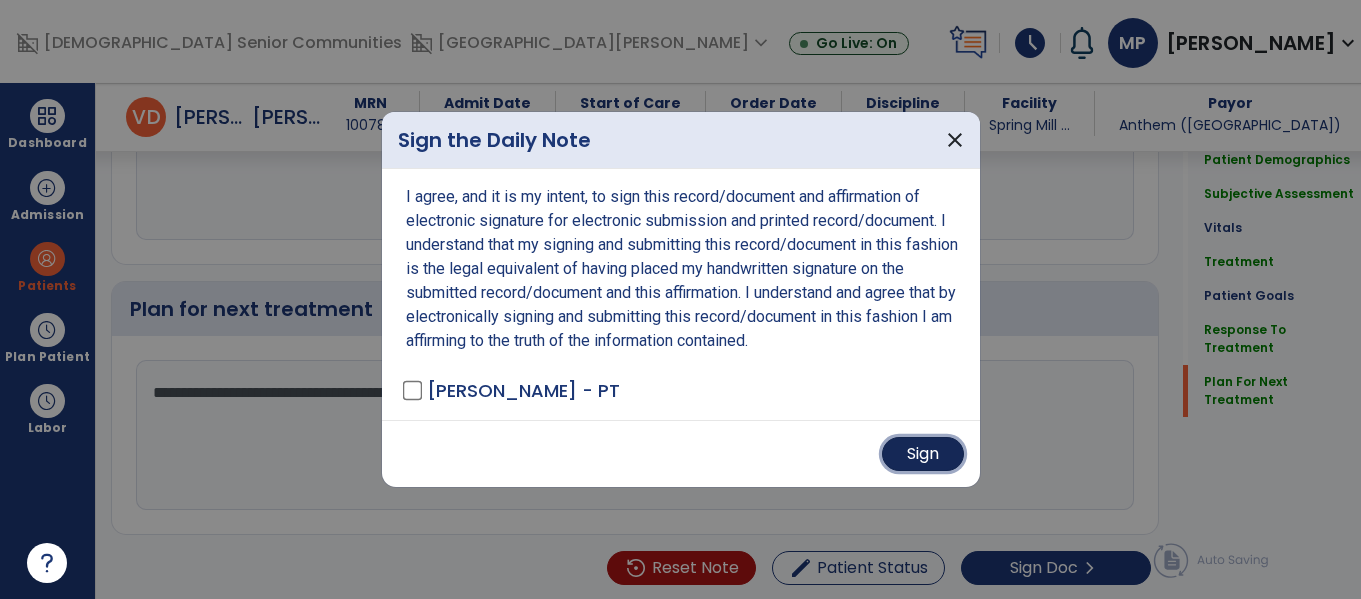 click on "Sign" at bounding box center [923, 454] 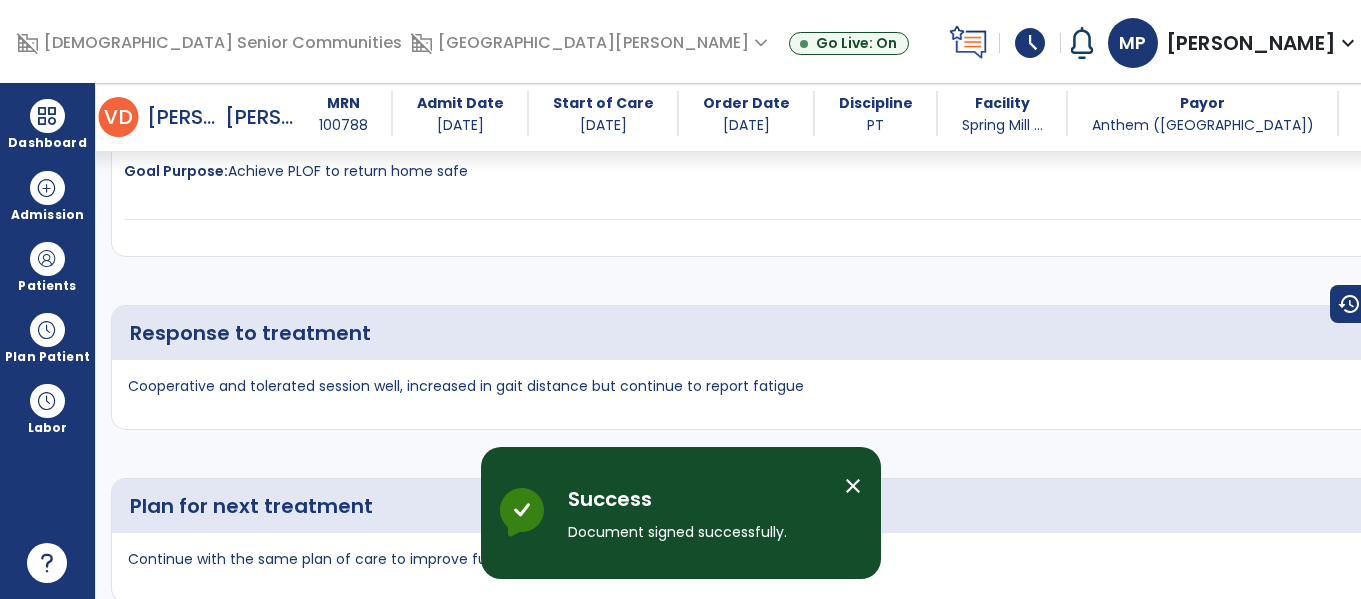 click on "domain_disabled   American Senior Communities   domain_disabled   Spring Mill Meadows   expand_more   Harcourt Terrace Nurs & Rehab   Spring Mill Meadows  Go Live: On schedule My Time:   Thursday, Jul 10   Open your timecard  arrow_right Notifications  No Notifications yet   MP   Perena, Mariluz   expand_more   home   Home   person   Profile   help   Help   logout   Log out" at bounding box center (694, 41) 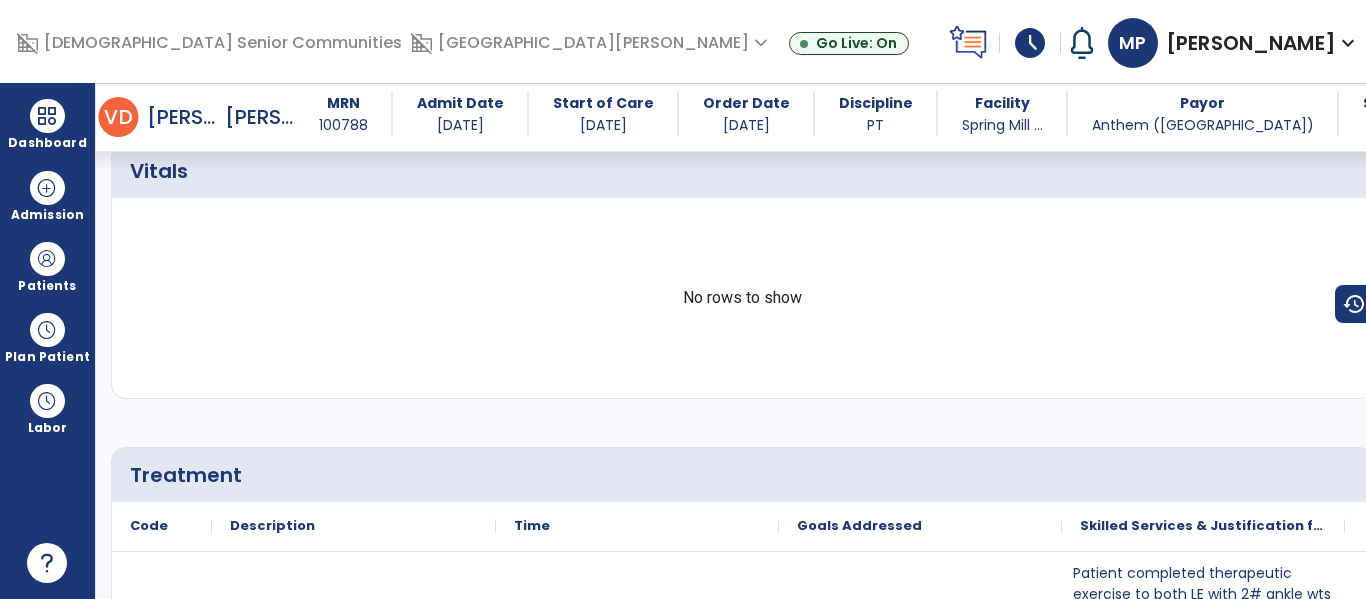 scroll, scrollTop: 0, scrollLeft: 0, axis: both 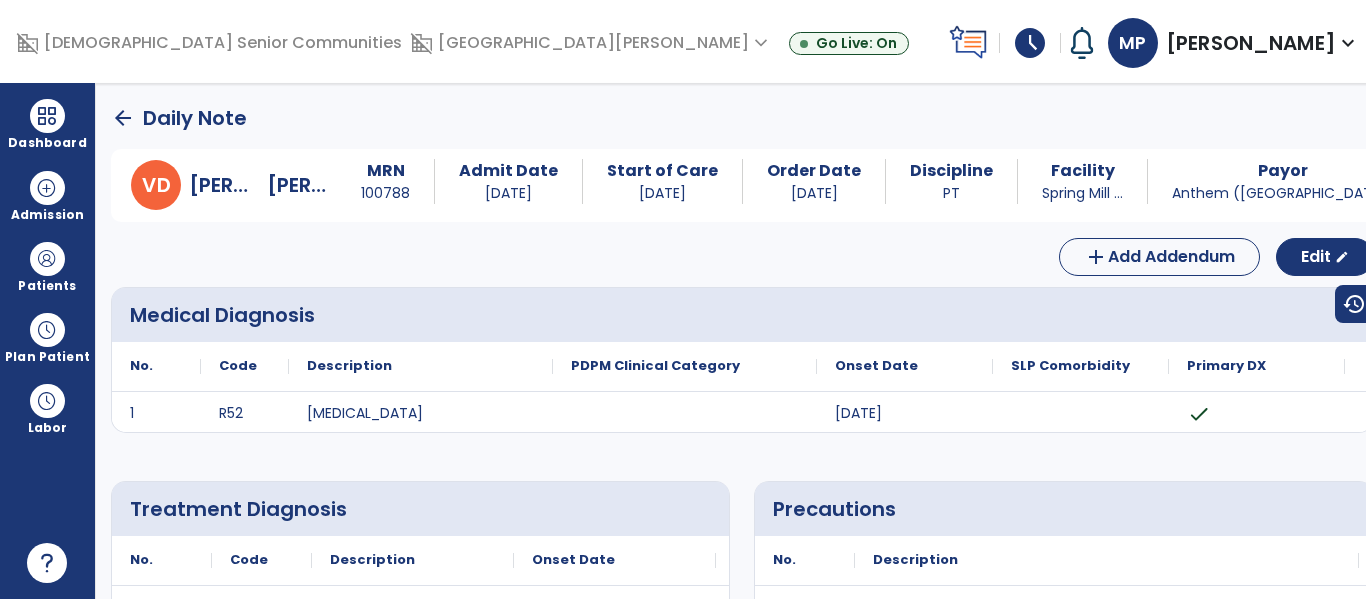 click on "arrow_back" 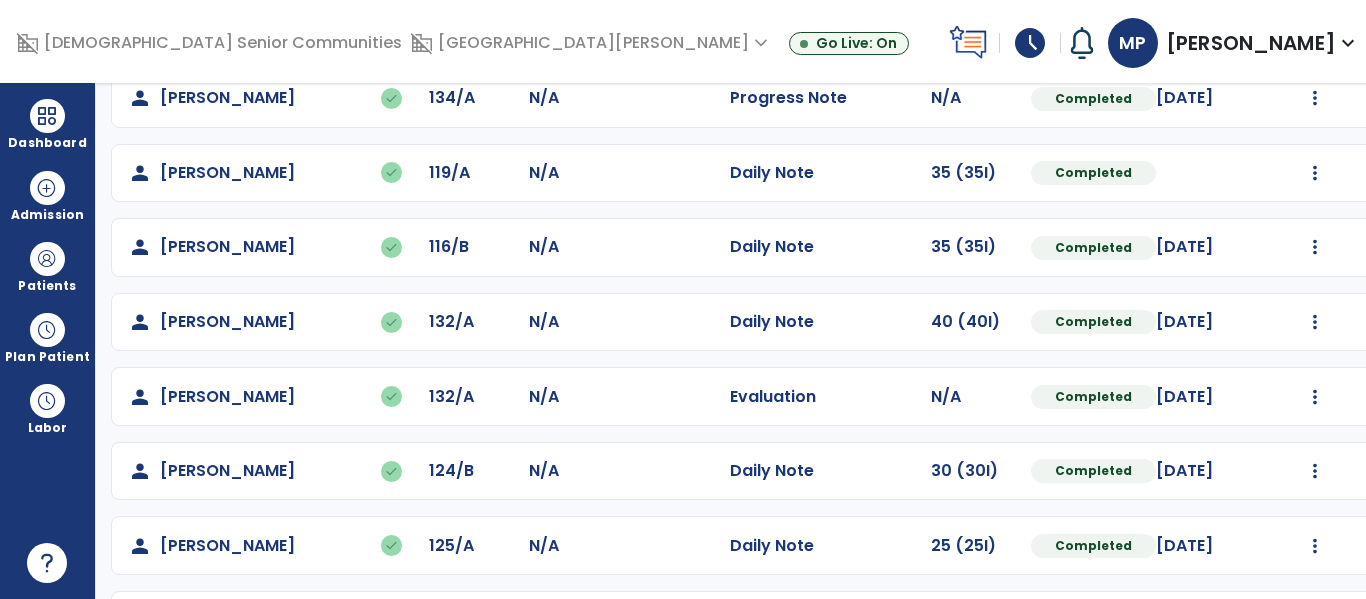 scroll, scrollTop: 646, scrollLeft: 0, axis: vertical 